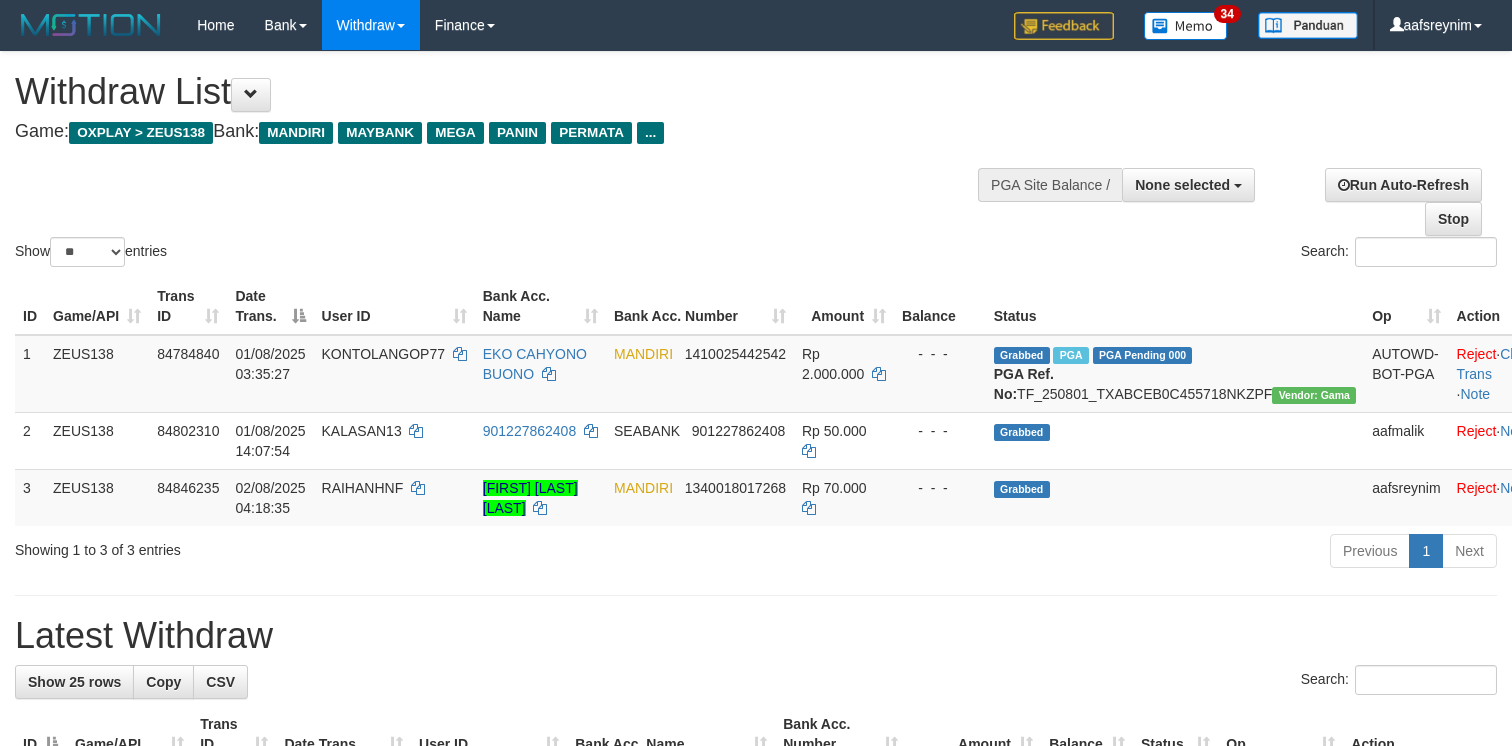 select 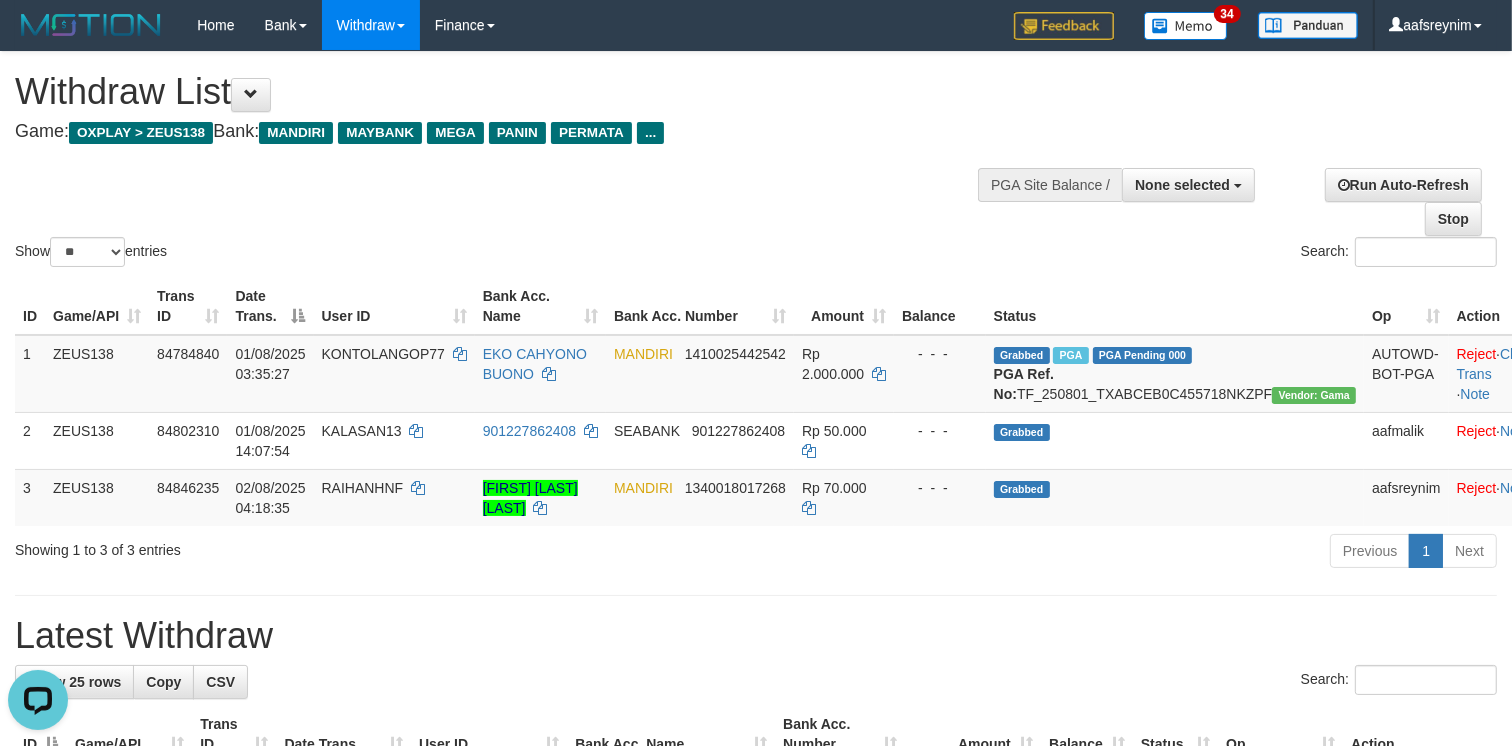 scroll, scrollTop: 0, scrollLeft: 0, axis: both 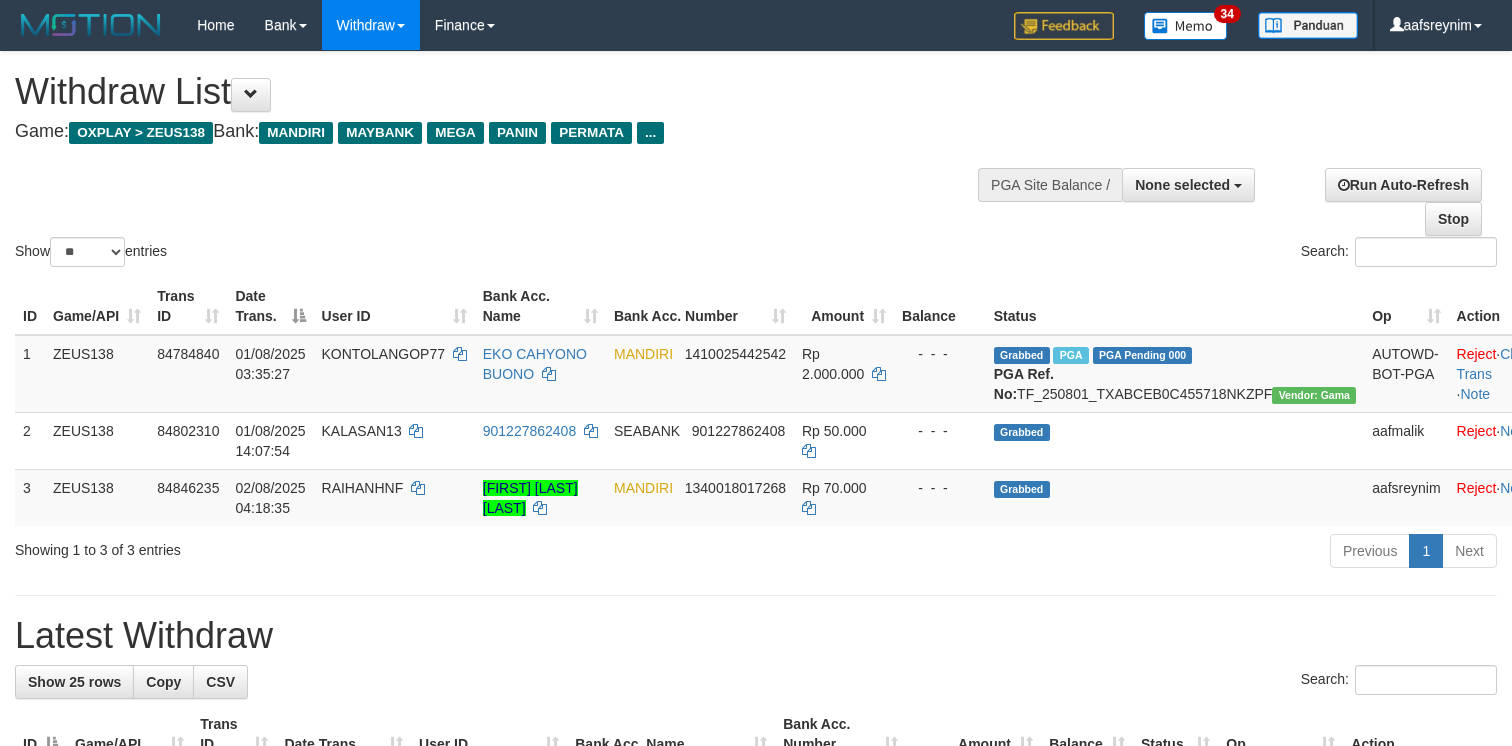 select 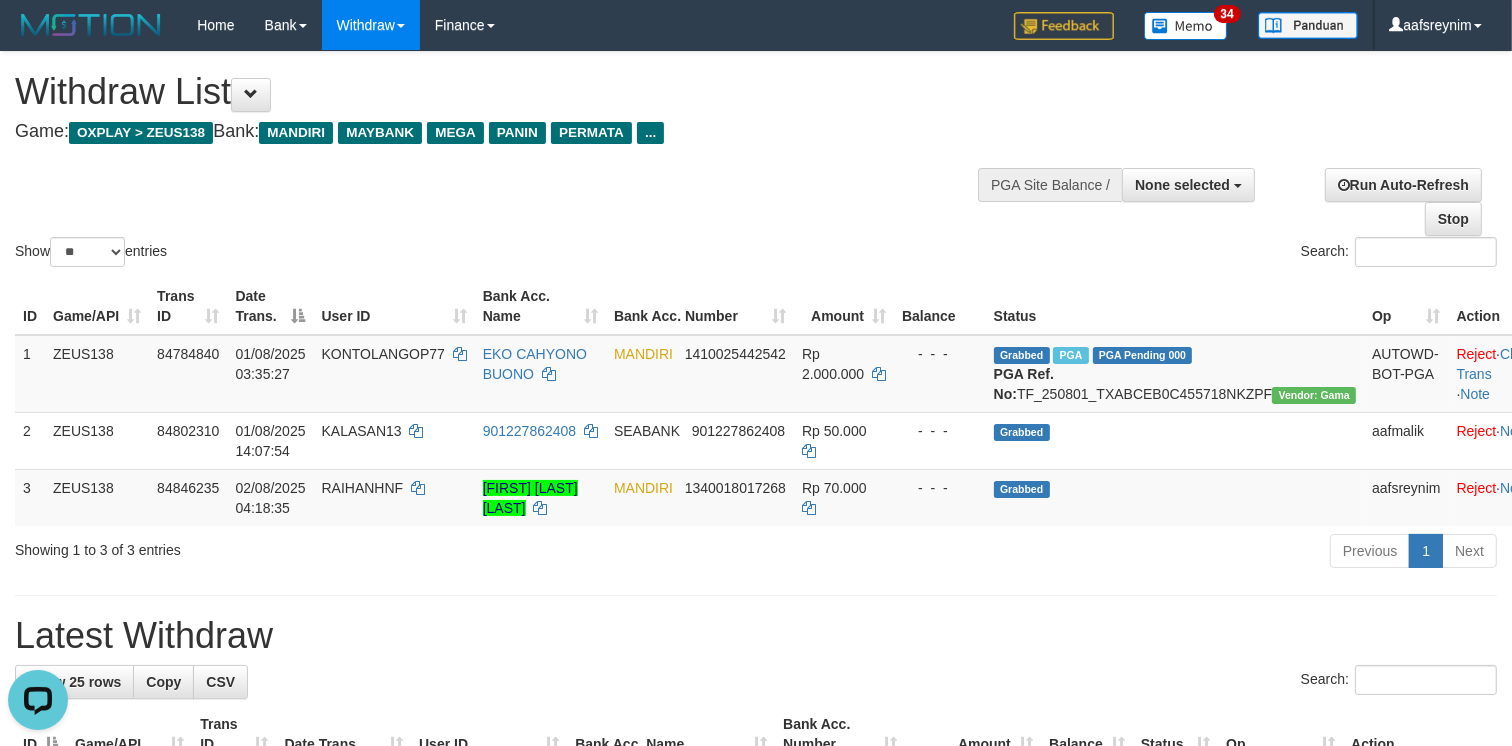 scroll, scrollTop: 0, scrollLeft: 0, axis: both 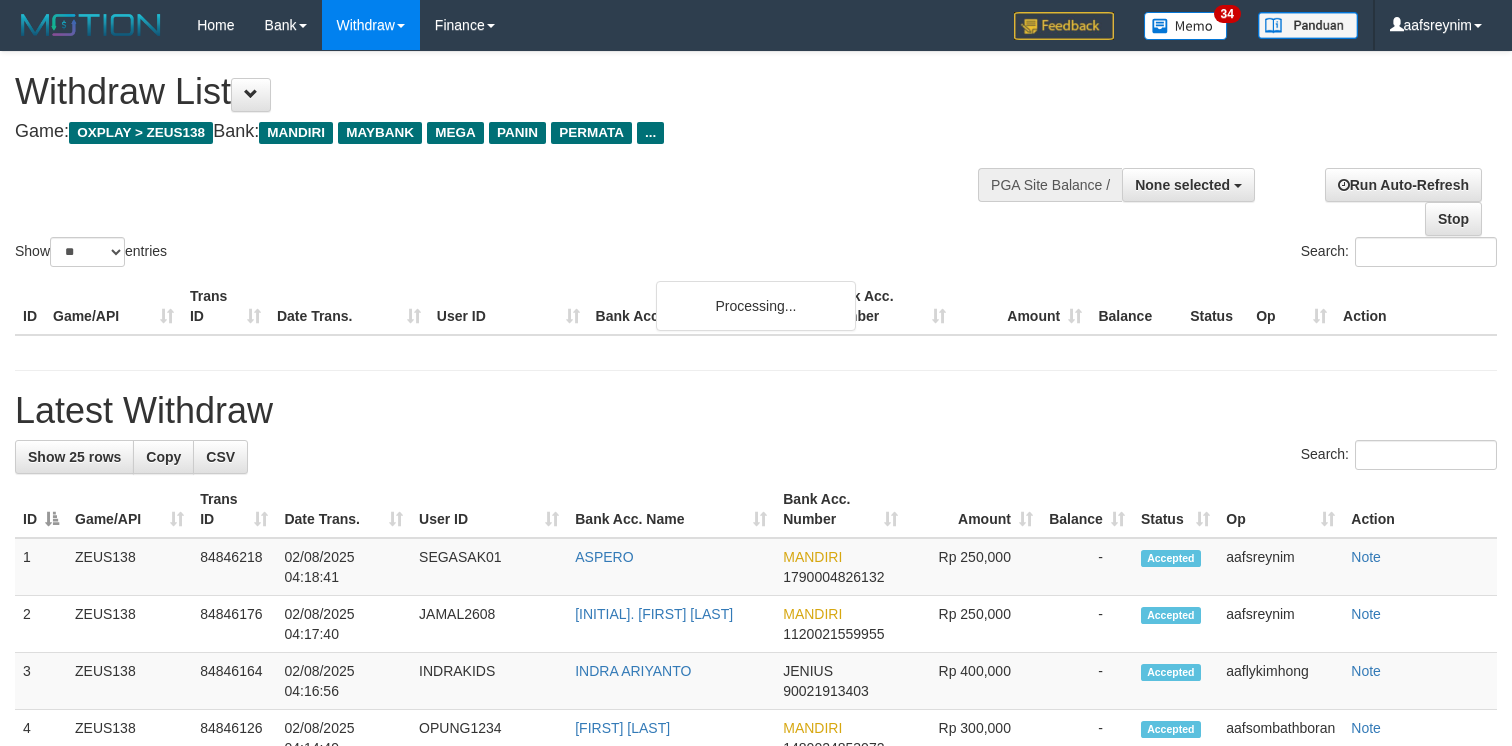 select 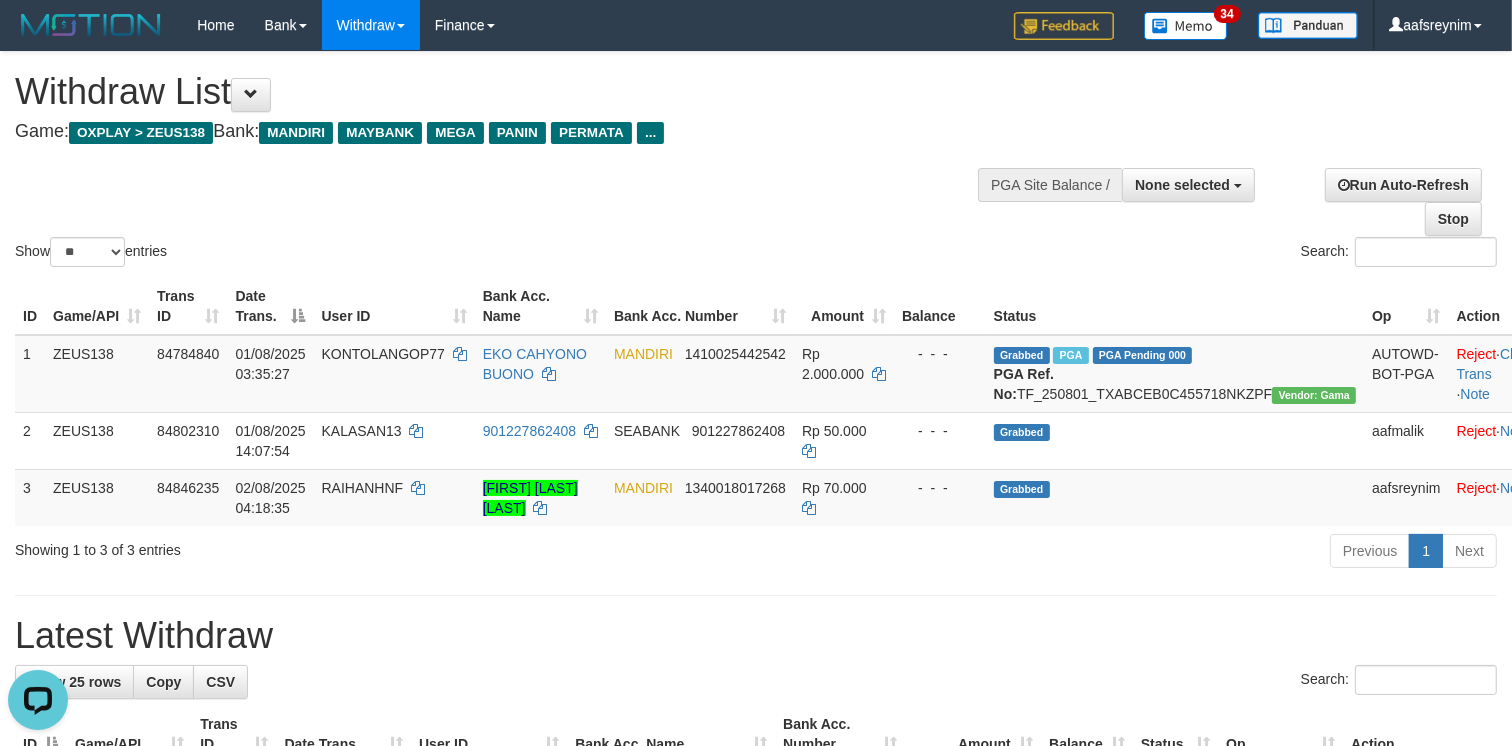 scroll, scrollTop: 0, scrollLeft: 0, axis: both 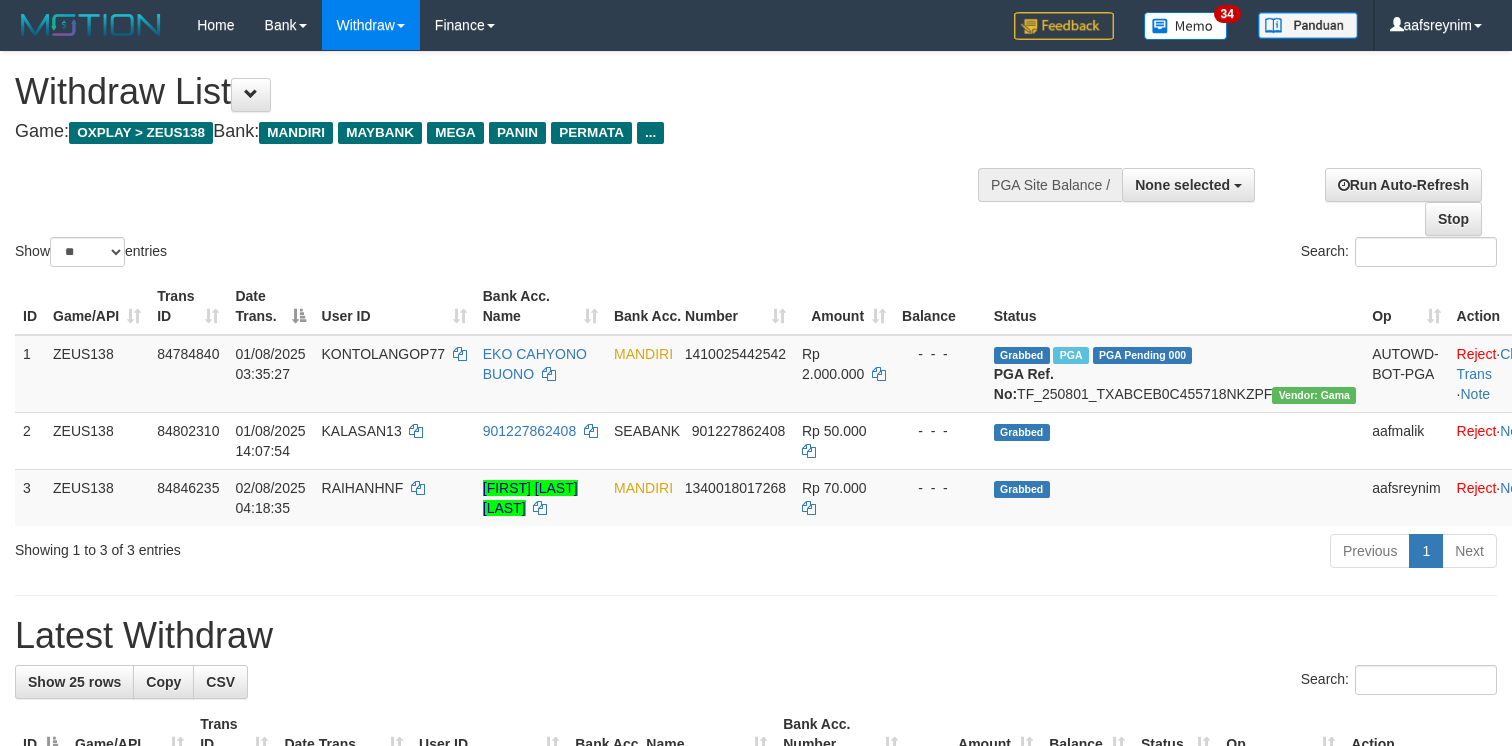 select 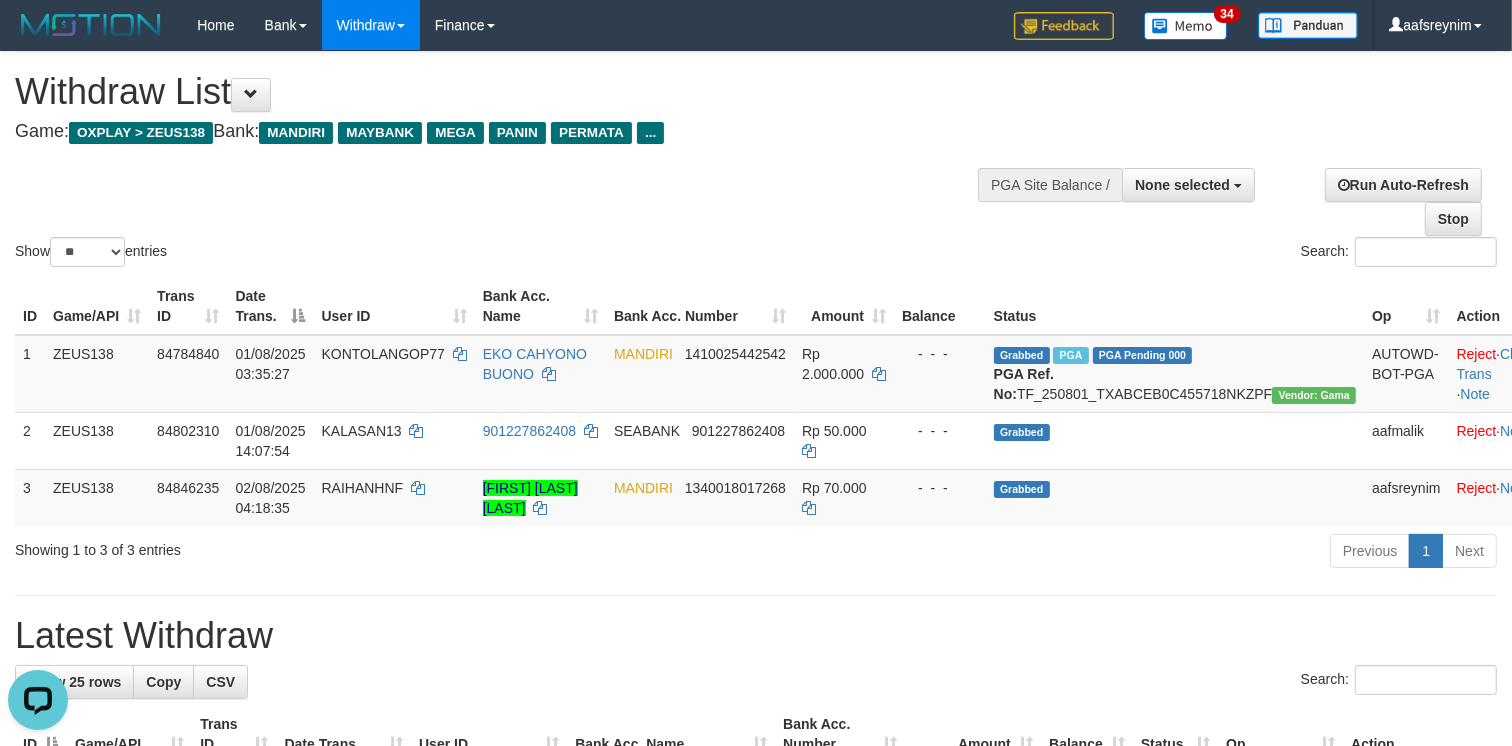 scroll, scrollTop: 0, scrollLeft: 0, axis: both 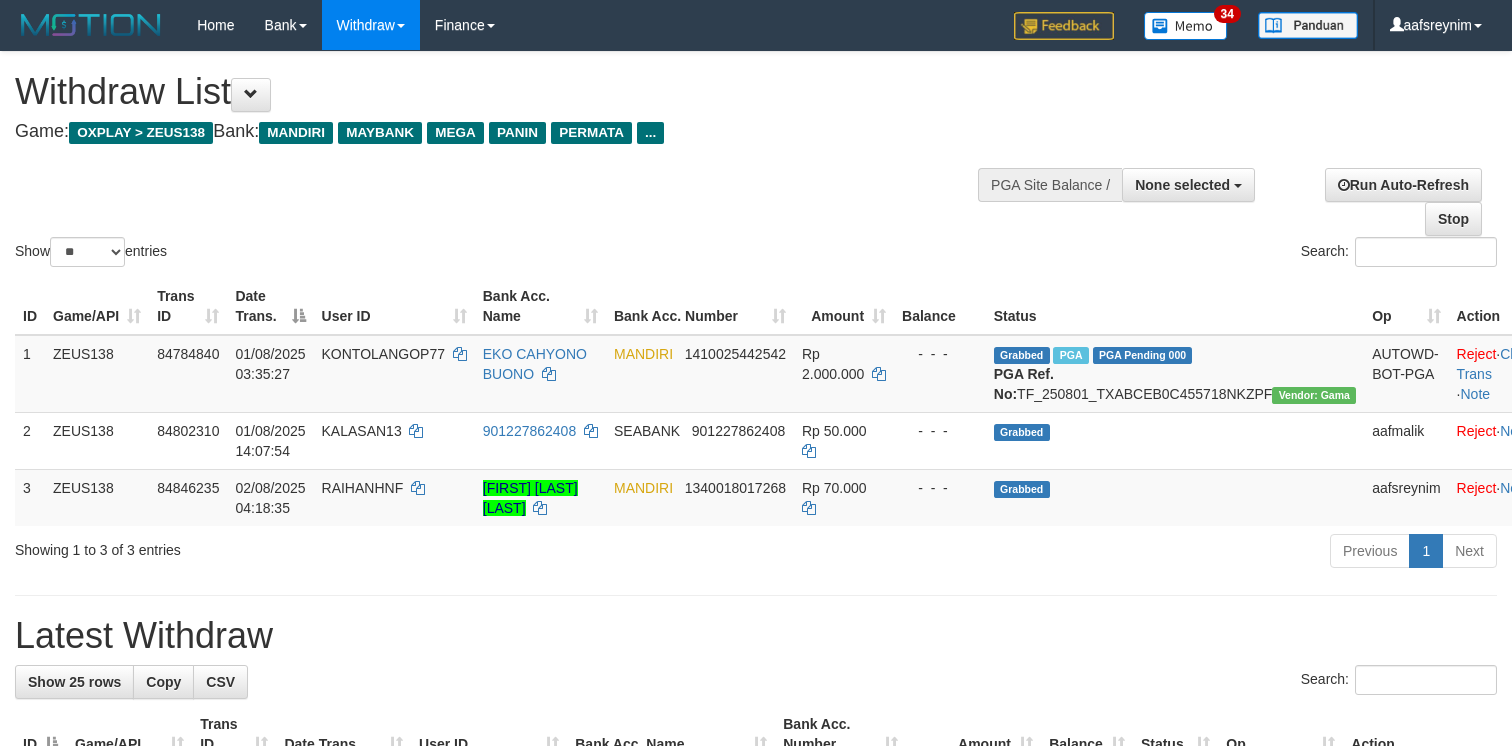 select 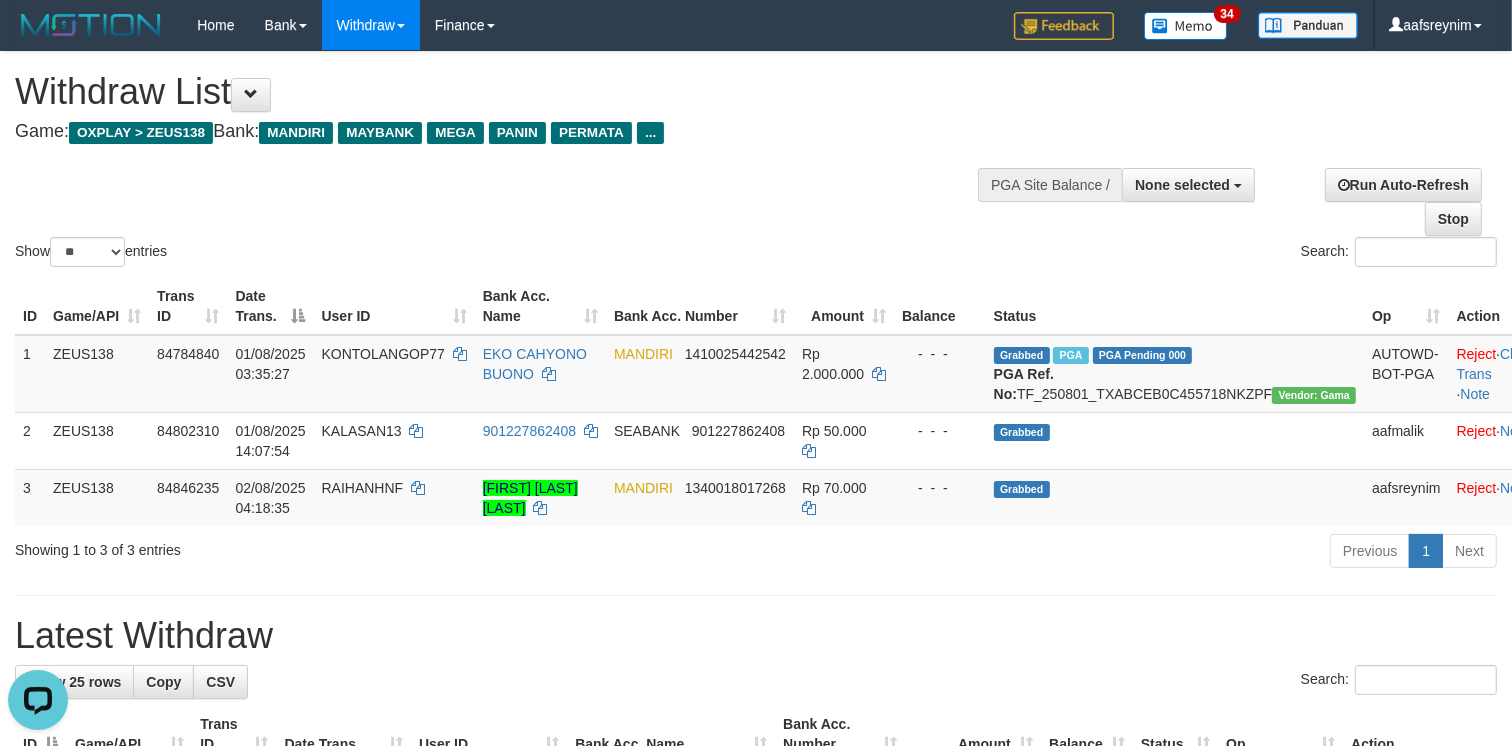 scroll, scrollTop: 0, scrollLeft: 0, axis: both 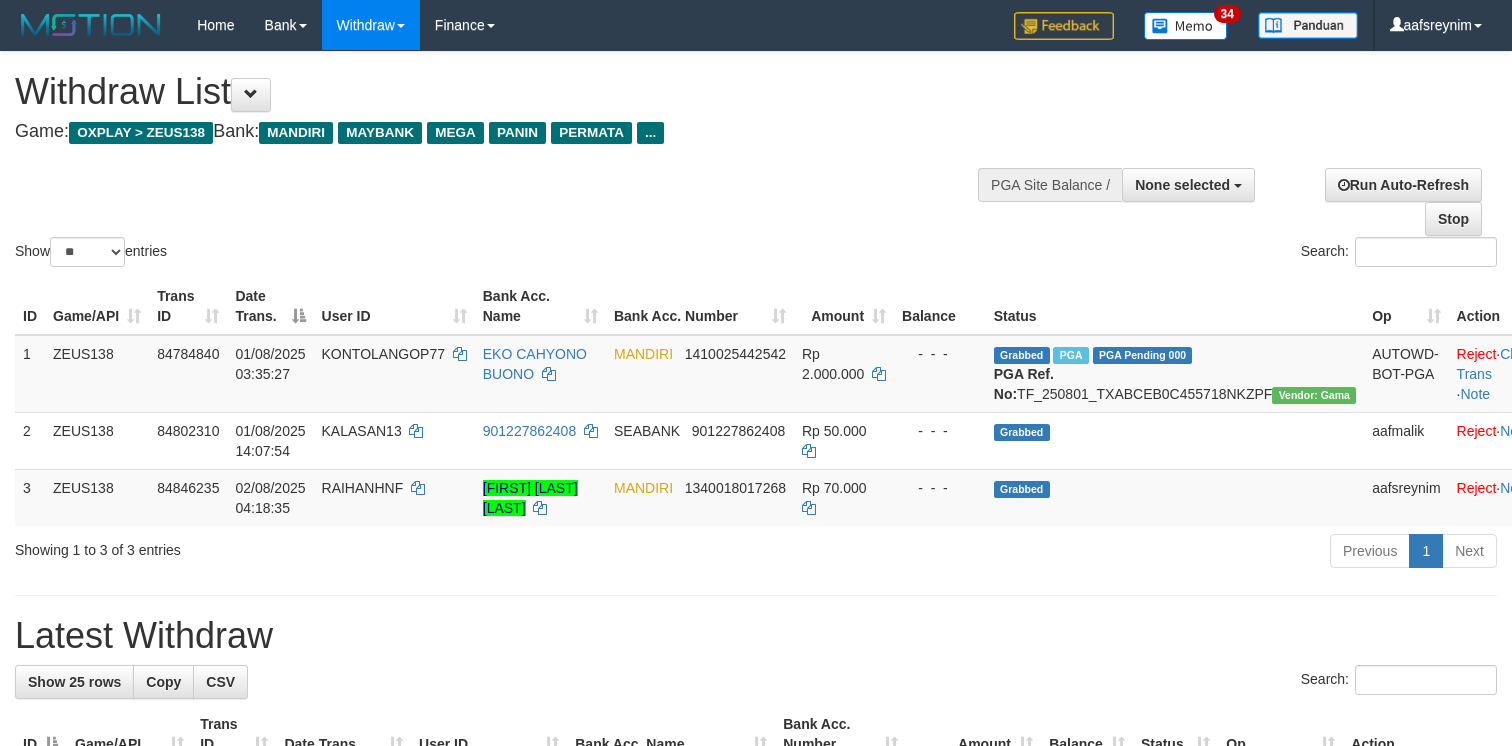 select 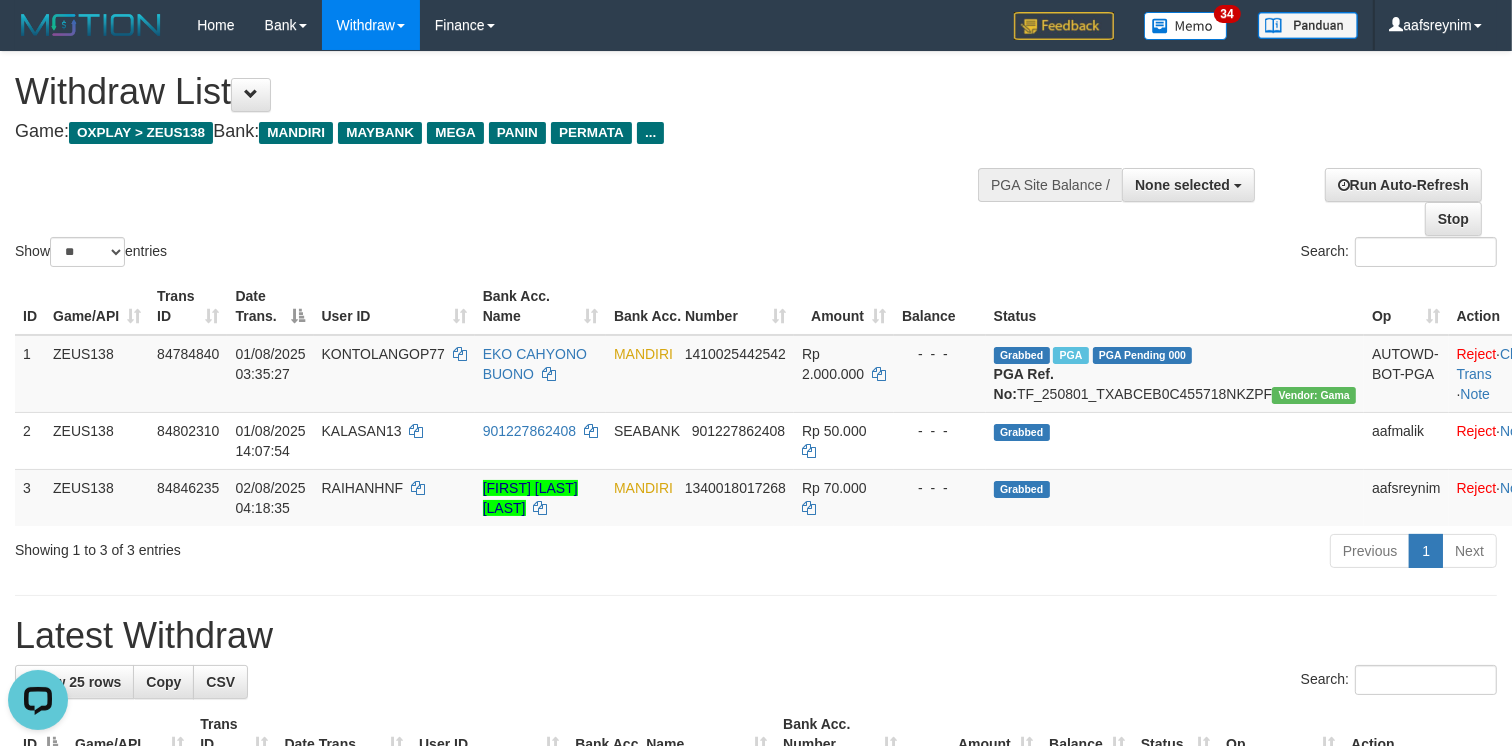 scroll, scrollTop: 0, scrollLeft: 0, axis: both 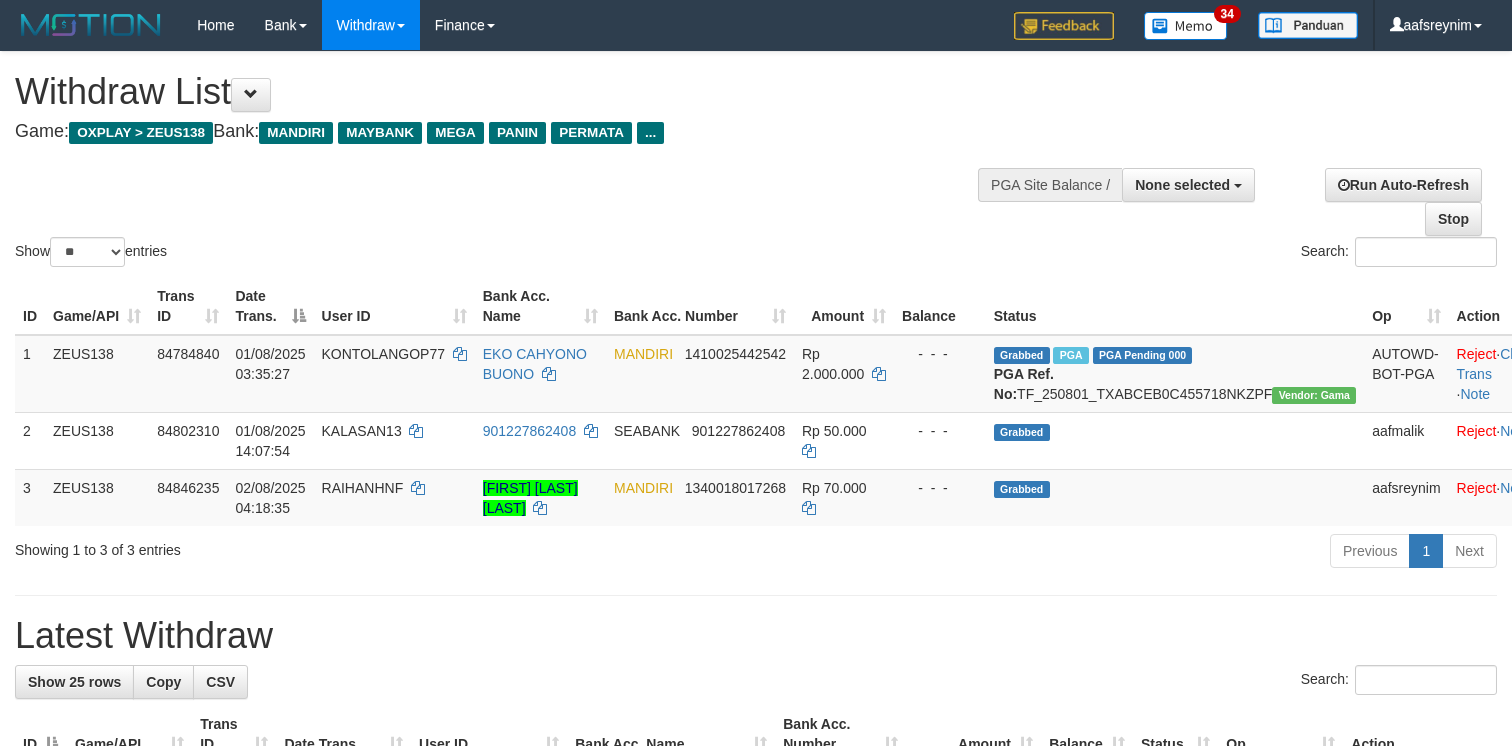 select 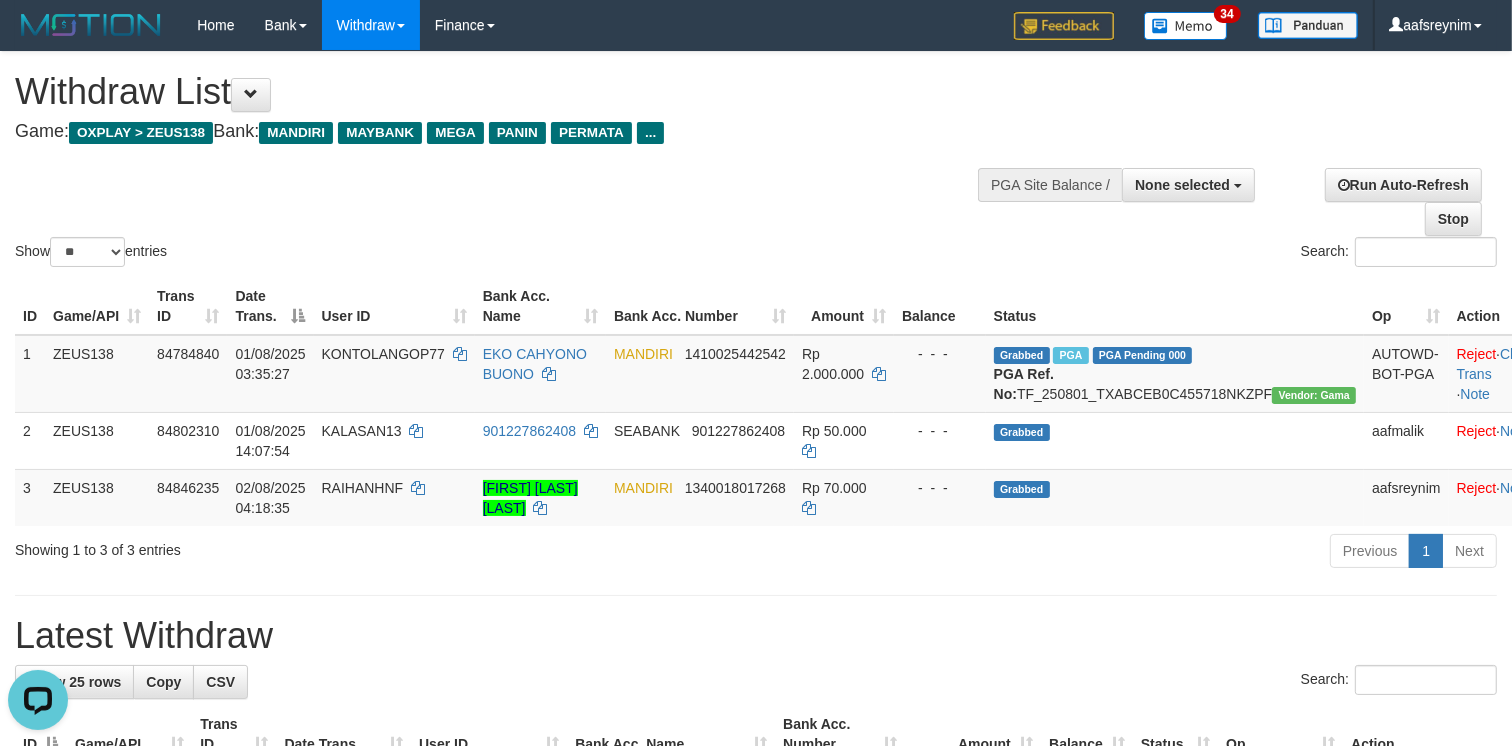scroll, scrollTop: 0, scrollLeft: 0, axis: both 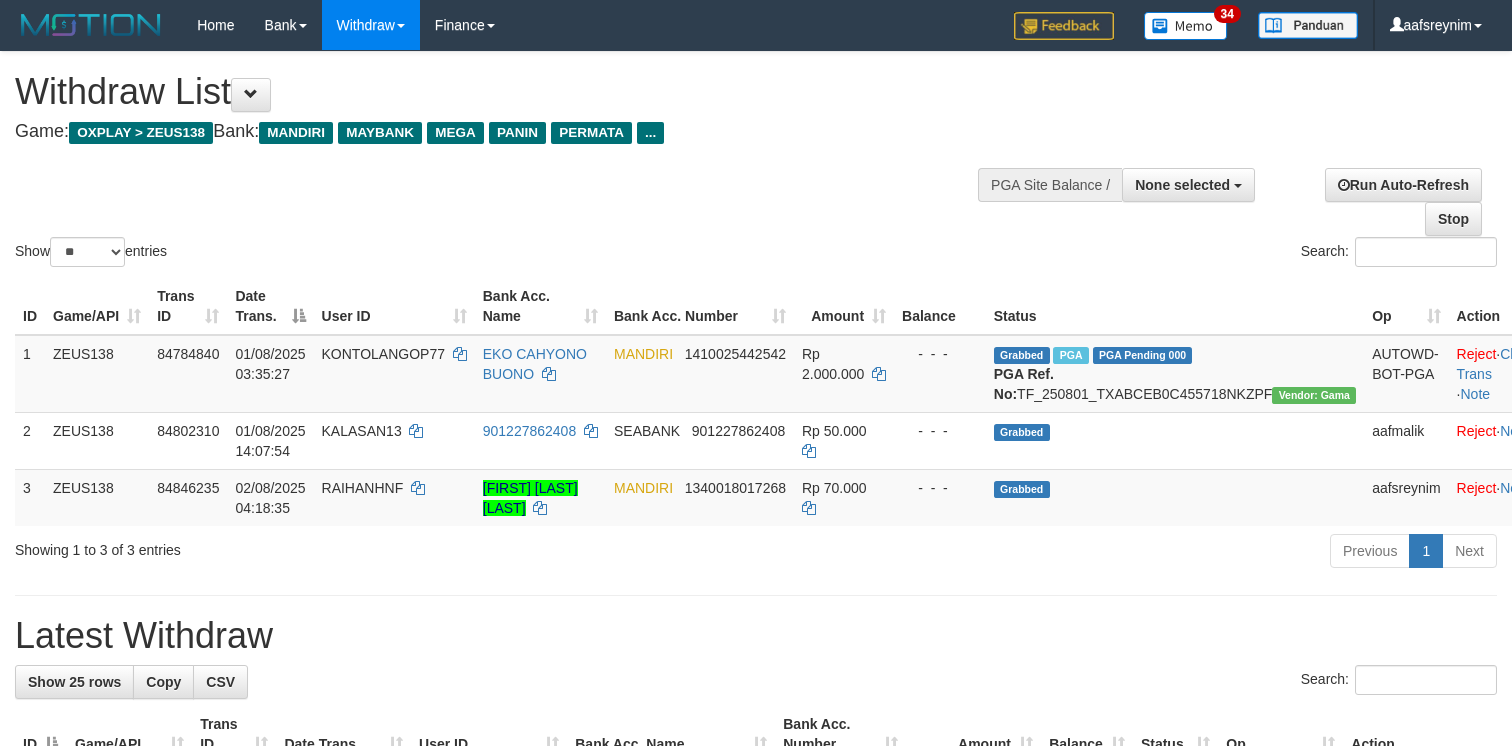 select 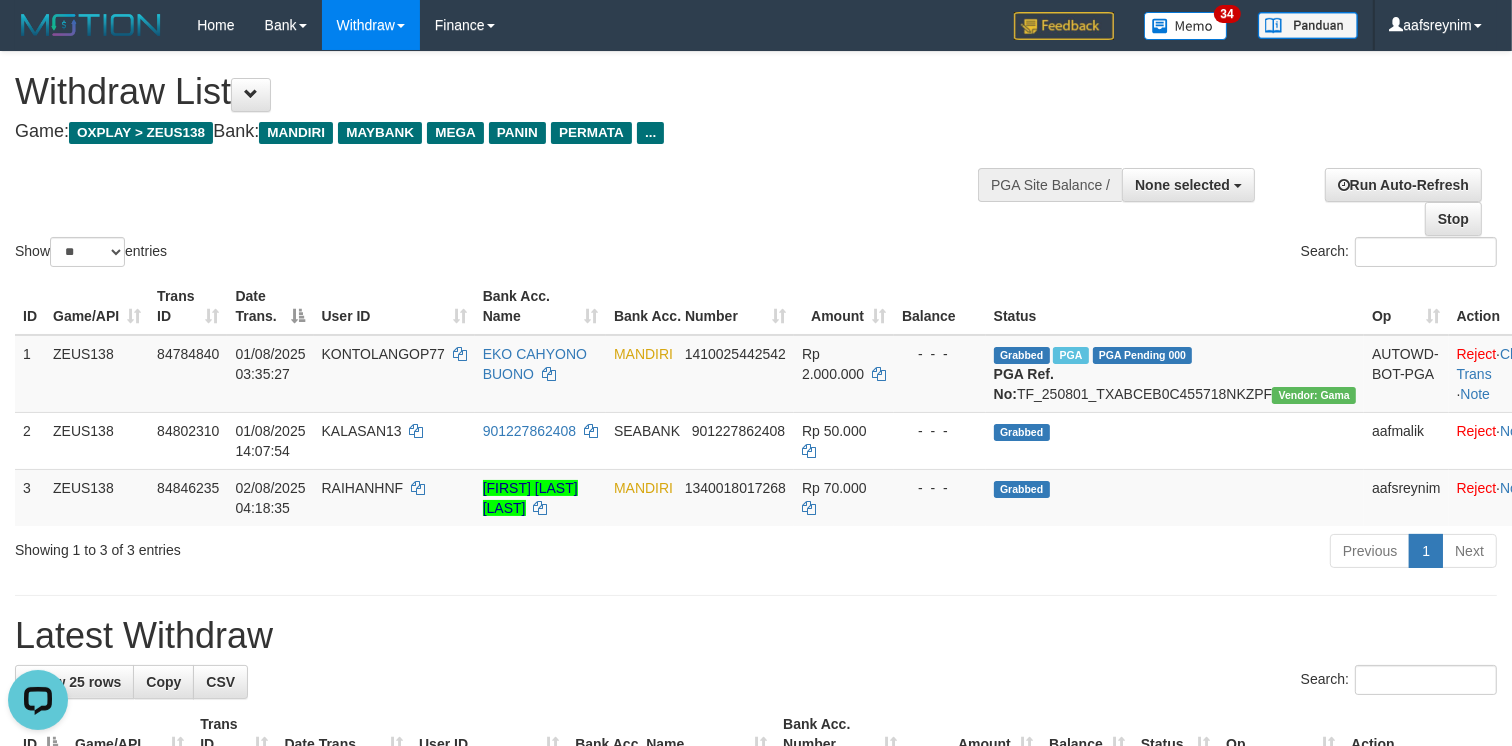 scroll, scrollTop: 0, scrollLeft: 0, axis: both 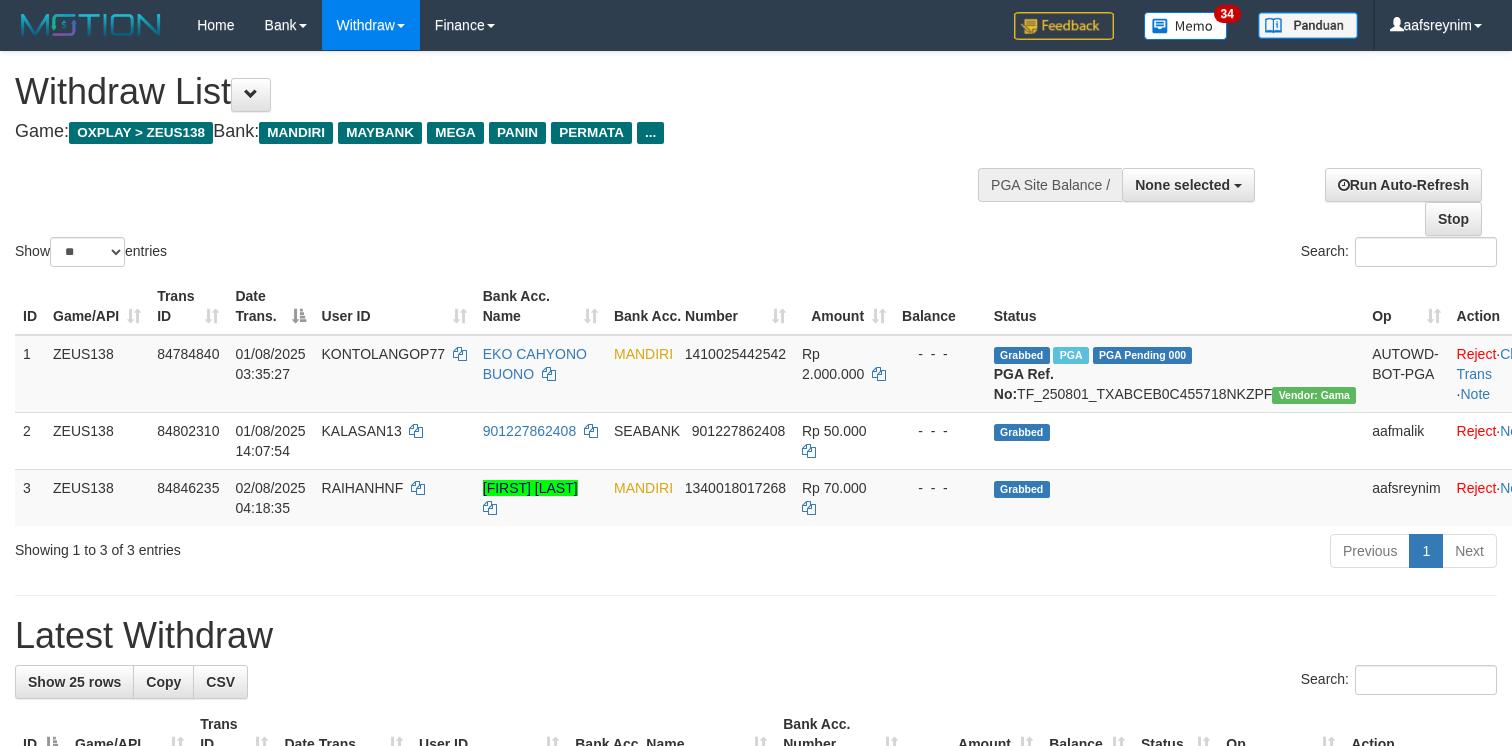 select 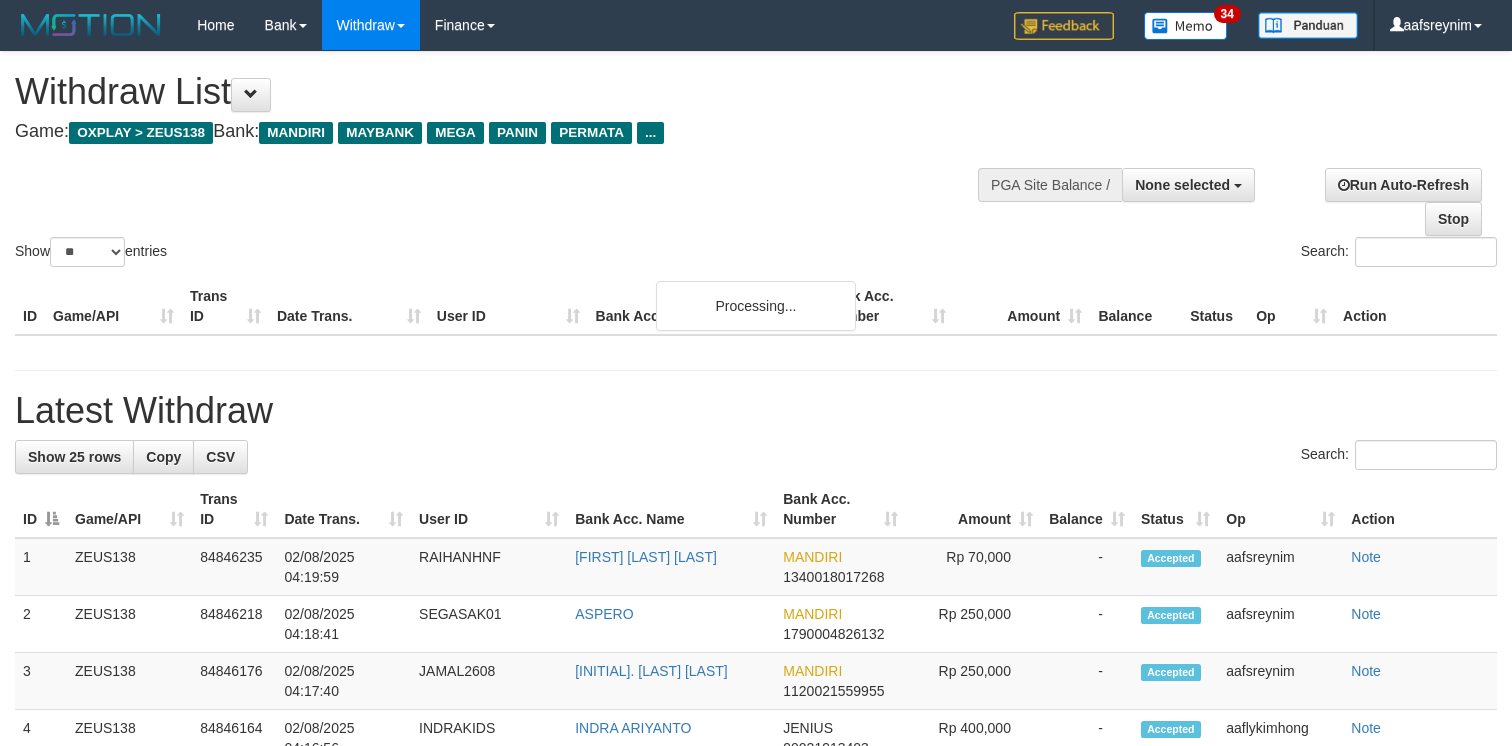 select 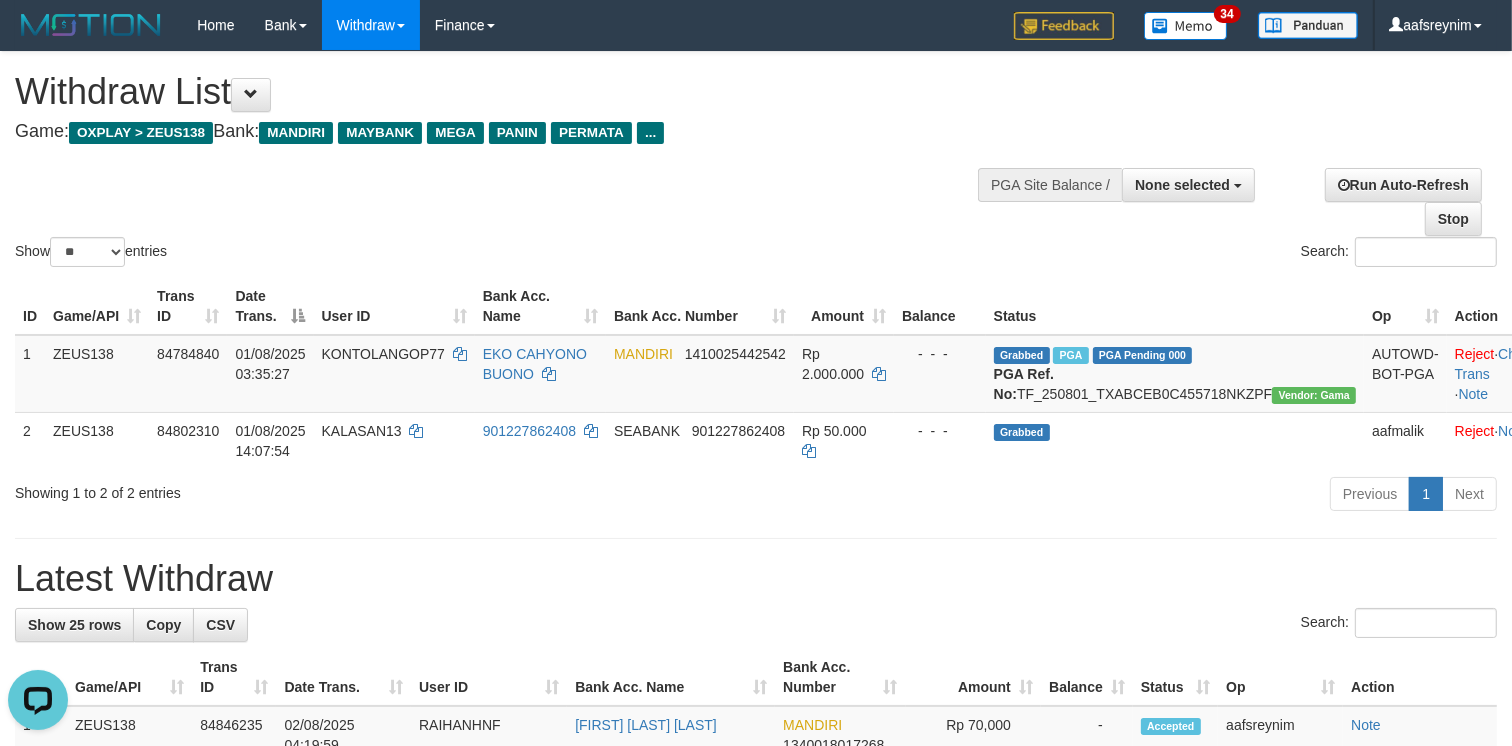 scroll, scrollTop: 0, scrollLeft: 0, axis: both 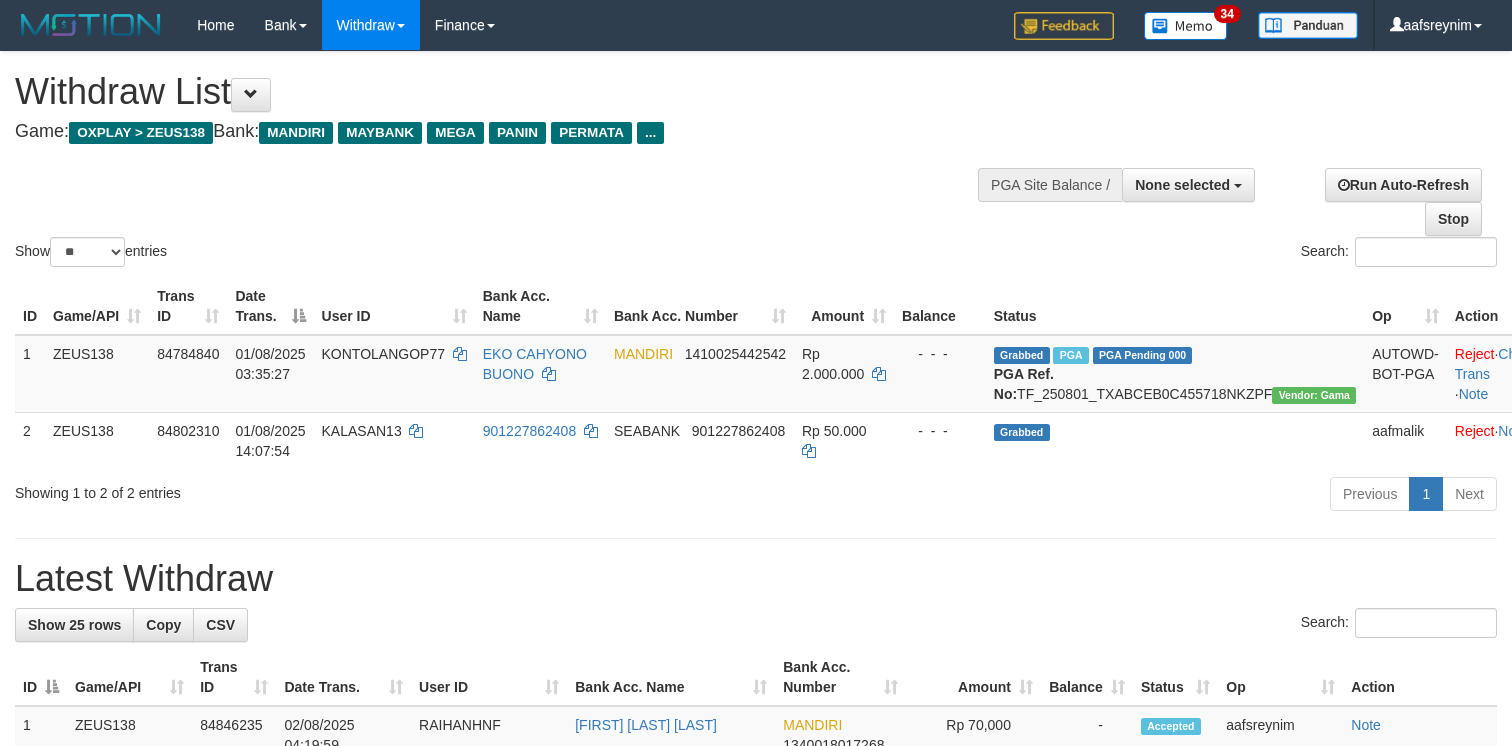 select 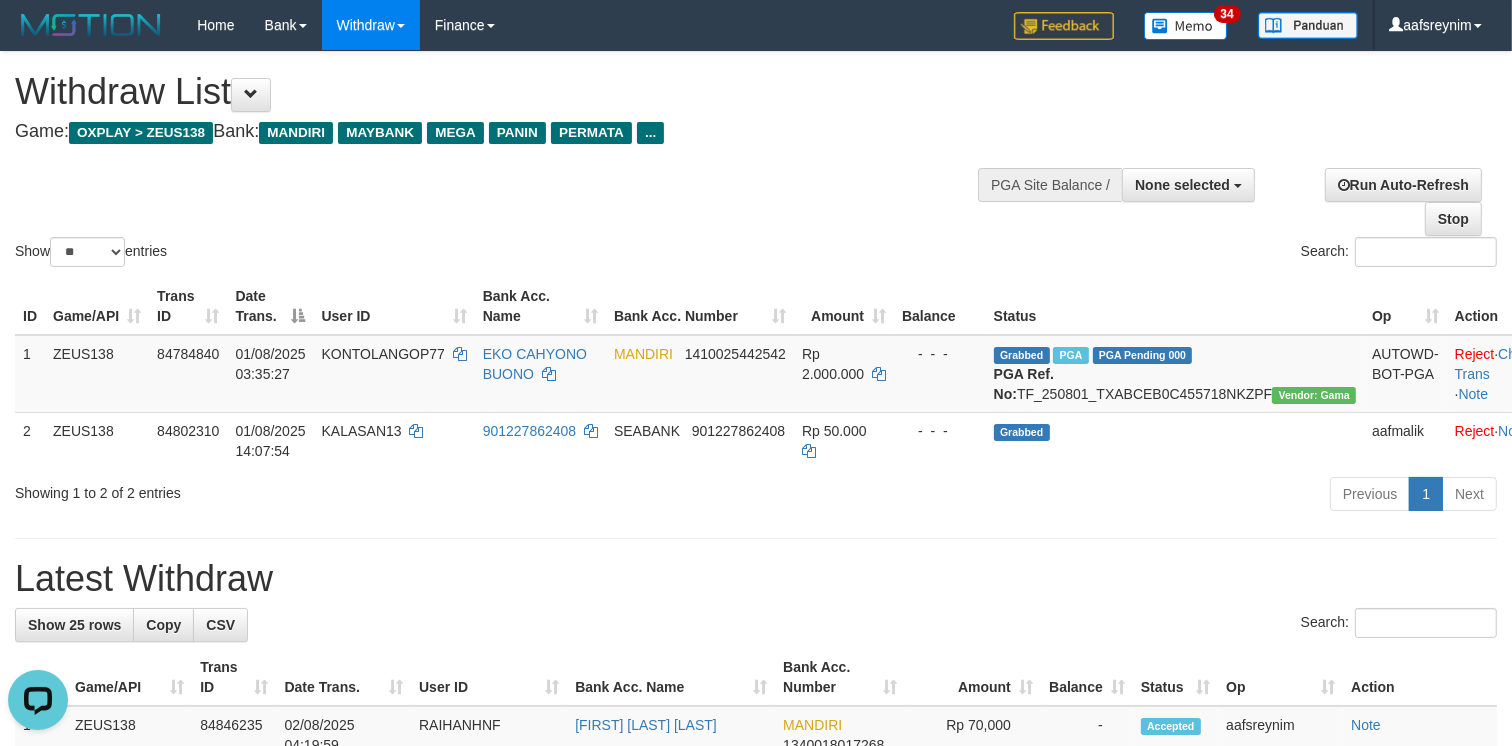 scroll, scrollTop: 0, scrollLeft: 0, axis: both 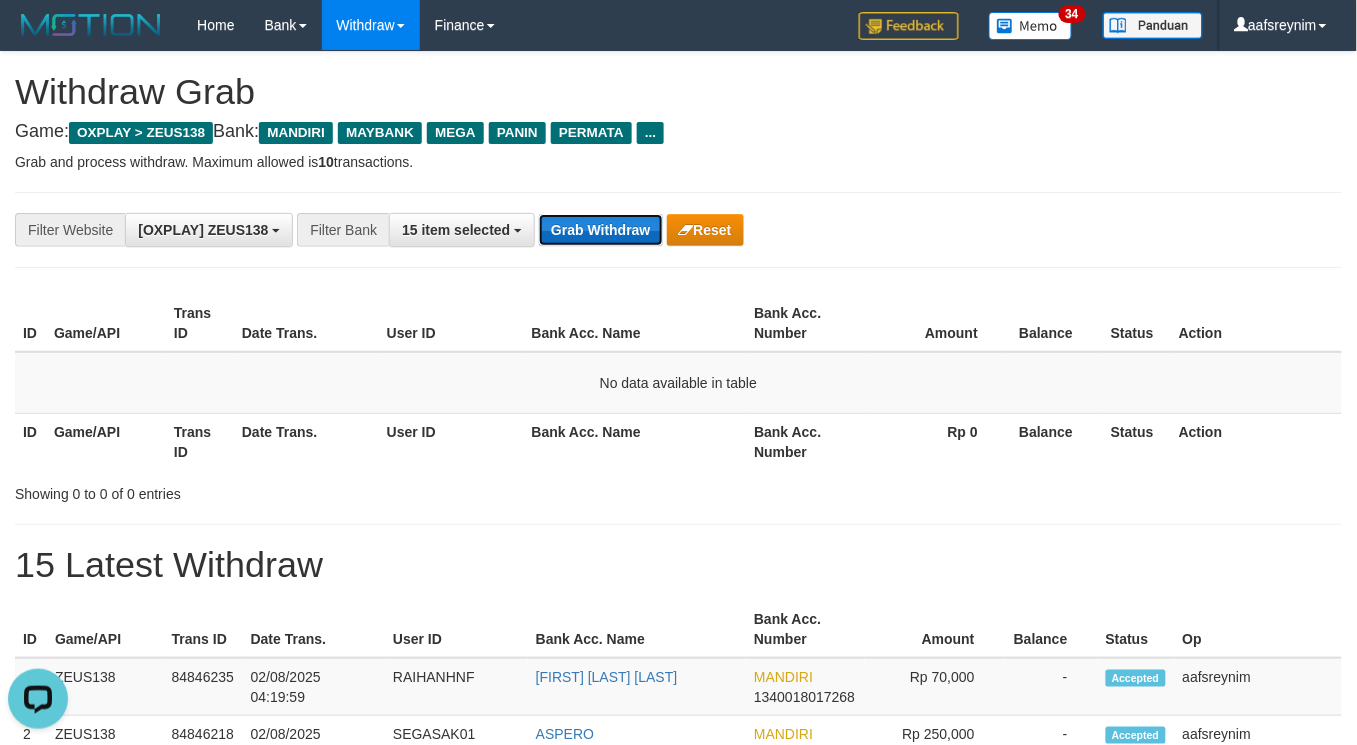 click on "Grab Withdraw" at bounding box center (600, 230) 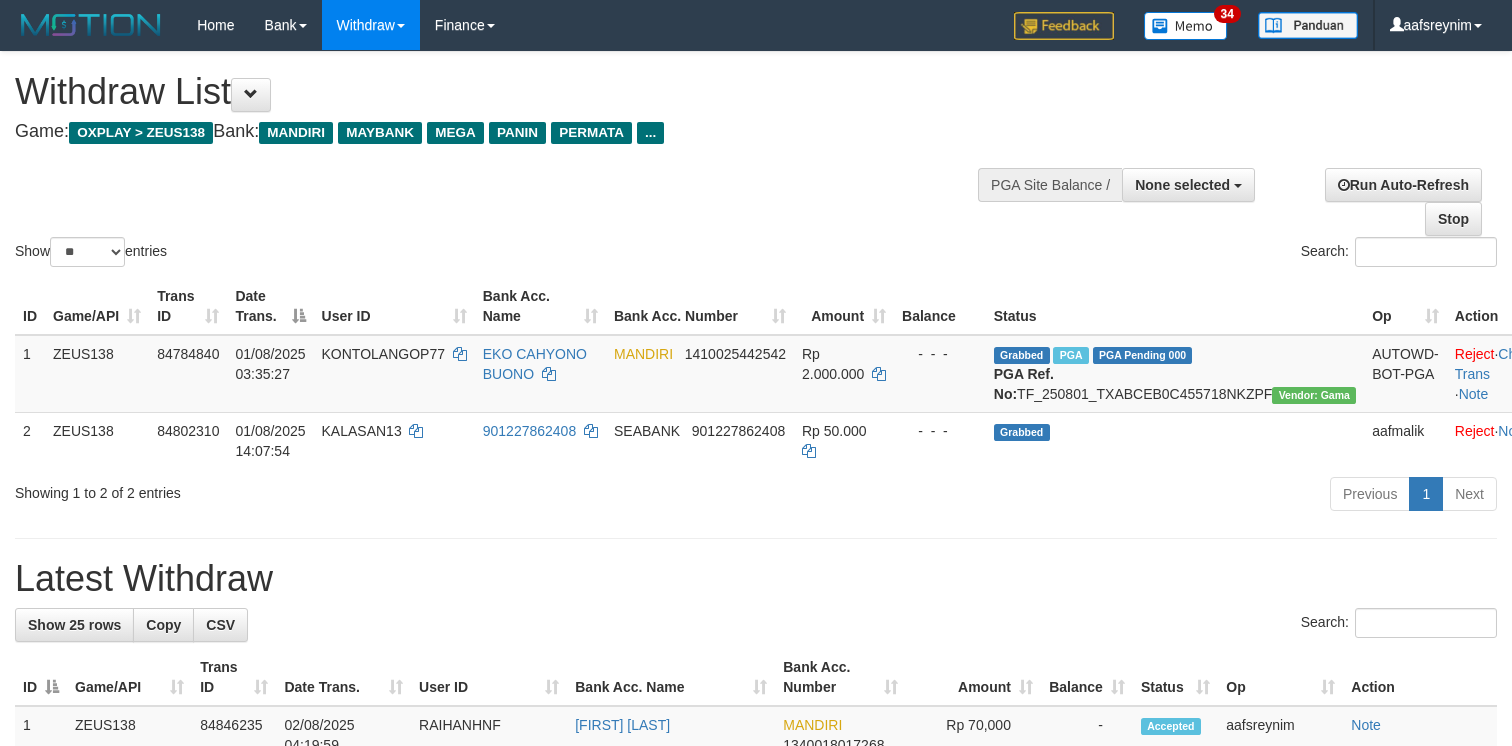 select 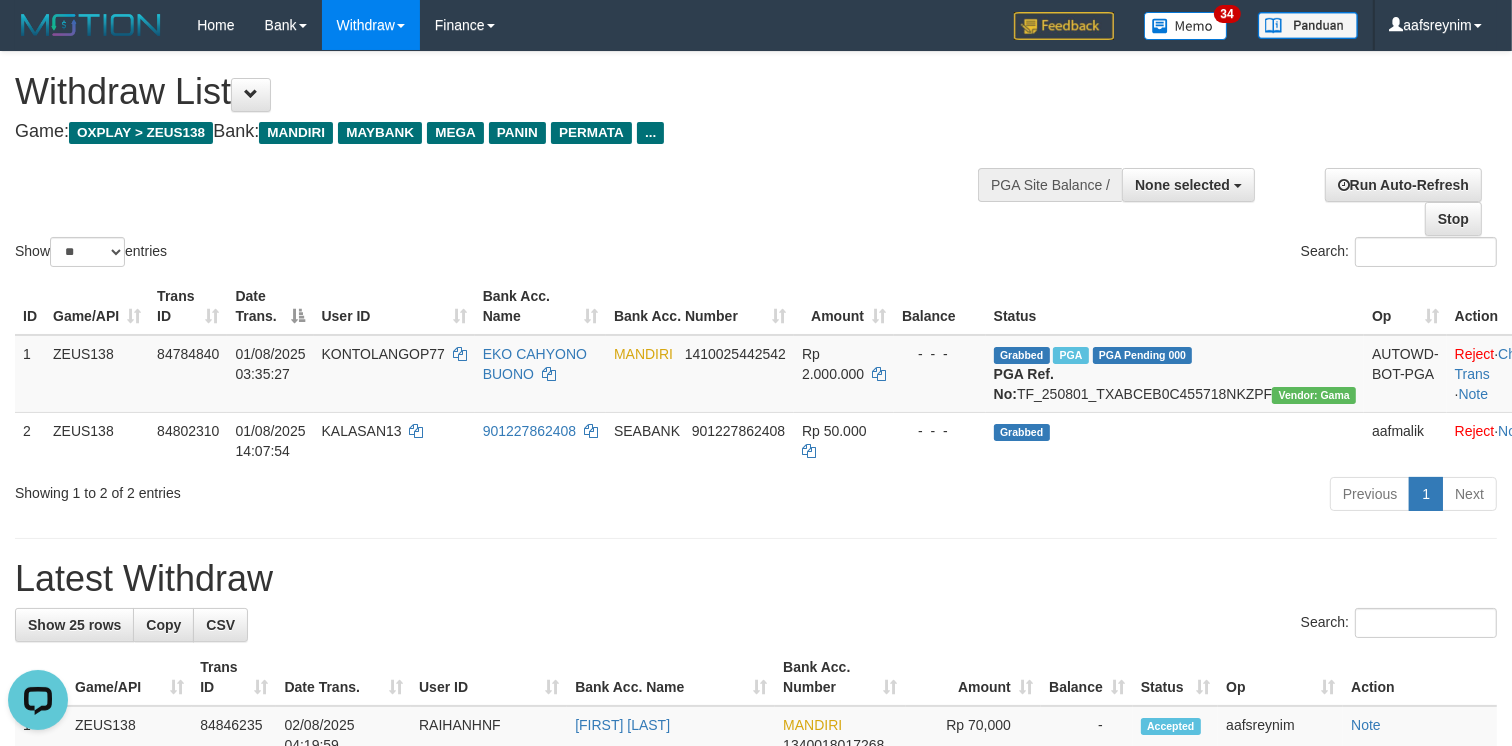 scroll, scrollTop: 0, scrollLeft: 0, axis: both 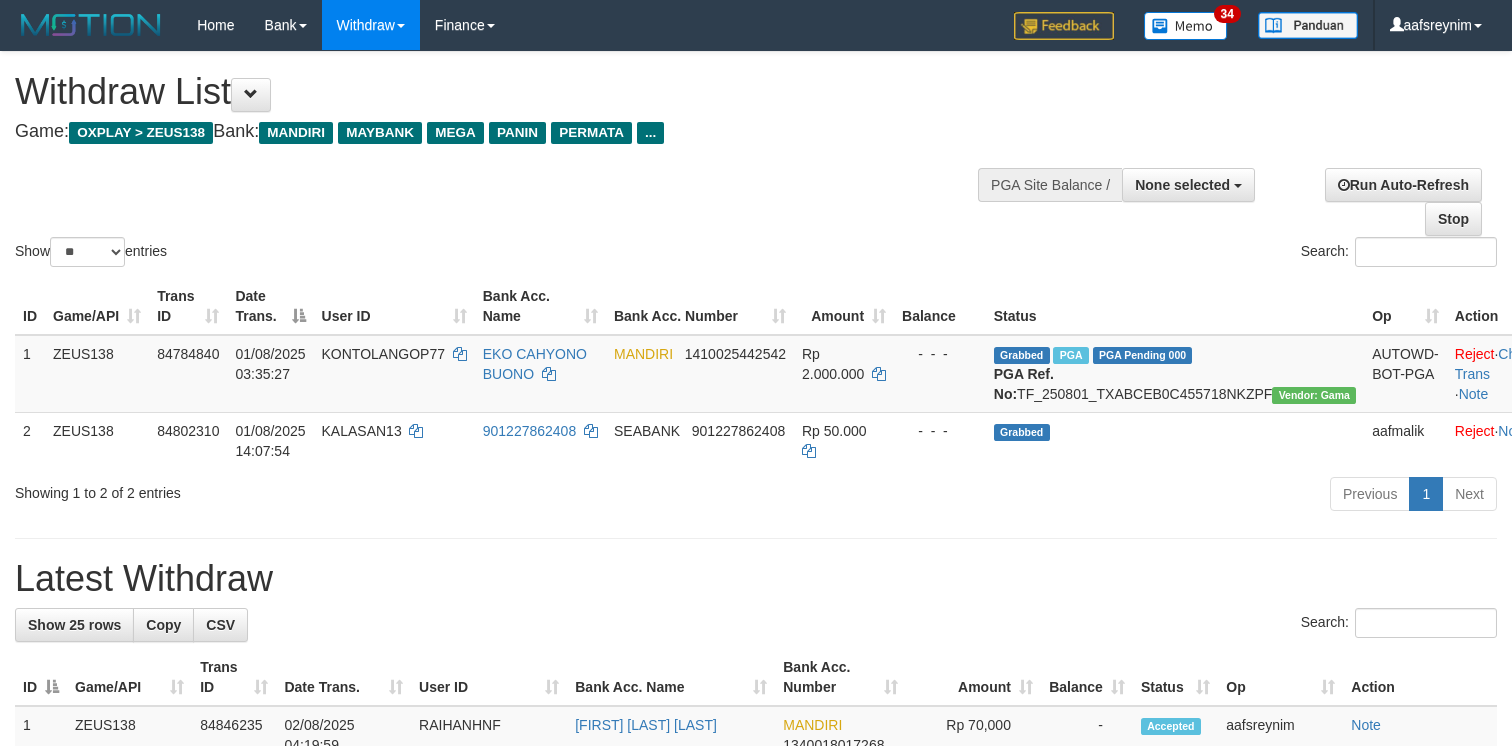 select 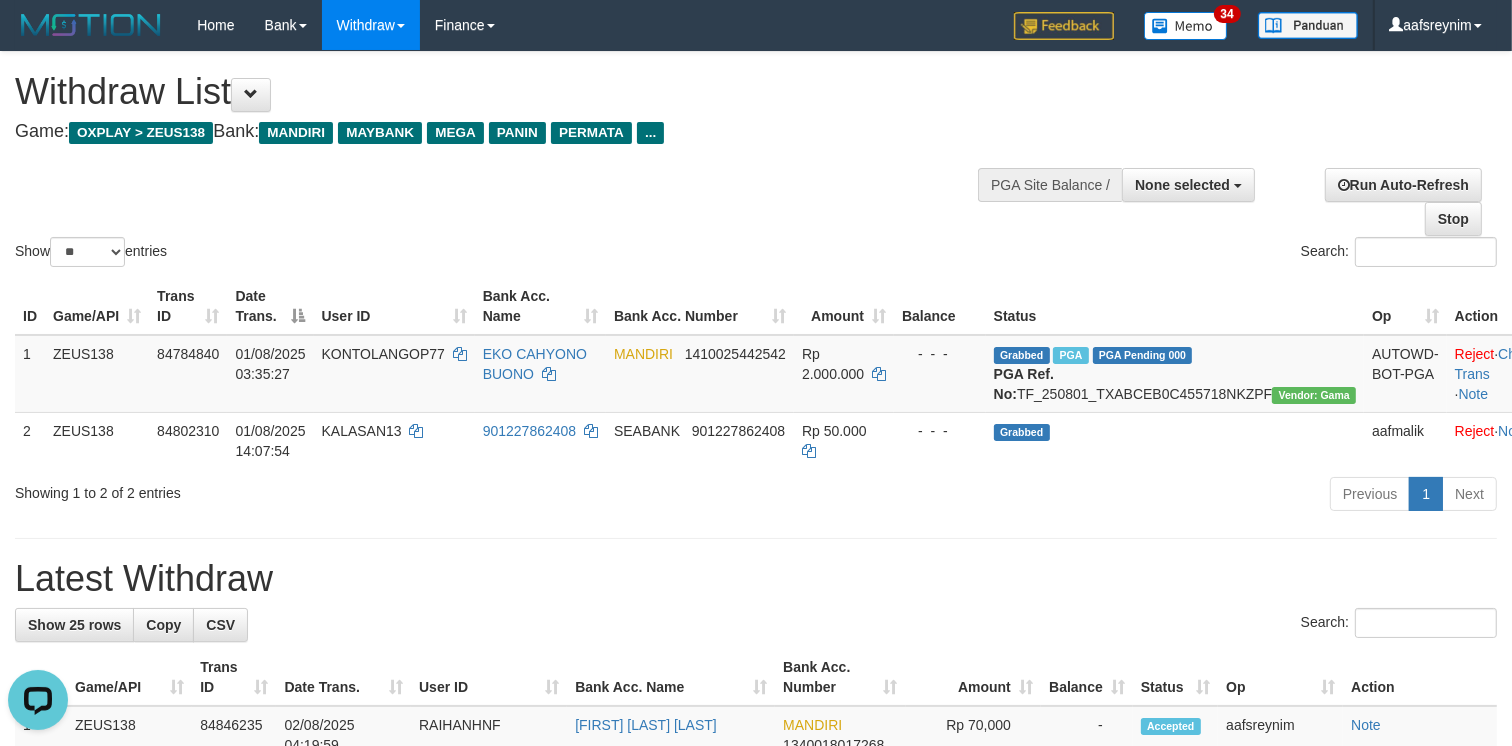 scroll, scrollTop: 0, scrollLeft: 0, axis: both 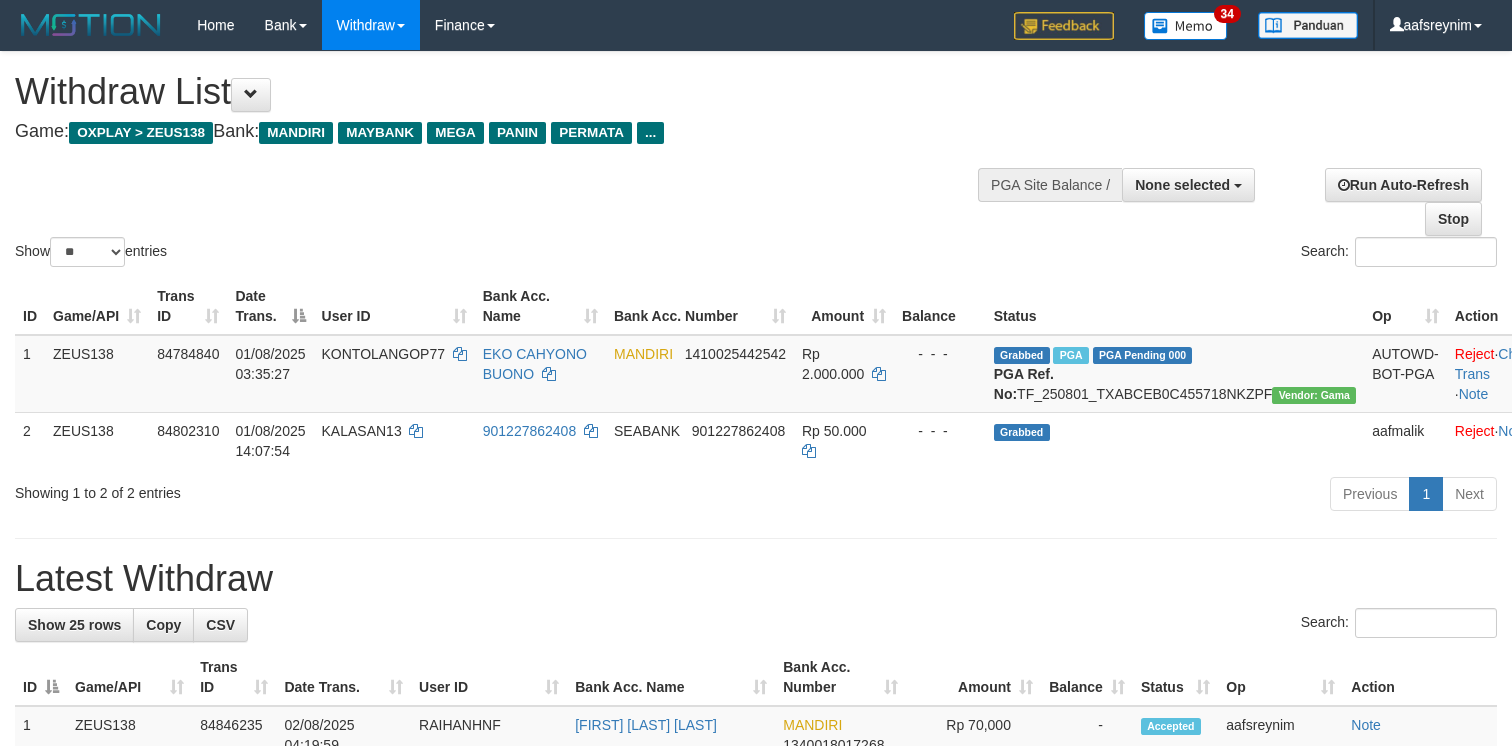 select 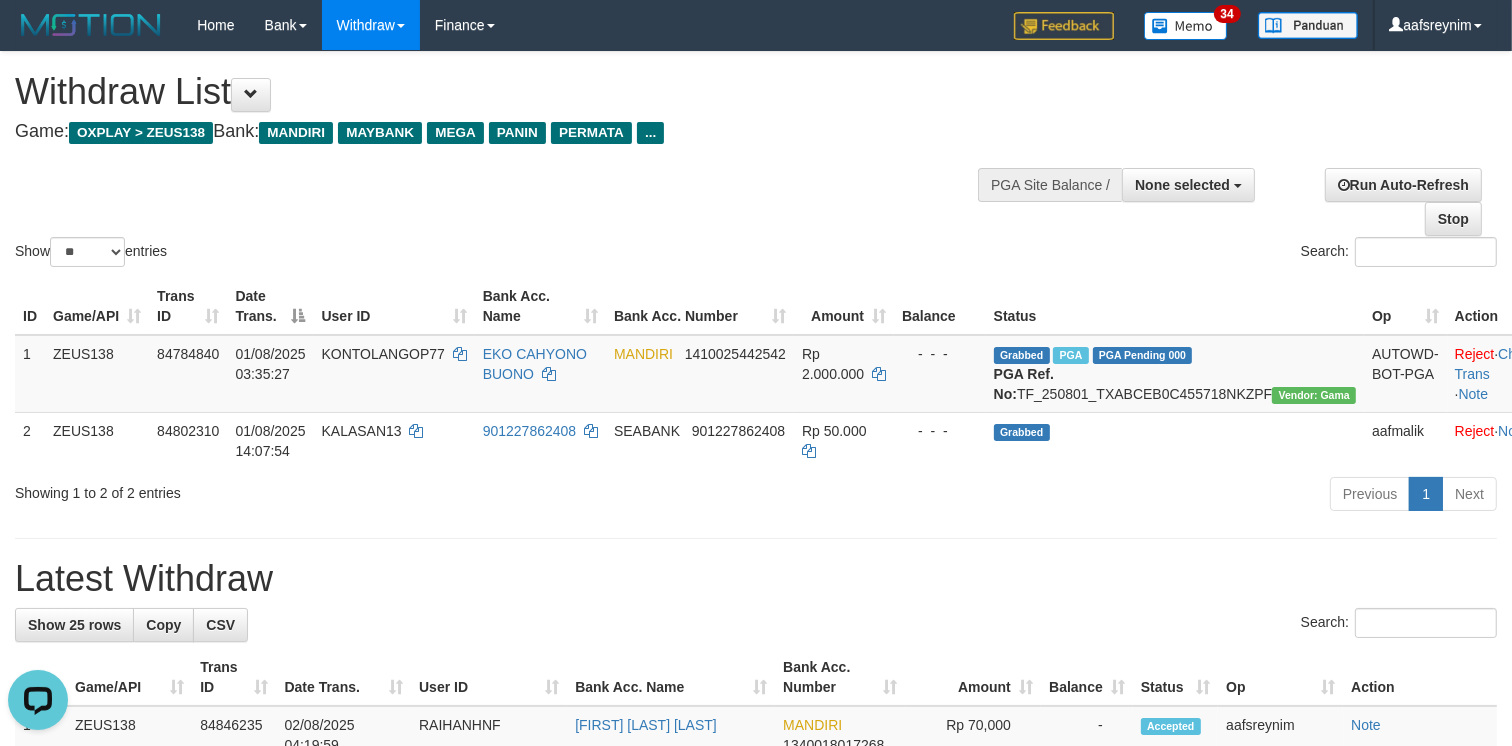 scroll, scrollTop: 0, scrollLeft: 0, axis: both 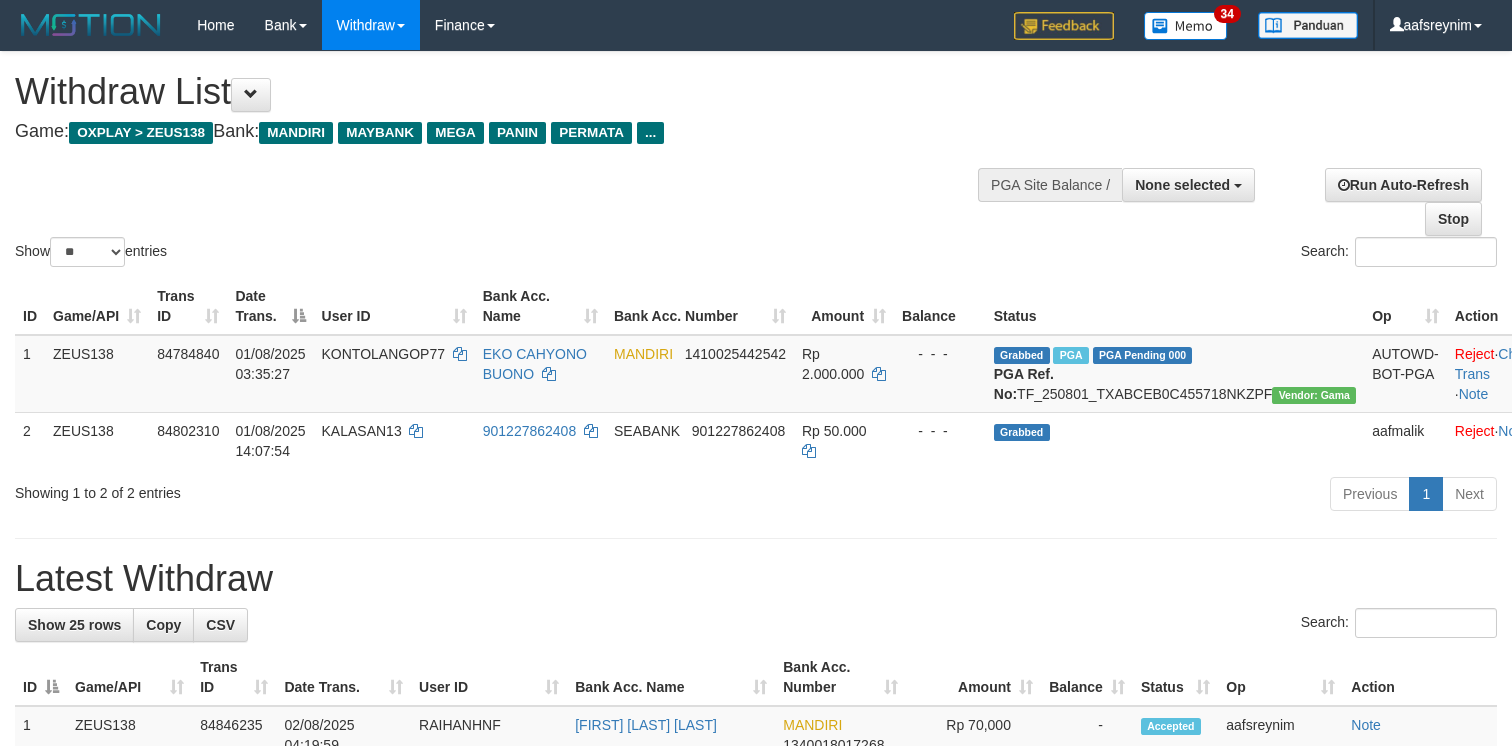 select 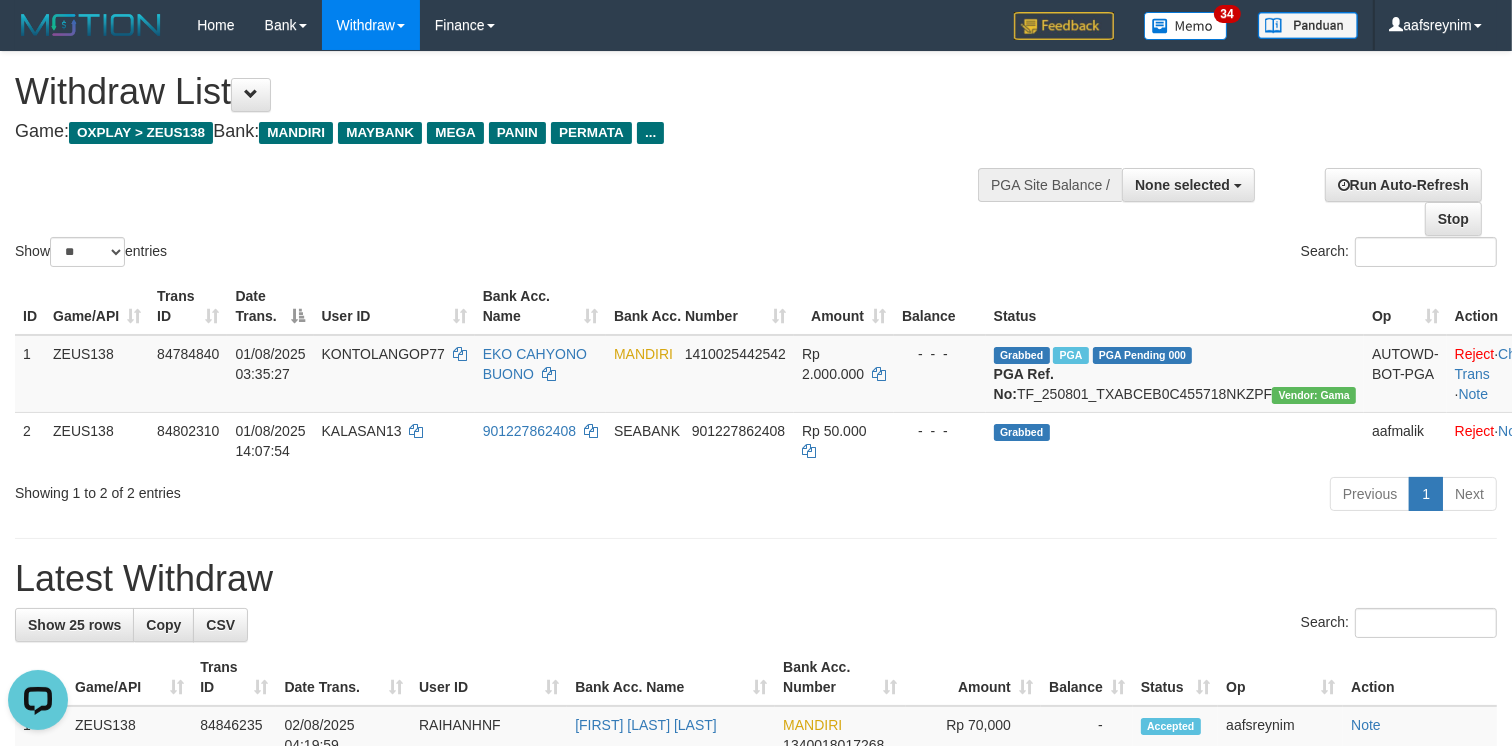 scroll, scrollTop: 0, scrollLeft: 0, axis: both 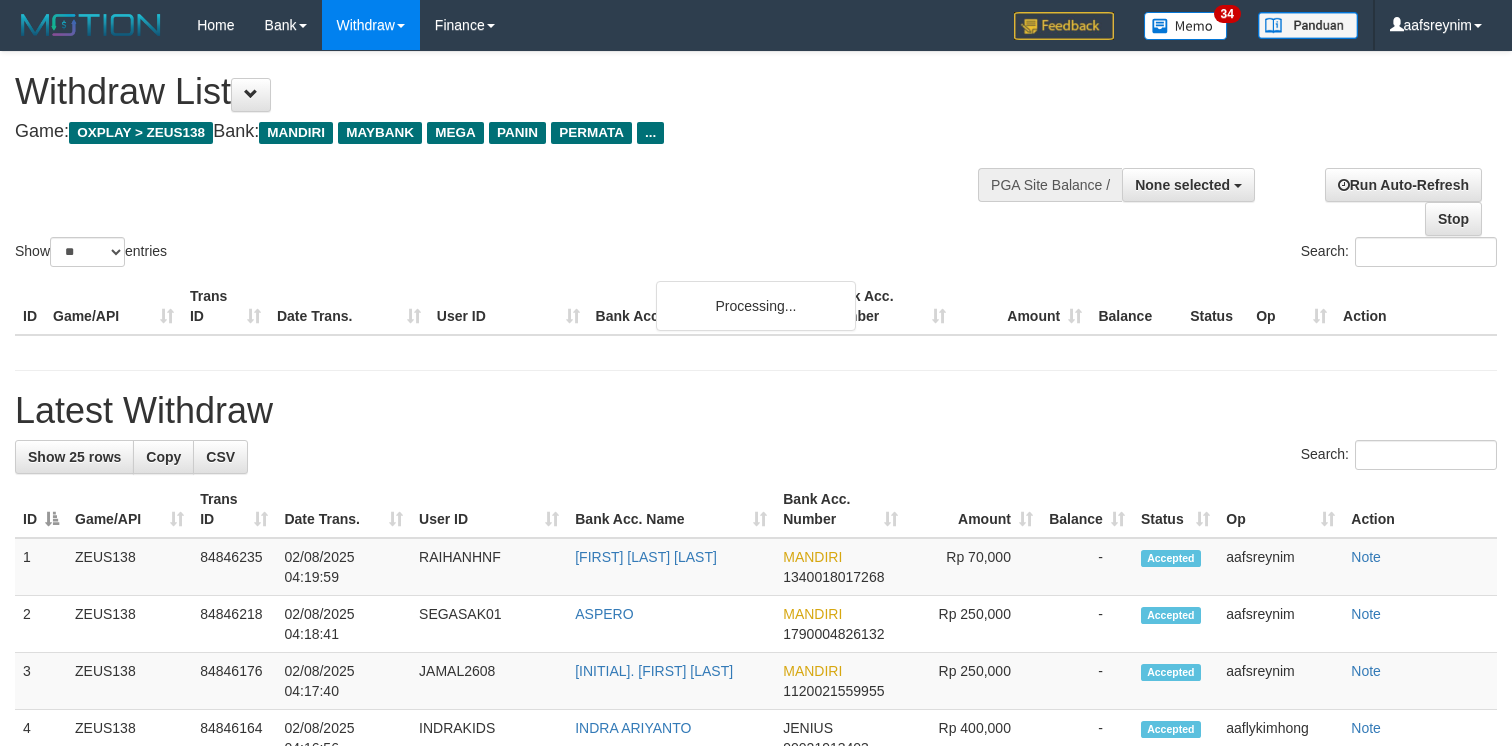 select 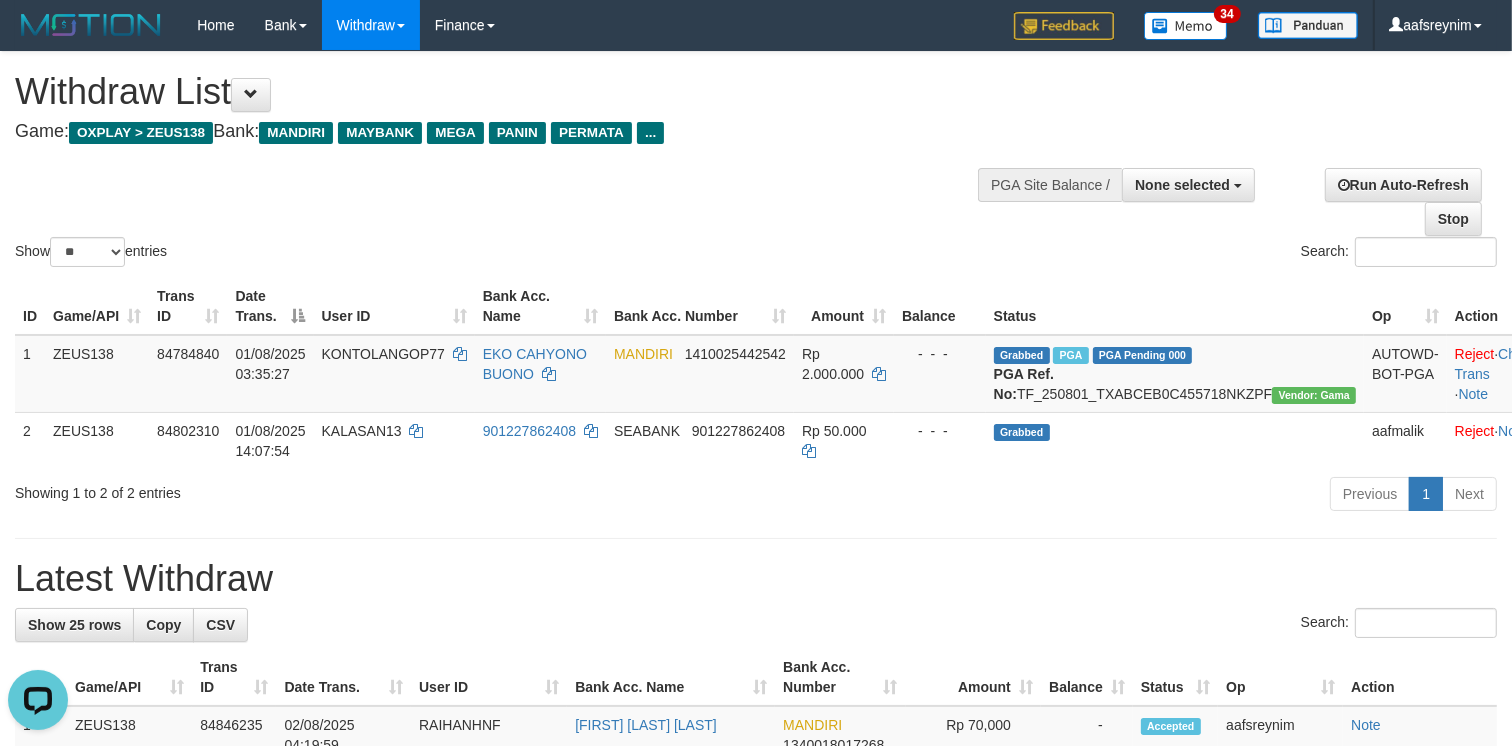 scroll, scrollTop: 0, scrollLeft: 0, axis: both 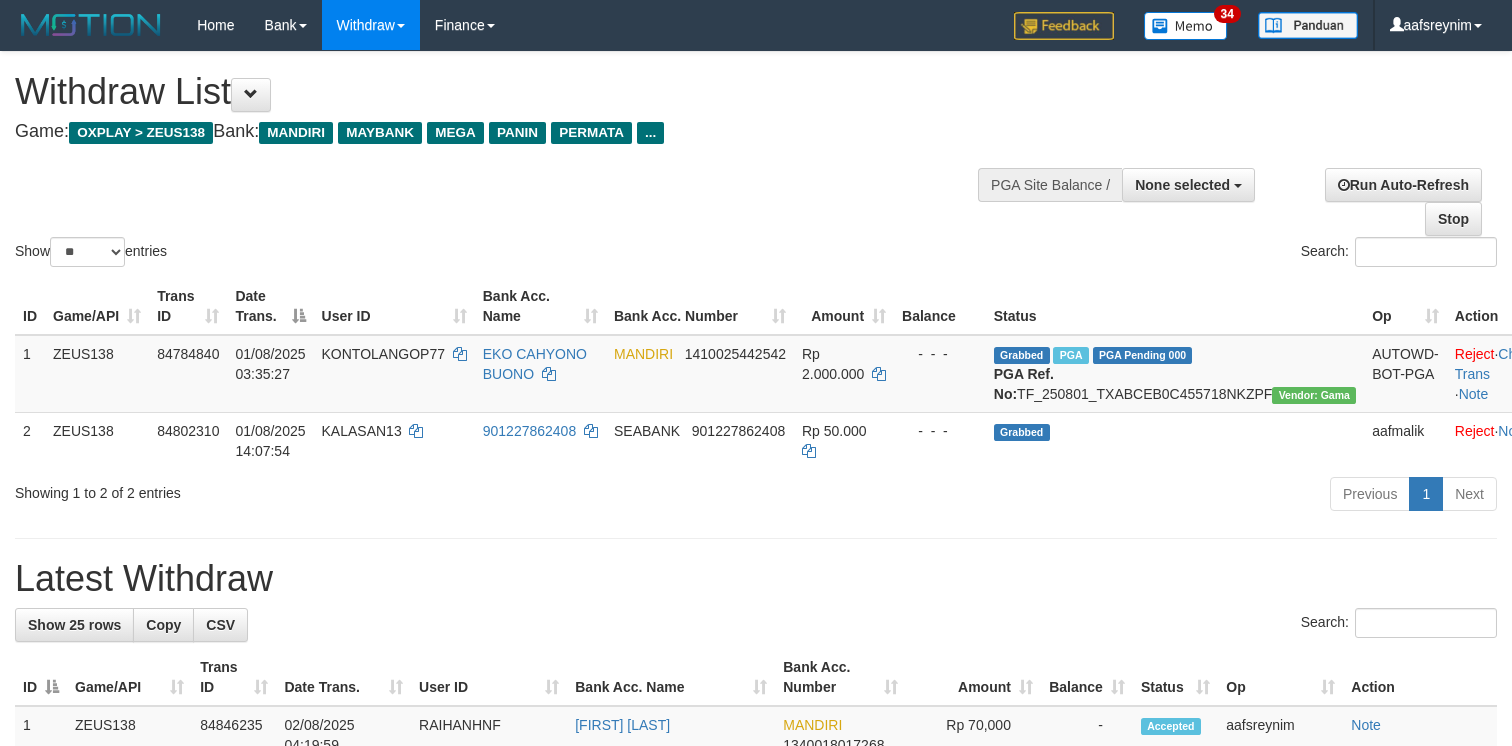 select 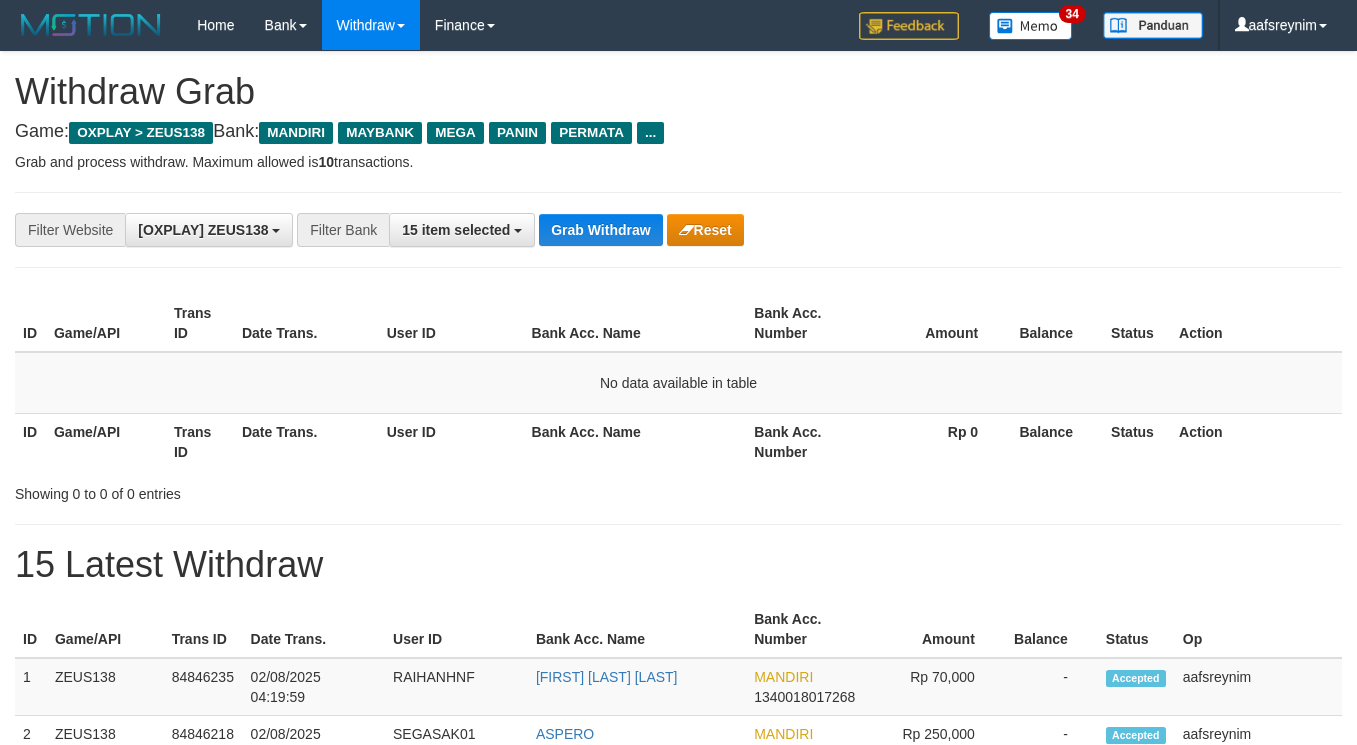 scroll, scrollTop: 0, scrollLeft: 0, axis: both 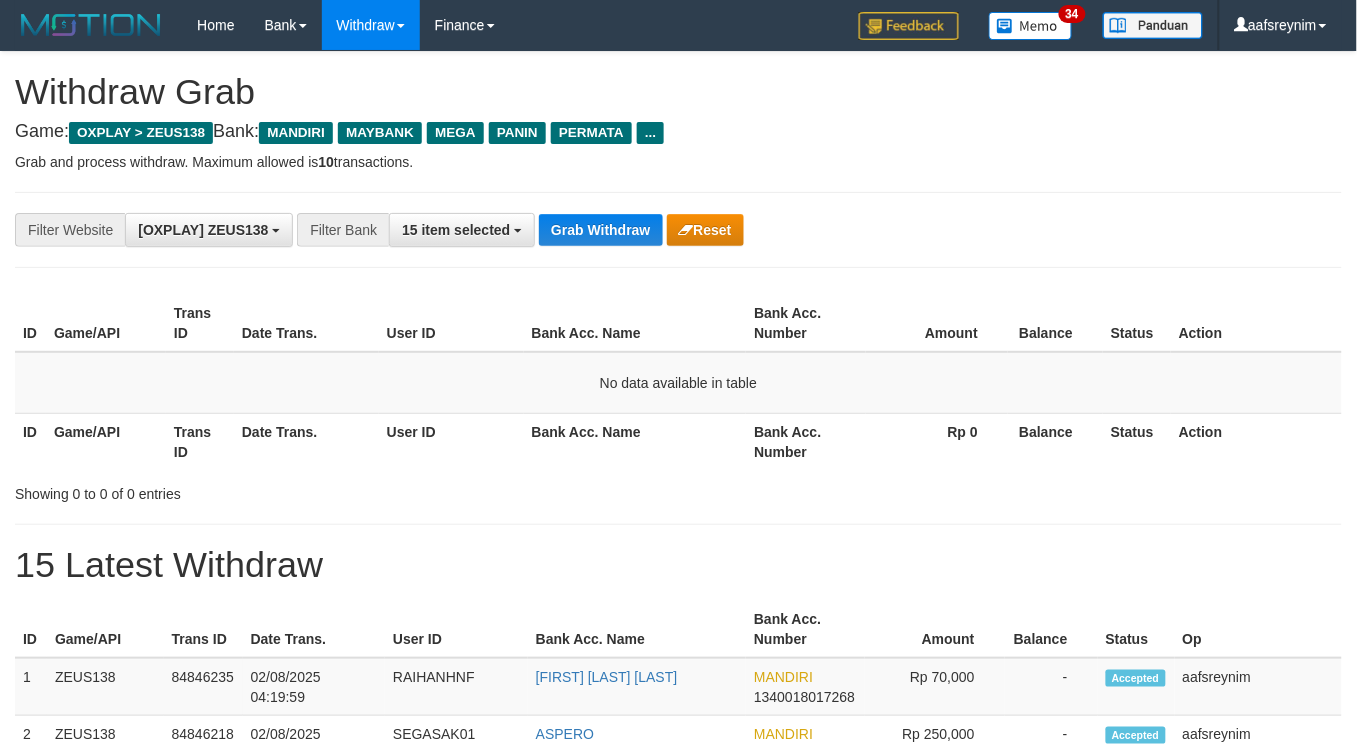 click on "**********" at bounding box center (678, 1113) 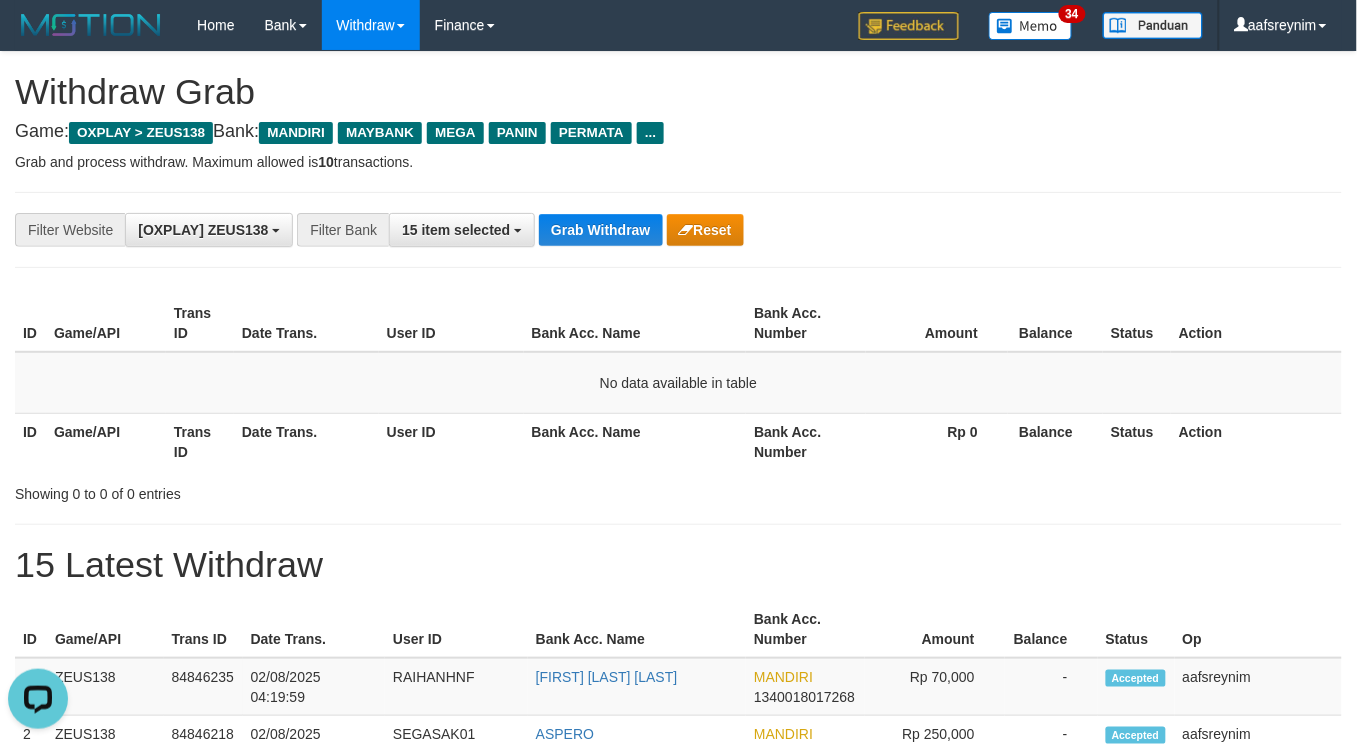 scroll, scrollTop: 0, scrollLeft: 0, axis: both 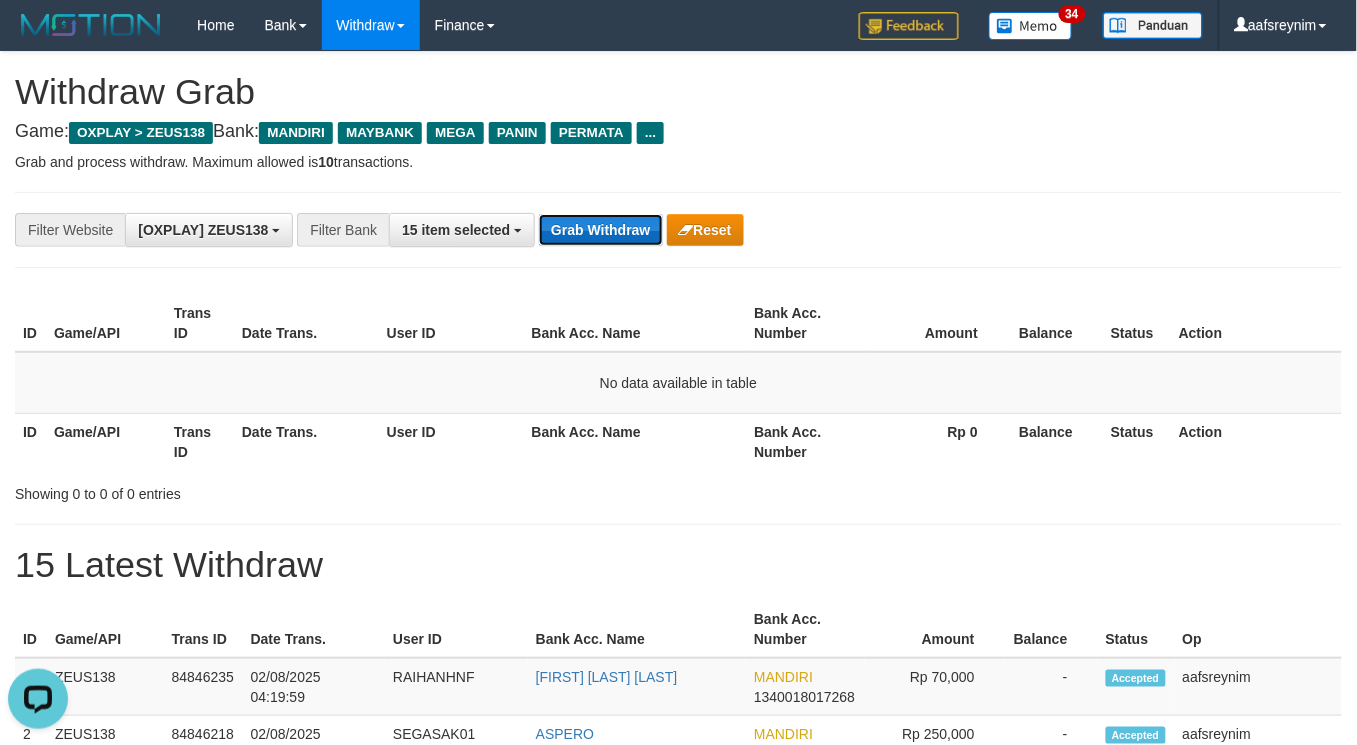 click on "Grab Withdraw" at bounding box center (600, 230) 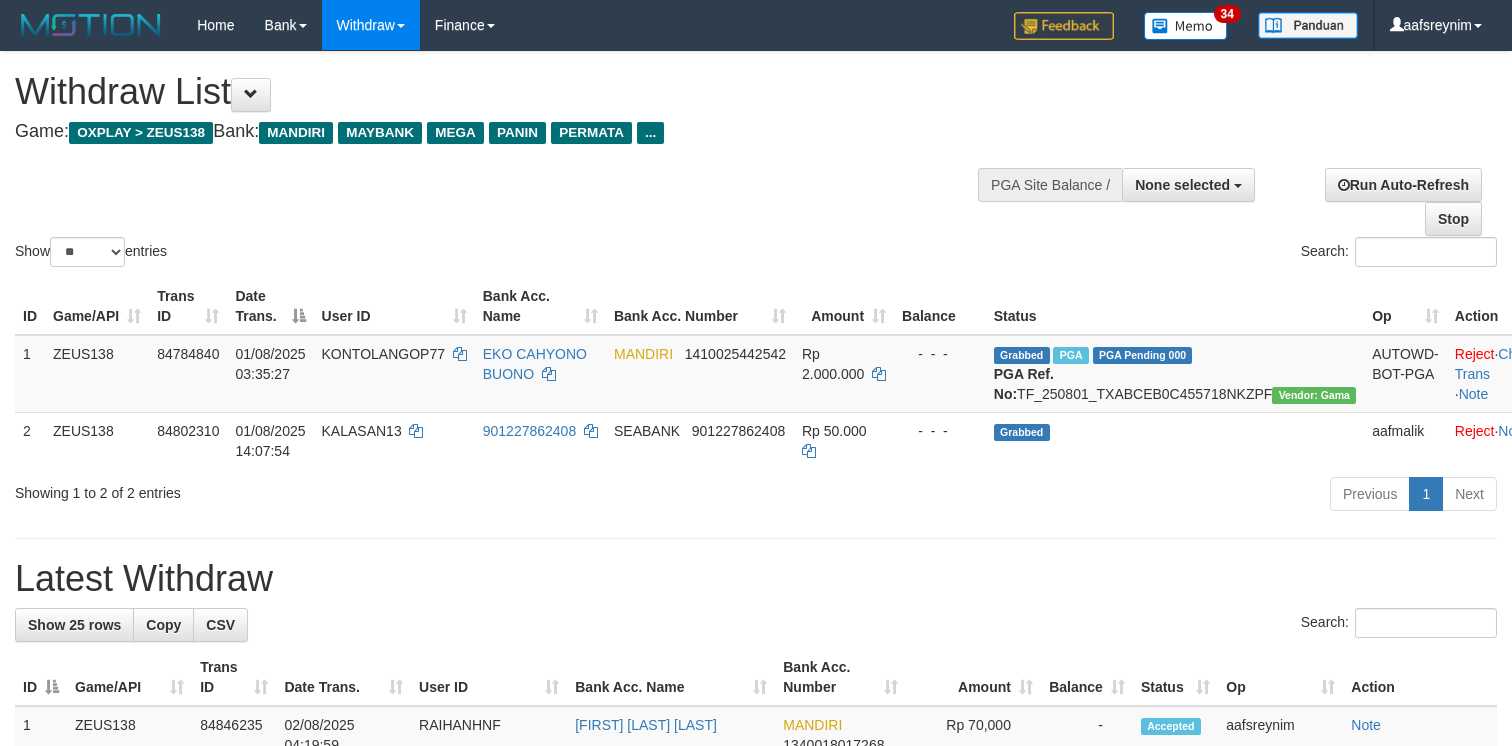 select 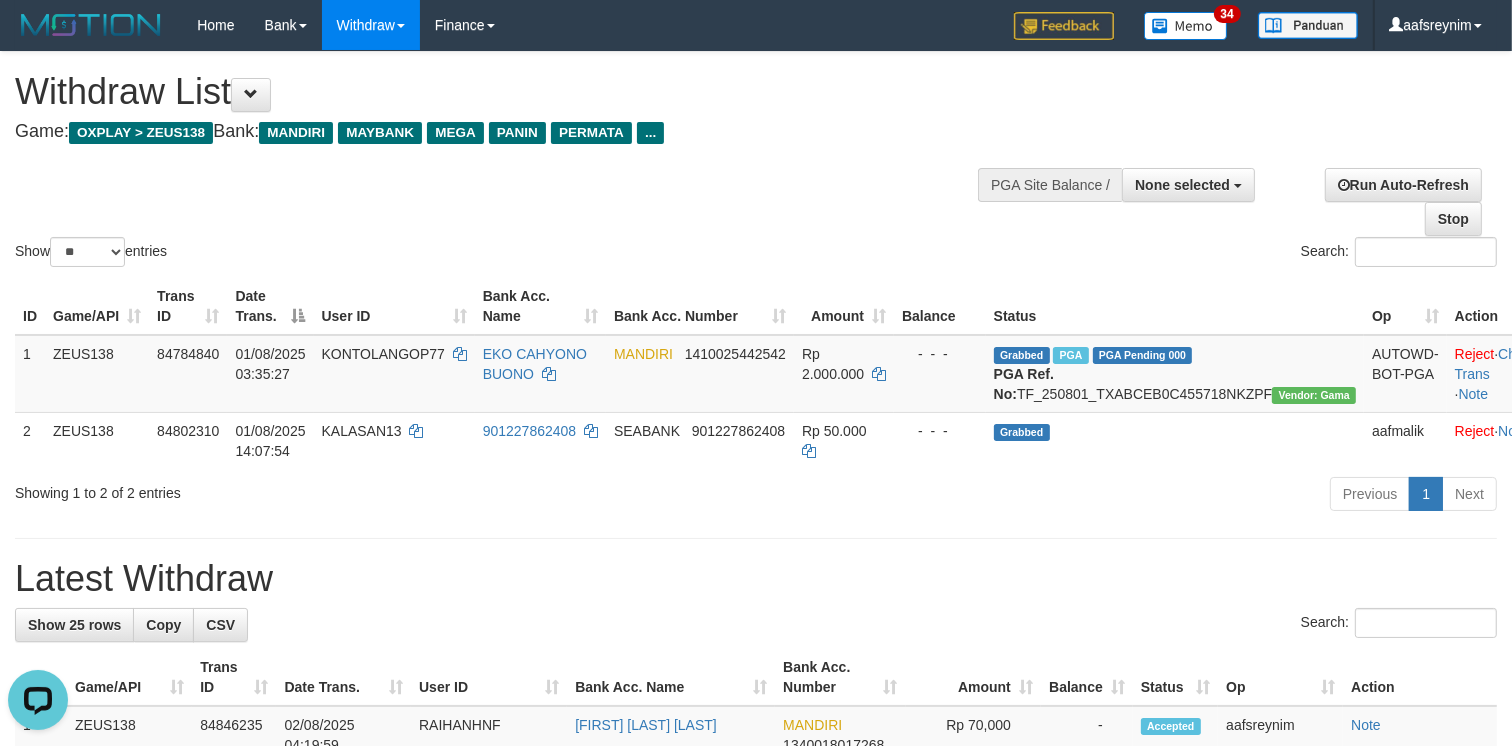 scroll, scrollTop: 0, scrollLeft: 0, axis: both 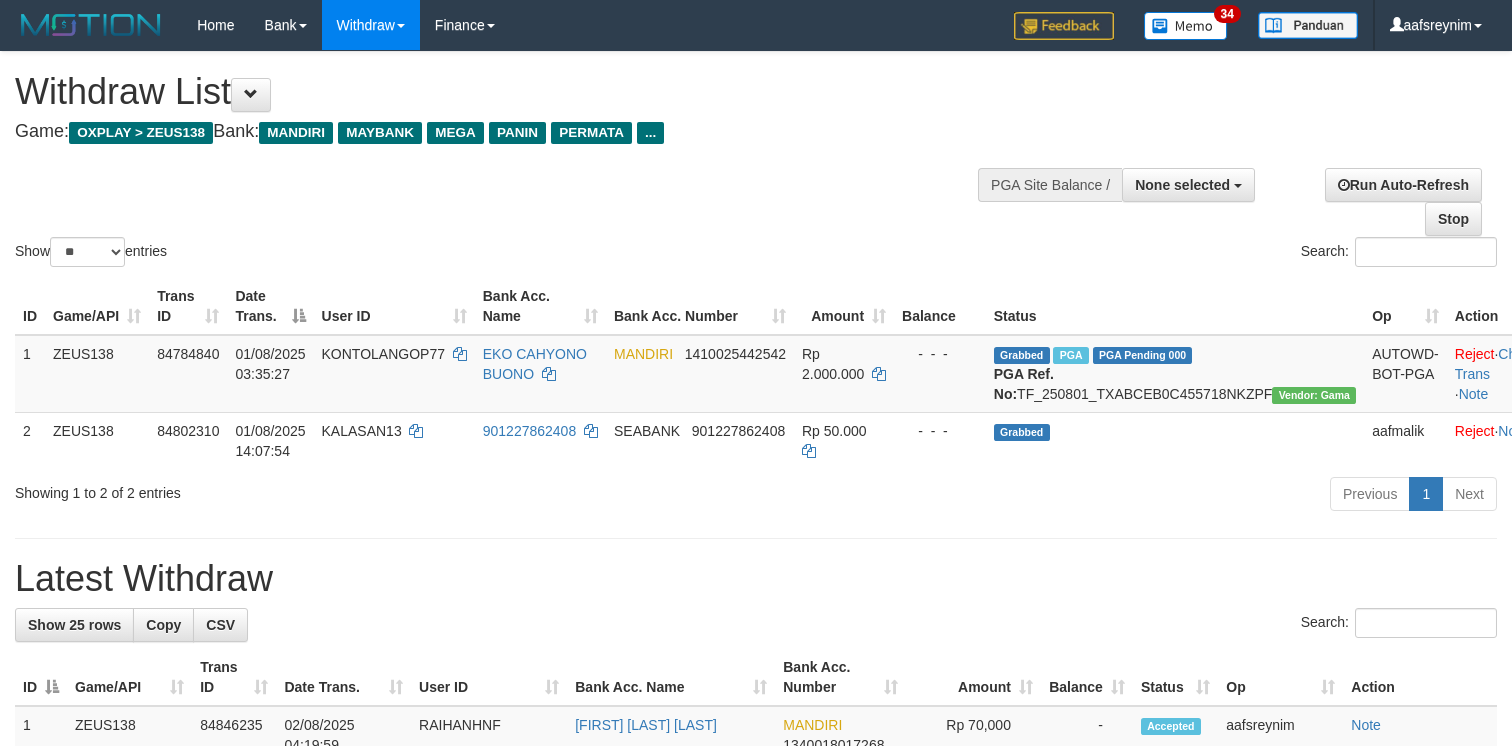 select 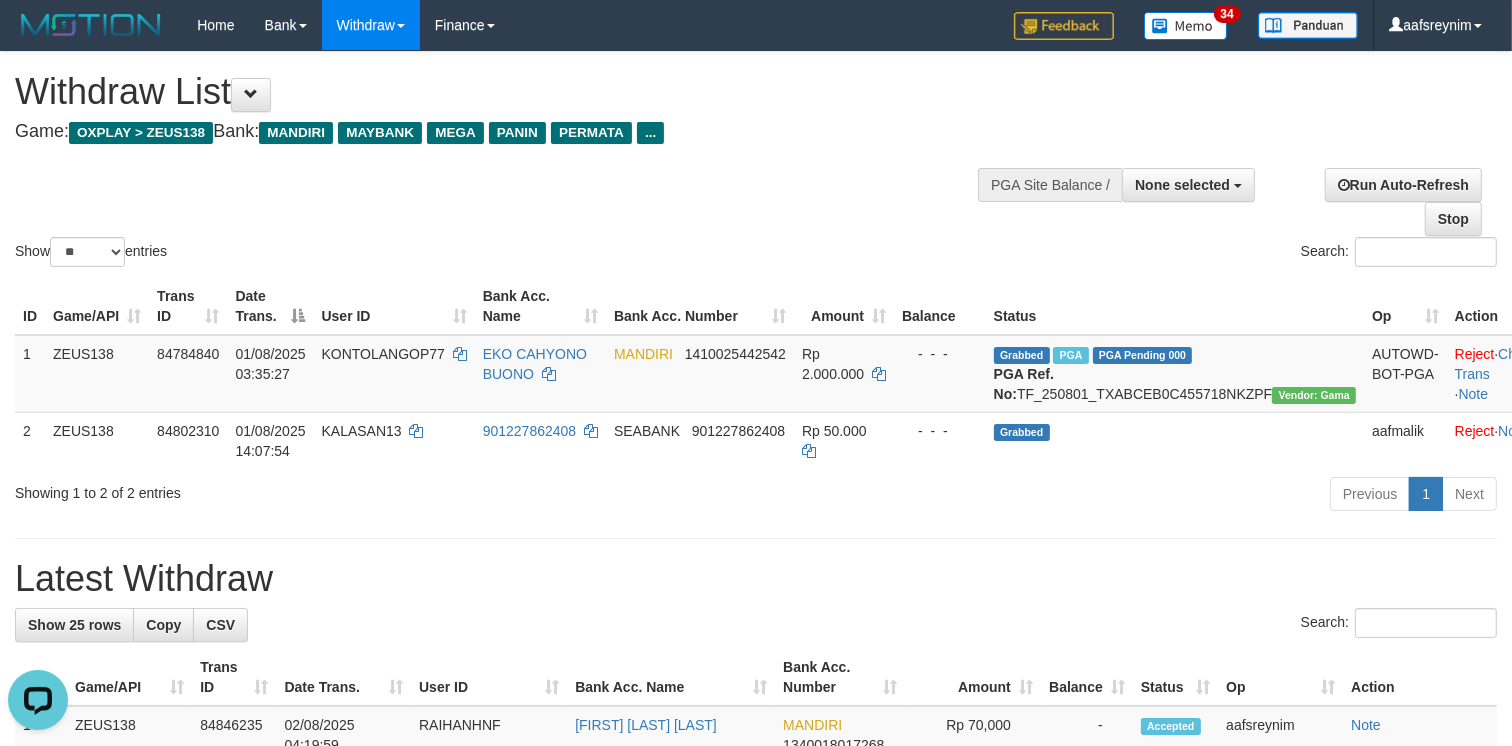 scroll, scrollTop: 0, scrollLeft: 0, axis: both 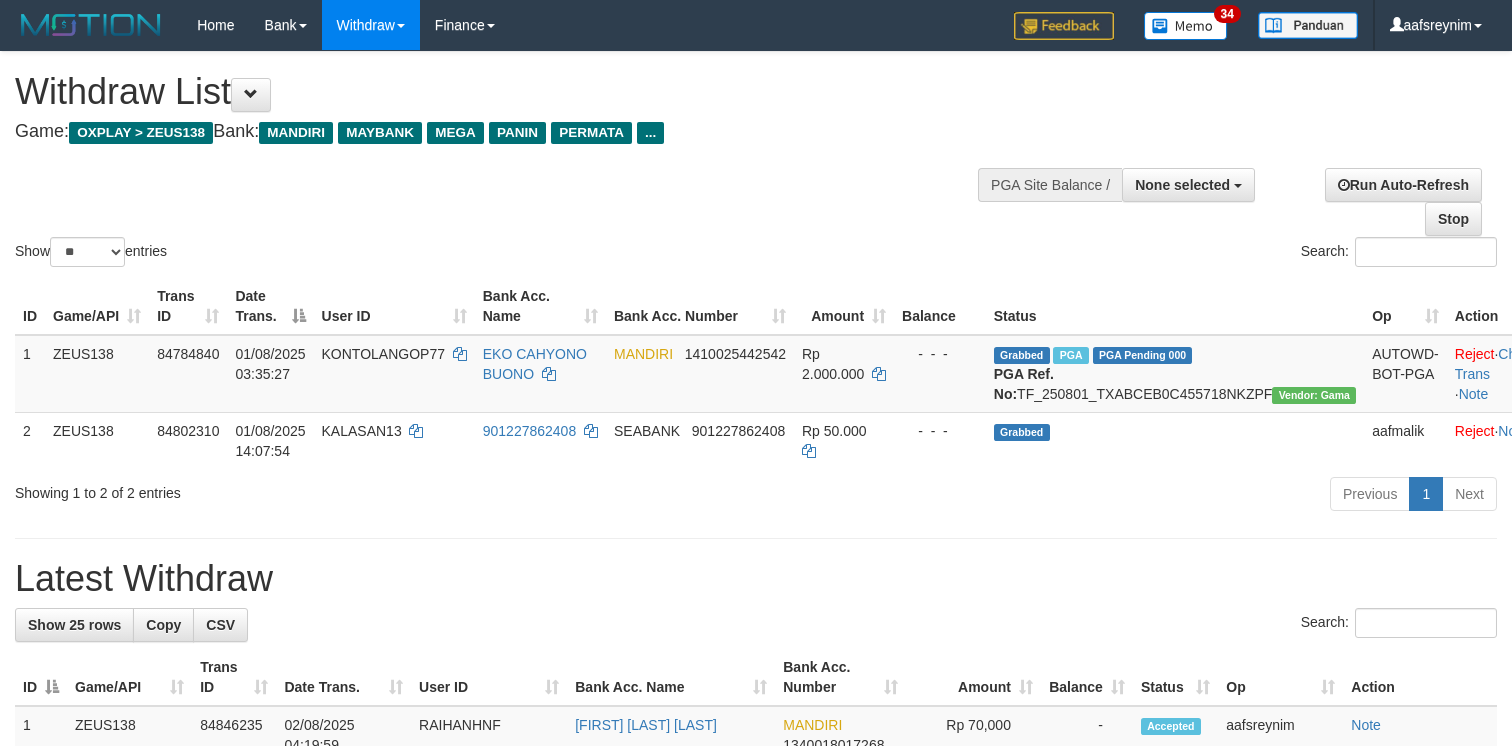 select 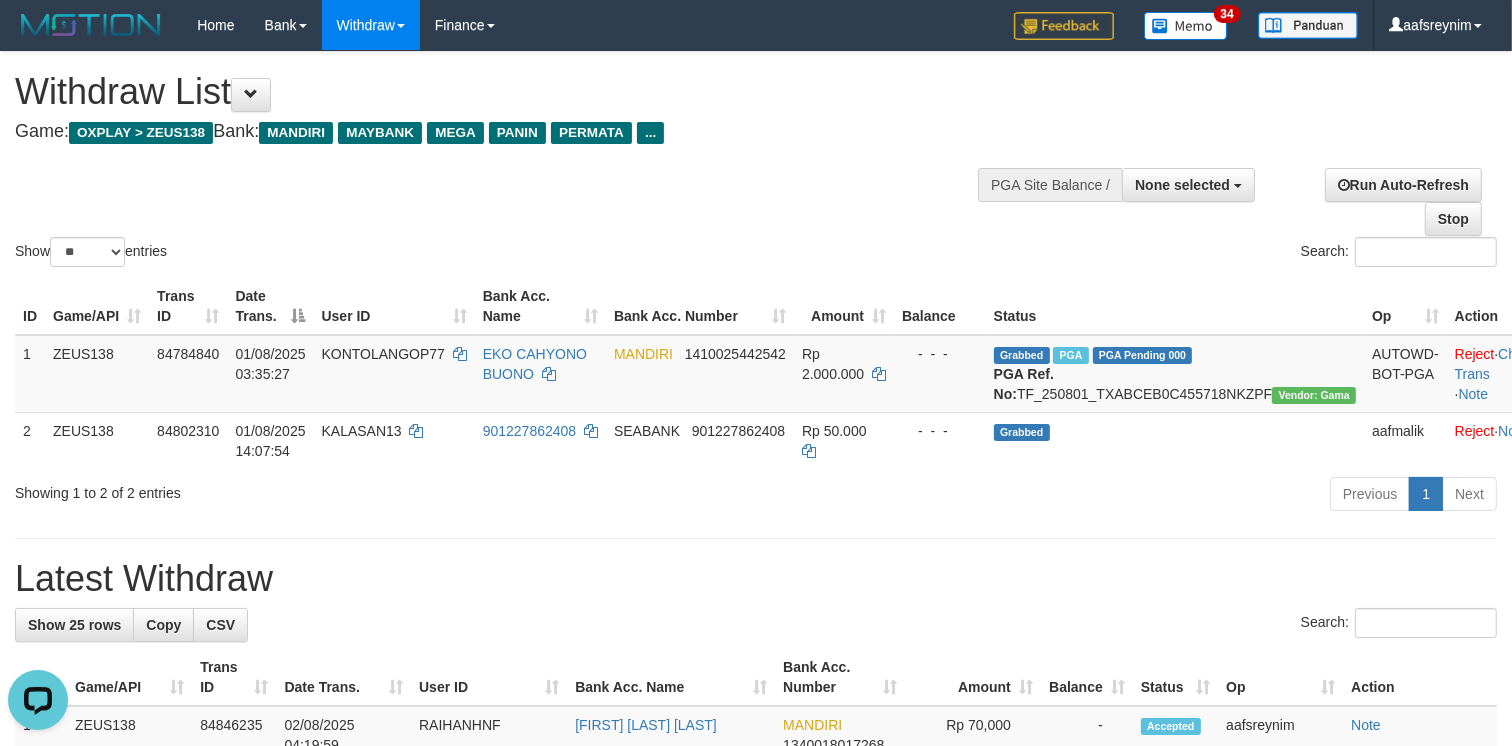 scroll, scrollTop: 0, scrollLeft: 0, axis: both 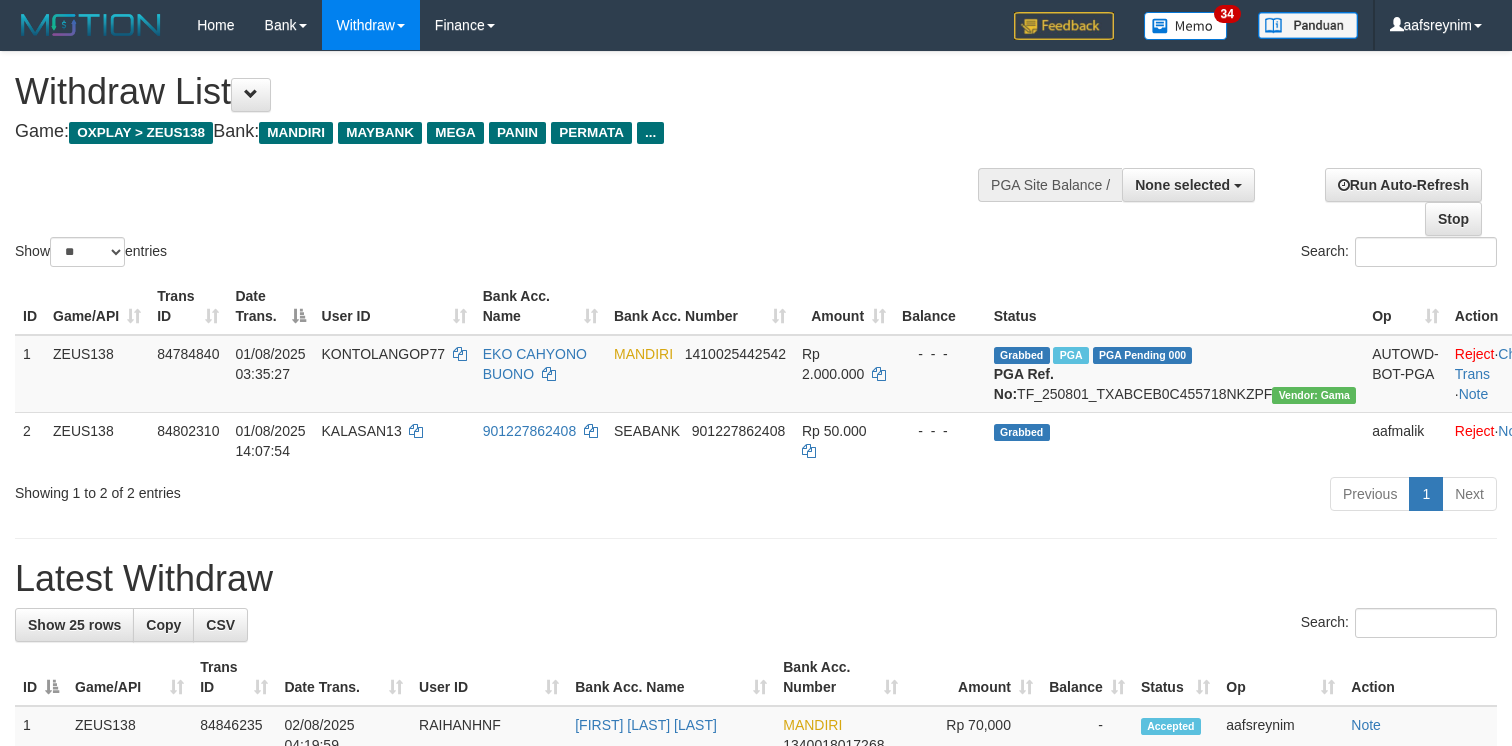 select 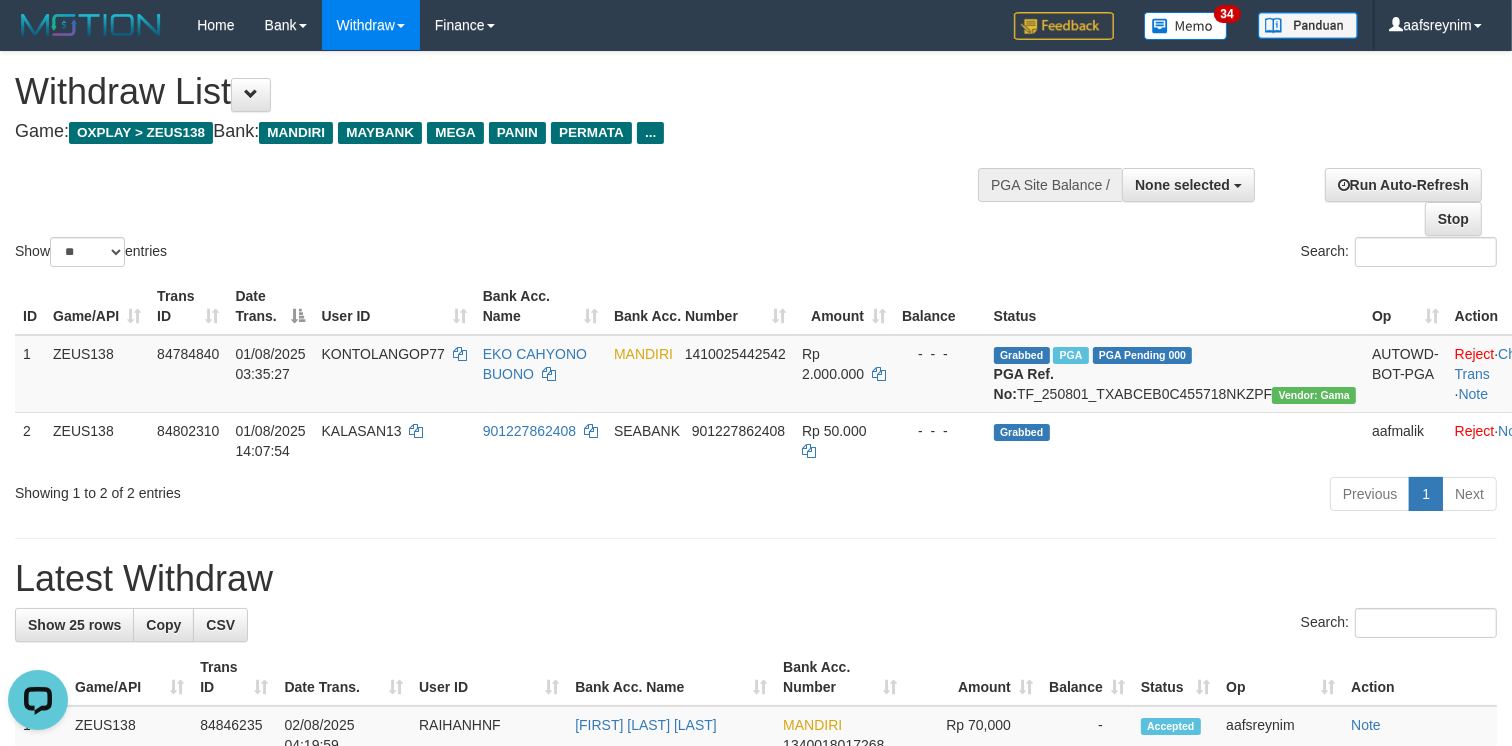 scroll, scrollTop: 0, scrollLeft: 0, axis: both 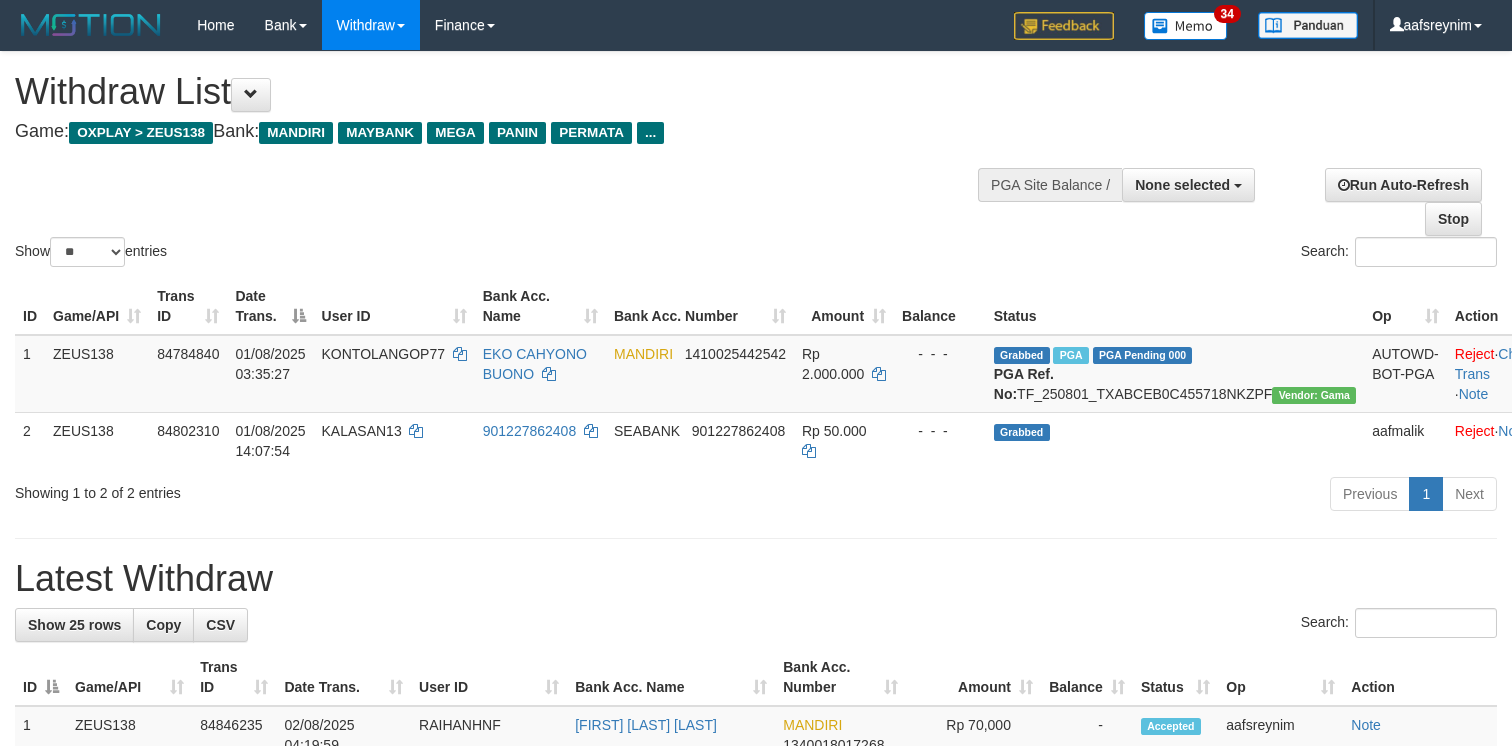 select 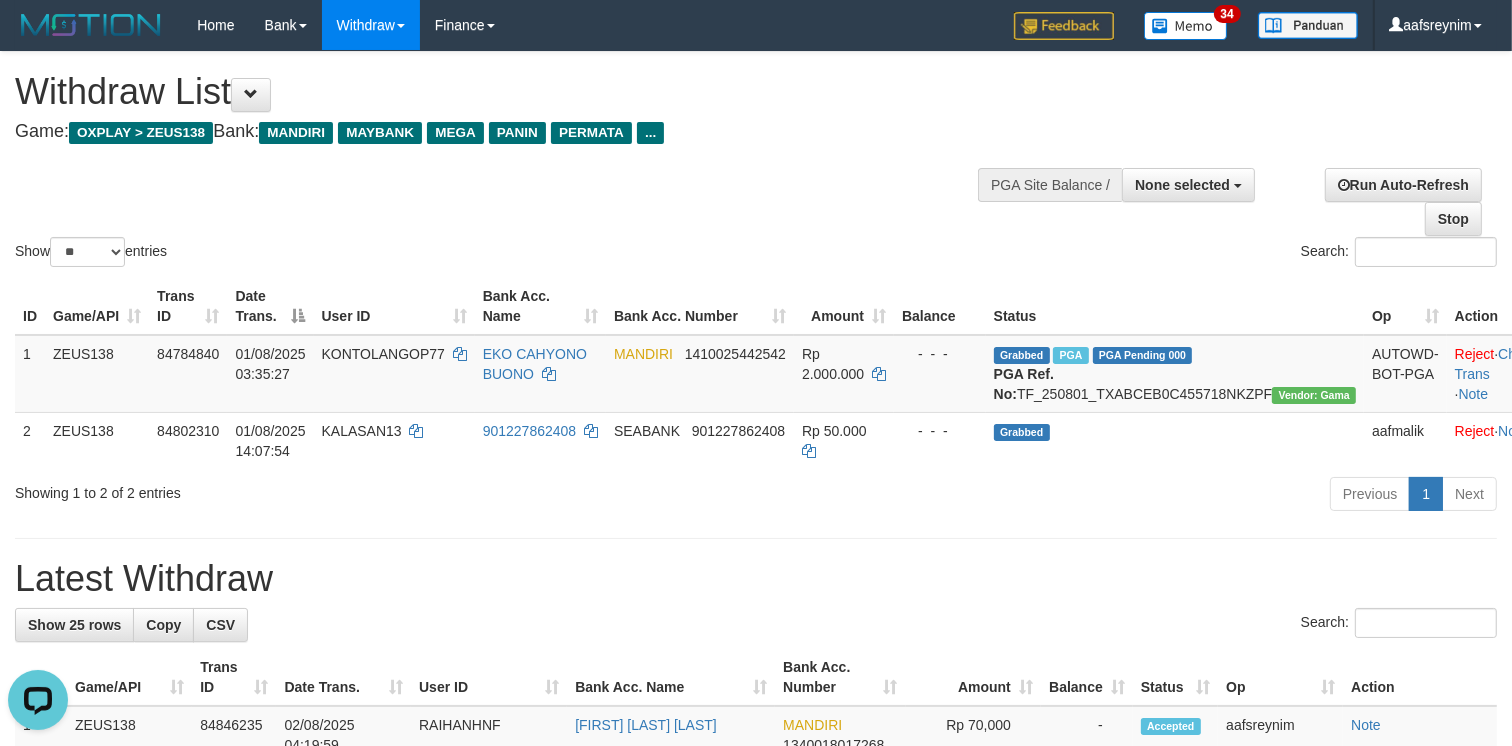 scroll, scrollTop: 0, scrollLeft: 0, axis: both 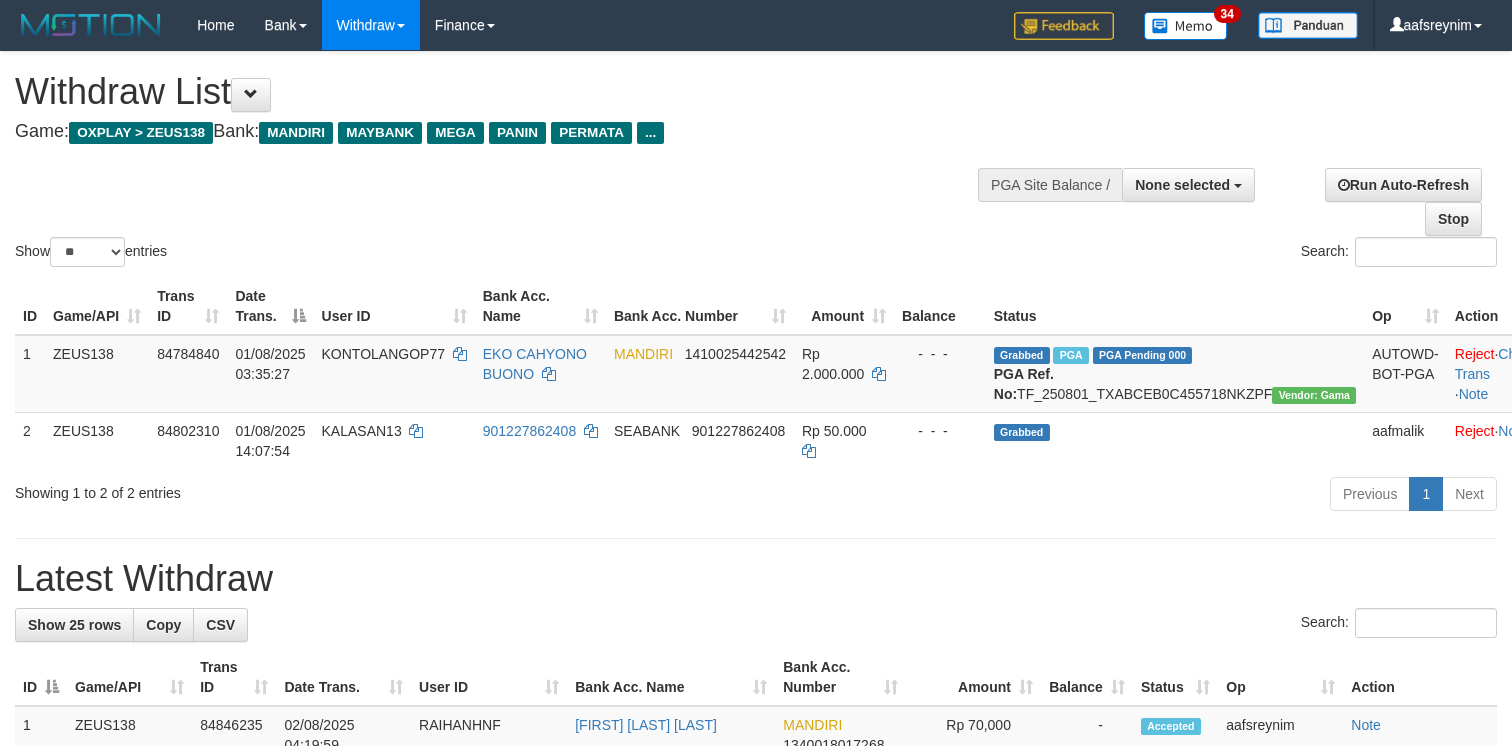 select 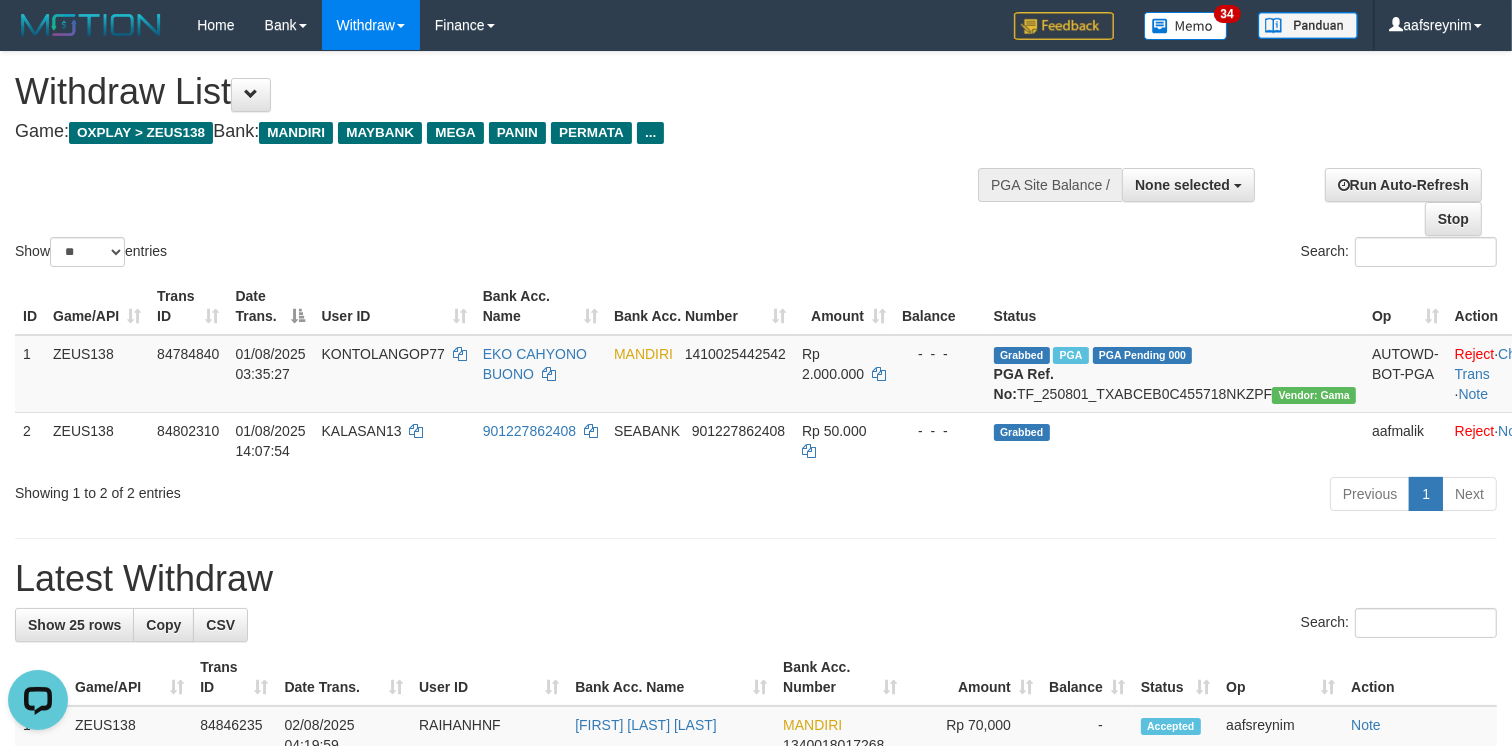 scroll, scrollTop: 0, scrollLeft: 0, axis: both 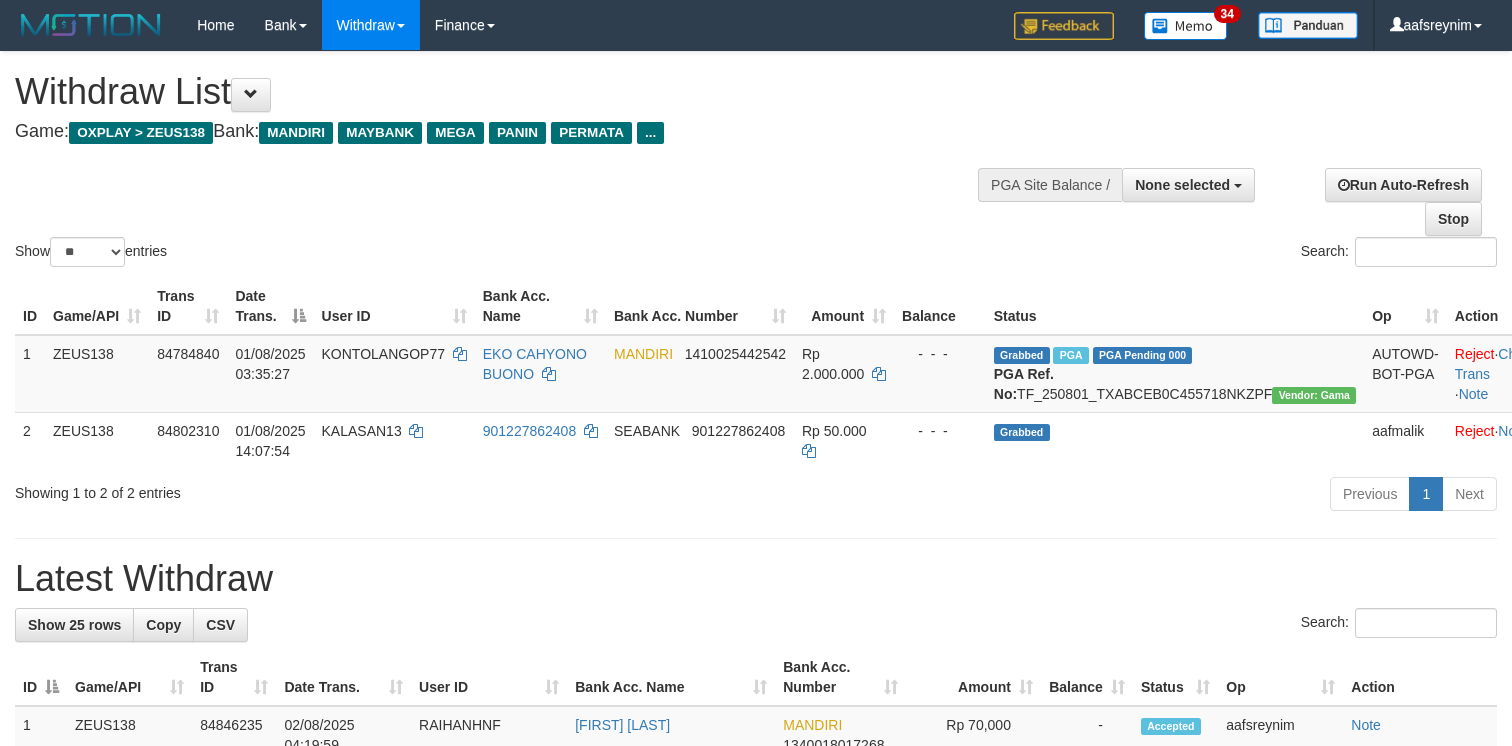select 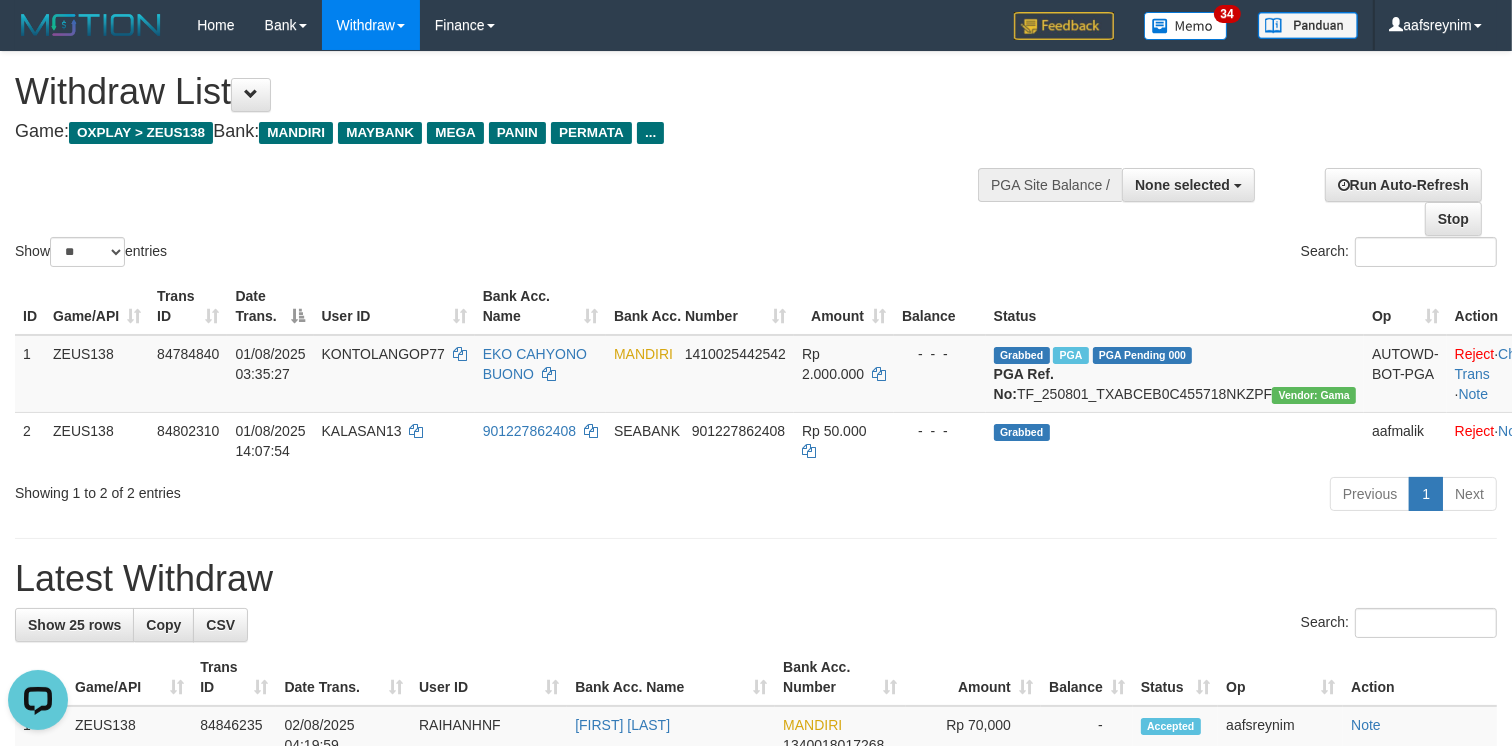scroll, scrollTop: 0, scrollLeft: 0, axis: both 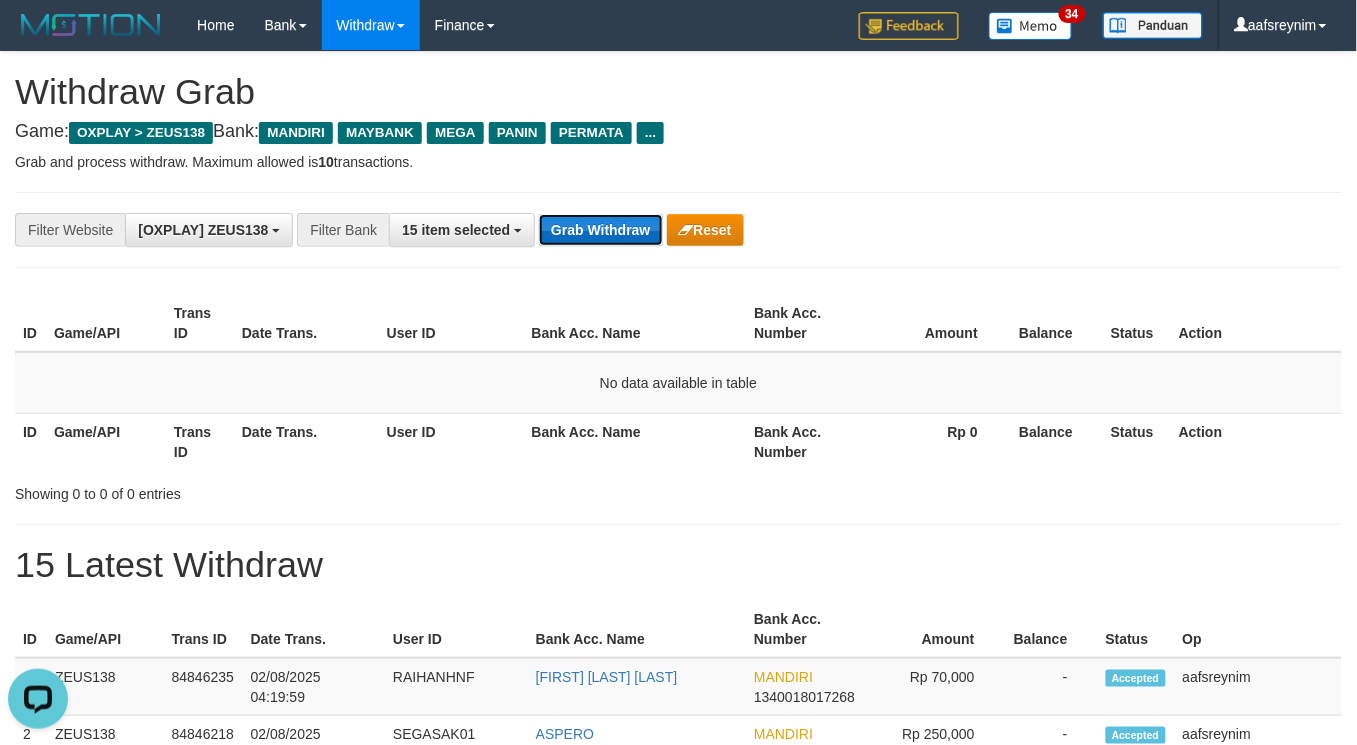 click on "Grab Withdraw" at bounding box center [600, 230] 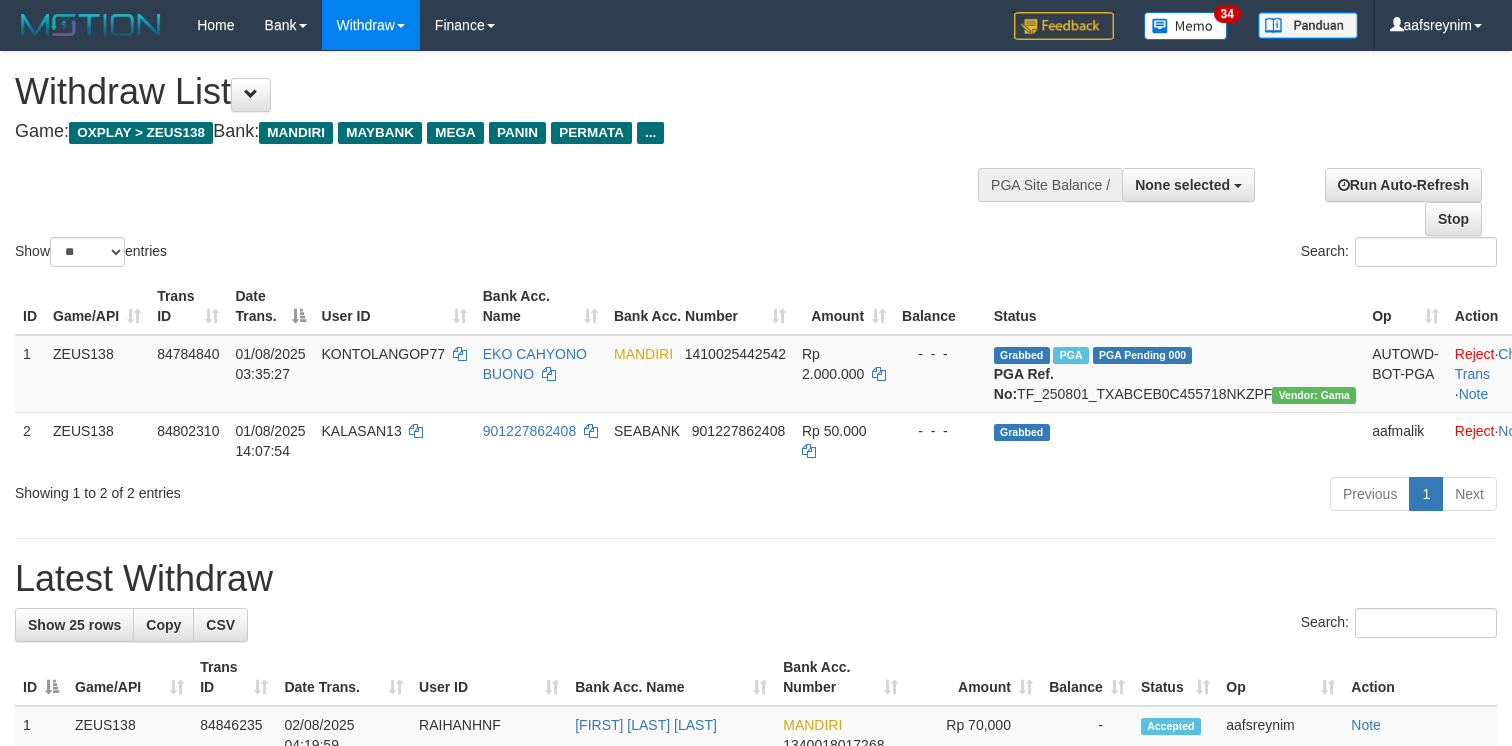 select 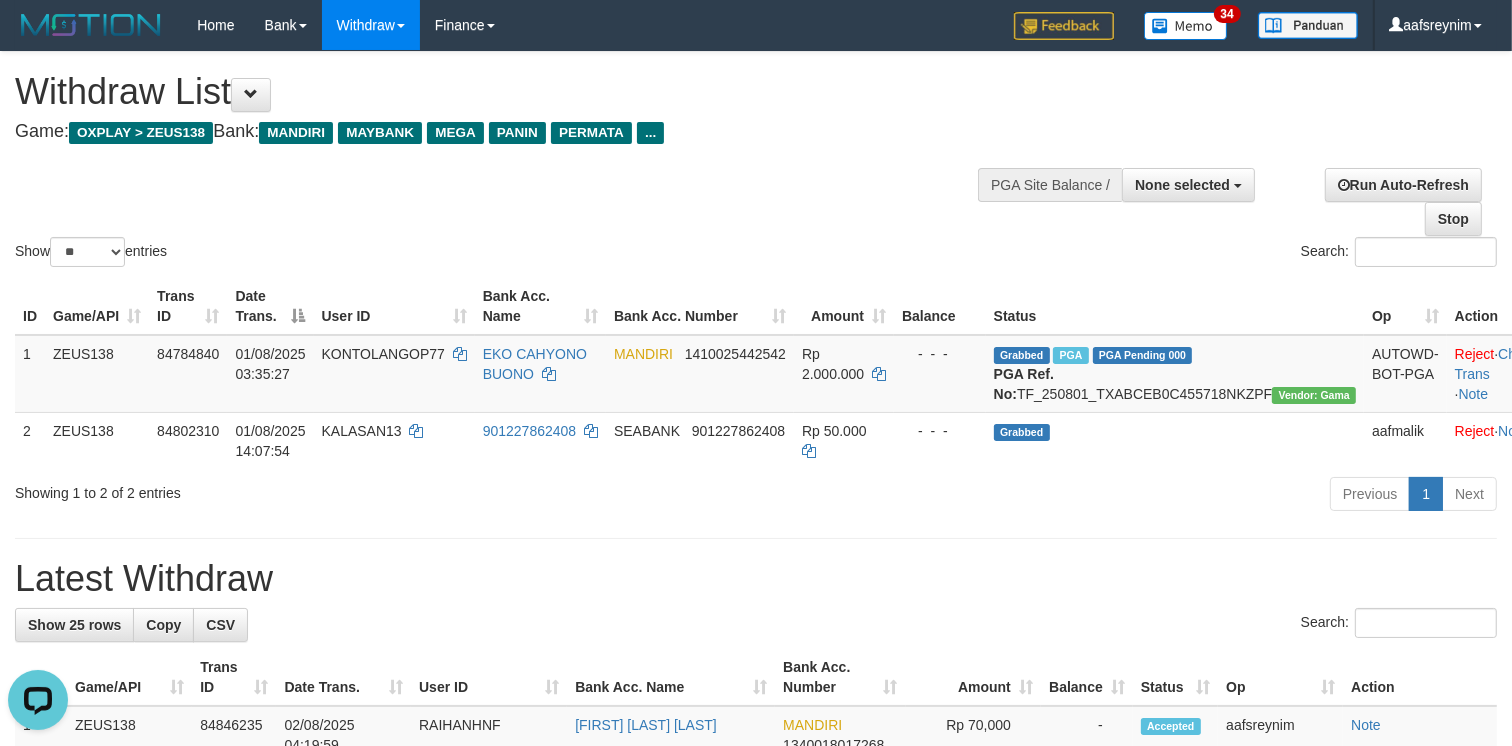 scroll, scrollTop: 0, scrollLeft: 0, axis: both 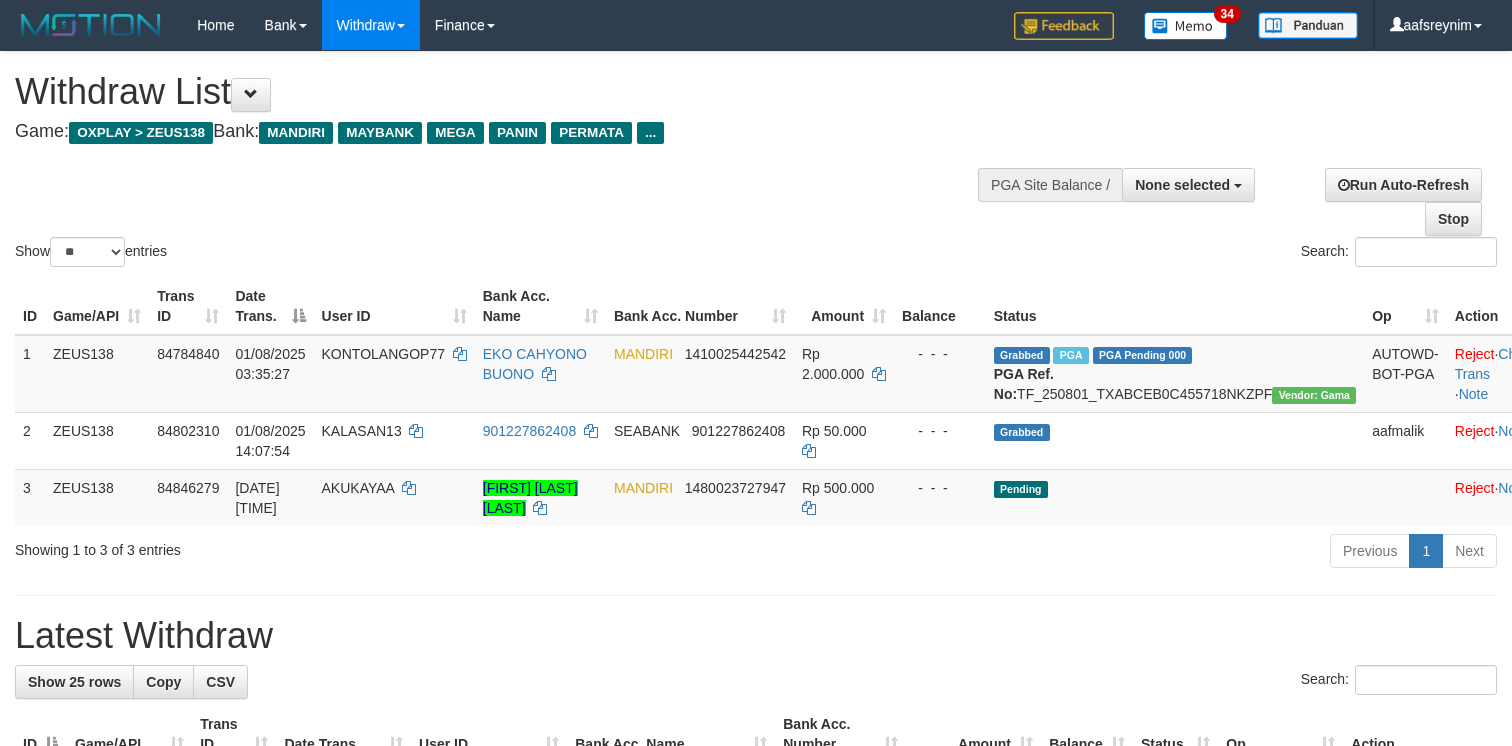 select 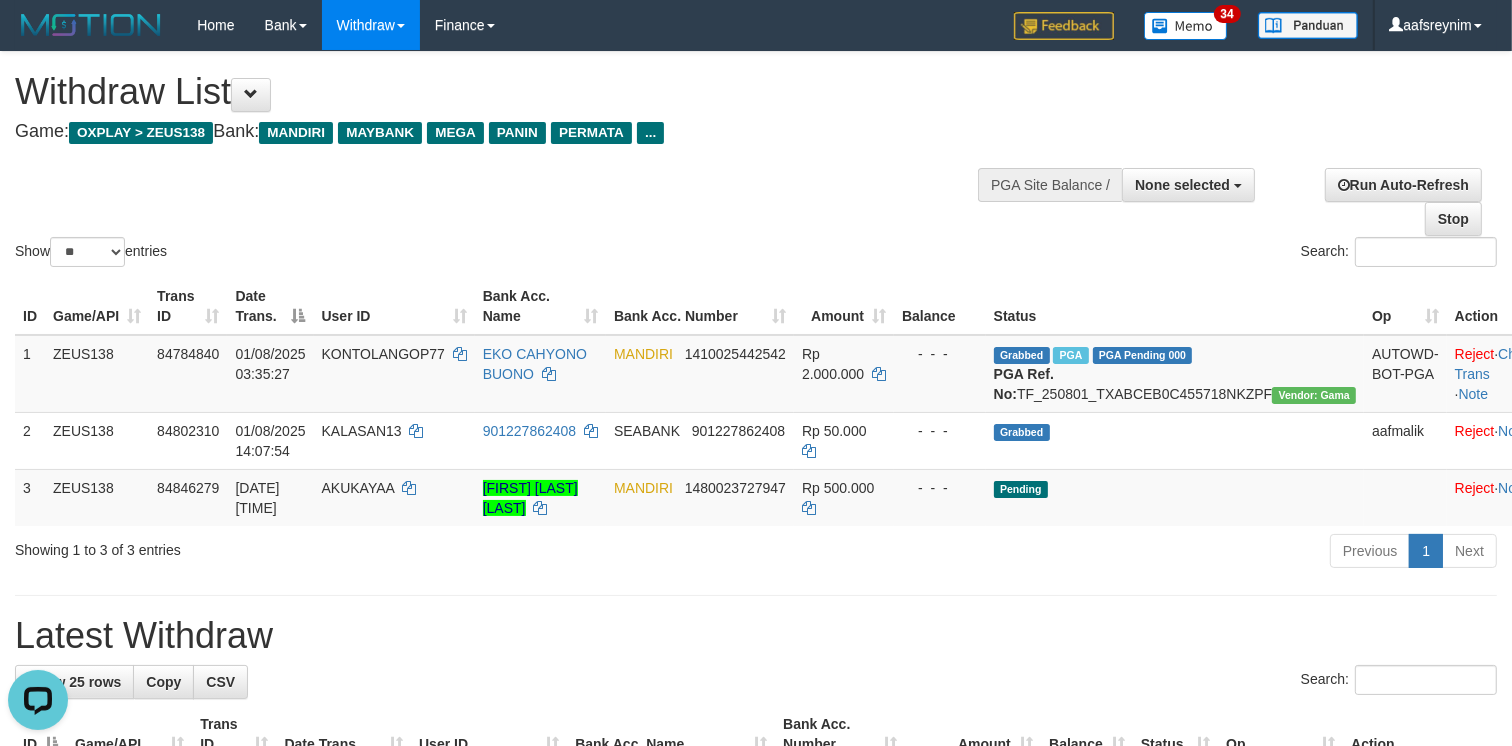 scroll, scrollTop: 0, scrollLeft: 0, axis: both 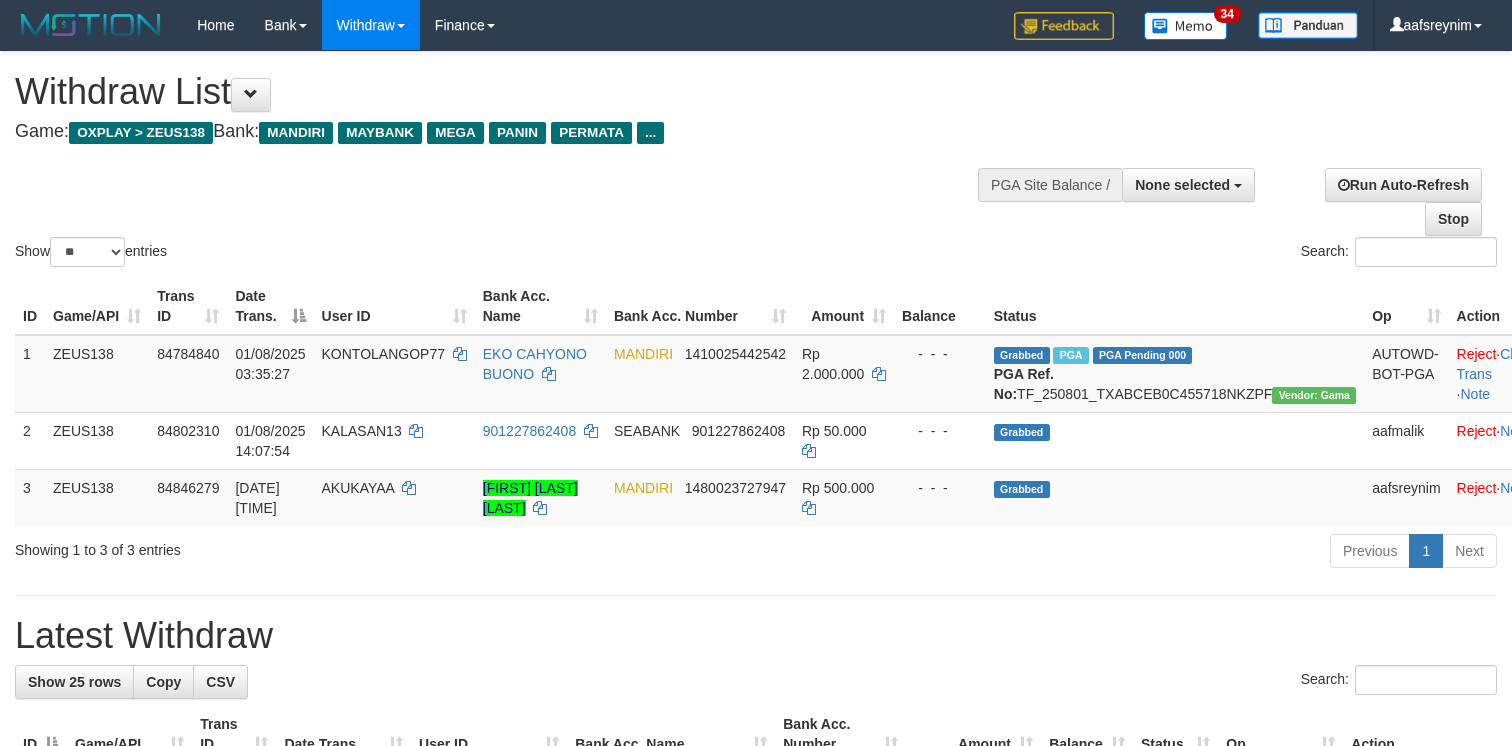 select 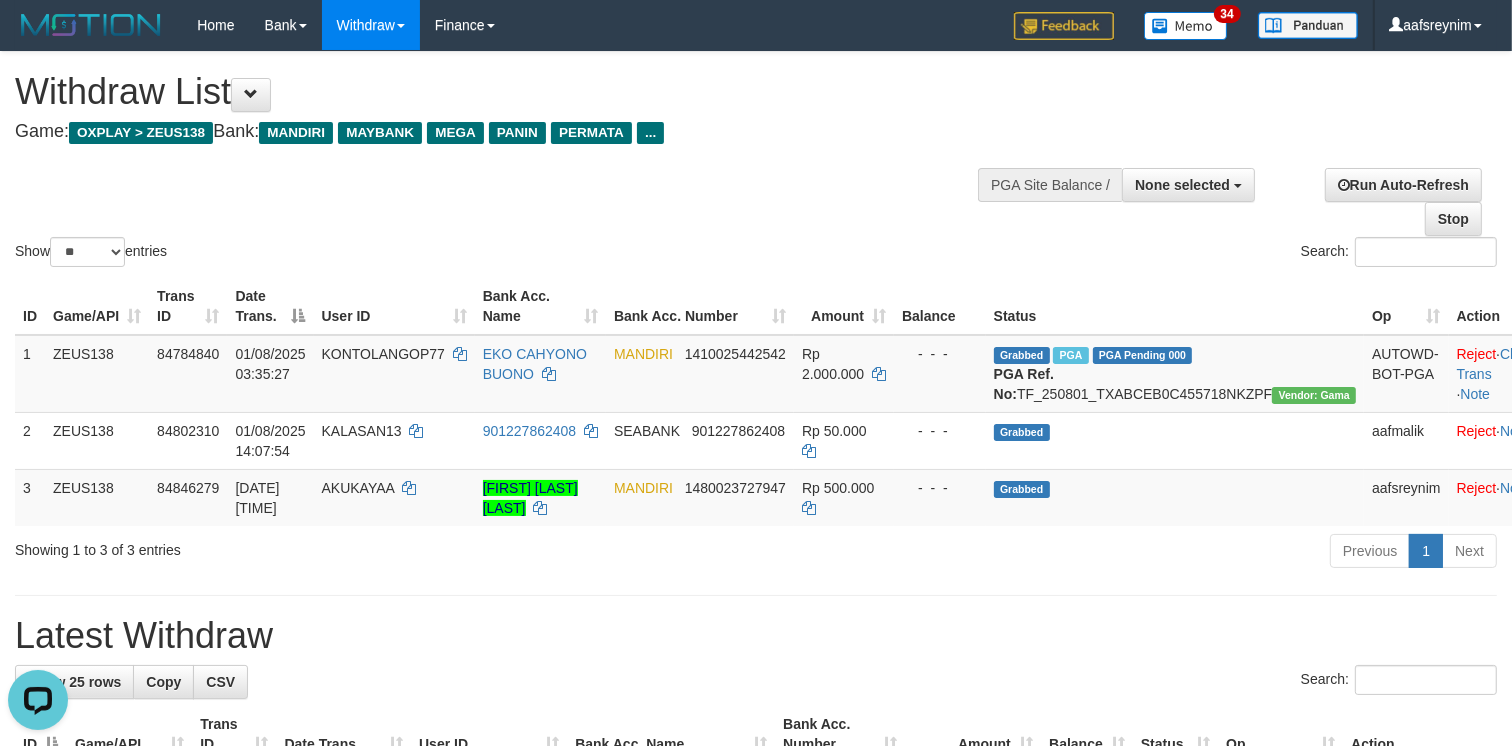 scroll, scrollTop: 0, scrollLeft: 0, axis: both 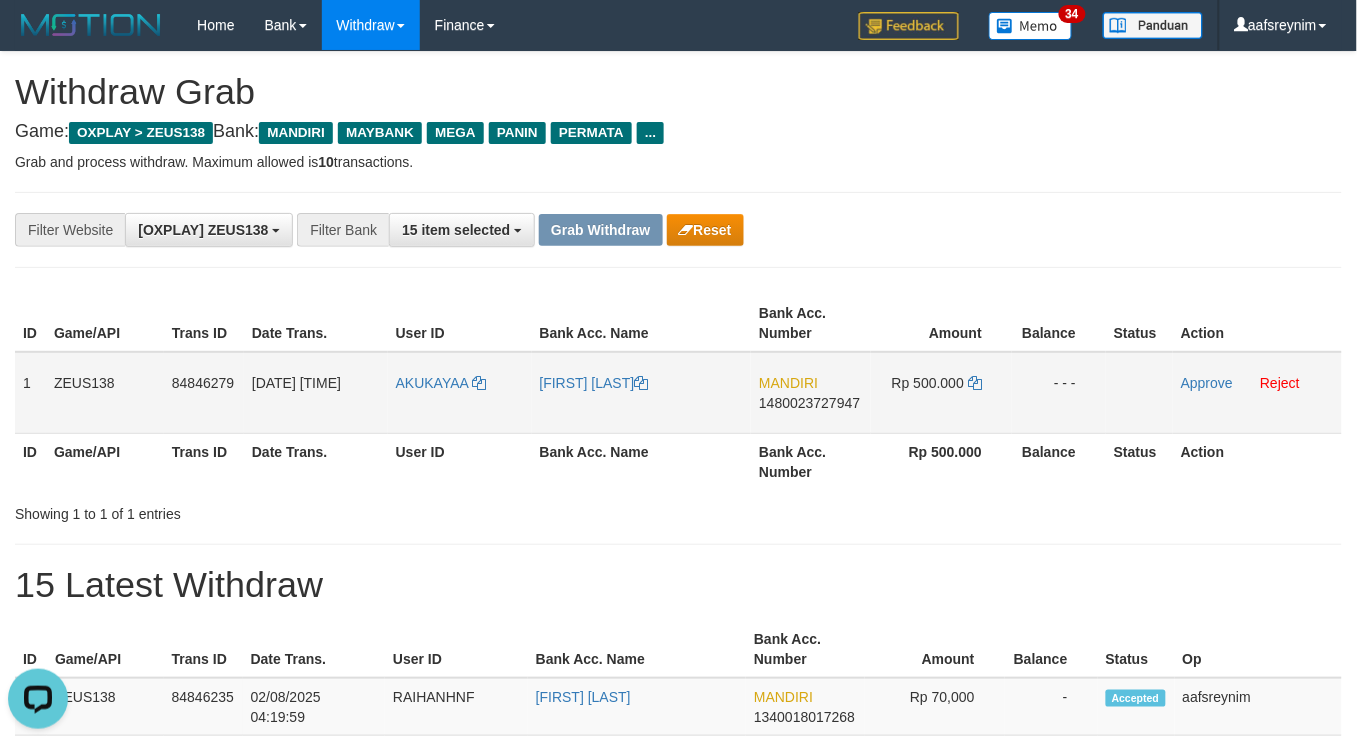 click on "AKUKAYAA" at bounding box center [460, 393] 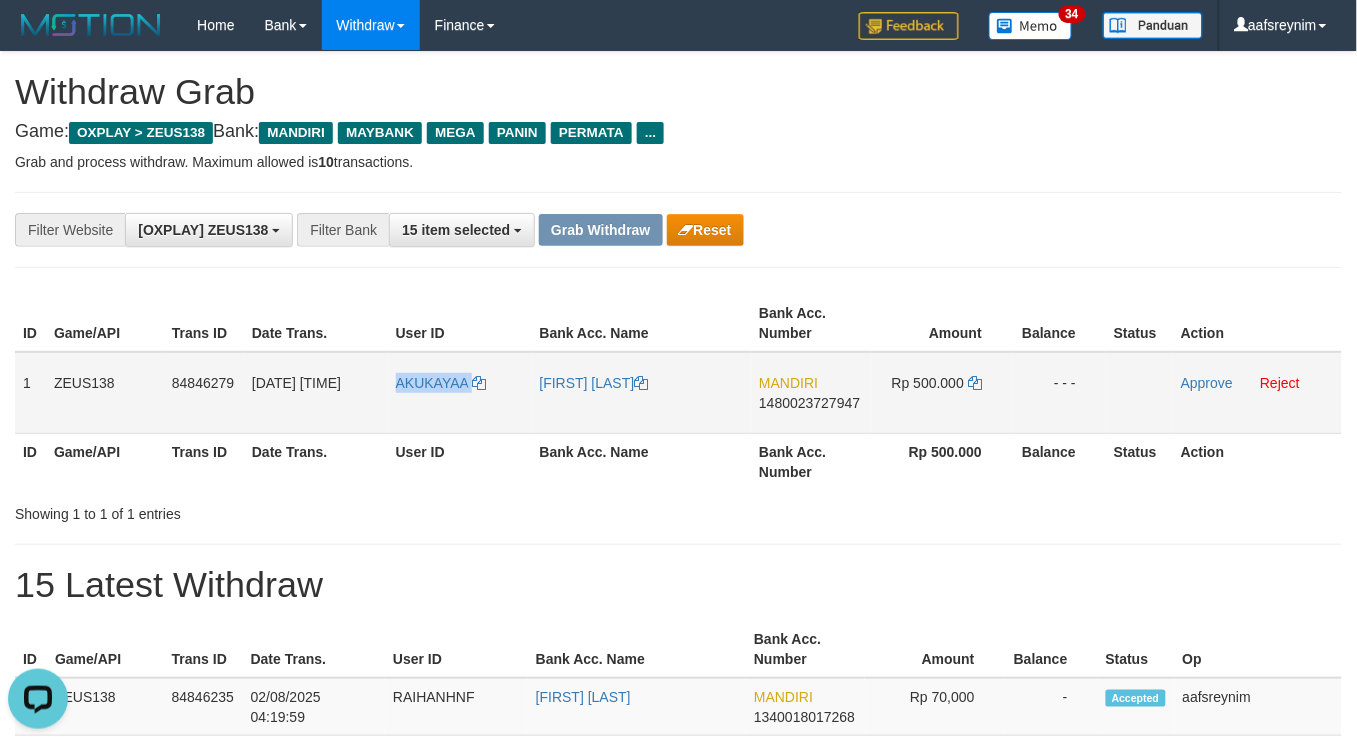 click on "AKUKAYAA" at bounding box center (460, 393) 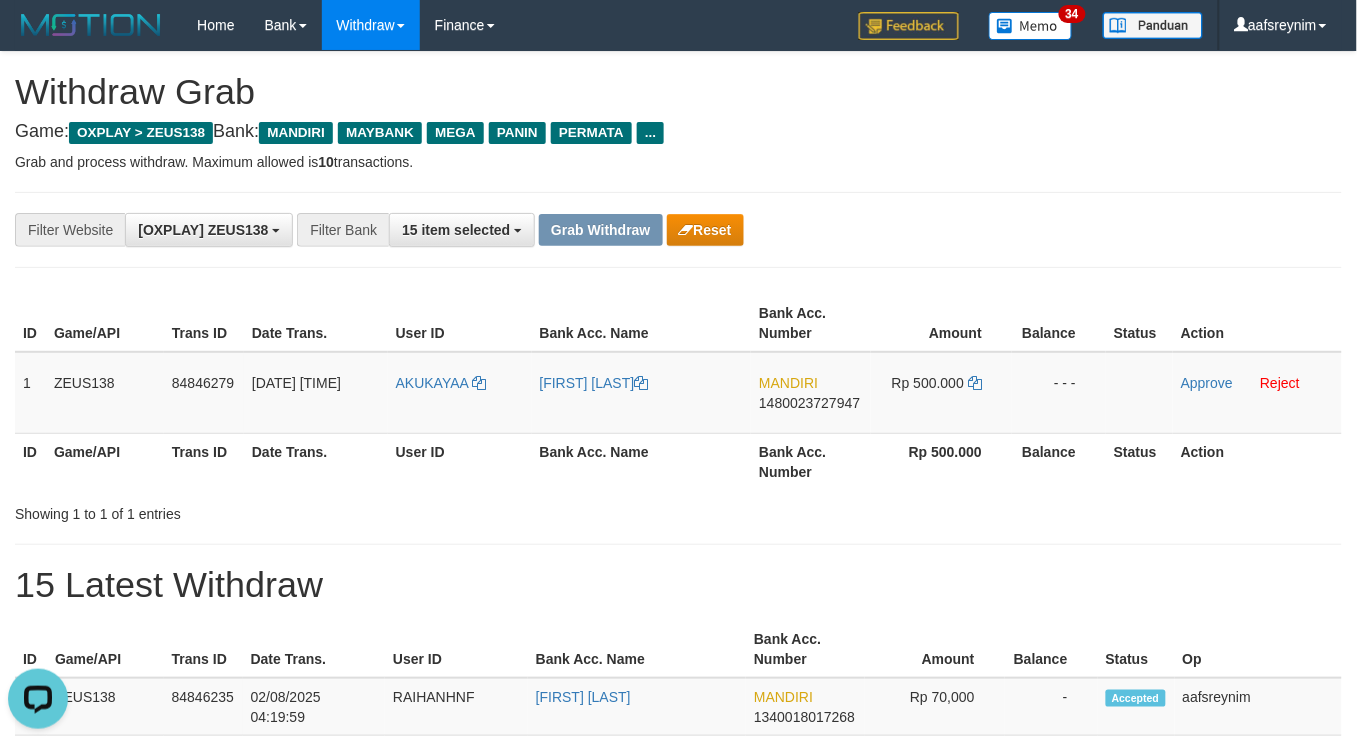 click on "Showing 1 to 1 of 1 entries" at bounding box center [282, 510] 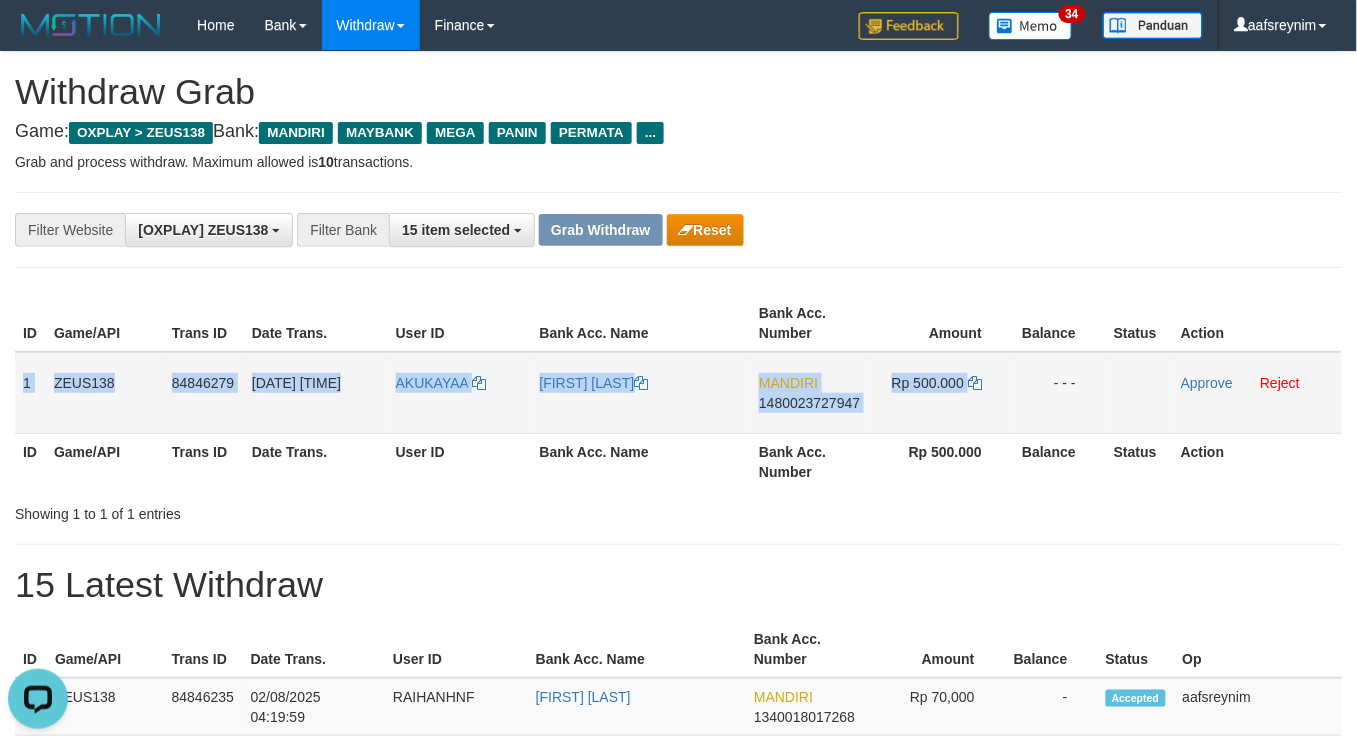 drag, startPoint x: 27, startPoint y: 381, endPoint x: 1324, endPoint y: 412, distance: 1297.3704 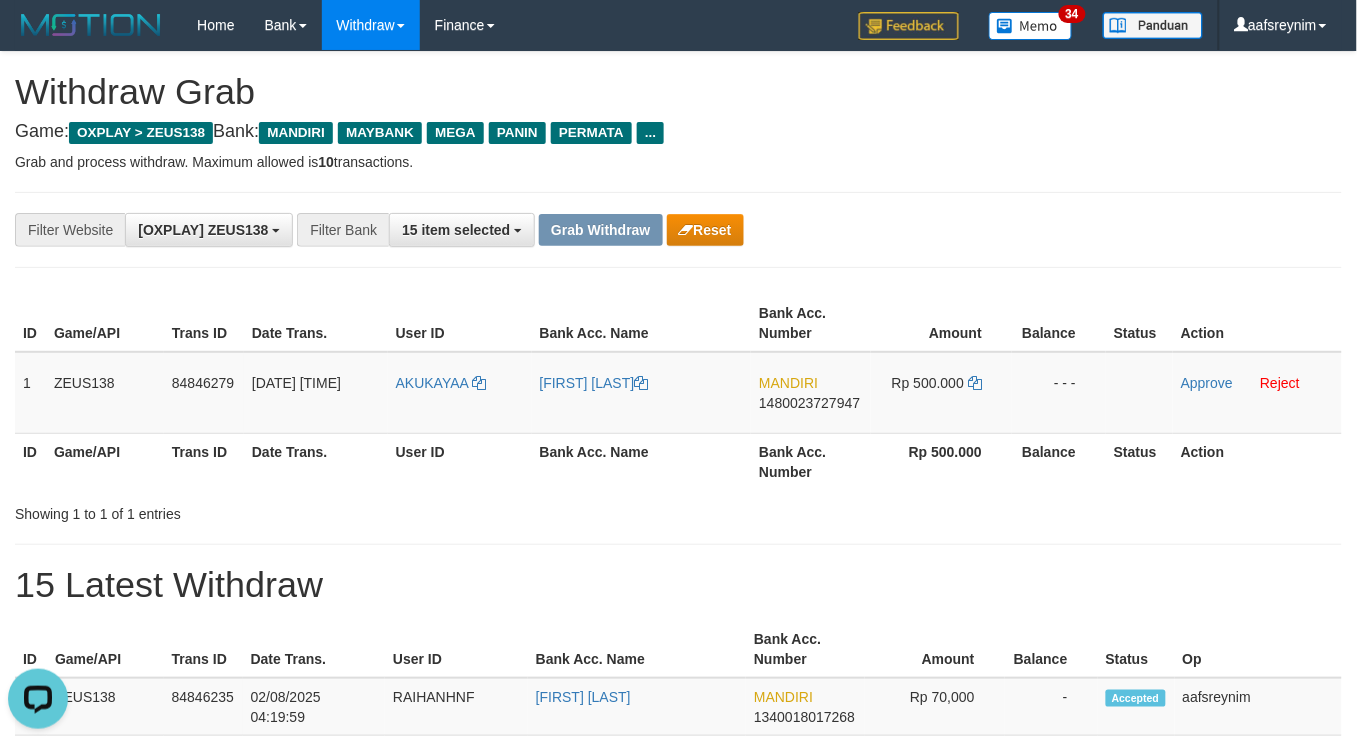 click on "Showing 1 to 1 of 1 entries" at bounding box center (678, 510) 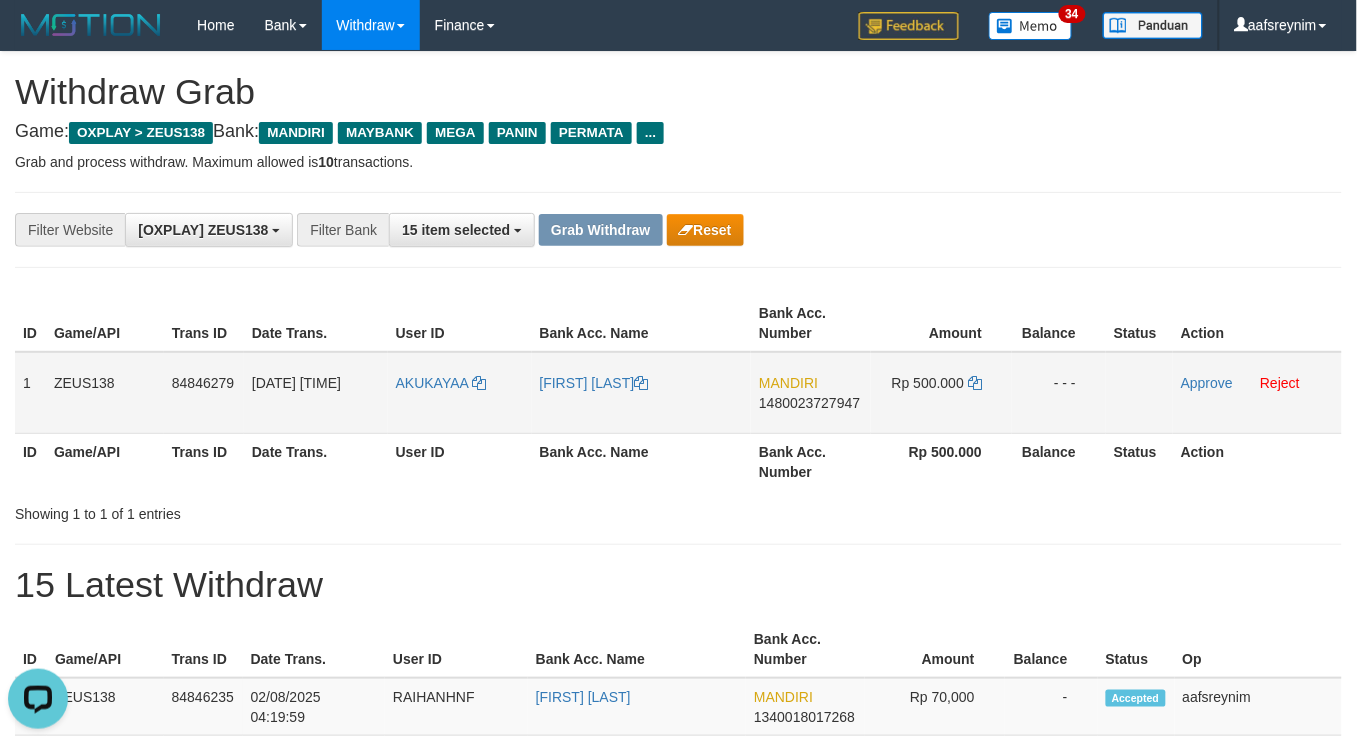 click on "MANDIRI
1480023727947" at bounding box center (811, 393) 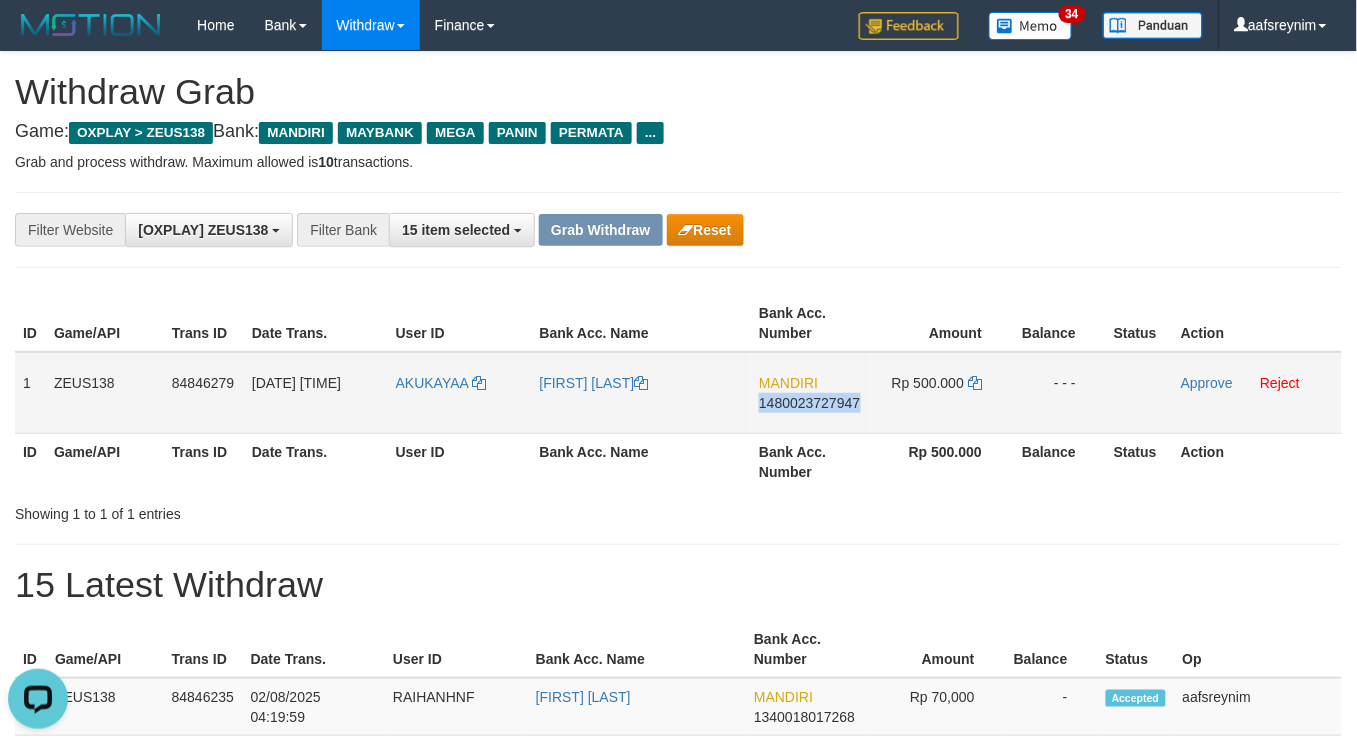 click on "MANDIRI
1480023727947" at bounding box center [811, 393] 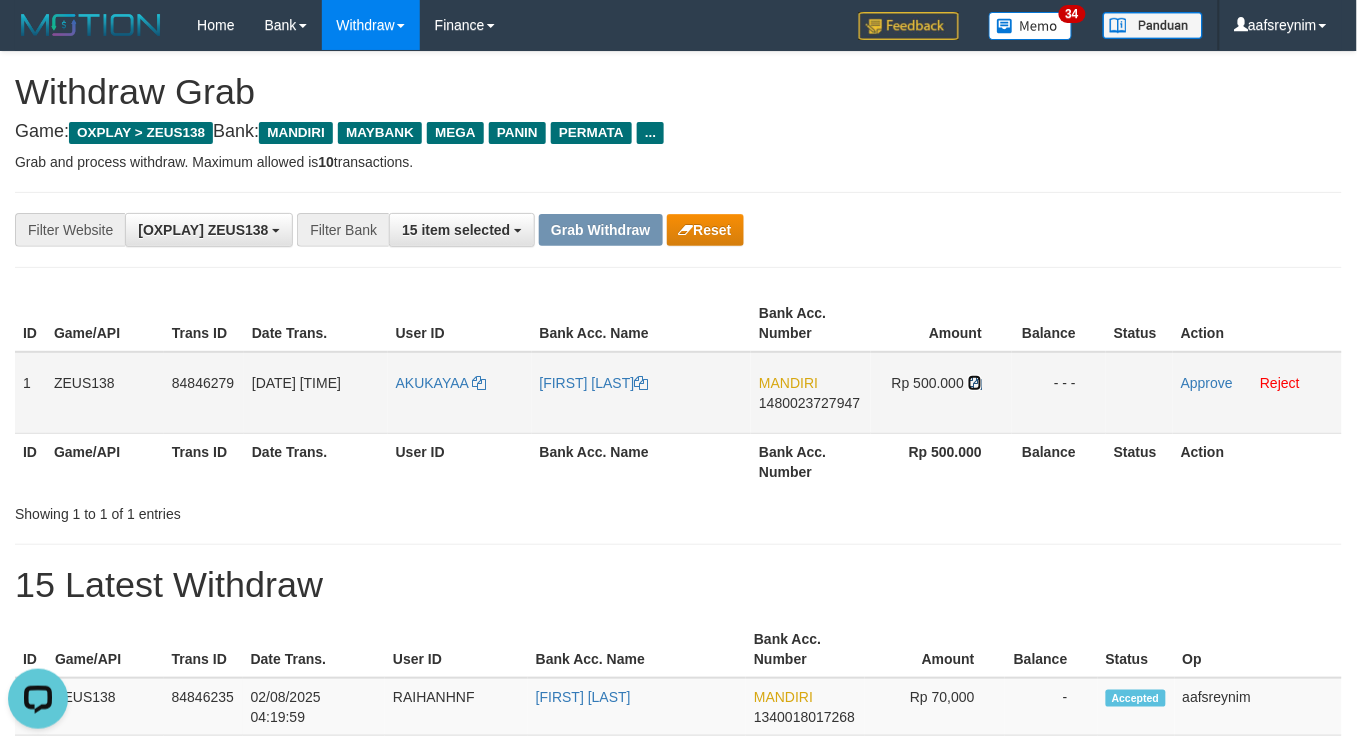 click at bounding box center [975, 383] 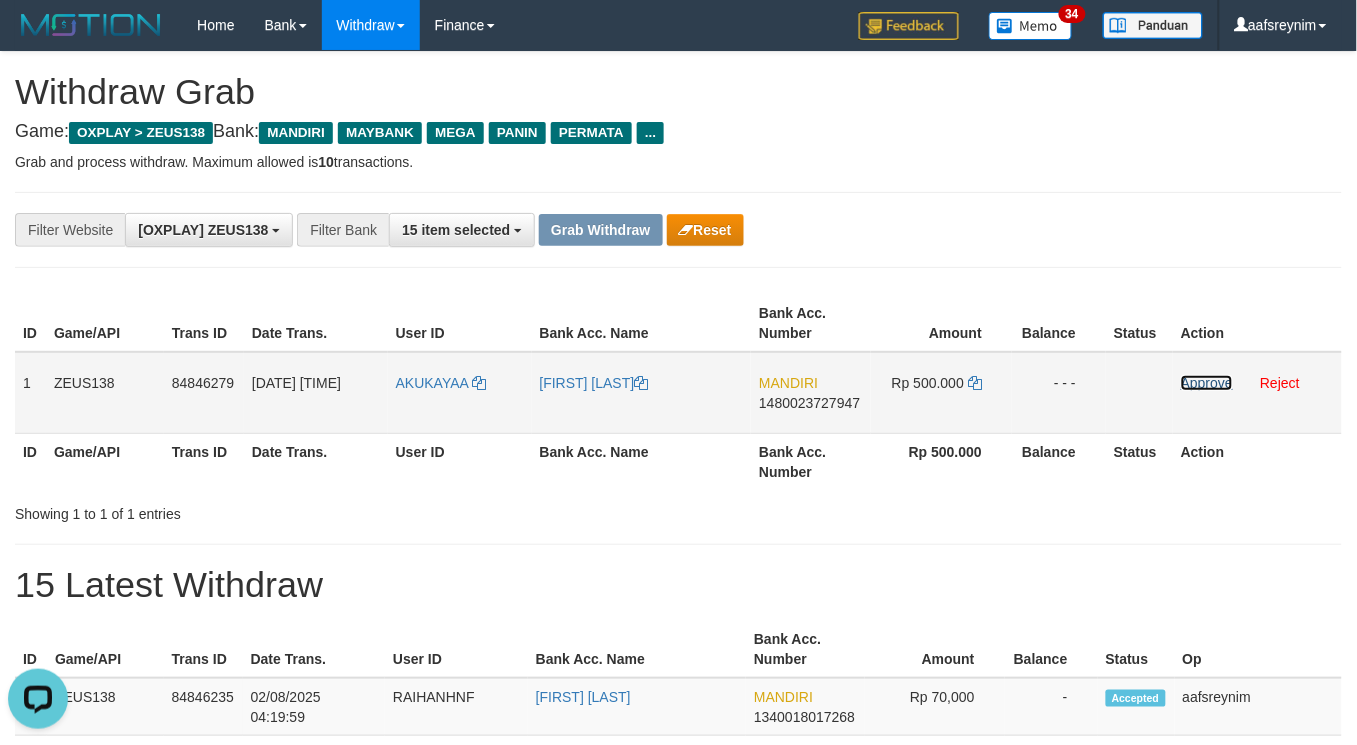 click on "Approve" at bounding box center [1207, 383] 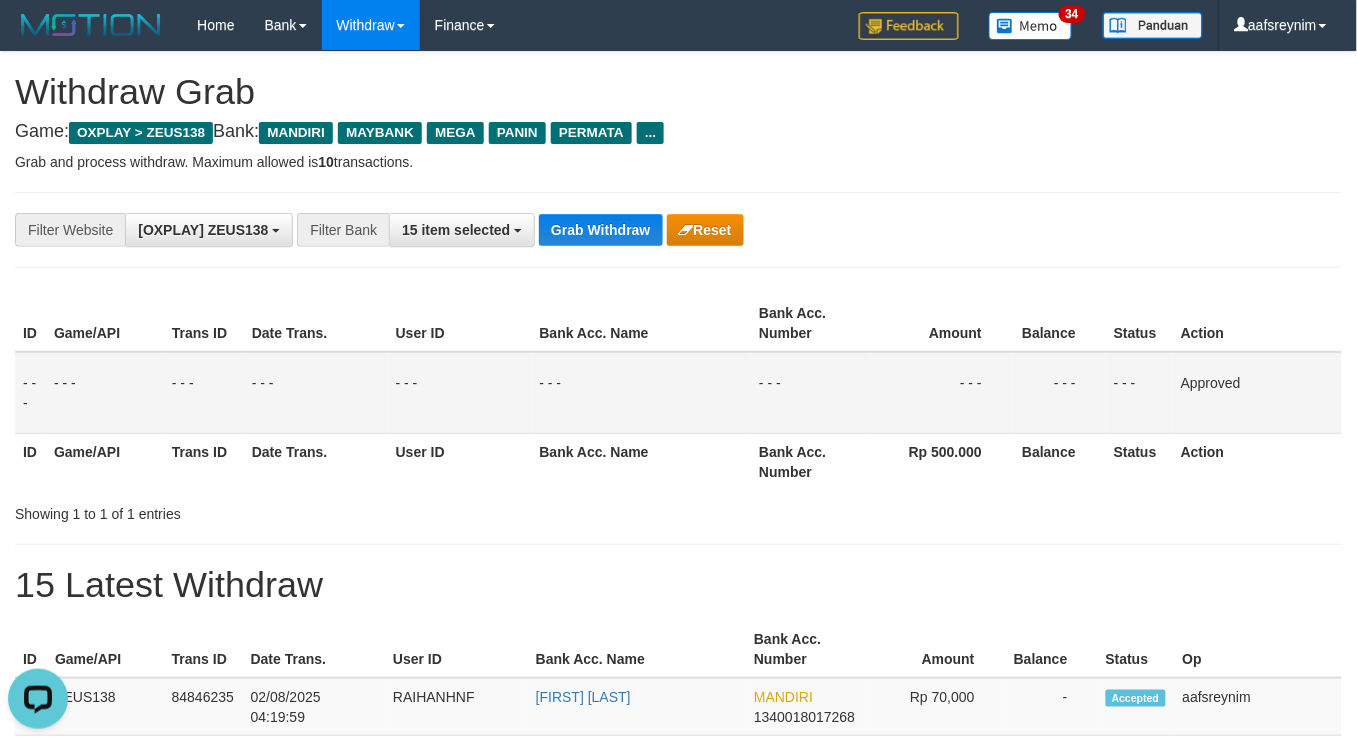 click on "Withdraw Grab" at bounding box center (678, 92) 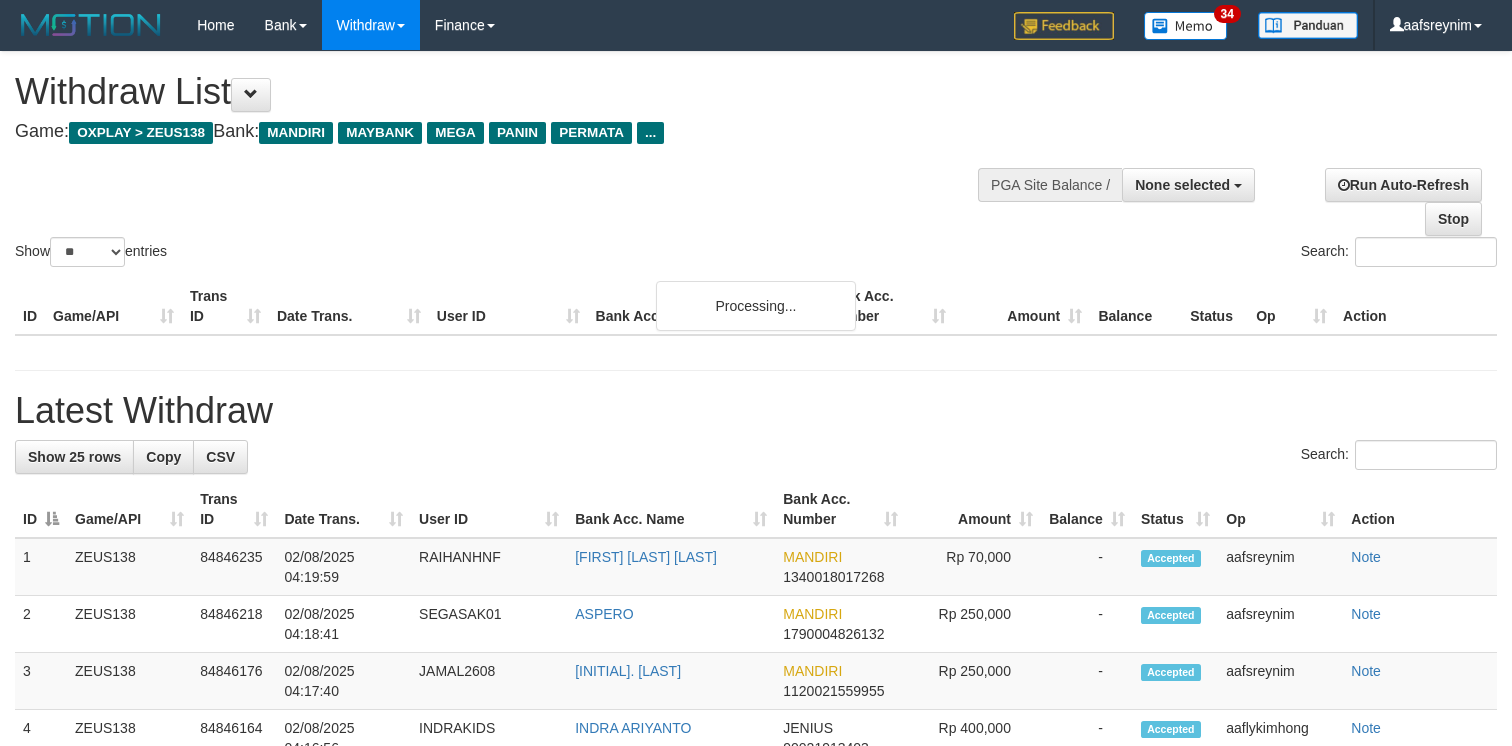 select 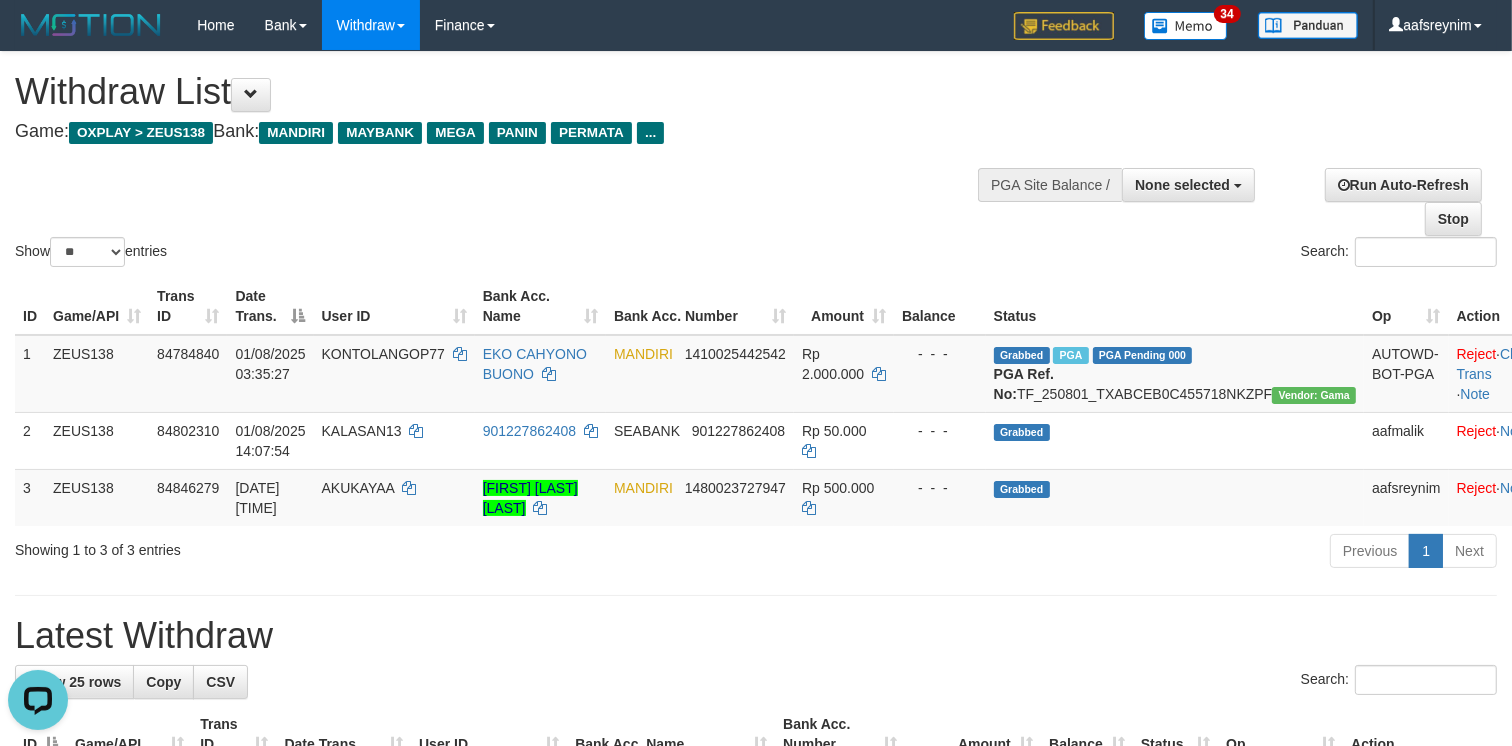 scroll, scrollTop: 0, scrollLeft: 0, axis: both 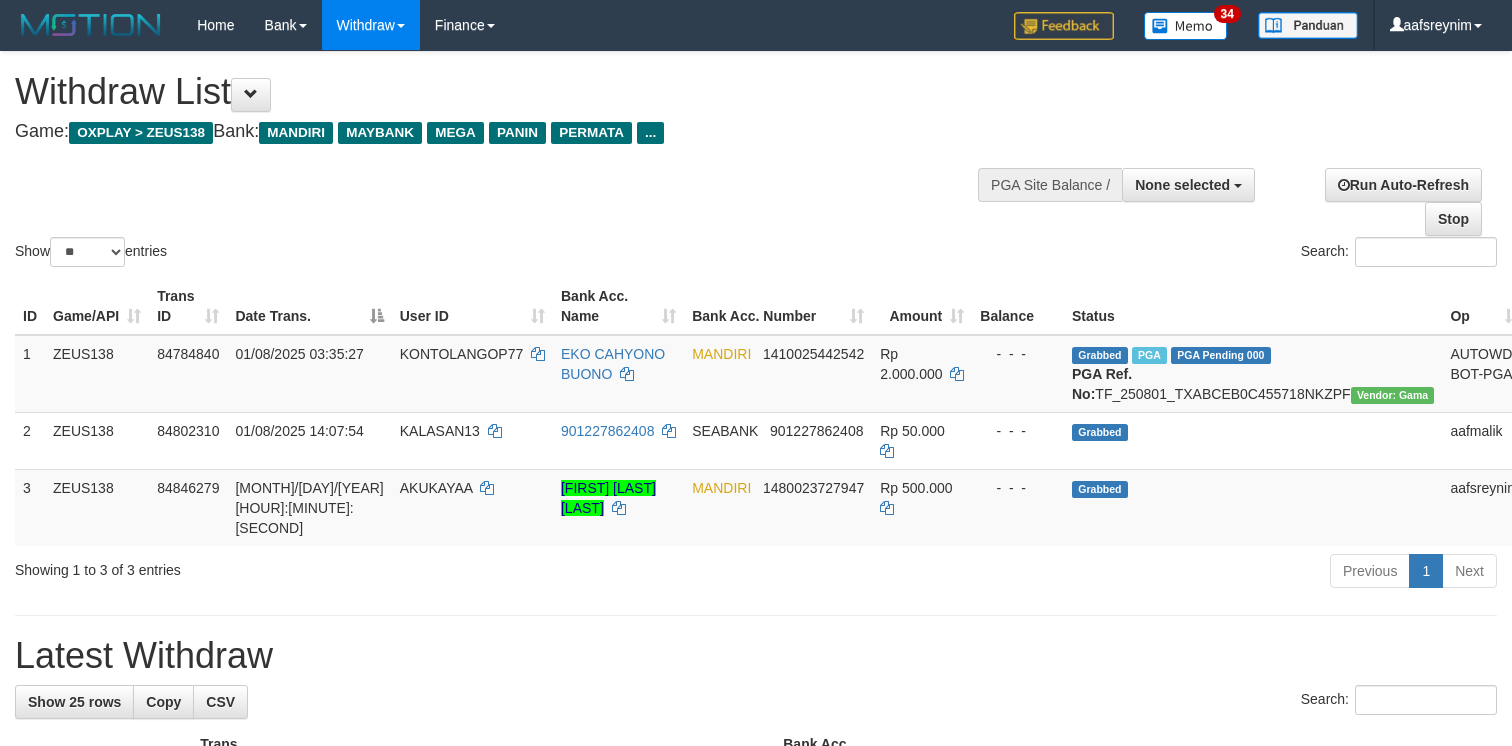 select 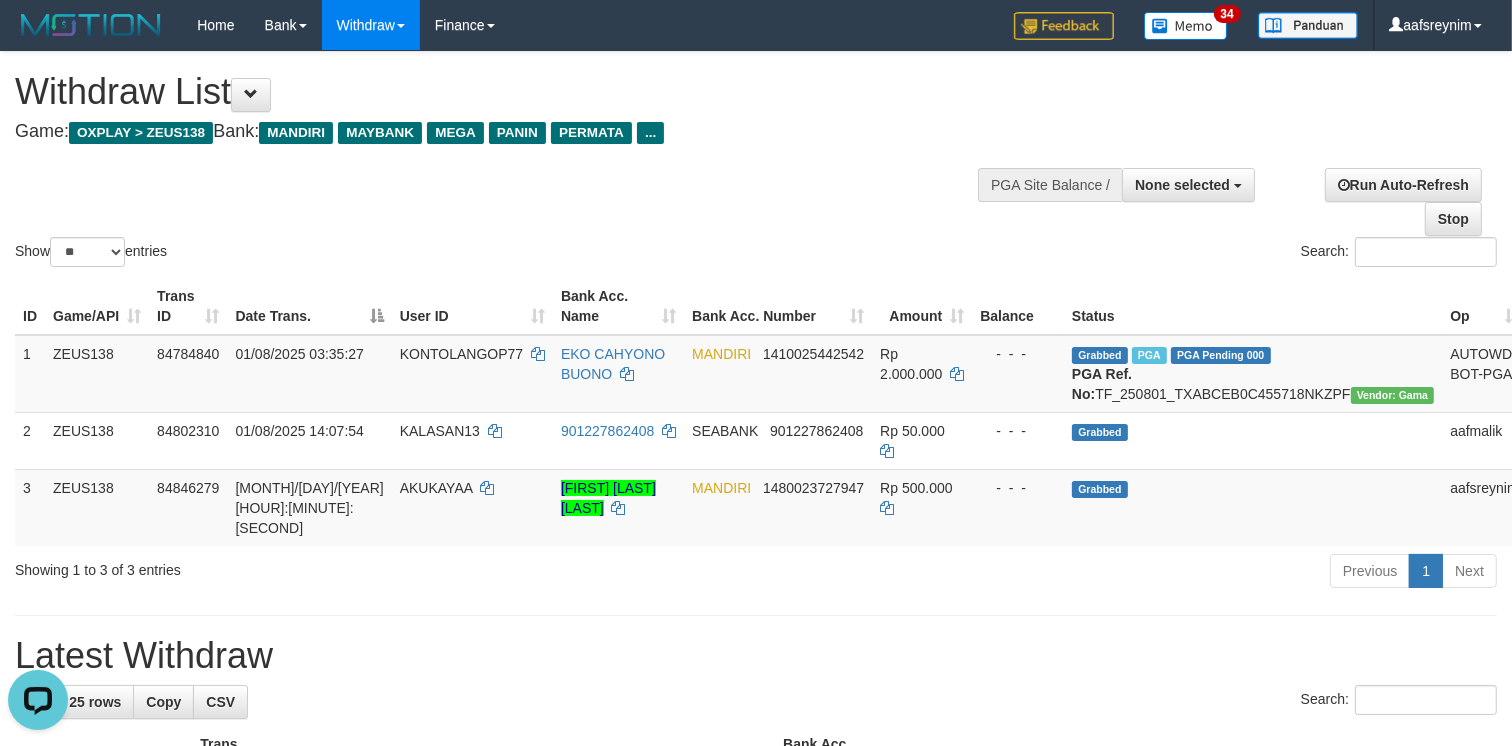 scroll, scrollTop: 0, scrollLeft: 0, axis: both 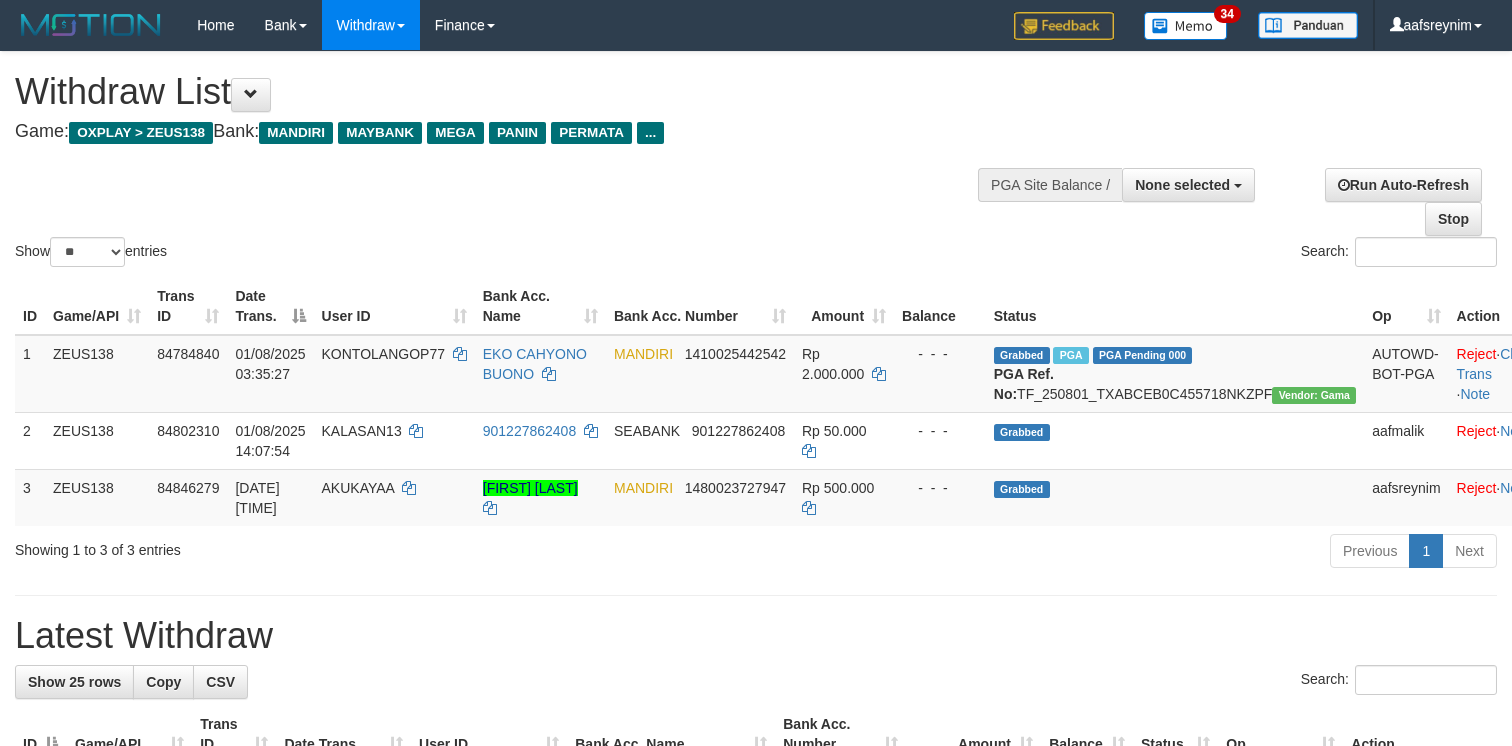 select 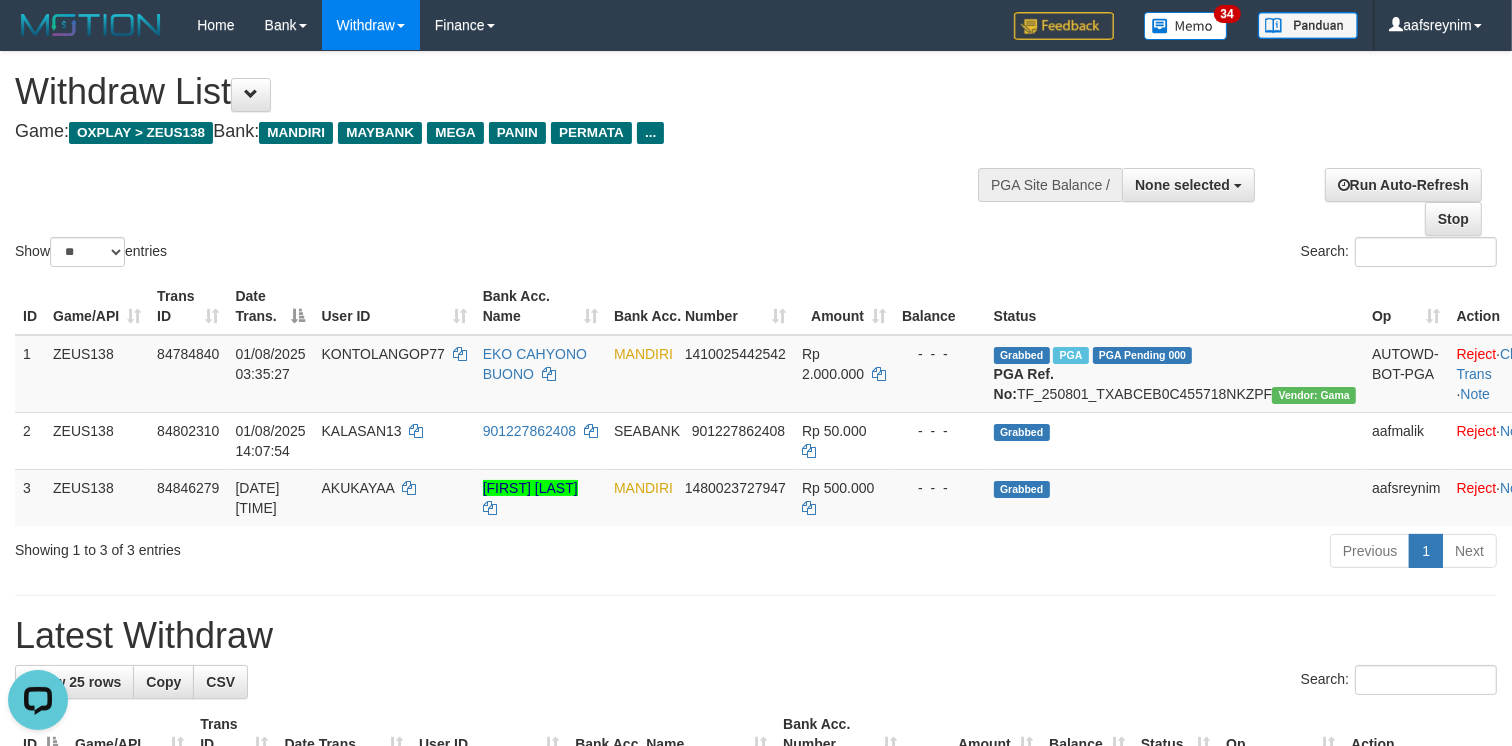 scroll, scrollTop: 0, scrollLeft: 0, axis: both 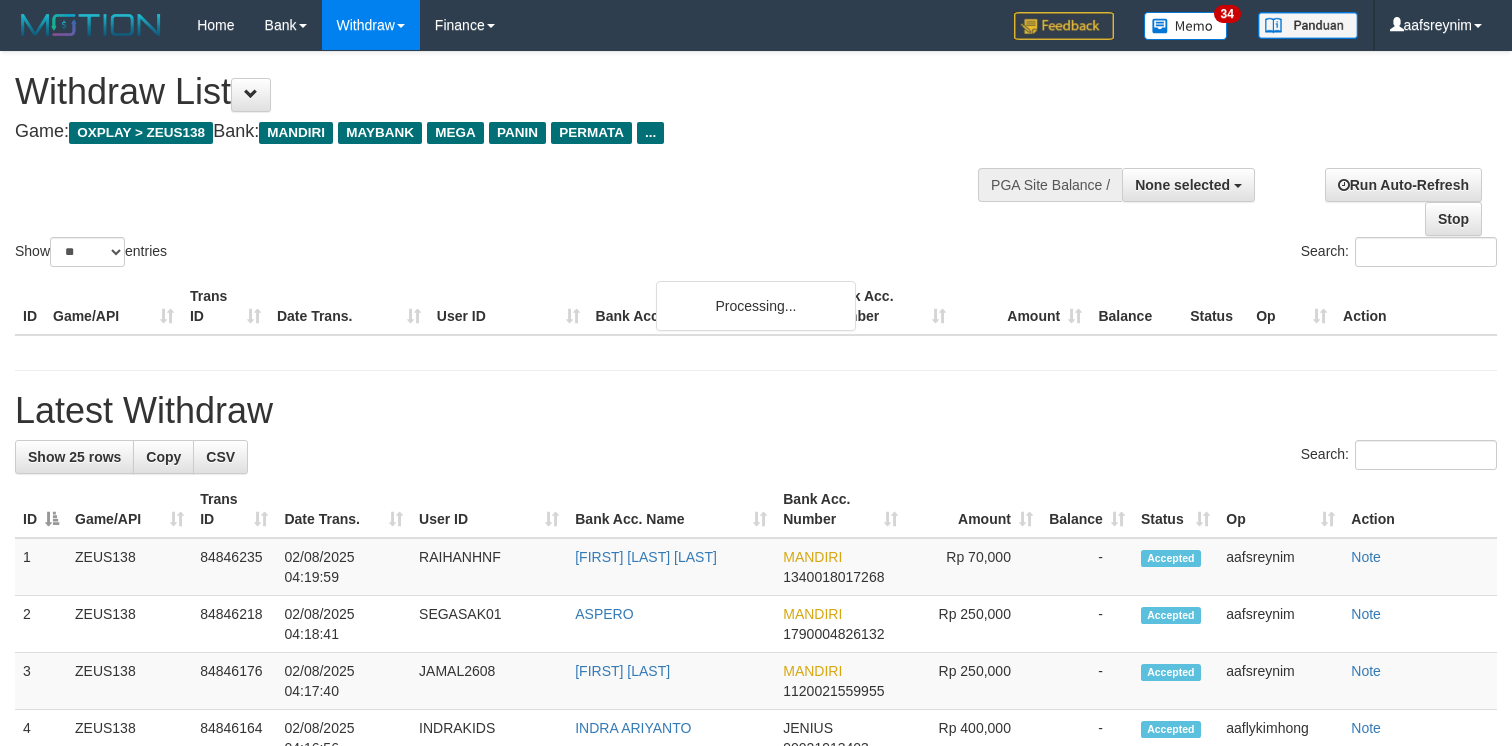 select 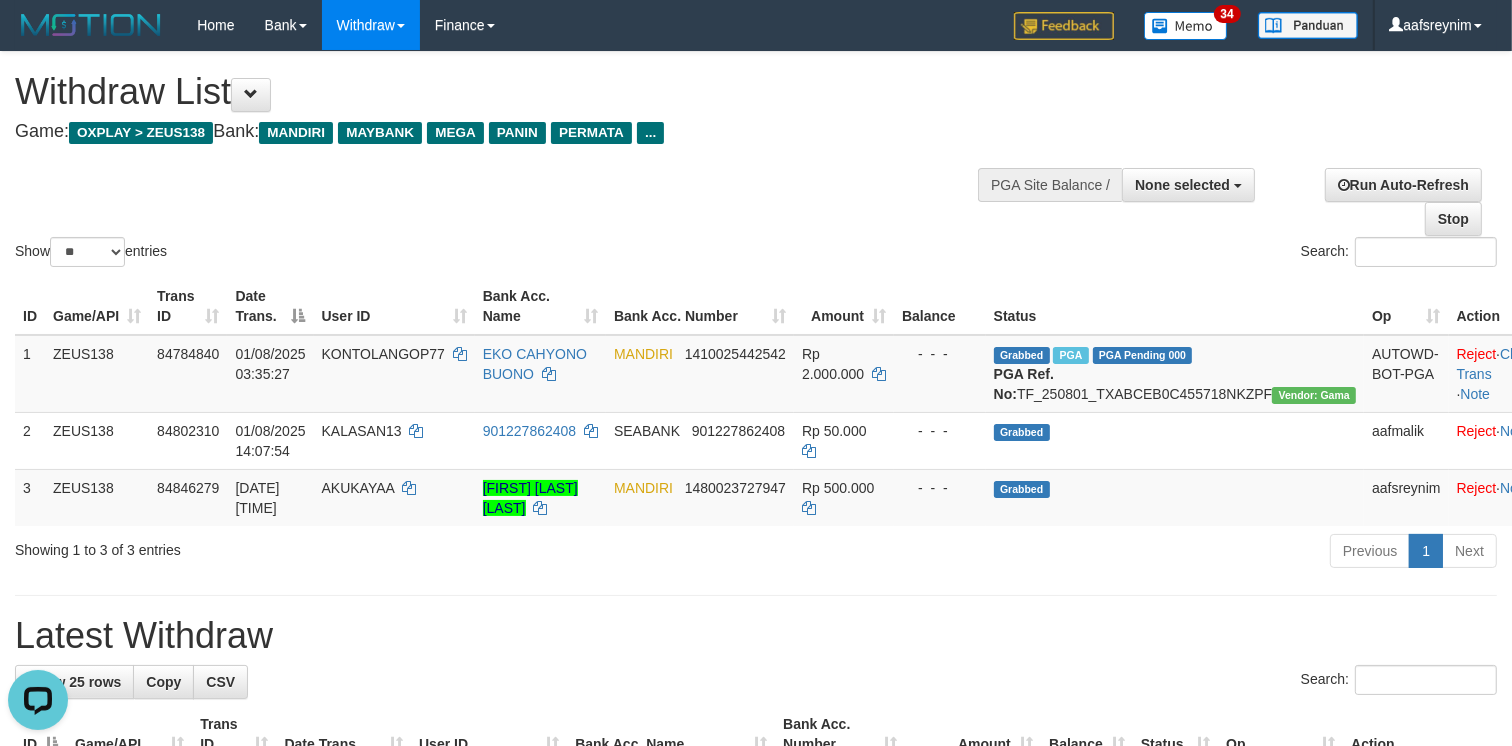 scroll, scrollTop: 0, scrollLeft: 0, axis: both 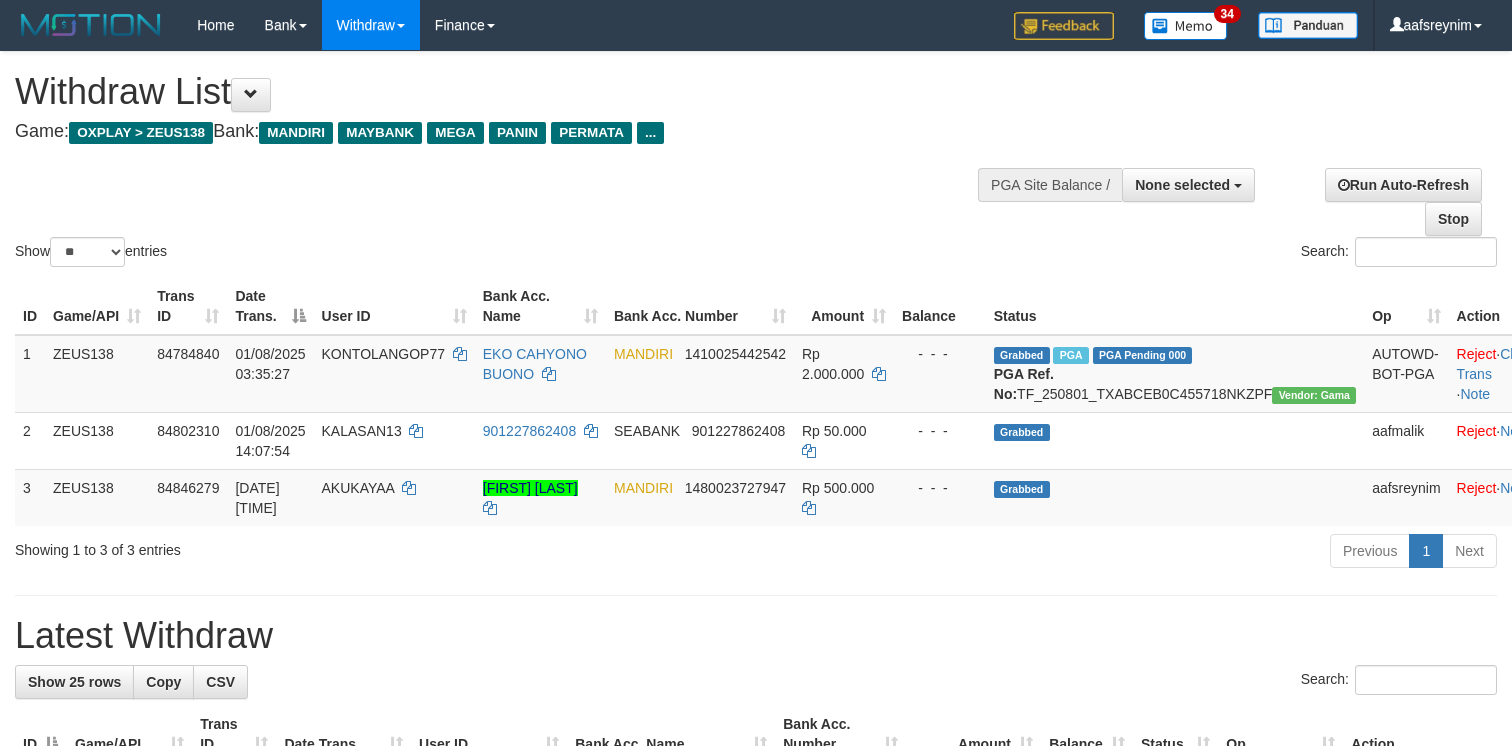 select 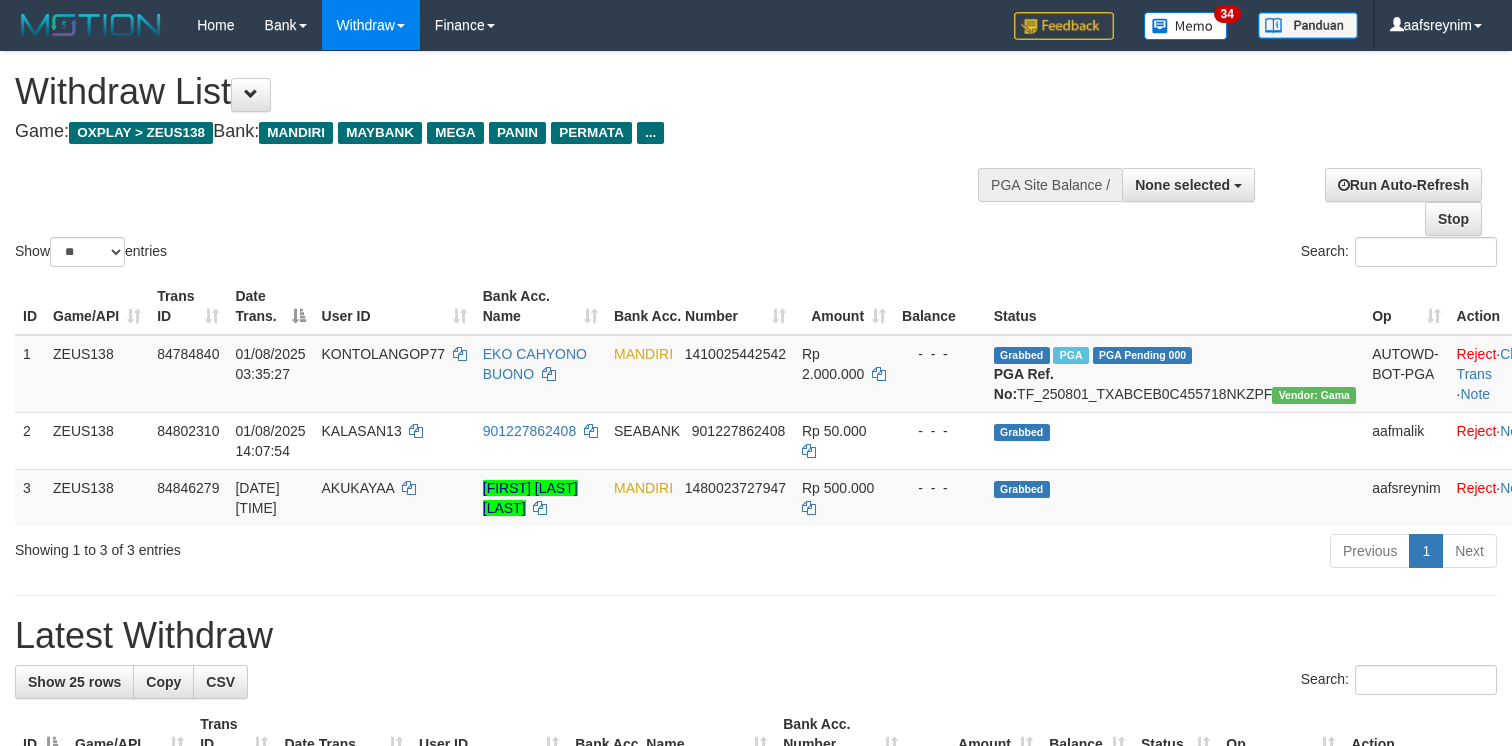 select 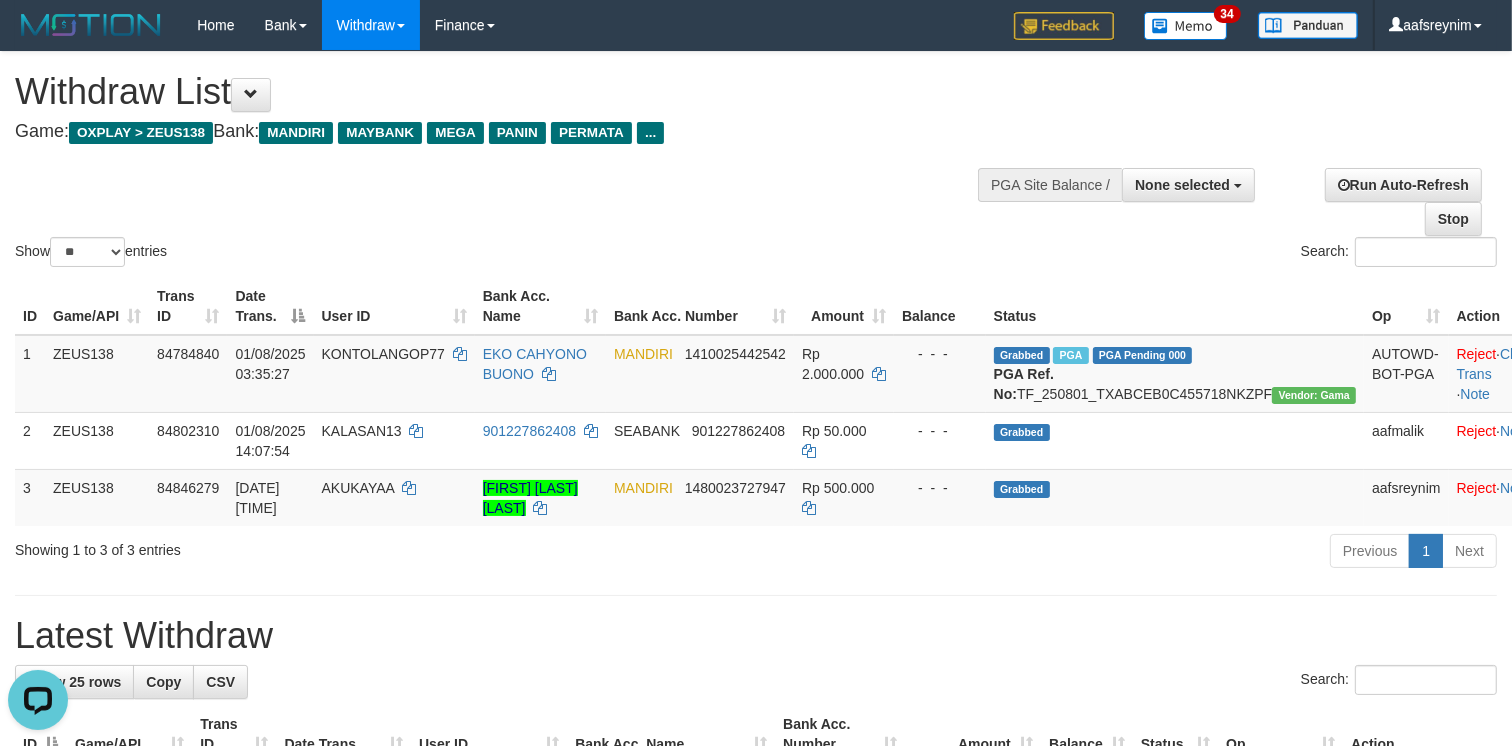 scroll, scrollTop: 0, scrollLeft: 0, axis: both 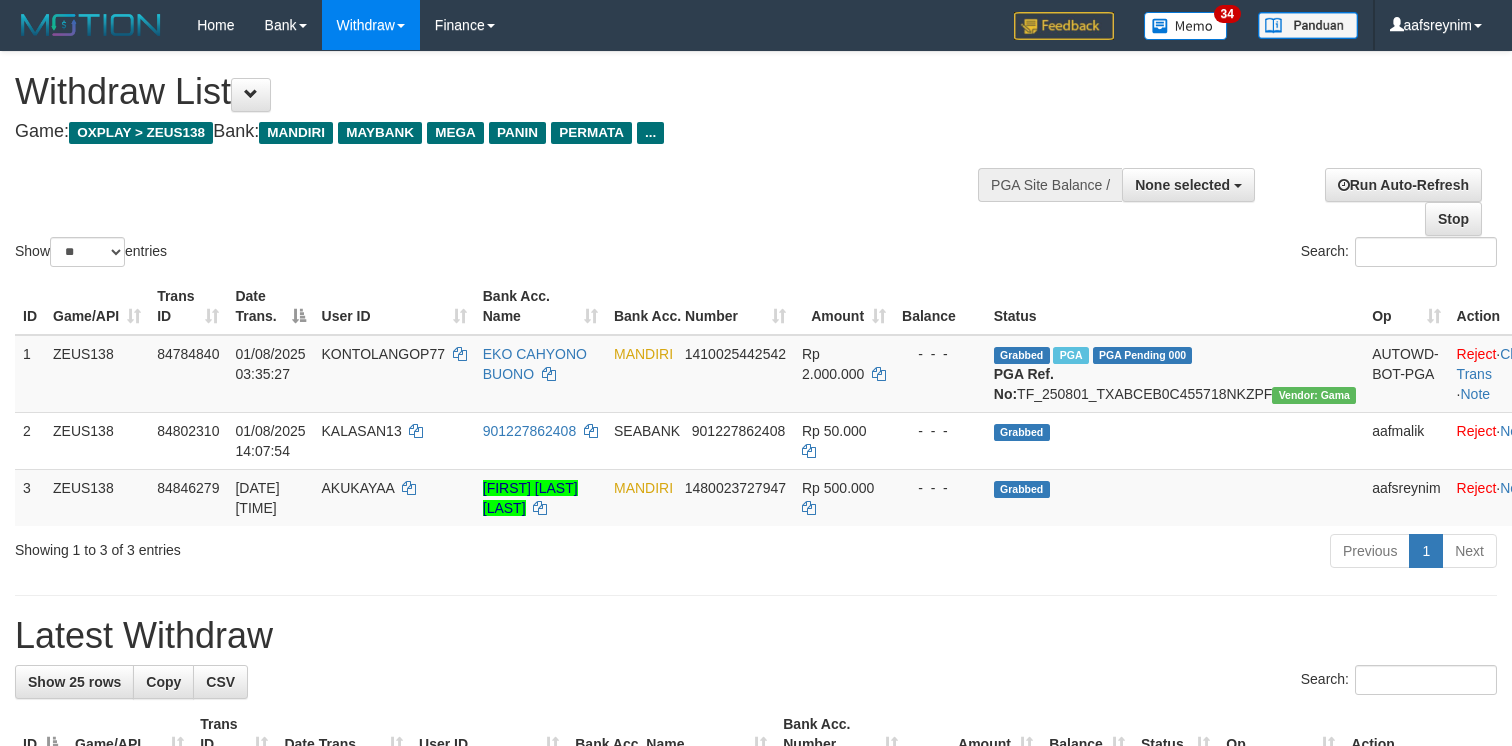 select 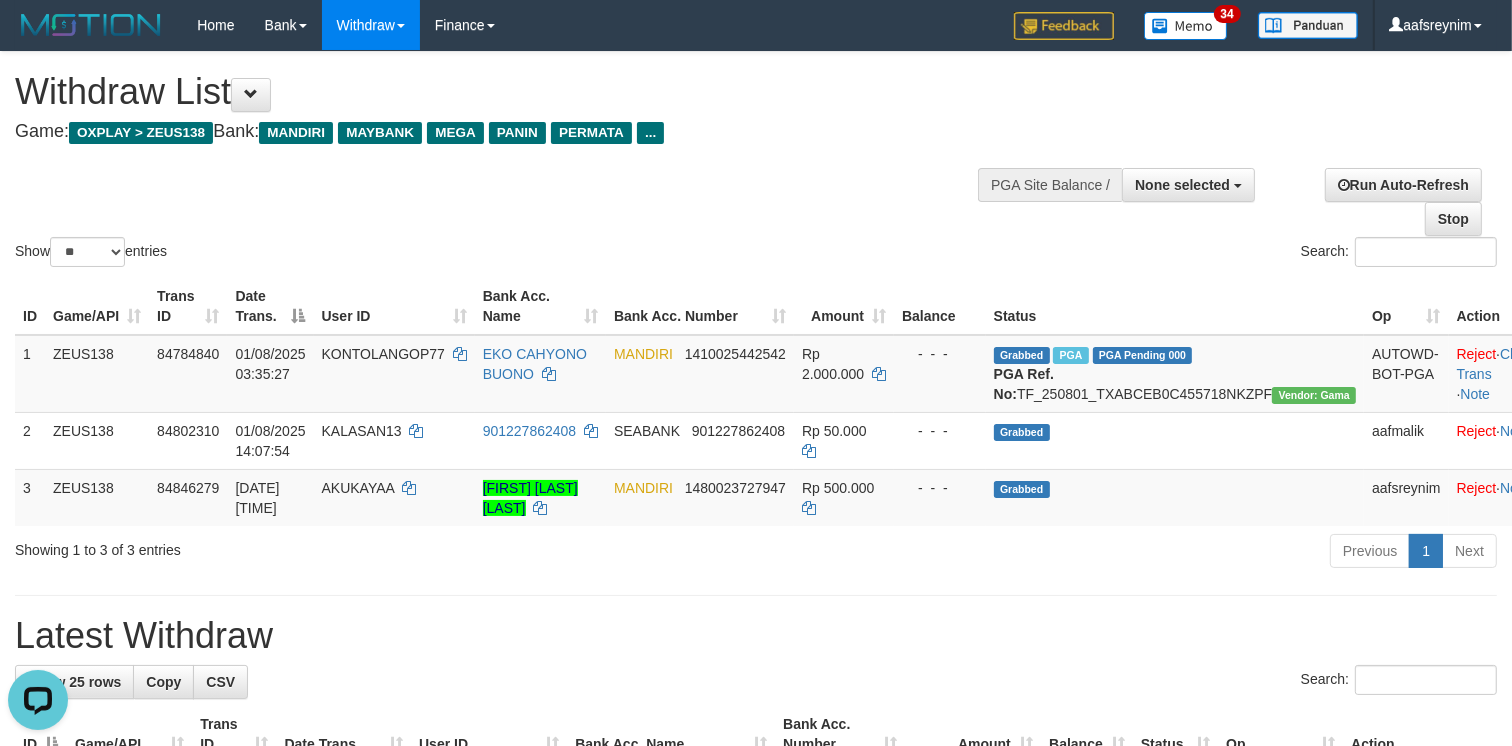 scroll, scrollTop: 0, scrollLeft: 0, axis: both 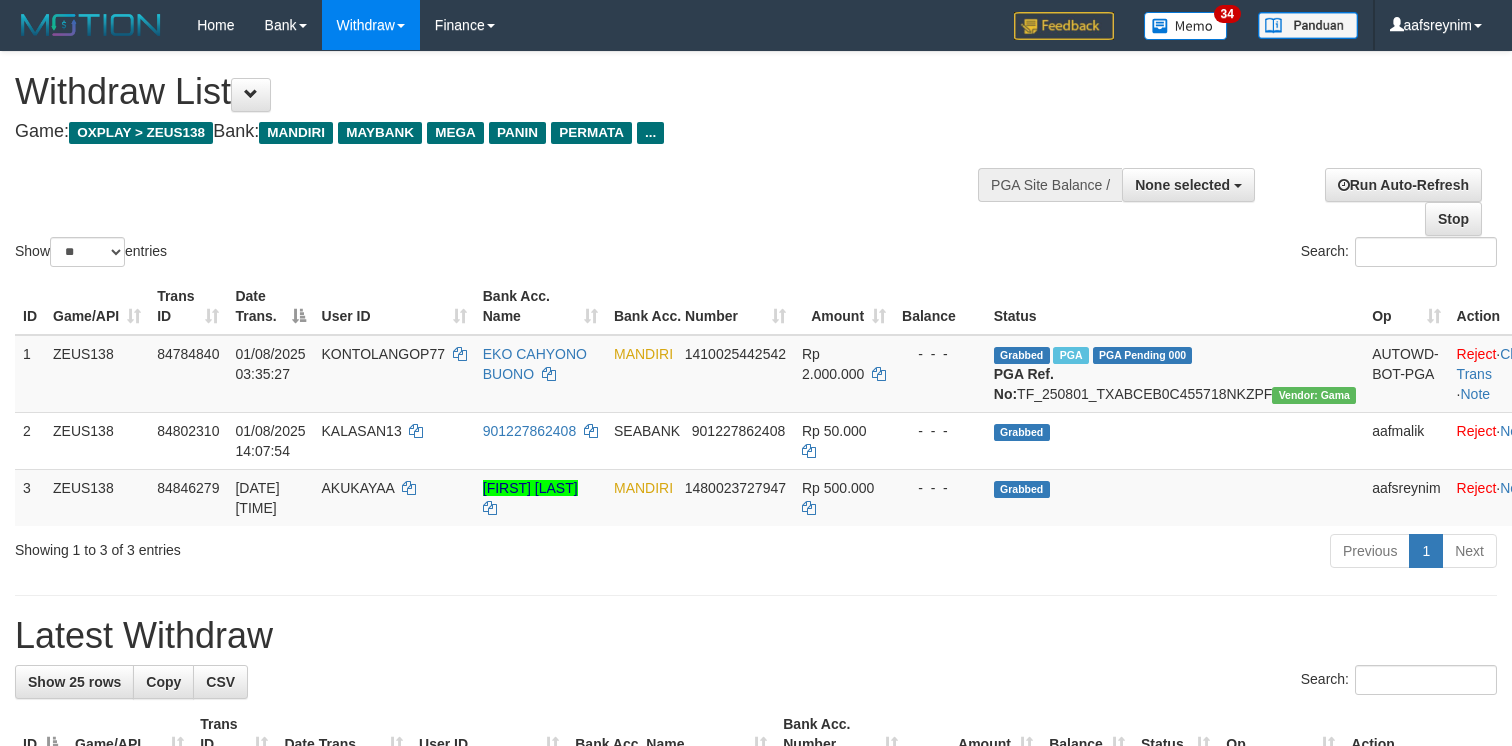 select 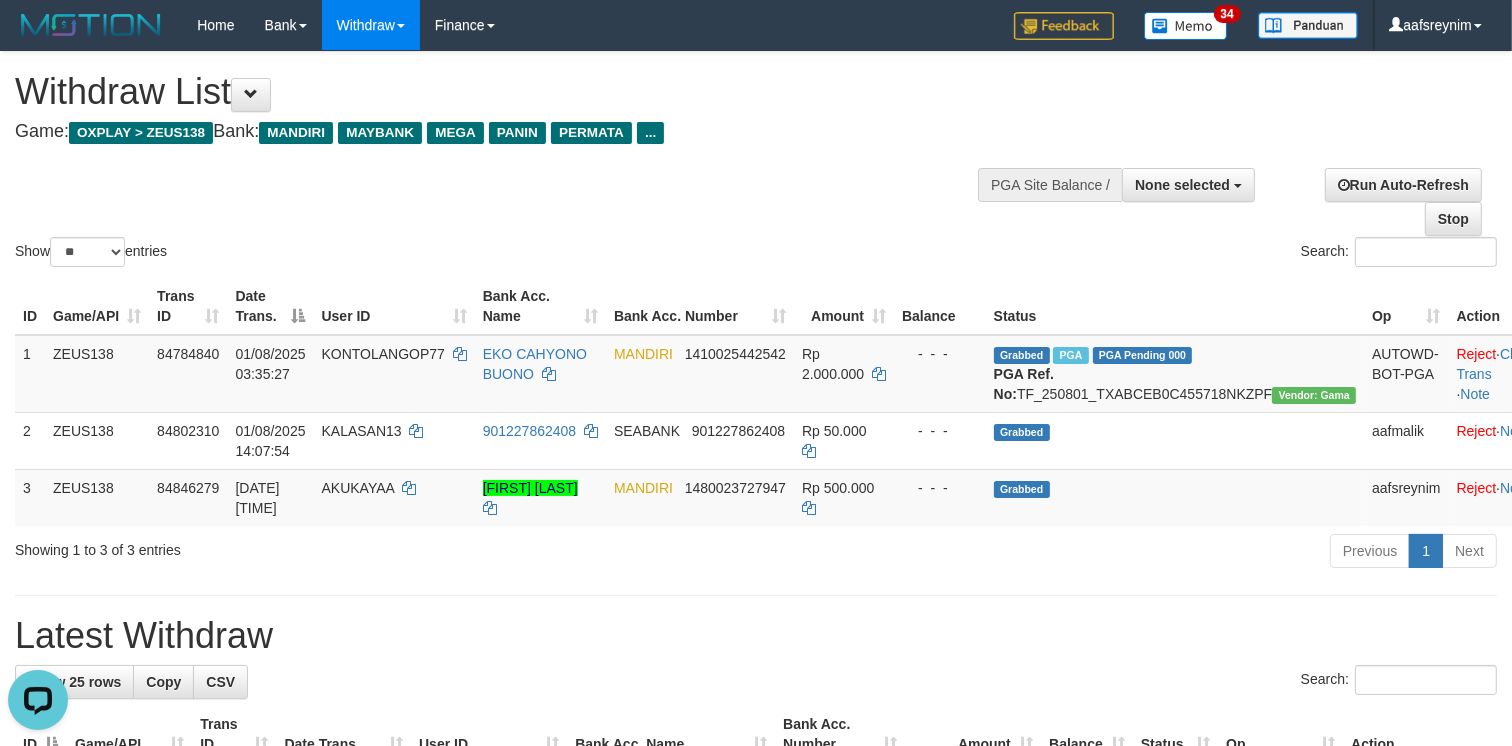 scroll, scrollTop: 0, scrollLeft: 0, axis: both 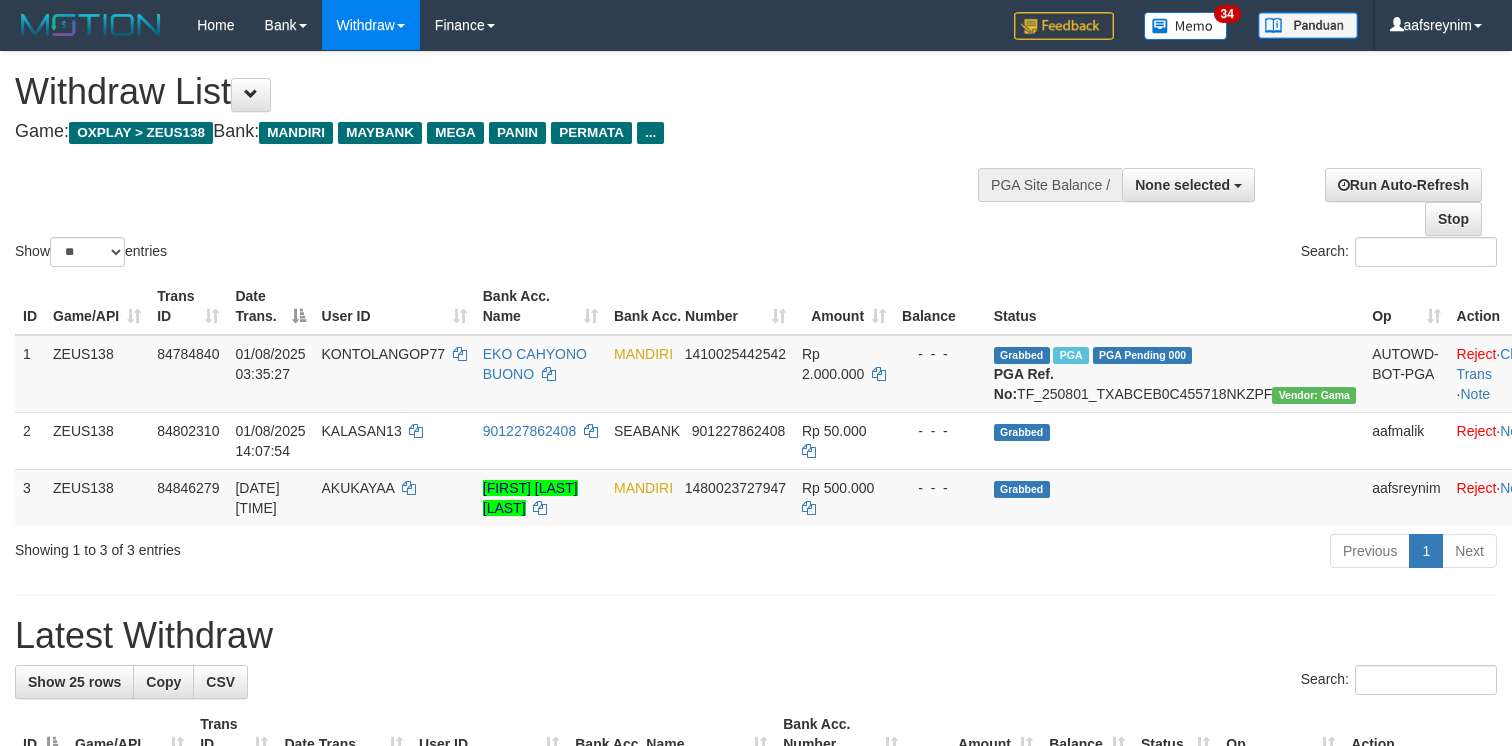 select 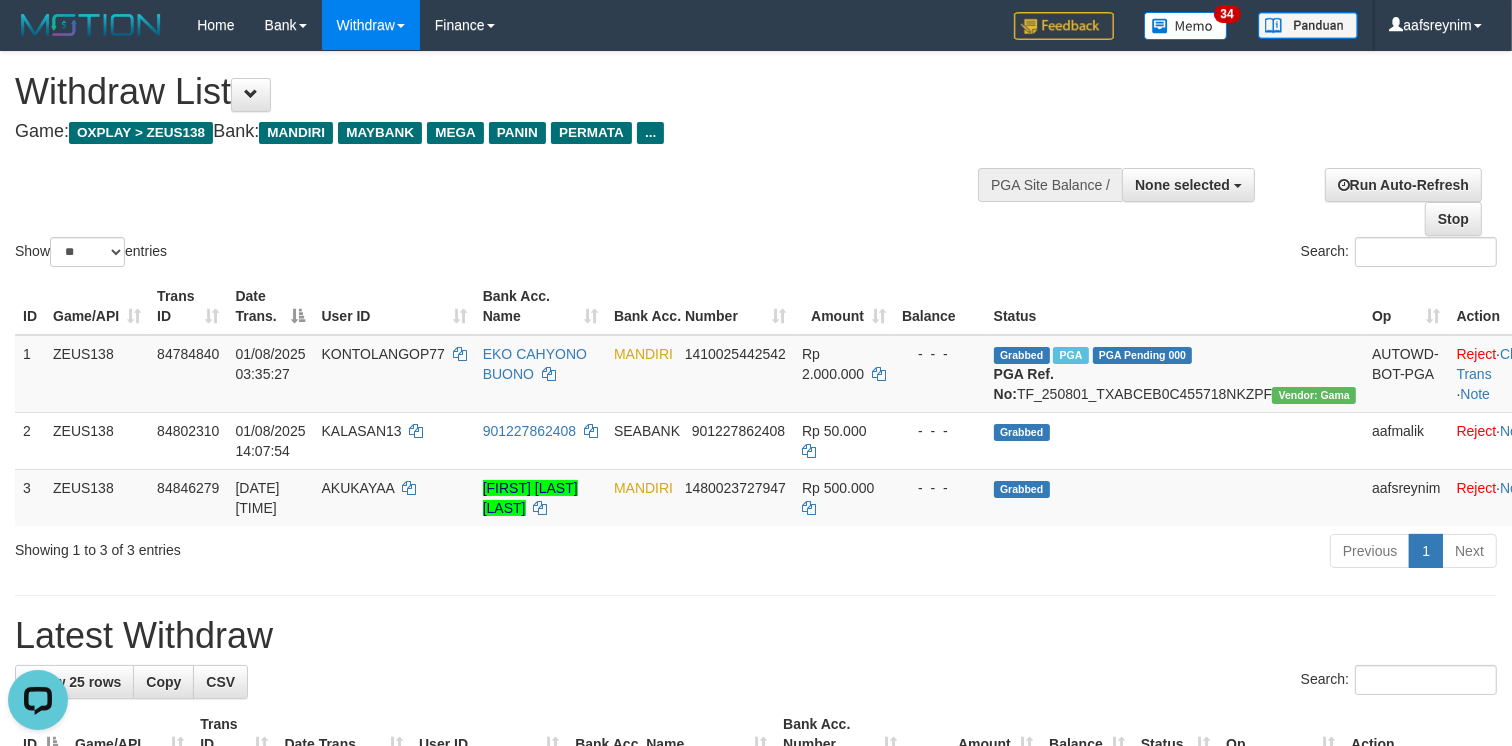 scroll, scrollTop: 0, scrollLeft: 0, axis: both 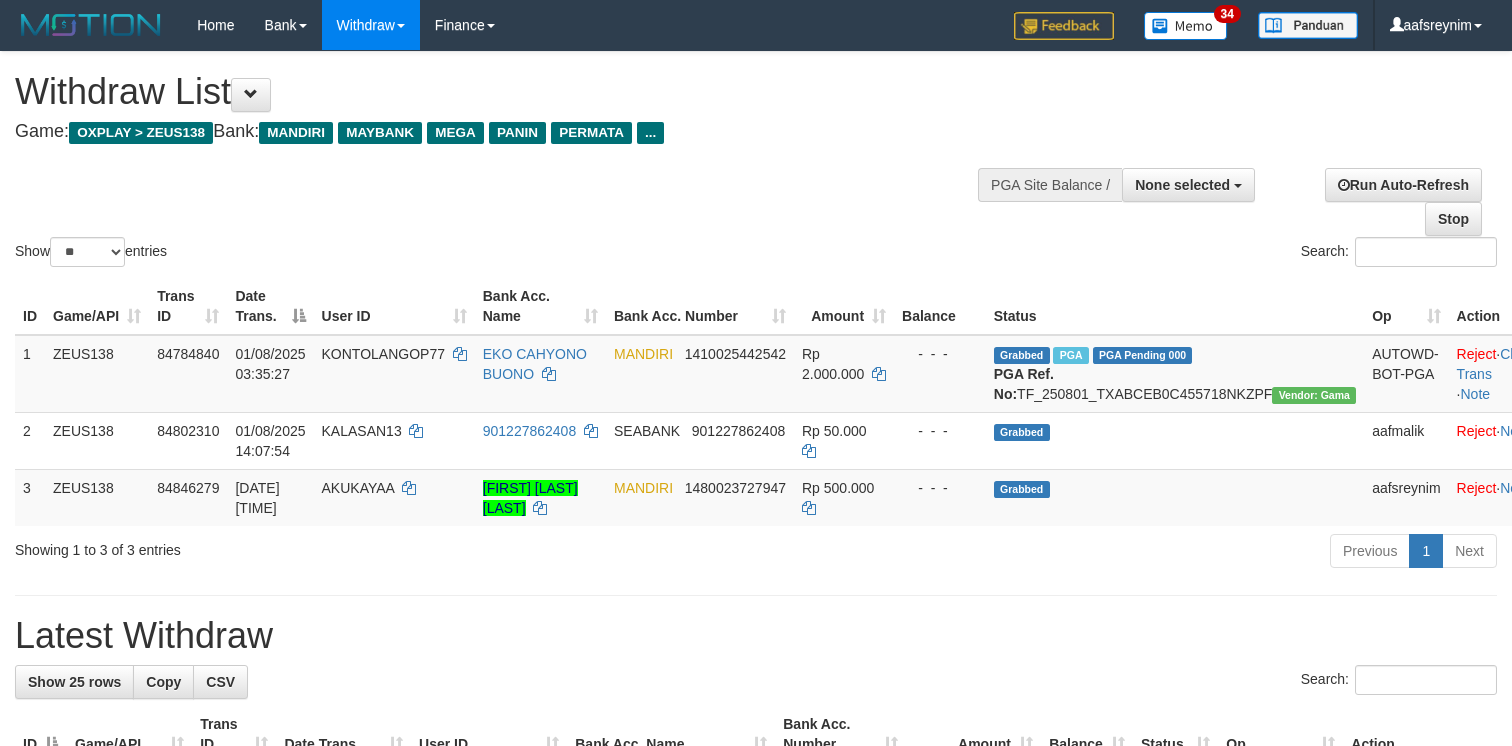 select 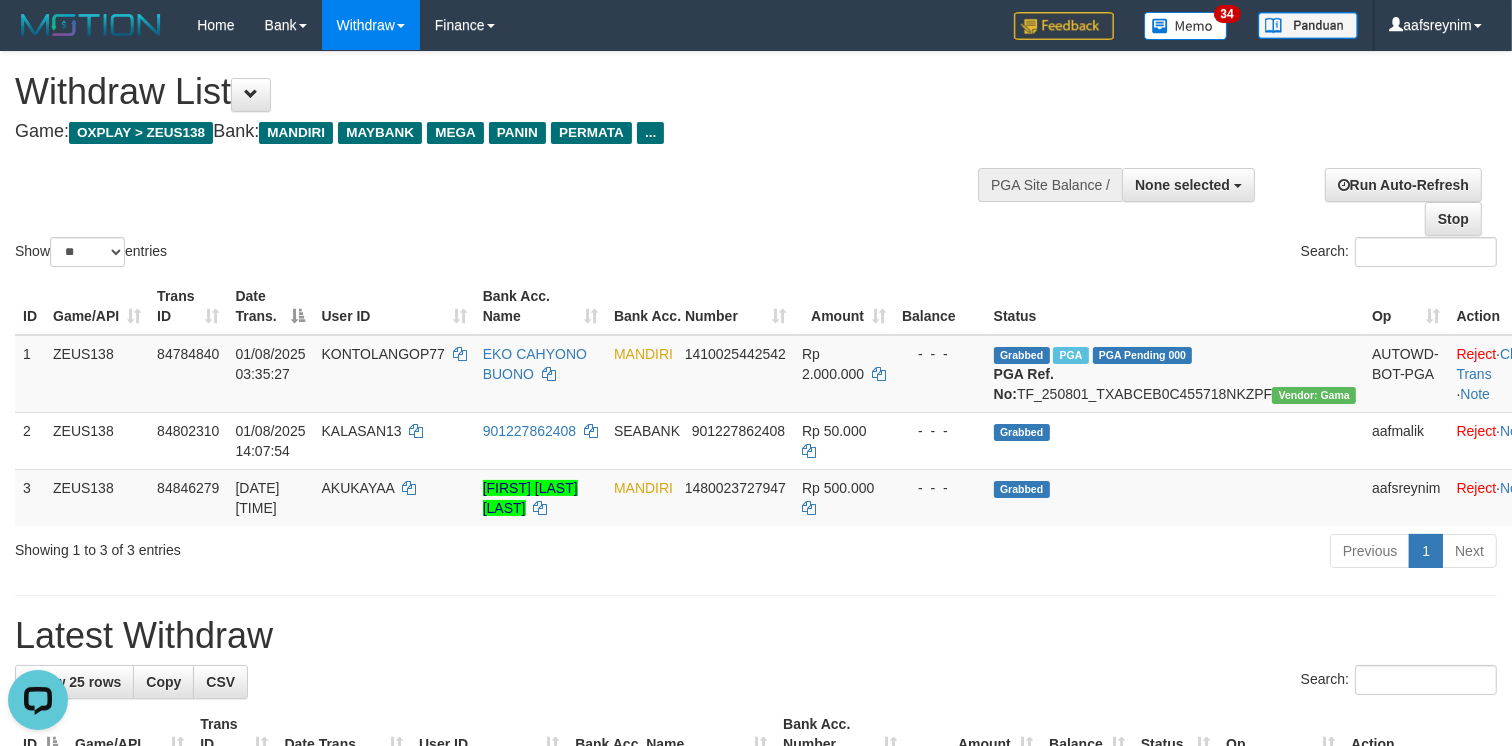 scroll, scrollTop: 0, scrollLeft: 0, axis: both 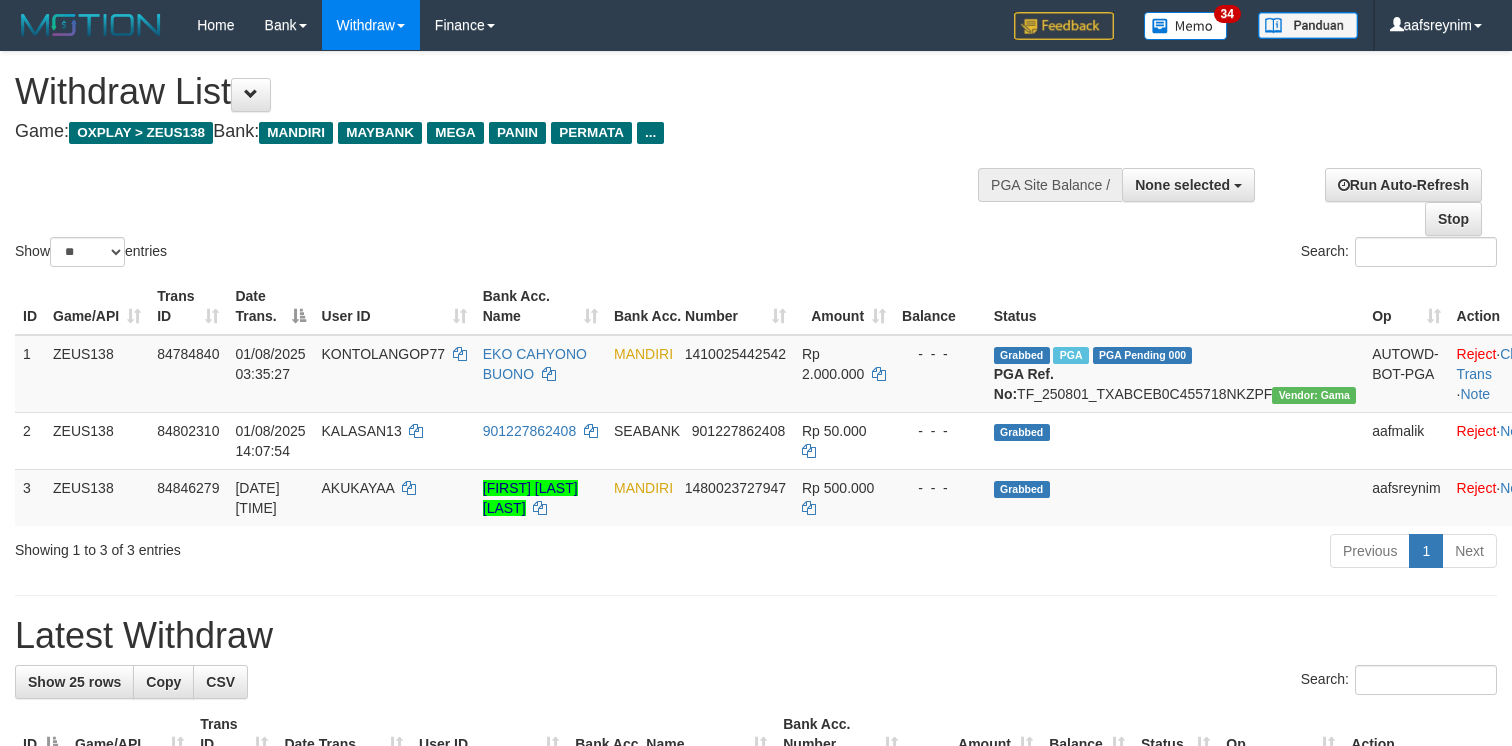 select 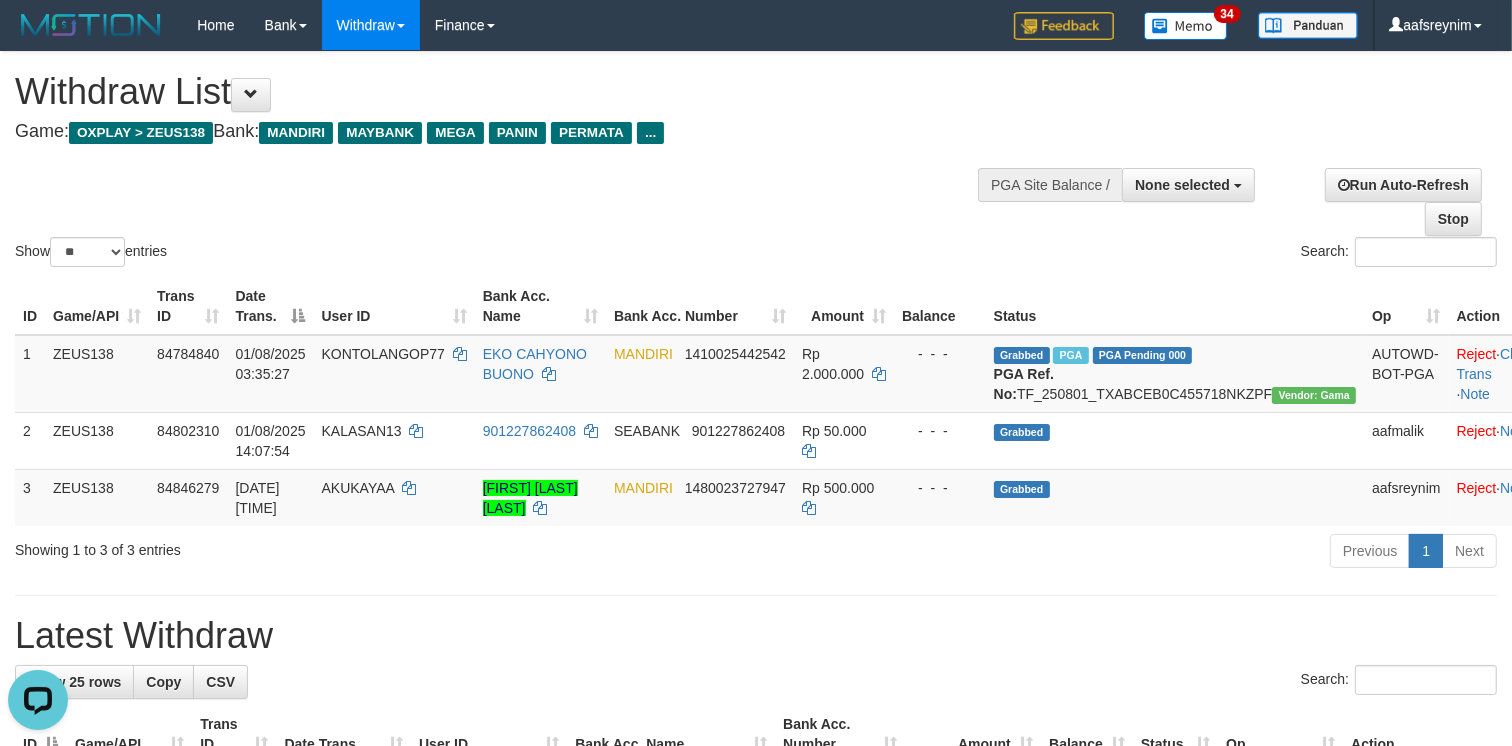 scroll, scrollTop: 0, scrollLeft: 0, axis: both 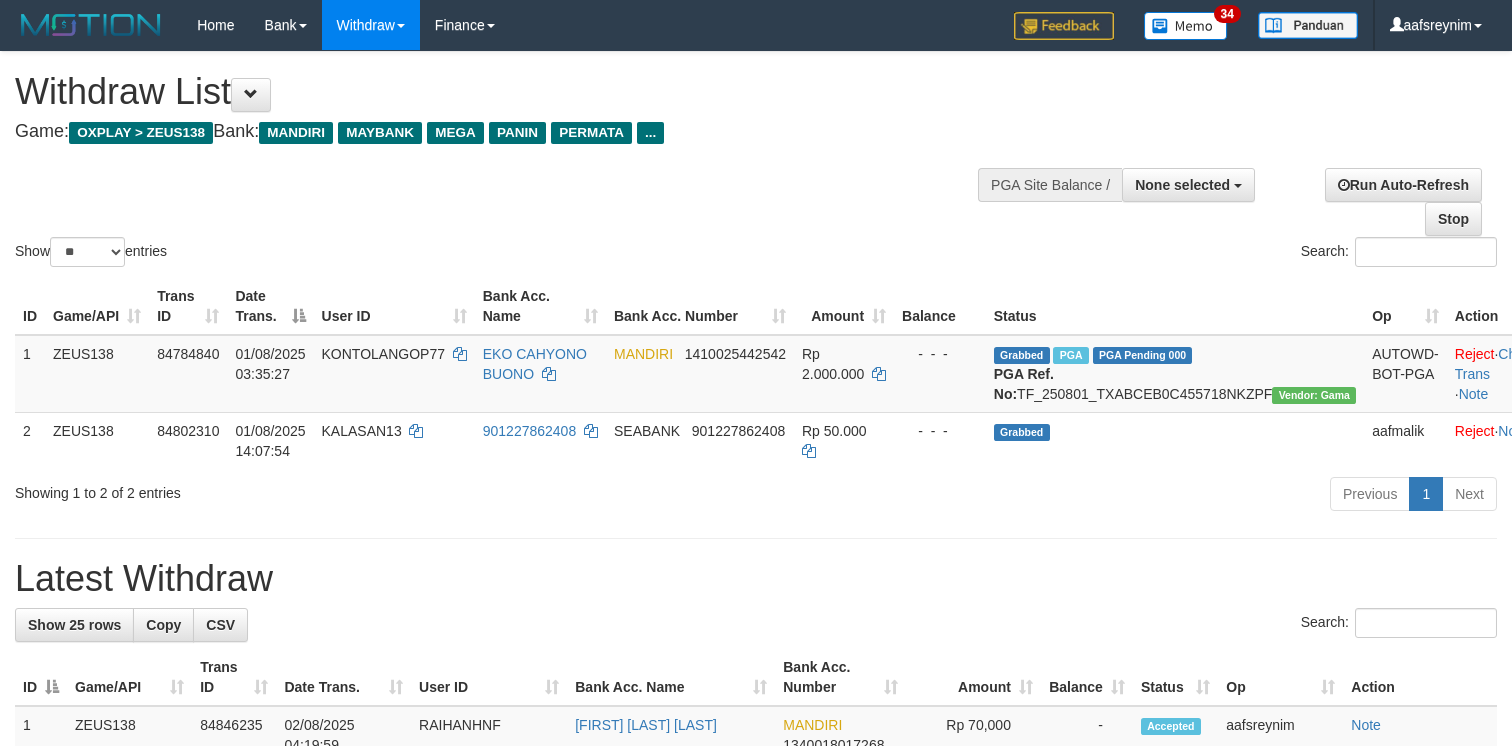 select 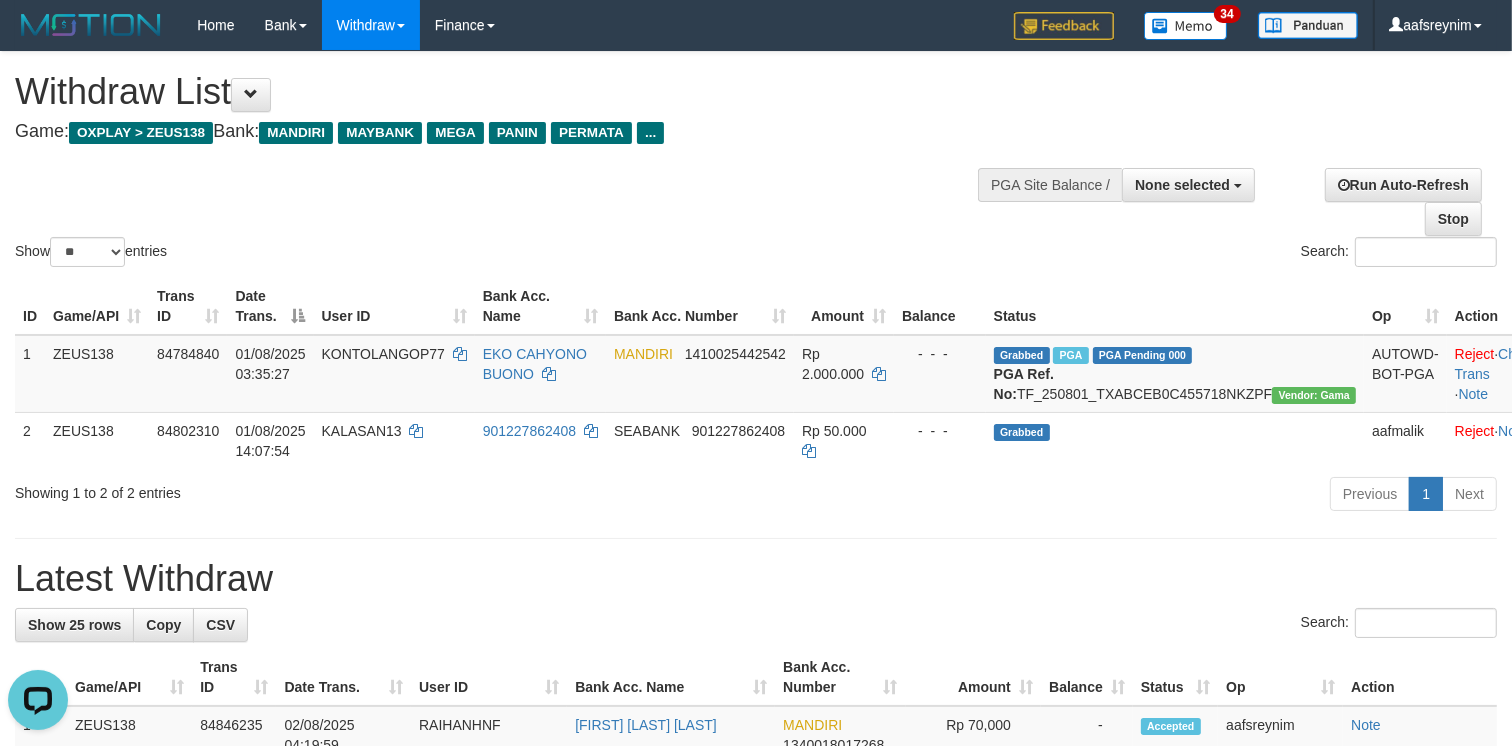 scroll, scrollTop: 0, scrollLeft: 0, axis: both 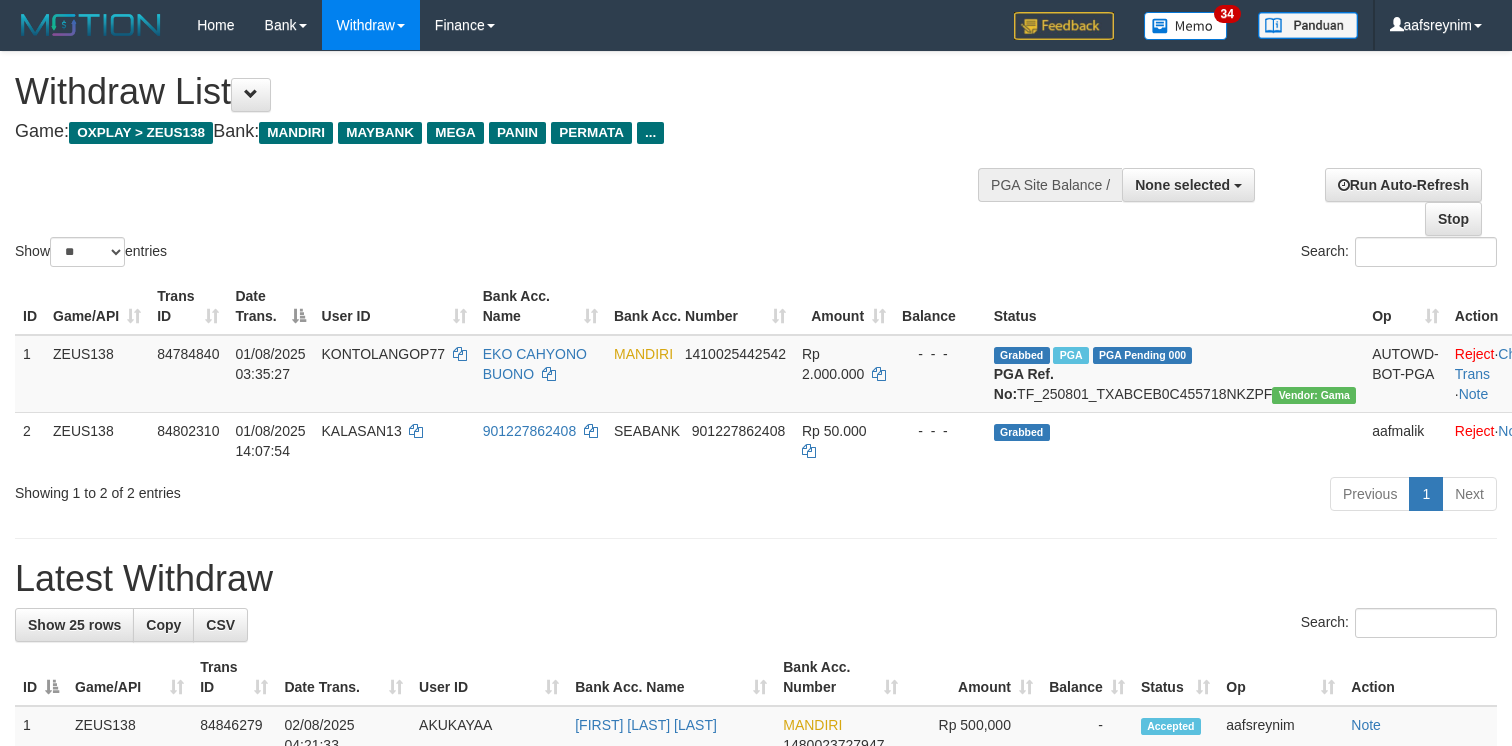 select 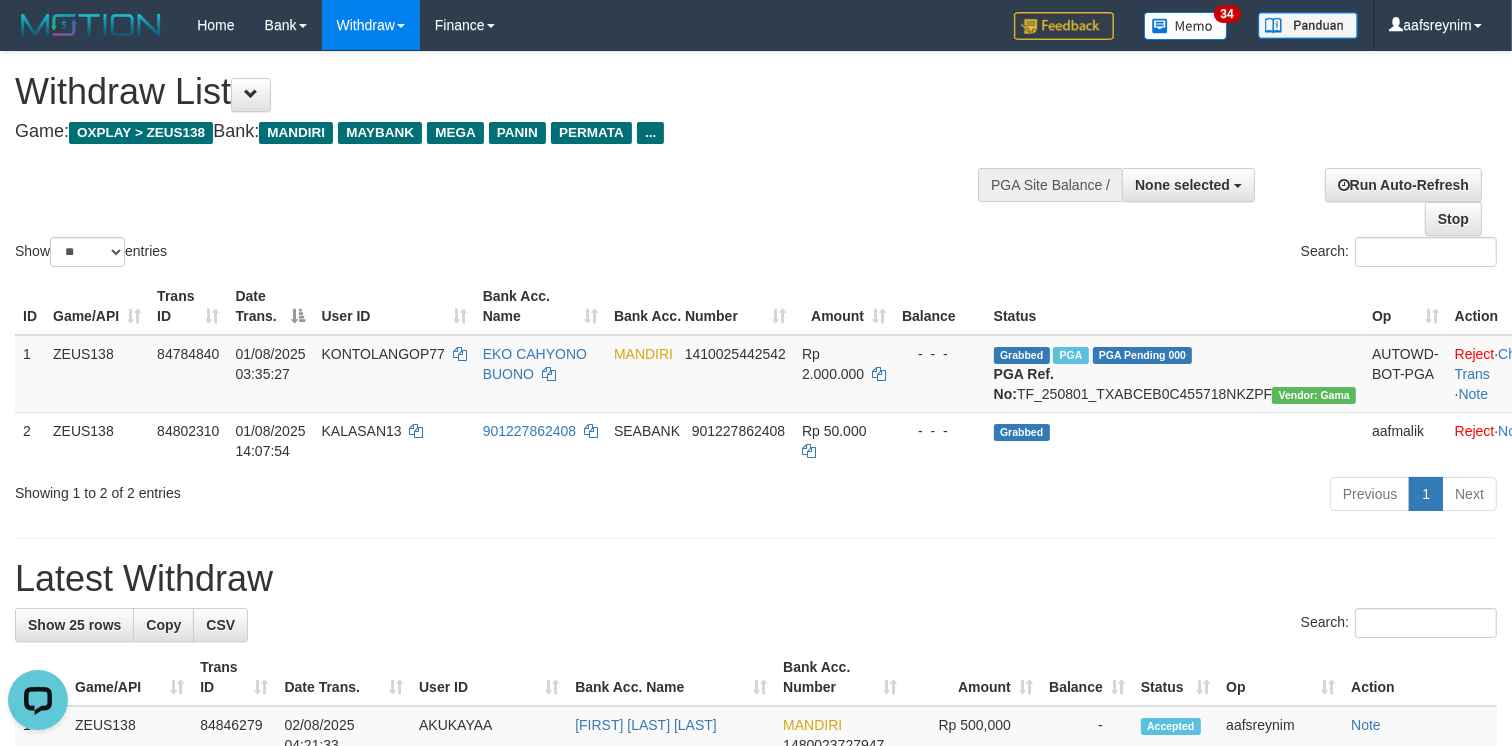 scroll, scrollTop: 0, scrollLeft: 0, axis: both 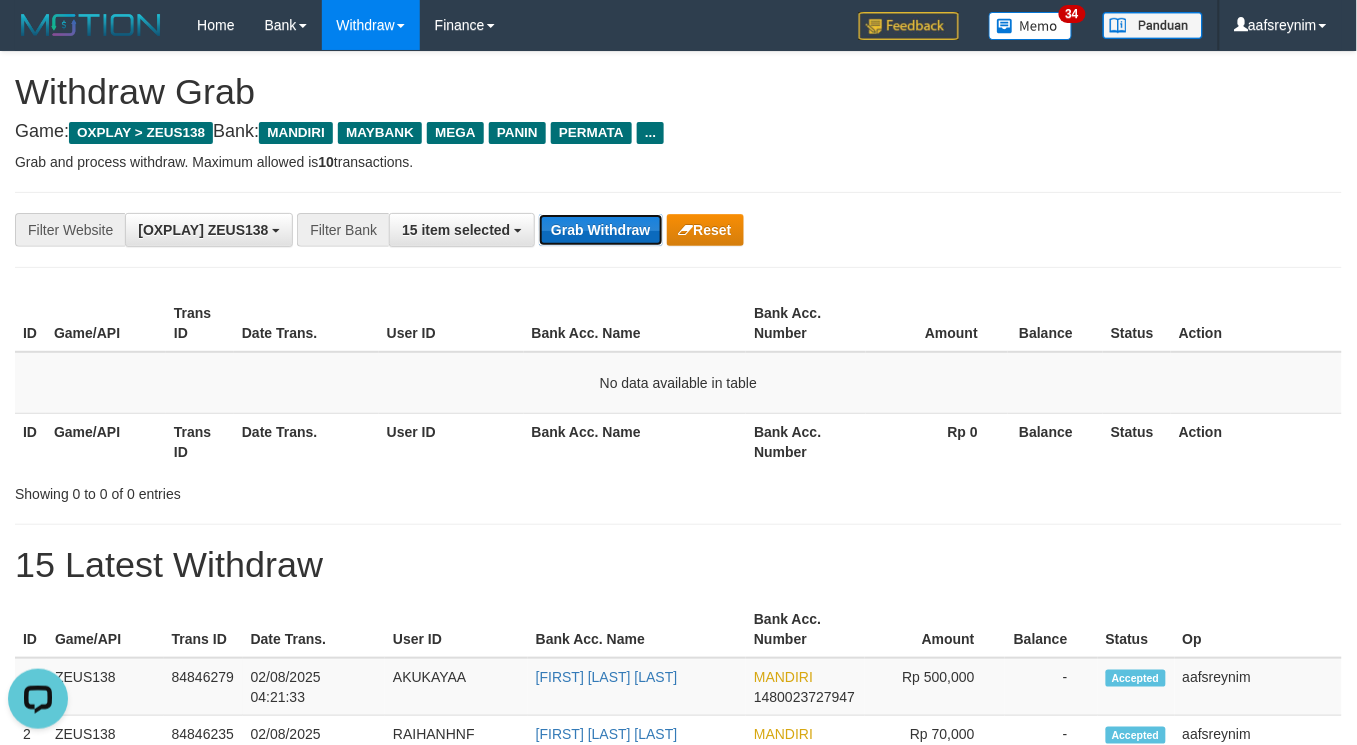 click on "Grab Withdraw" at bounding box center (600, 230) 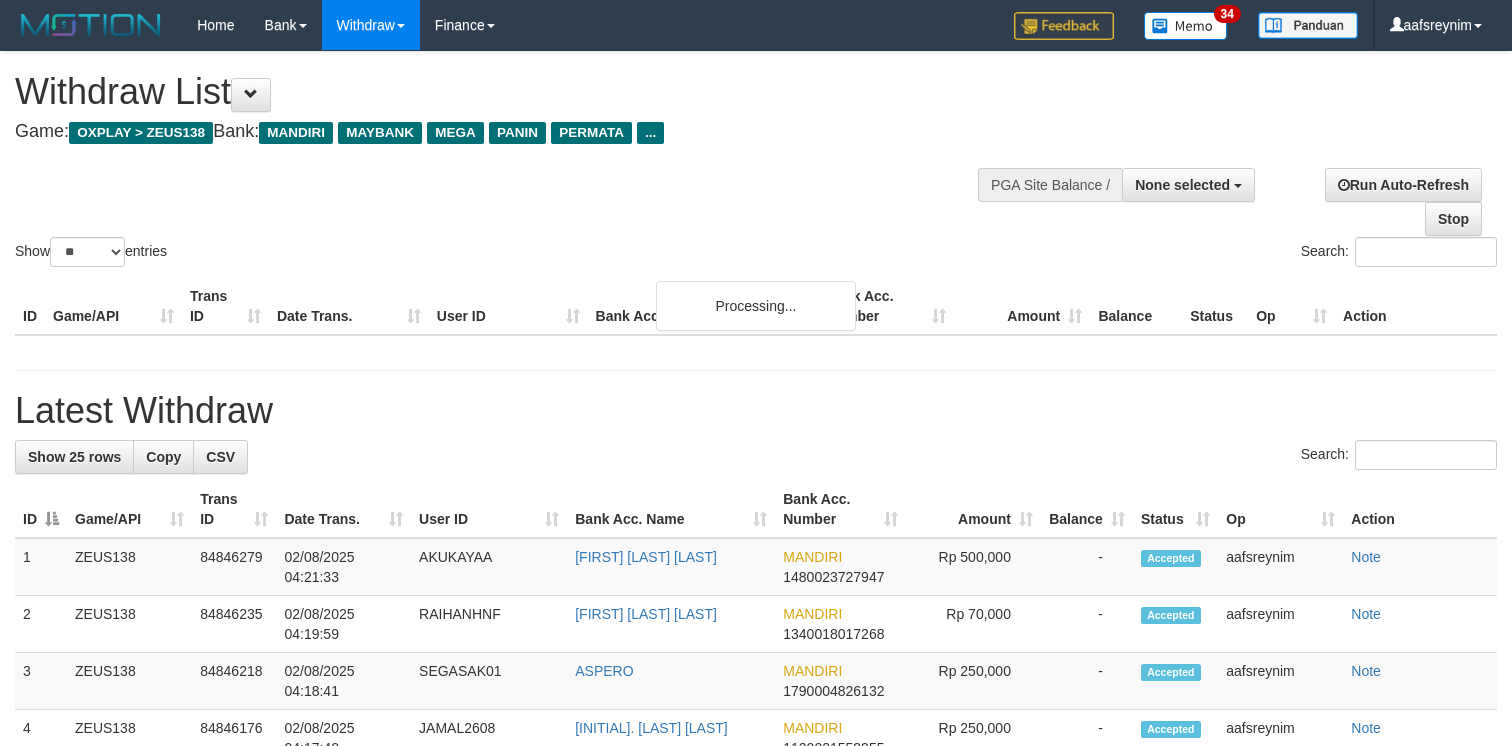 select 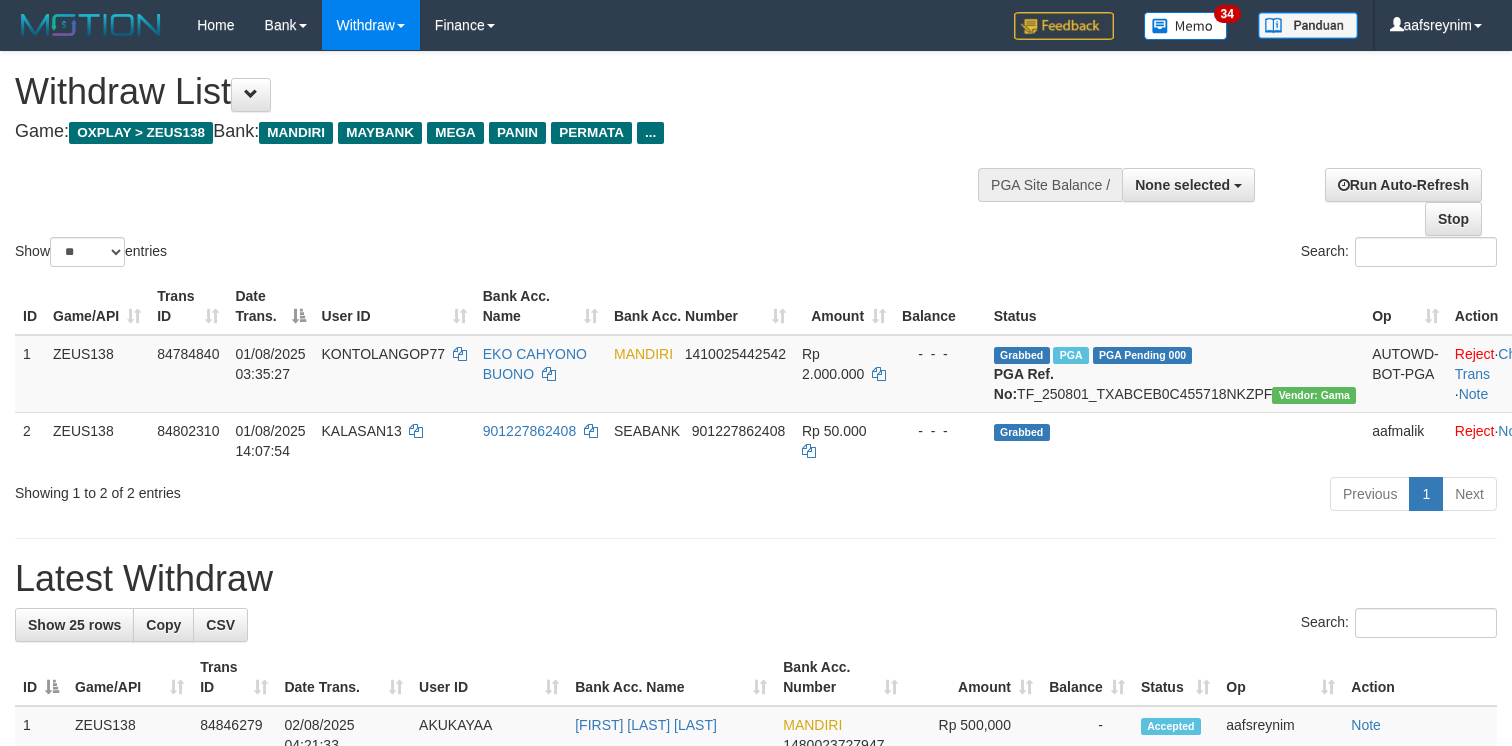 select 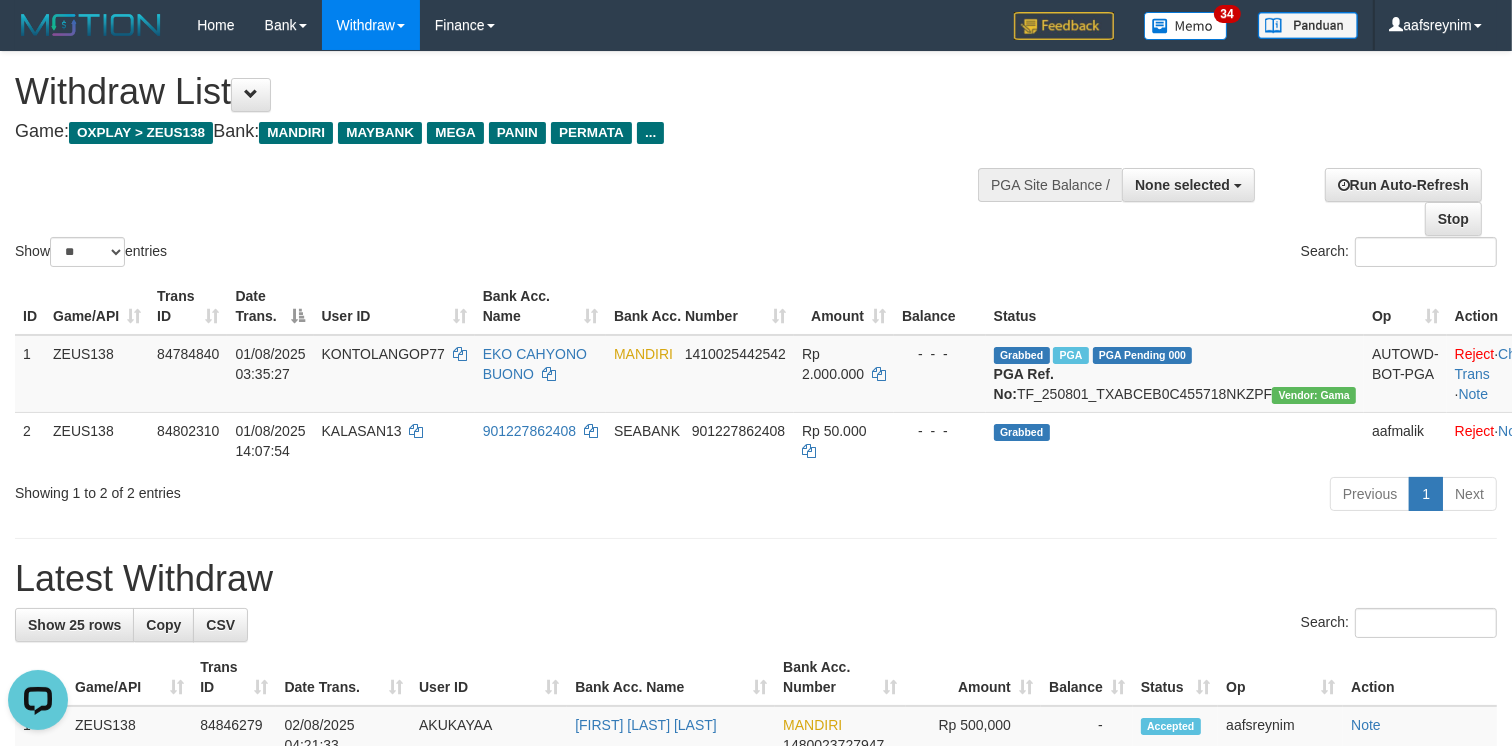 scroll, scrollTop: 0, scrollLeft: 0, axis: both 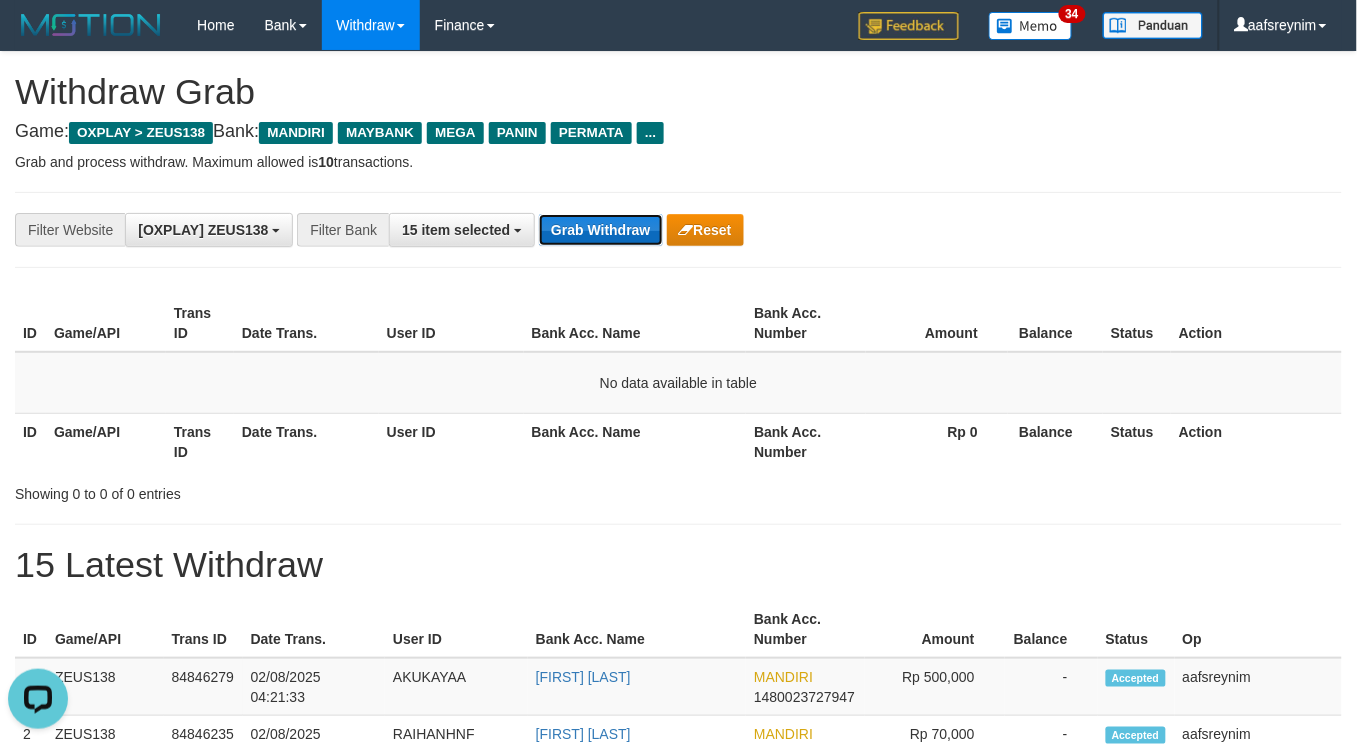 click on "Grab Withdraw" at bounding box center (600, 230) 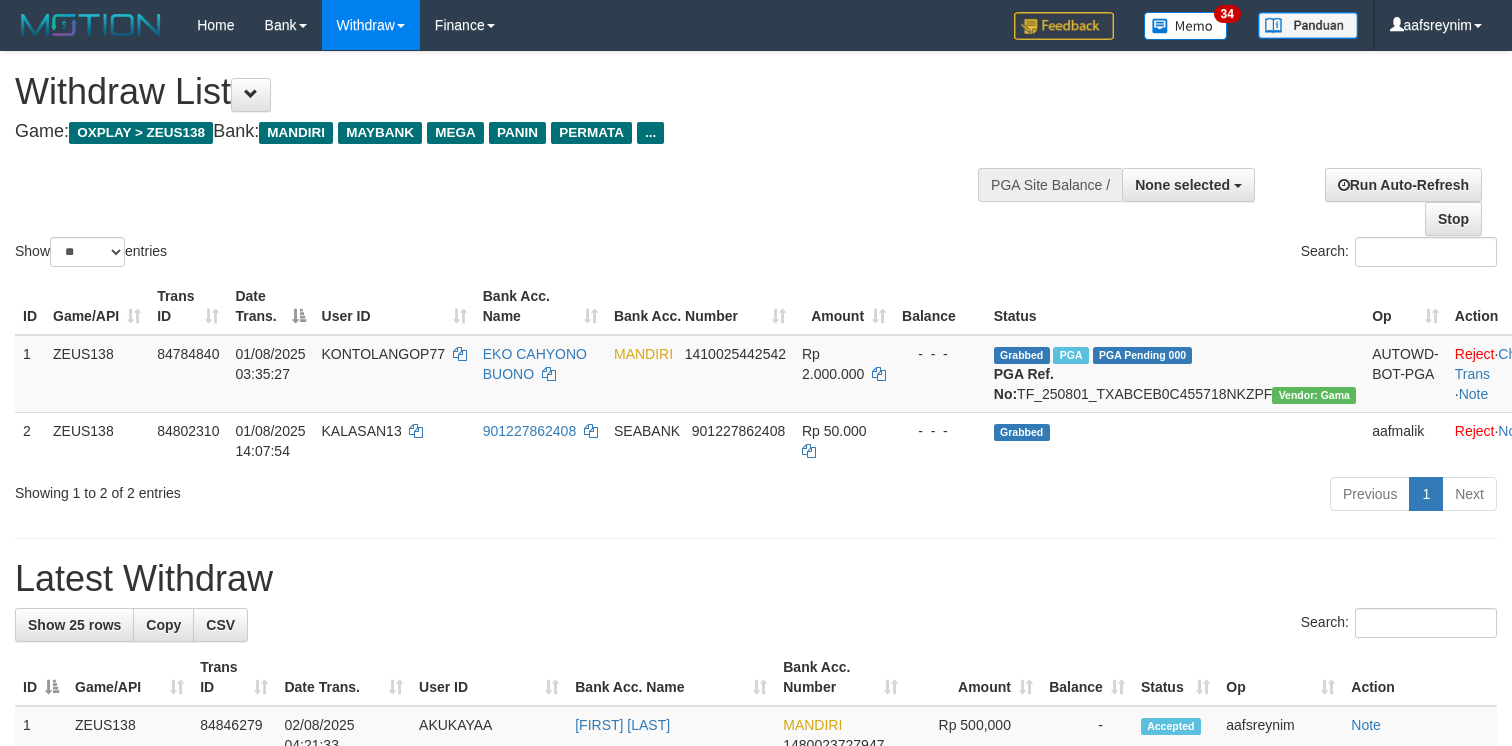 select 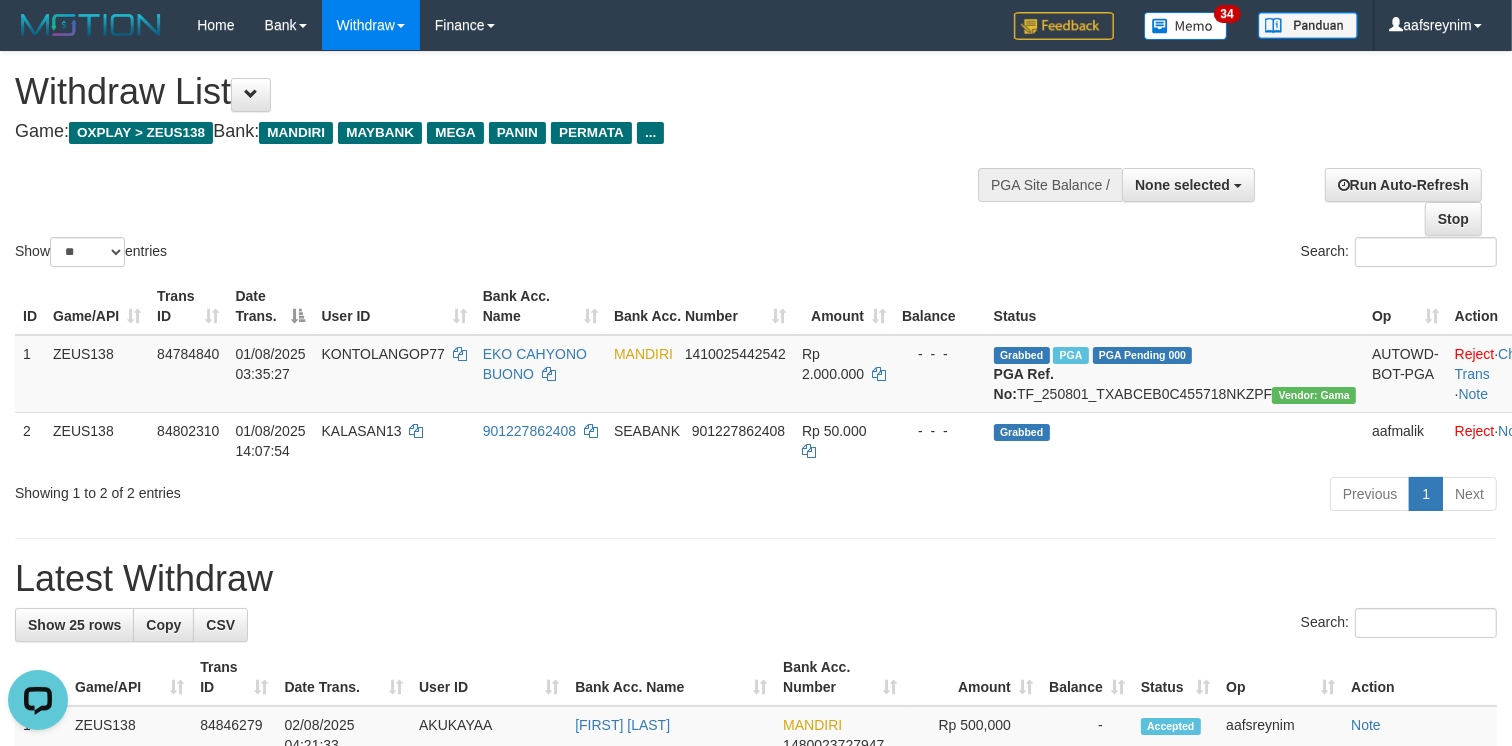 scroll, scrollTop: 0, scrollLeft: 0, axis: both 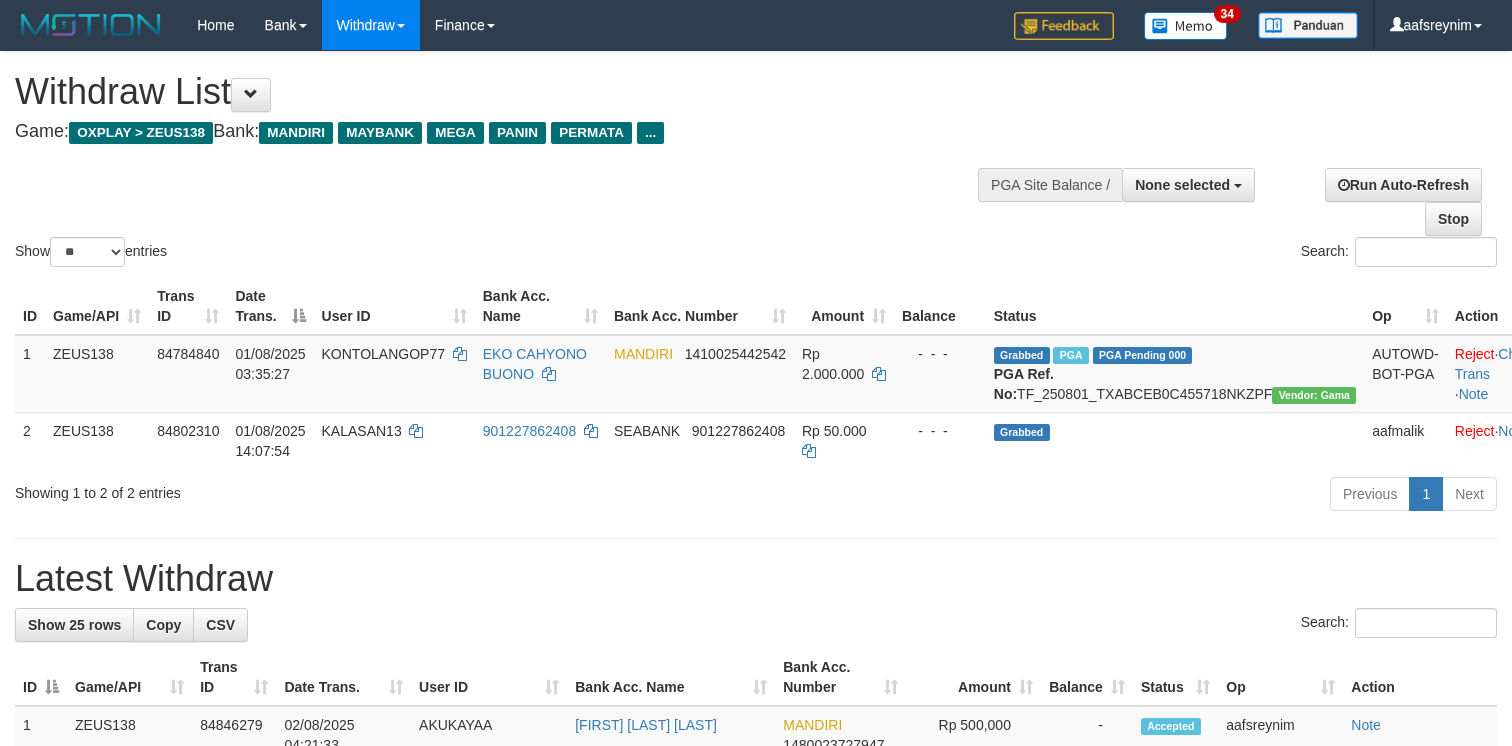 select 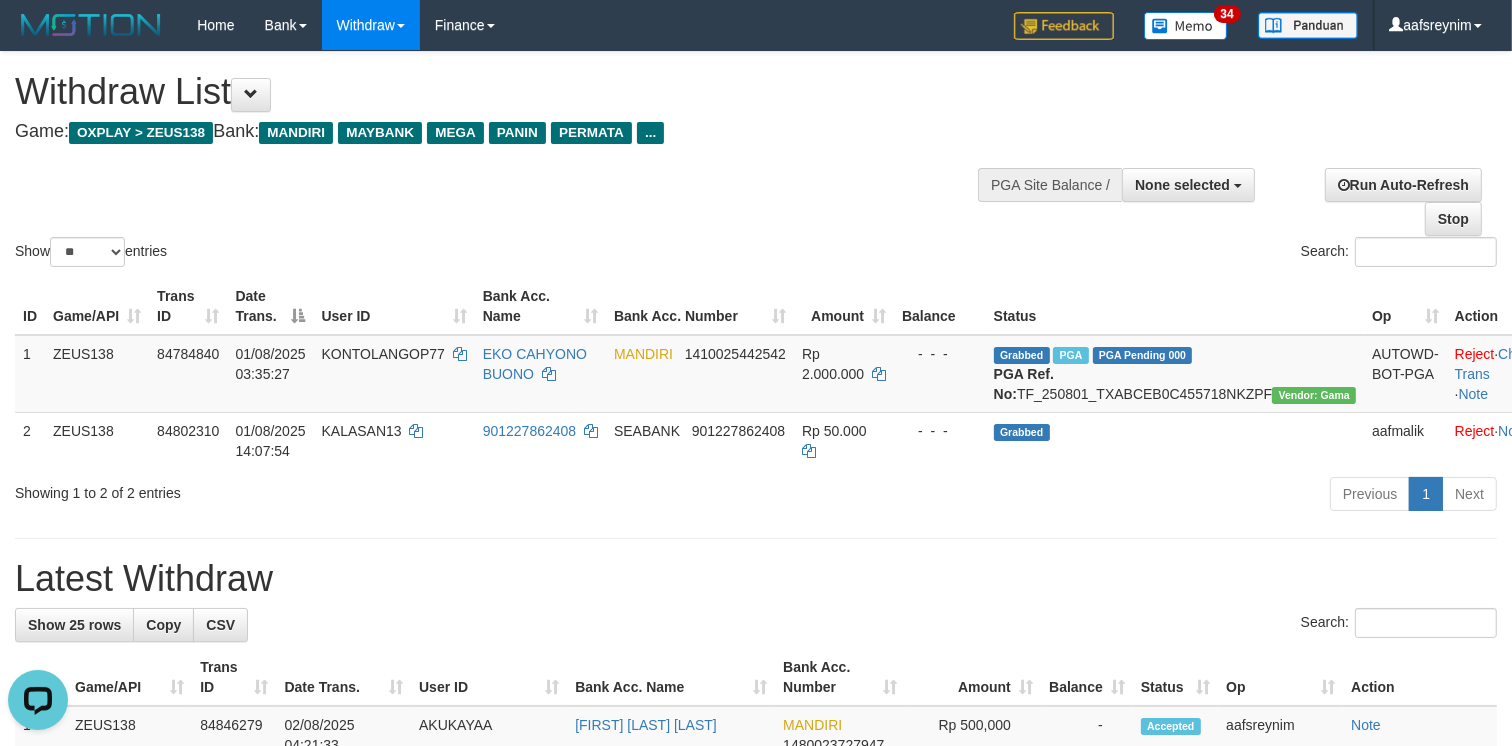 scroll, scrollTop: 0, scrollLeft: 0, axis: both 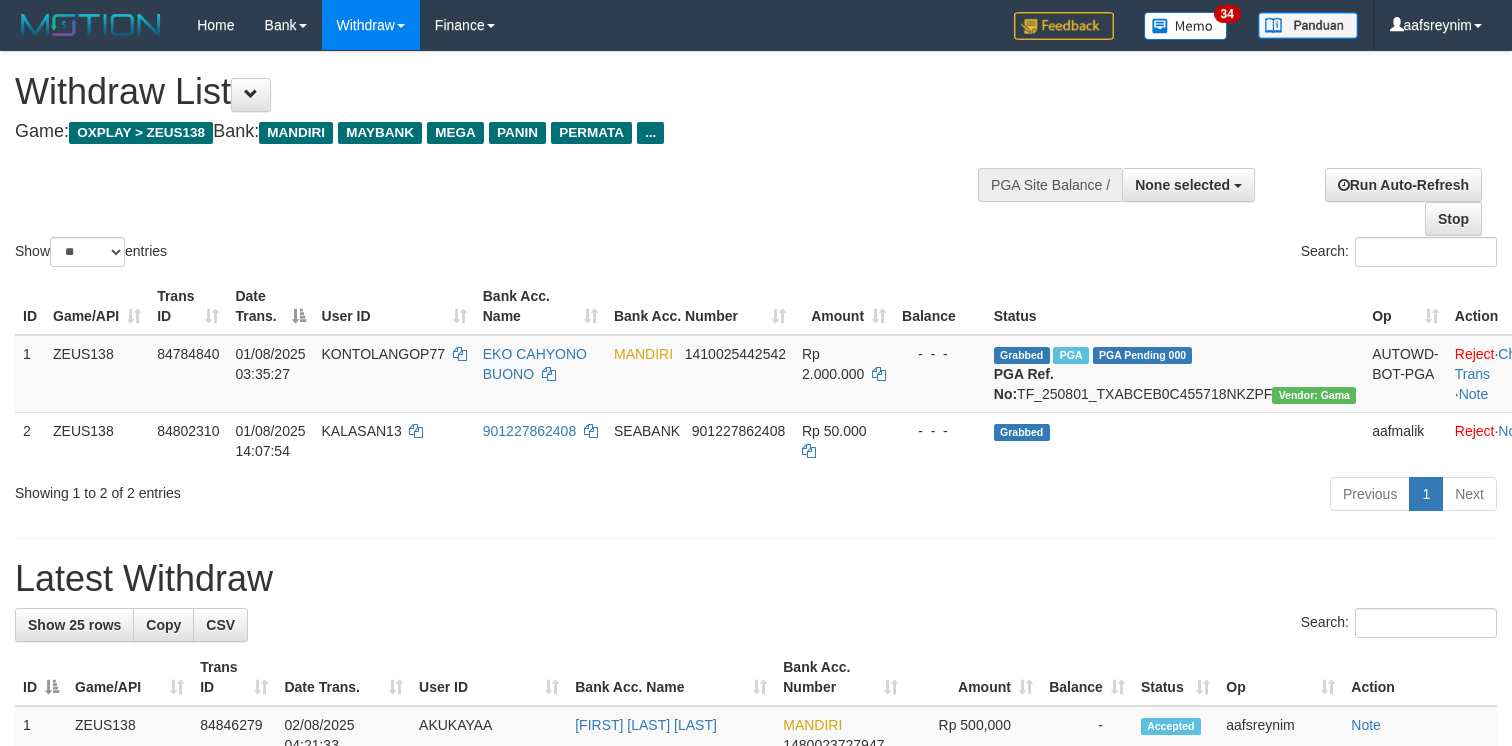 select 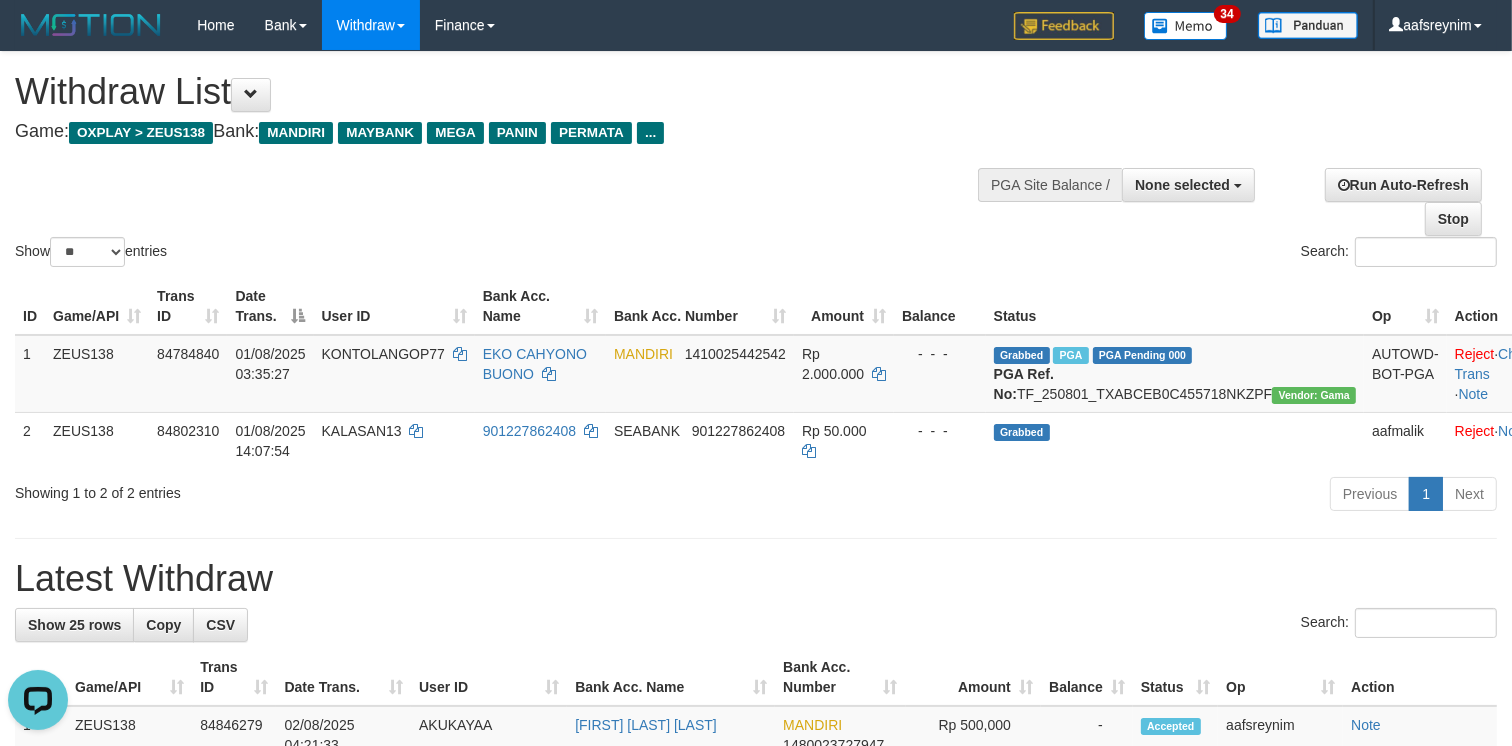 scroll, scrollTop: 0, scrollLeft: 0, axis: both 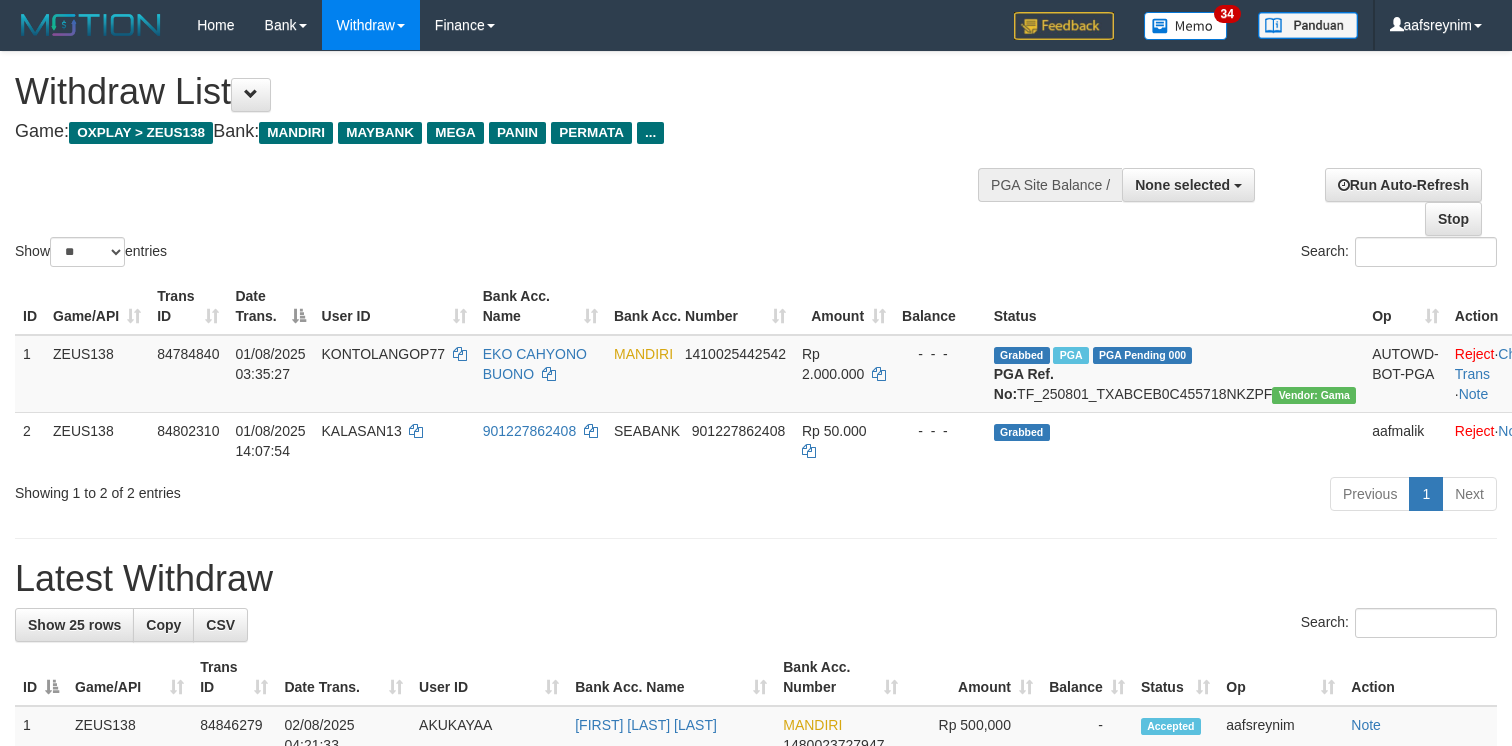 select 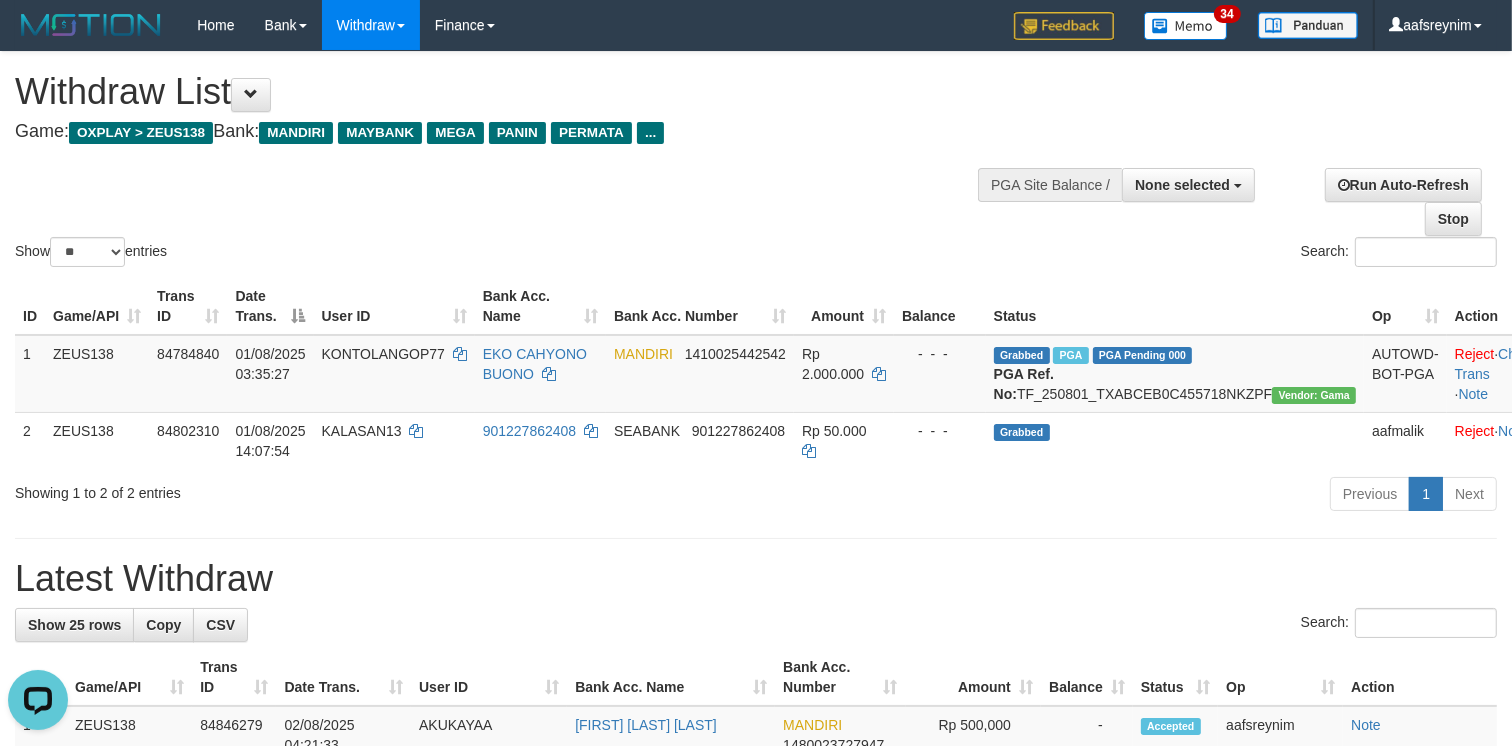 scroll, scrollTop: 0, scrollLeft: 0, axis: both 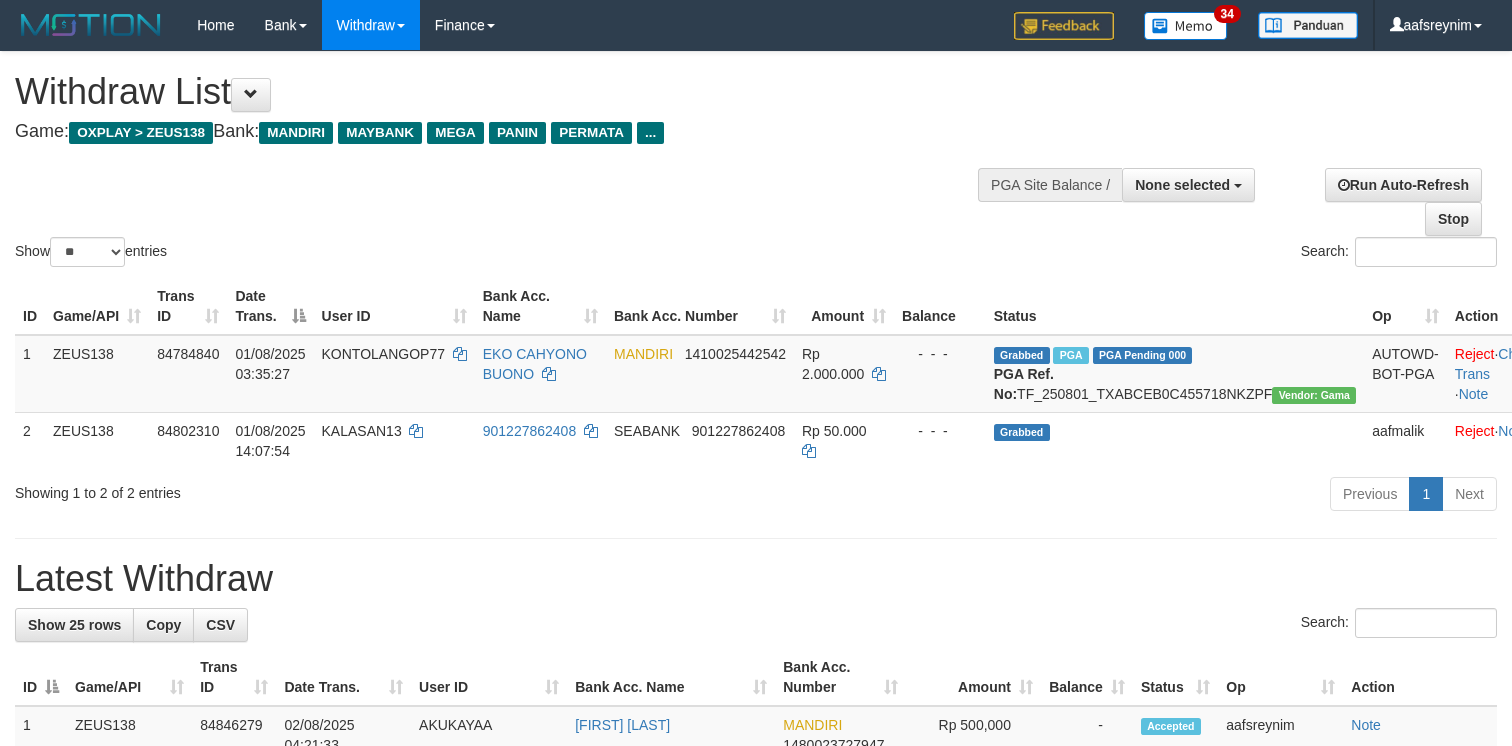 select 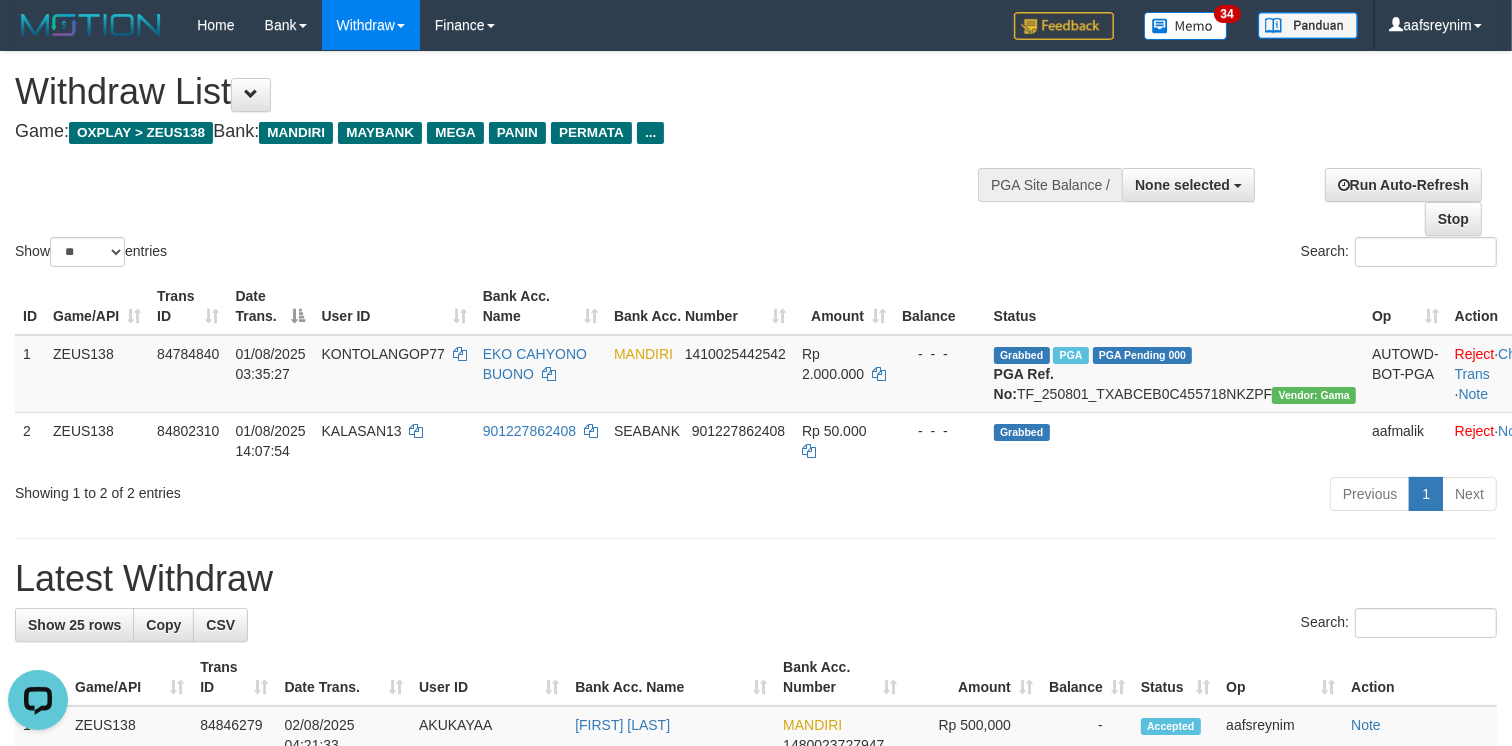 scroll, scrollTop: 0, scrollLeft: 0, axis: both 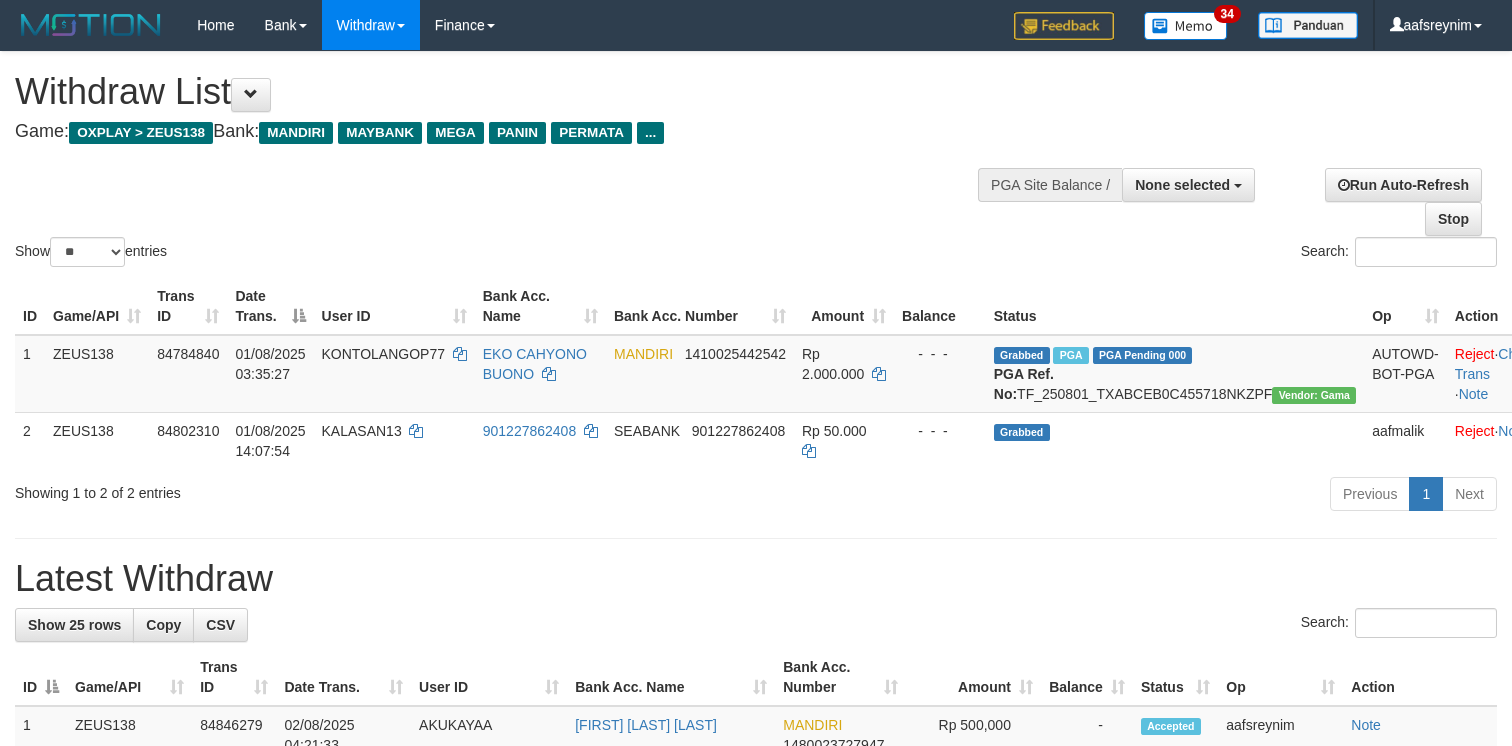 select 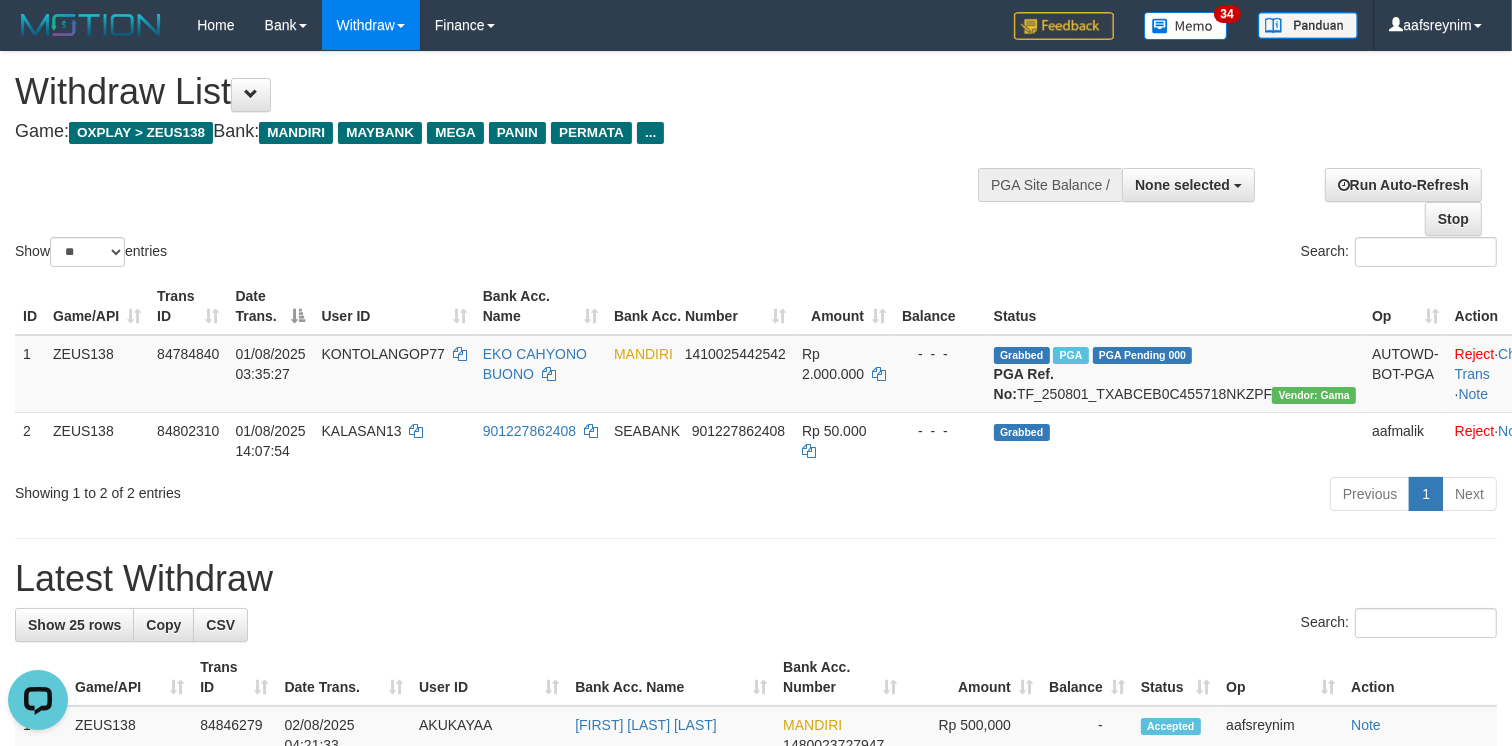 scroll, scrollTop: 0, scrollLeft: 0, axis: both 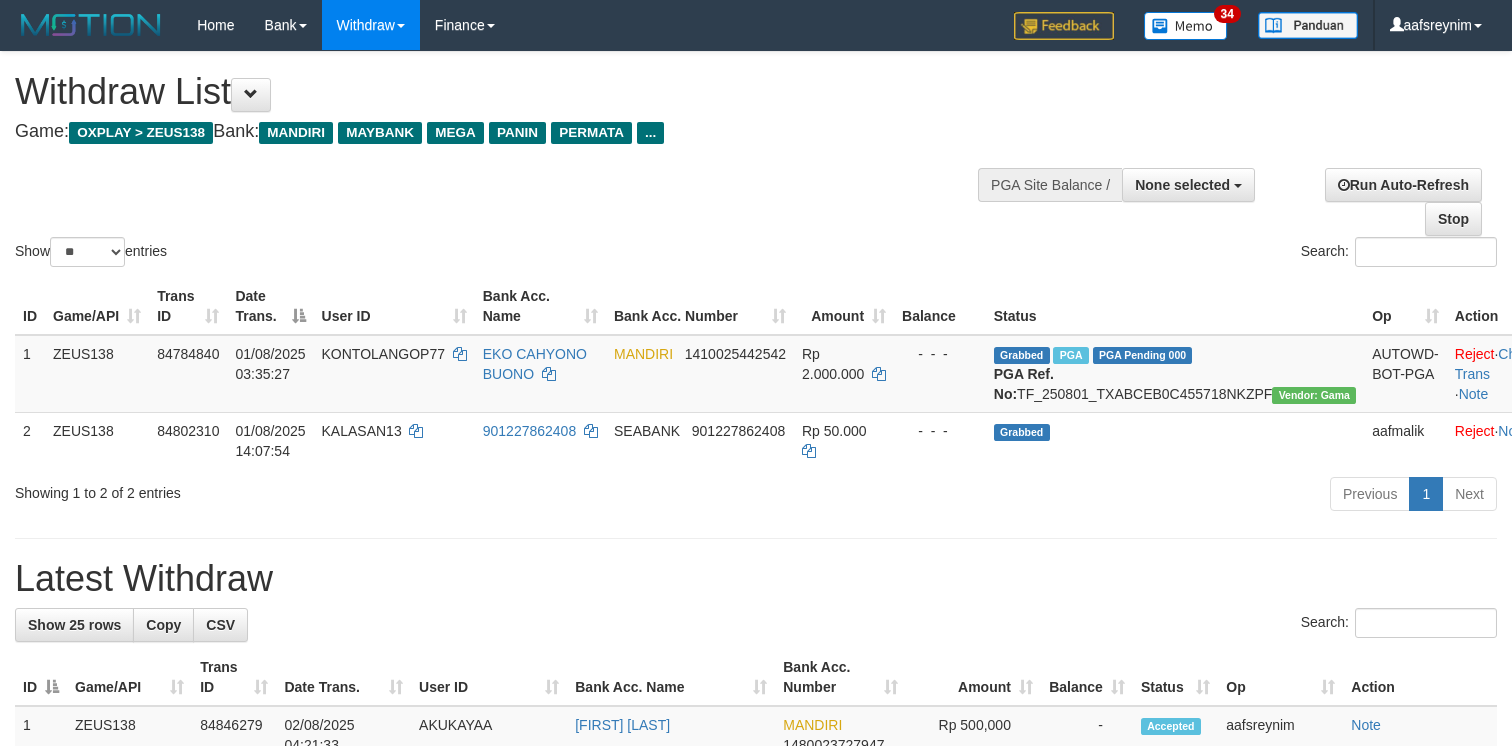 select 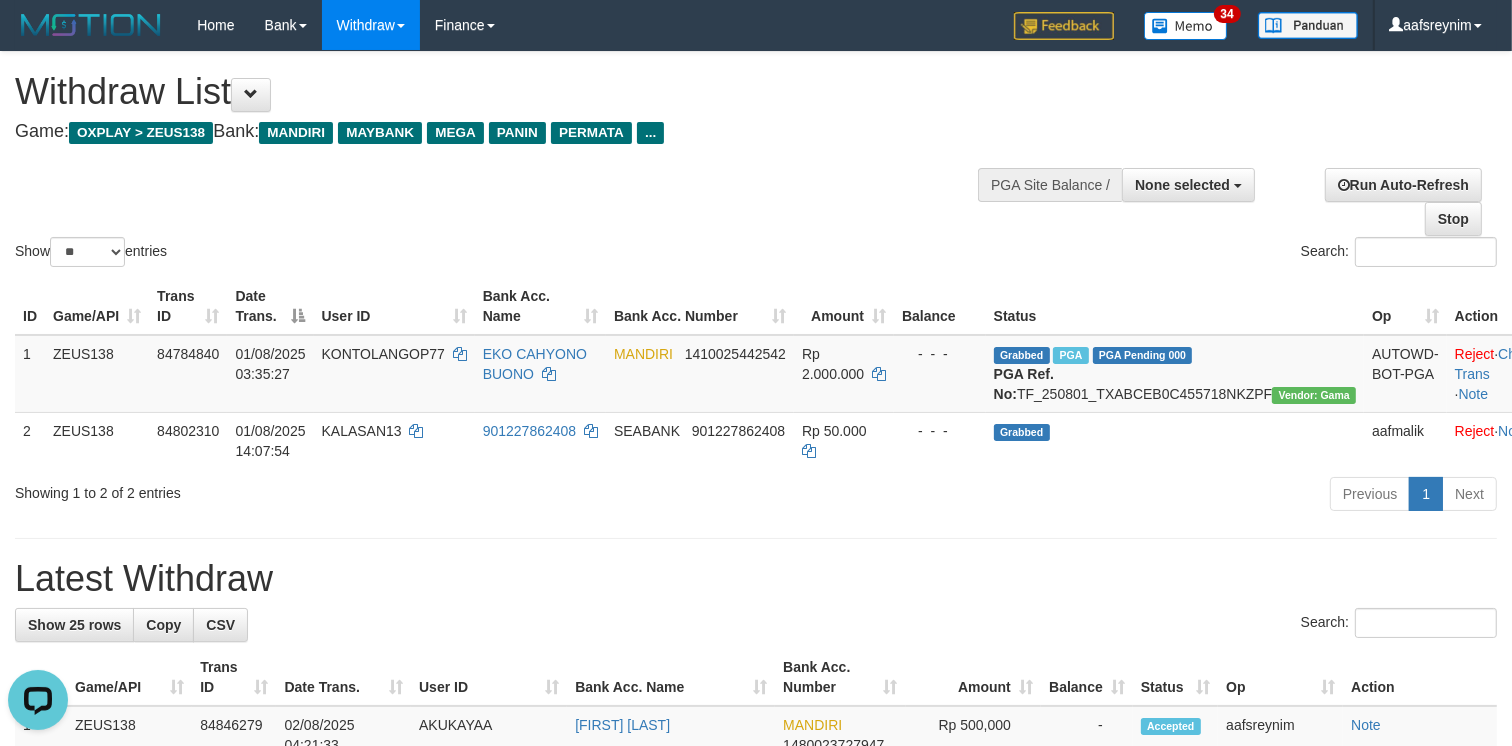 scroll, scrollTop: 0, scrollLeft: 0, axis: both 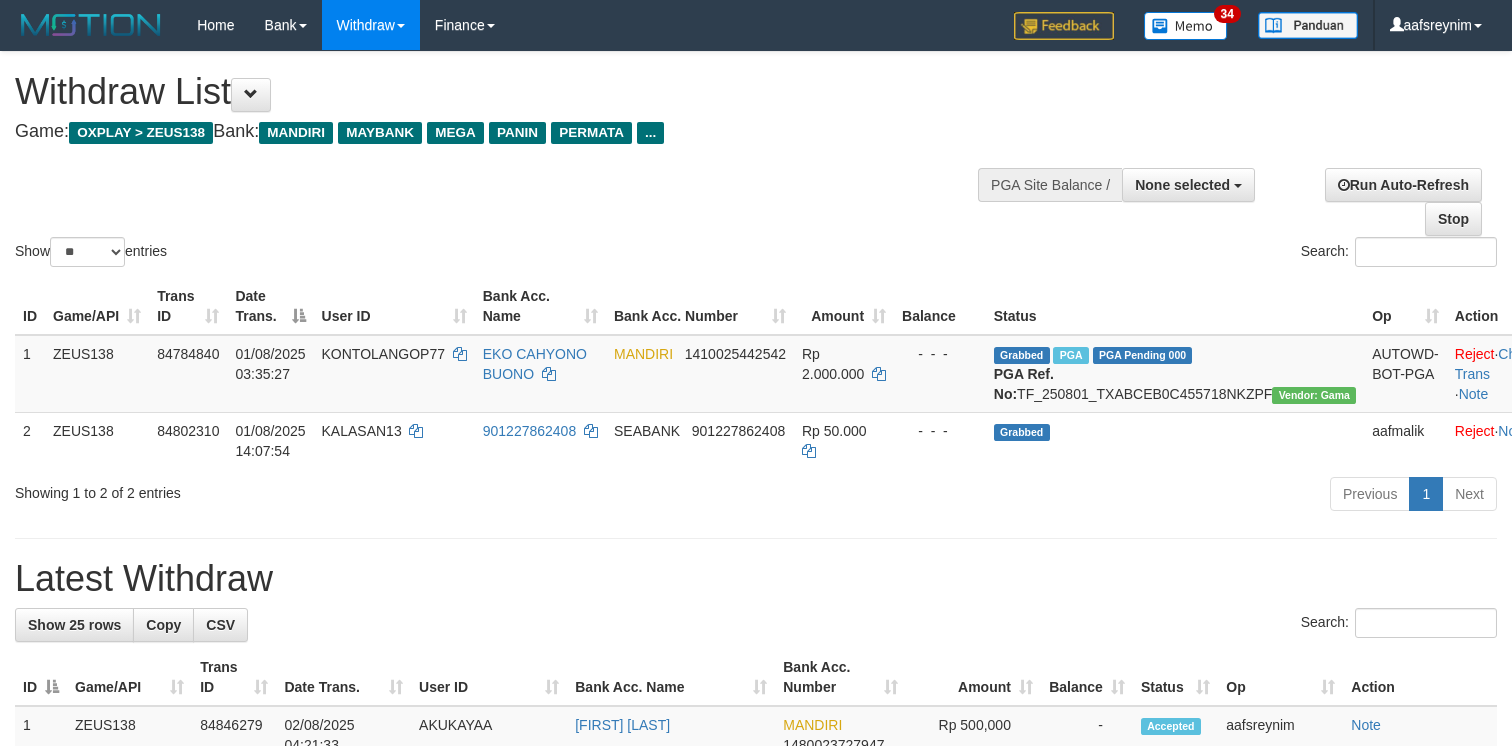 select 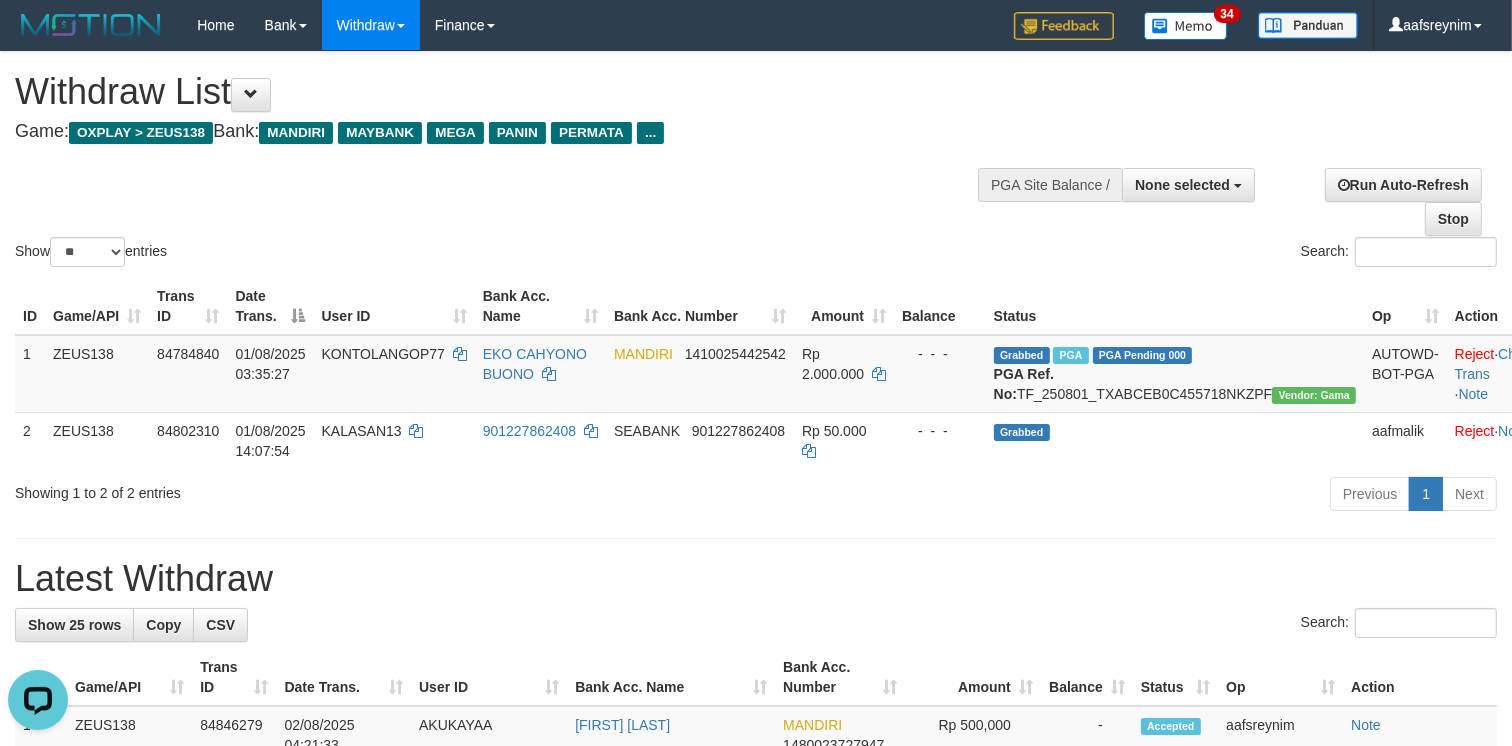 scroll, scrollTop: 0, scrollLeft: 0, axis: both 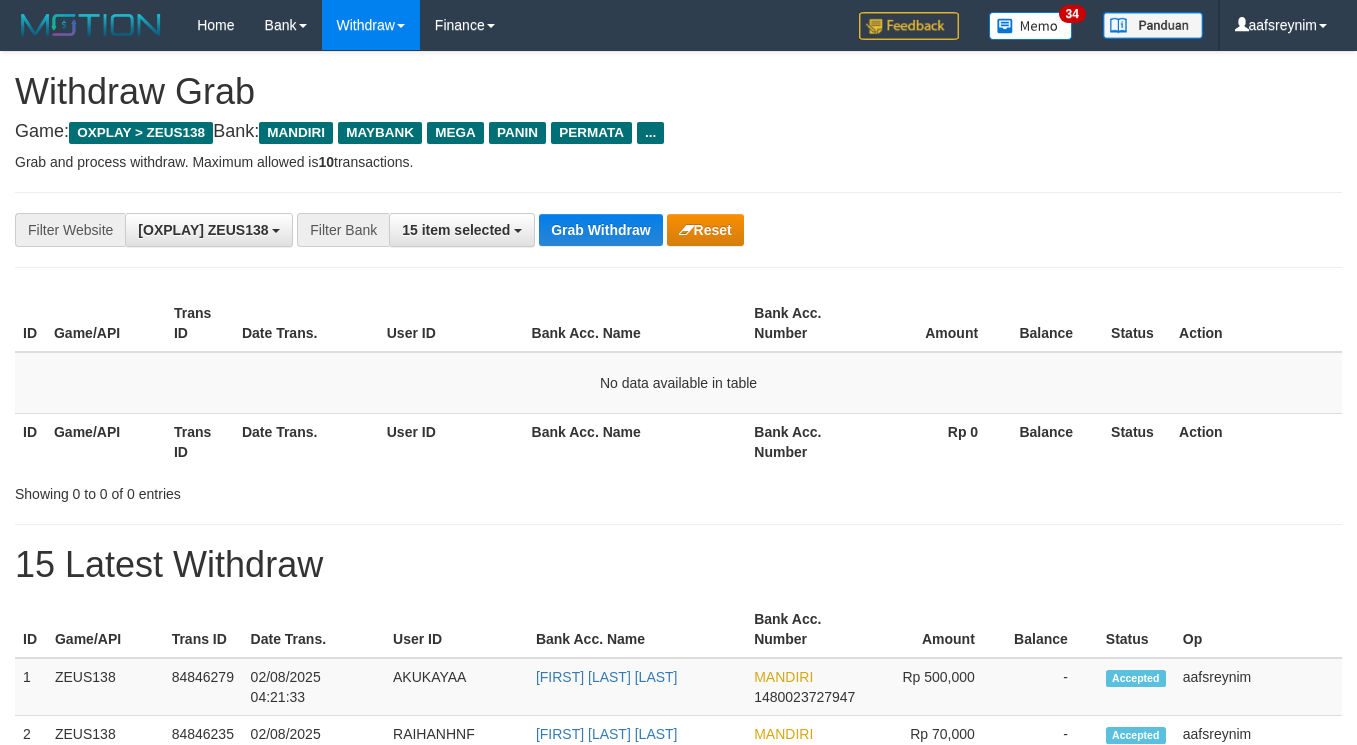 click on "Grab Withdraw" at bounding box center (600, 230) 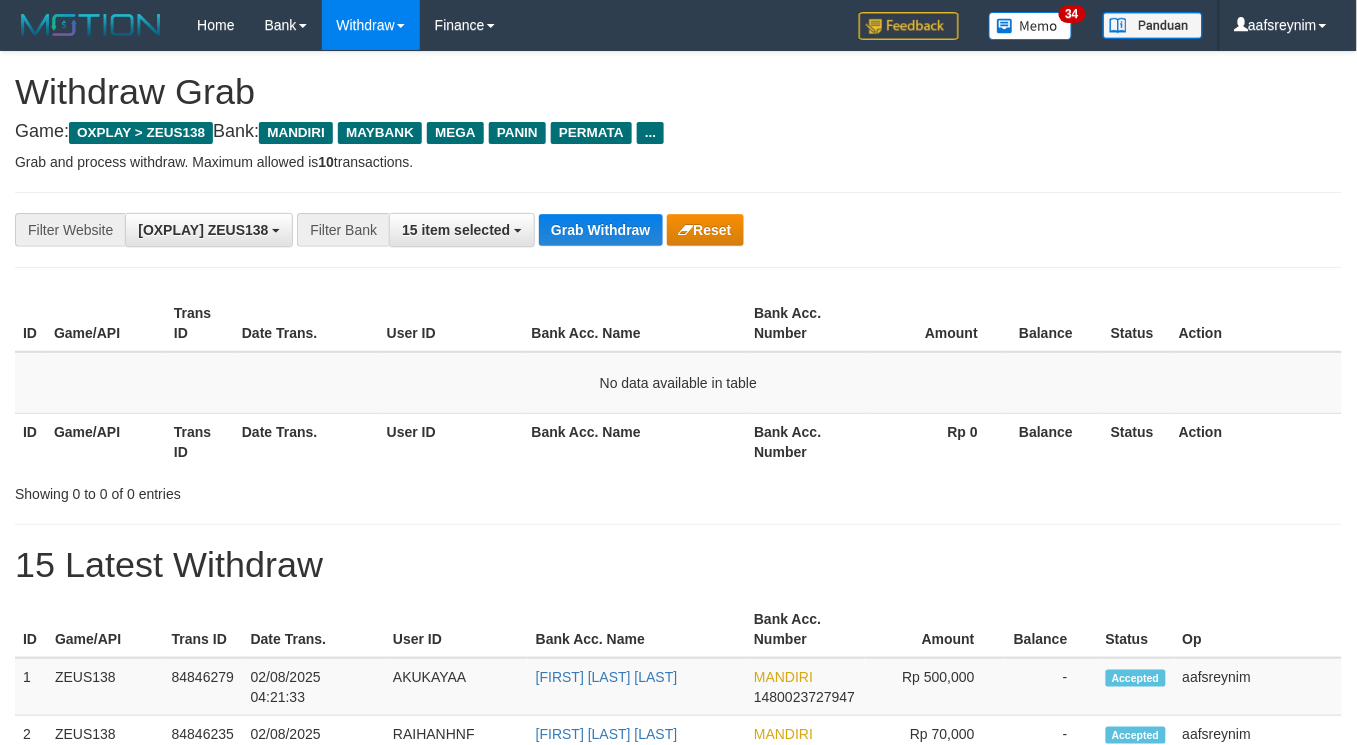 scroll, scrollTop: 17, scrollLeft: 0, axis: vertical 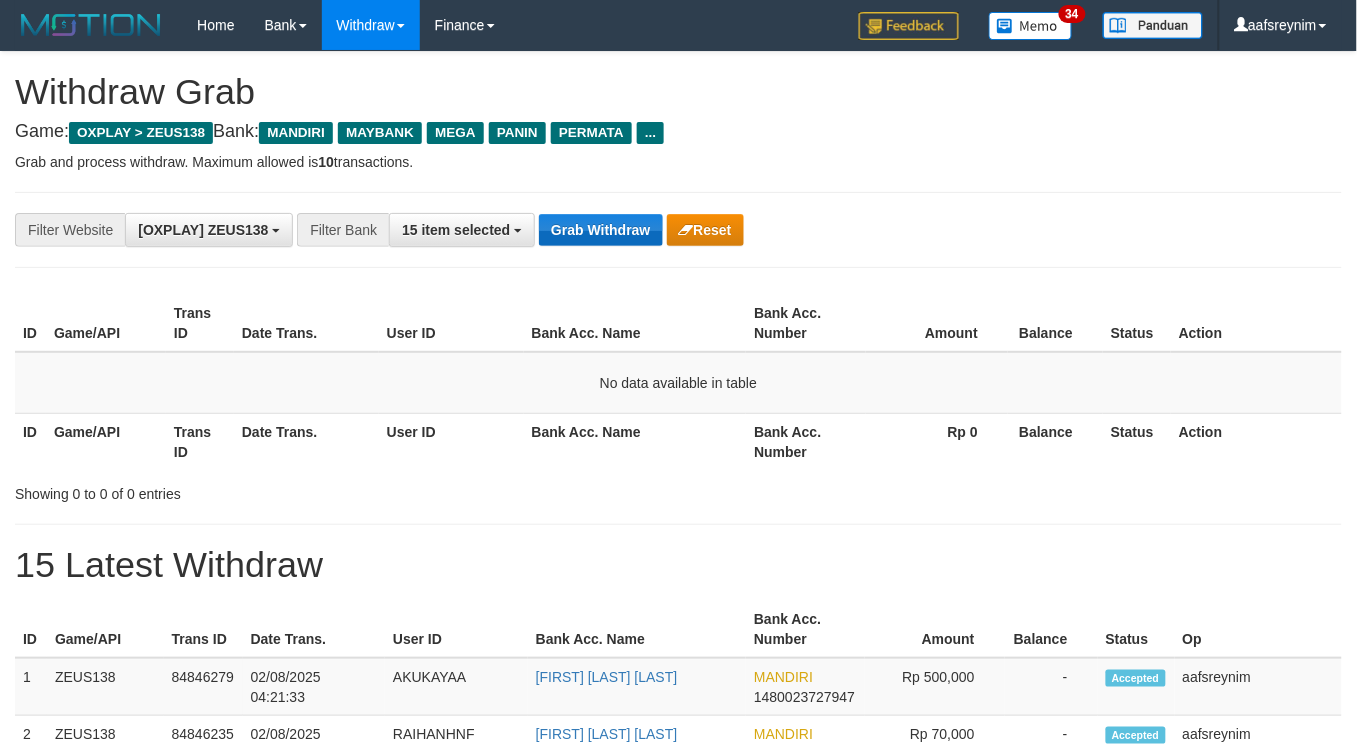 drag, startPoint x: 0, startPoint y: 0, endPoint x: 594, endPoint y: 226, distance: 635.5407 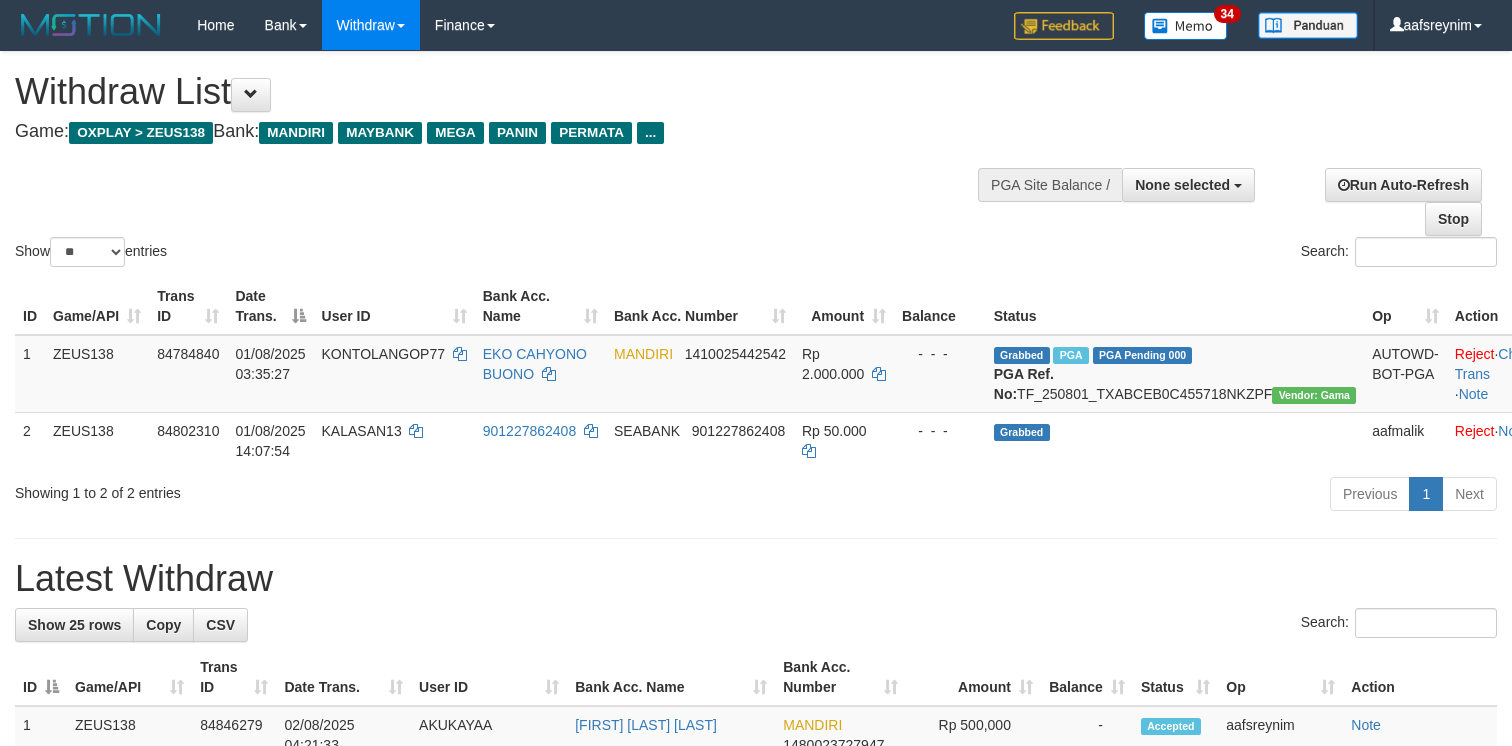select 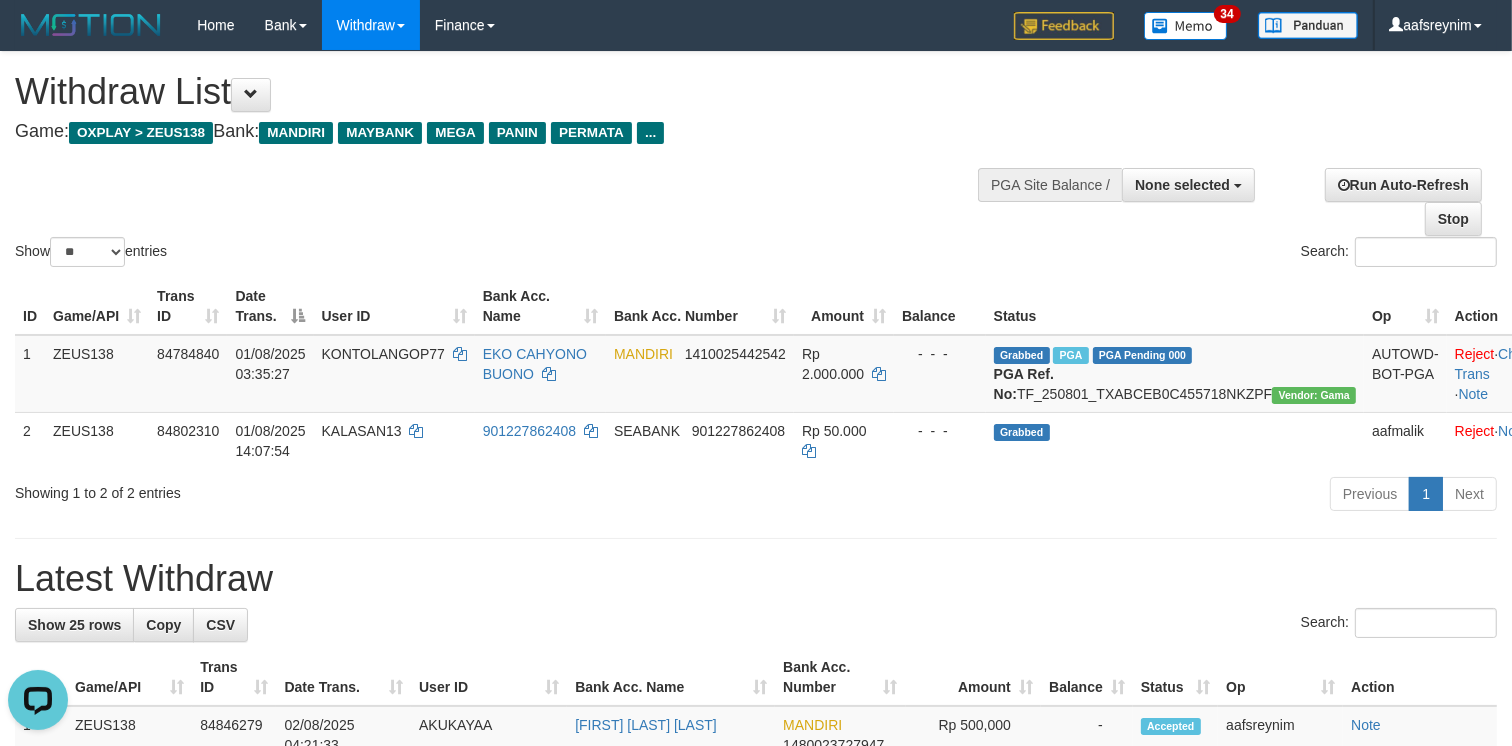 scroll, scrollTop: 0, scrollLeft: 0, axis: both 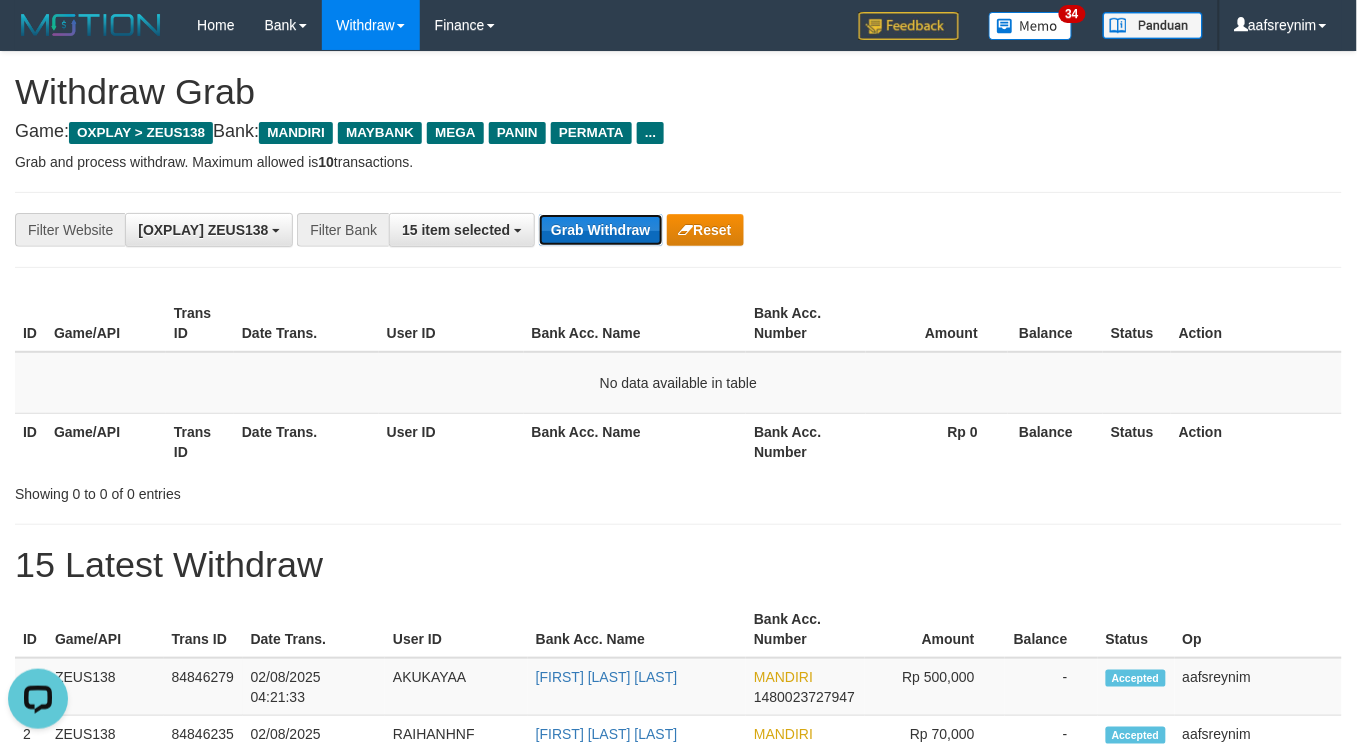 drag, startPoint x: 600, startPoint y: 230, endPoint x: 611, endPoint y: 243, distance: 17.029387 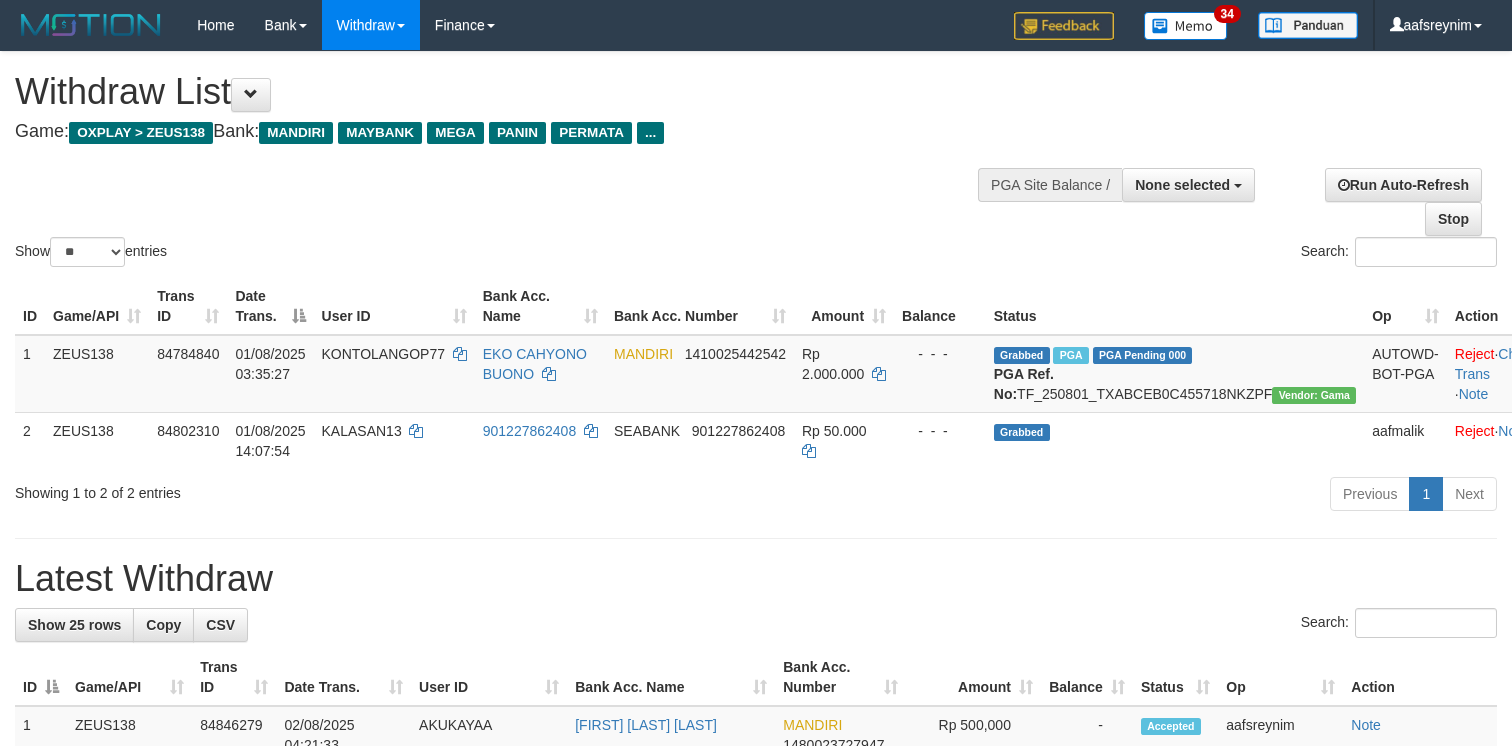 select 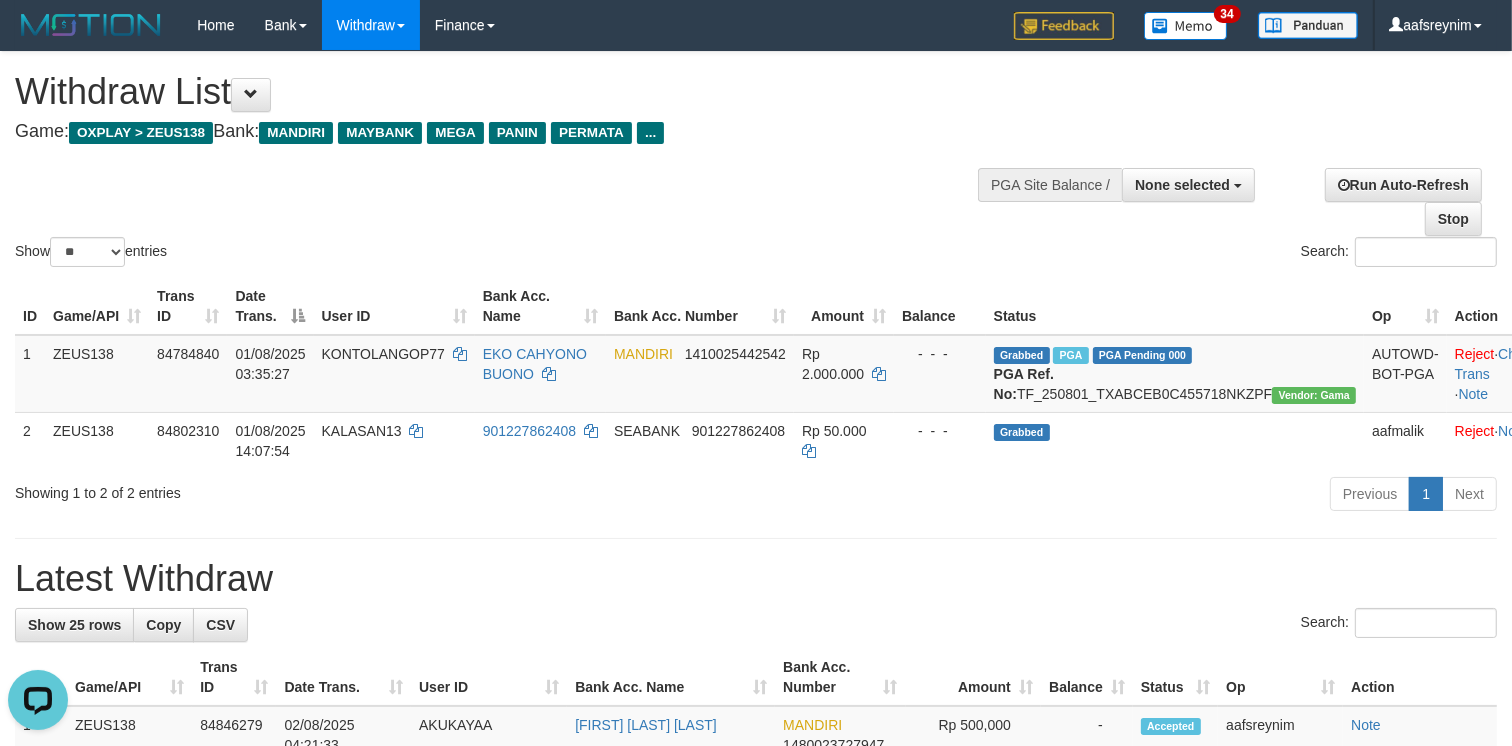 scroll, scrollTop: 0, scrollLeft: 0, axis: both 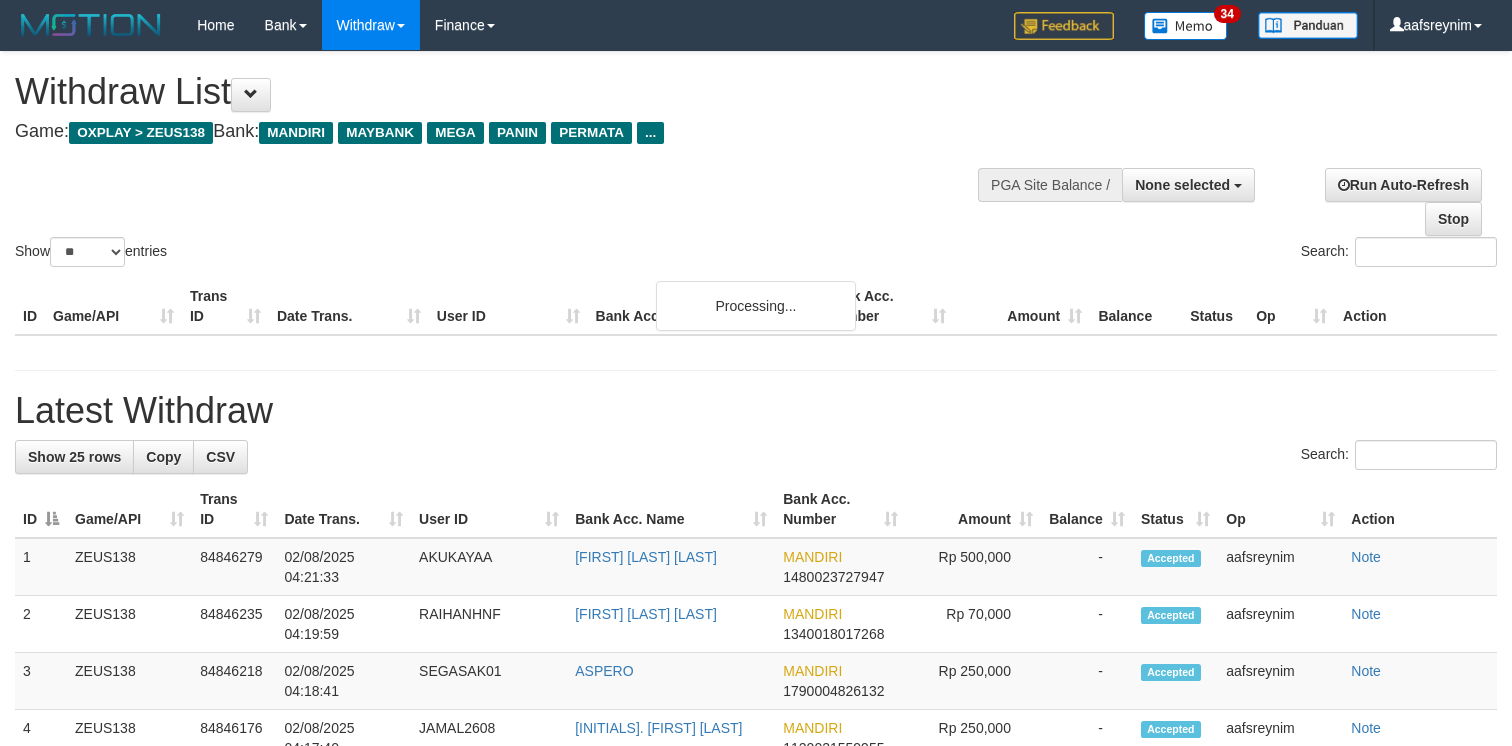 select 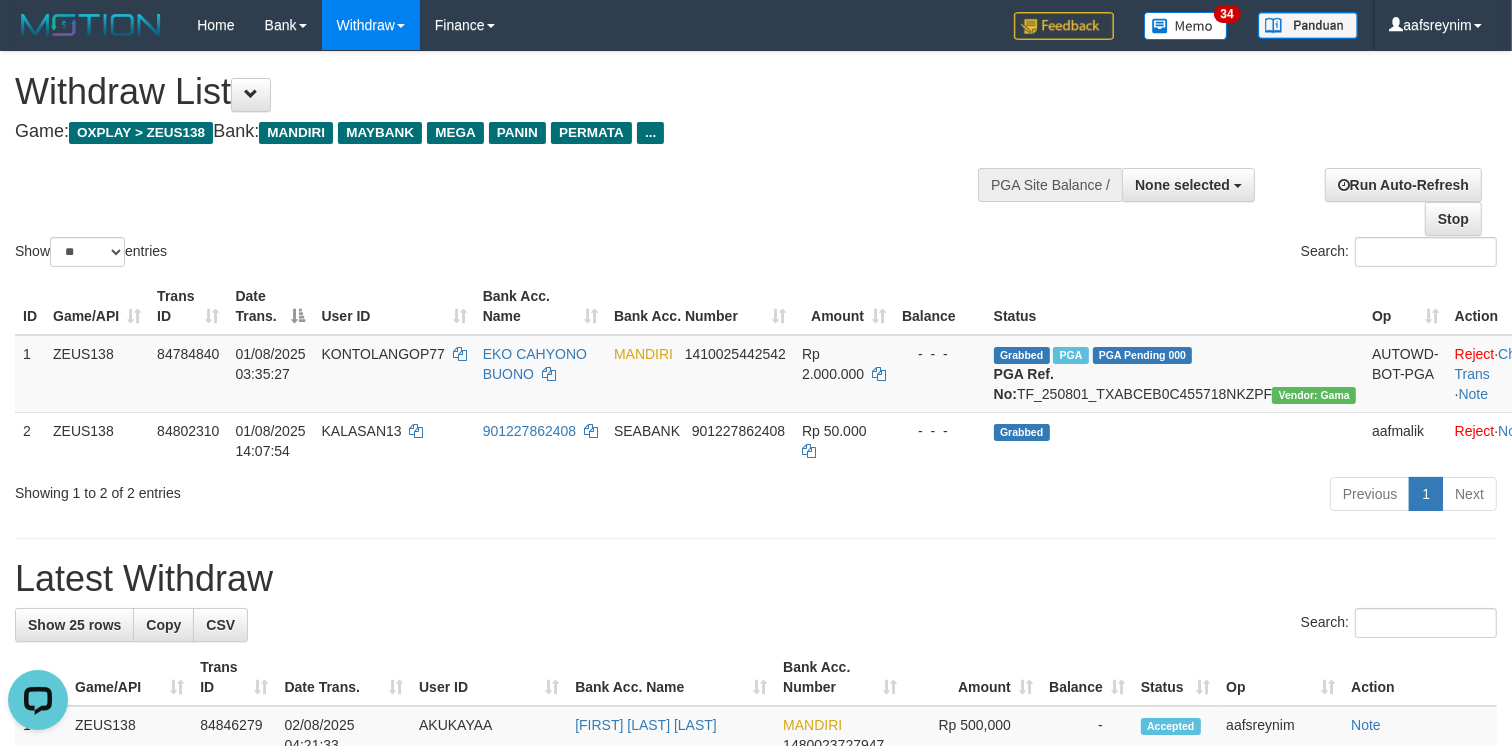 scroll, scrollTop: 0, scrollLeft: 0, axis: both 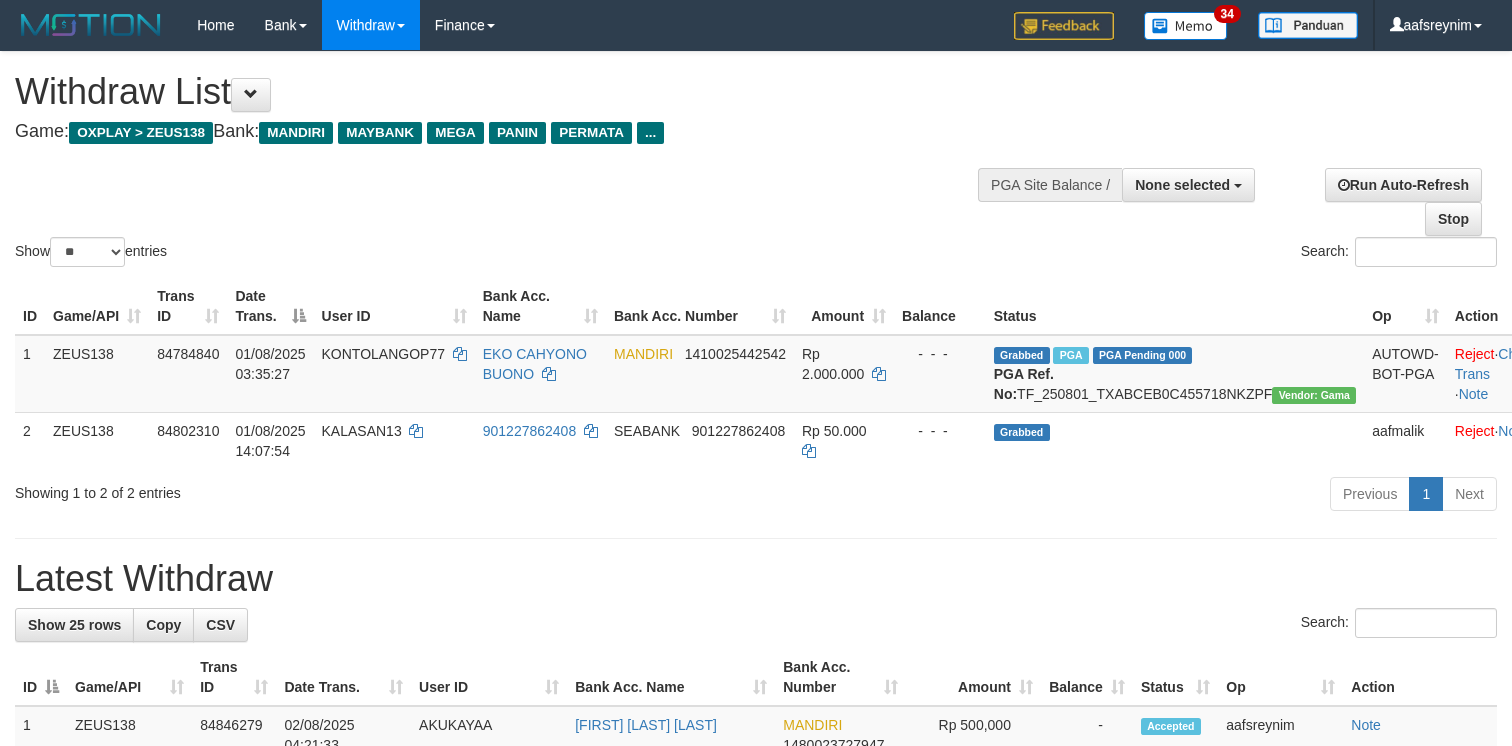 select 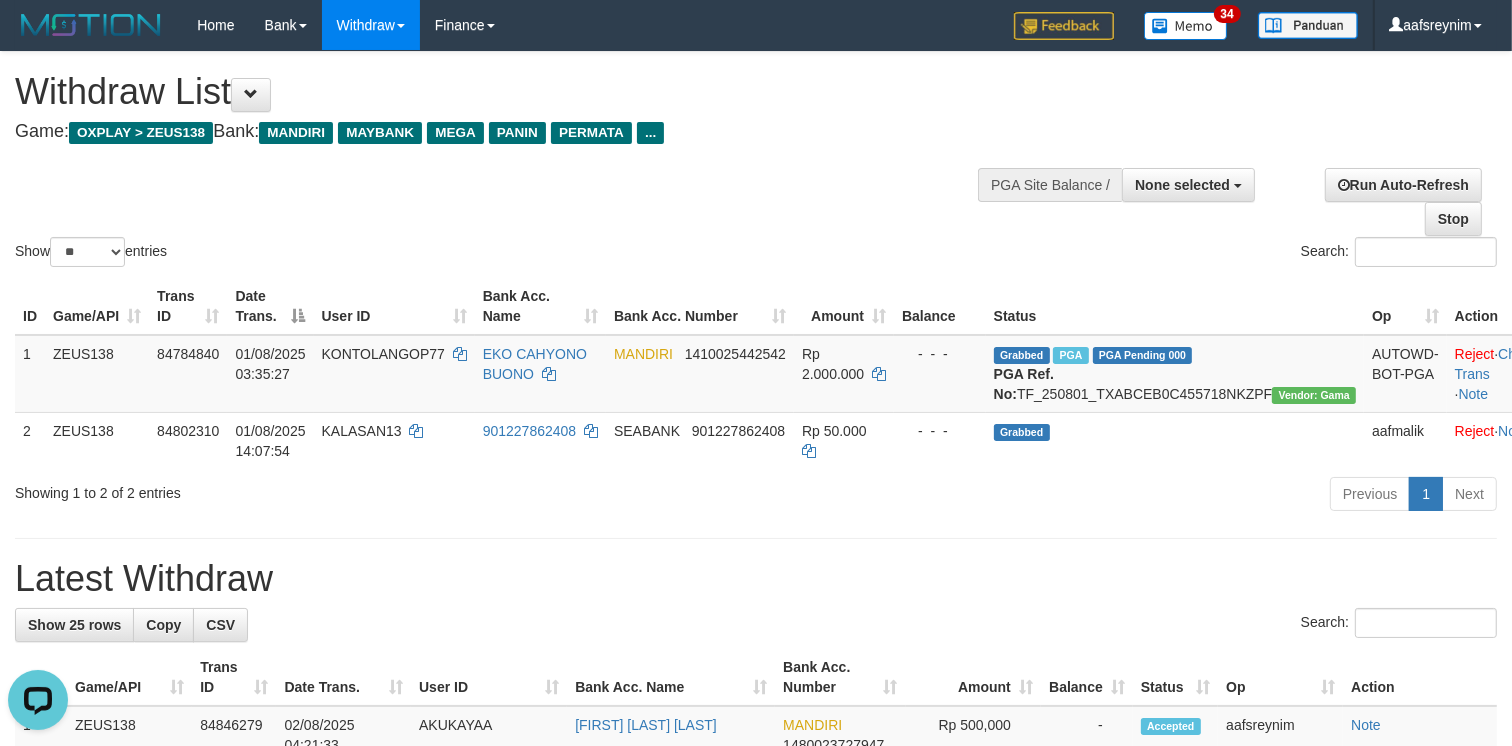 scroll, scrollTop: 0, scrollLeft: 0, axis: both 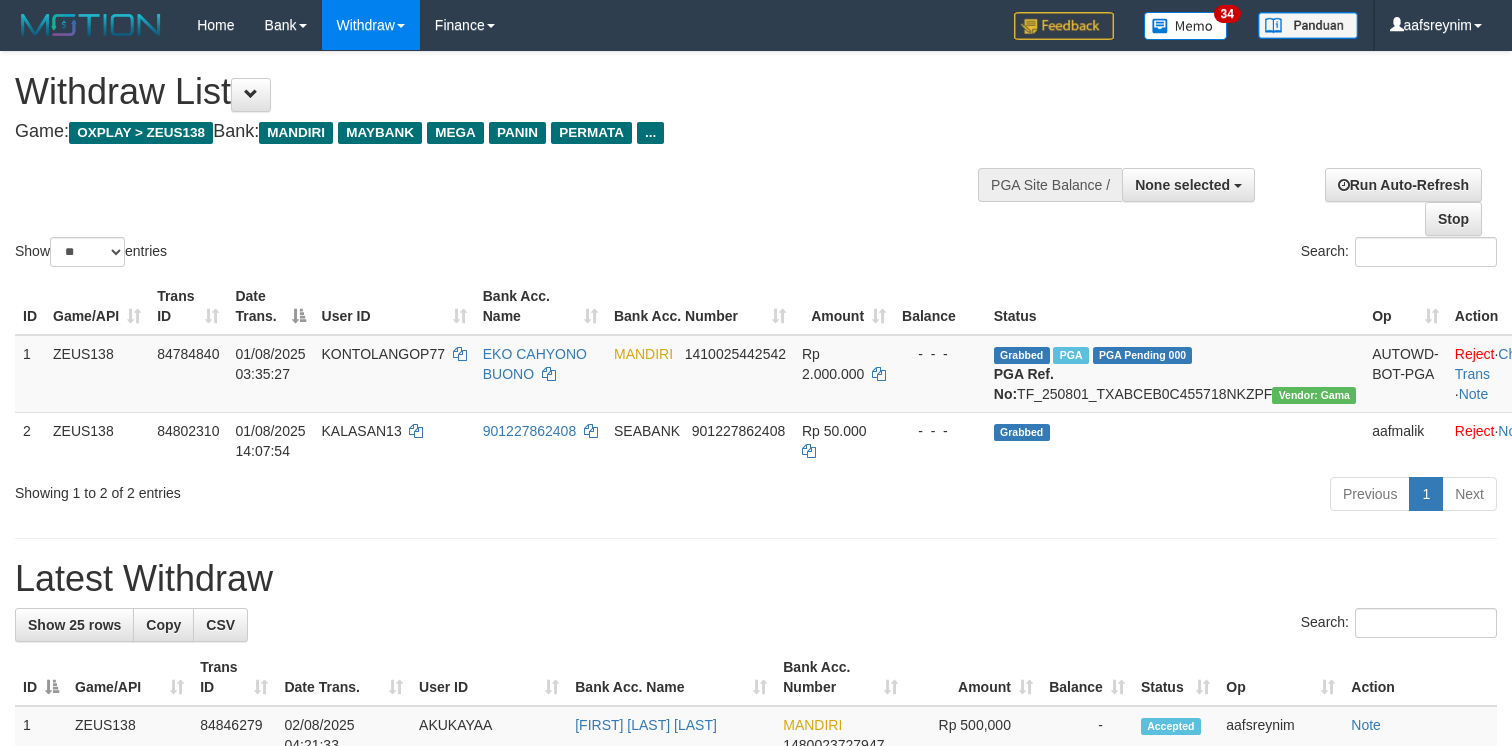 select 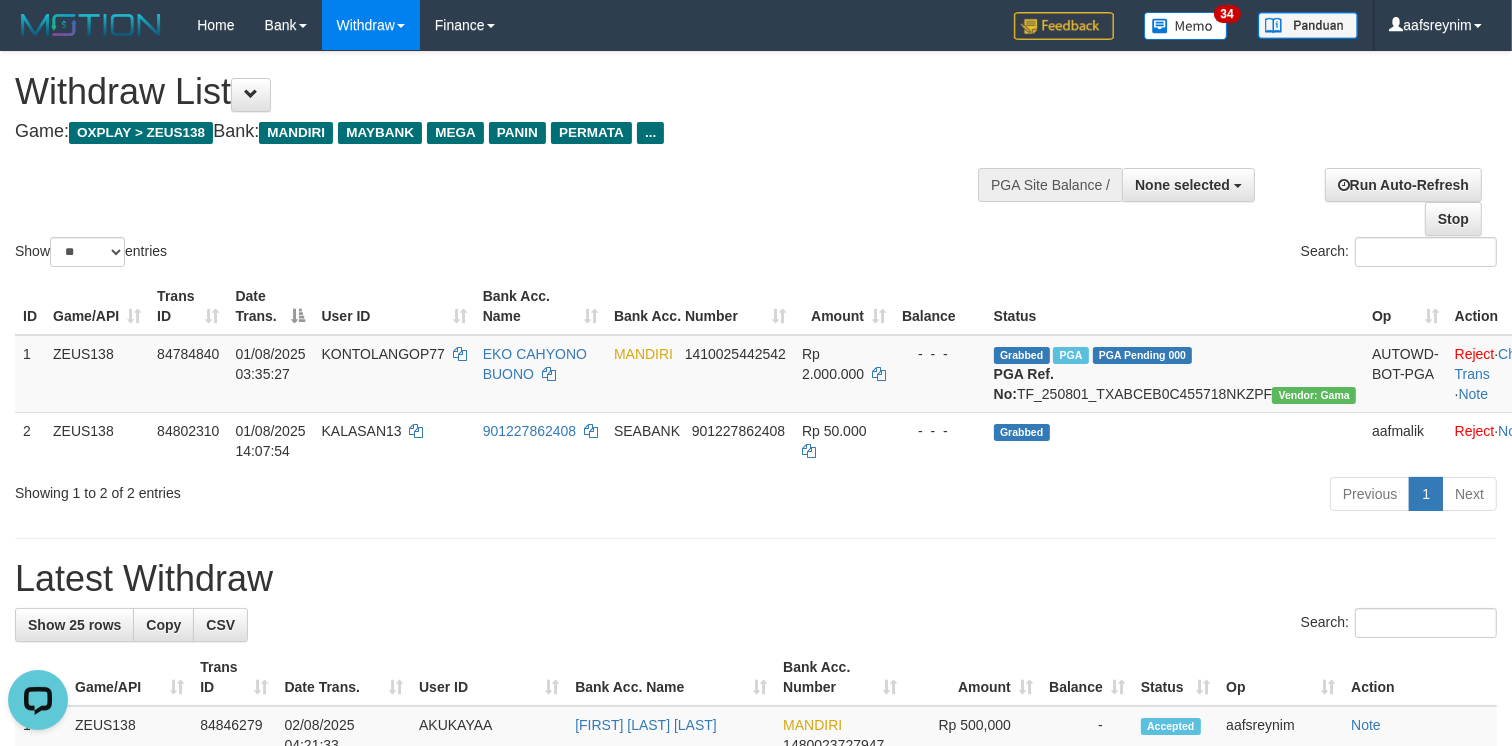 scroll, scrollTop: 0, scrollLeft: 0, axis: both 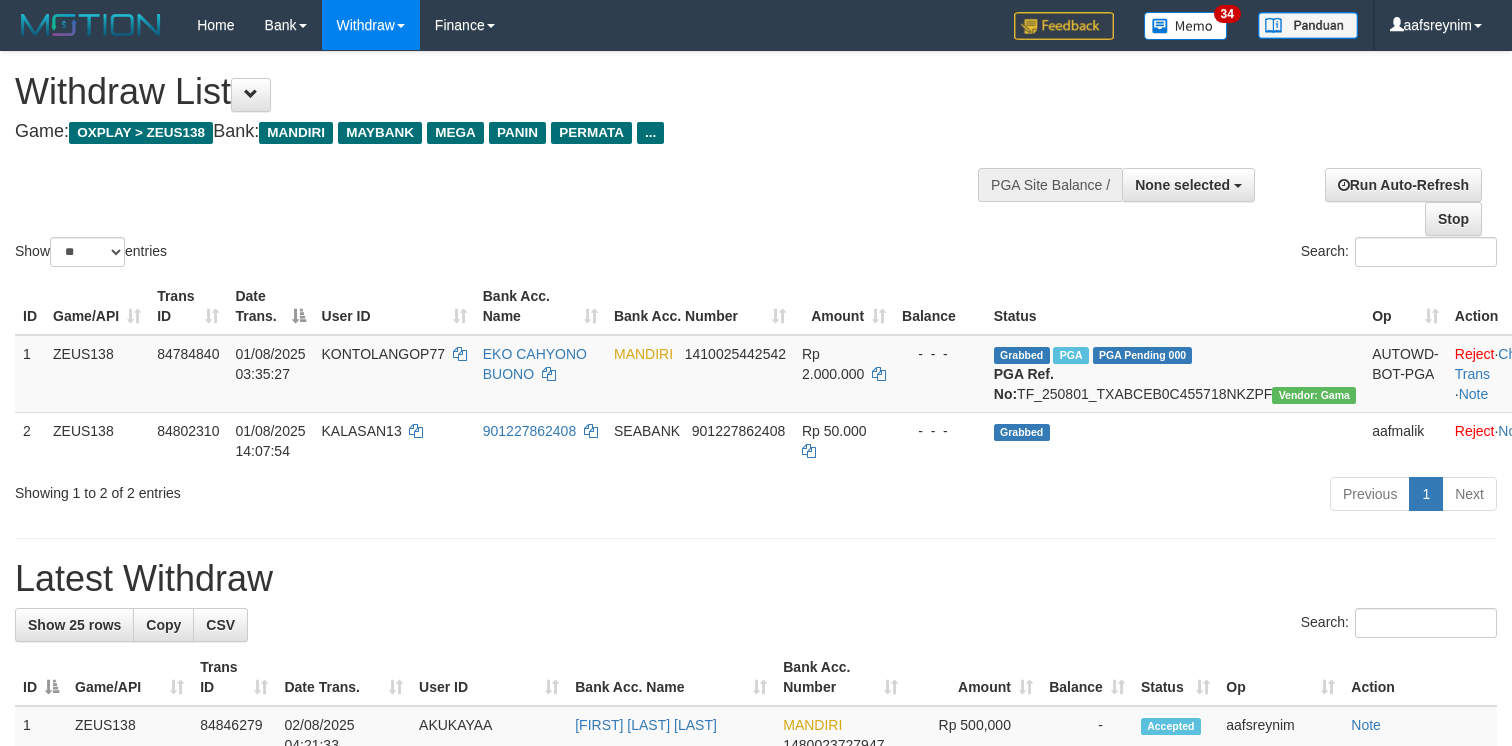 select 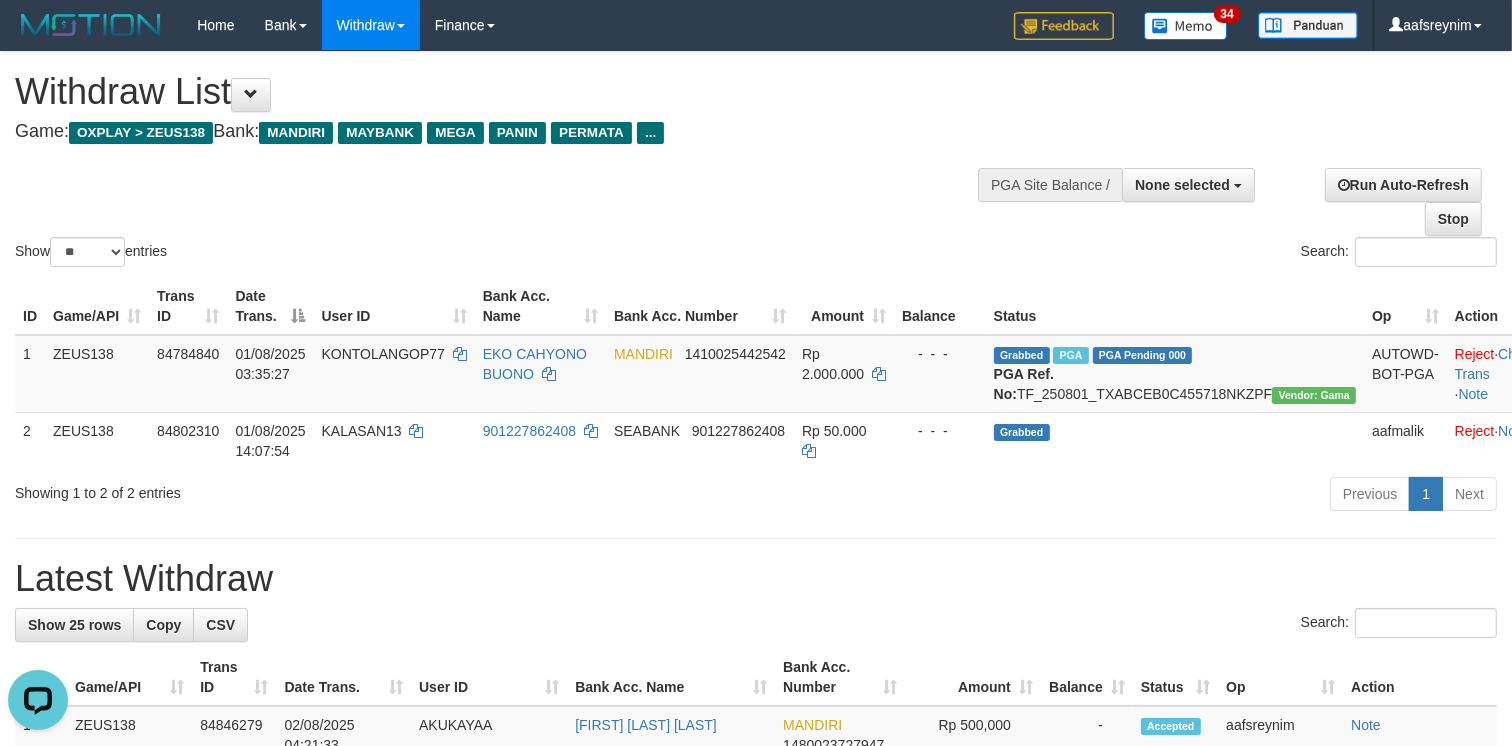 scroll, scrollTop: 0, scrollLeft: 0, axis: both 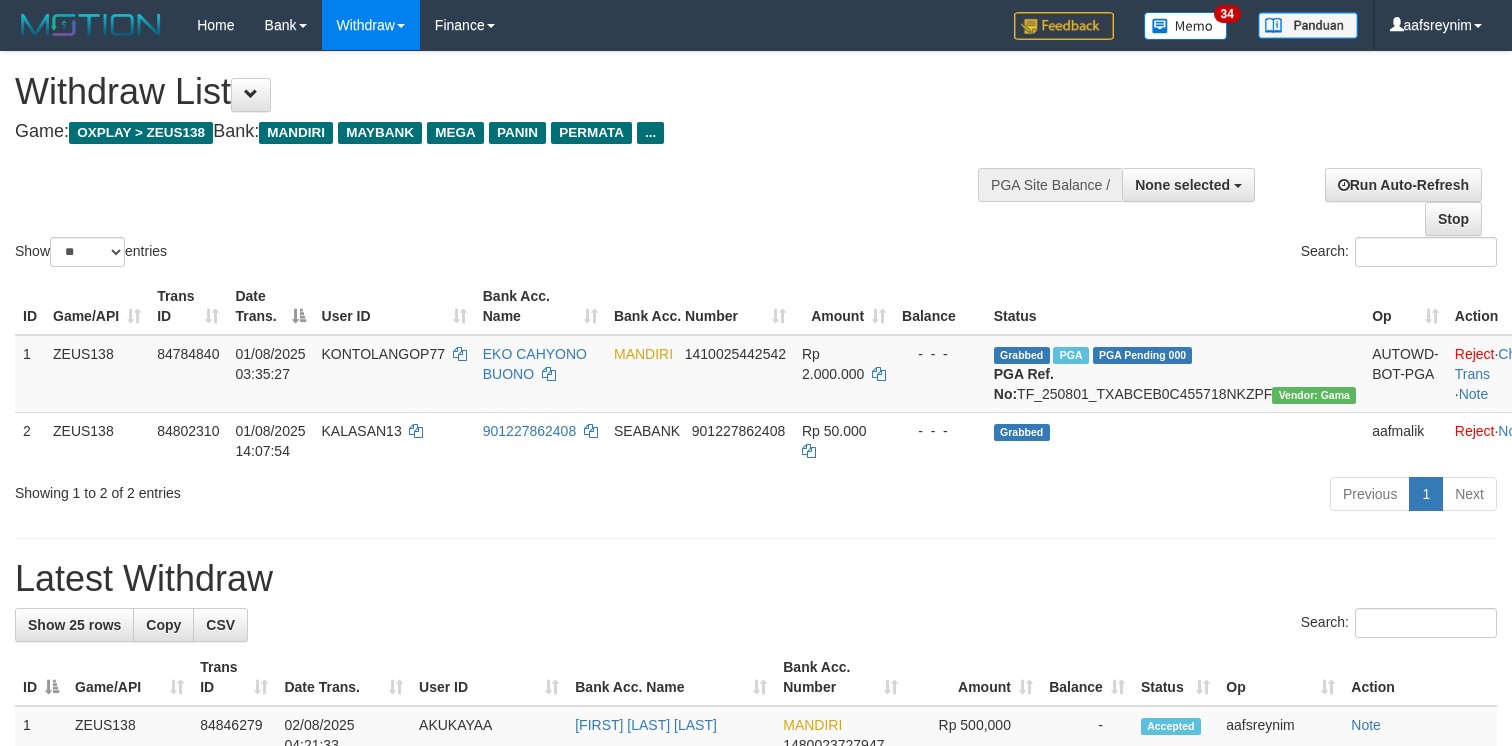 select 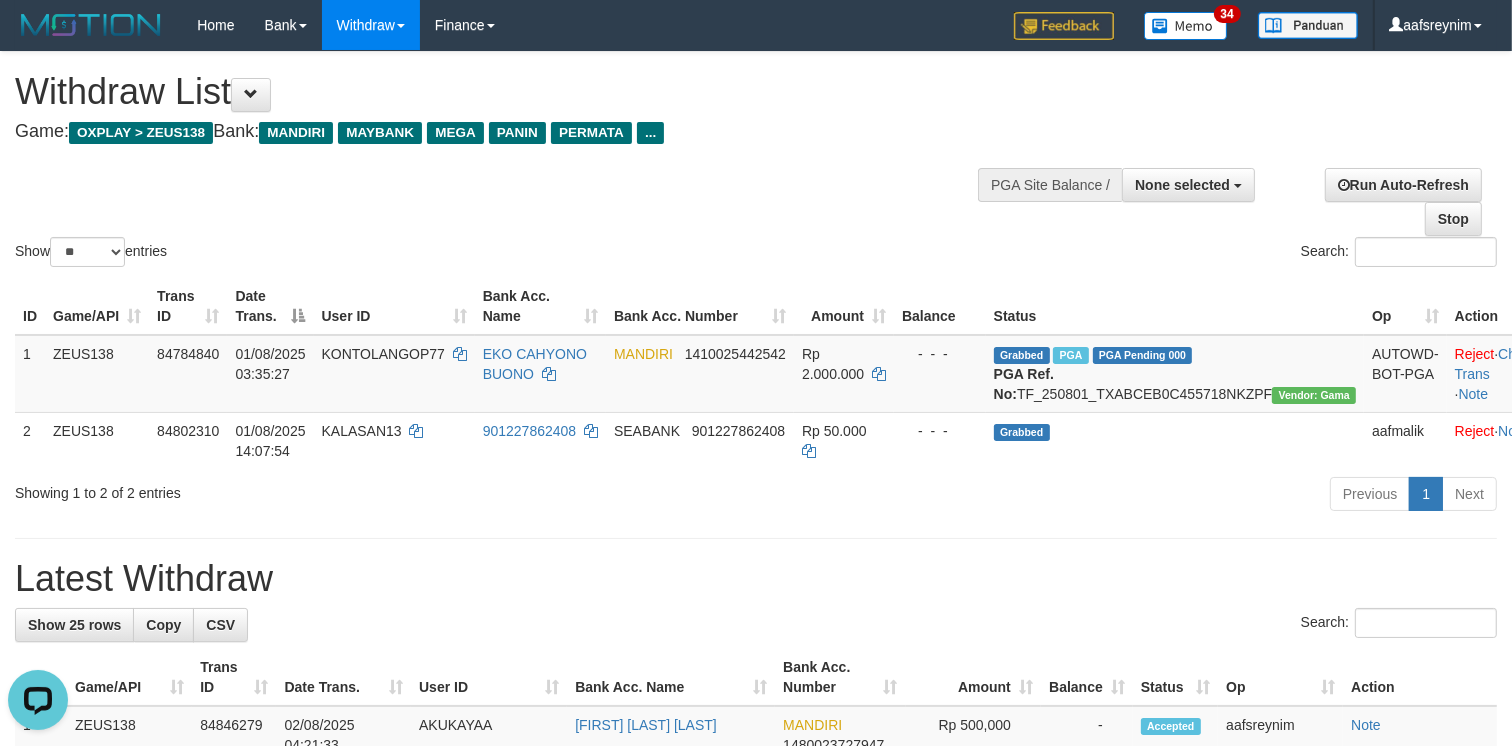 scroll, scrollTop: 0, scrollLeft: 0, axis: both 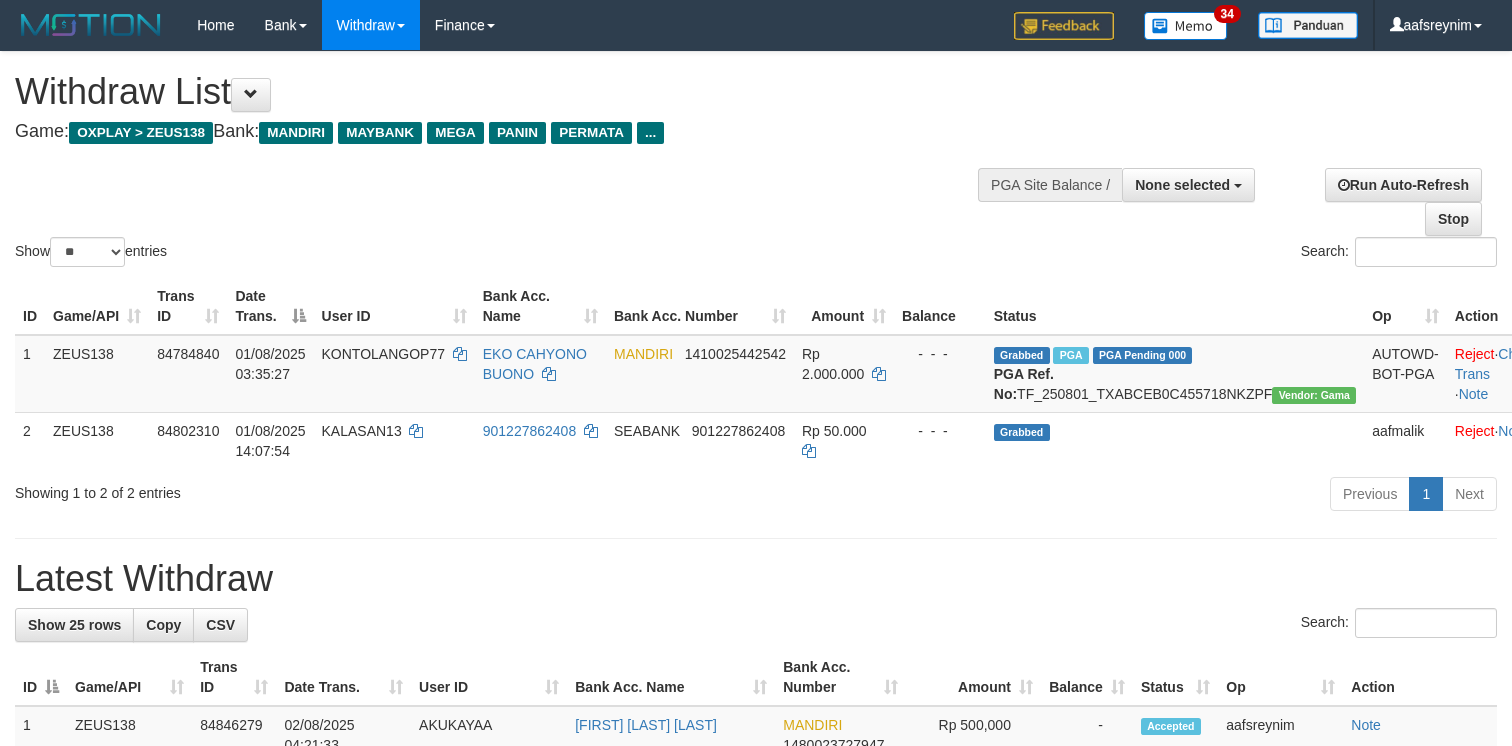 select 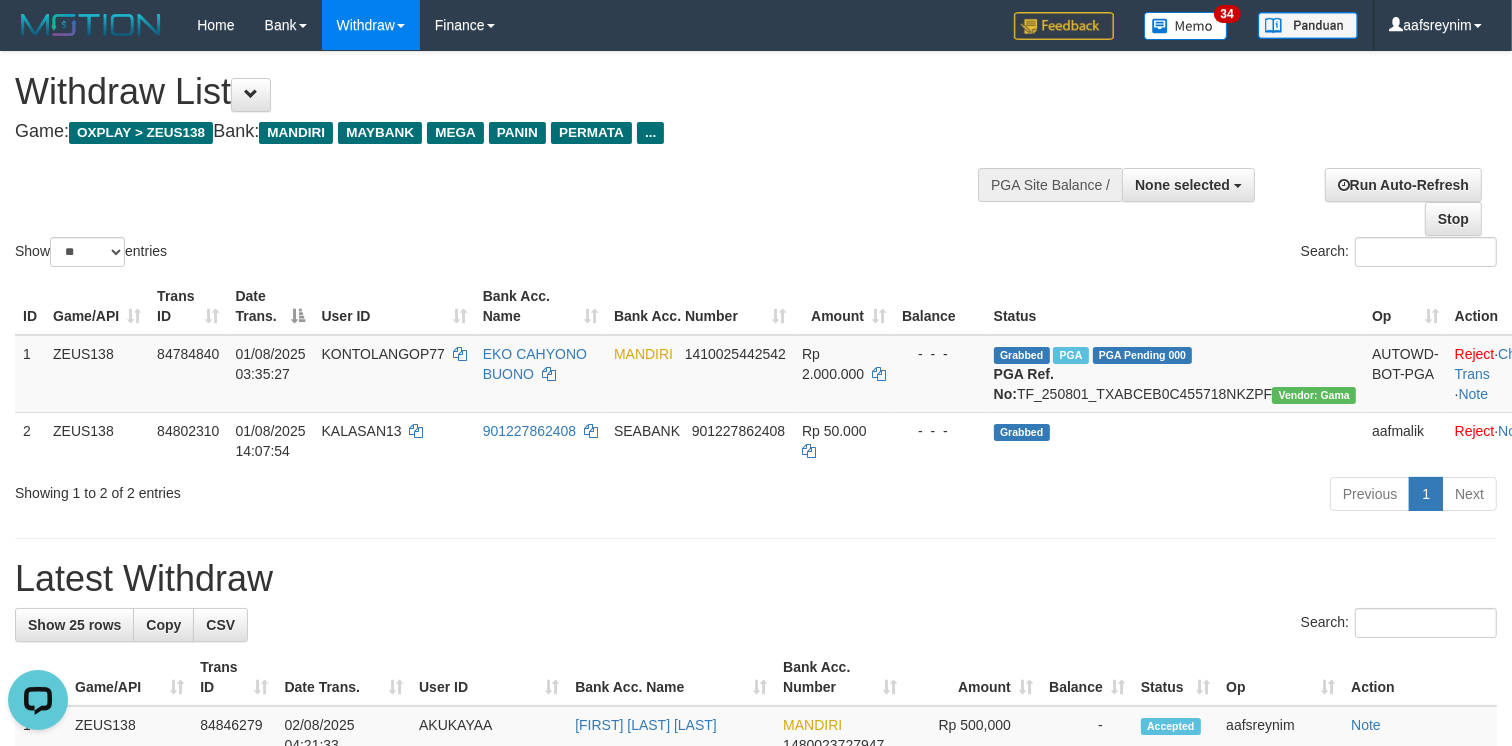 scroll, scrollTop: 0, scrollLeft: 0, axis: both 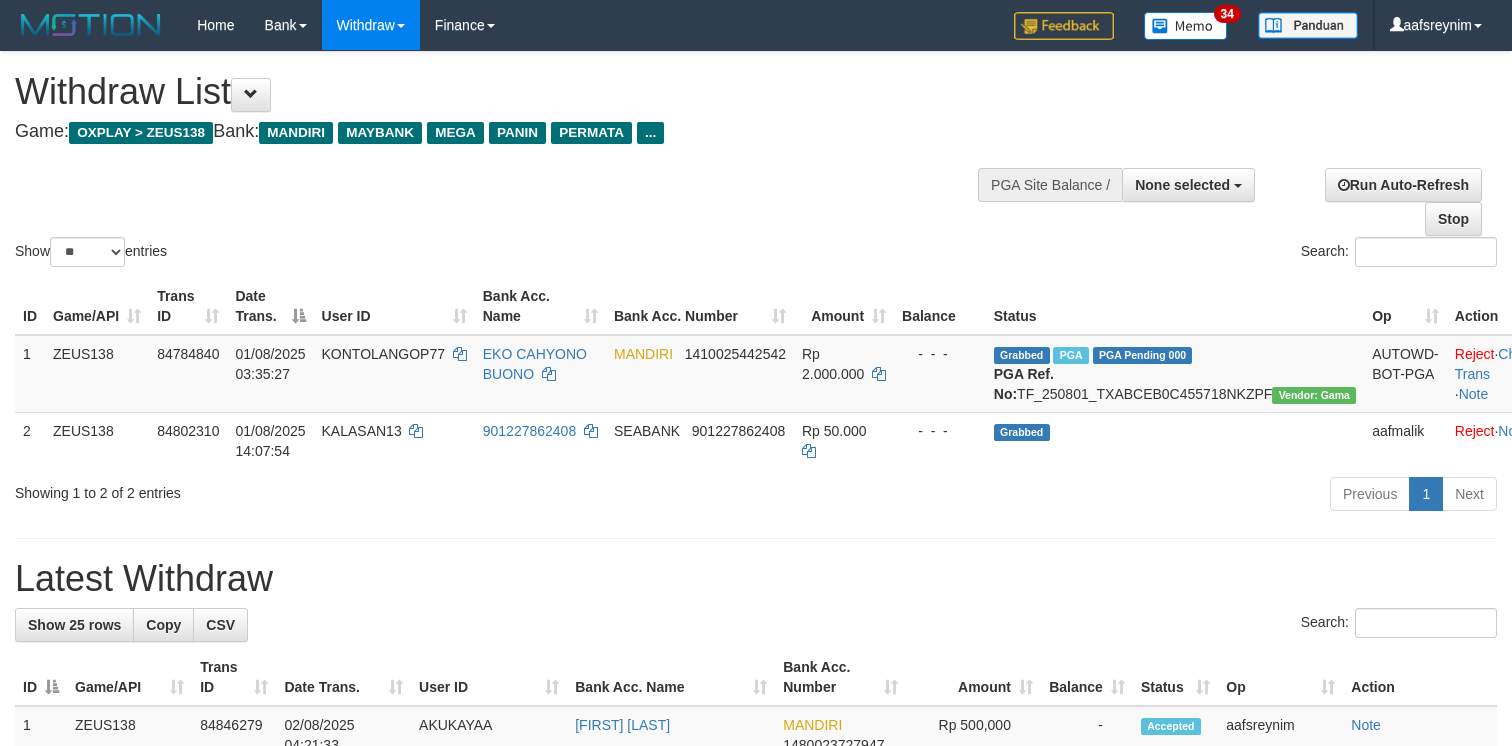 select 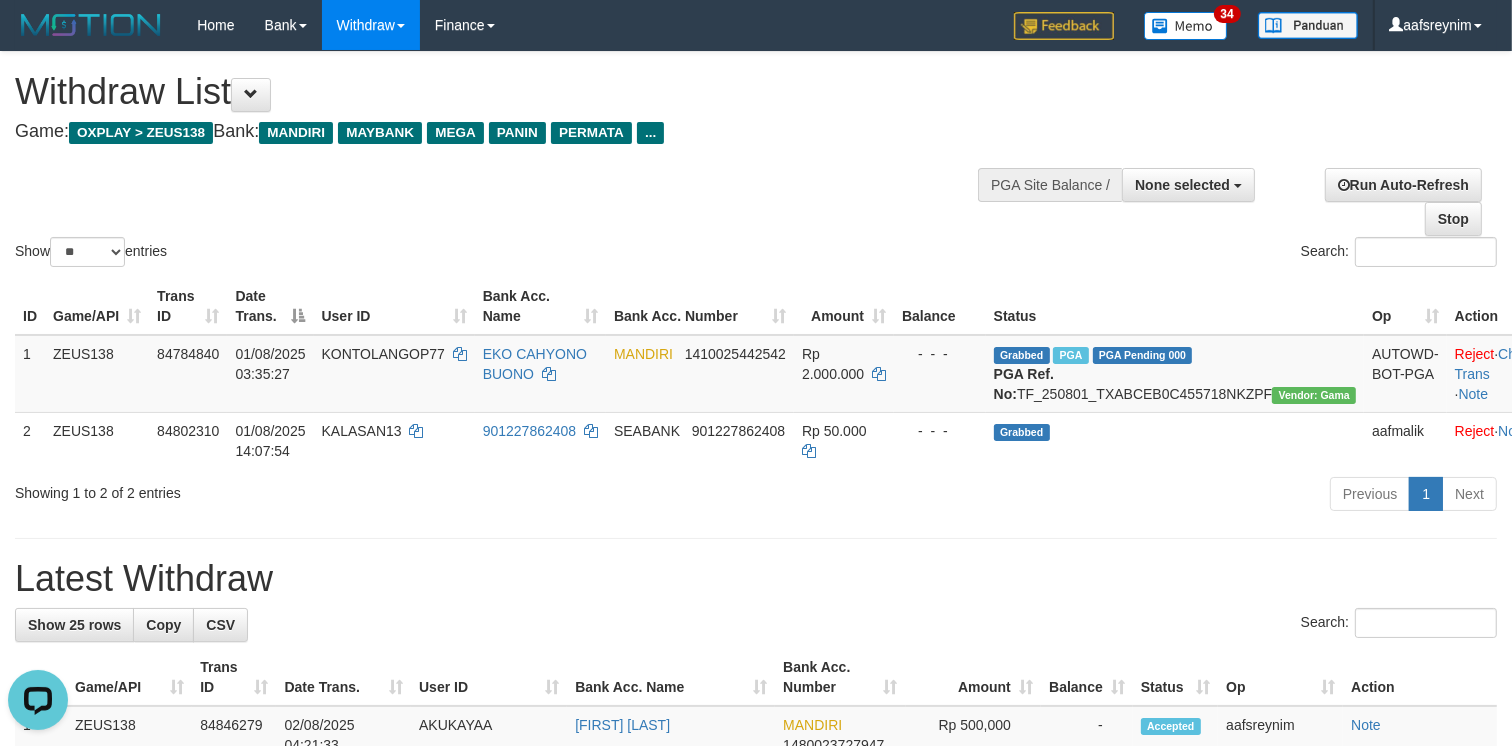 scroll, scrollTop: 0, scrollLeft: 0, axis: both 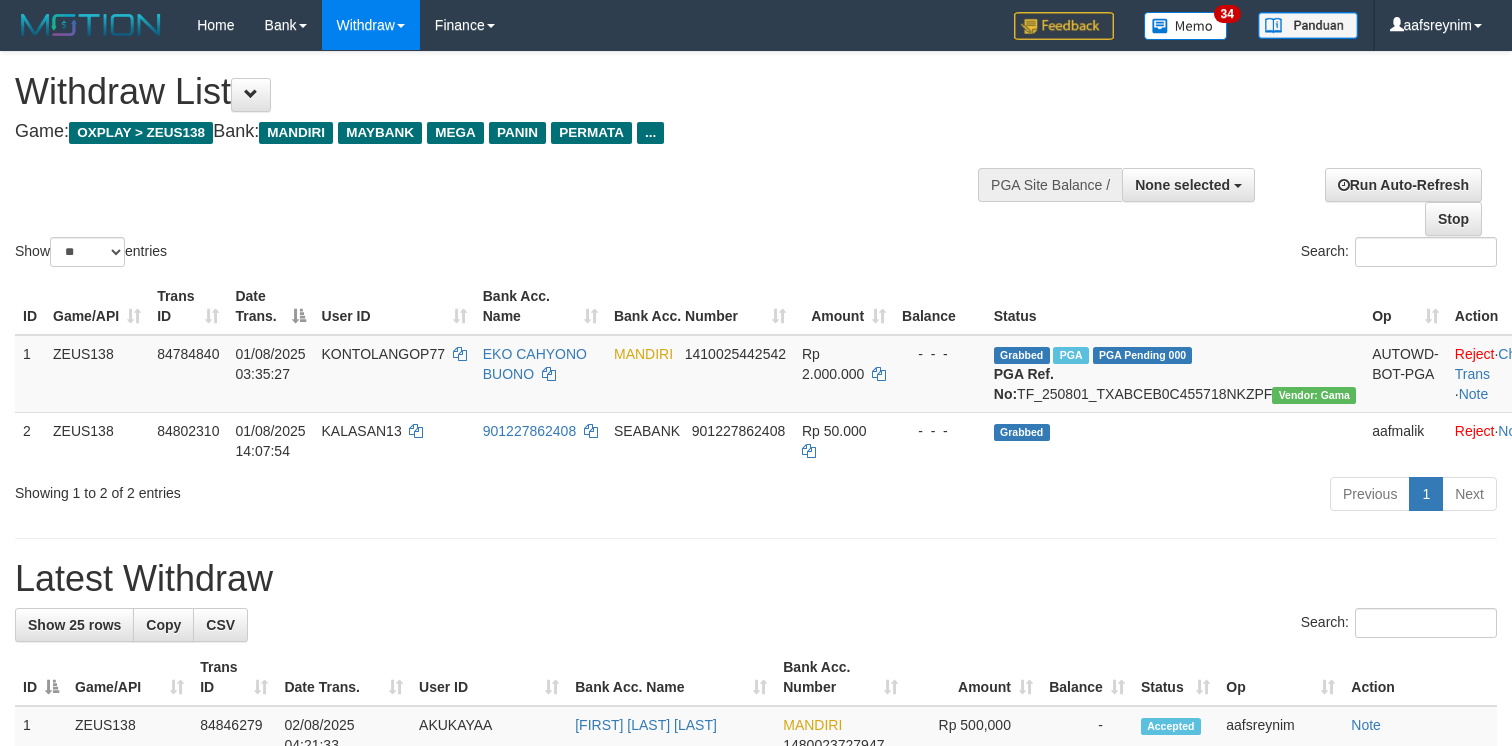 select 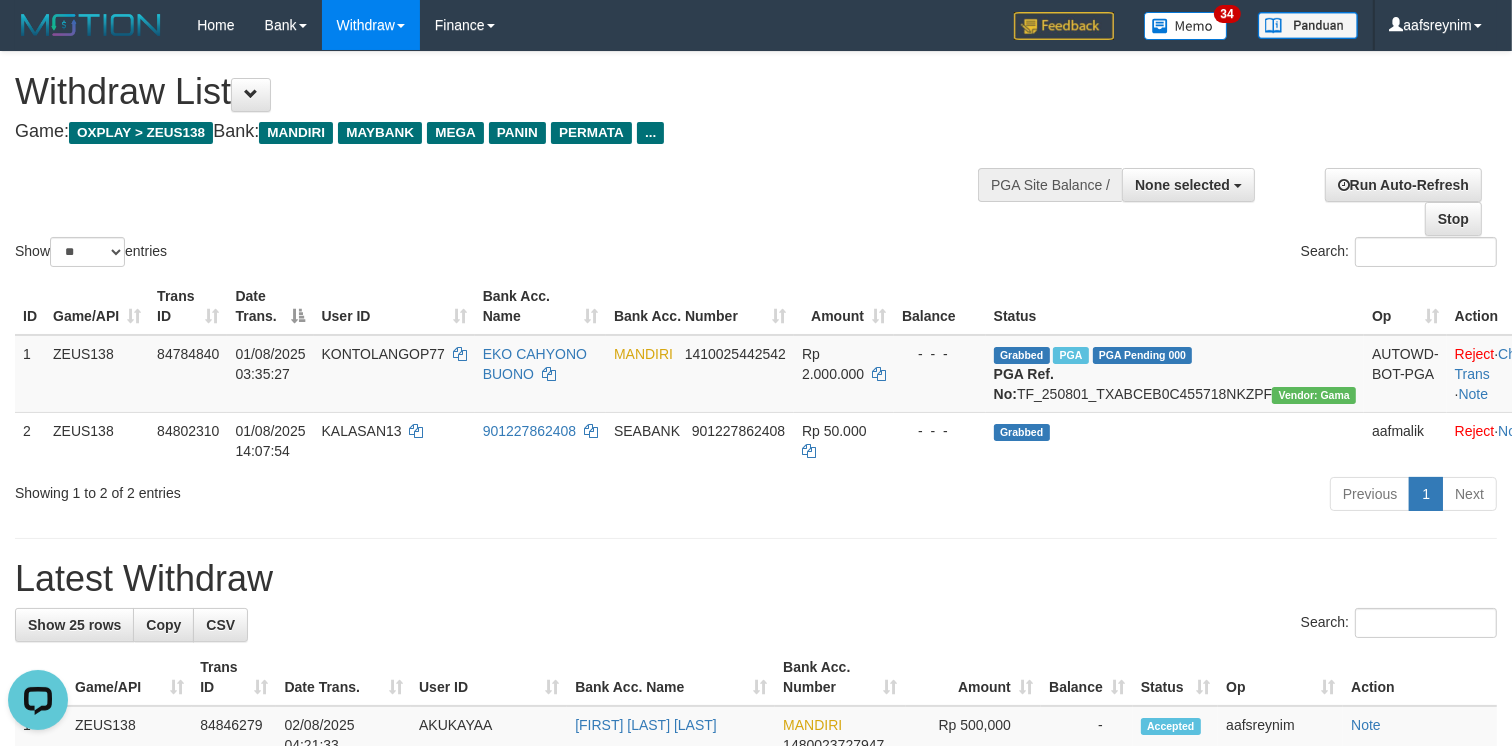 scroll, scrollTop: 0, scrollLeft: 0, axis: both 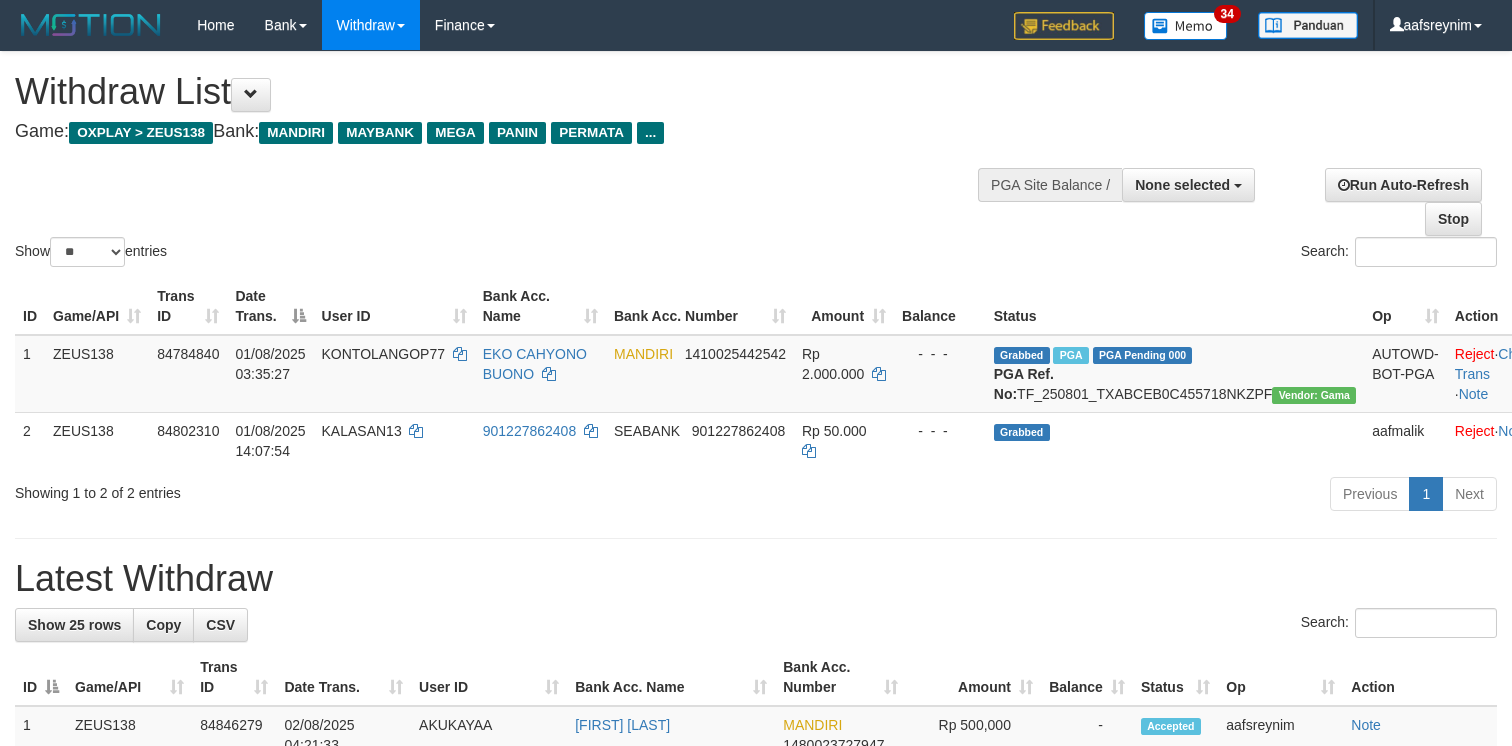 select 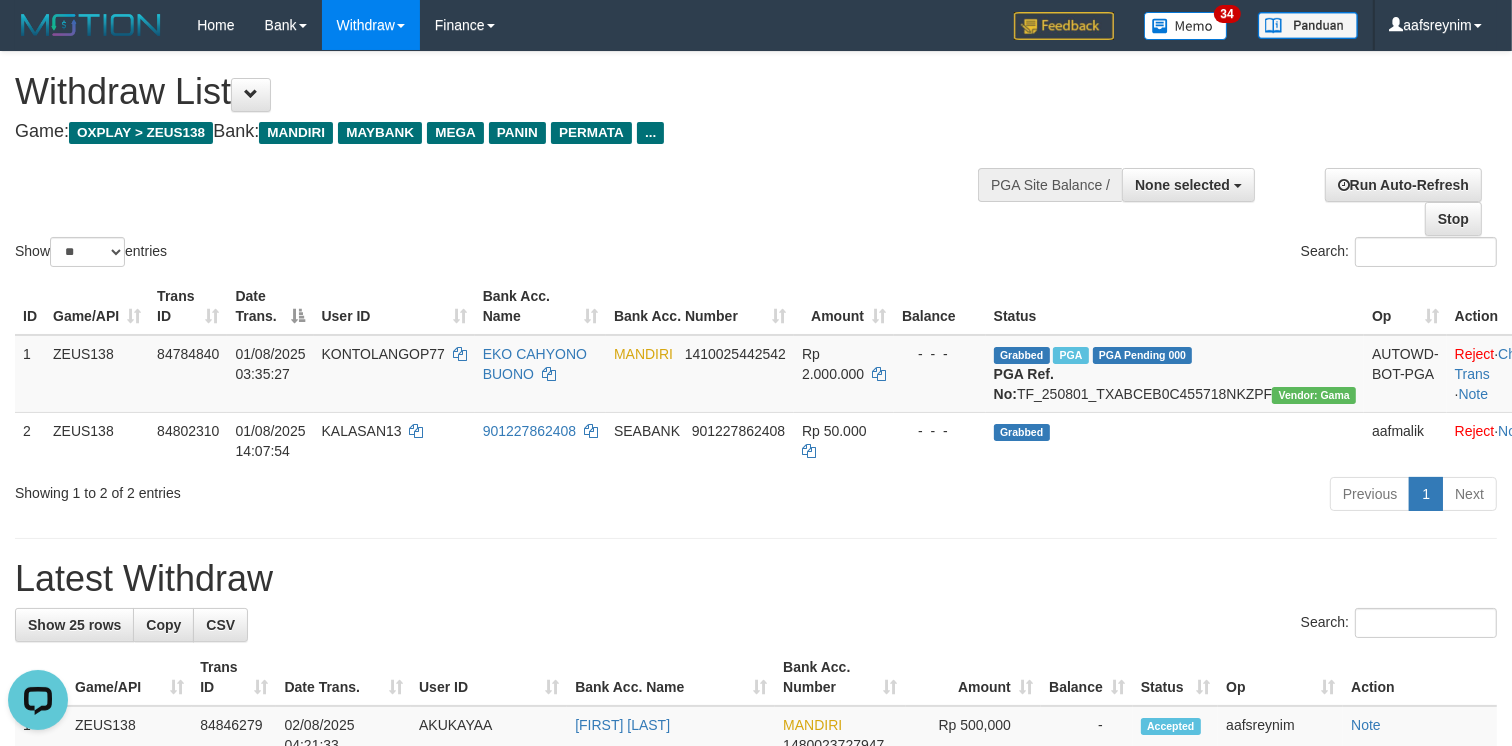 scroll, scrollTop: 0, scrollLeft: 0, axis: both 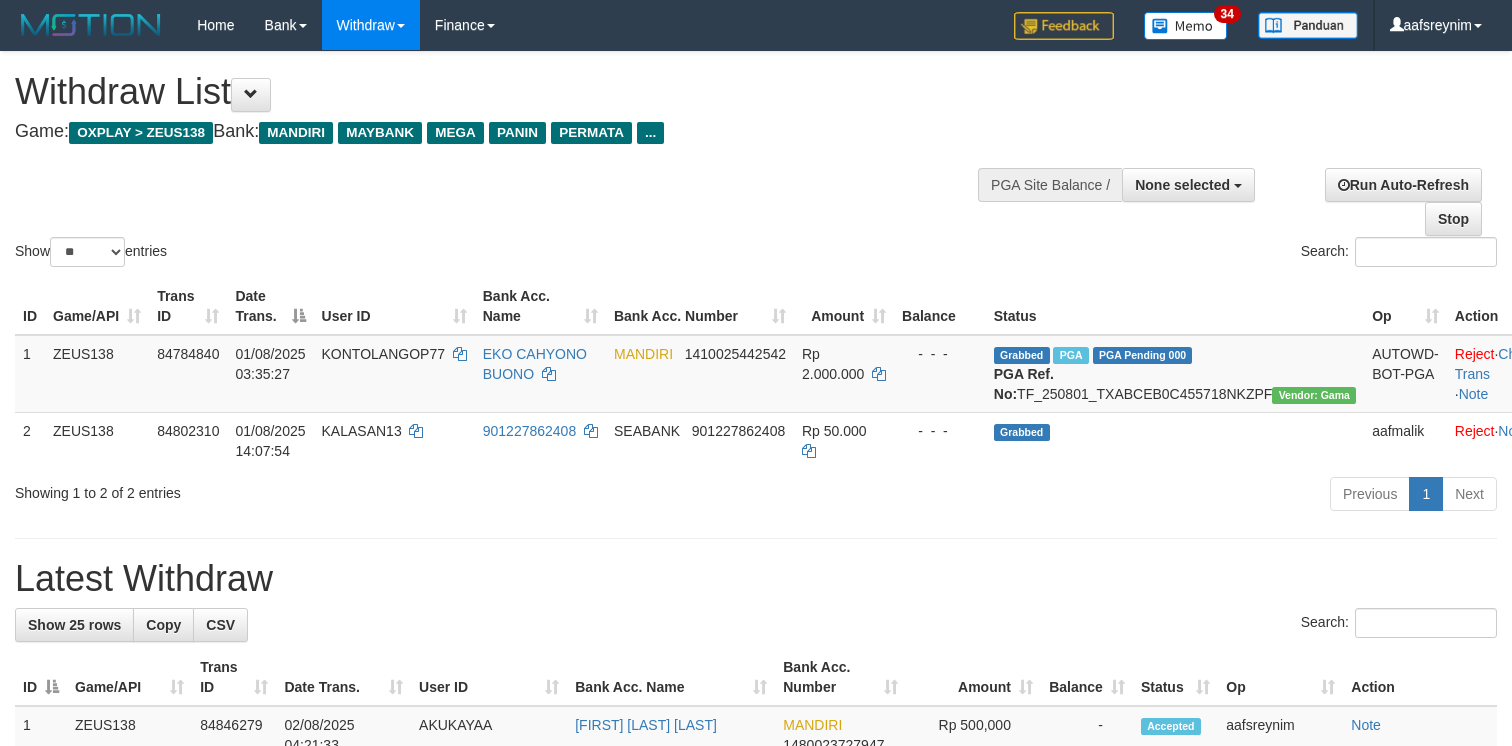select 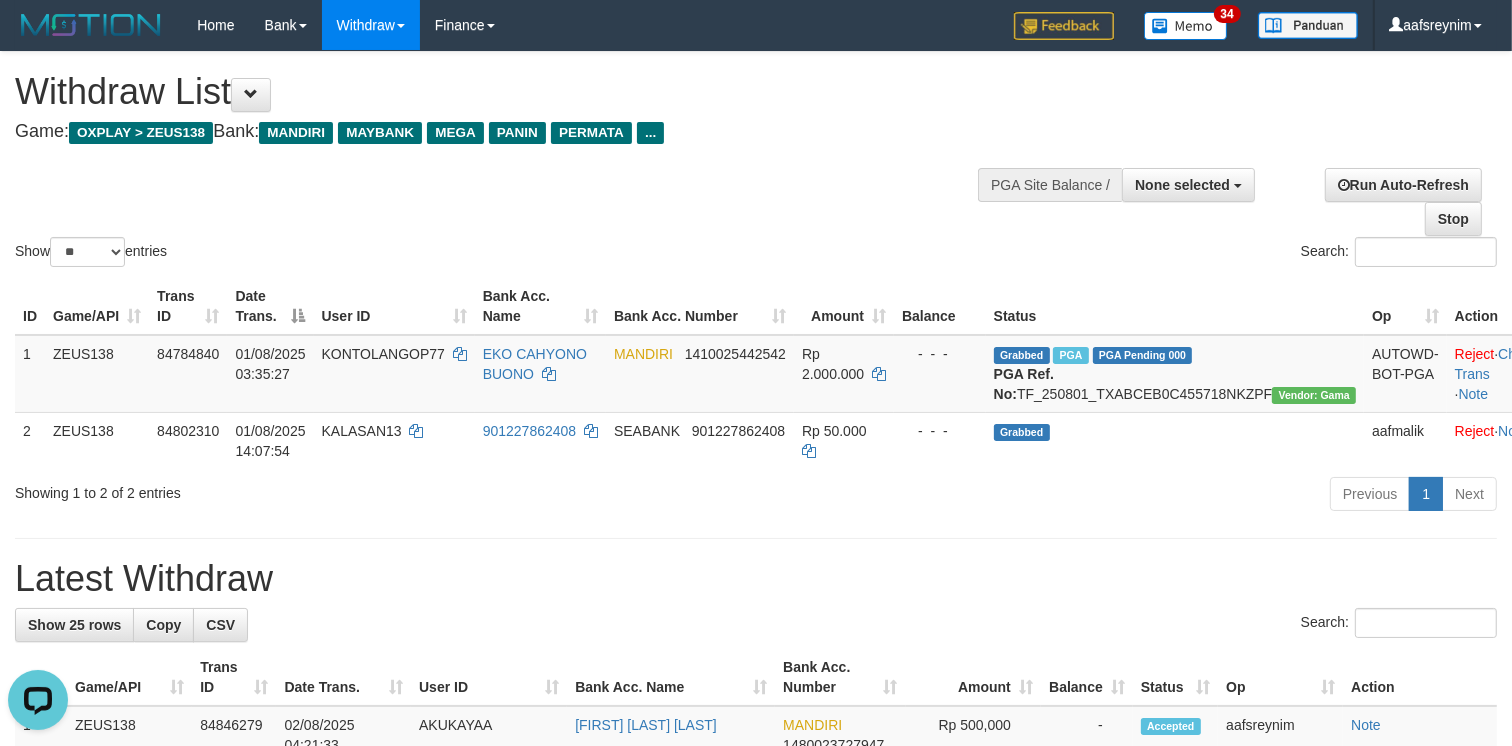 scroll, scrollTop: 0, scrollLeft: 0, axis: both 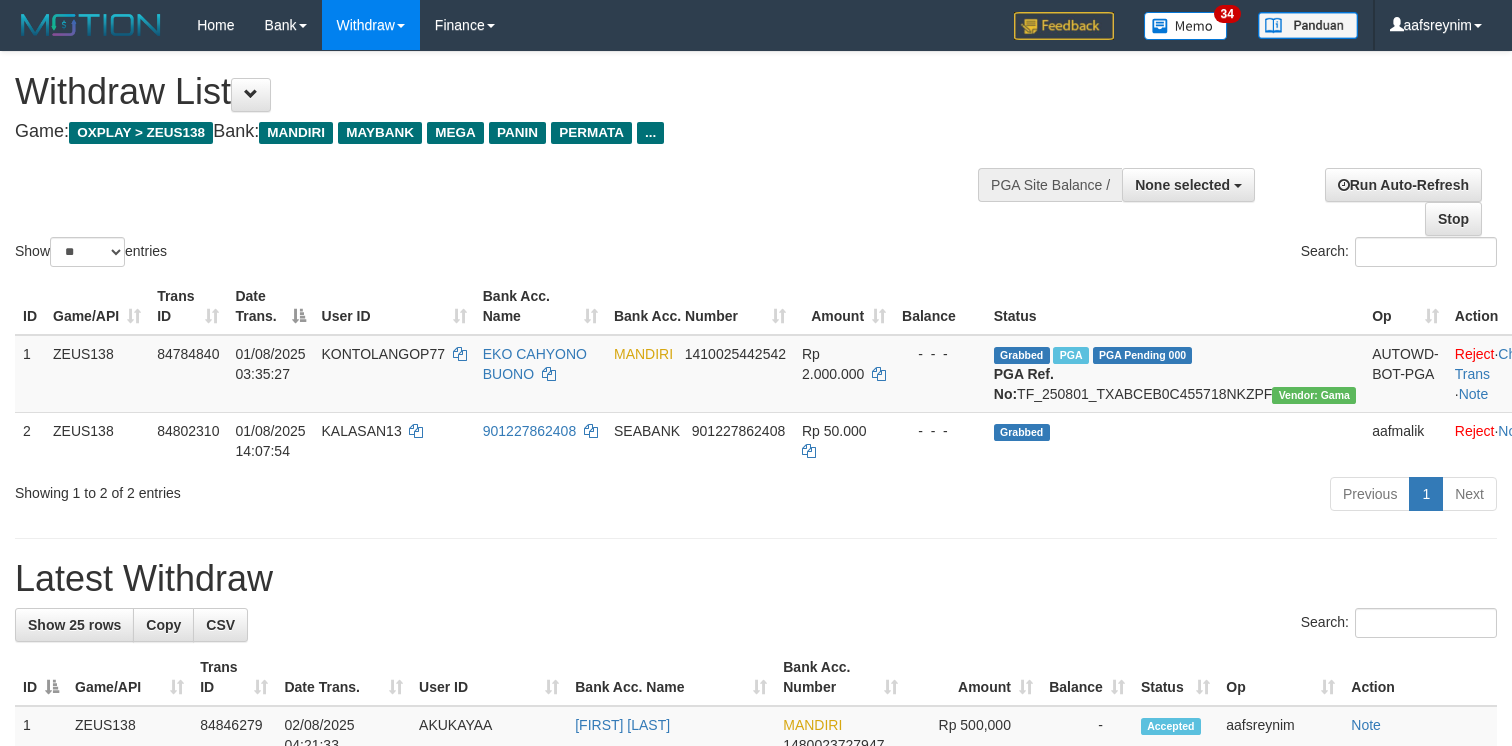 select 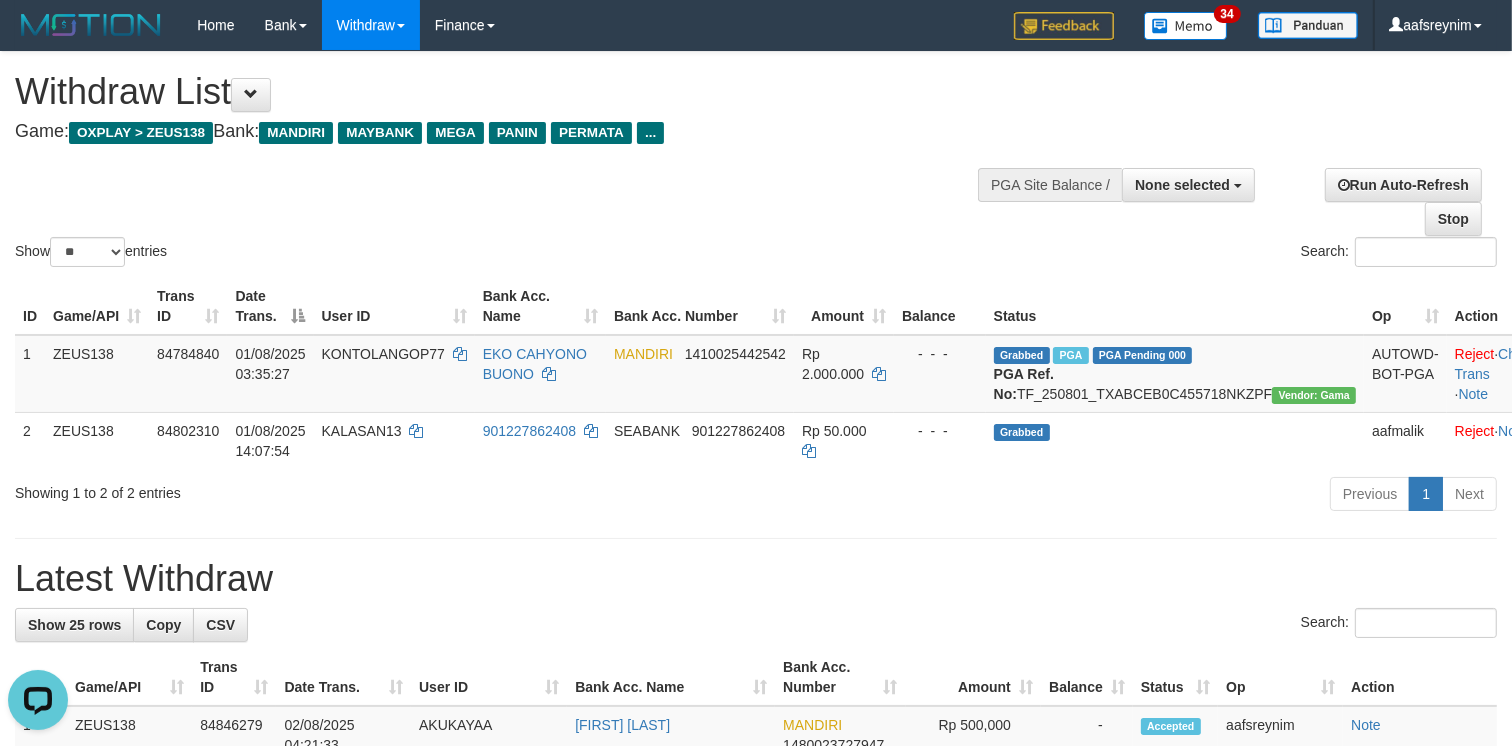 scroll, scrollTop: 0, scrollLeft: 0, axis: both 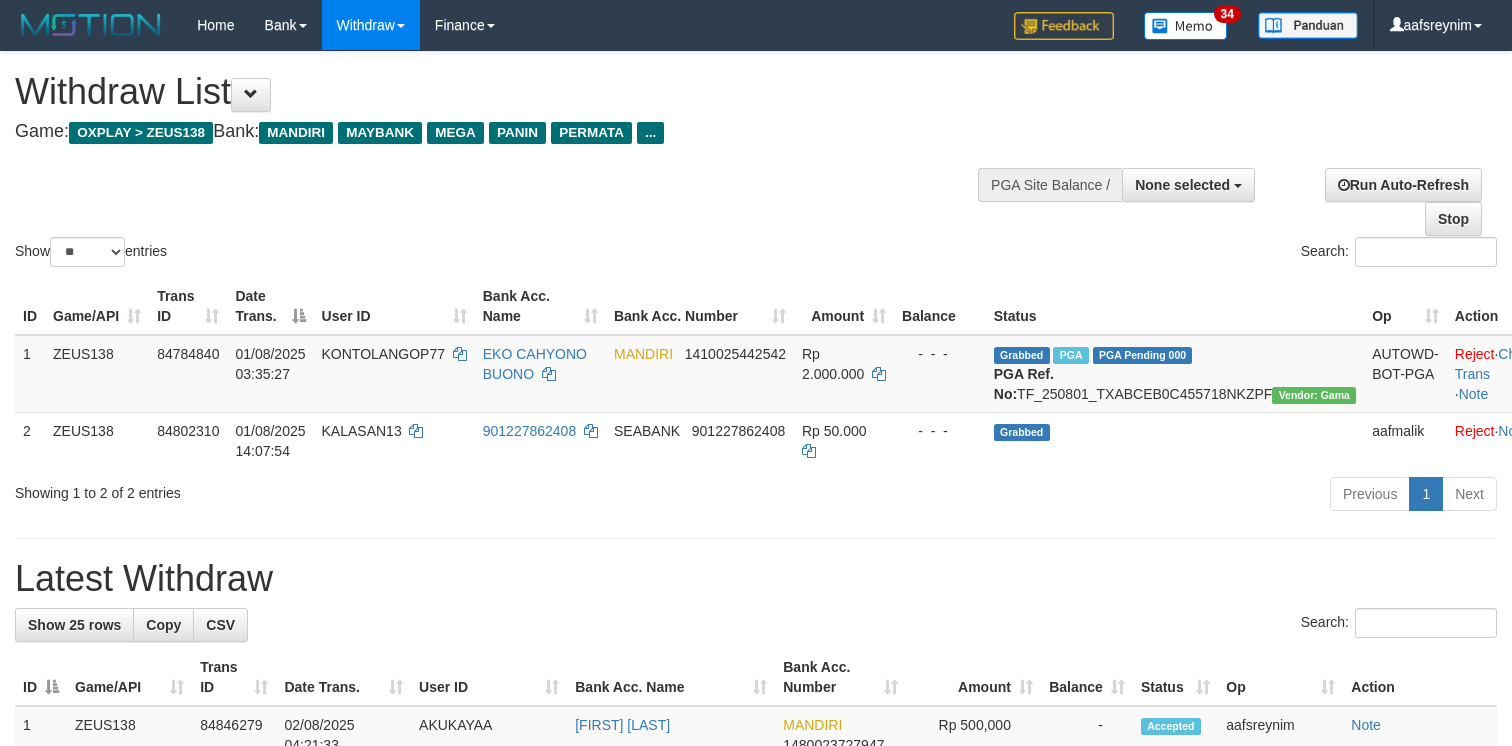 select 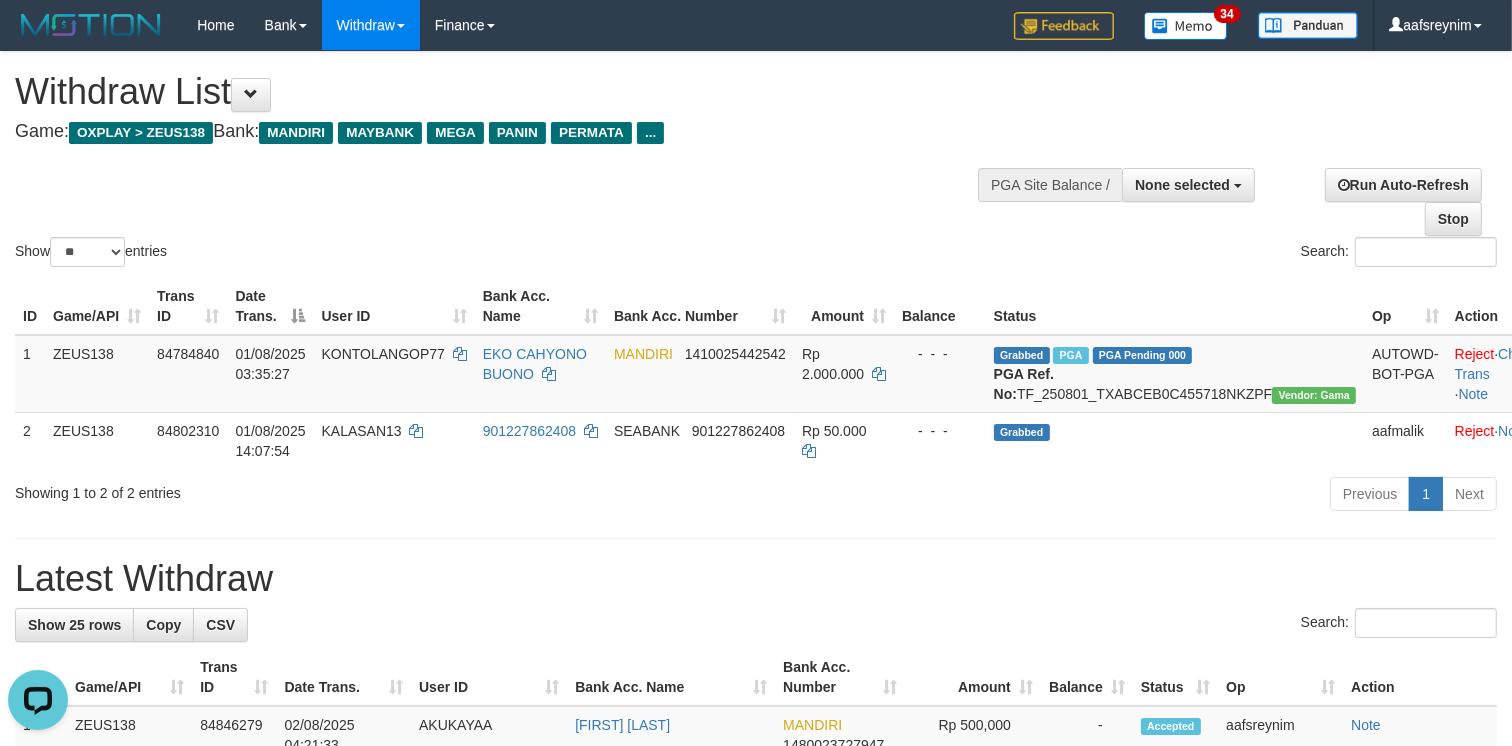 scroll, scrollTop: 0, scrollLeft: 0, axis: both 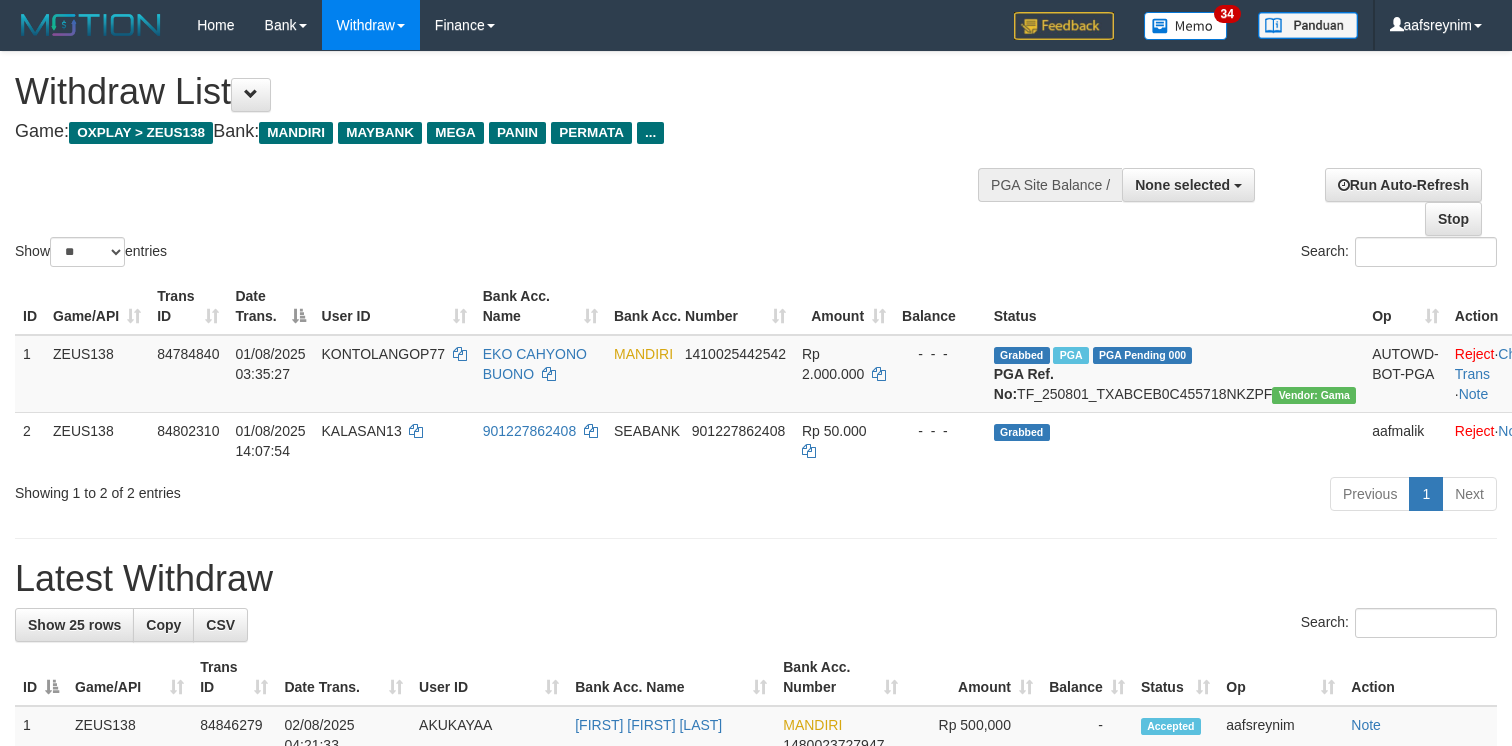 select 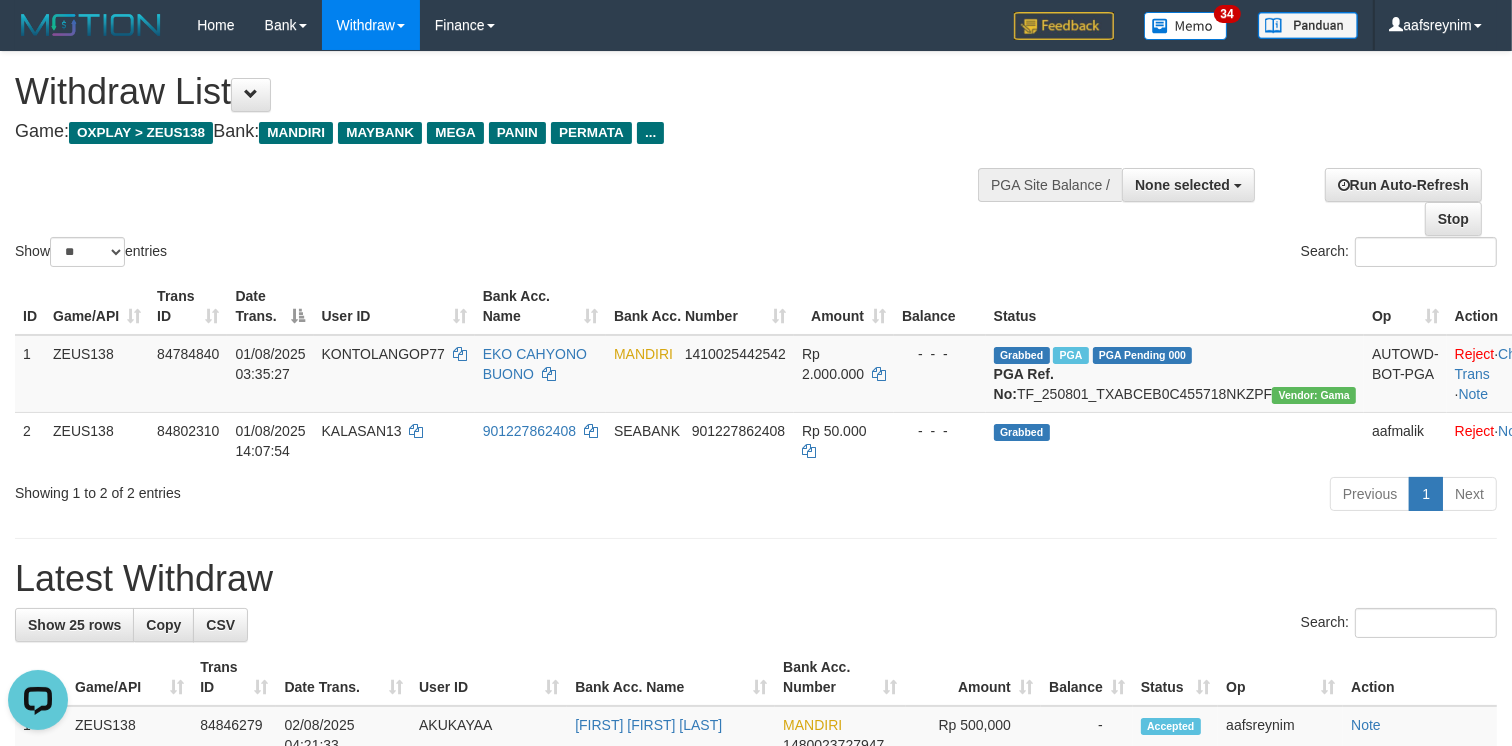 scroll, scrollTop: 0, scrollLeft: 0, axis: both 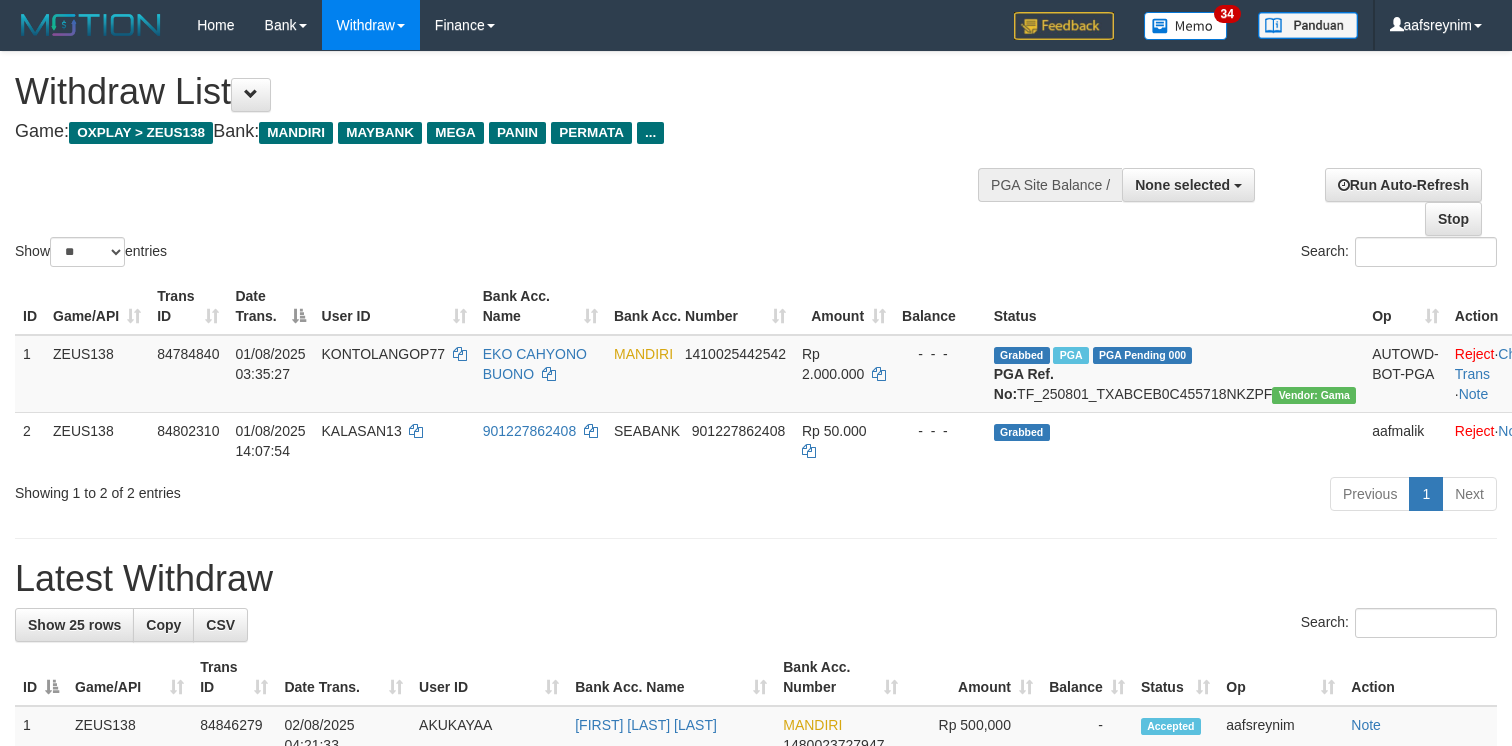 select 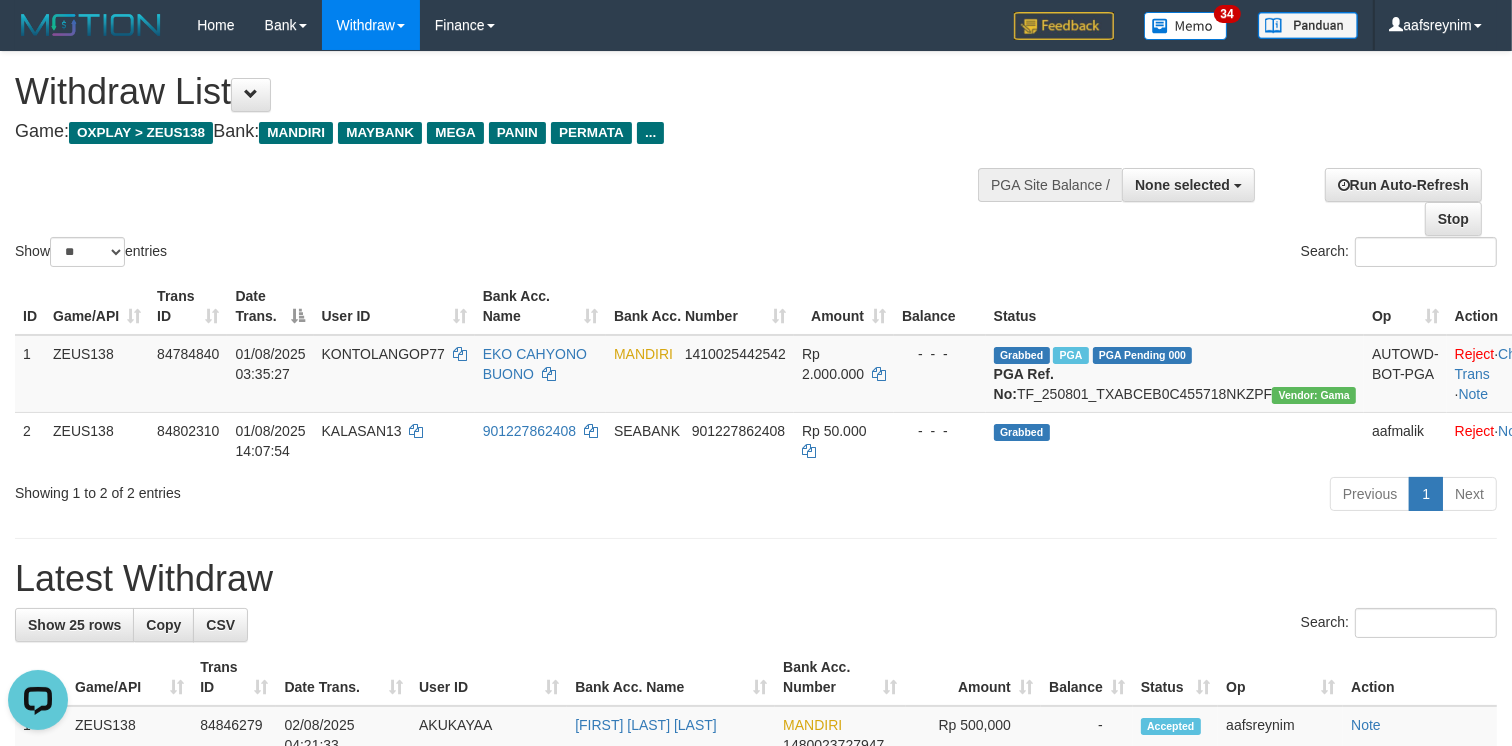 scroll, scrollTop: 0, scrollLeft: 0, axis: both 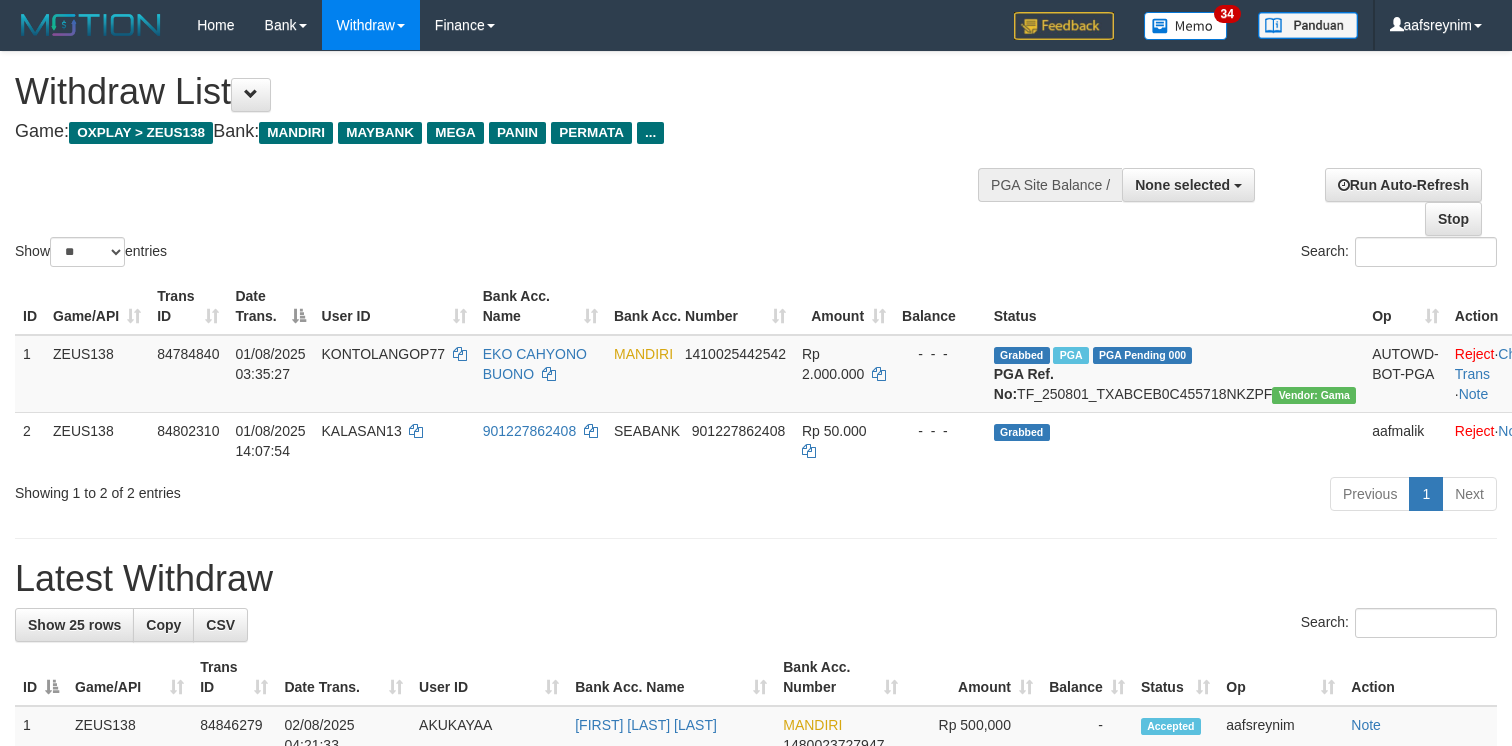 select 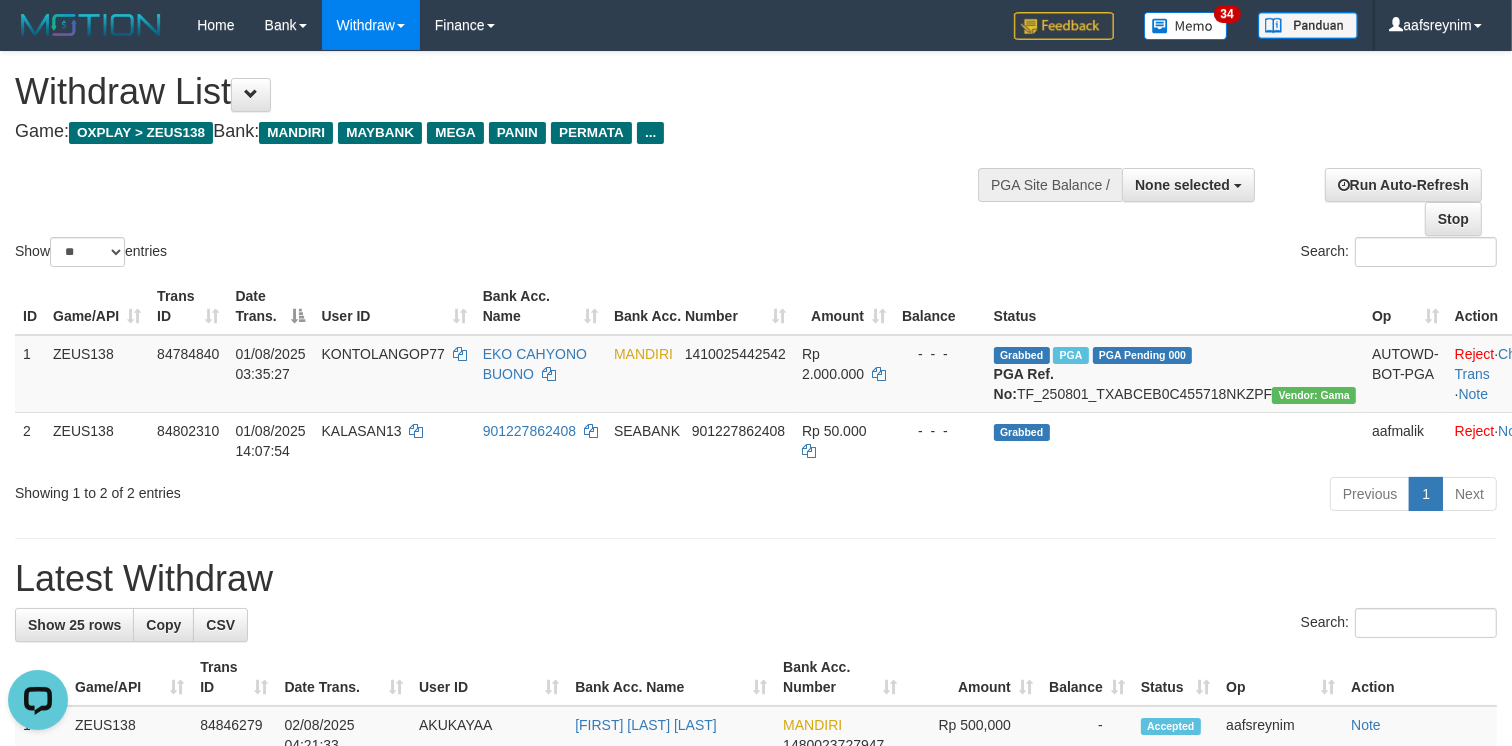 scroll, scrollTop: 0, scrollLeft: 0, axis: both 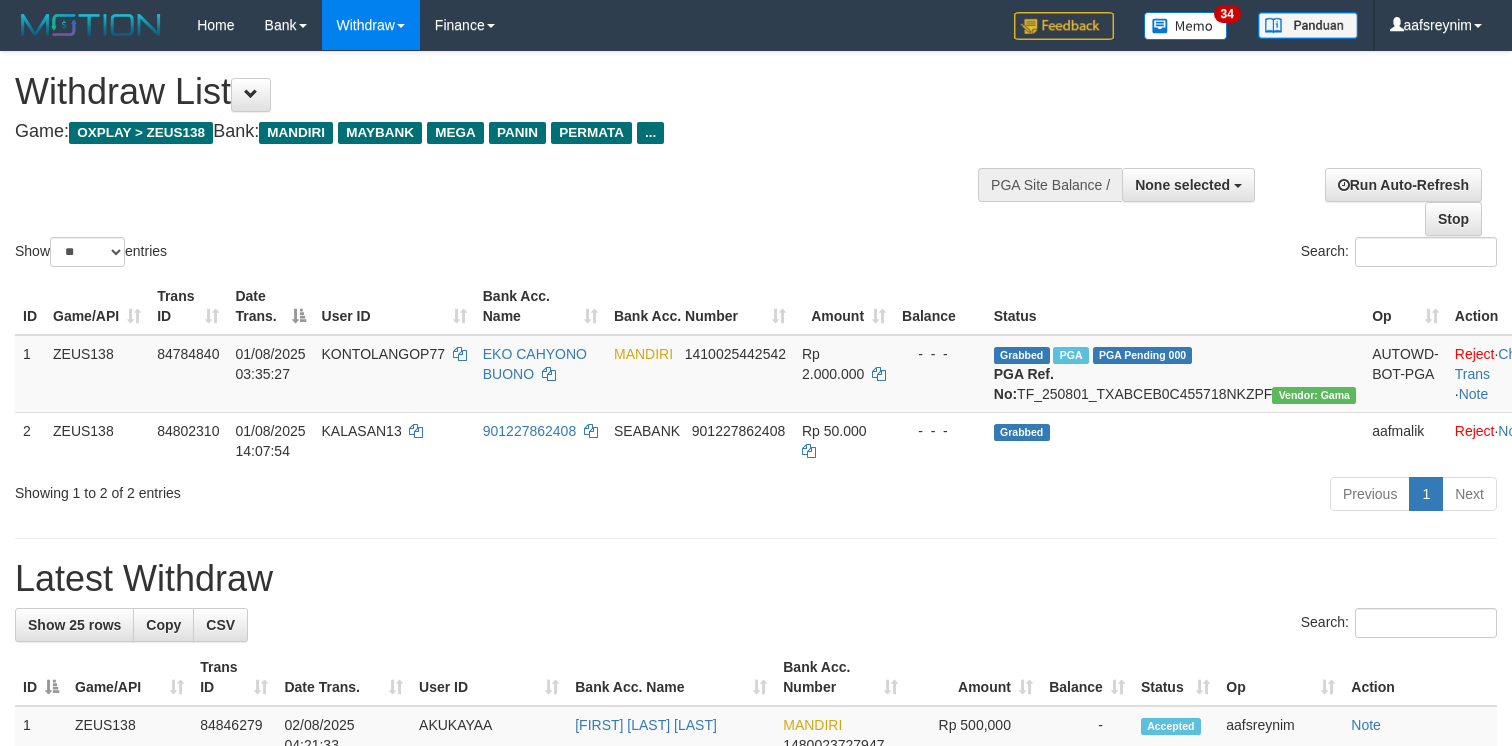 select 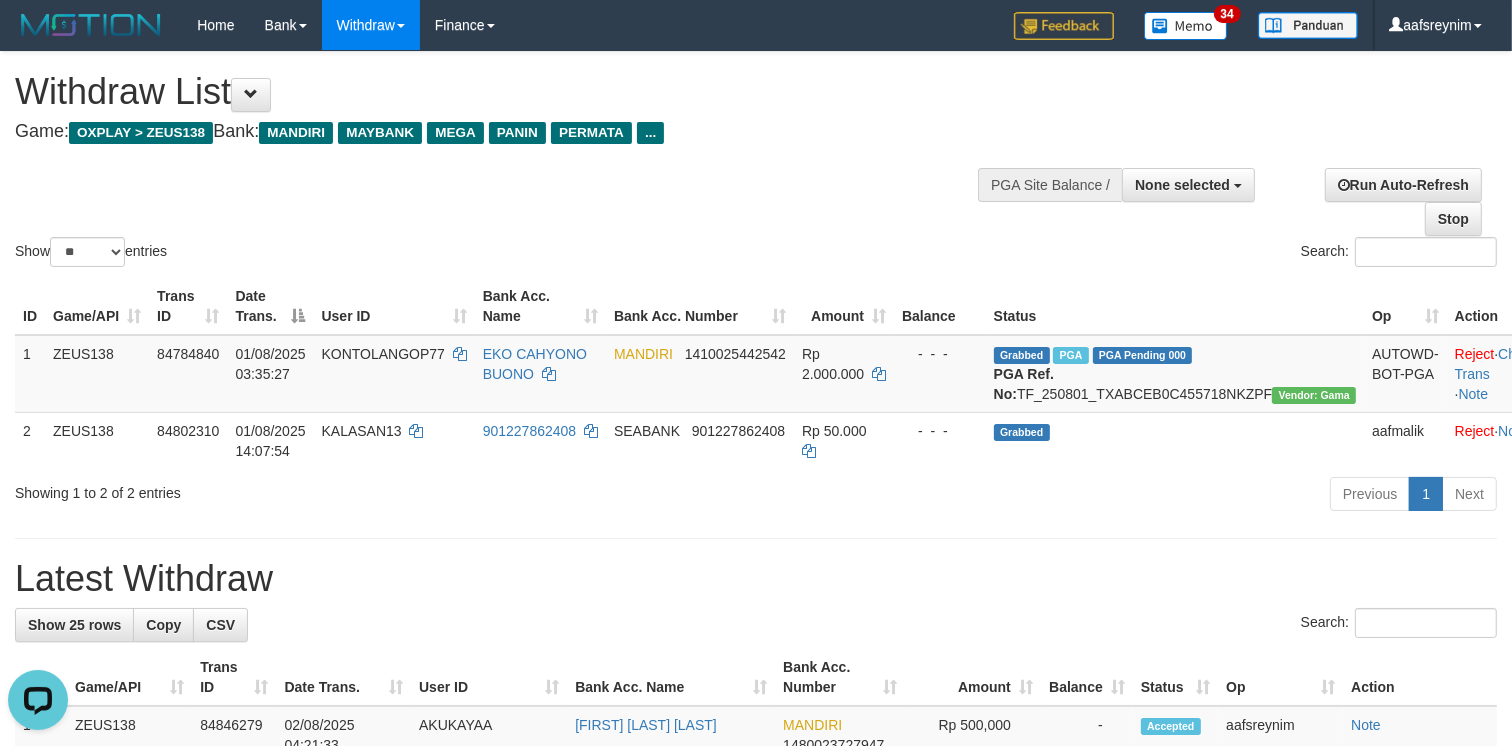 scroll, scrollTop: 0, scrollLeft: 0, axis: both 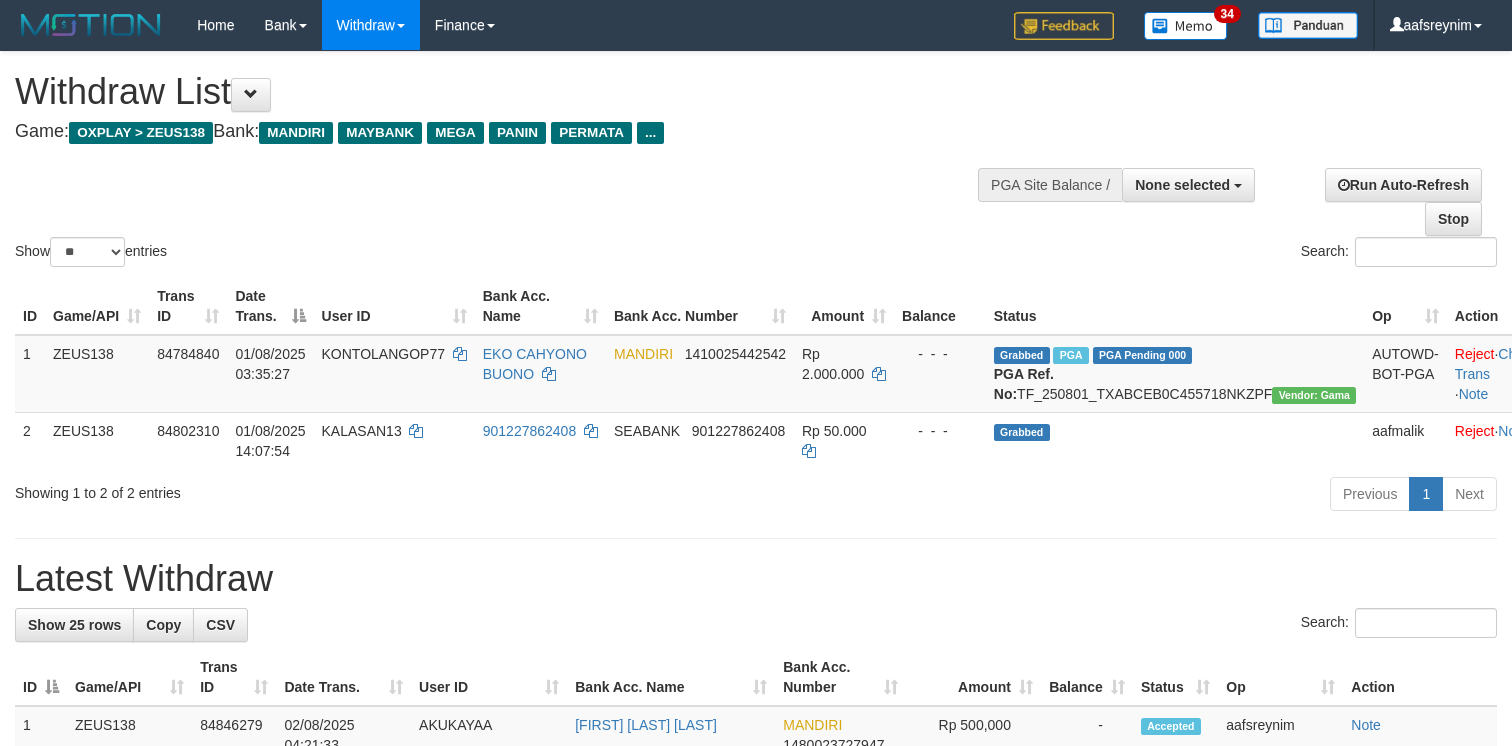 select 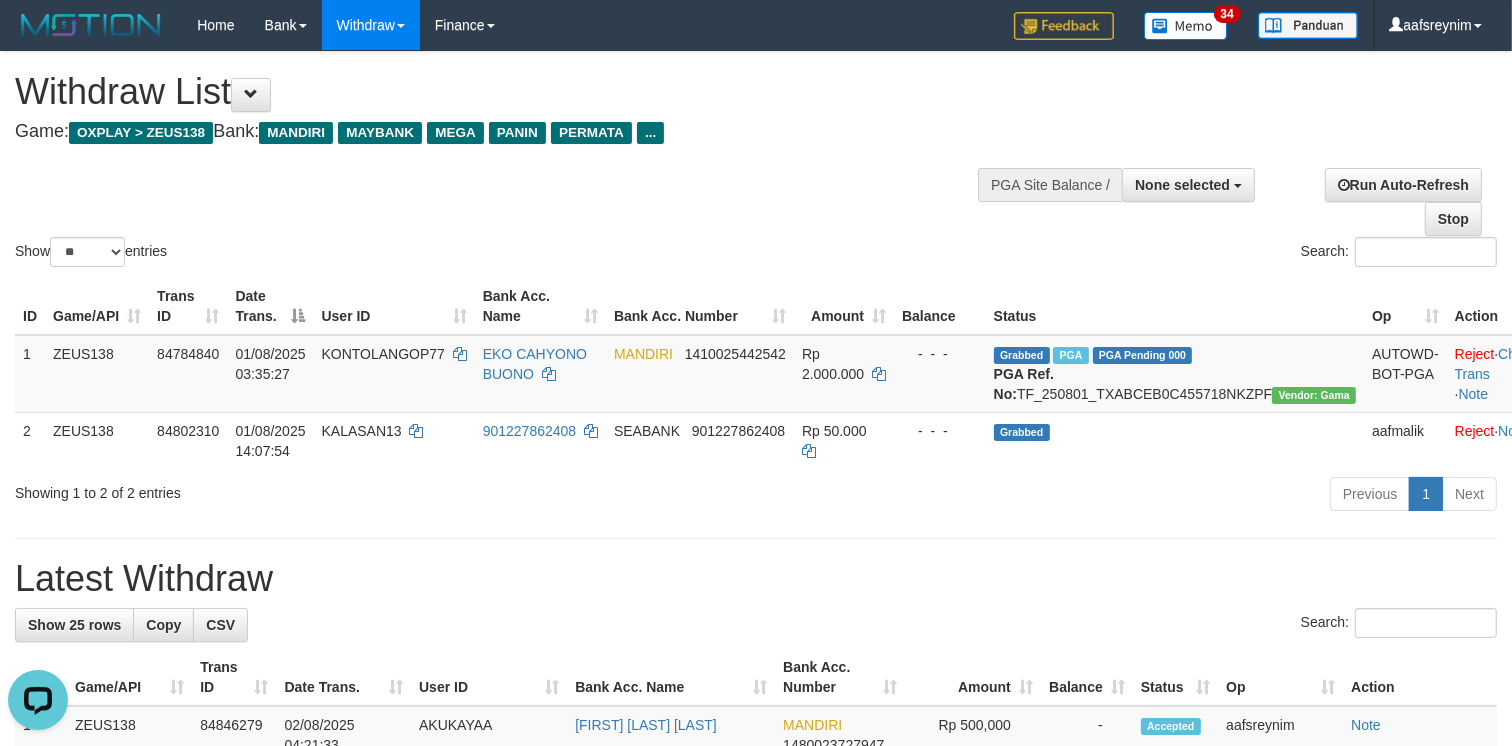 scroll, scrollTop: 0, scrollLeft: 0, axis: both 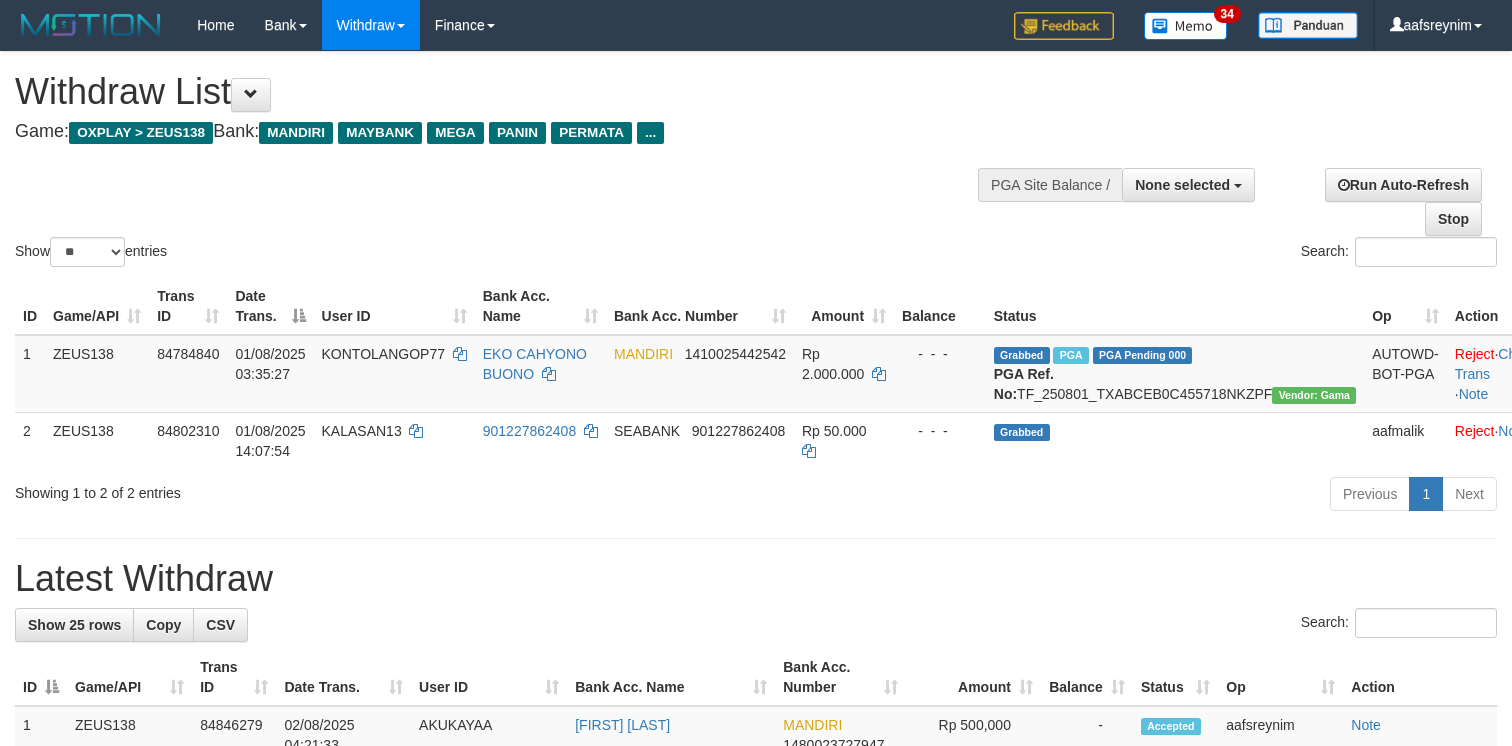 select 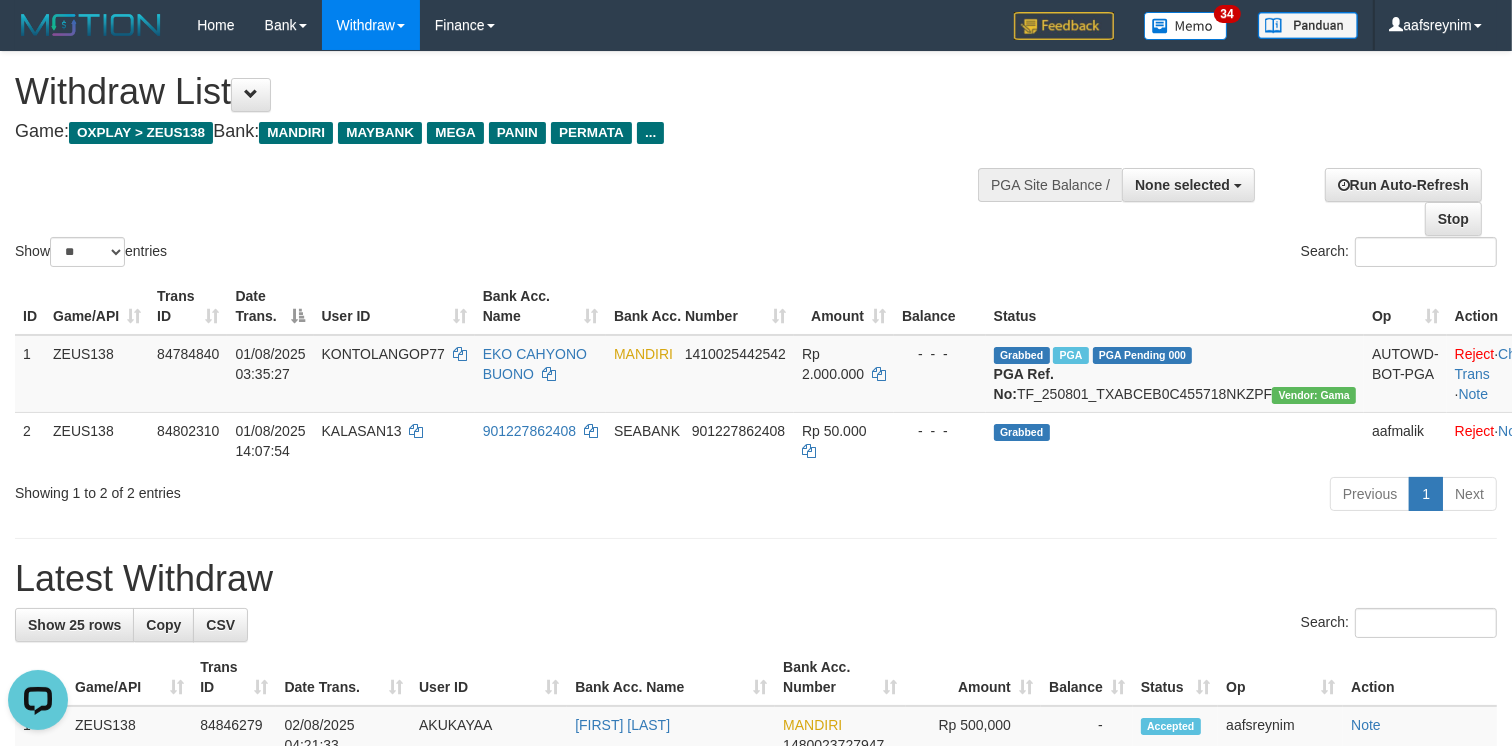 scroll, scrollTop: 0, scrollLeft: 0, axis: both 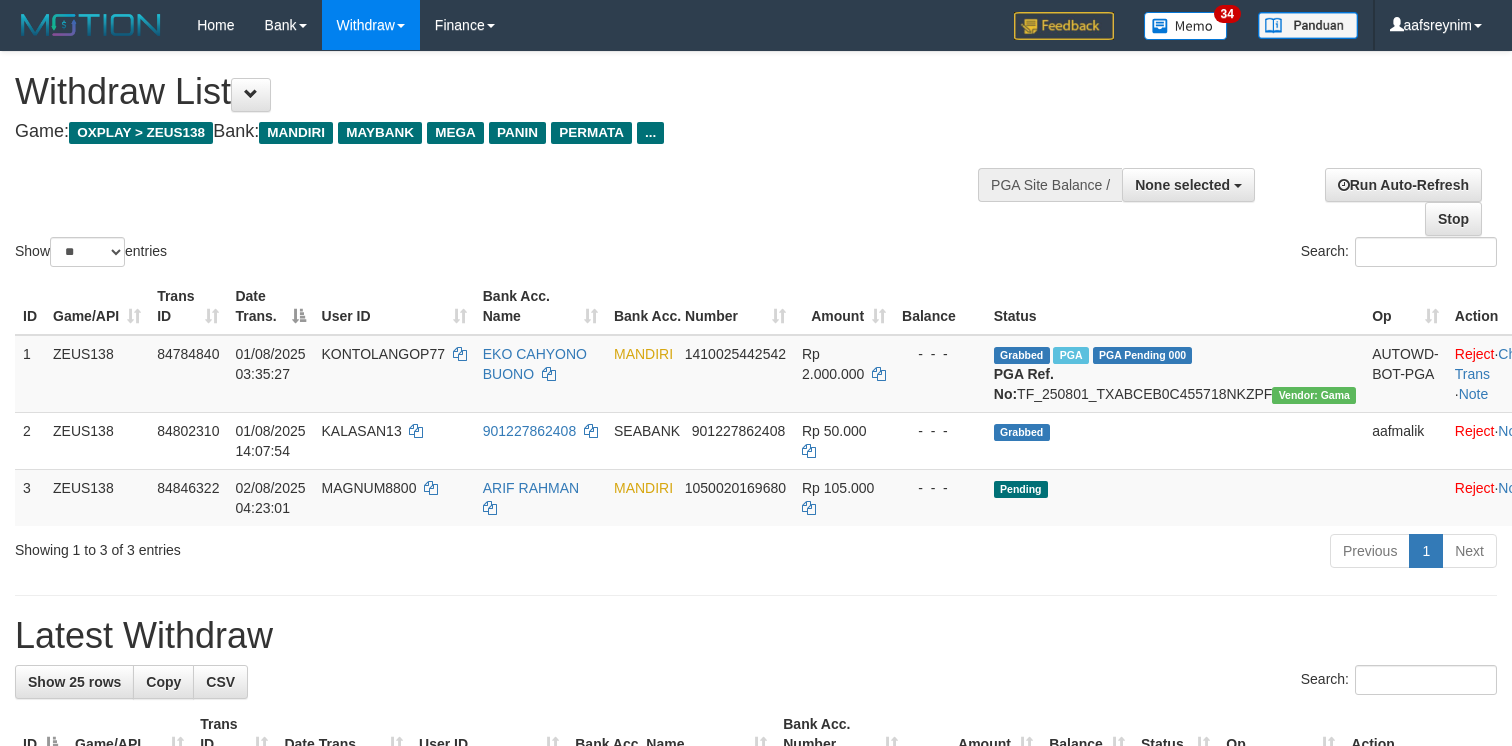 select 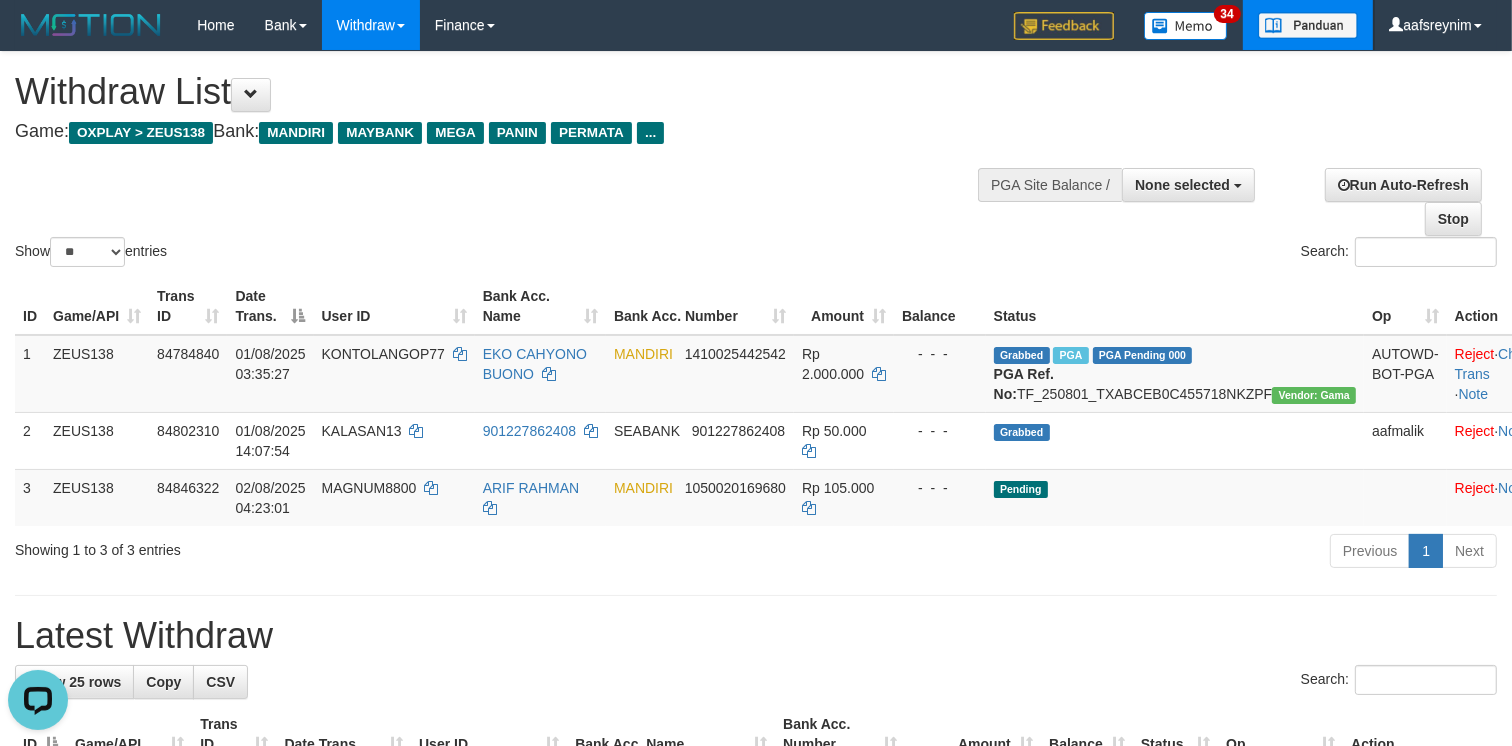 scroll, scrollTop: 0, scrollLeft: 0, axis: both 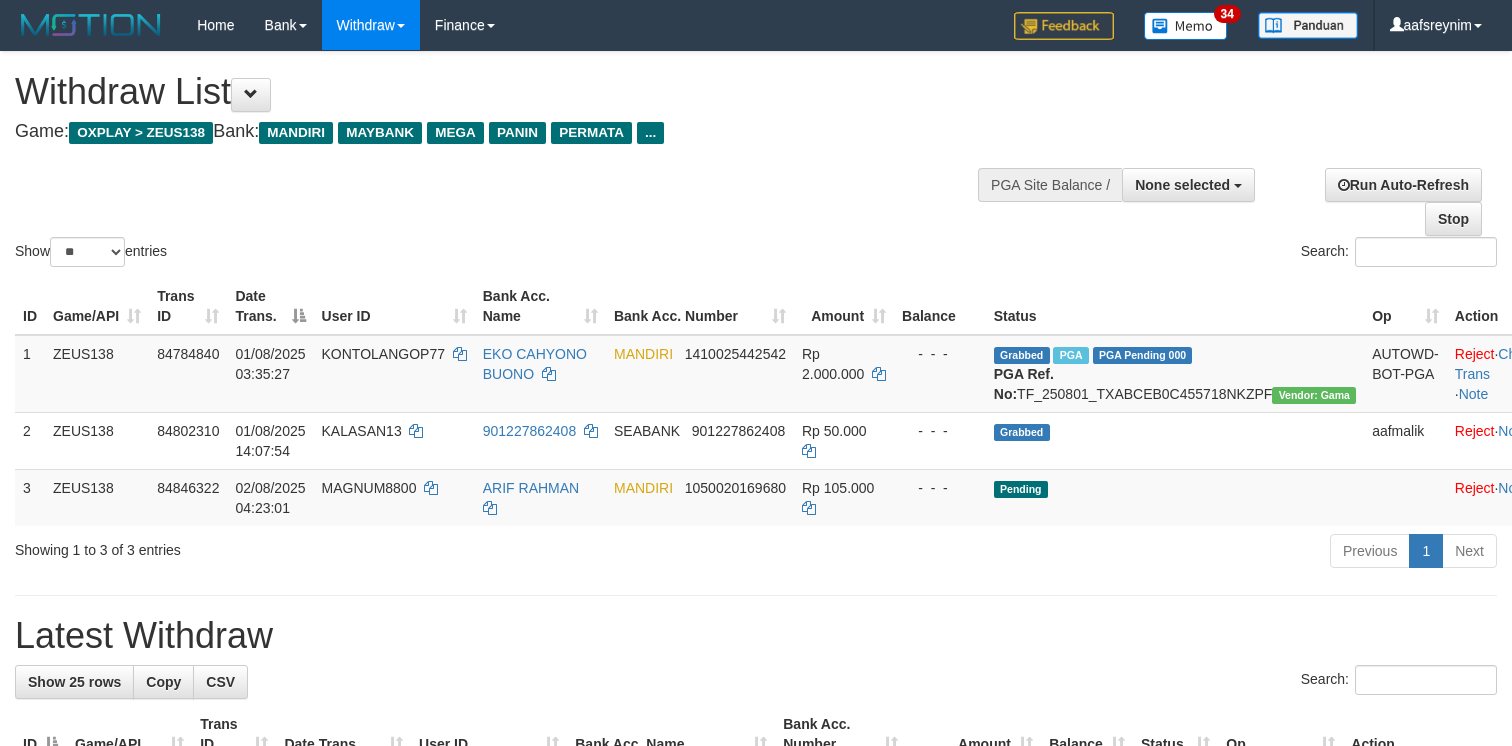 select 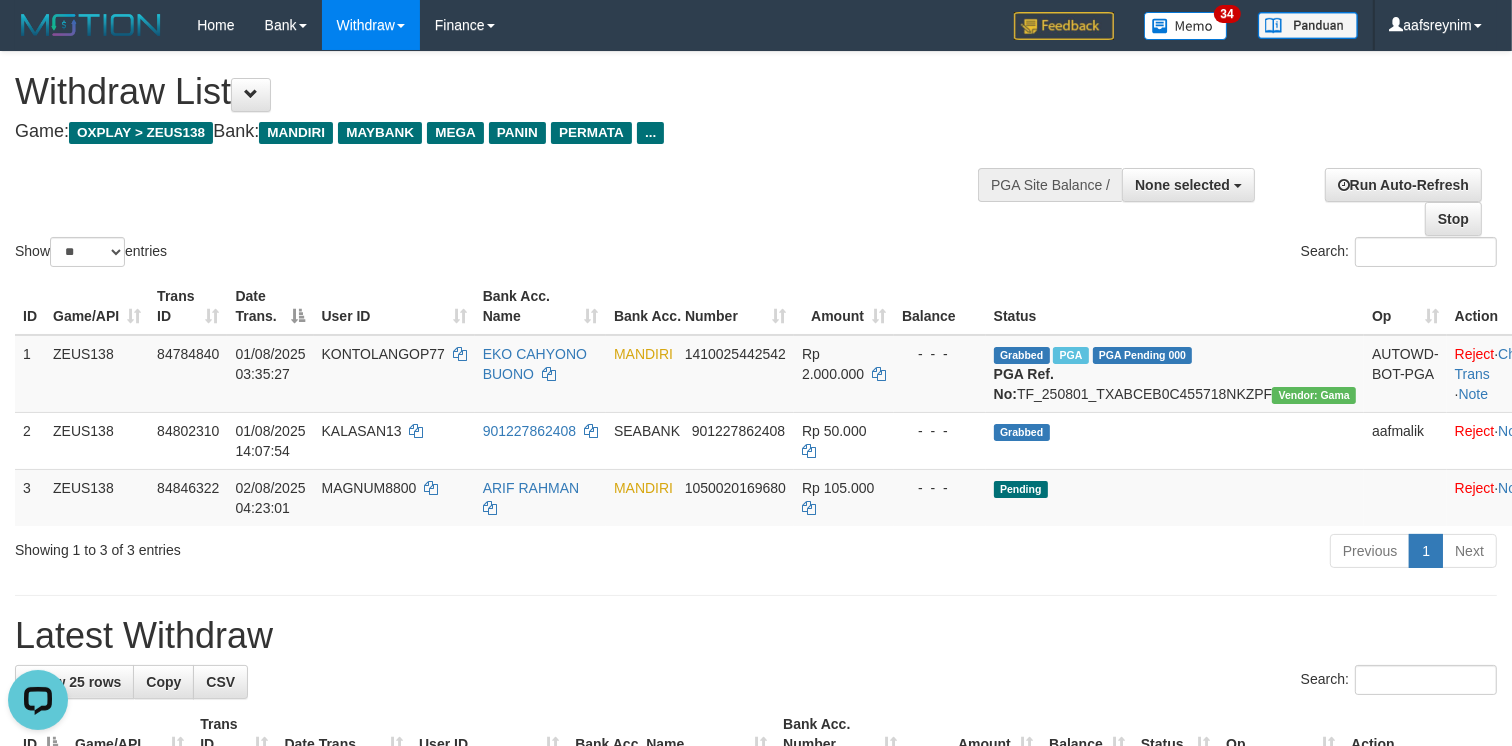 scroll, scrollTop: 0, scrollLeft: 0, axis: both 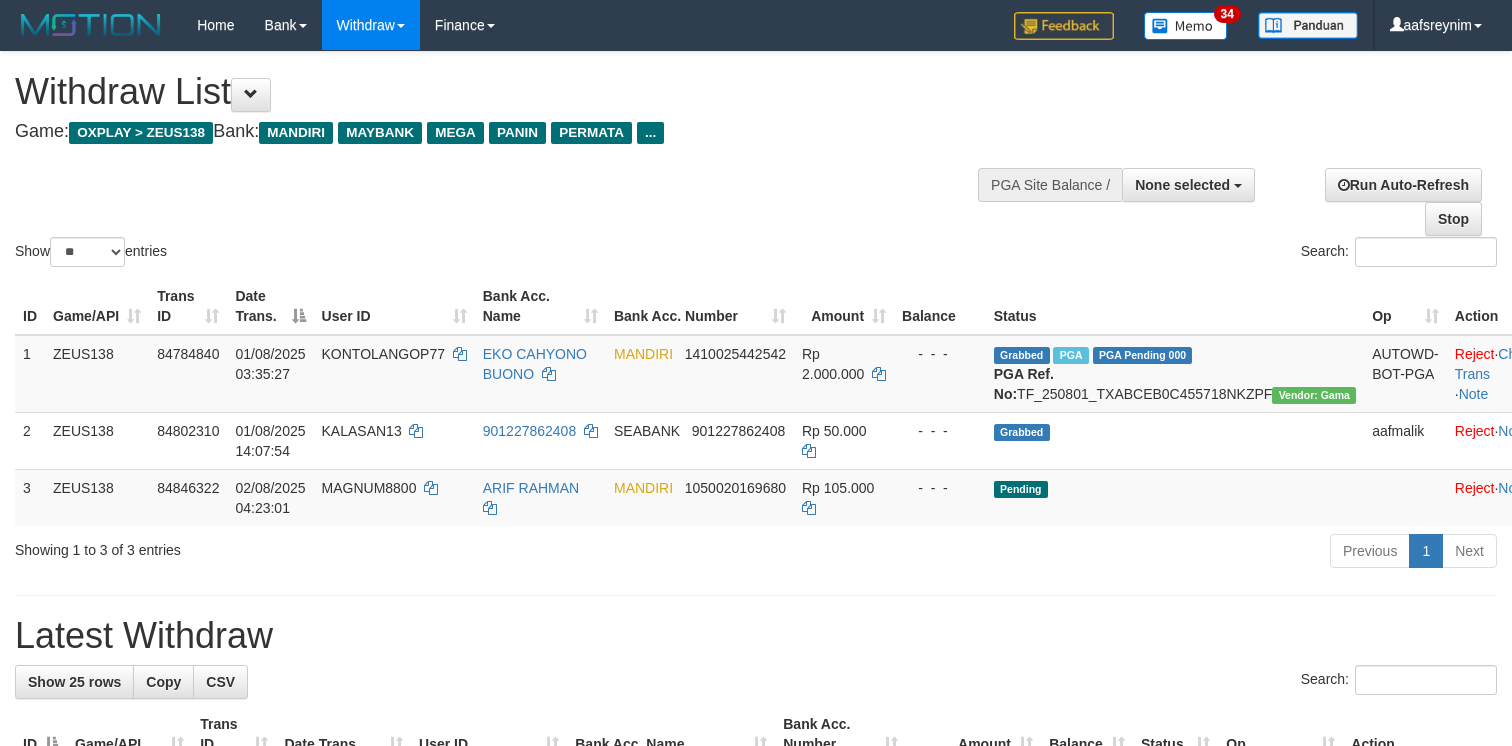 select 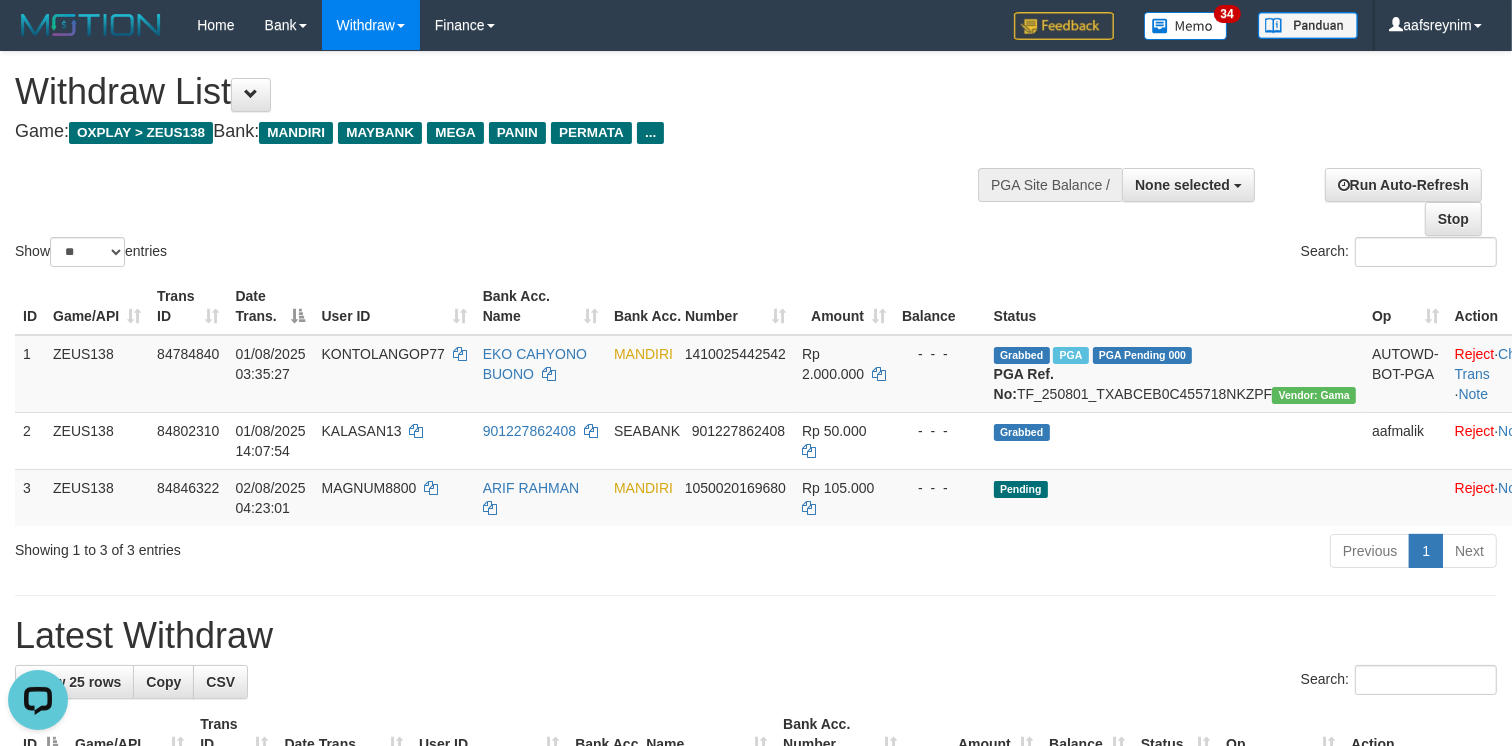 scroll, scrollTop: 0, scrollLeft: 0, axis: both 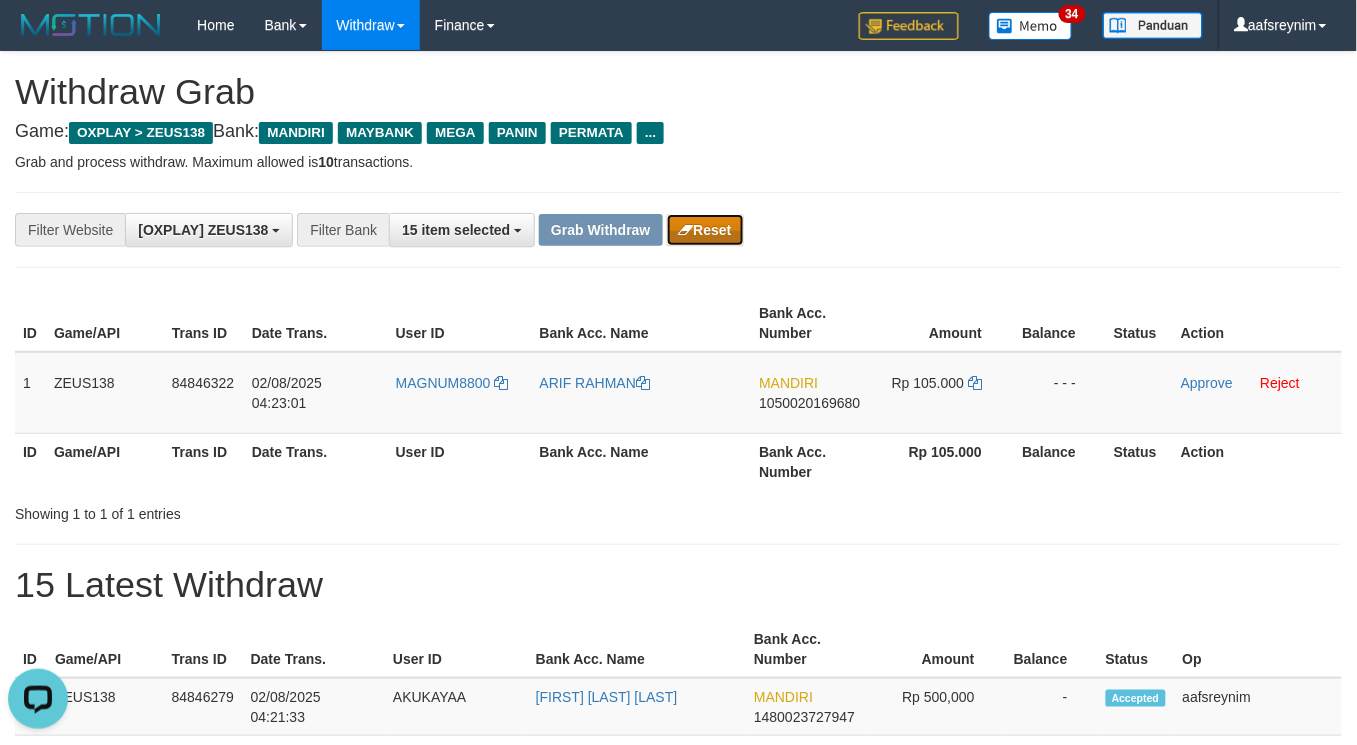 click on "Reset" at bounding box center (705, 230) 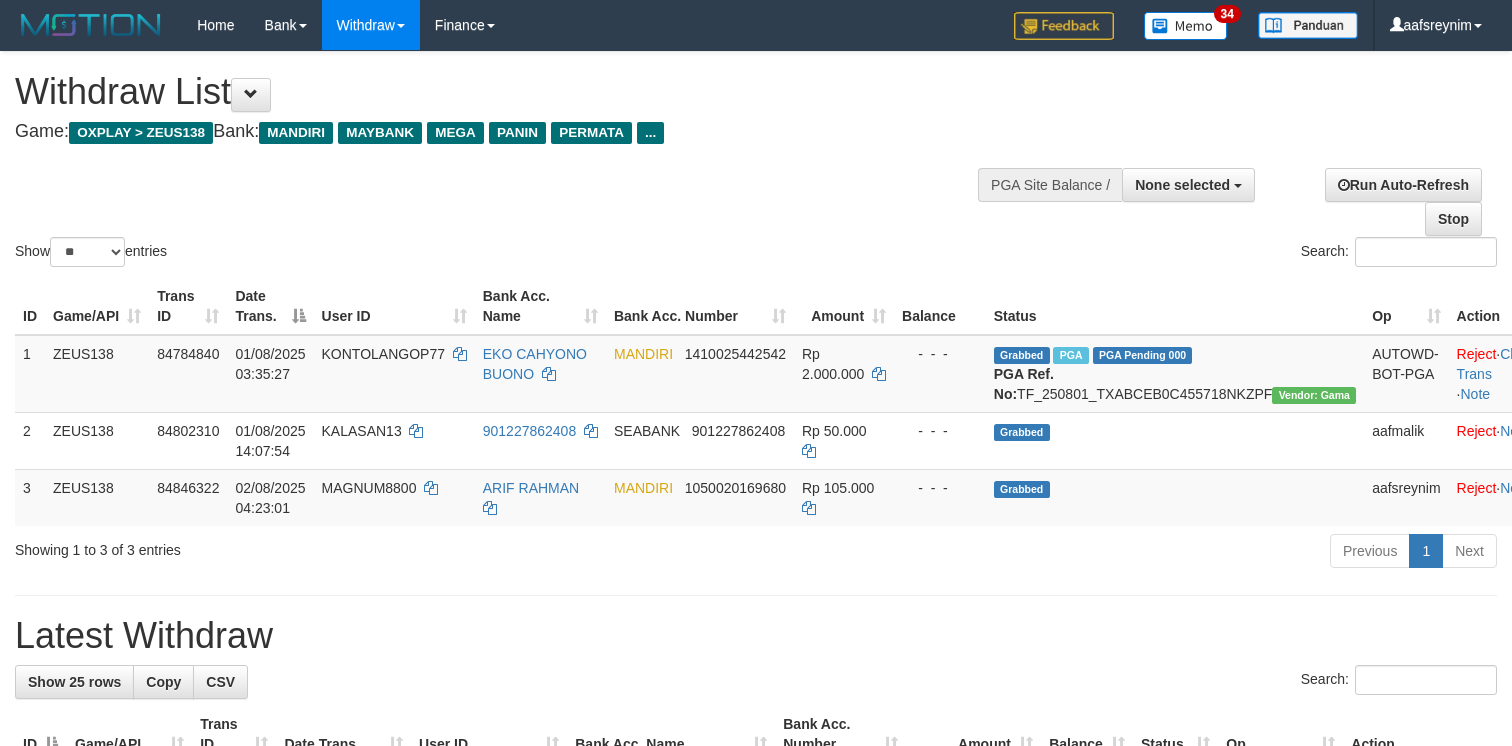 select 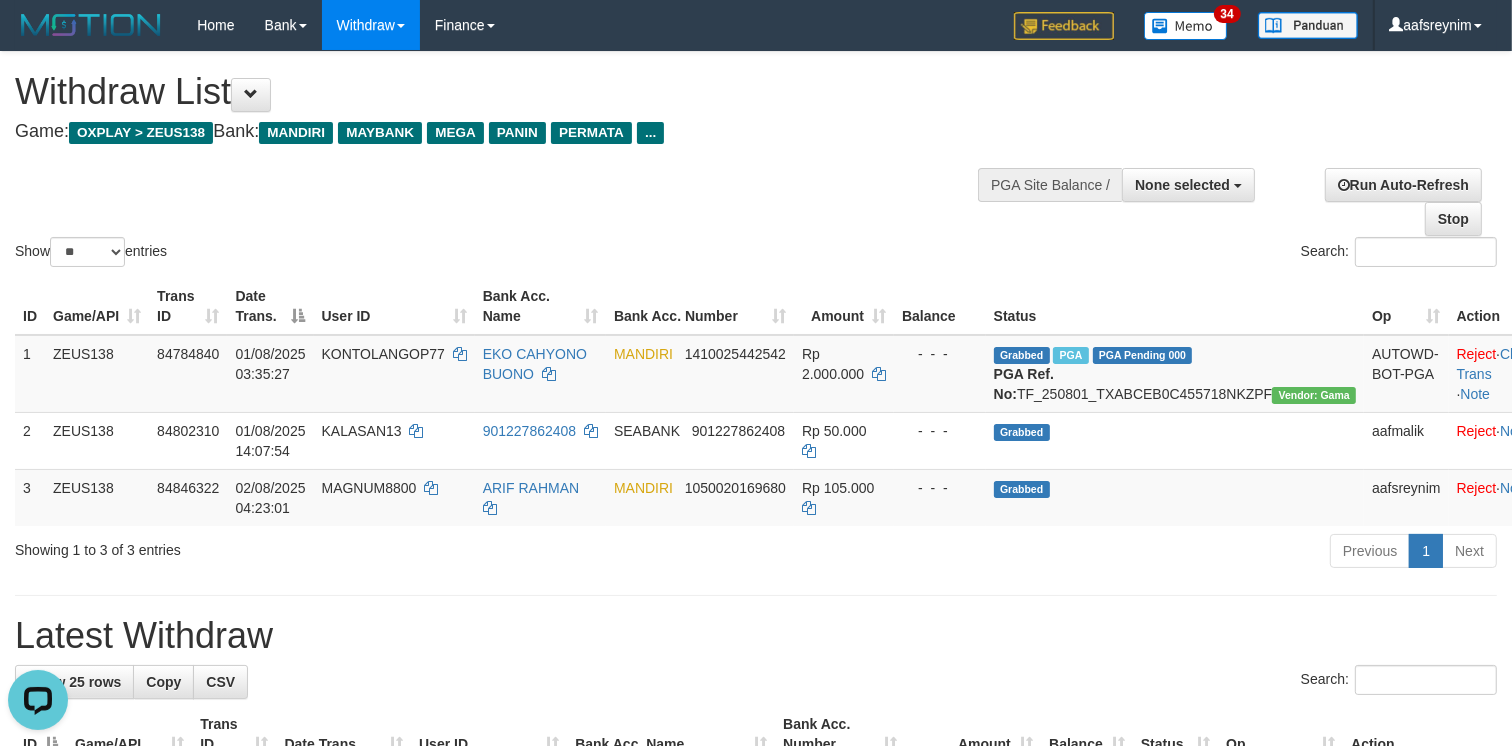scroll, scrollTop: 0, scrollLeft: 0, axis: both 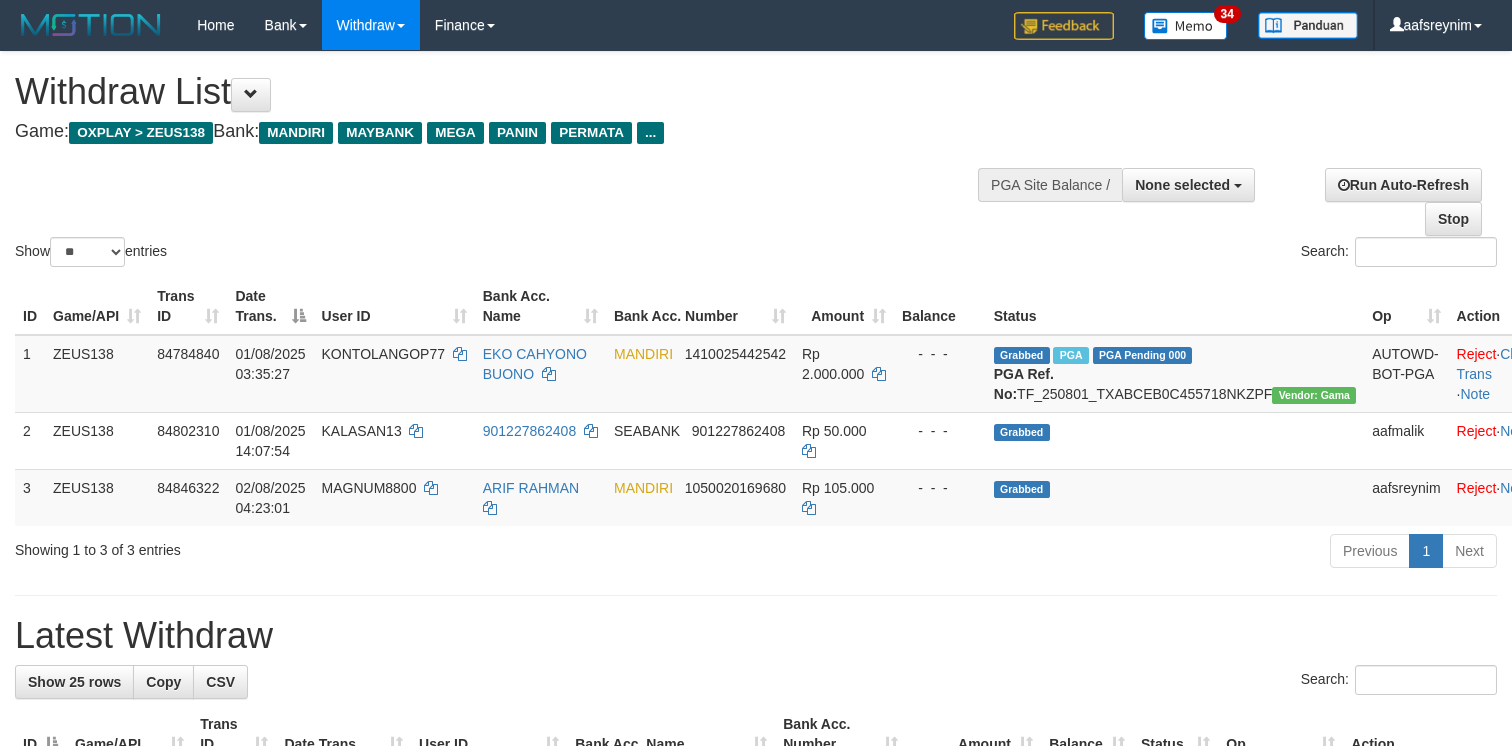 select 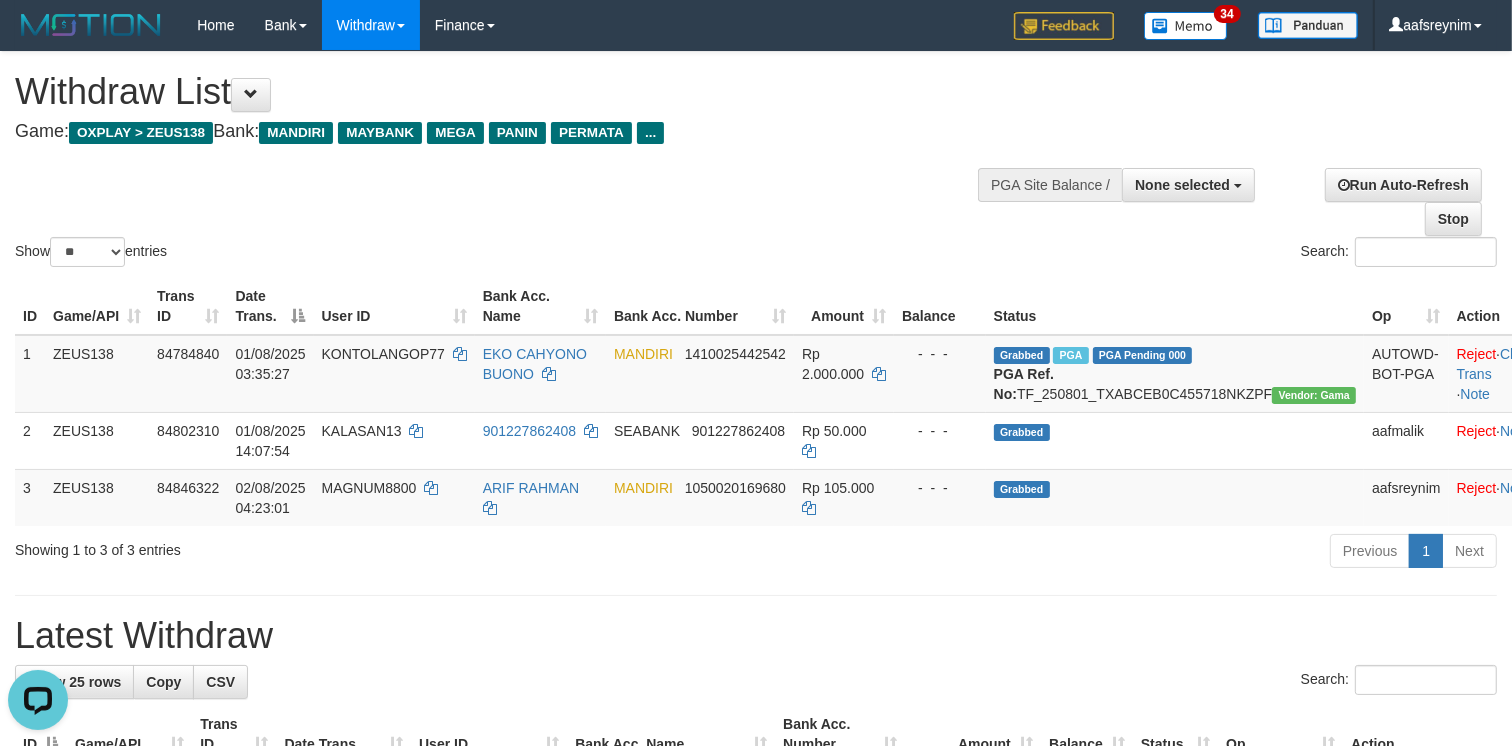 scroll, scrollTop: 0, scrollLeft: 0, axis: both 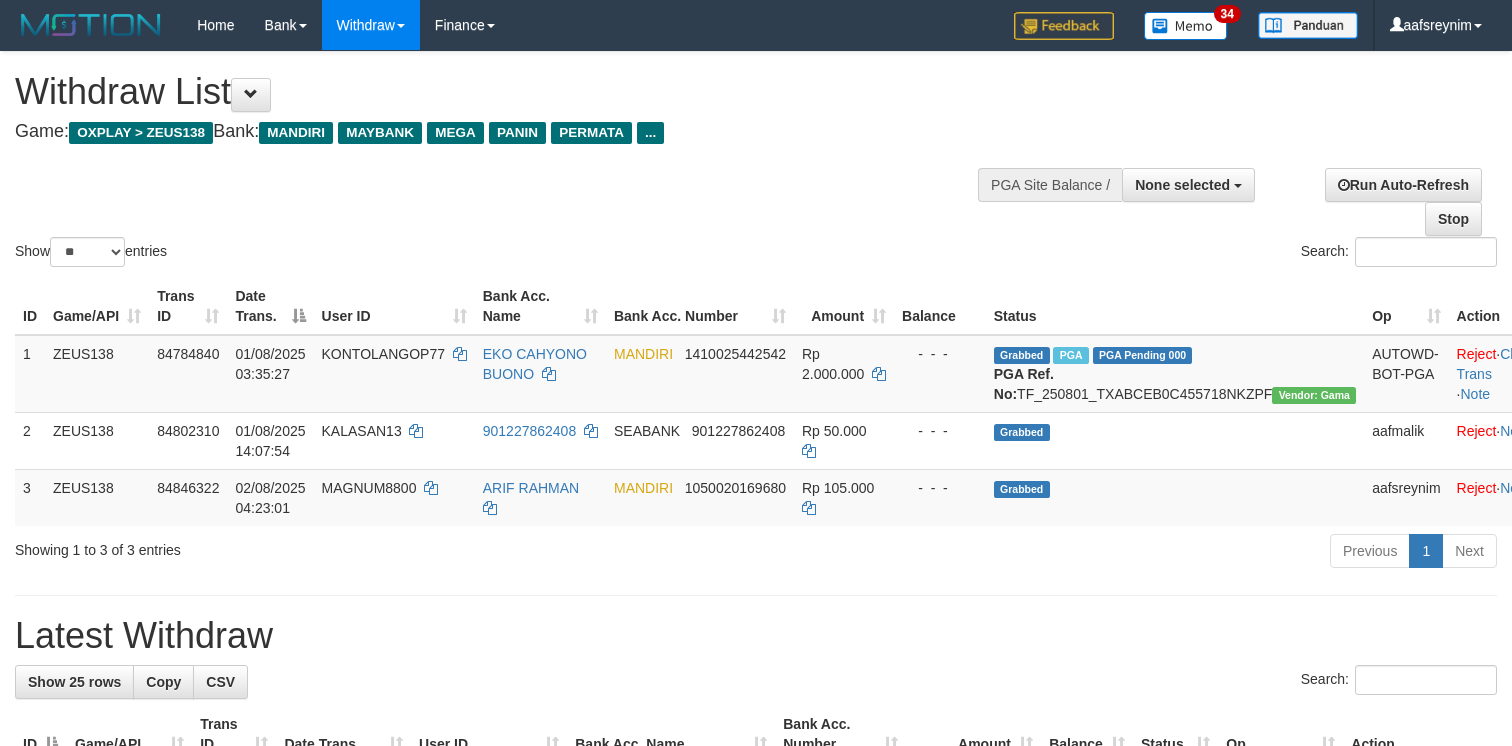 select 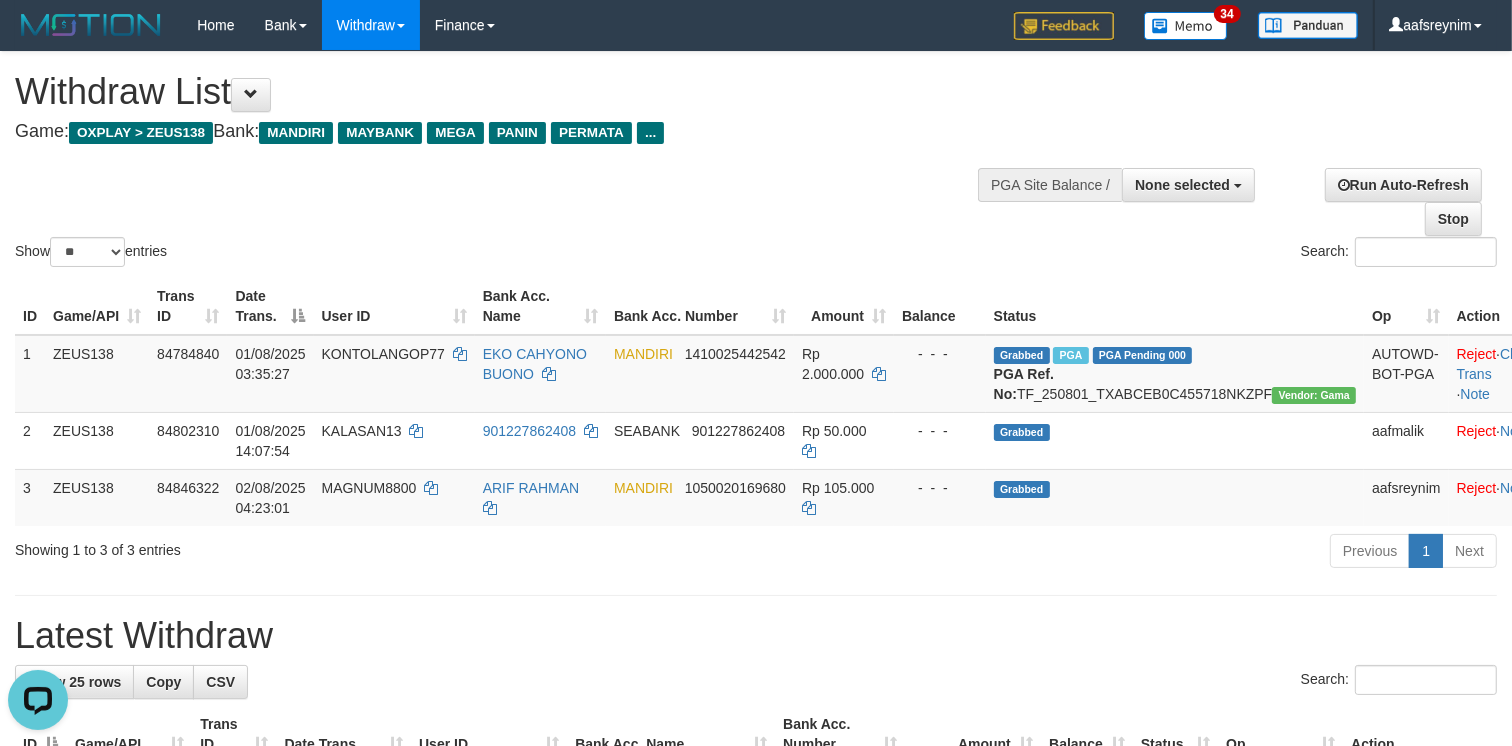 scroll, scrollTop: 0, scrollLeft: 0, axis: both 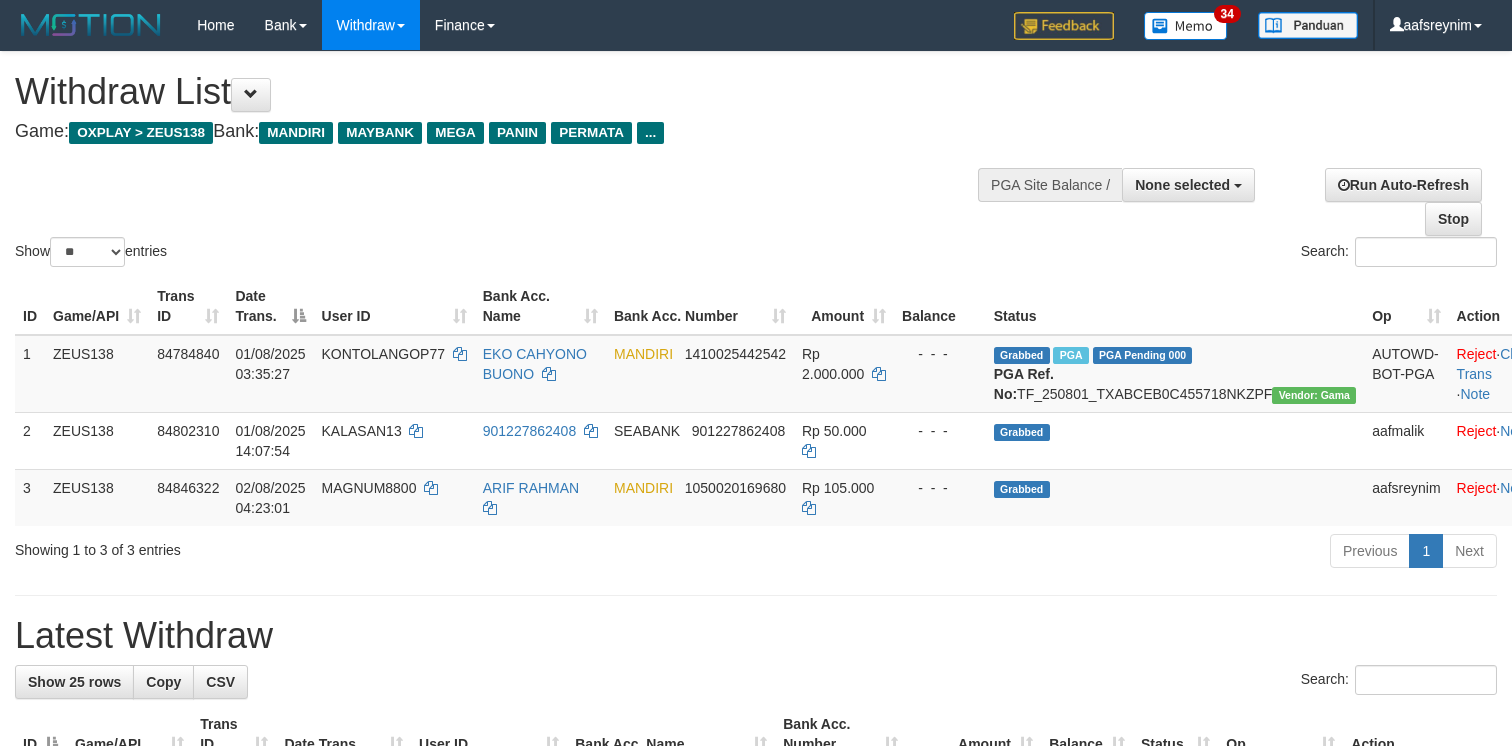 select 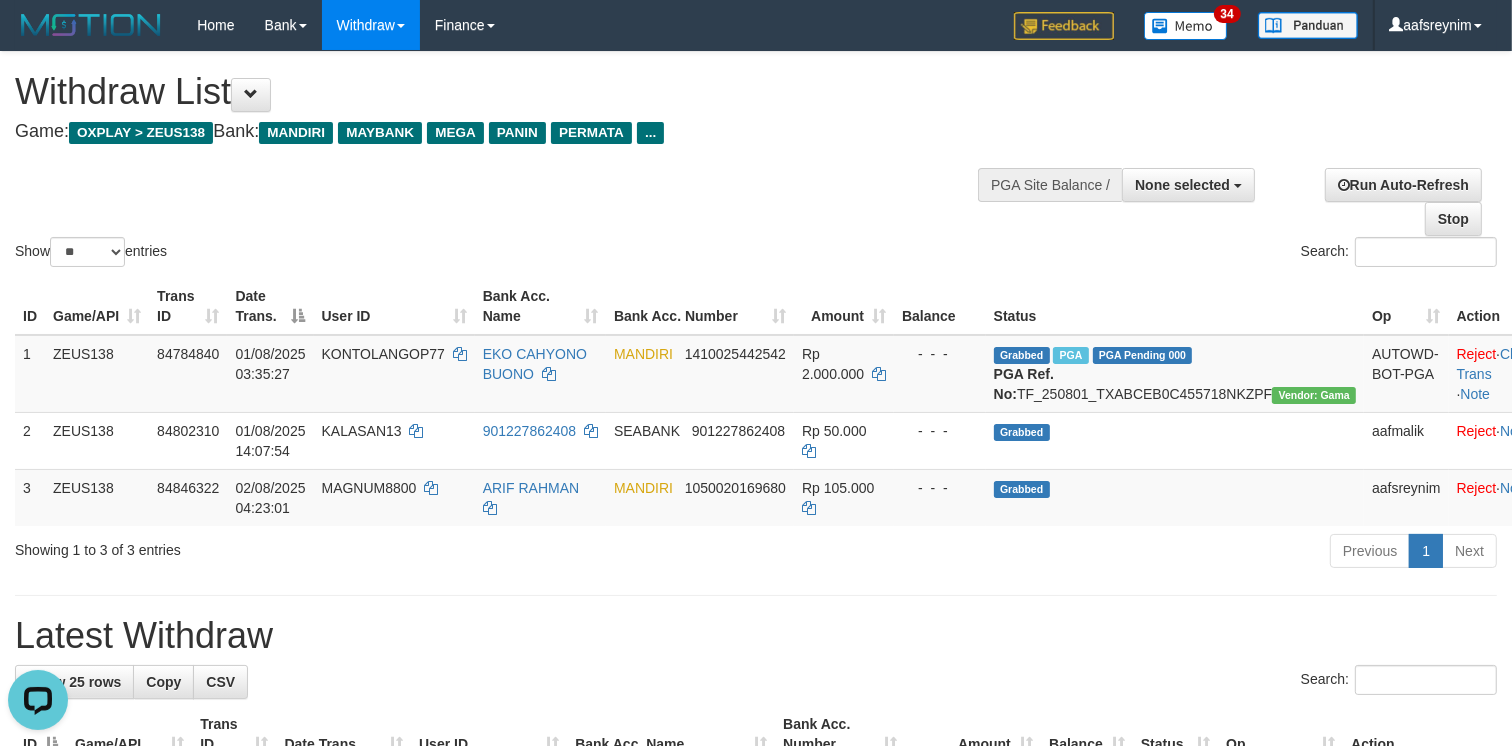 scroll, scrollTop: 0, scrollLeft: 0, axis: both 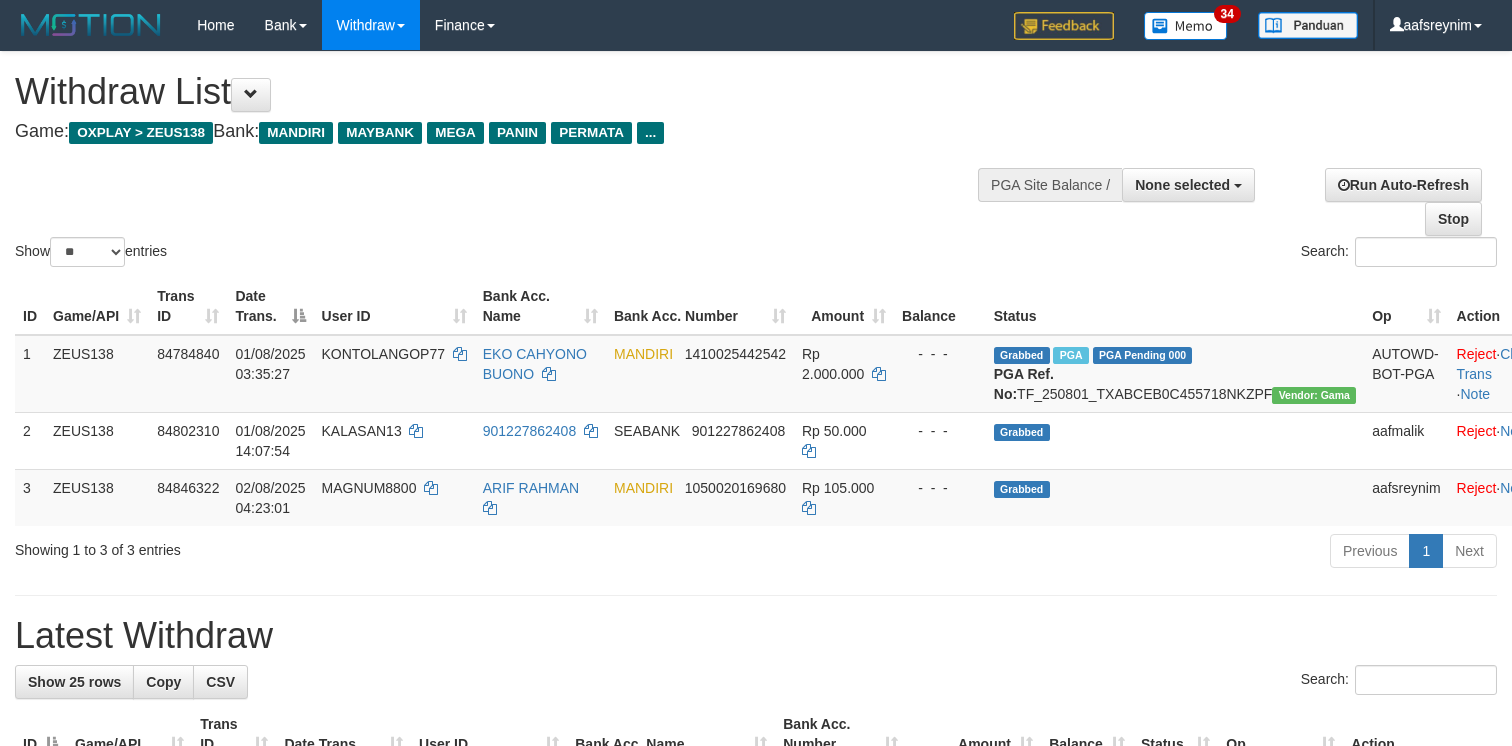 select 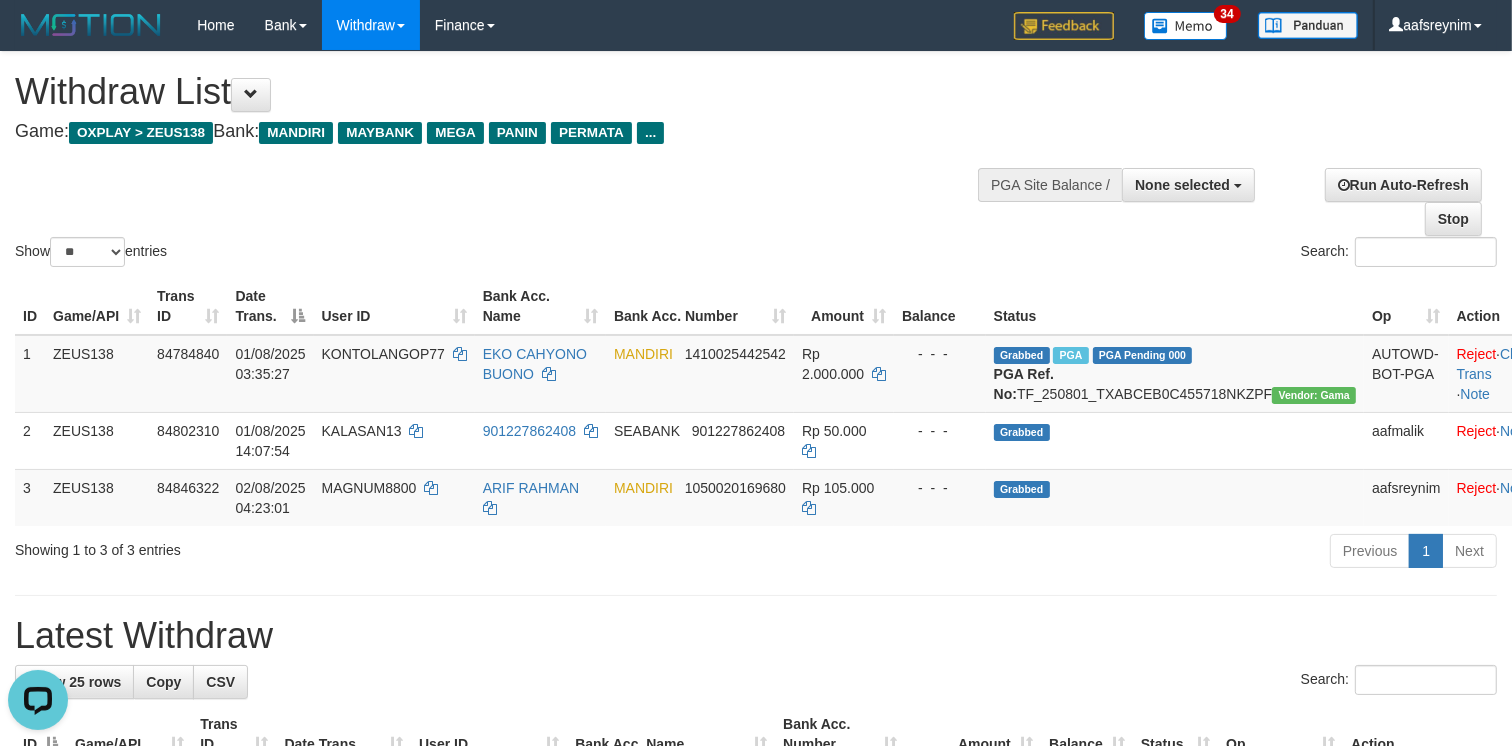 scroll, scrollTop: 0, scrollLeft: 0, axis: both 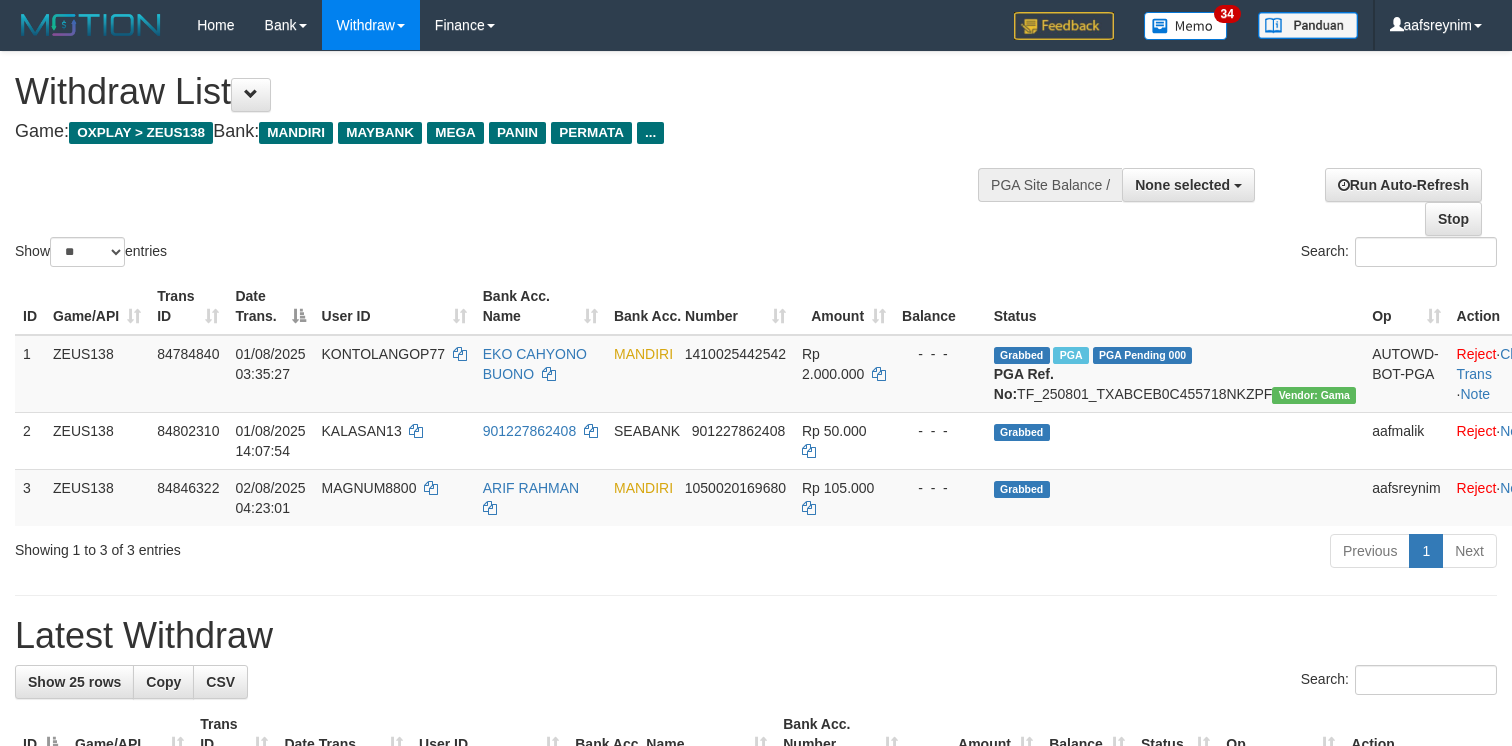 select 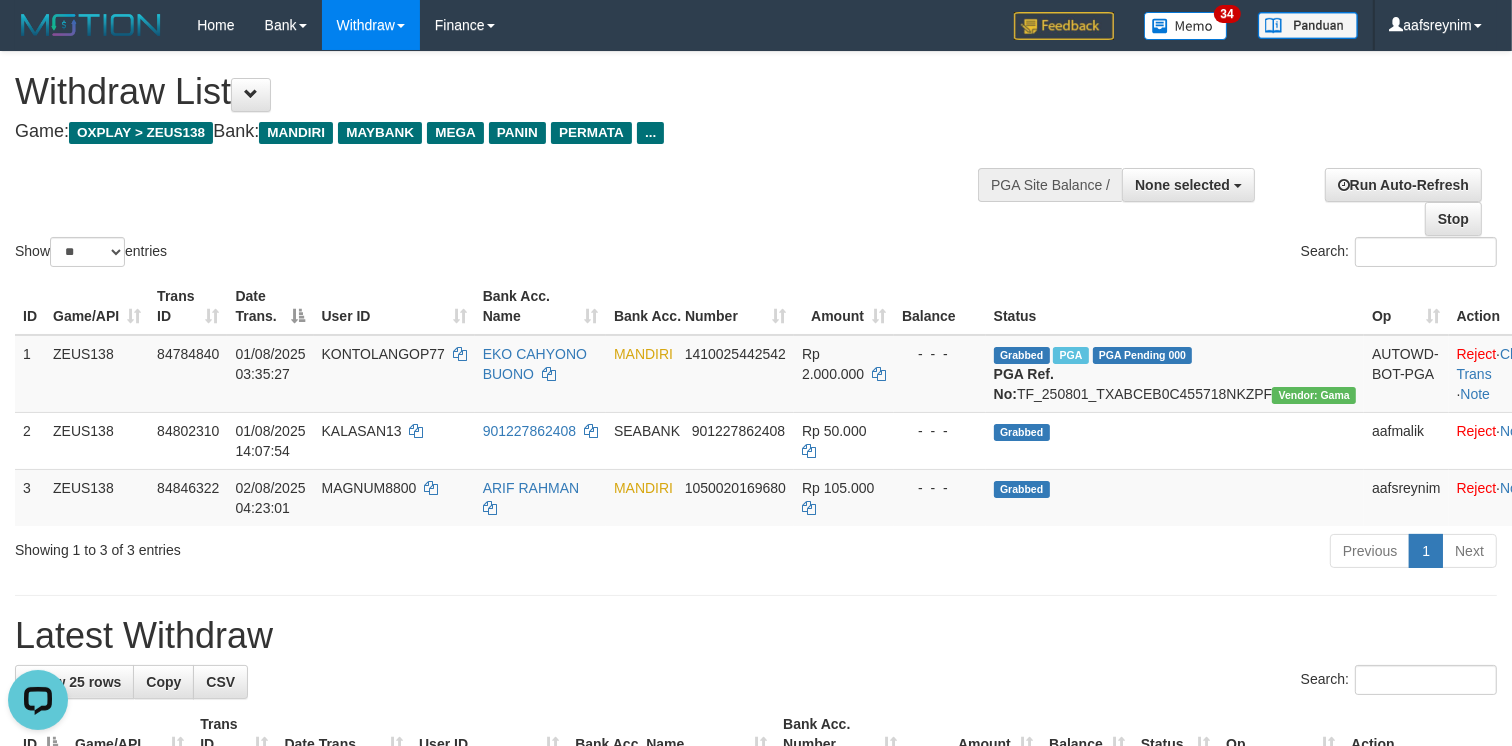 scroll, scrollTop: 0, scrollLeft: 0, axis: both 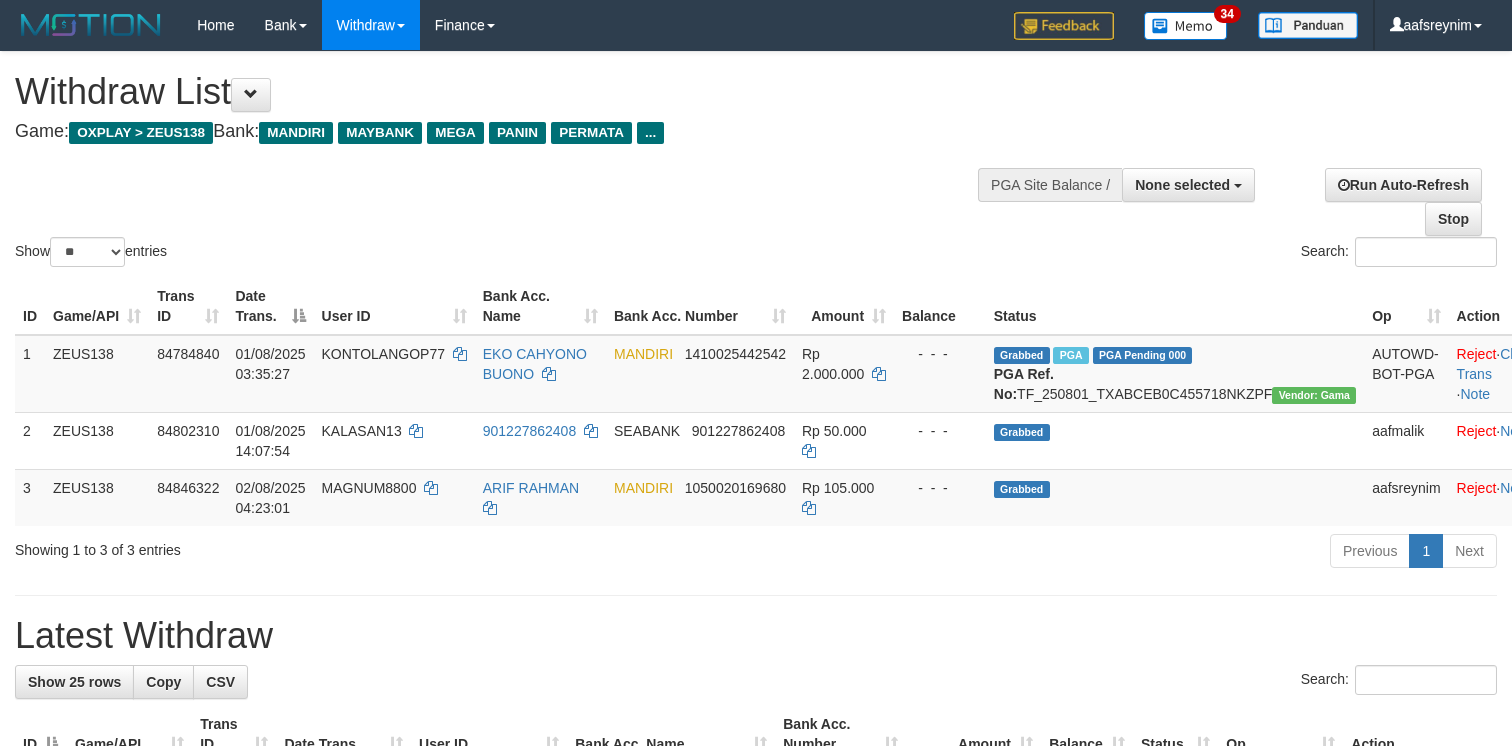 select 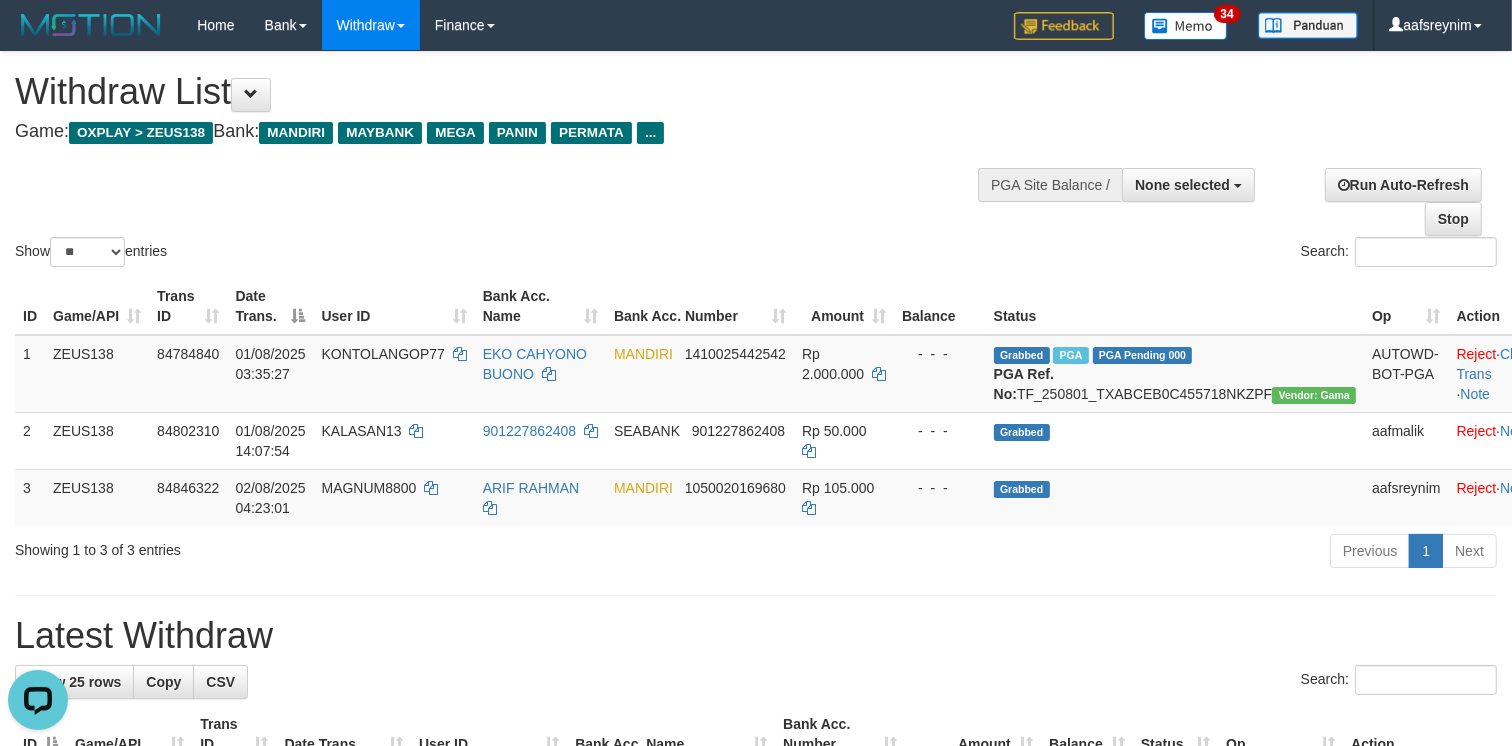 scroll, scrollTop: 0, scrollLeft: 0, axis: both 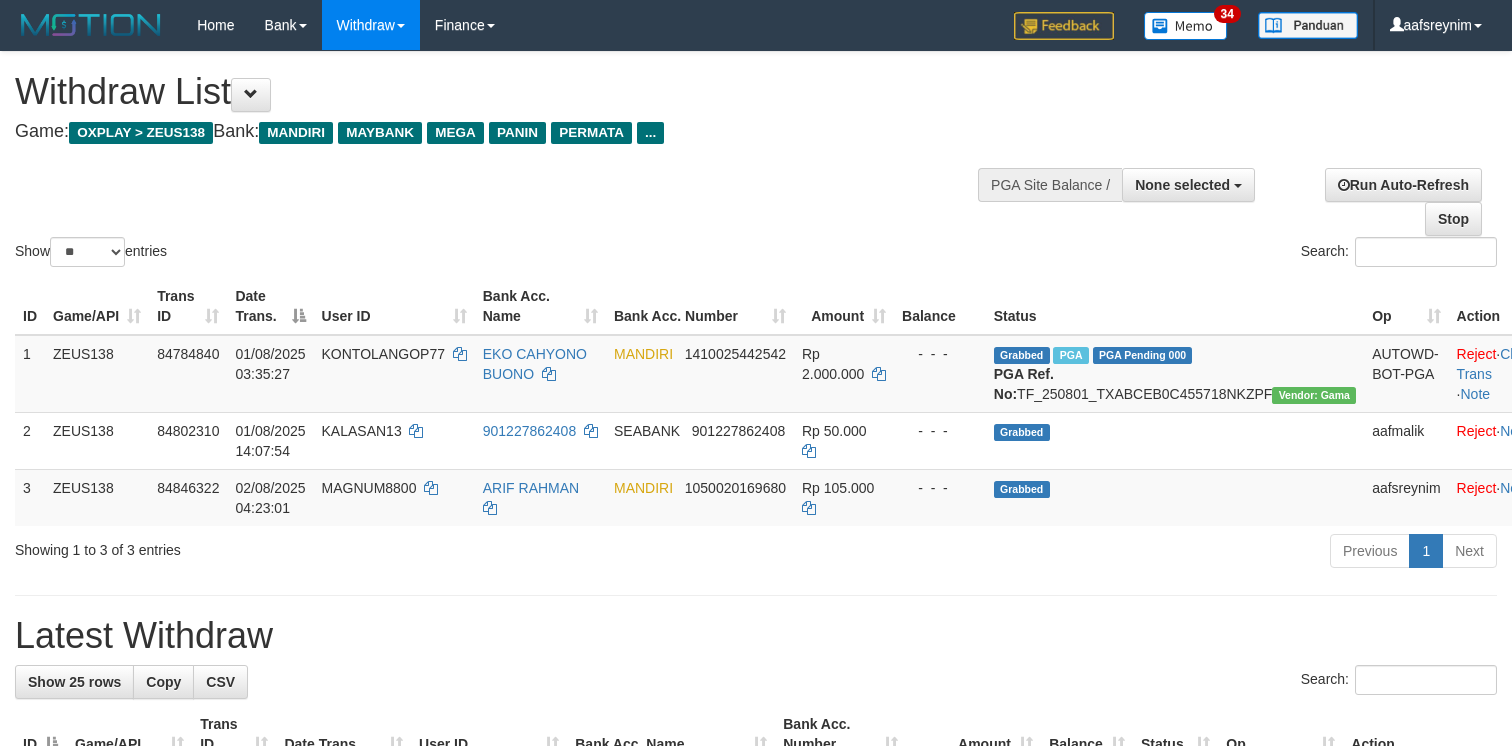 select 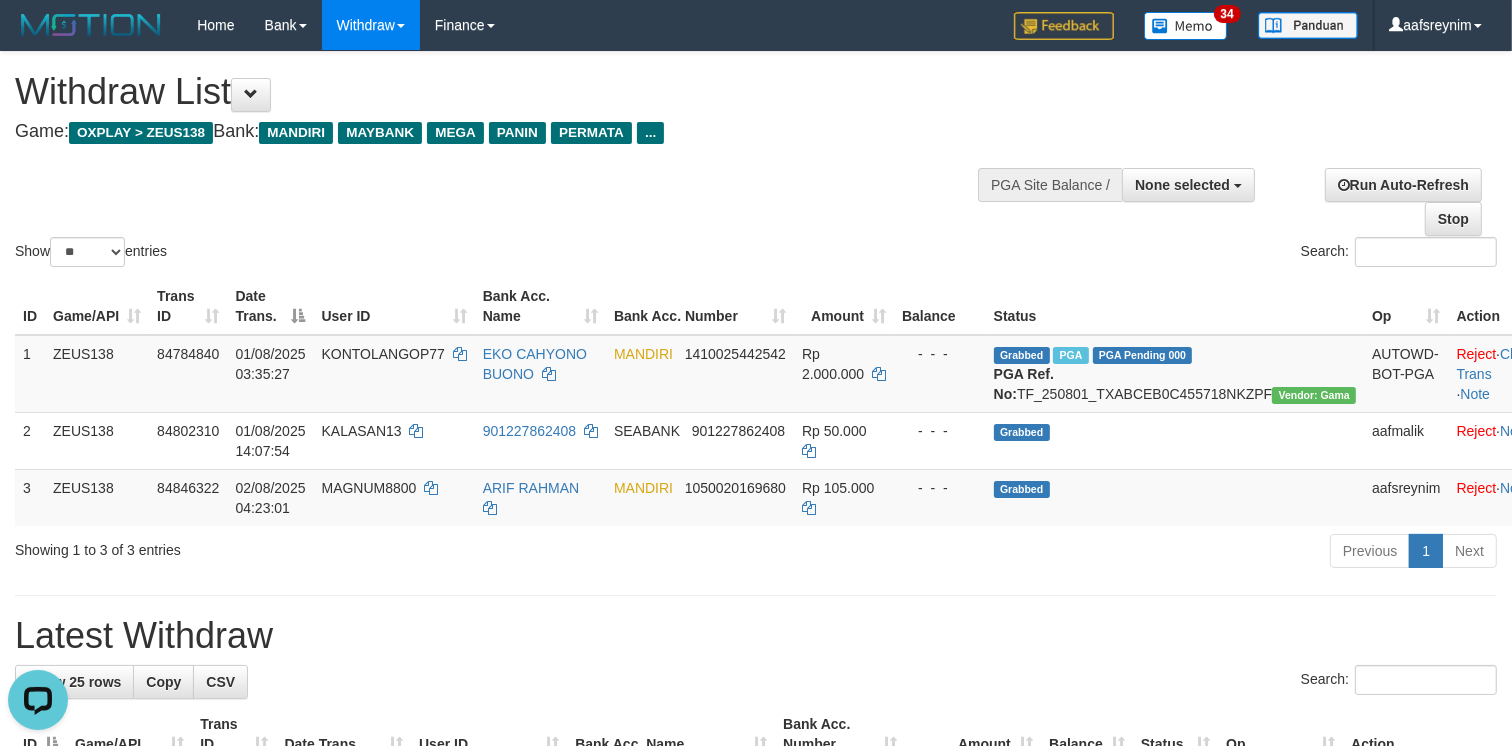 scroll, scrollTop: 0, scrollLeft: 0, axis: both 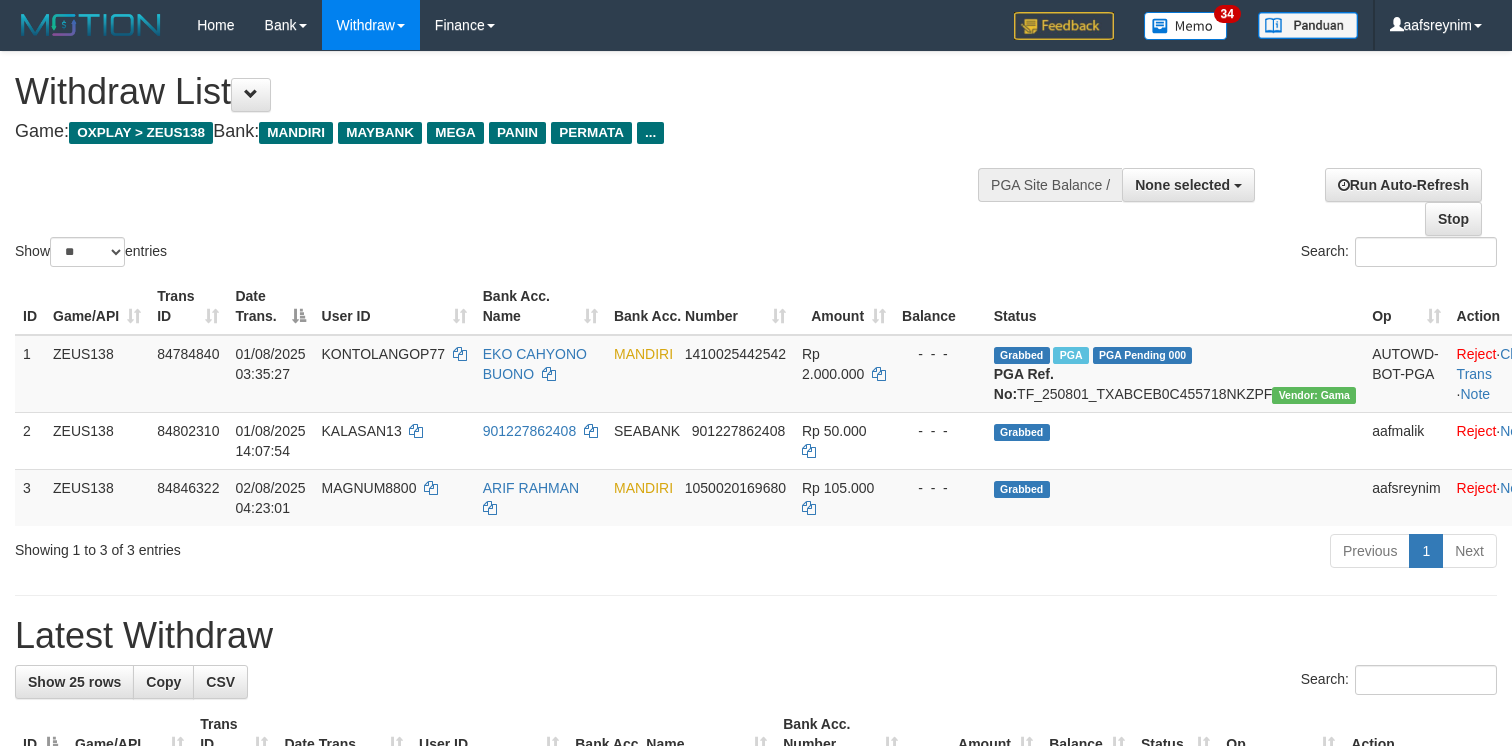 select 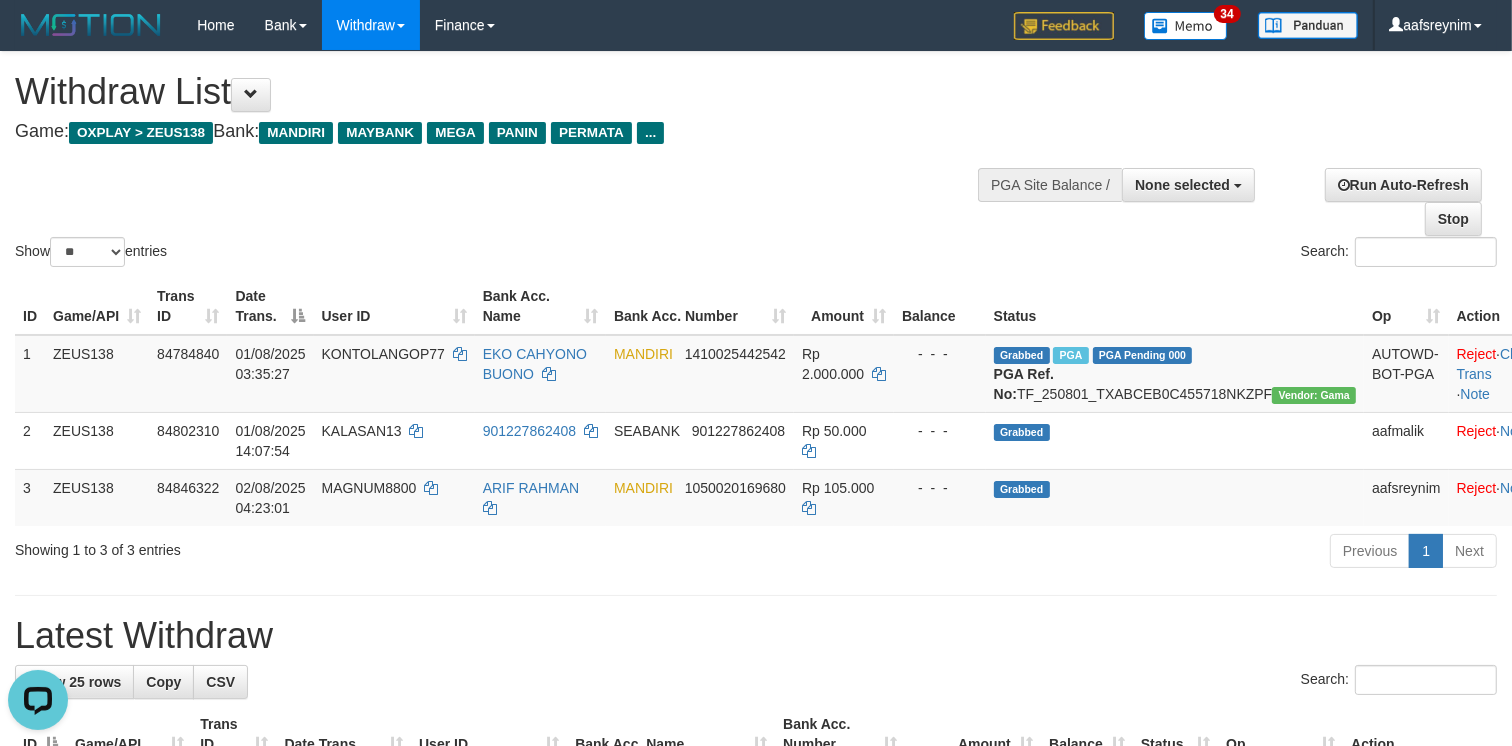 scroll, scrollTop: 0, scrollLeft: 0, axis: both 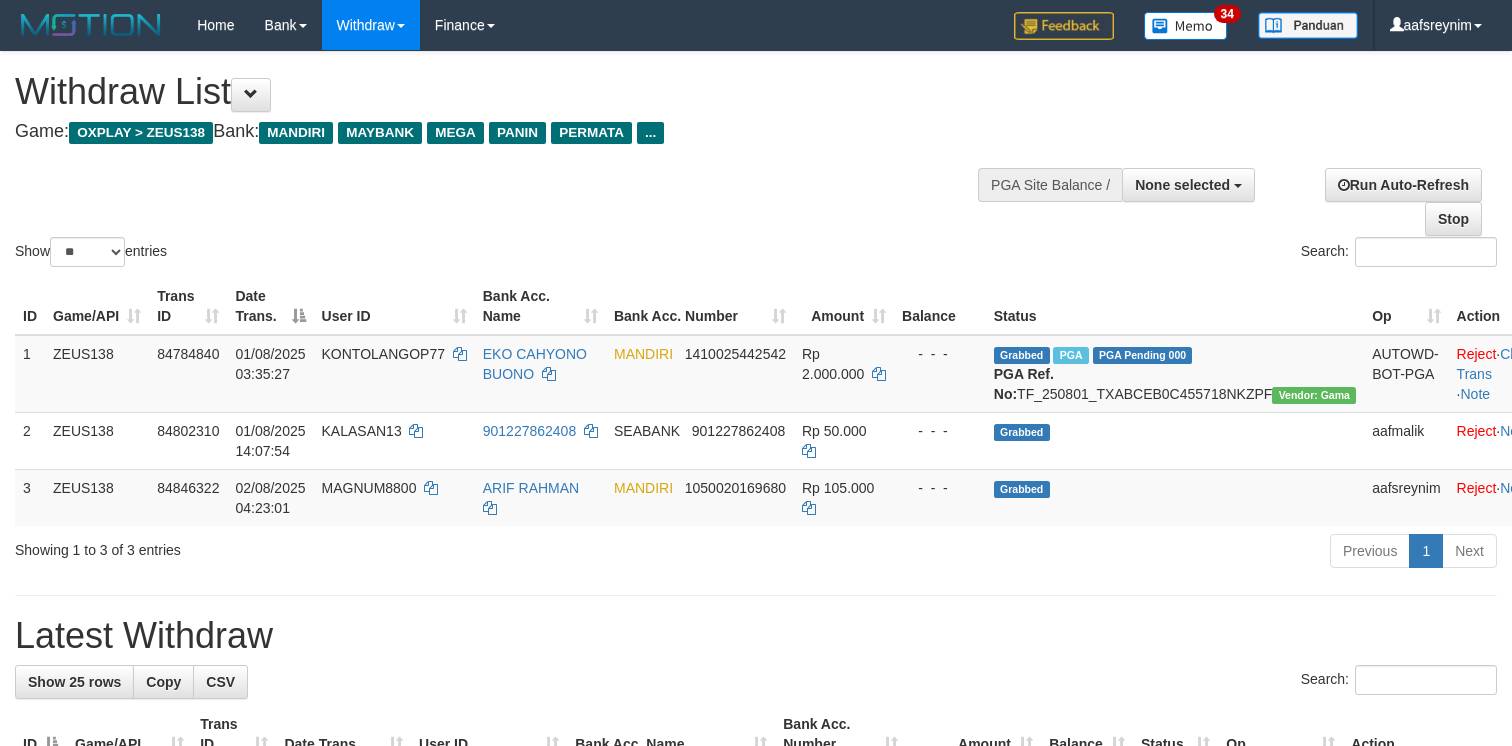 select 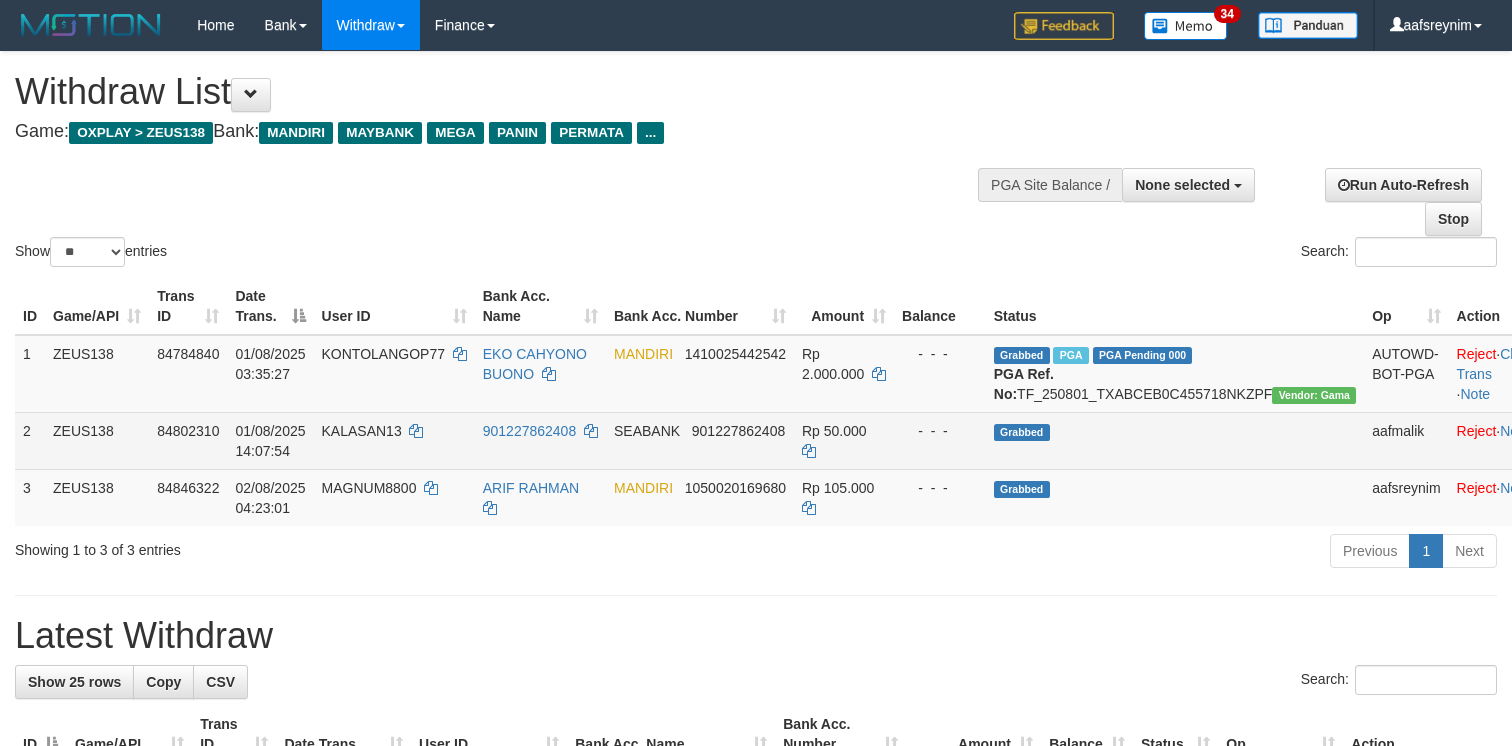scroll, scrollTop: 0, scrollLeft: 0, axis: both 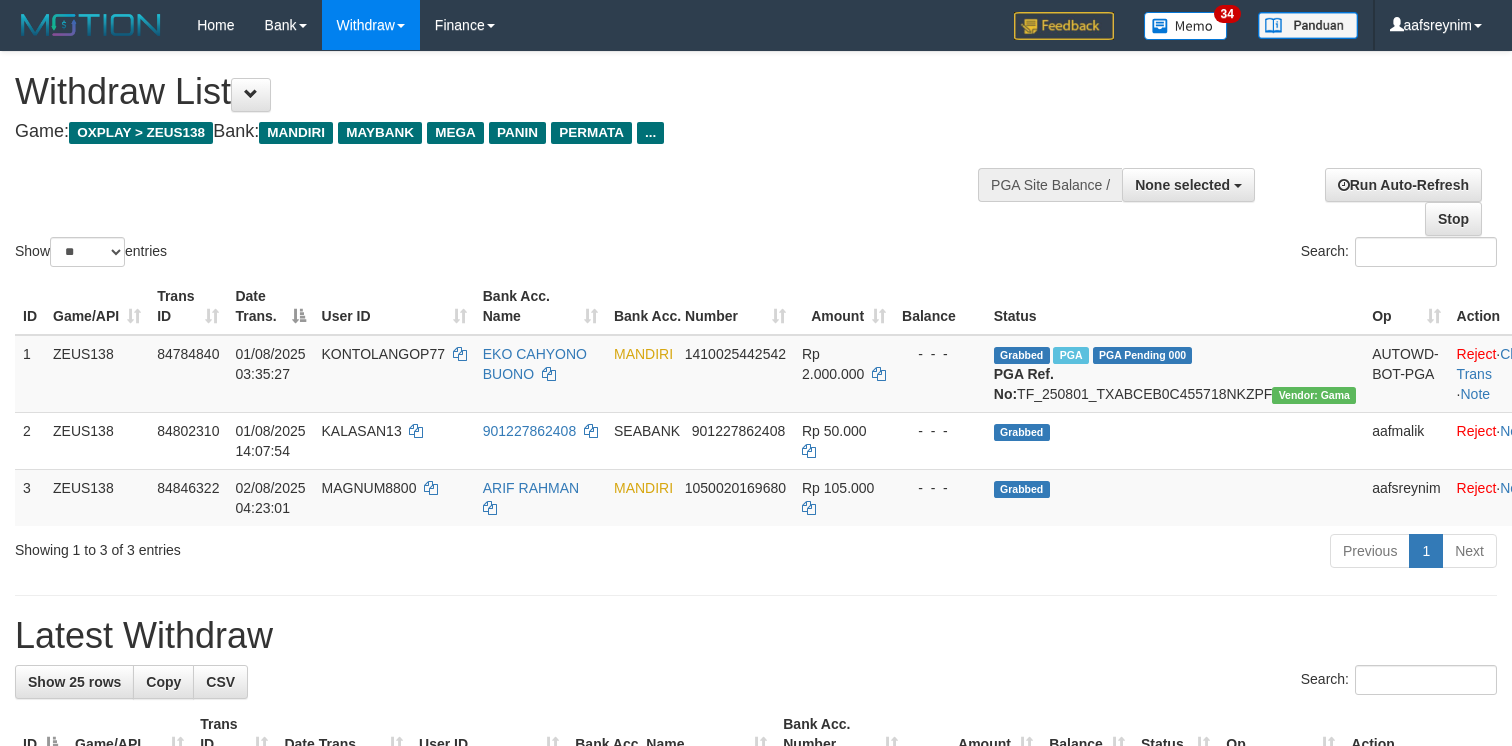 select 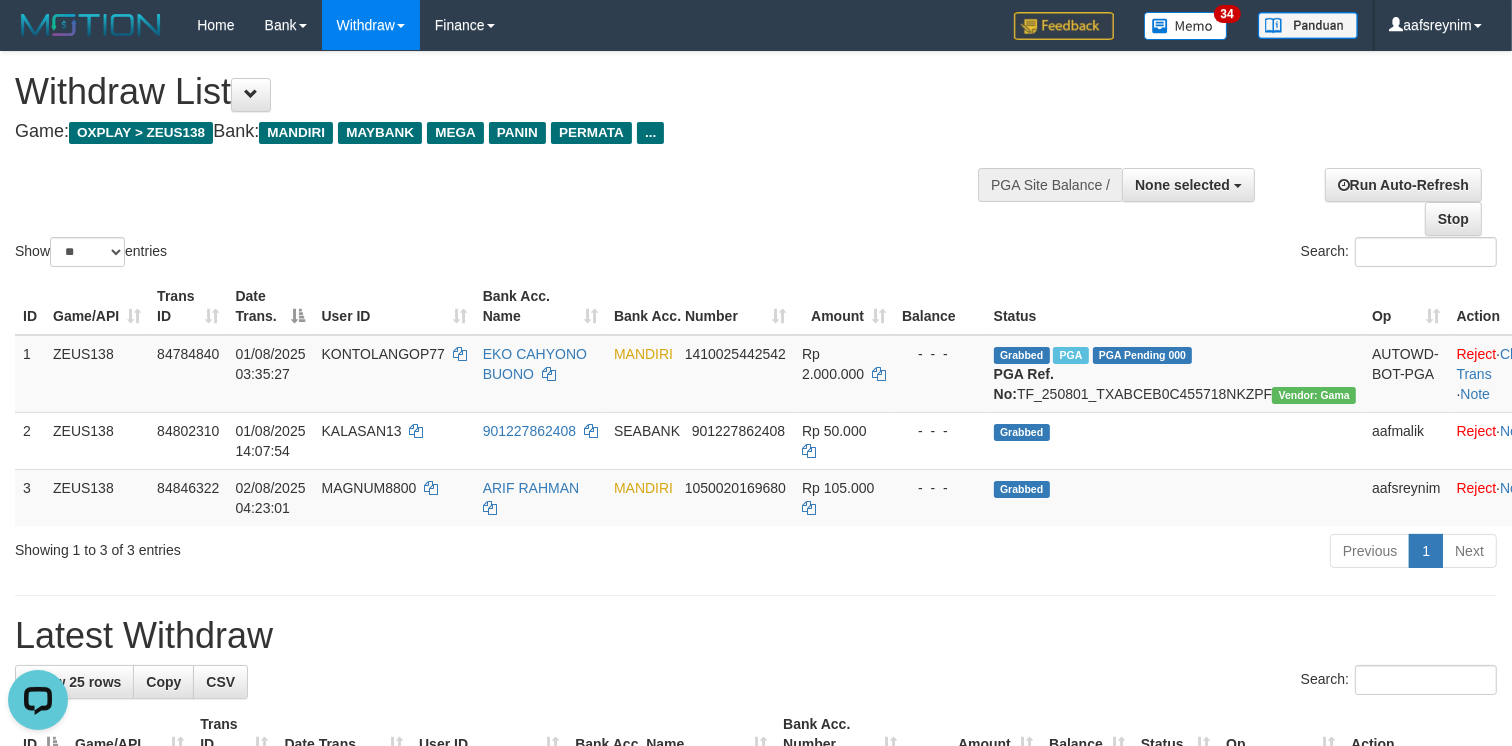 scroll, scrollTop: 0, scrollLeft: 0, axis: both 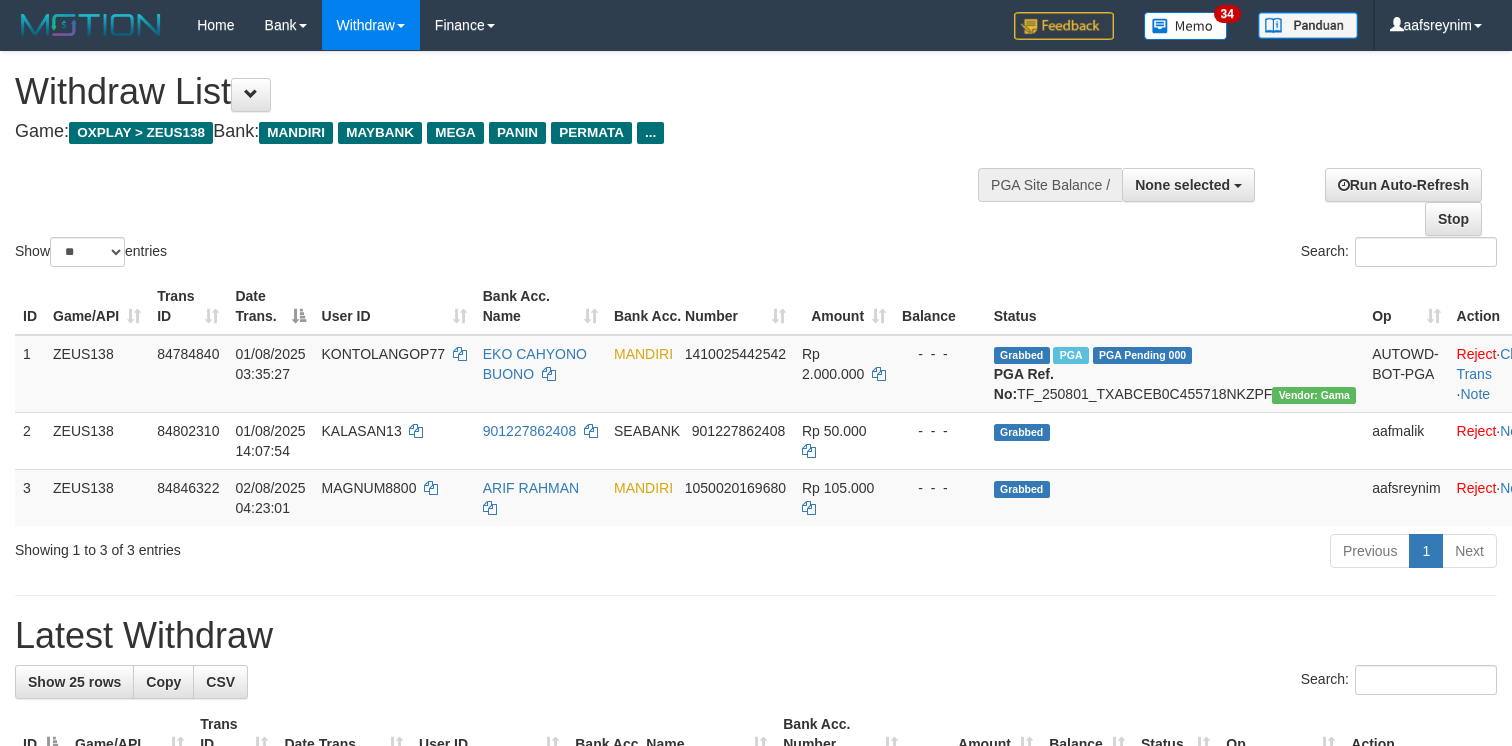 select 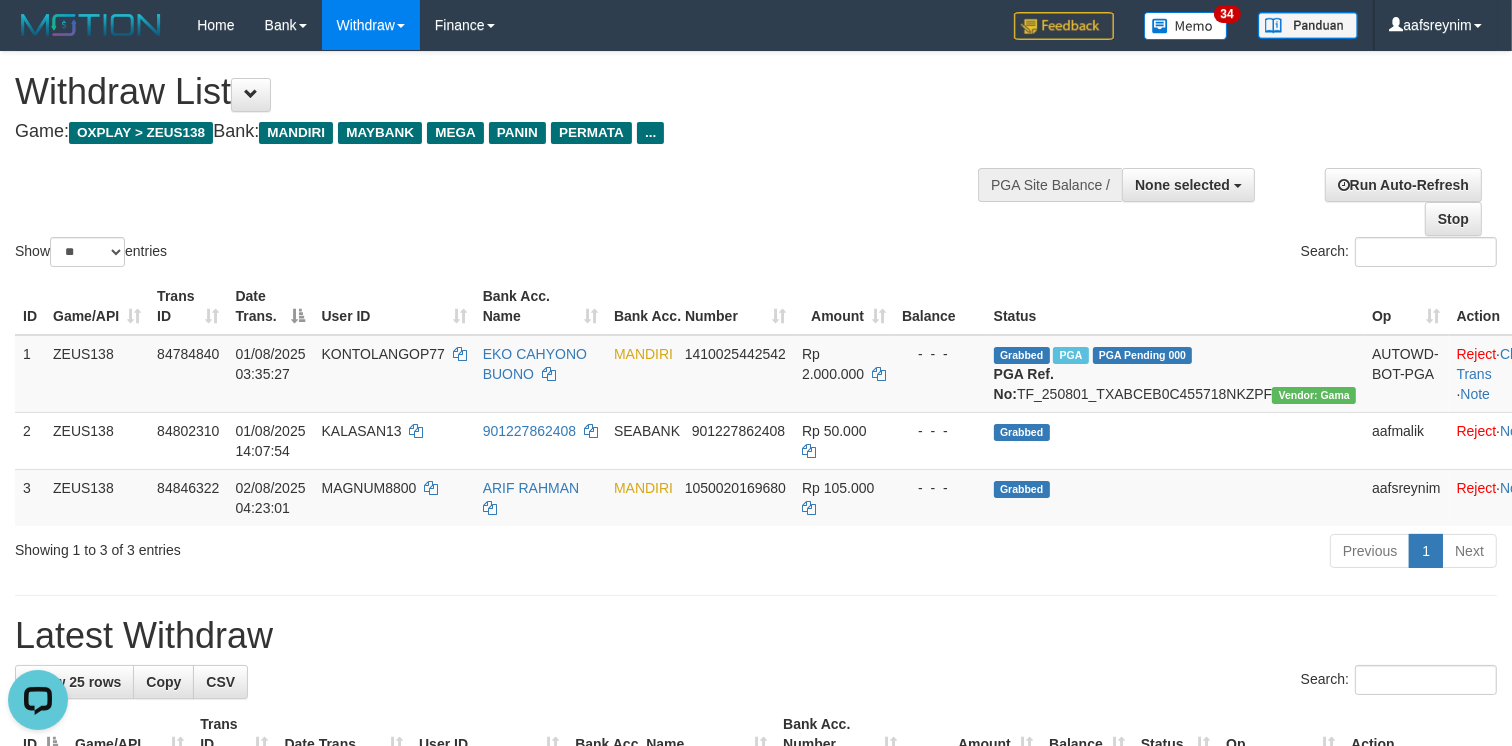 scroll, scrollTop: 0, scrollLeft: 0, axis: both 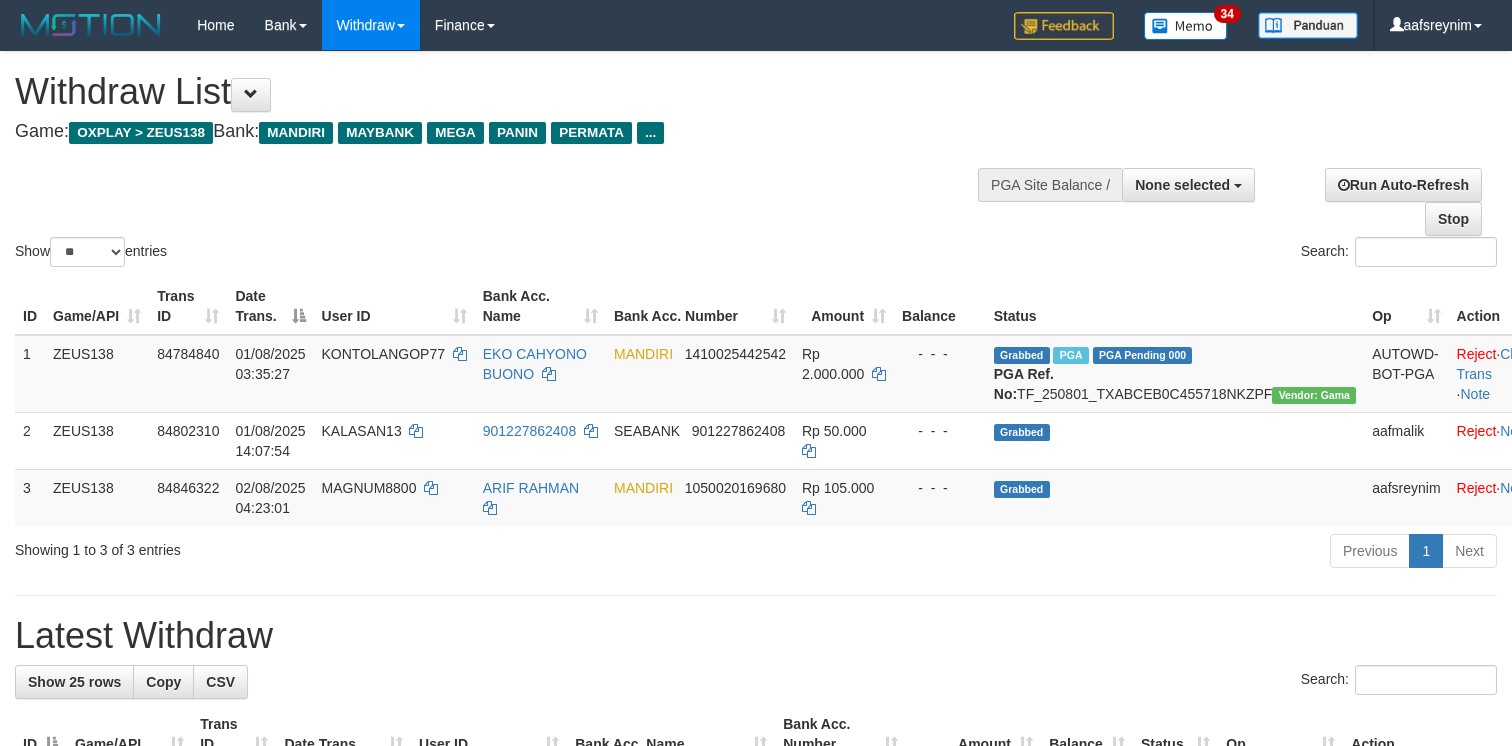 select 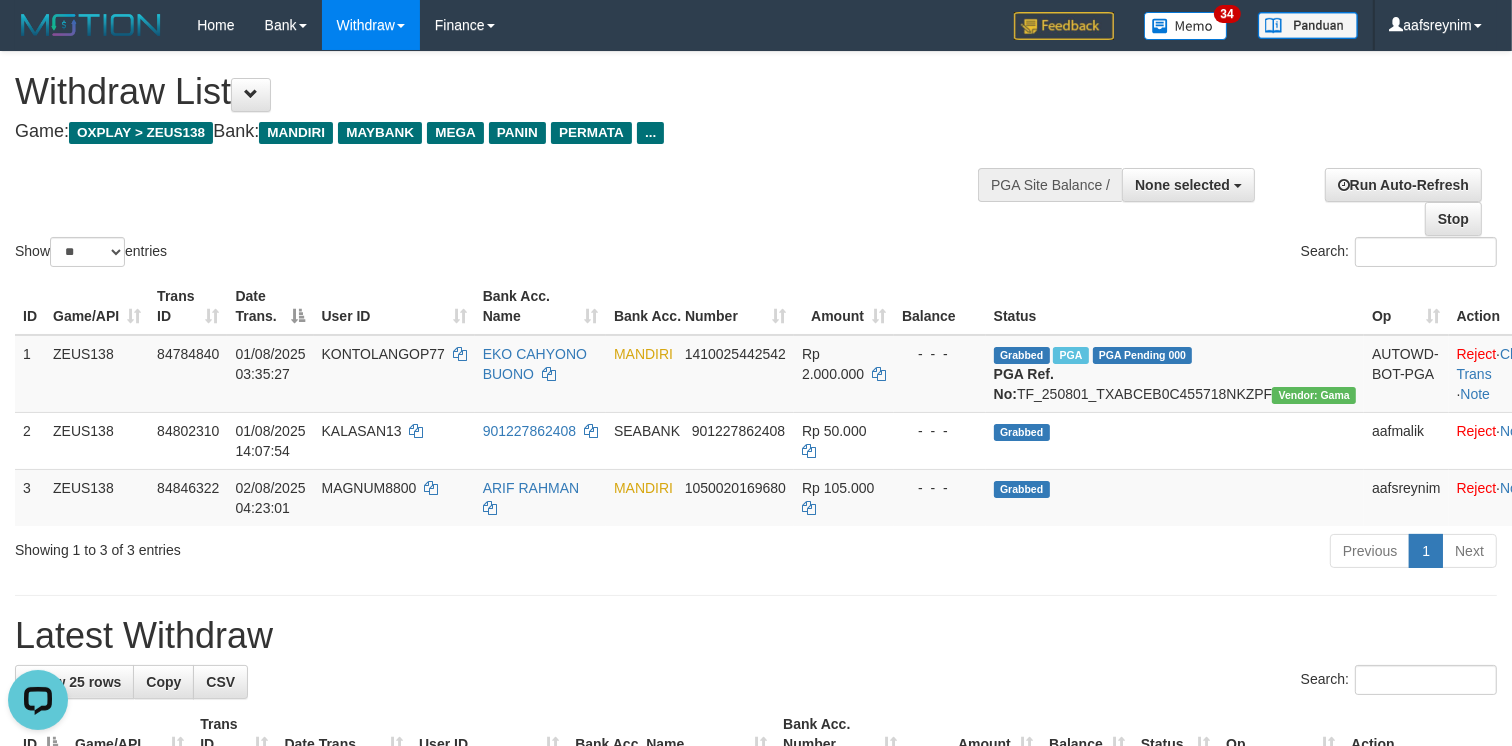 scroll, scrollTop: 0, scrollLeft: 0, axis: both 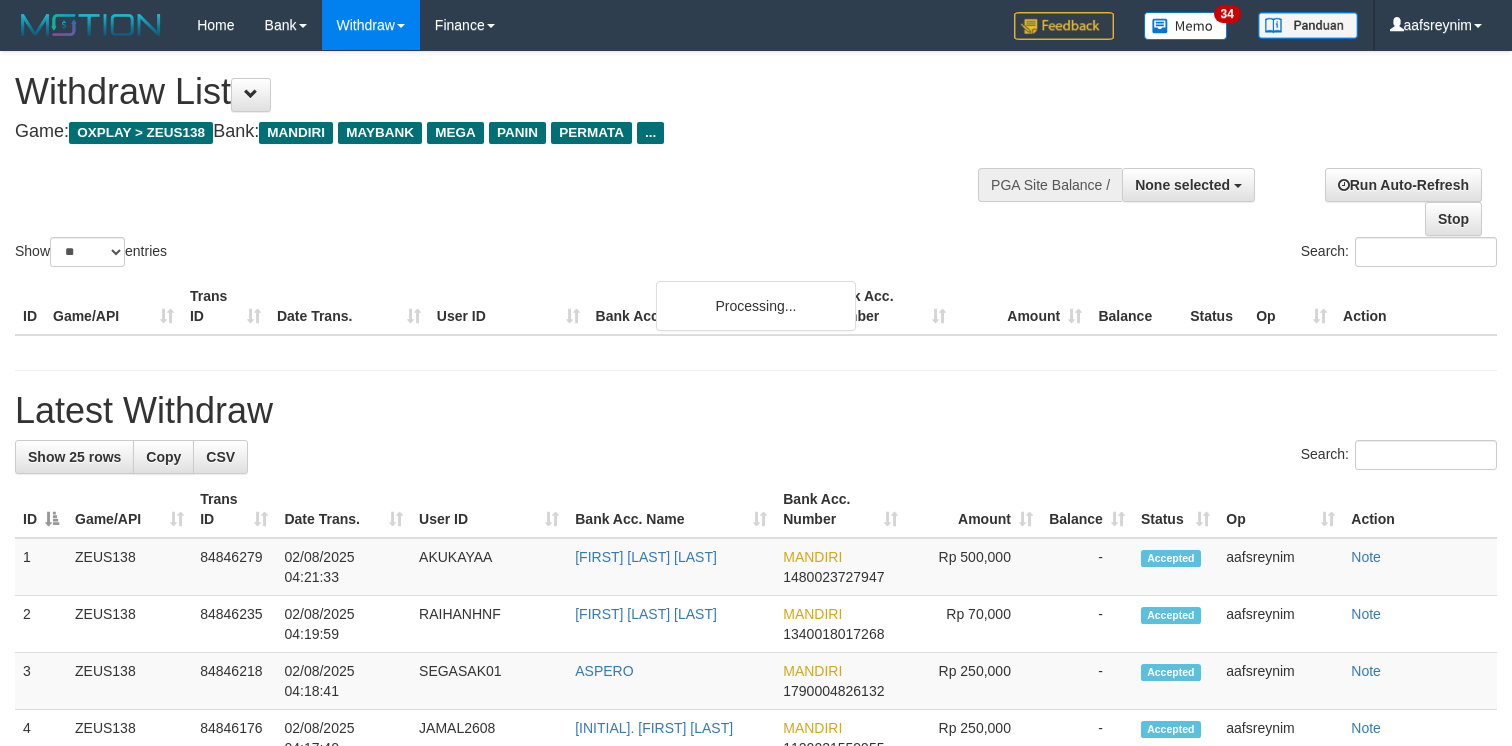 select 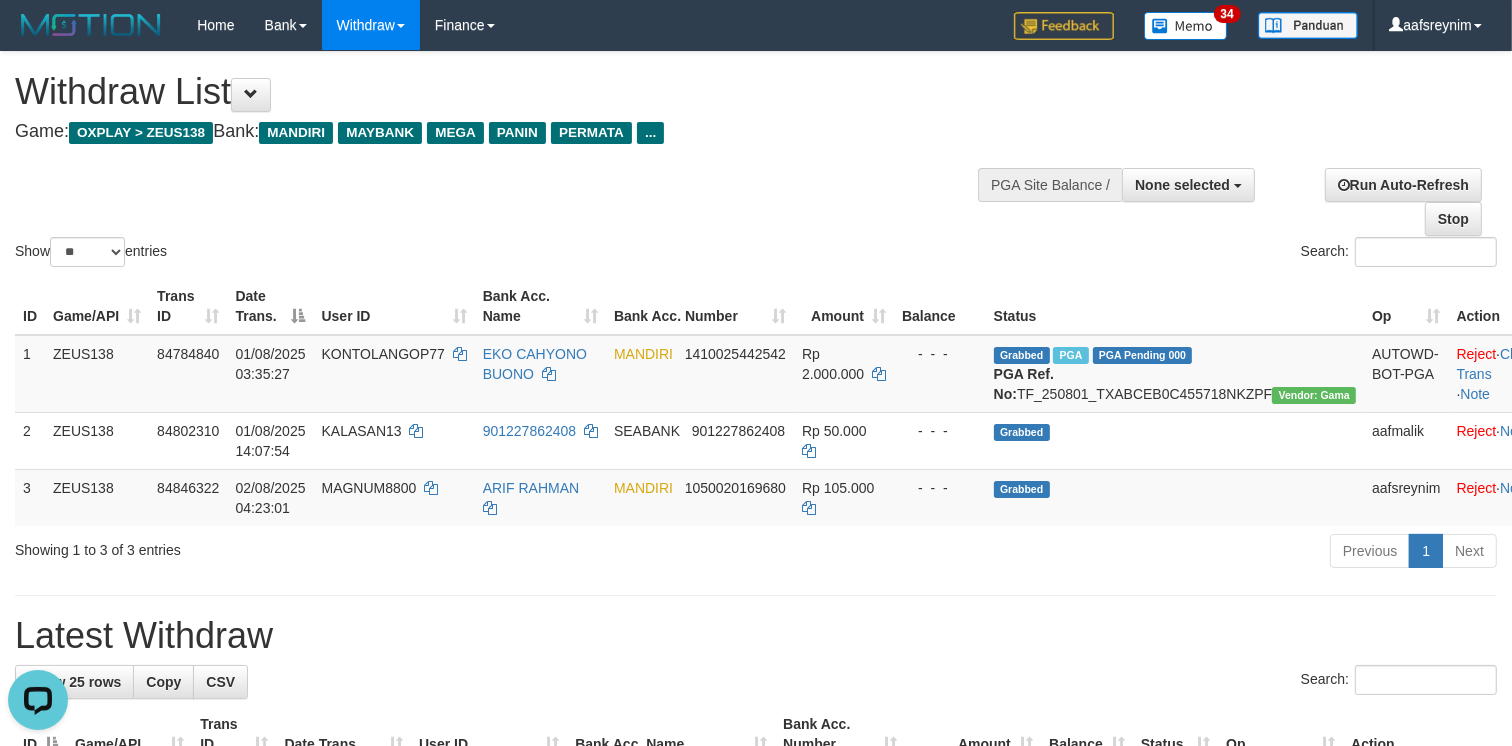 scroll, scrollTop: 0, scrollLeft: 0, axis: both 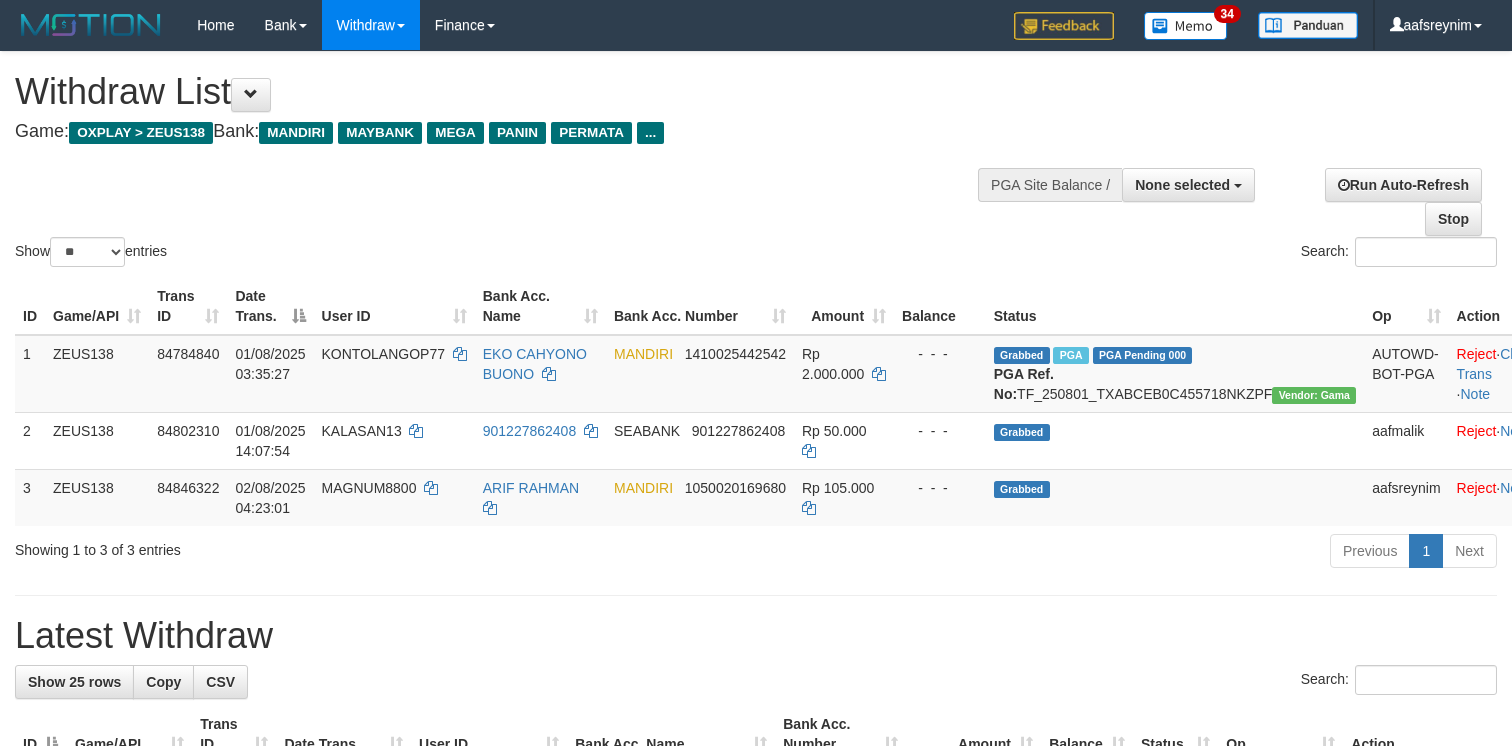 select 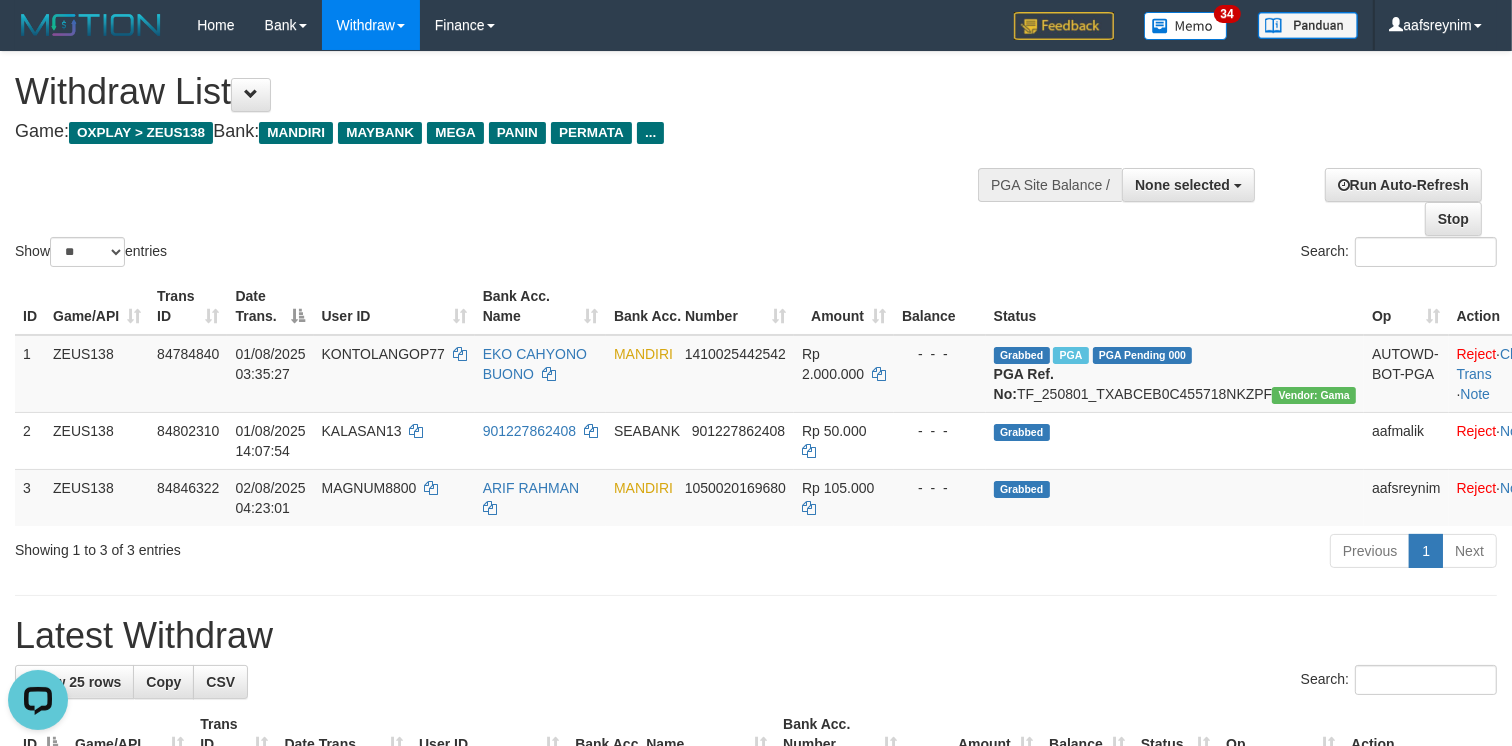scroll, scrollTop: 0, scrollLeft: 0, axis: both 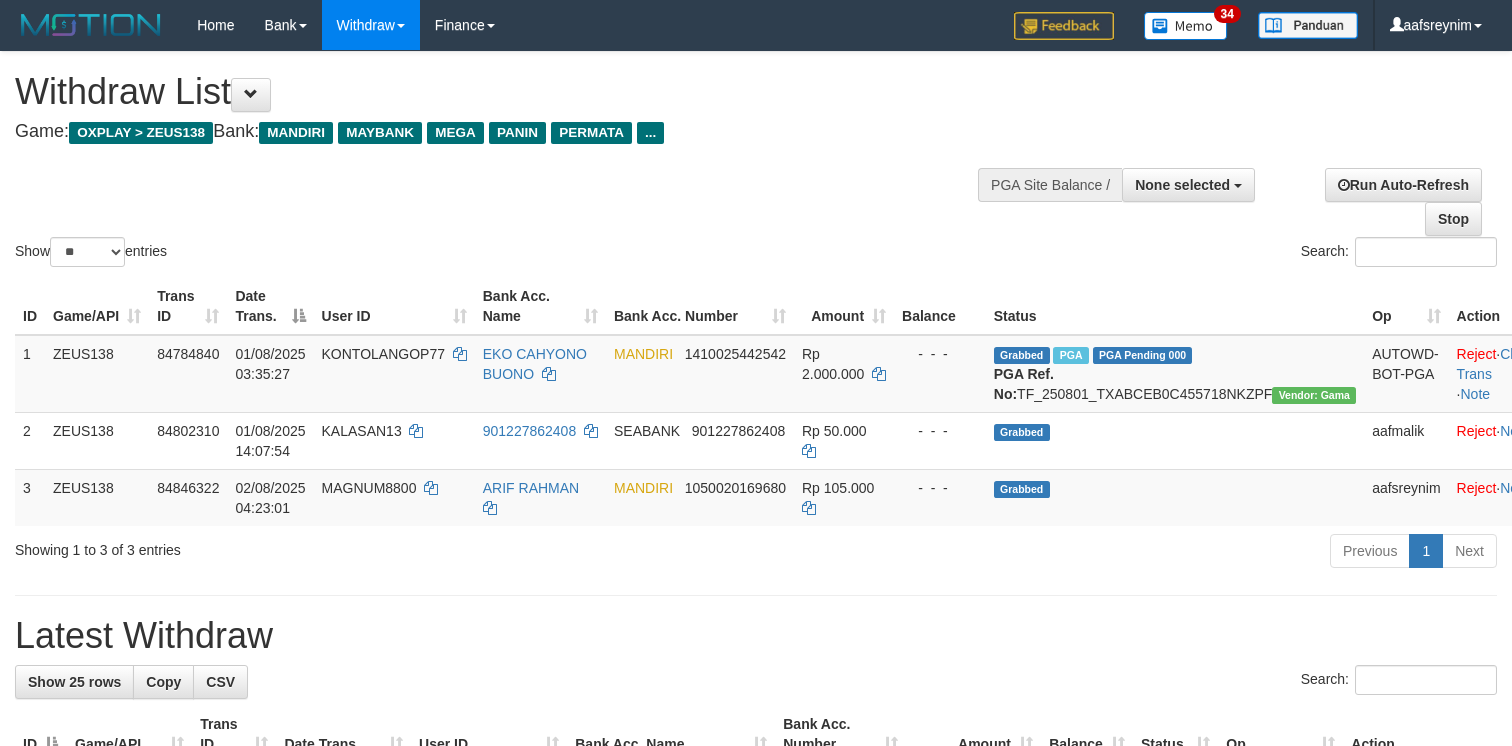 select 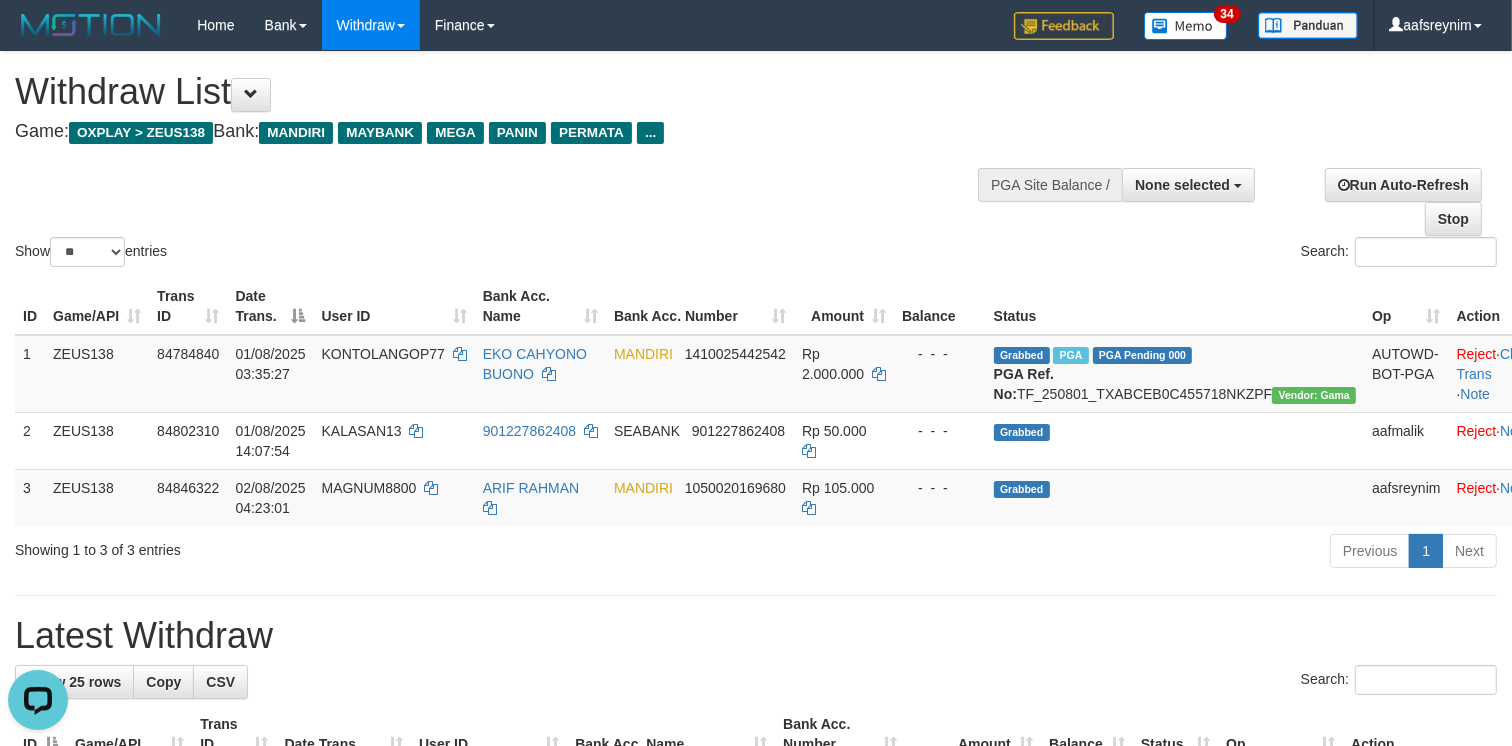 scroll, scrollTop: 0, scrollLeft: 0, axis: both 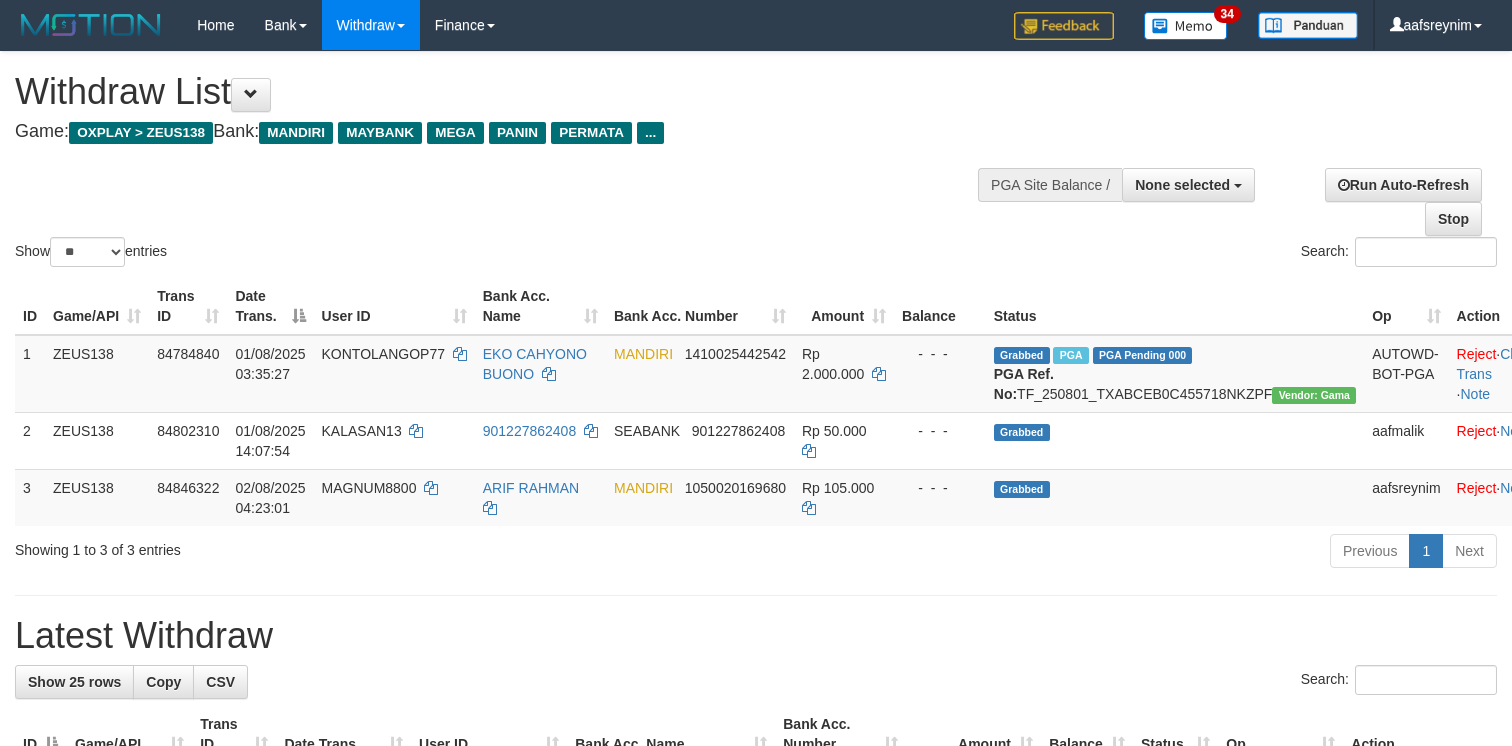 select 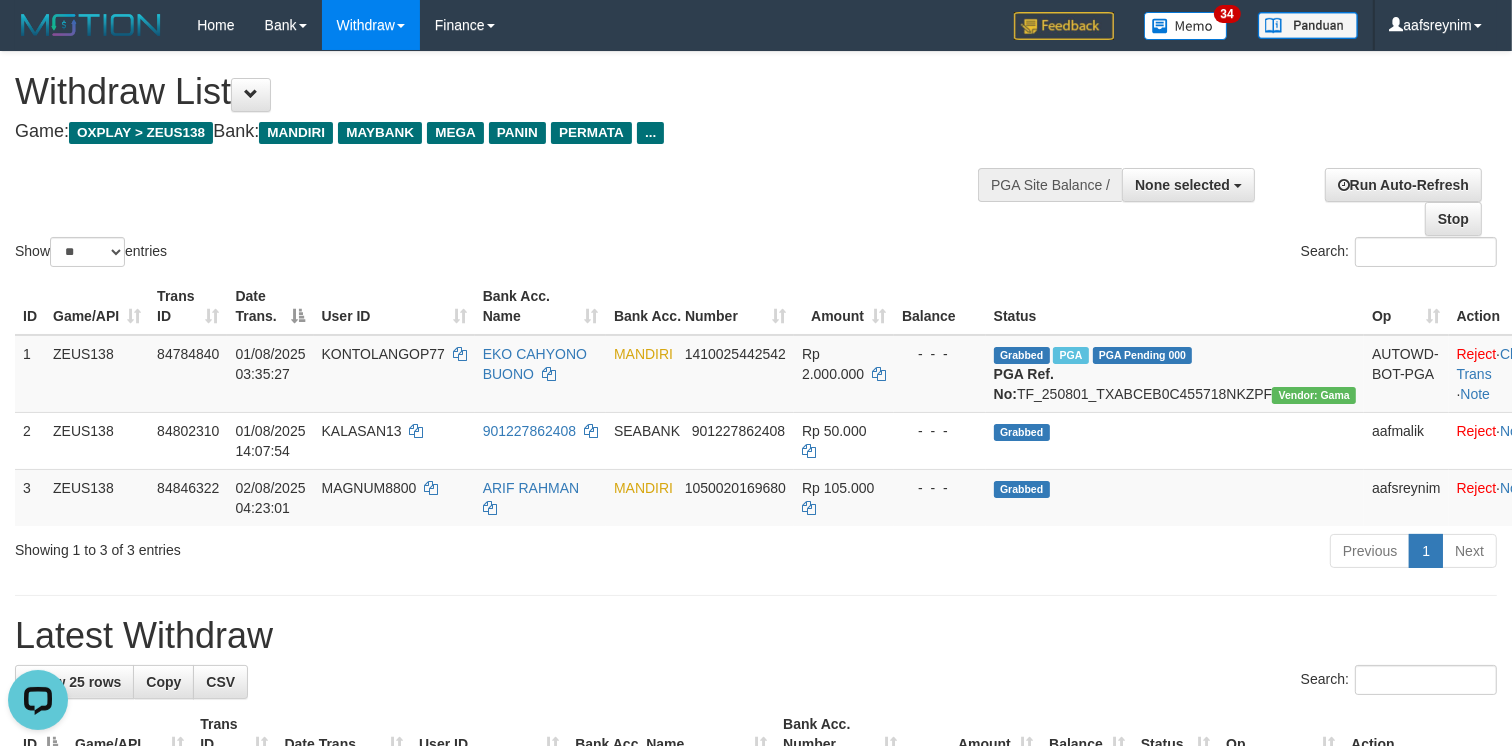 scroll, scrollTop: 0, scrollLeft: 0, axis: both 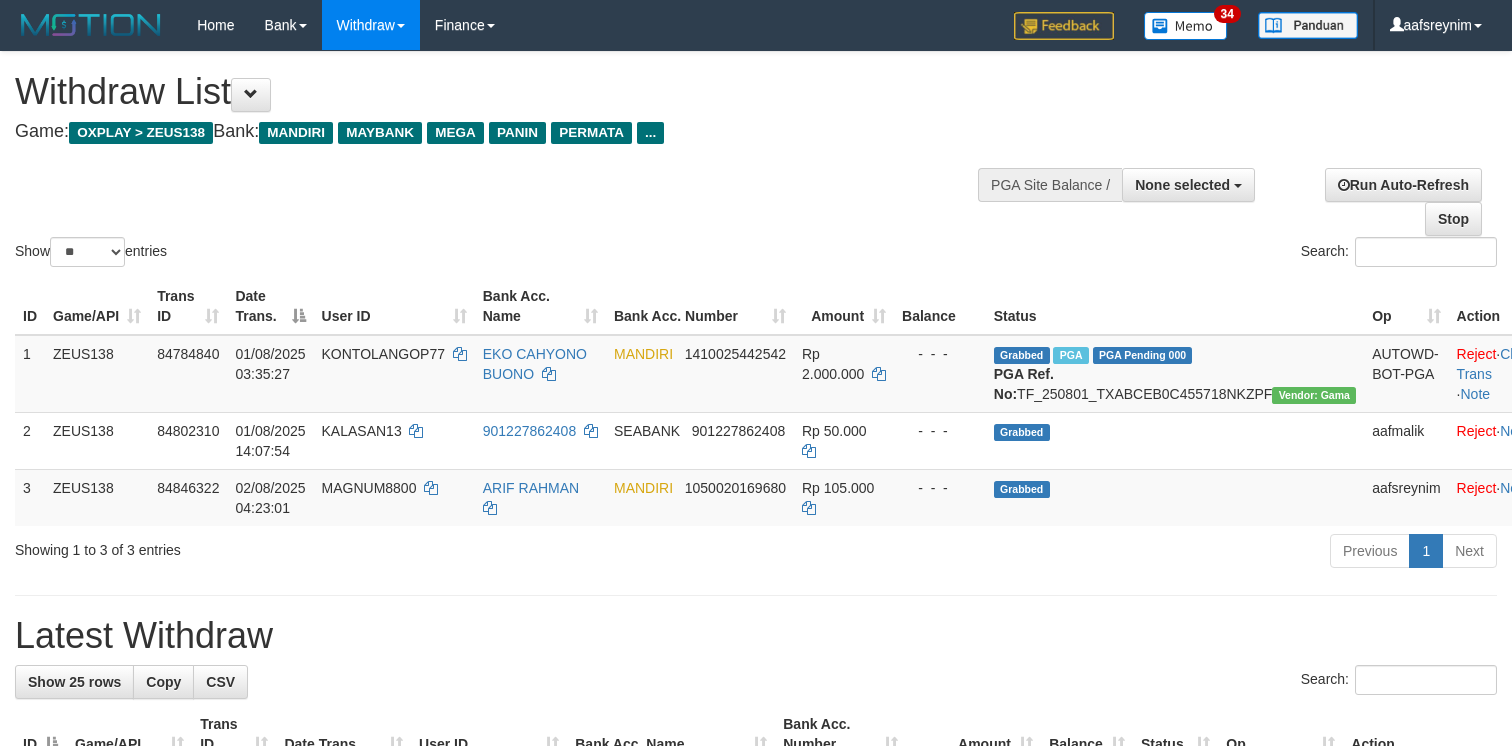 select 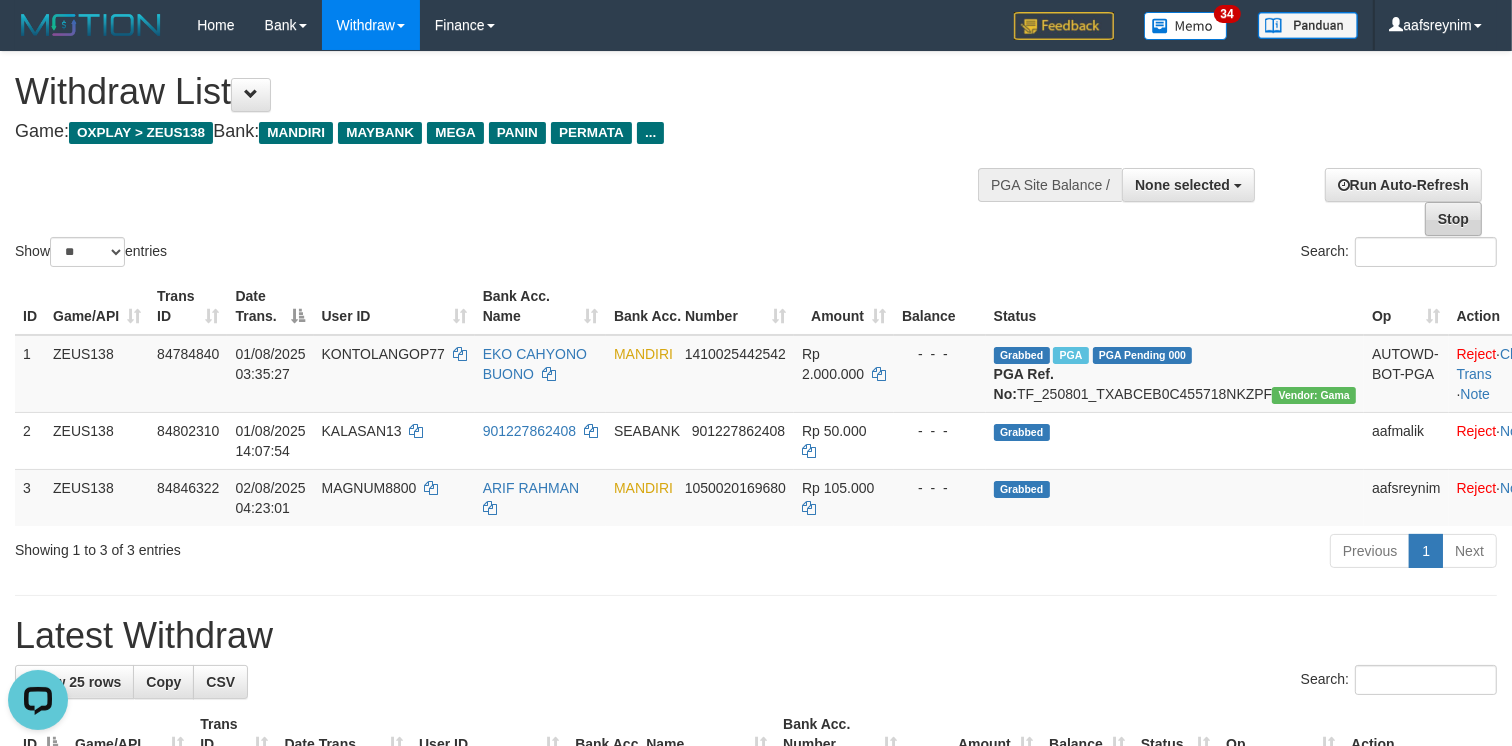 scroll, scrollTop: 0, scrollLeft: 0, axis: both 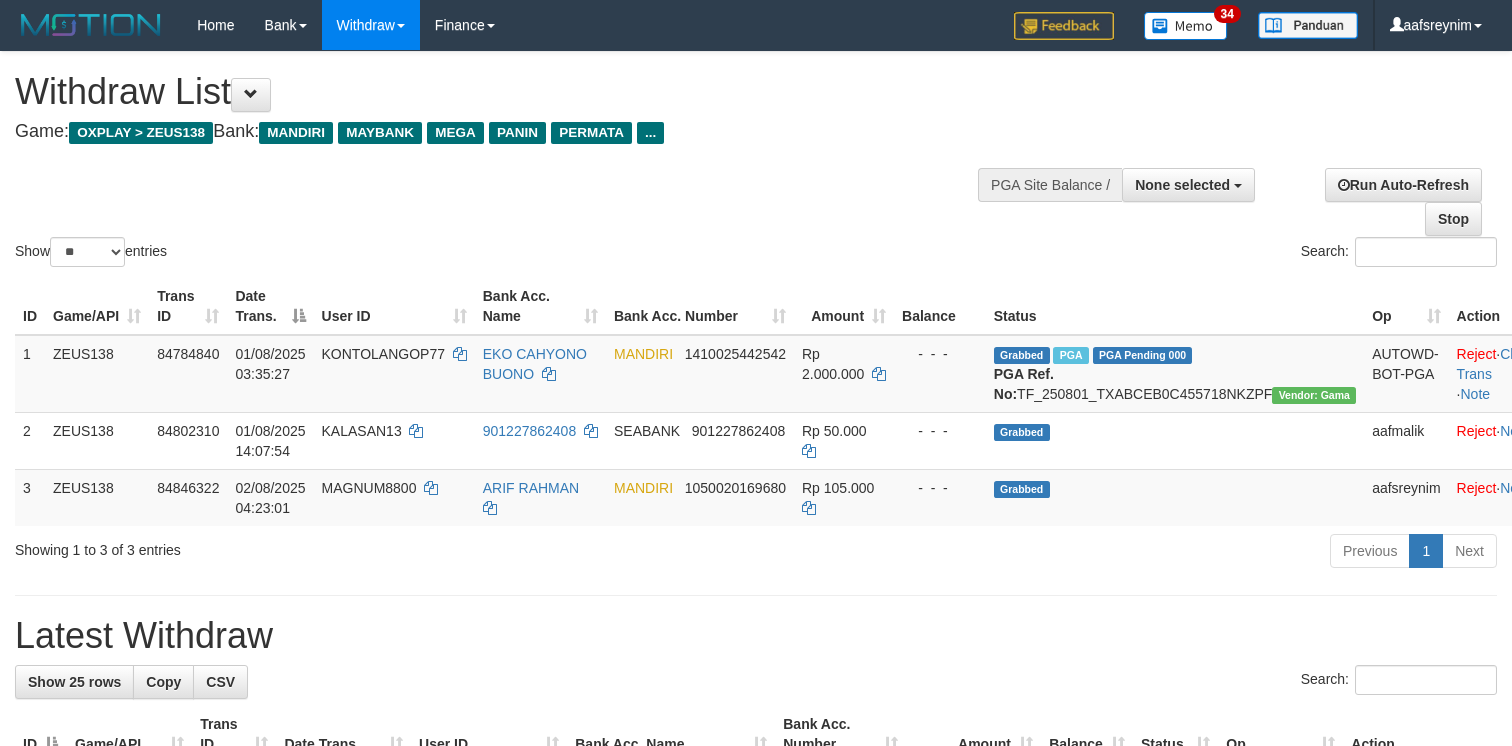 select 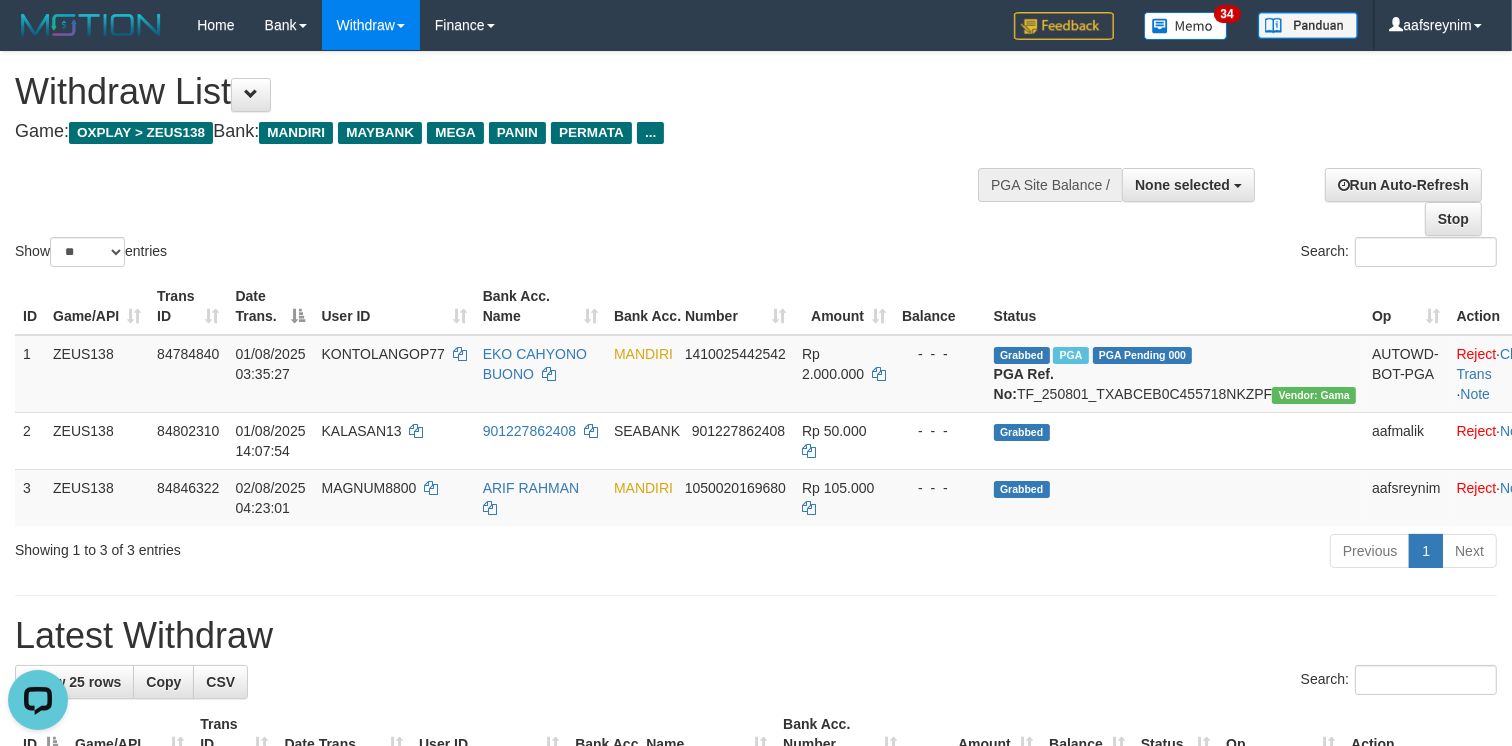 scroll, scrollTop: 0, scrollLeft: 0, axis: both 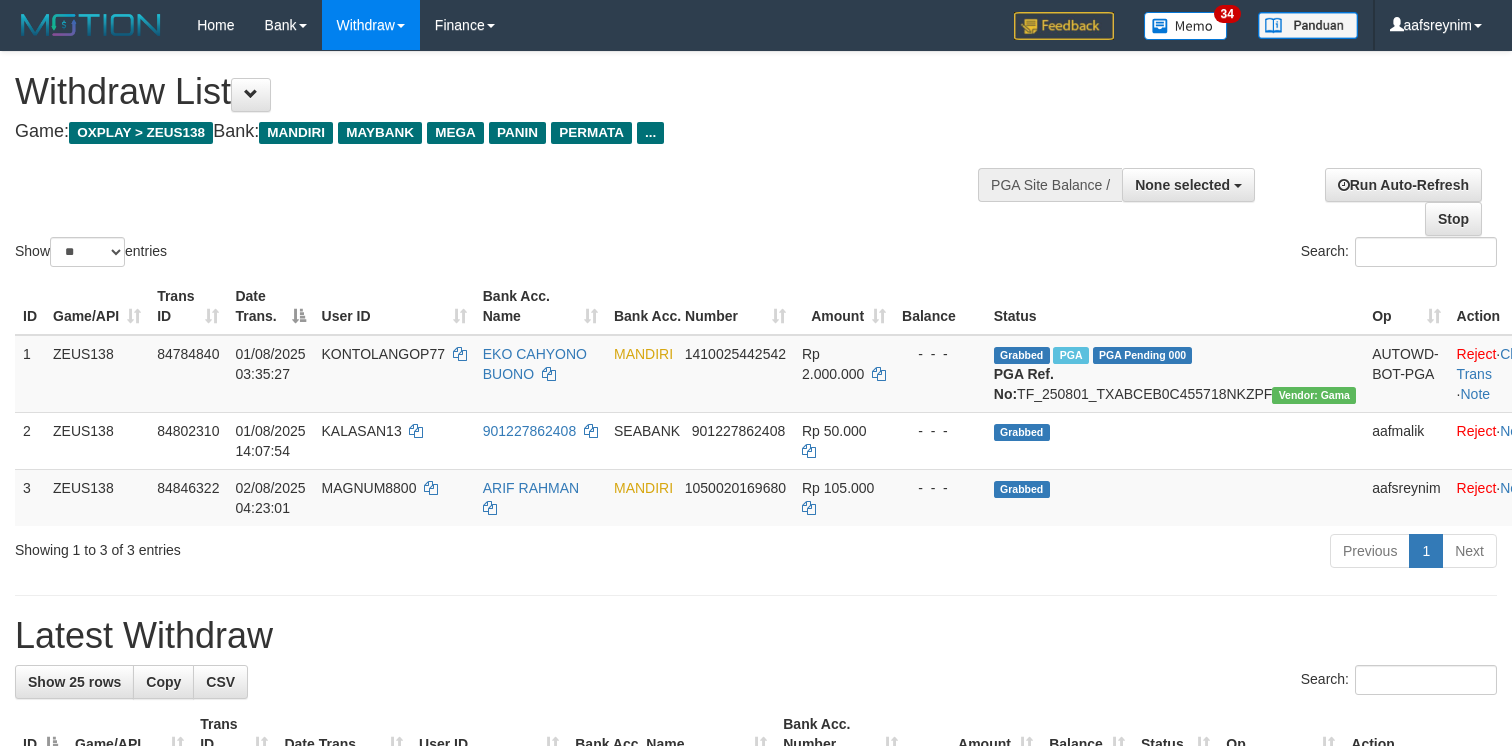 select 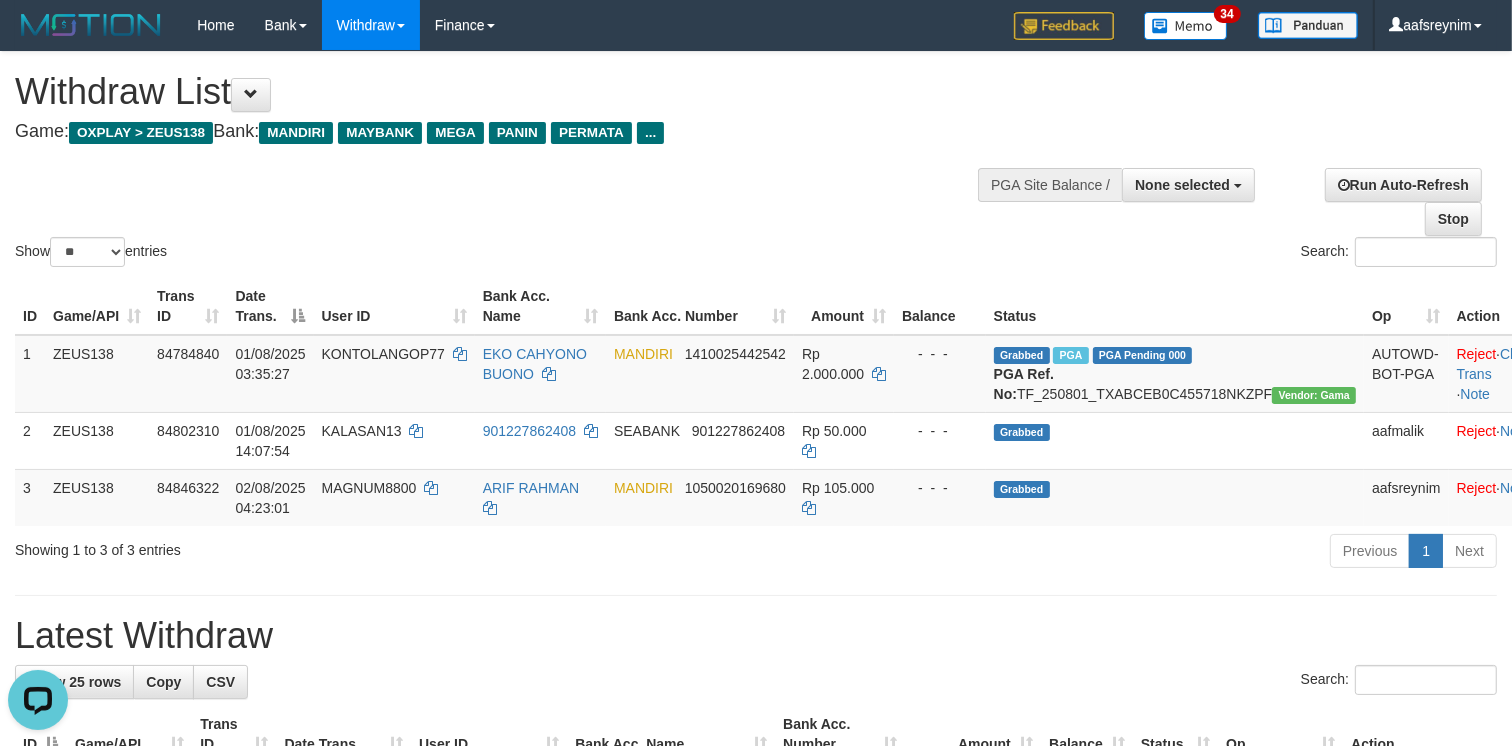 scroll, scrollTop: 0, scrollLeft: 0, axis: both 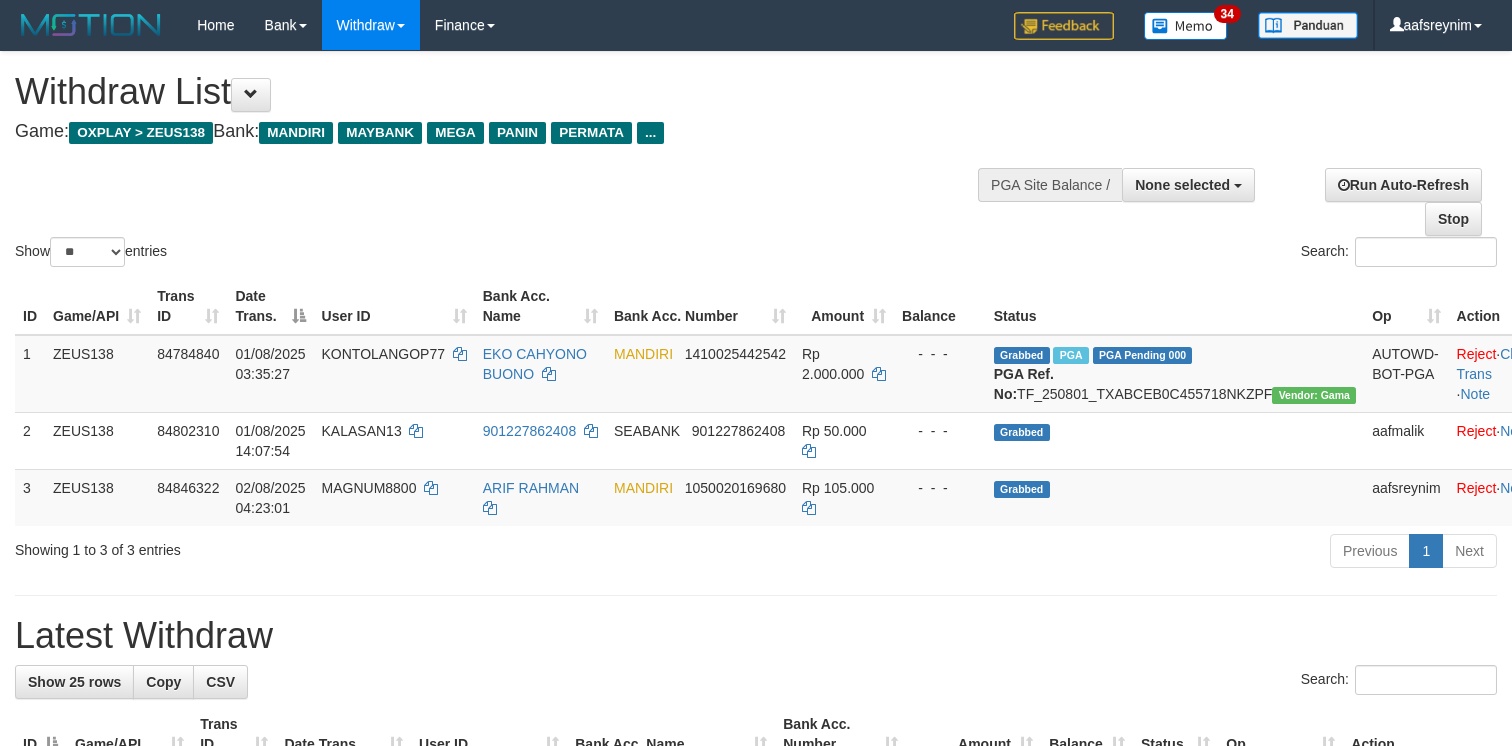 select 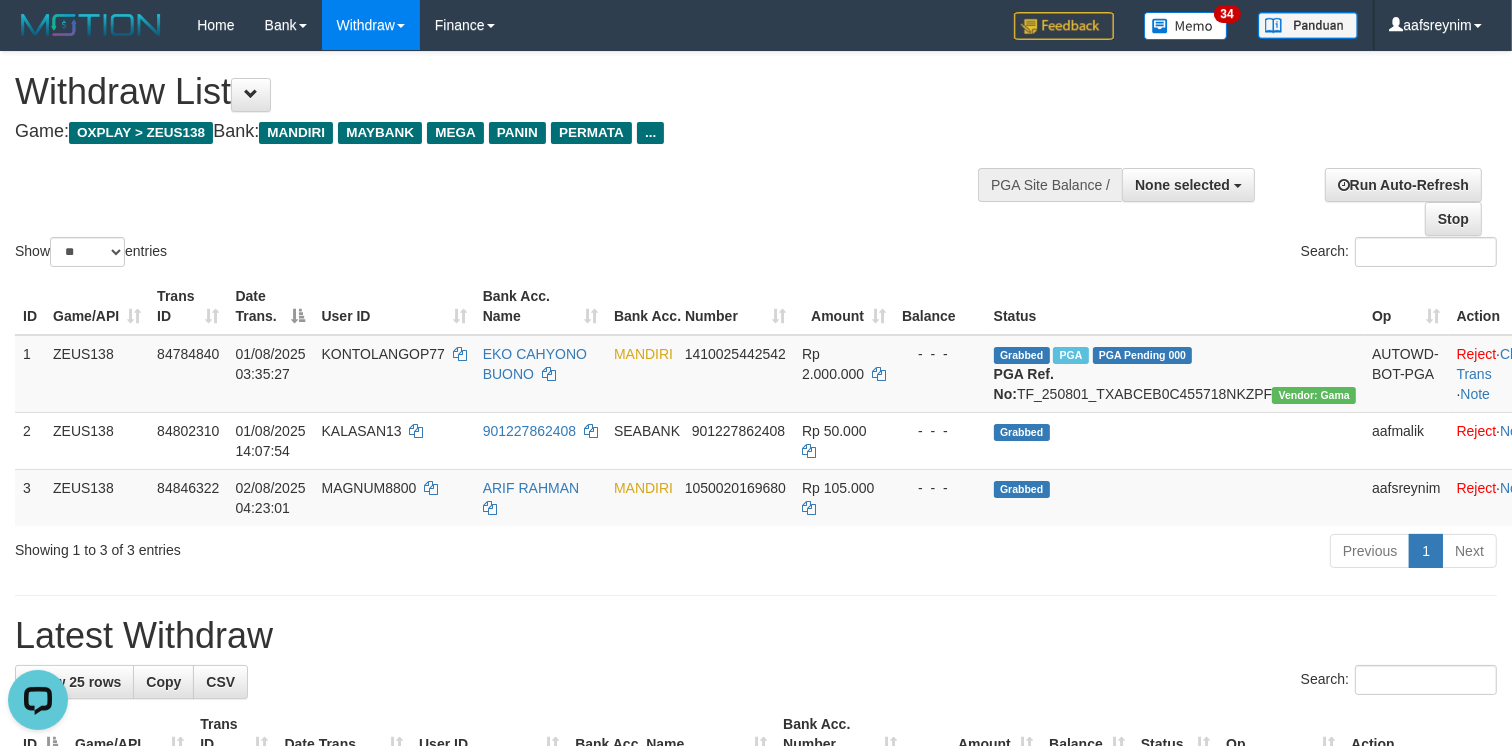 scroll, scrollTop: 0, scrollLeft: 0, axis: both 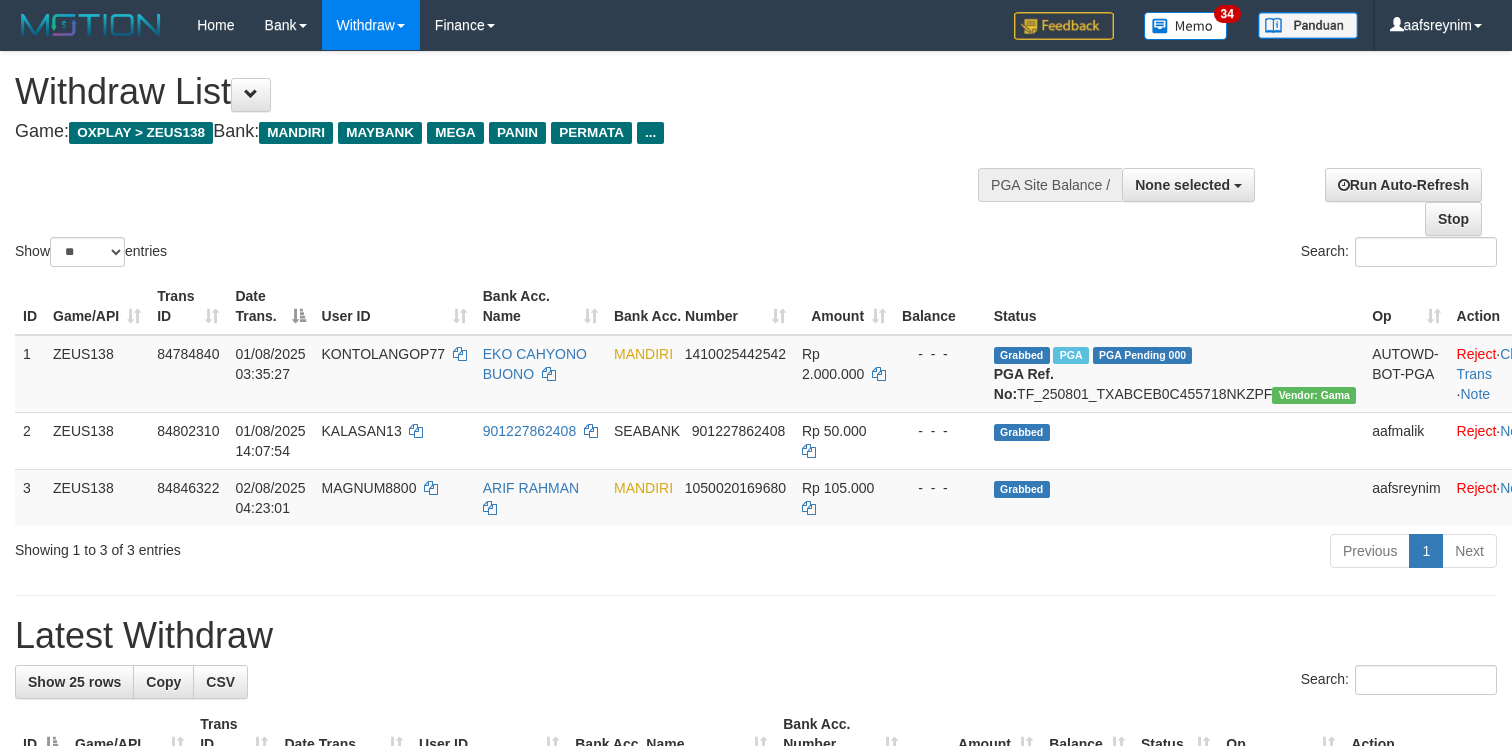 select 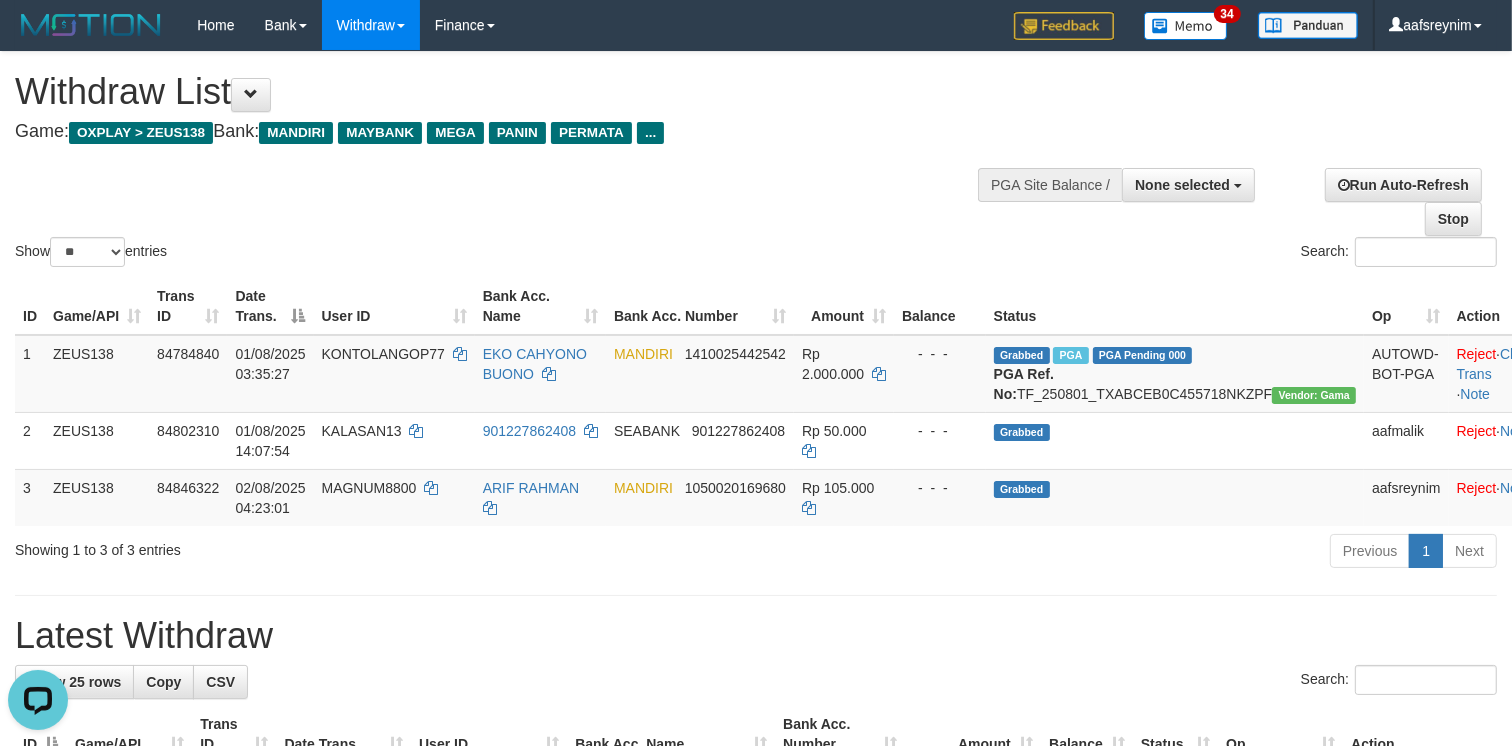 scroll, scrollTop: 0, scrollLeft: 0, axis: both 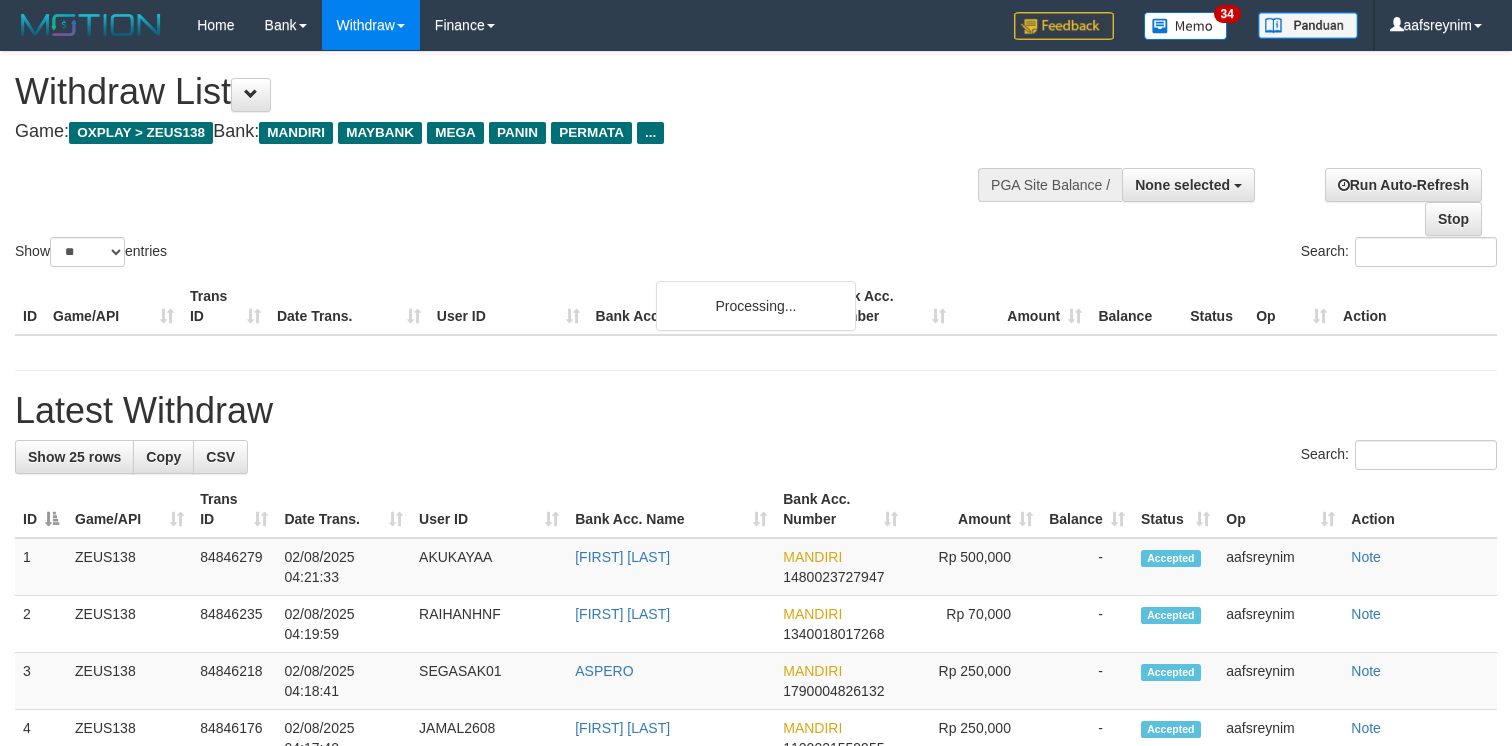 select 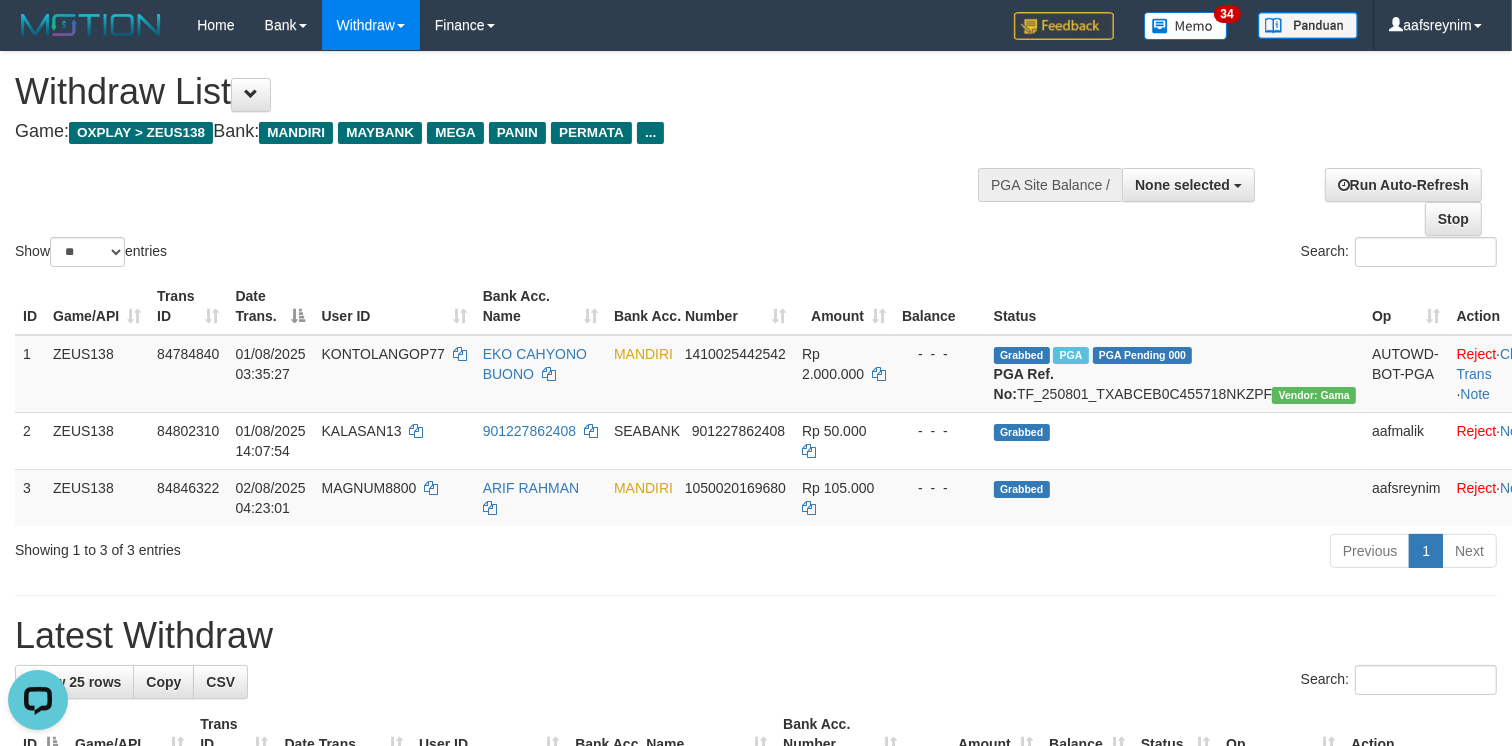 scroll, scrollTop: 0, scrollLeft: 0, axis: both 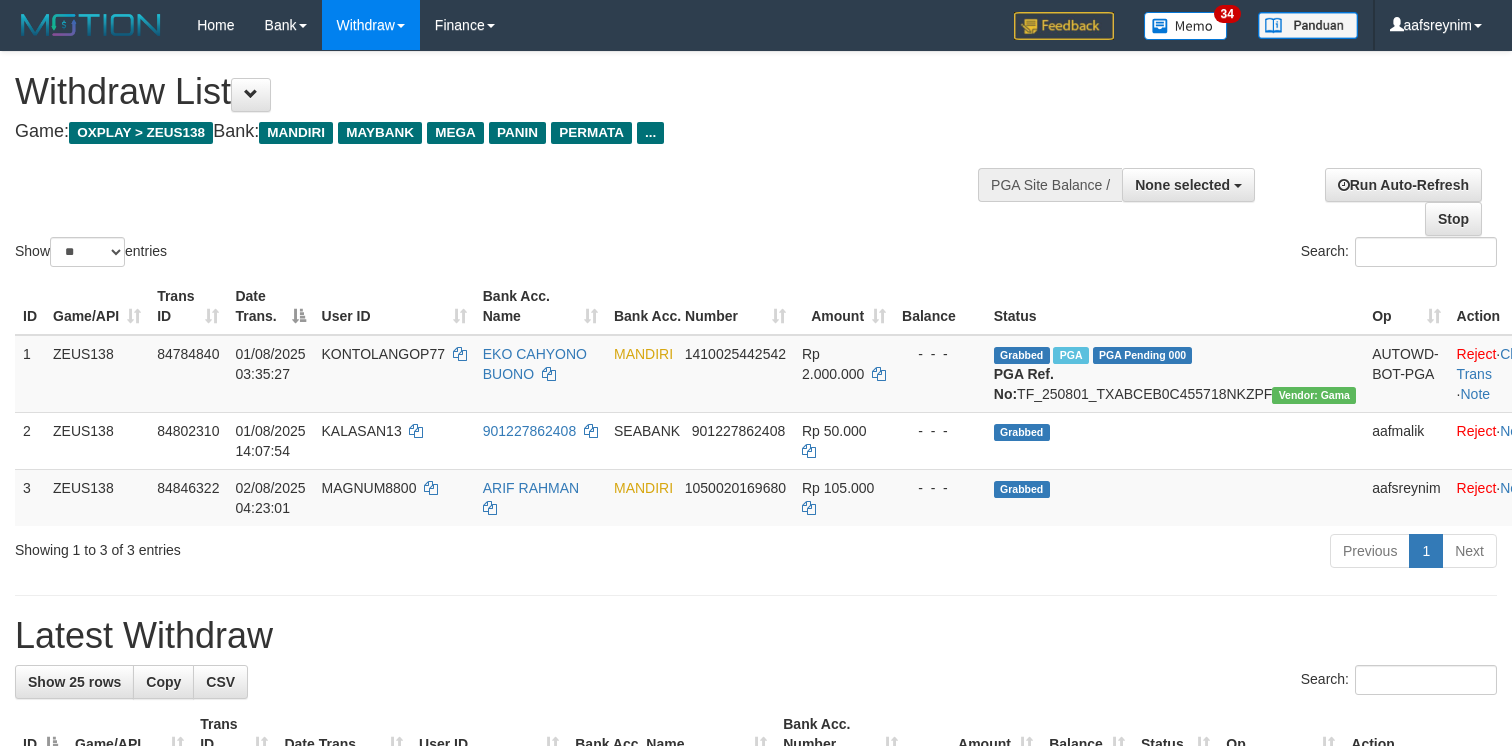 select 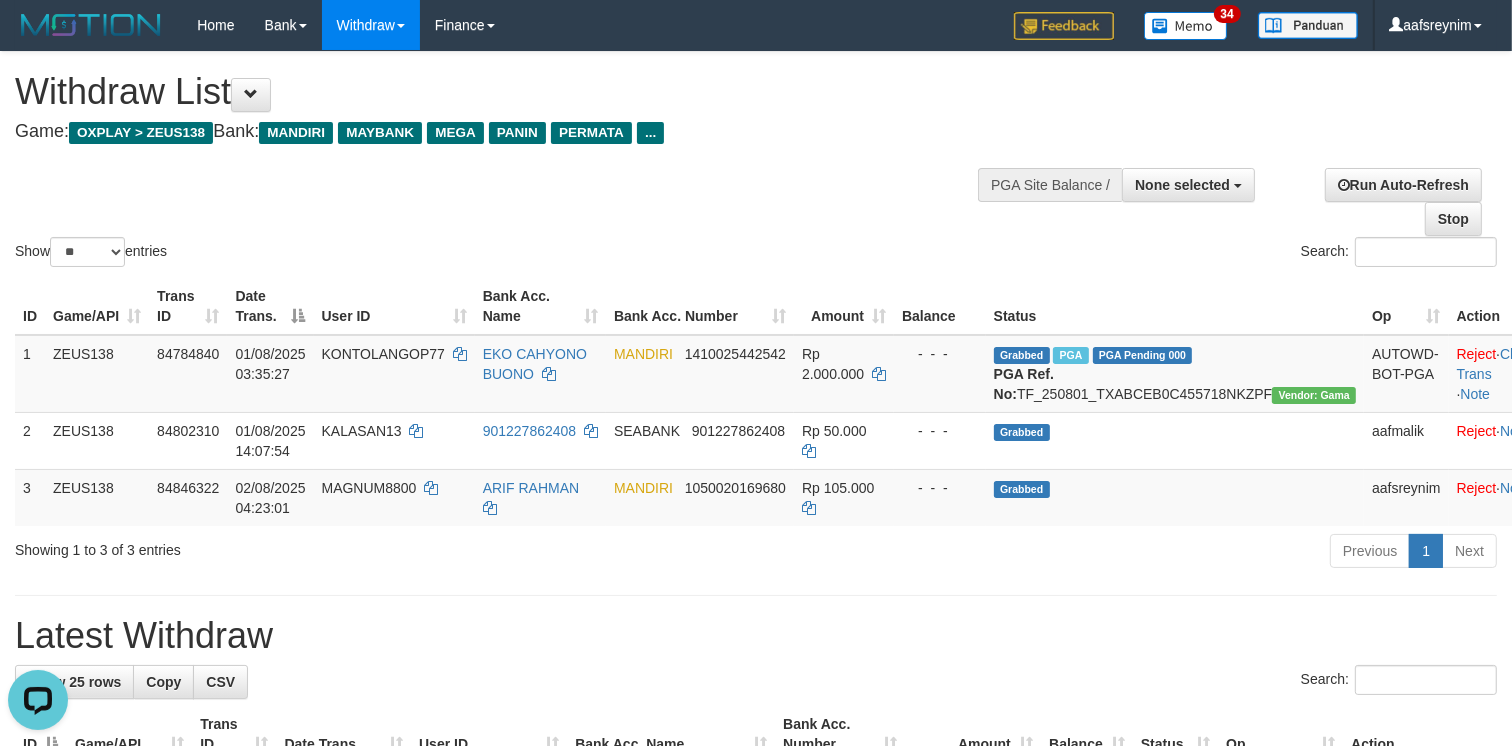scroll, scrollTop: 0, scrollLeft: 0, axis: both 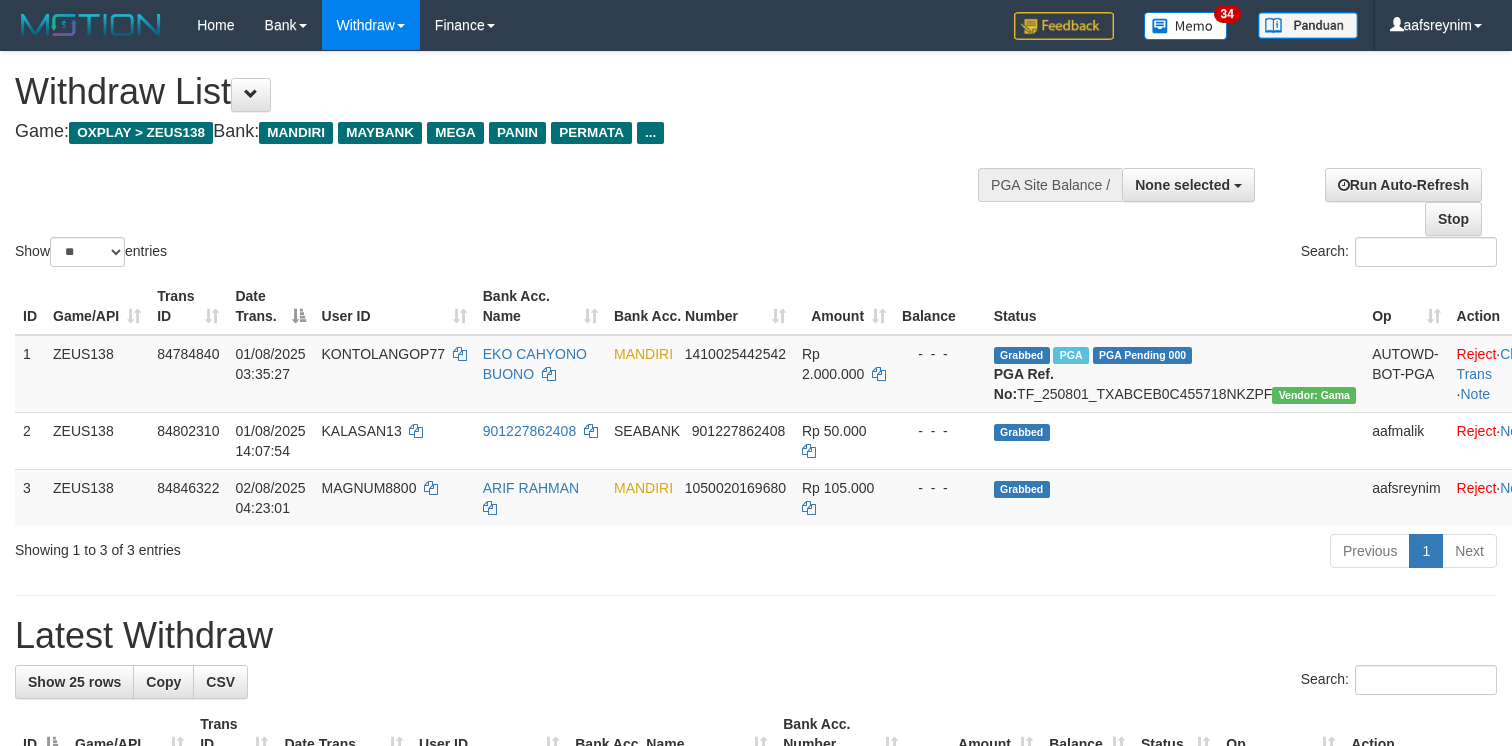 select 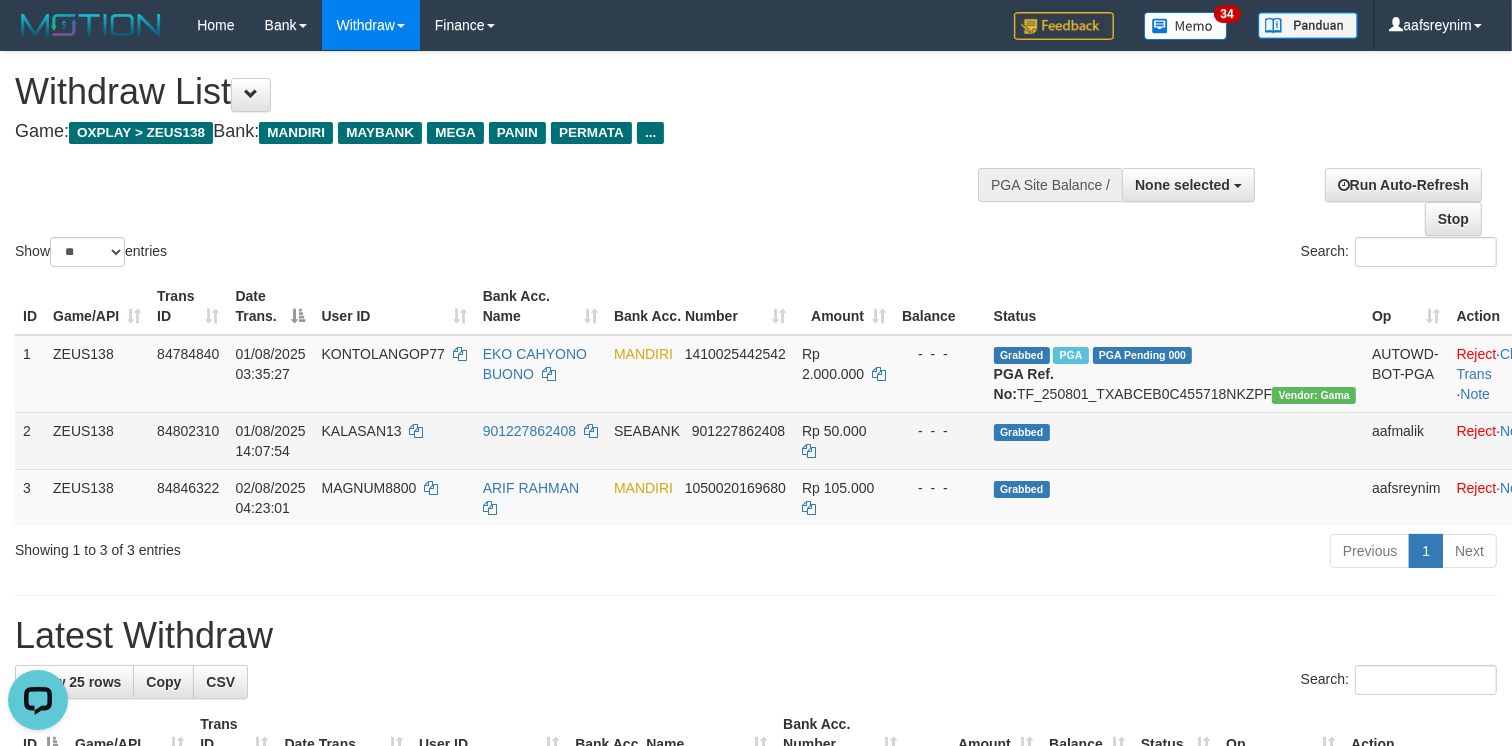 scroll, scrollTop: 0, scrollLeft: 0, axis: both 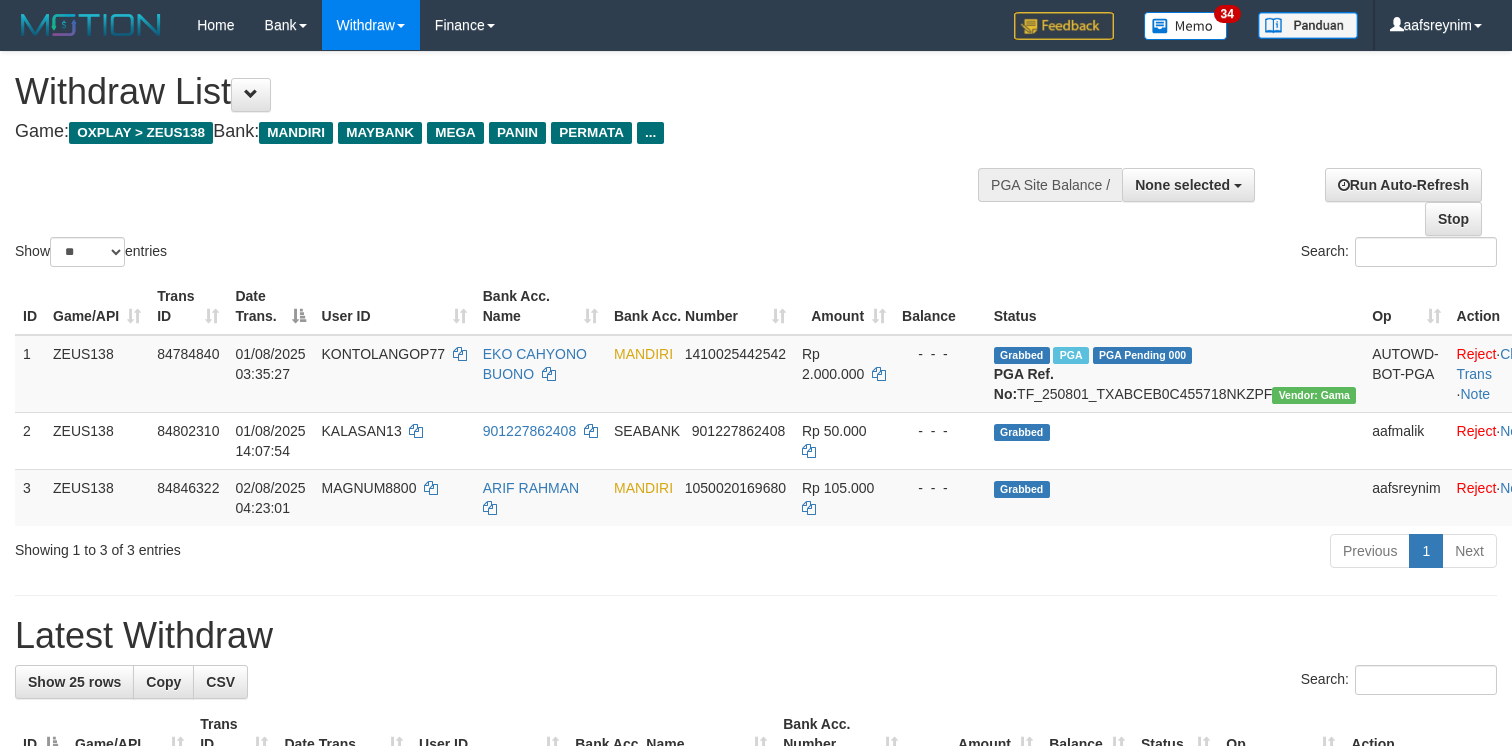 select 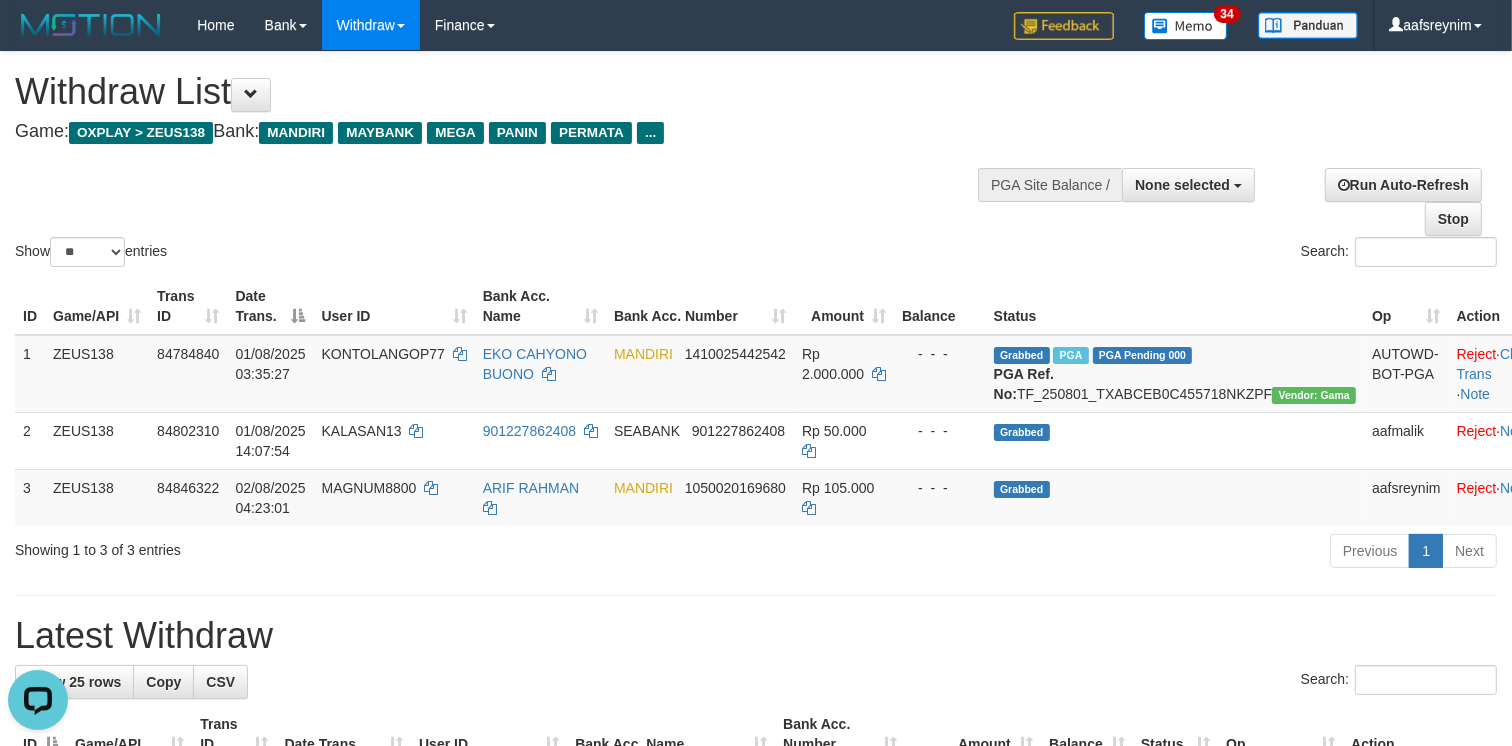 scroll, scrollTop: 0, scrollLeft: 0, axis: both 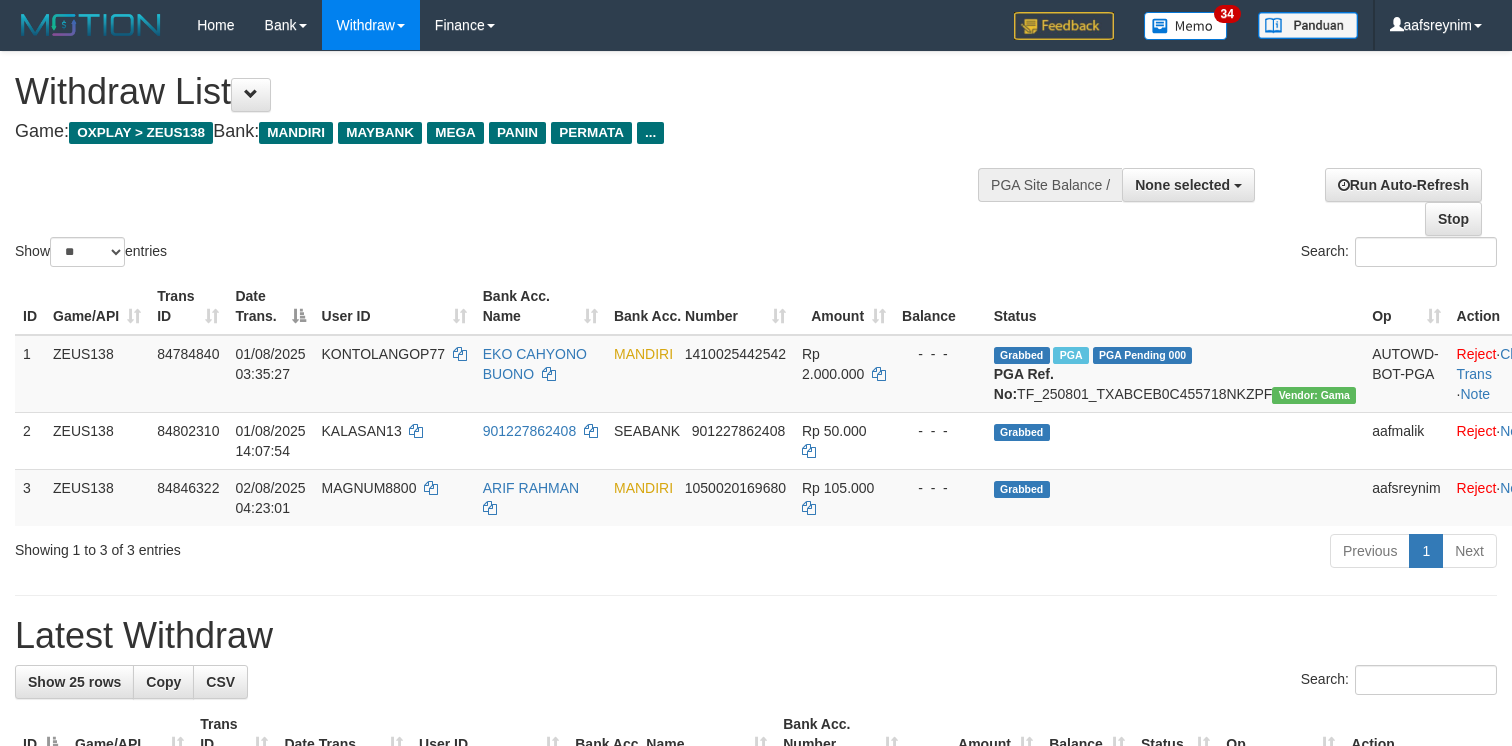 select 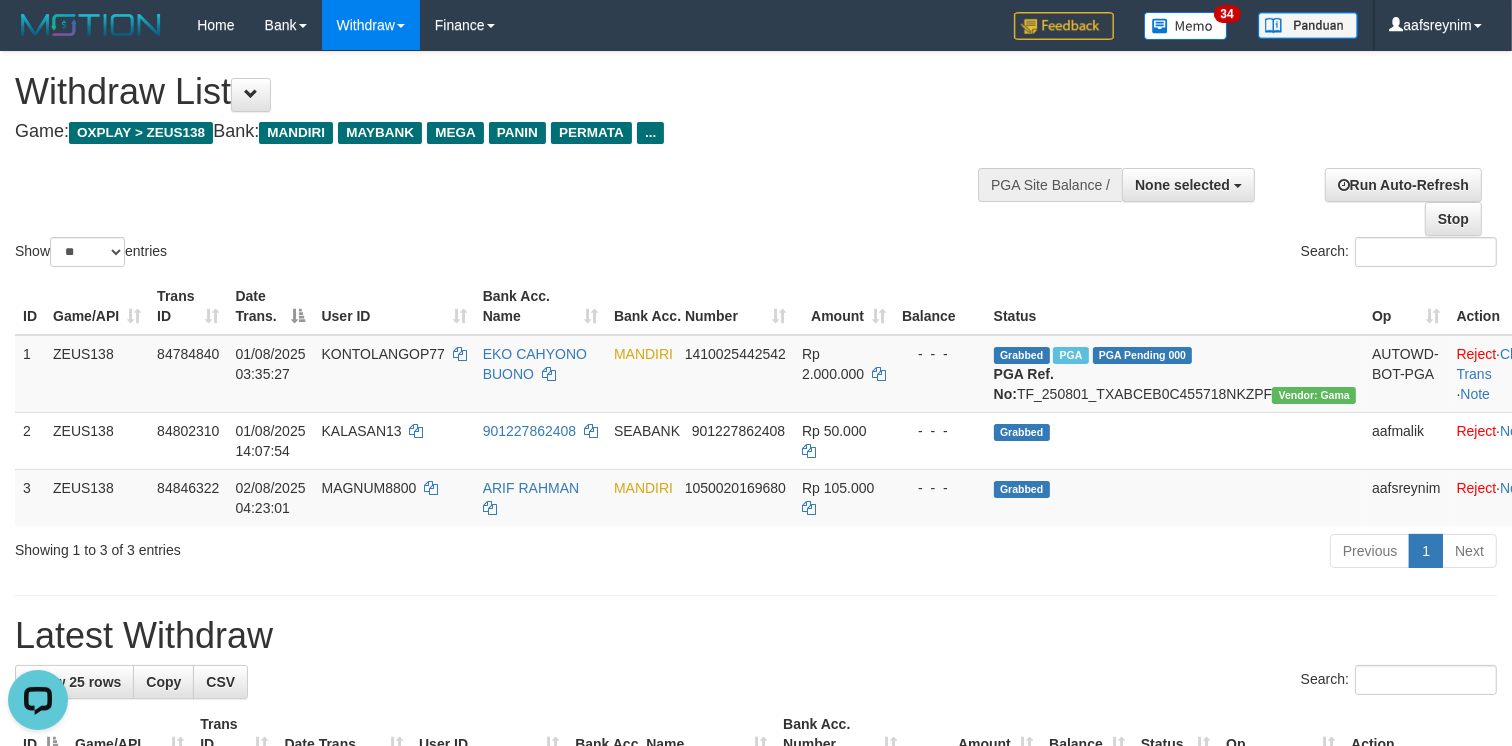 scroll, scrollTop: 0, scrollLeft: 0, axis: both 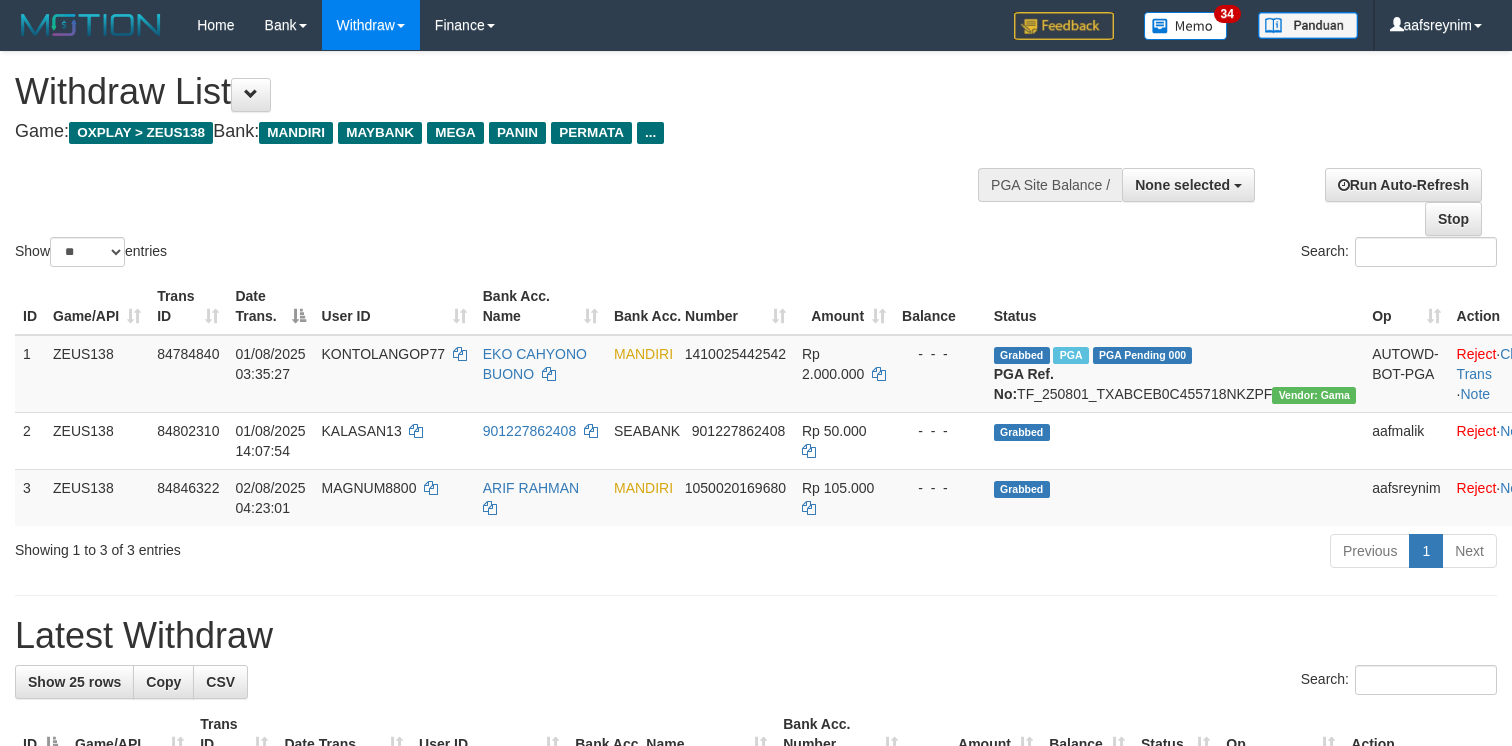 select 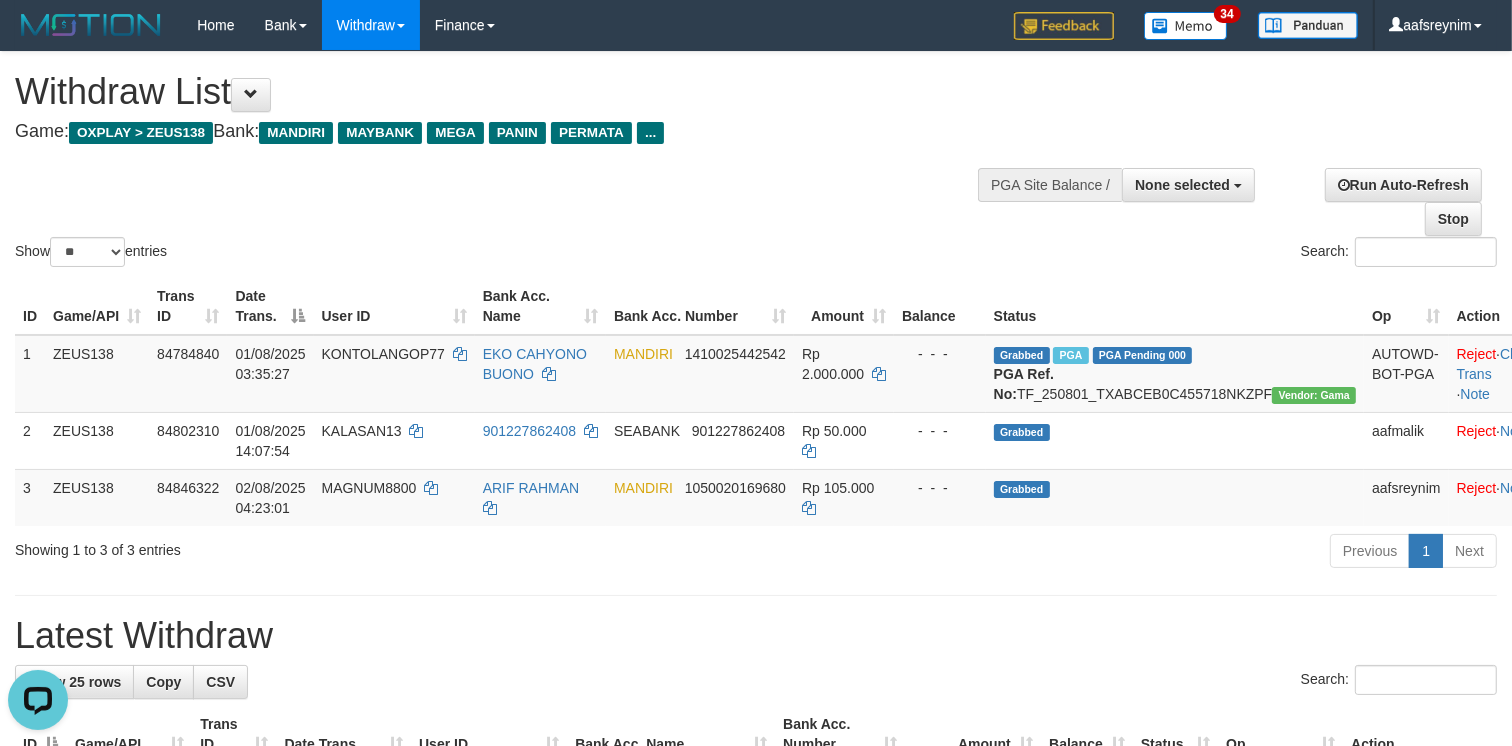 scroll, scrollTop: 0, scrollLeft: 0, axis: both 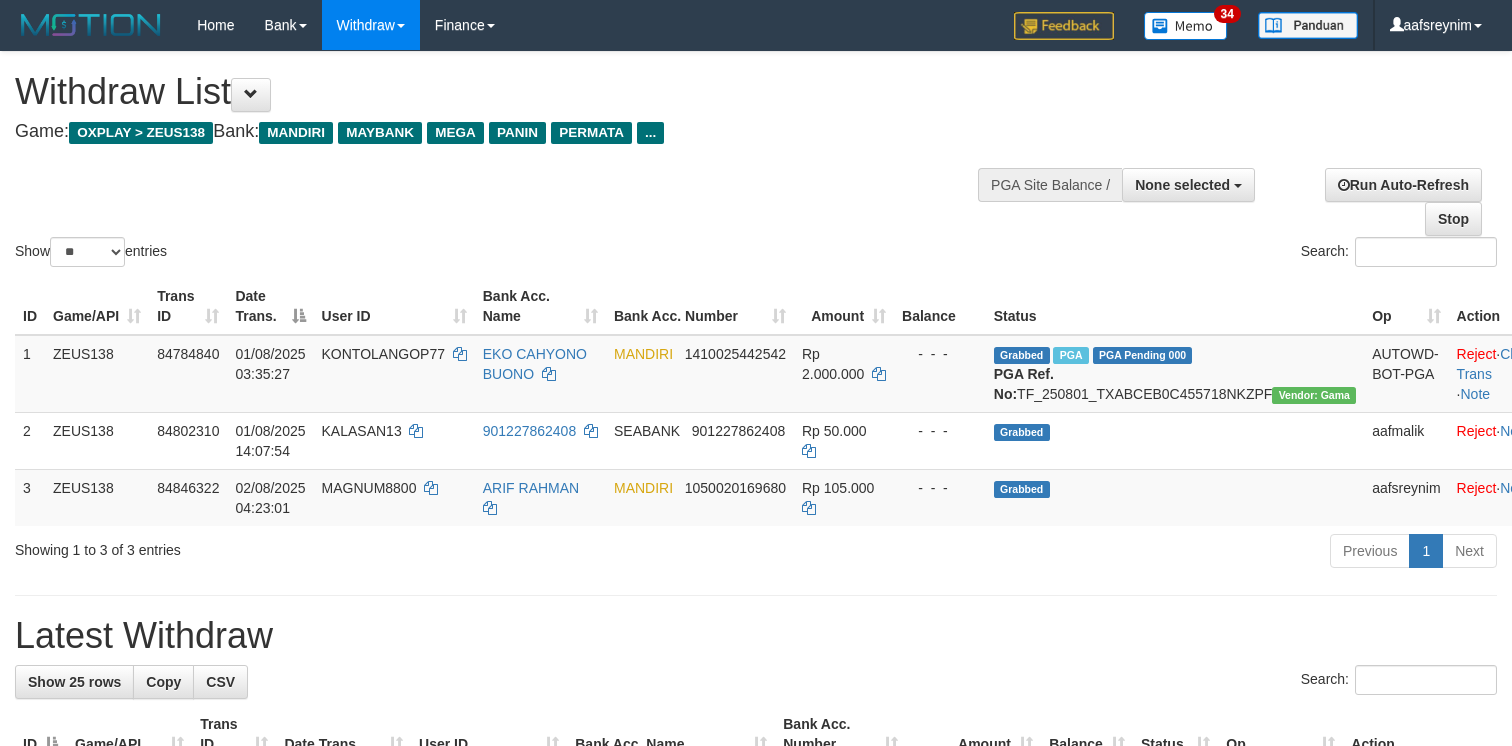 select 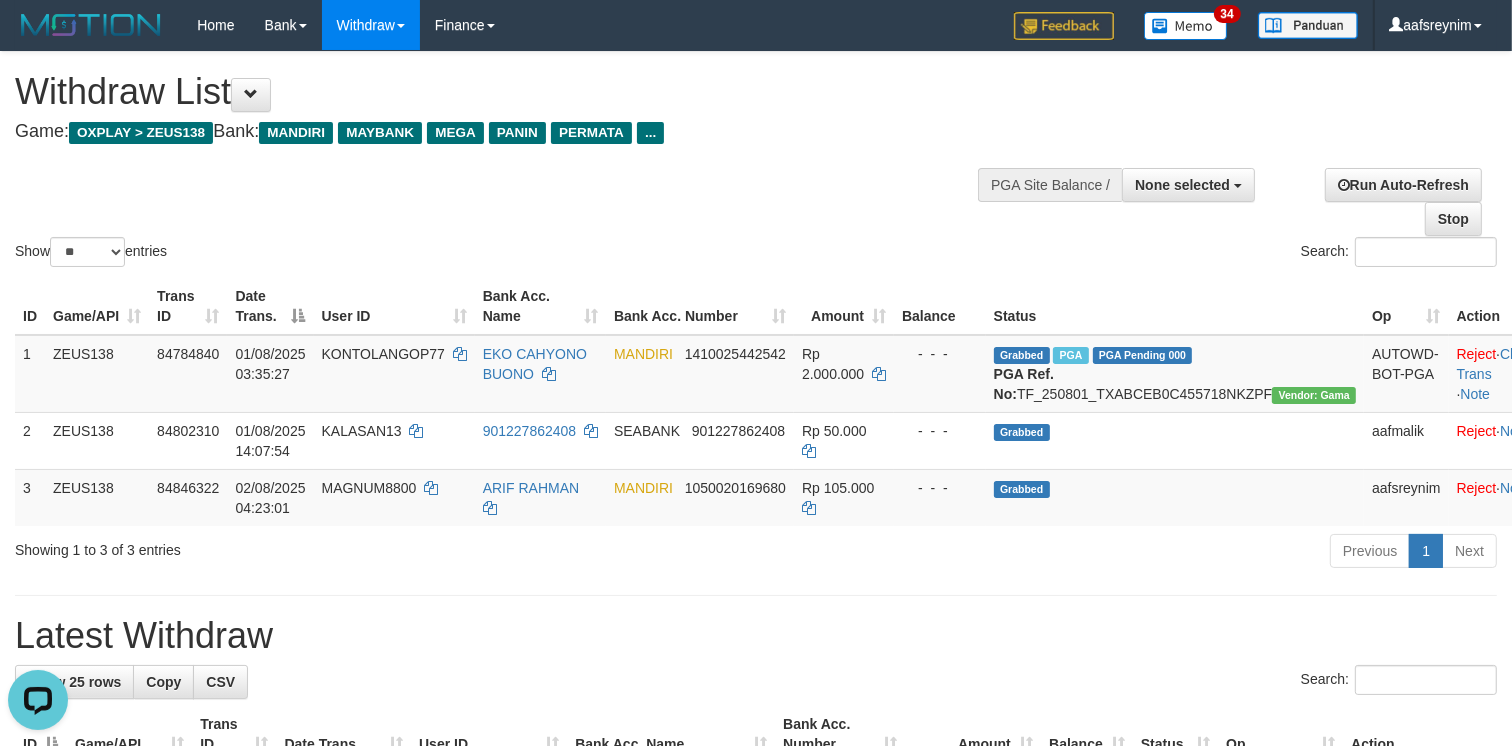 scroll, scrollTop: 0, scrollLeft: 0, axis: both 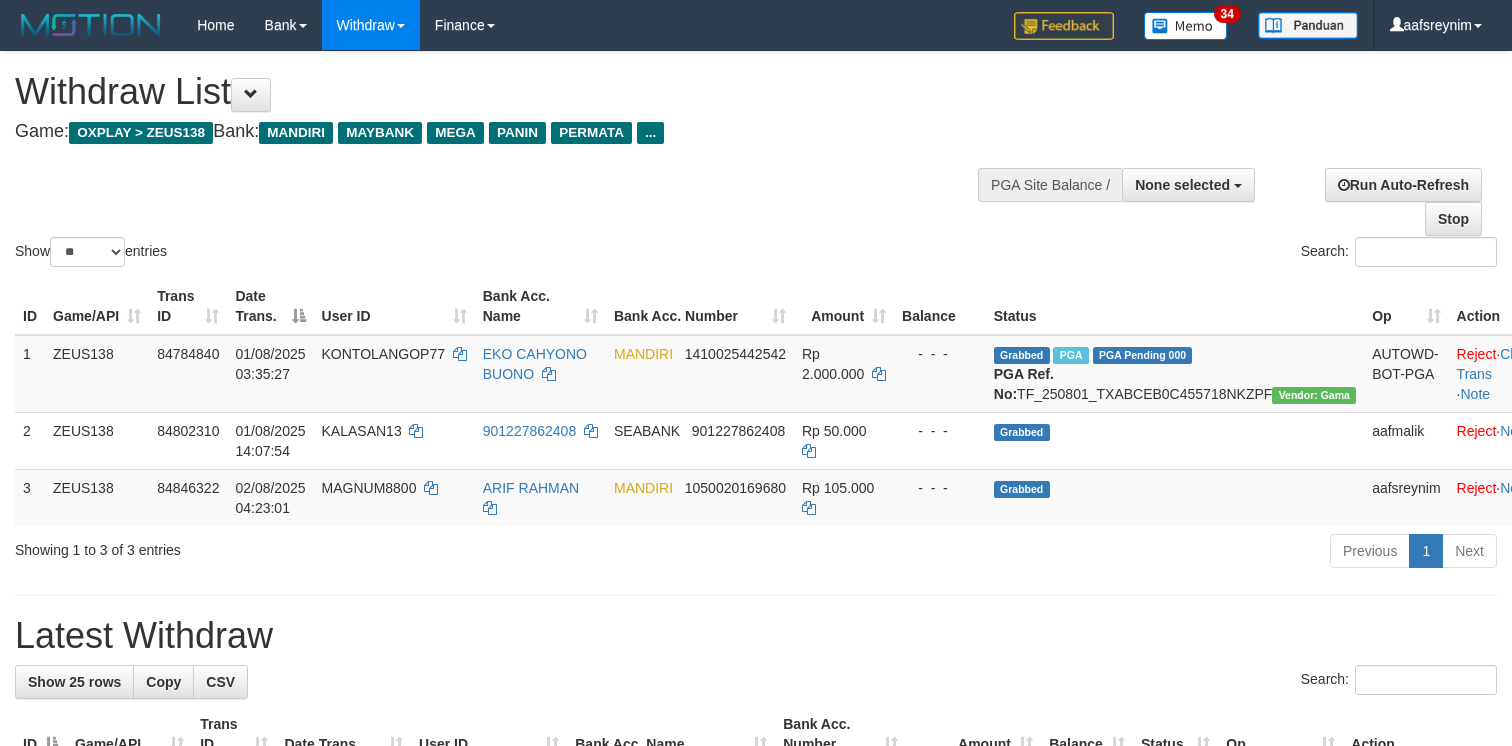 select 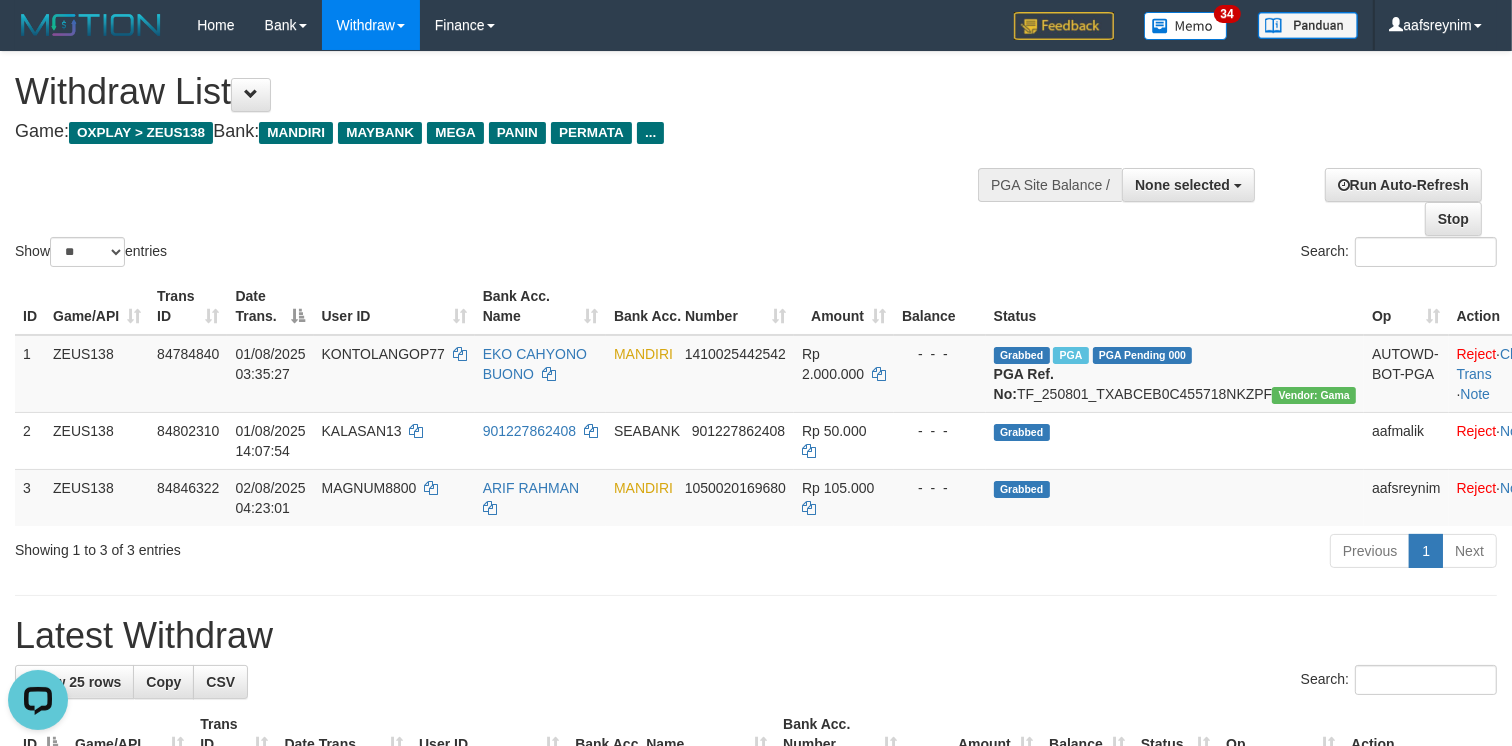 scroll, scrollTop: 0, scrollLeft: 0, axis: both 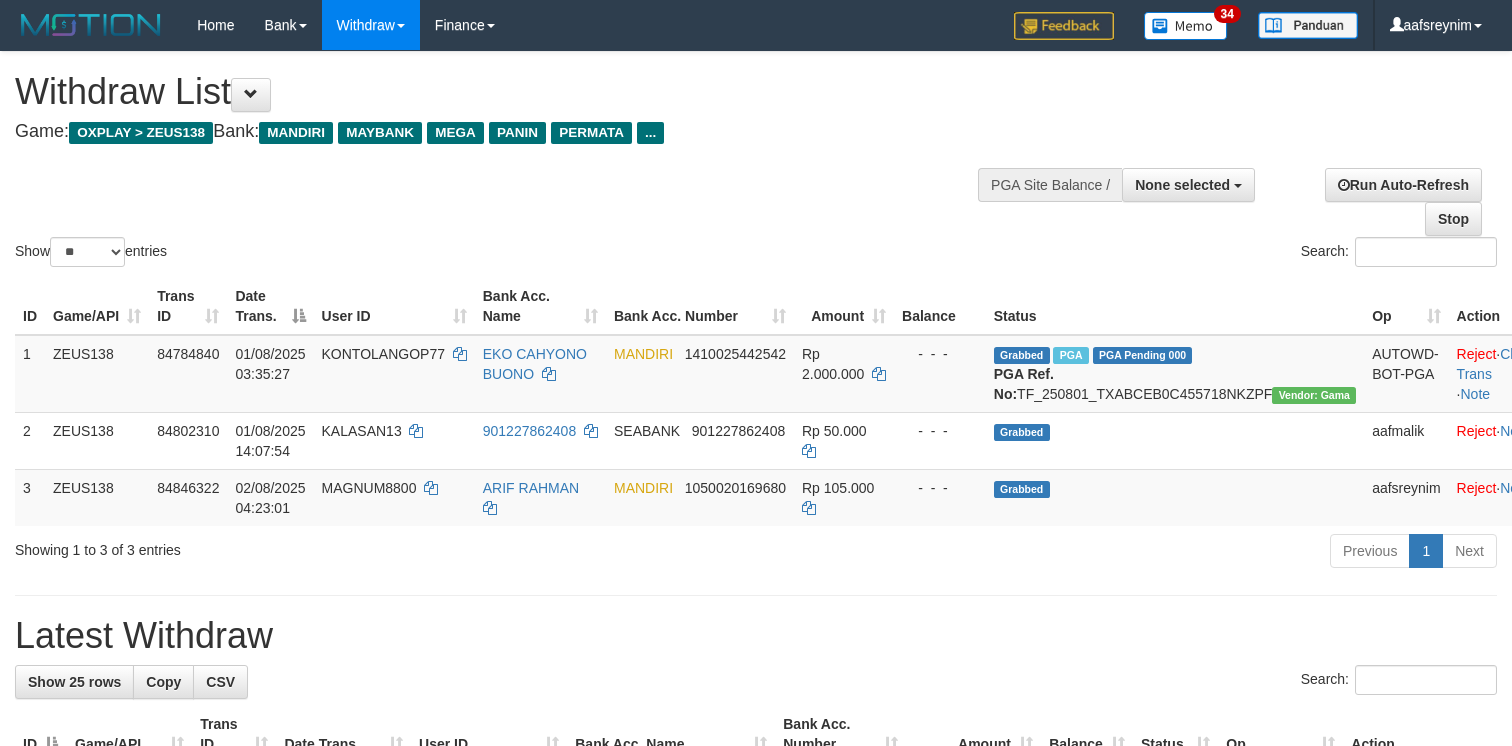 select 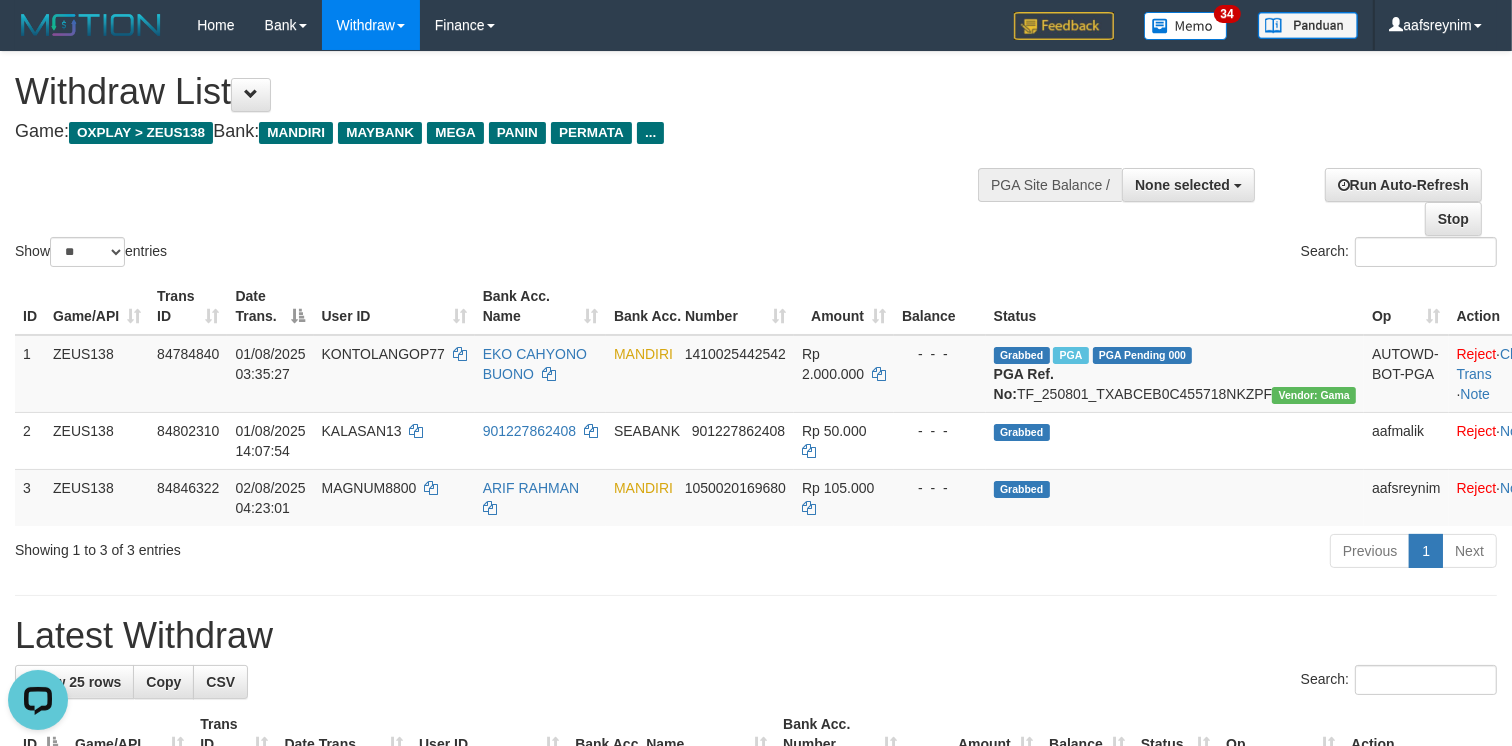 scroll, scrollTop: 0, scrollLeft: 0, axis: both 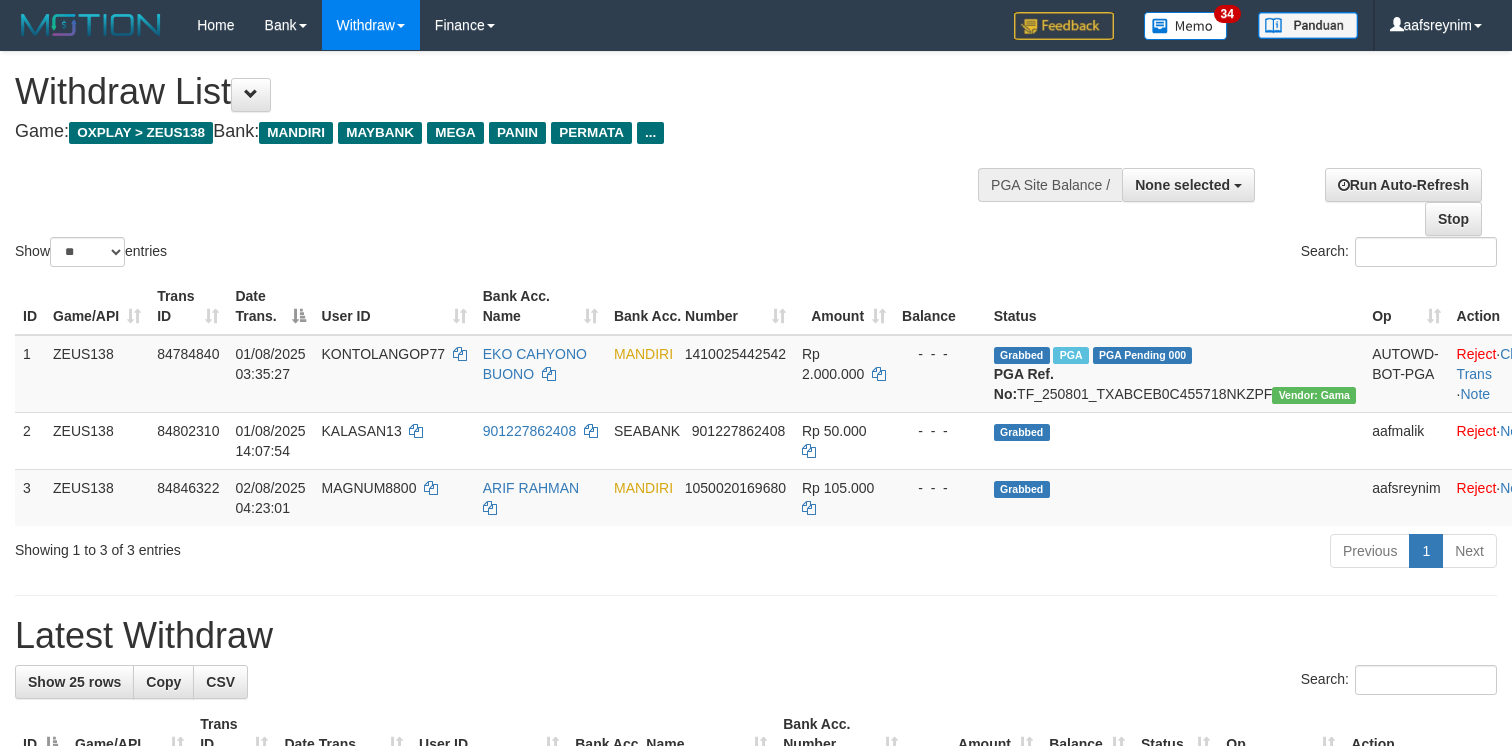 select 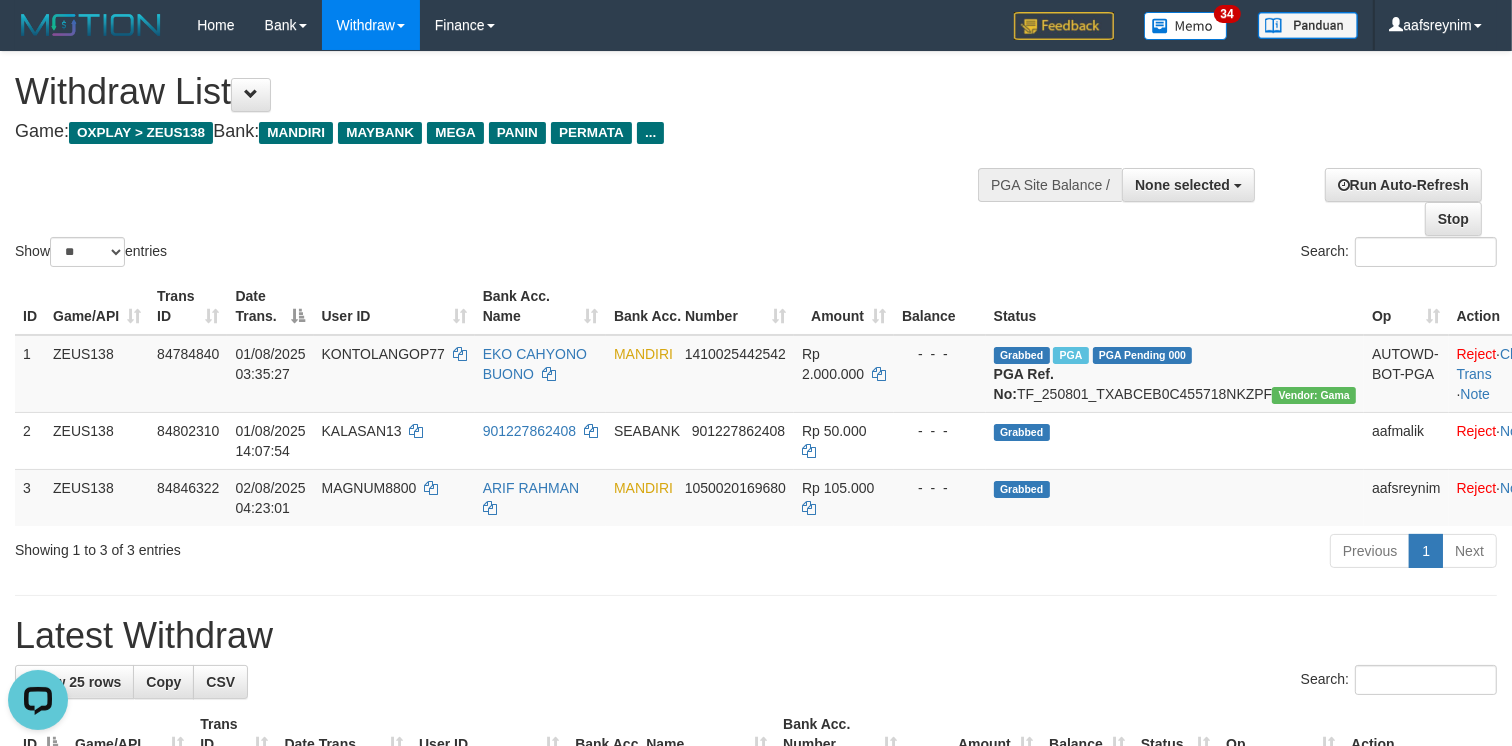 scroll, scrollTop: 0, scrollLeft: 0, axis: both 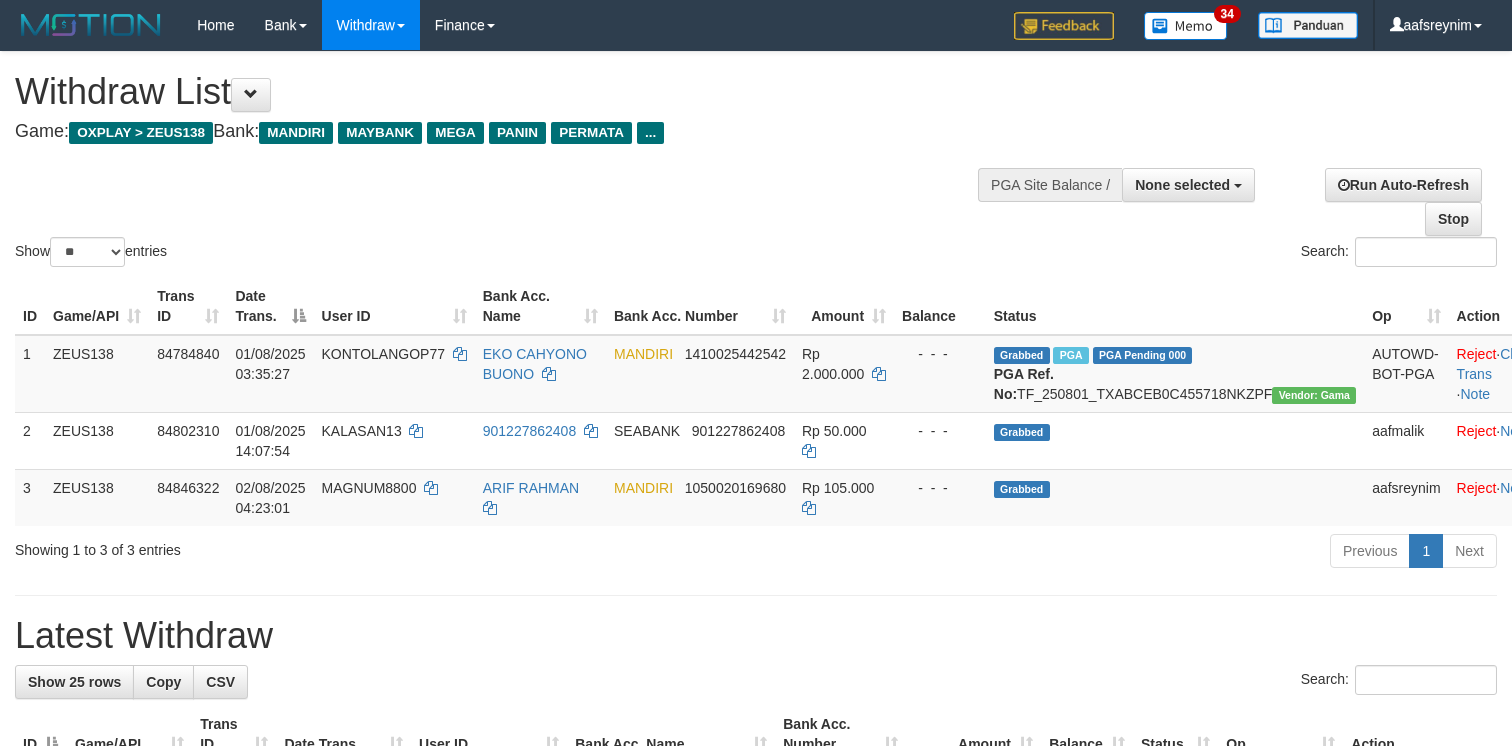 select 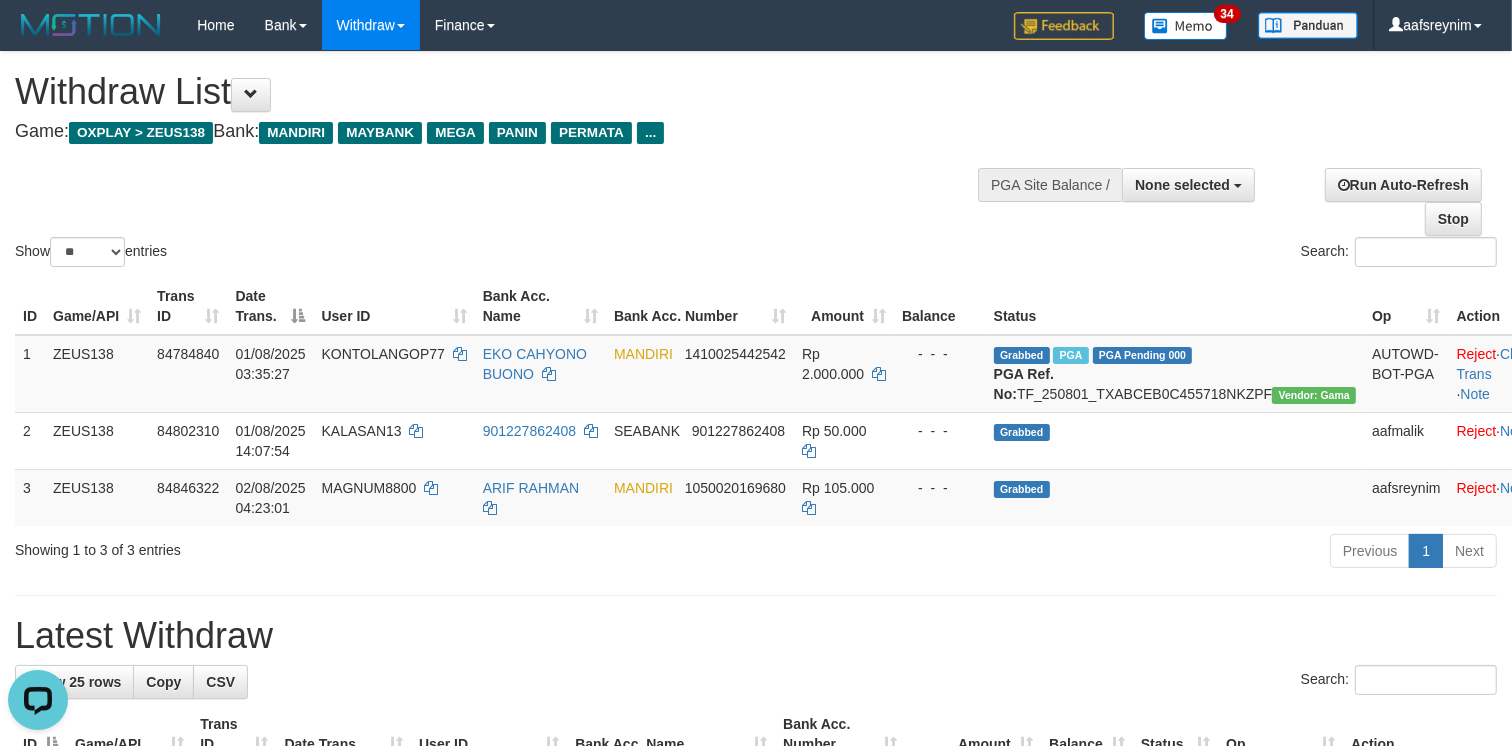 scroll, scrollTop: 0, scrollLeft: 0, axis: both 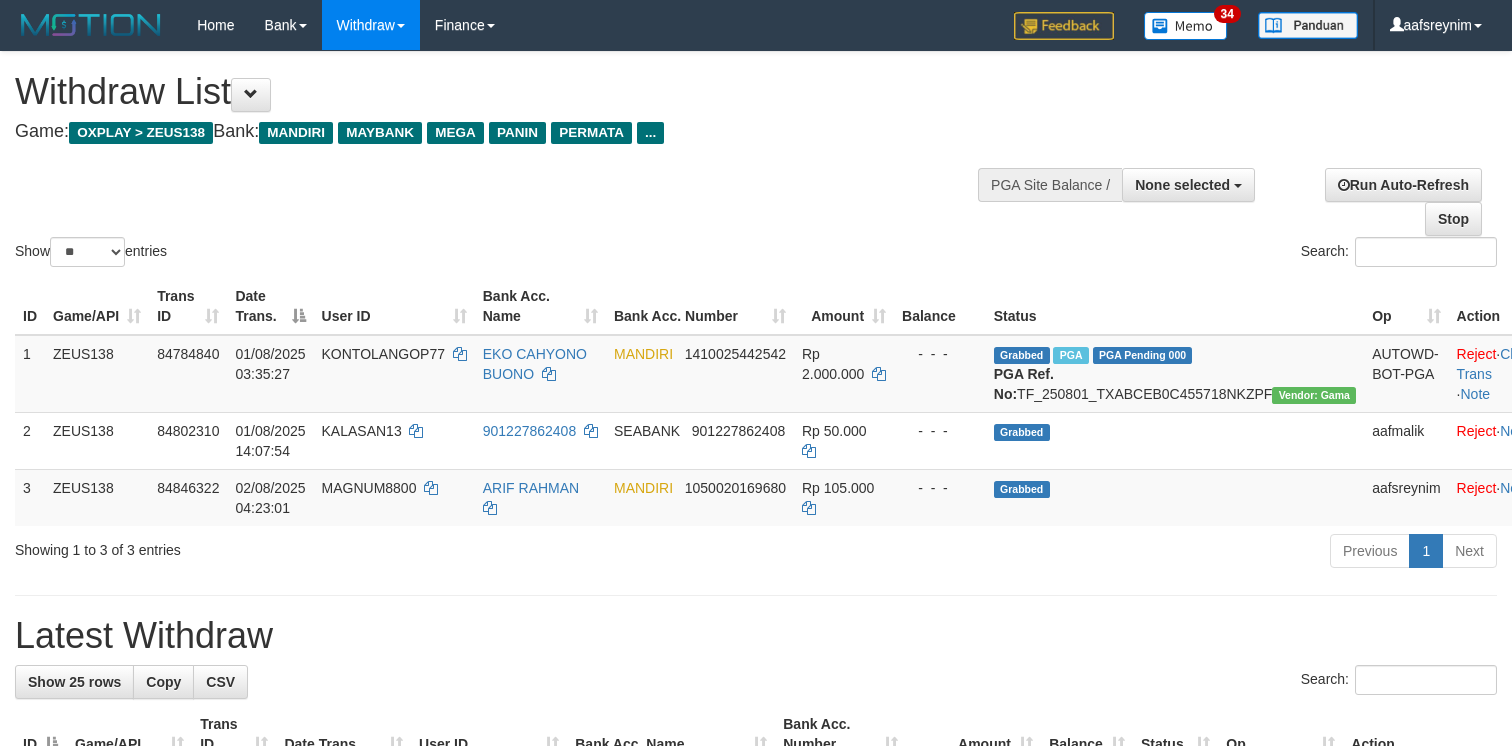 select 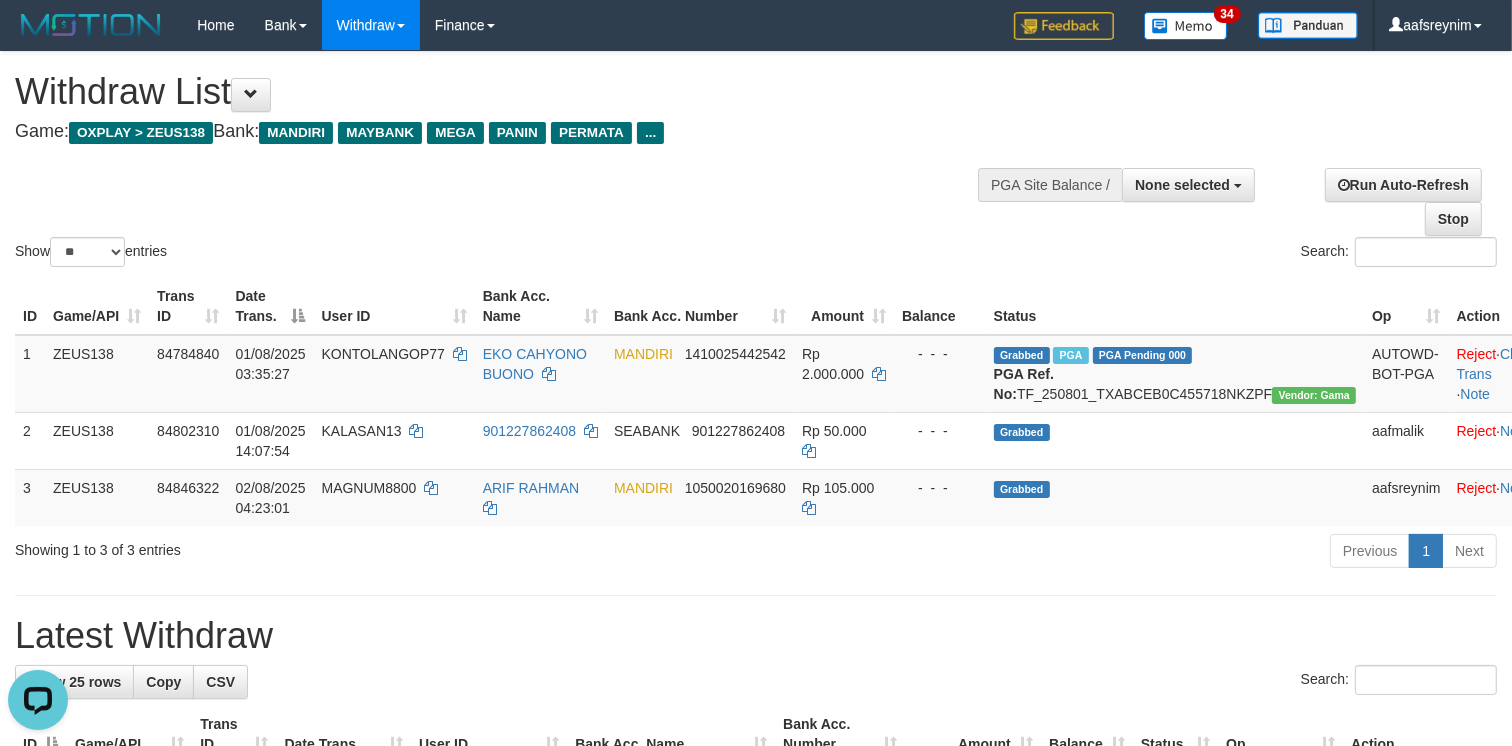 scroll, scrollTop: 0, scrollLeft: 0, axis: both 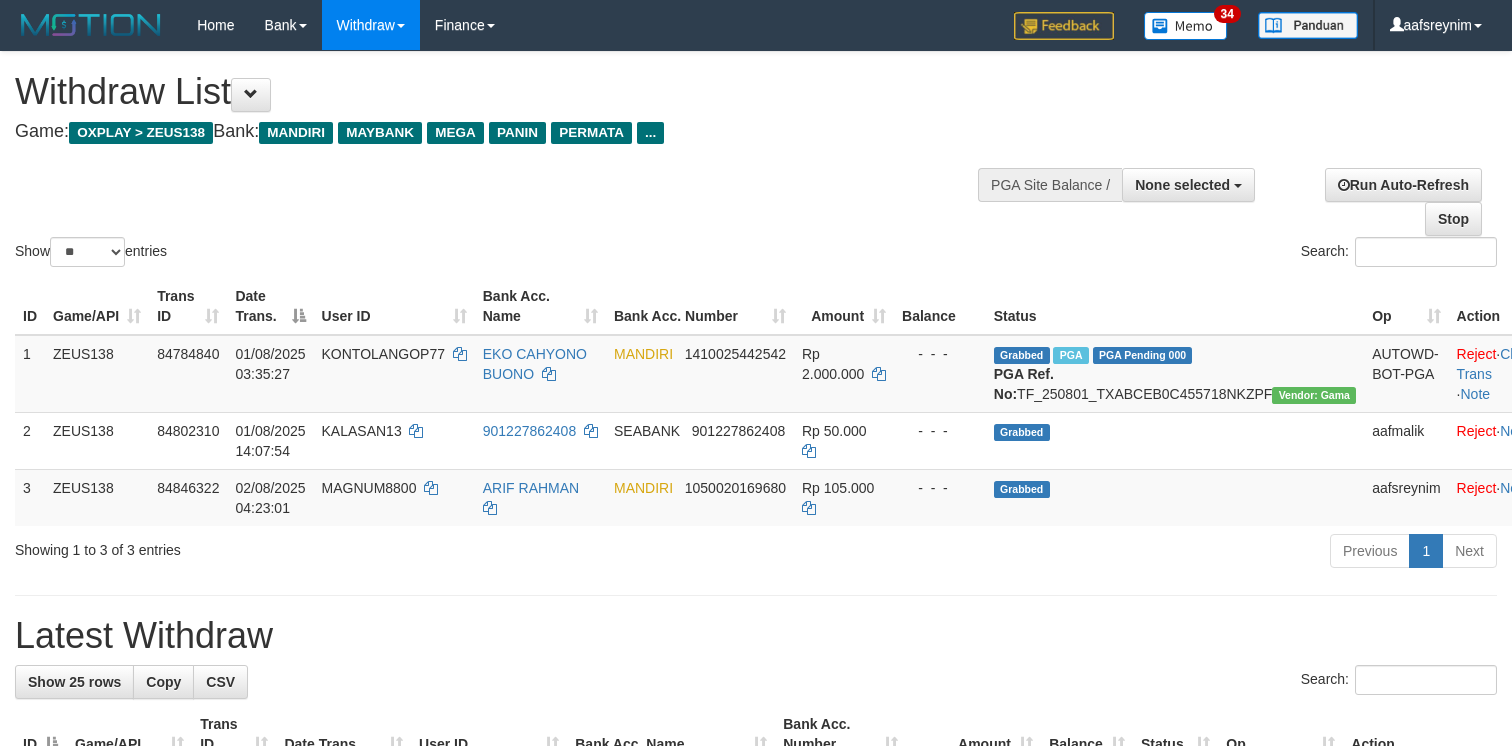 select 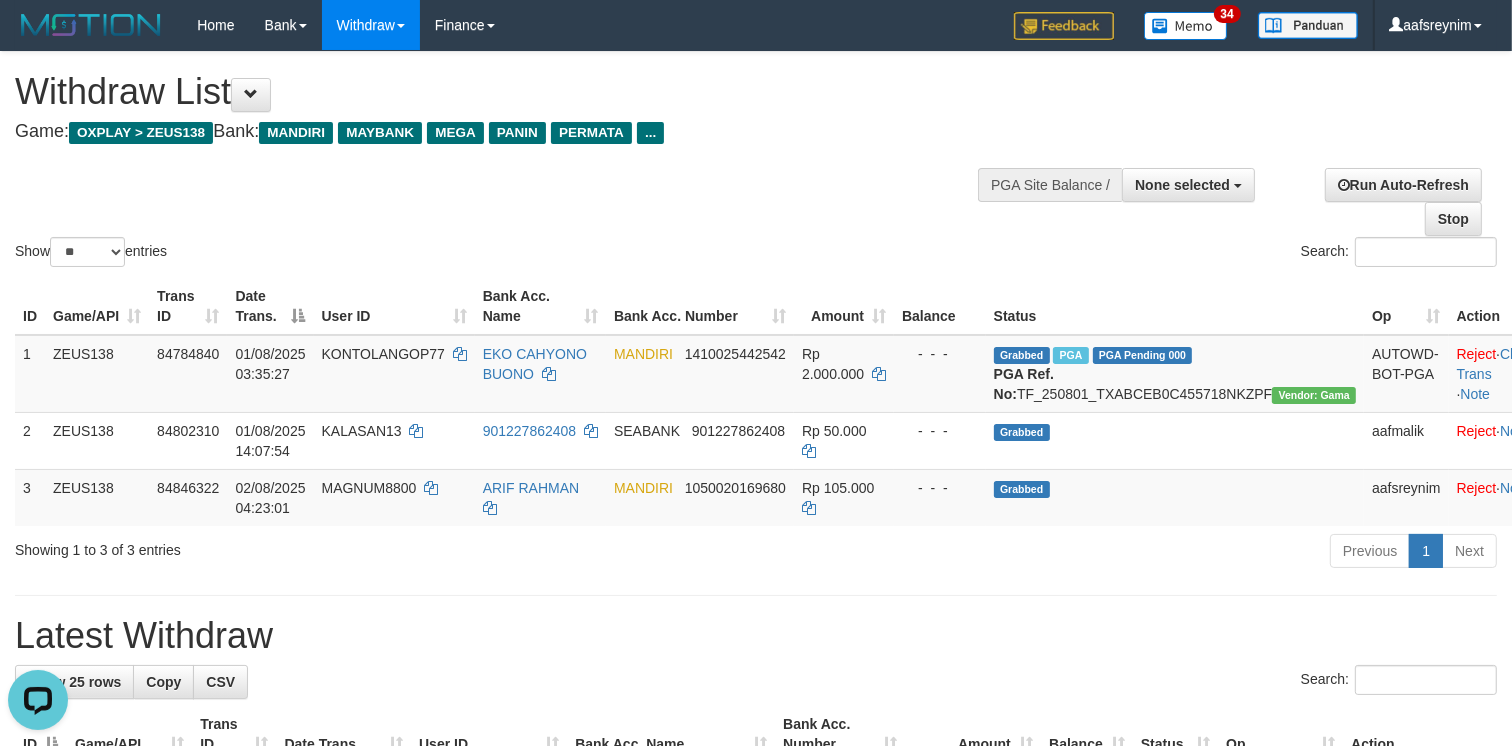 scroll, scrollTop: 0, scrollLeft: 0, axis: both 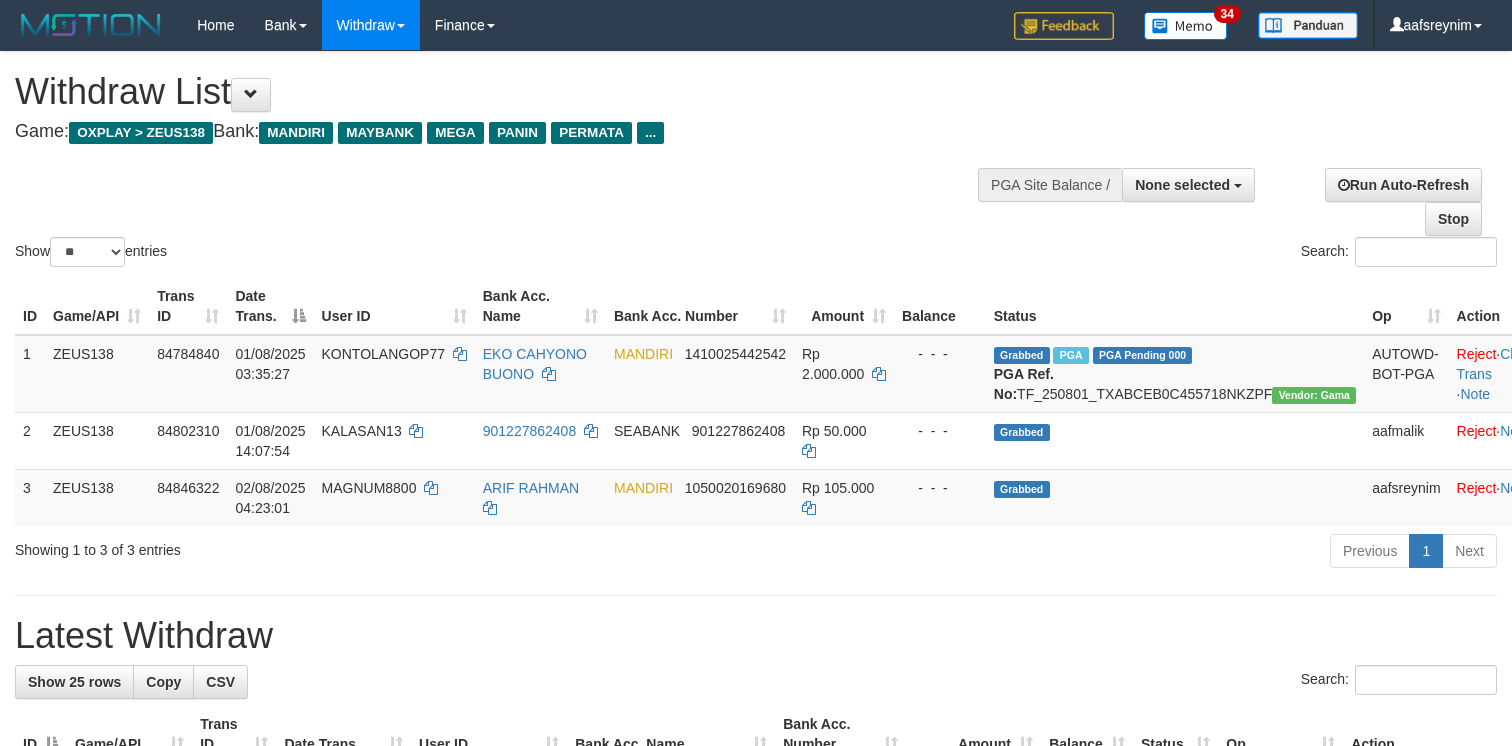 select 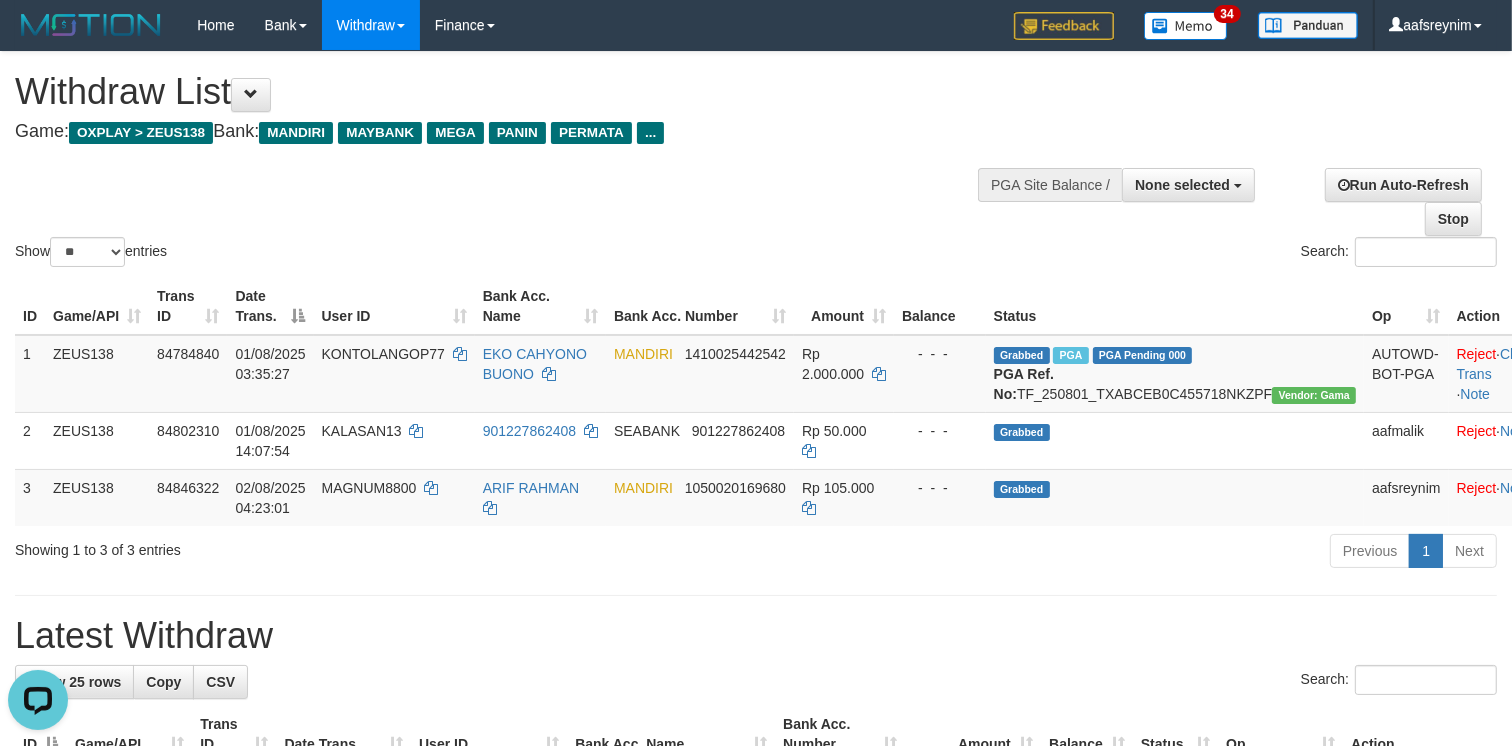 scroll, scrollTop: 0, scrollLeft: 0, axis: both 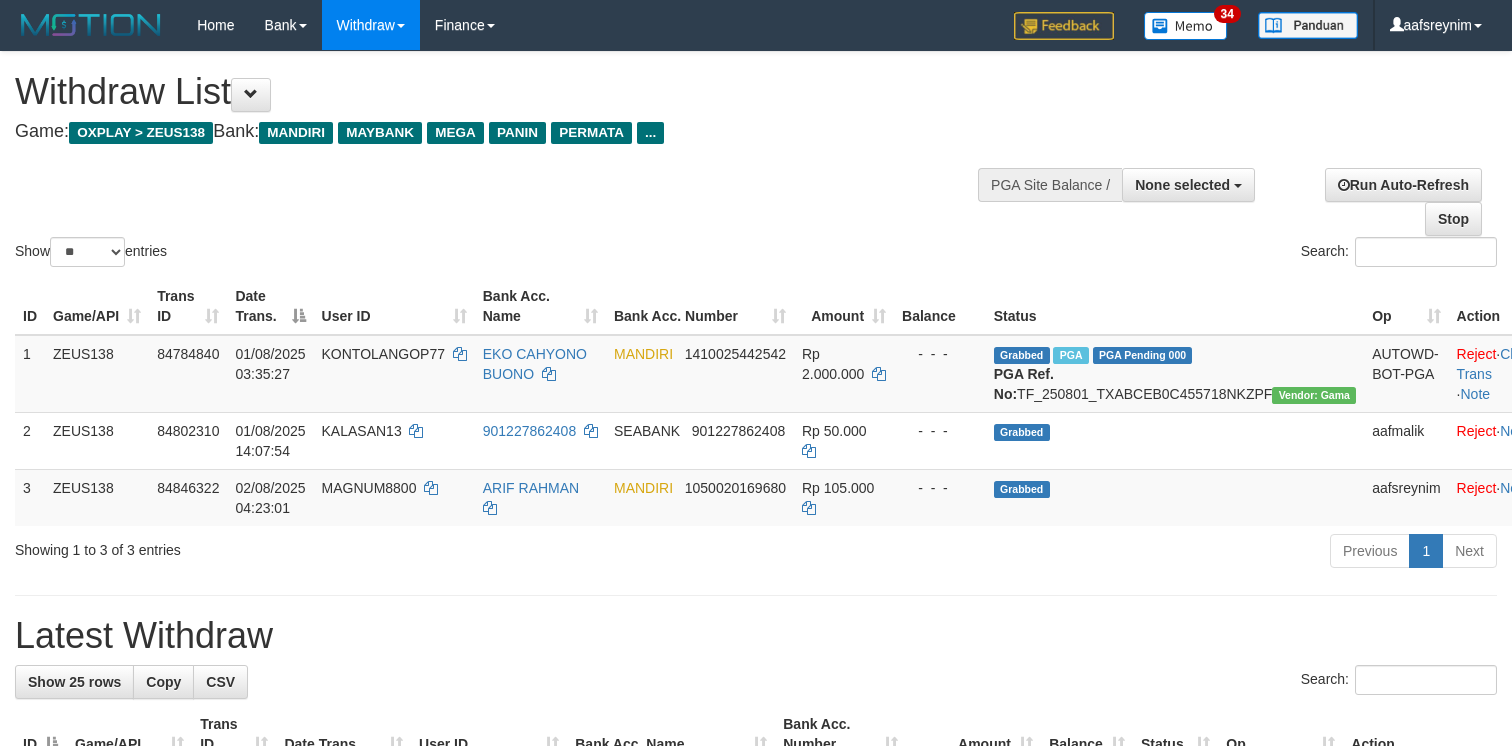select 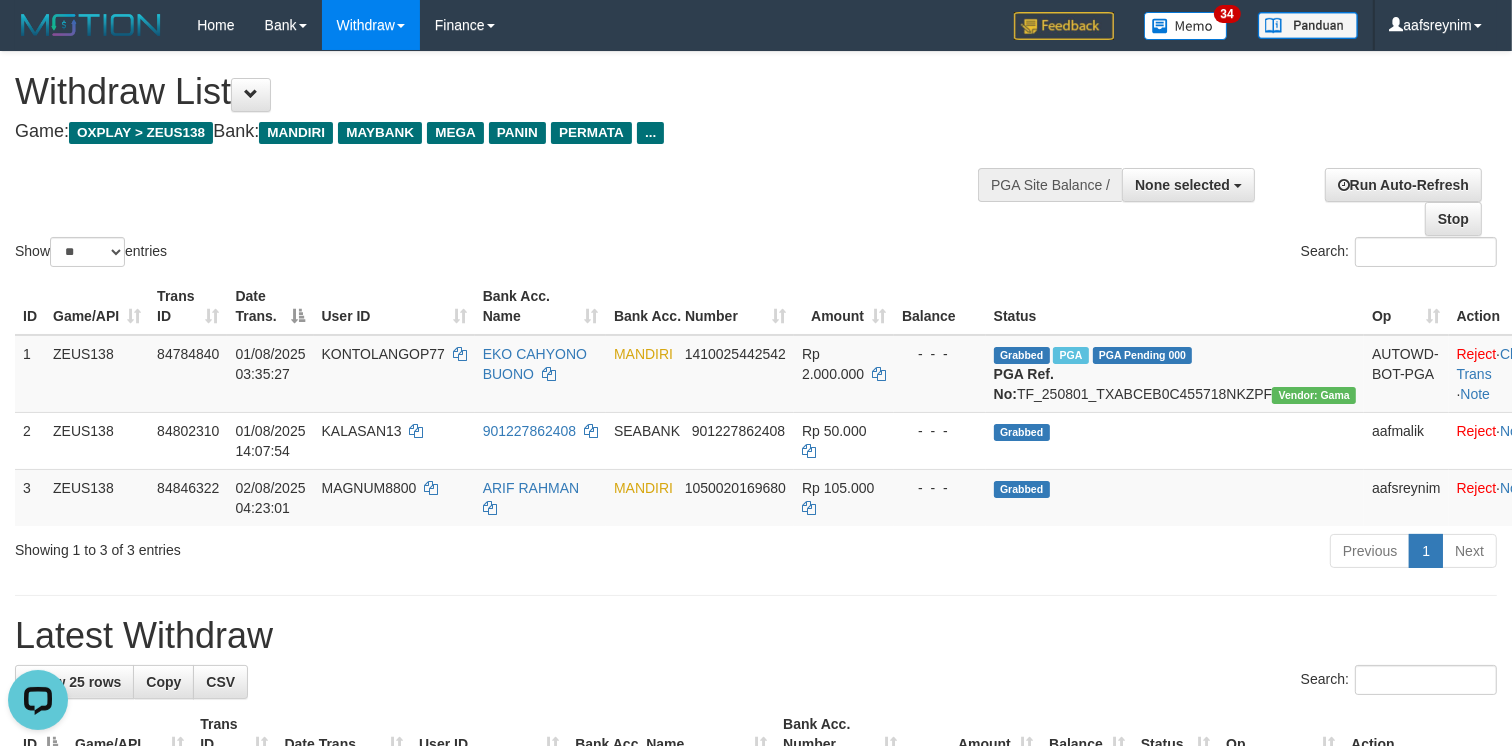 scroll, scrollTop: 0, scrollLeft: 0, axis: both 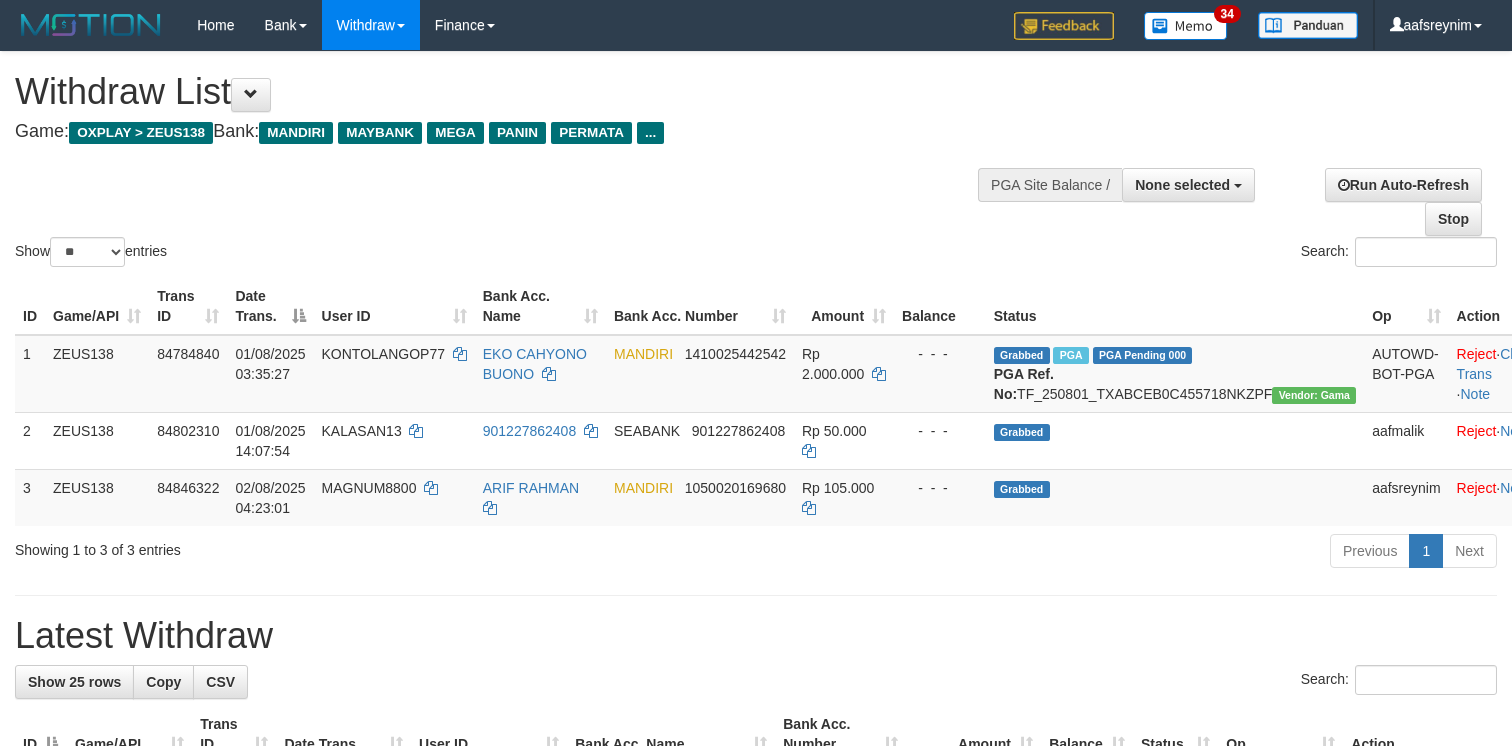 select 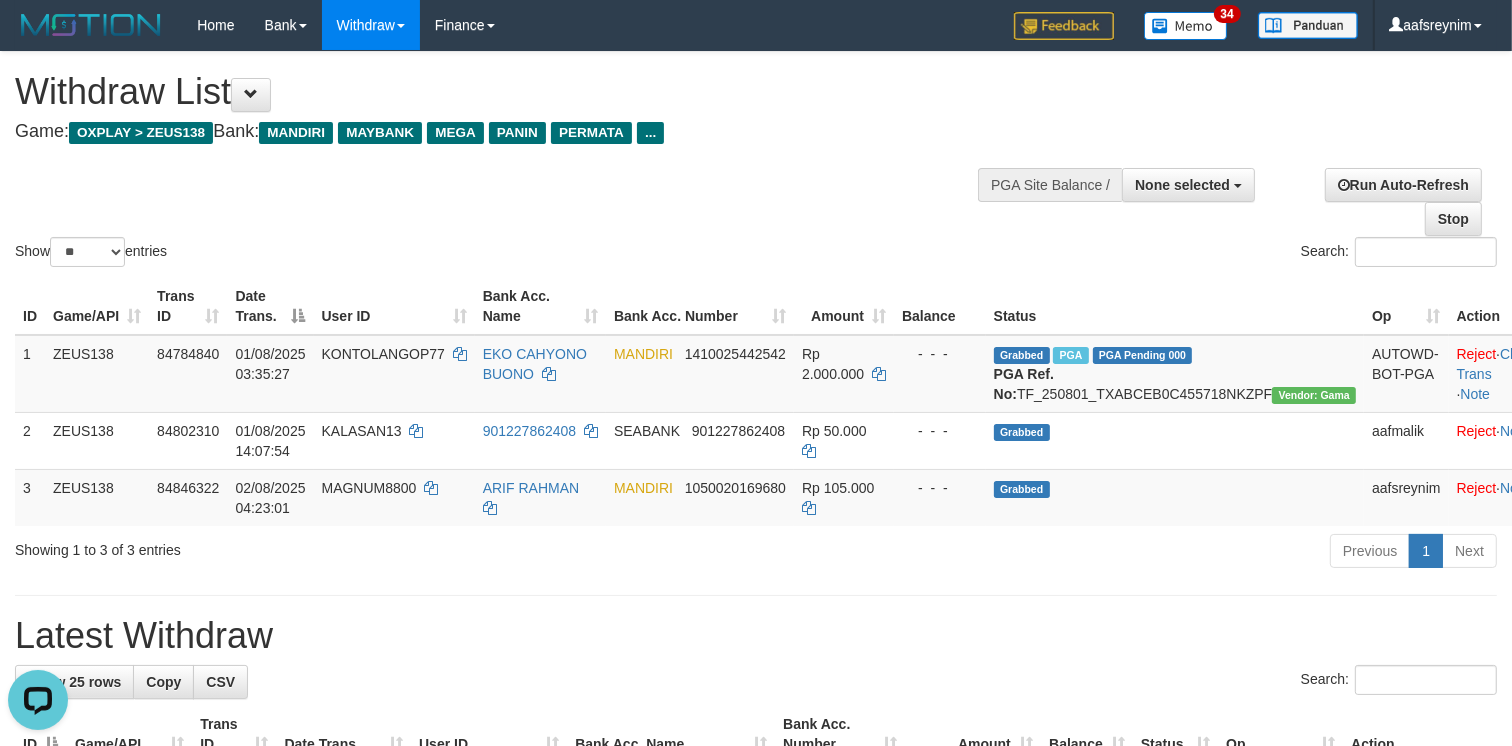 scroll, scrollTop: 0, scrollLeft: 0, axis: both 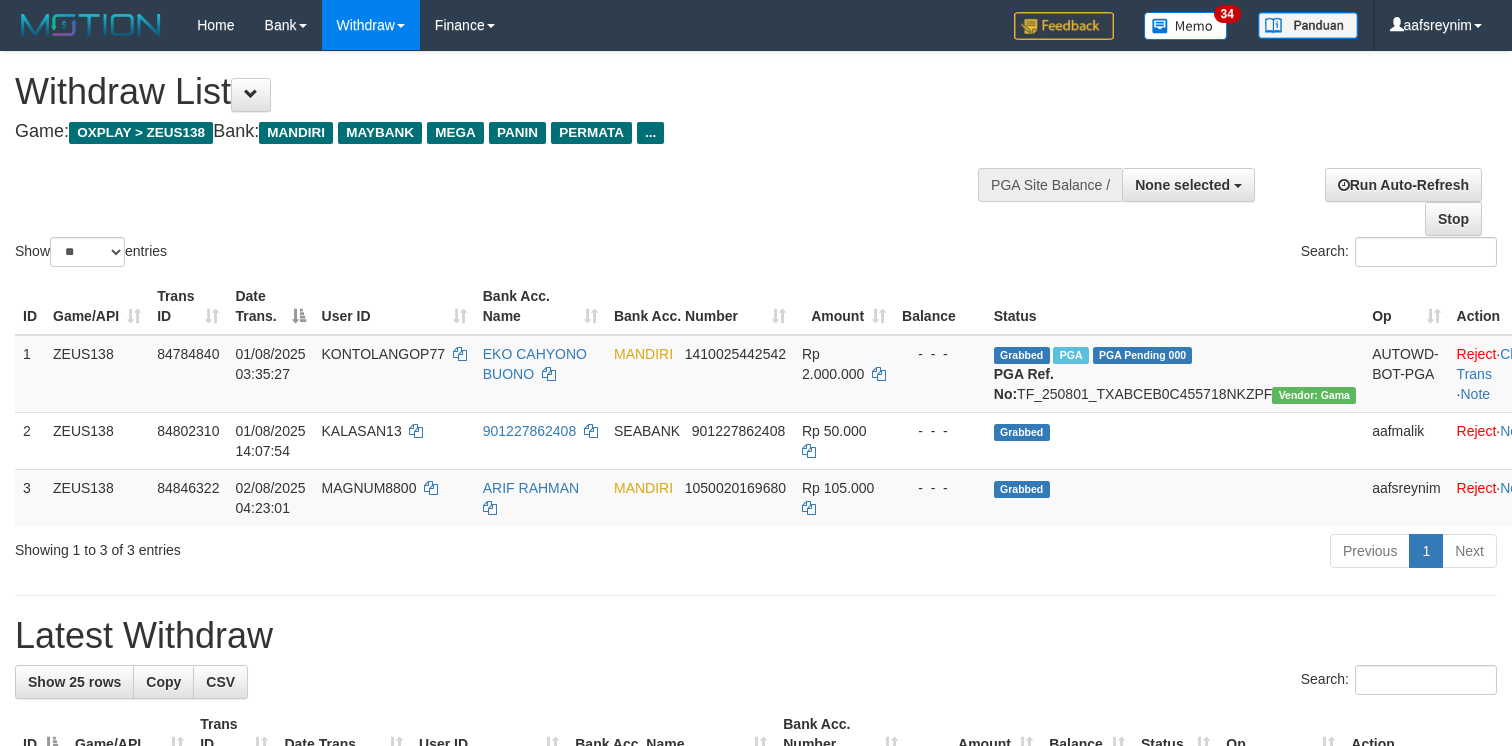 select 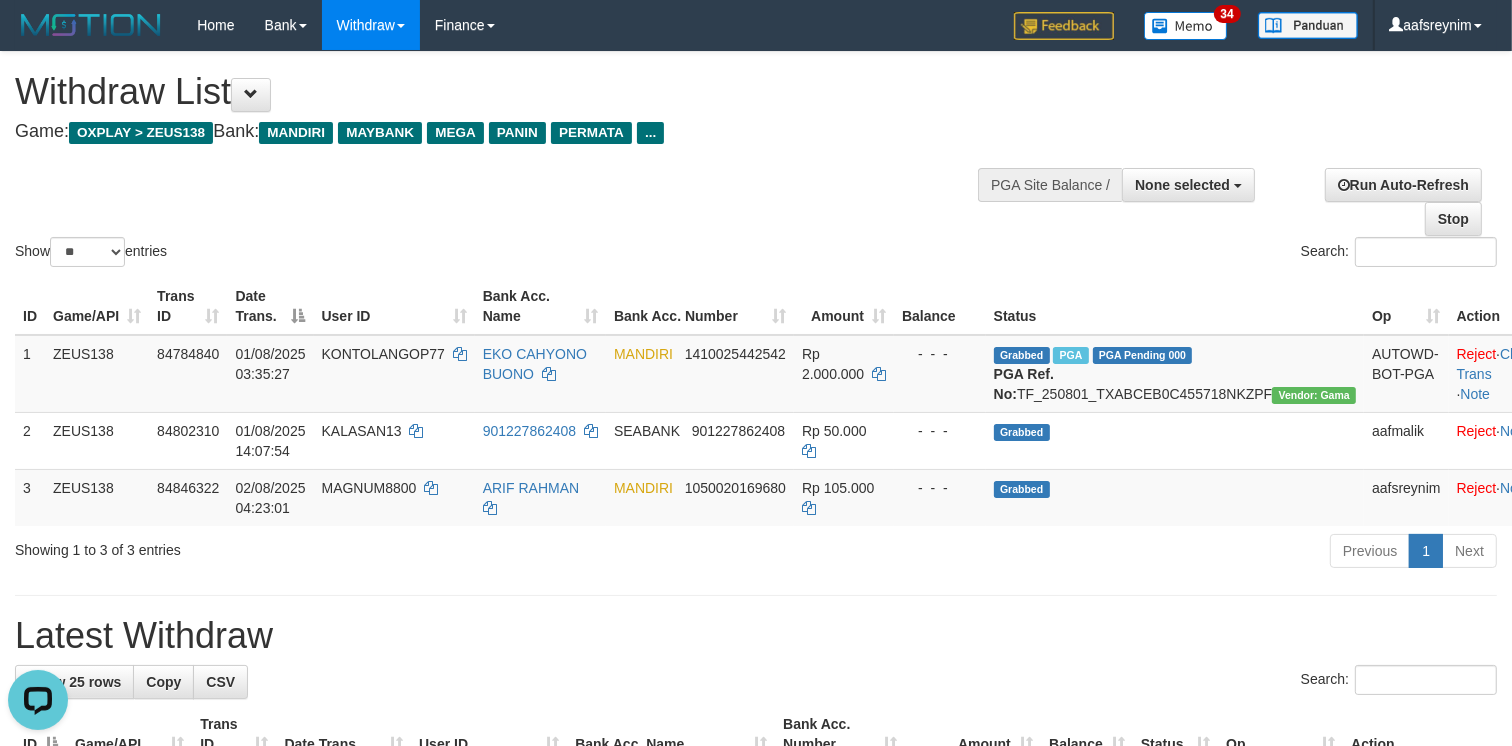 scroll, scrollTop: 0, scrollLeft: 0, axis: both 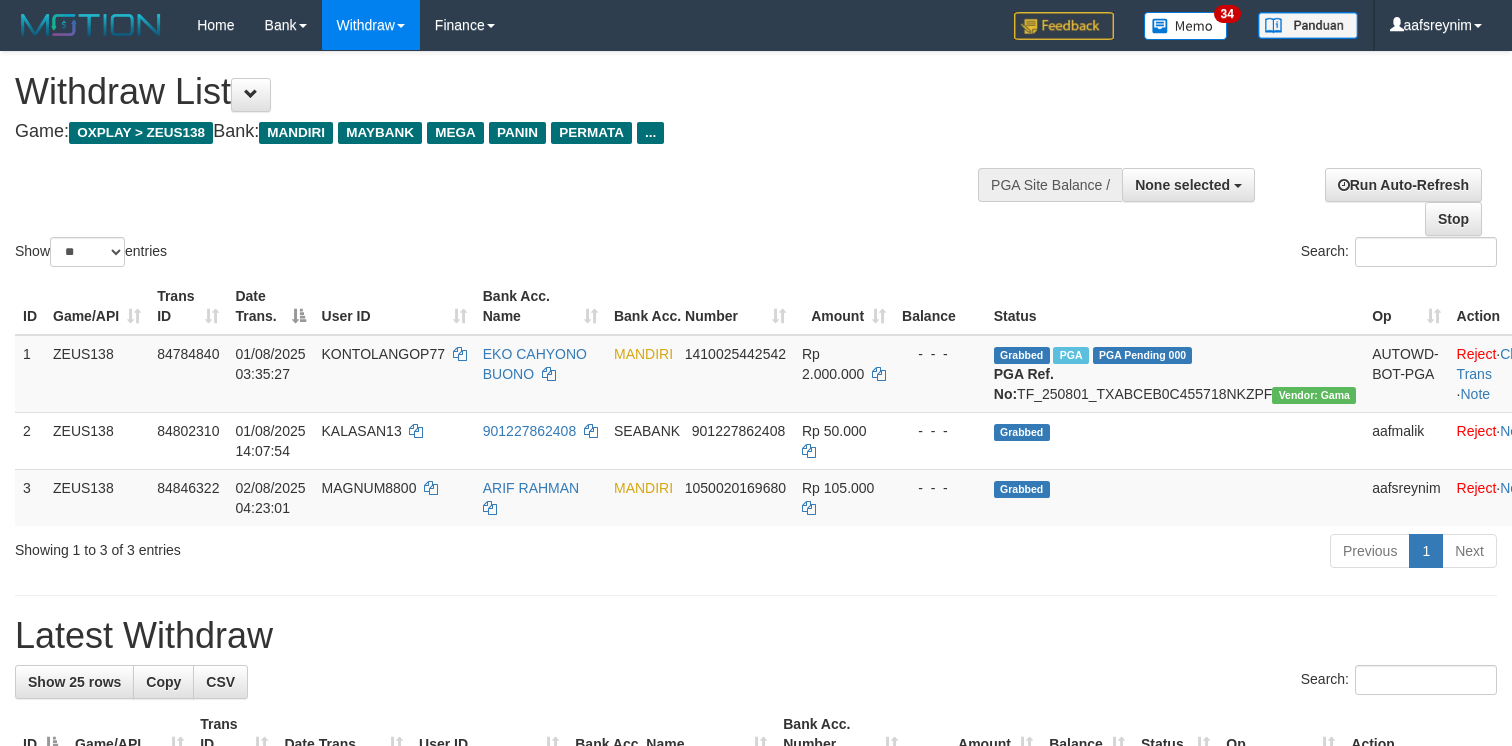select 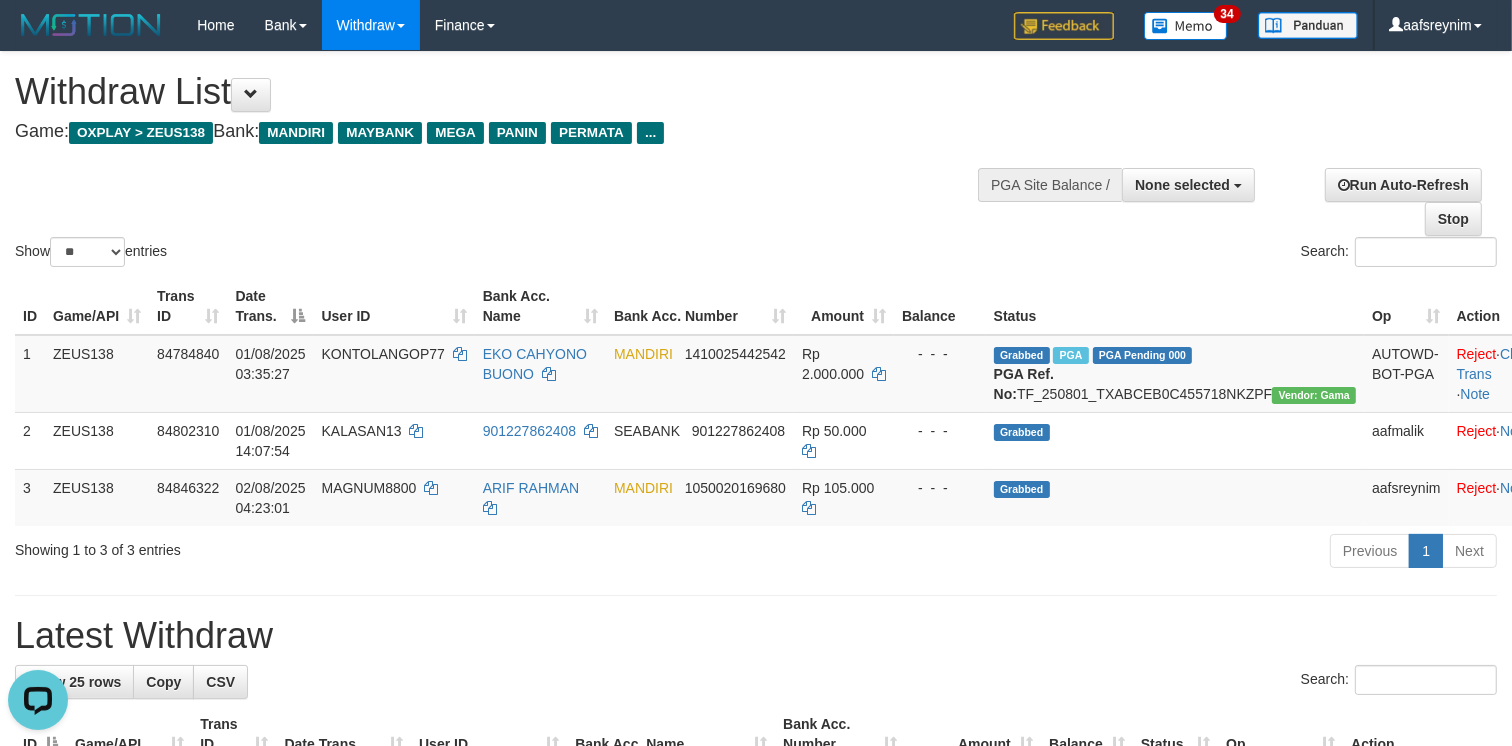 scroll, scrollTop: 0, scrollLeft: 0, axis: both 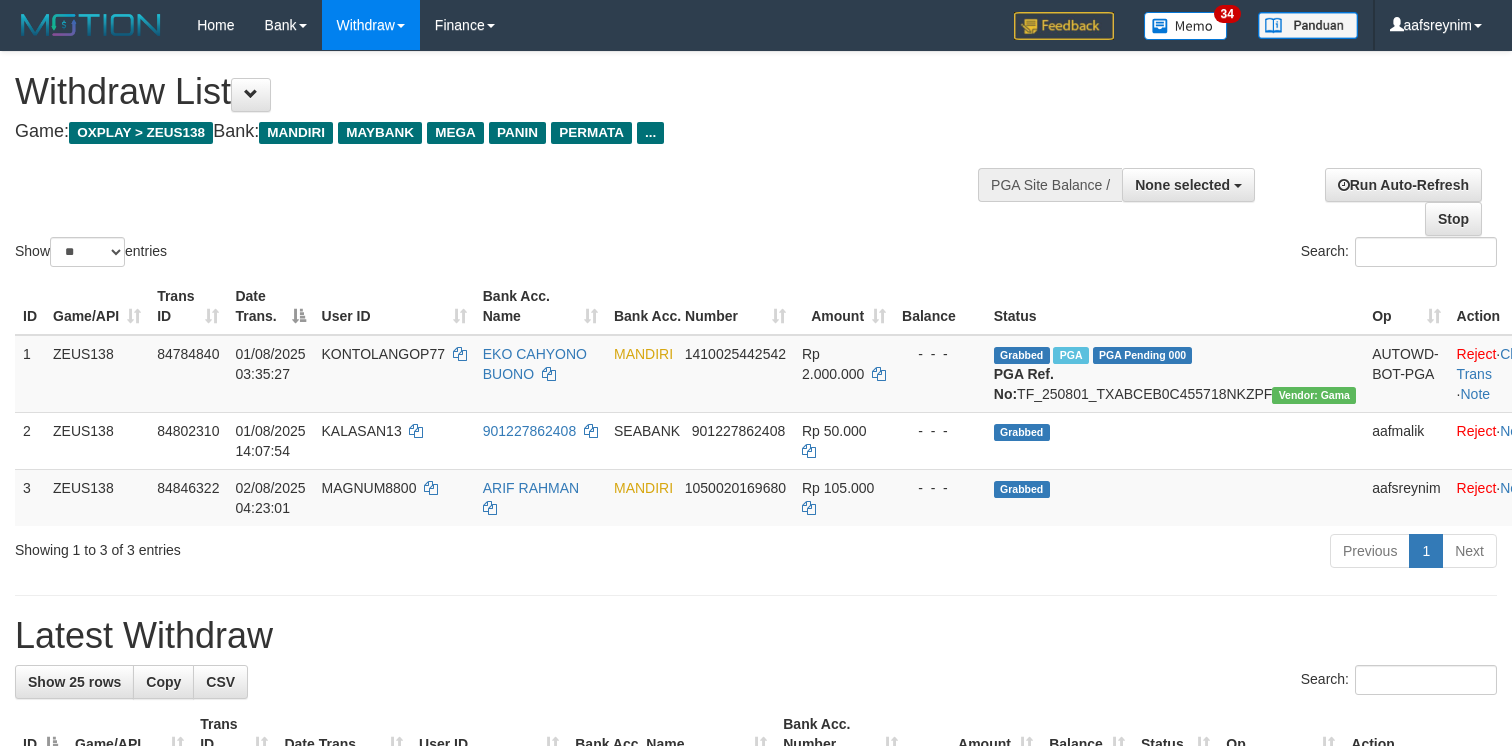 select 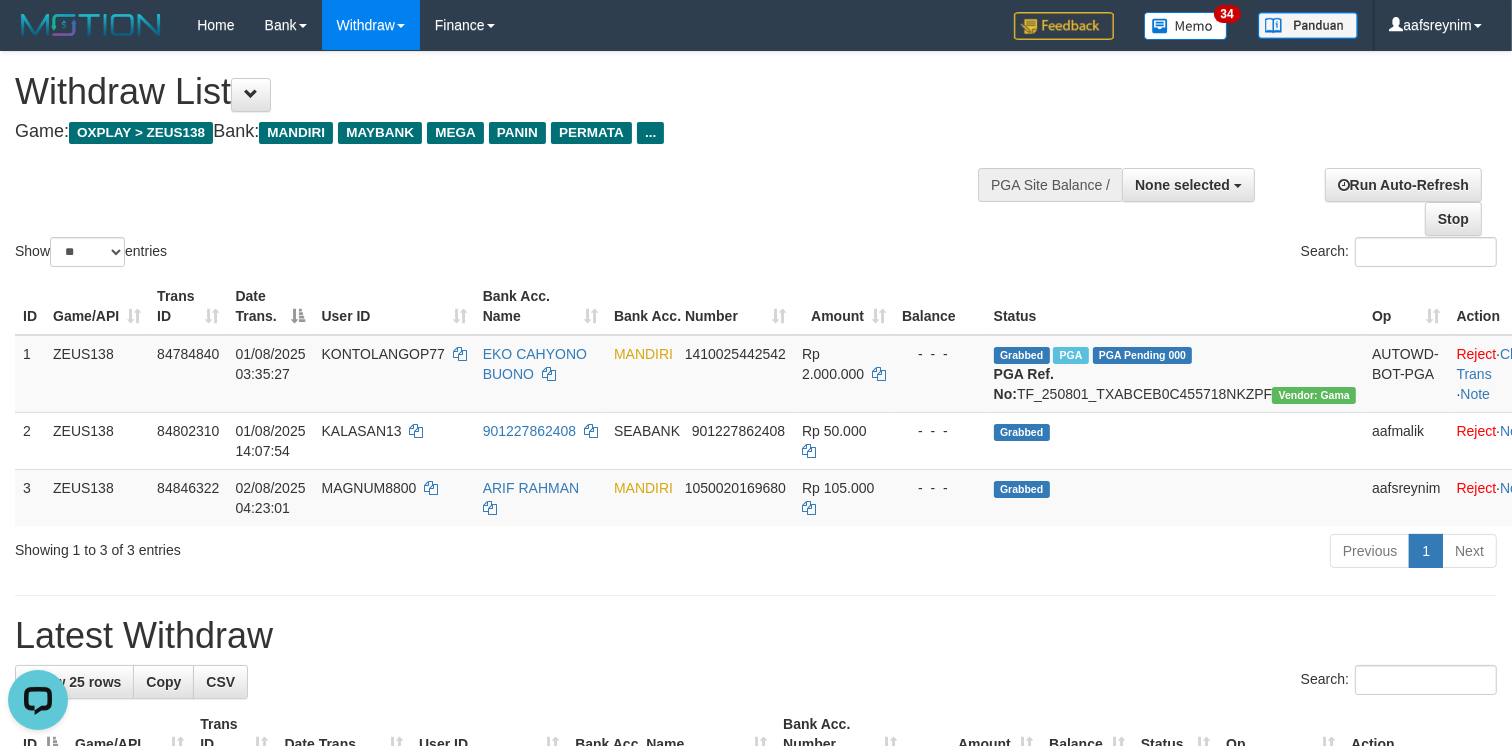 scroll, scrollTop: 0, scrollLeft: 0, axis: both 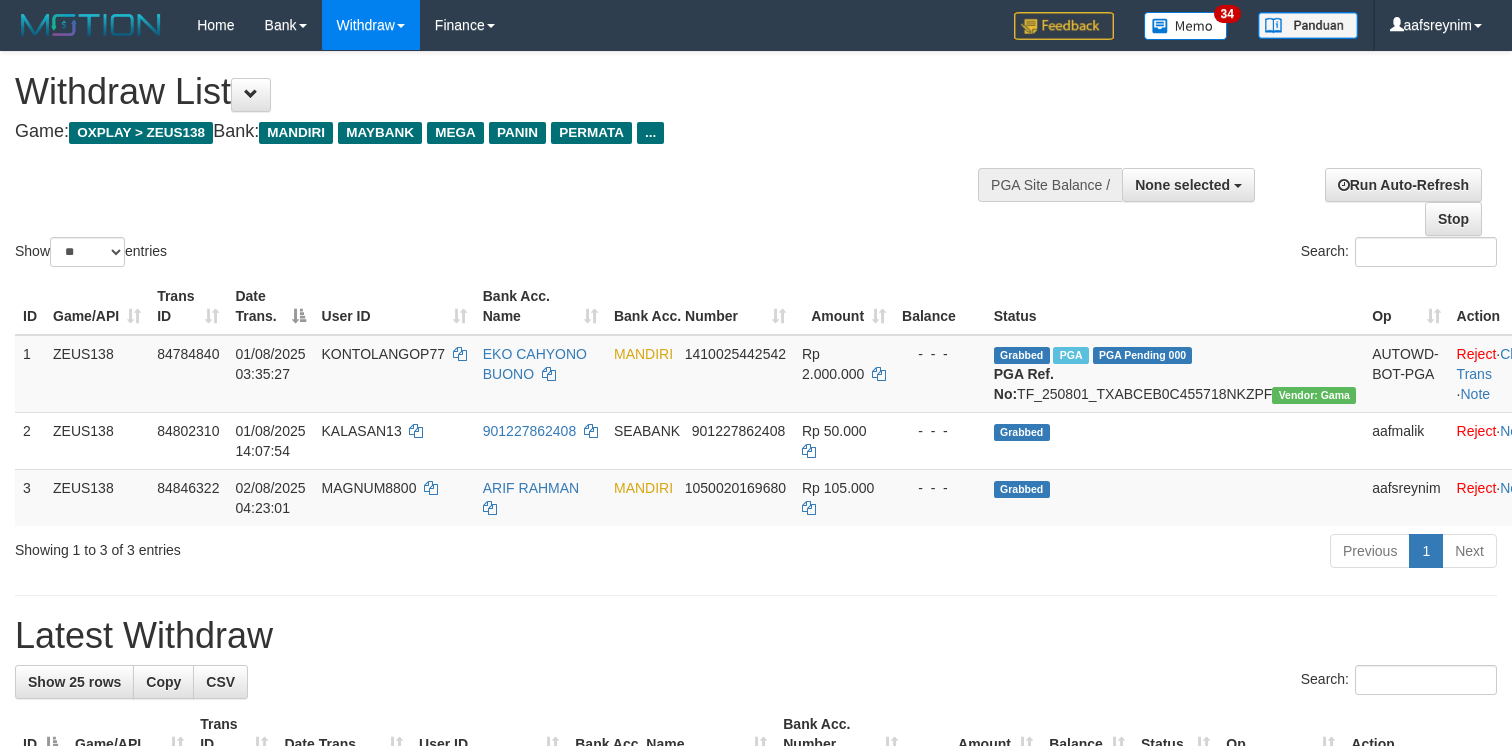 select 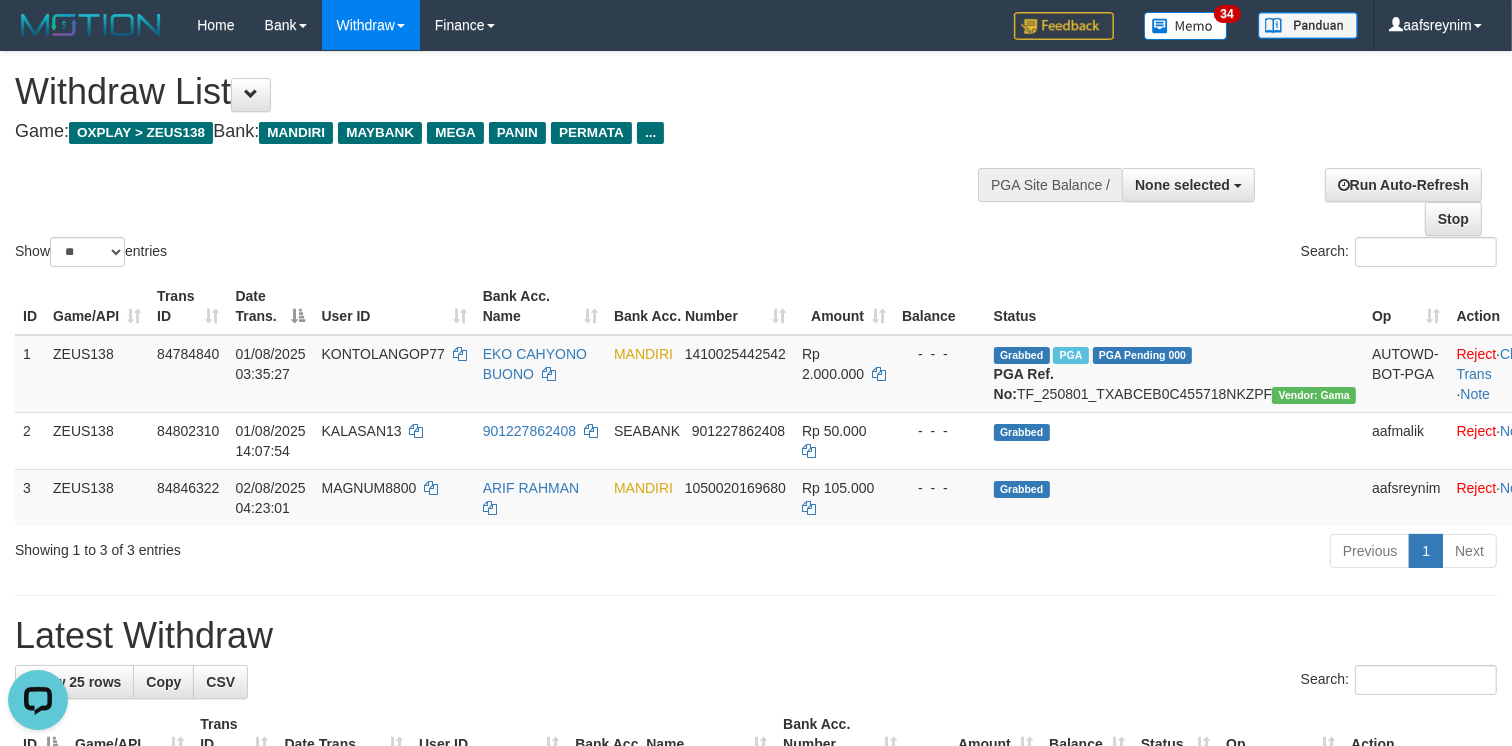 scroll, scrollTop: 0, scrollLeft: 0, axis: both 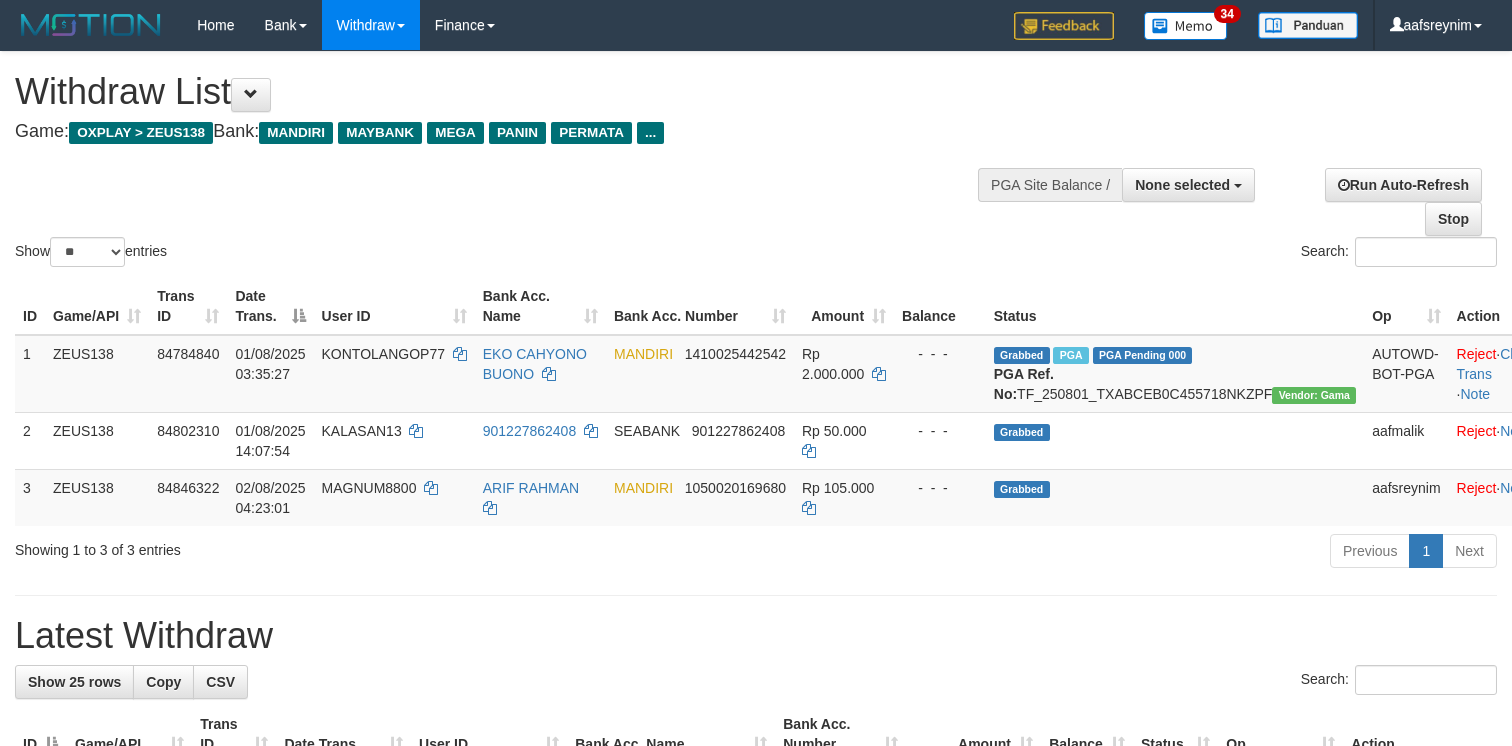 select 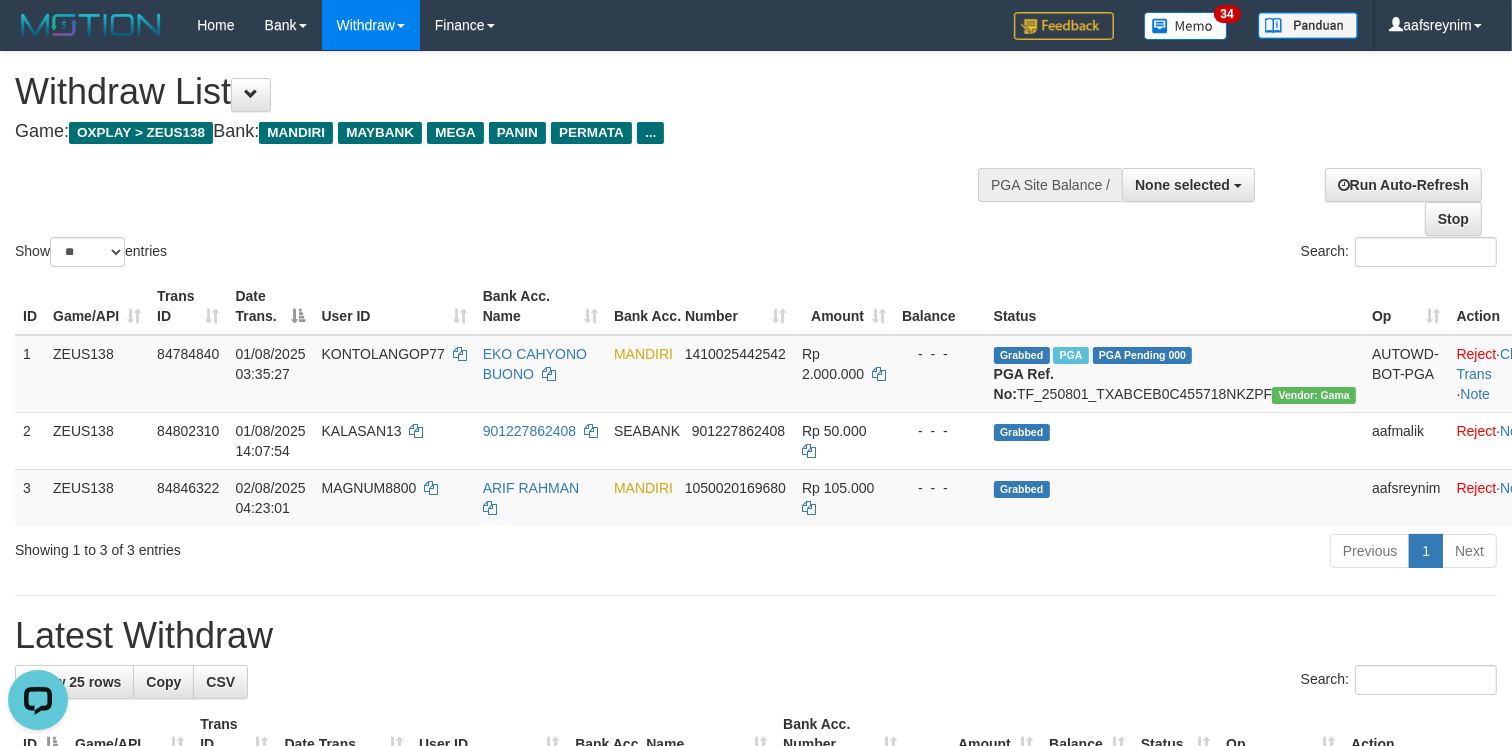 scroll, scrollTop: 0, scrollLeft: 0, axis: both 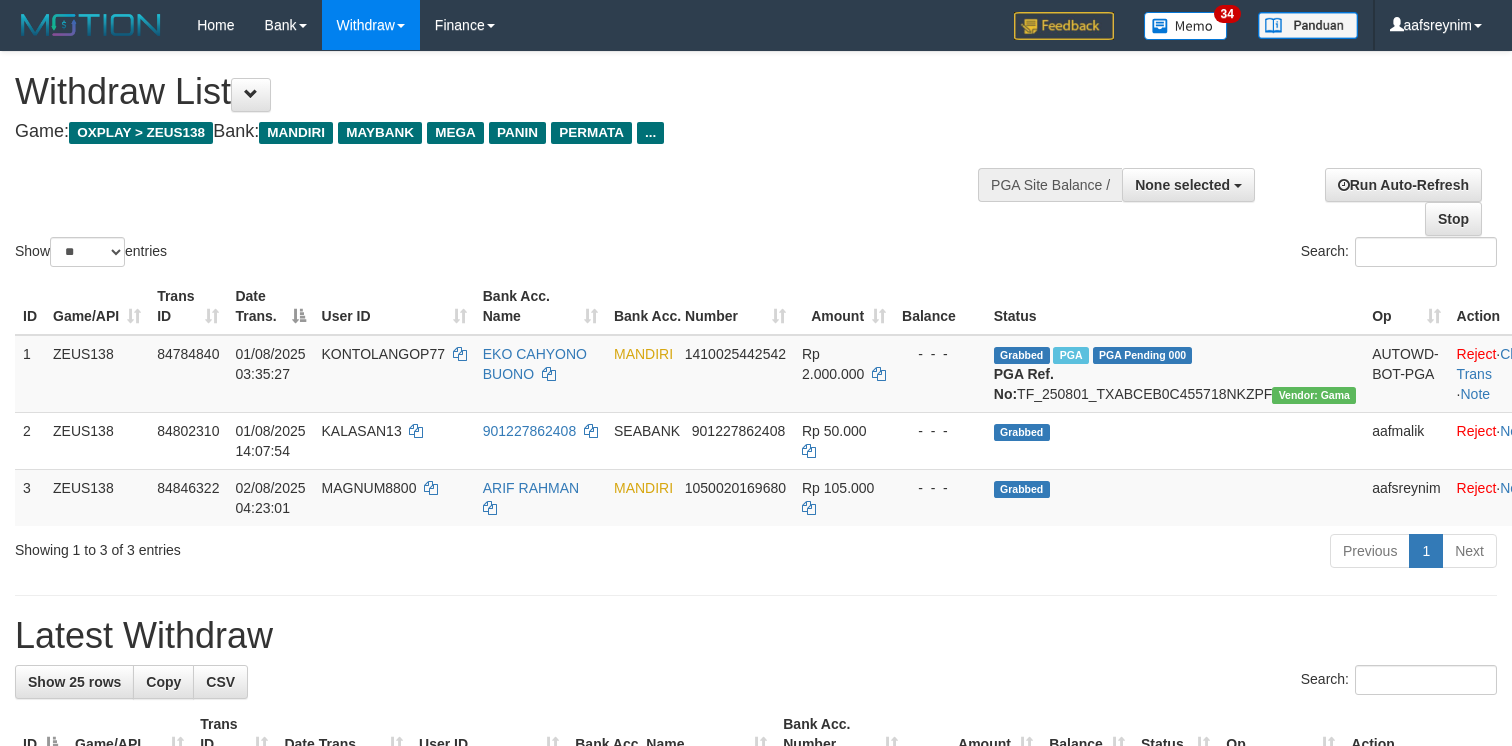 select 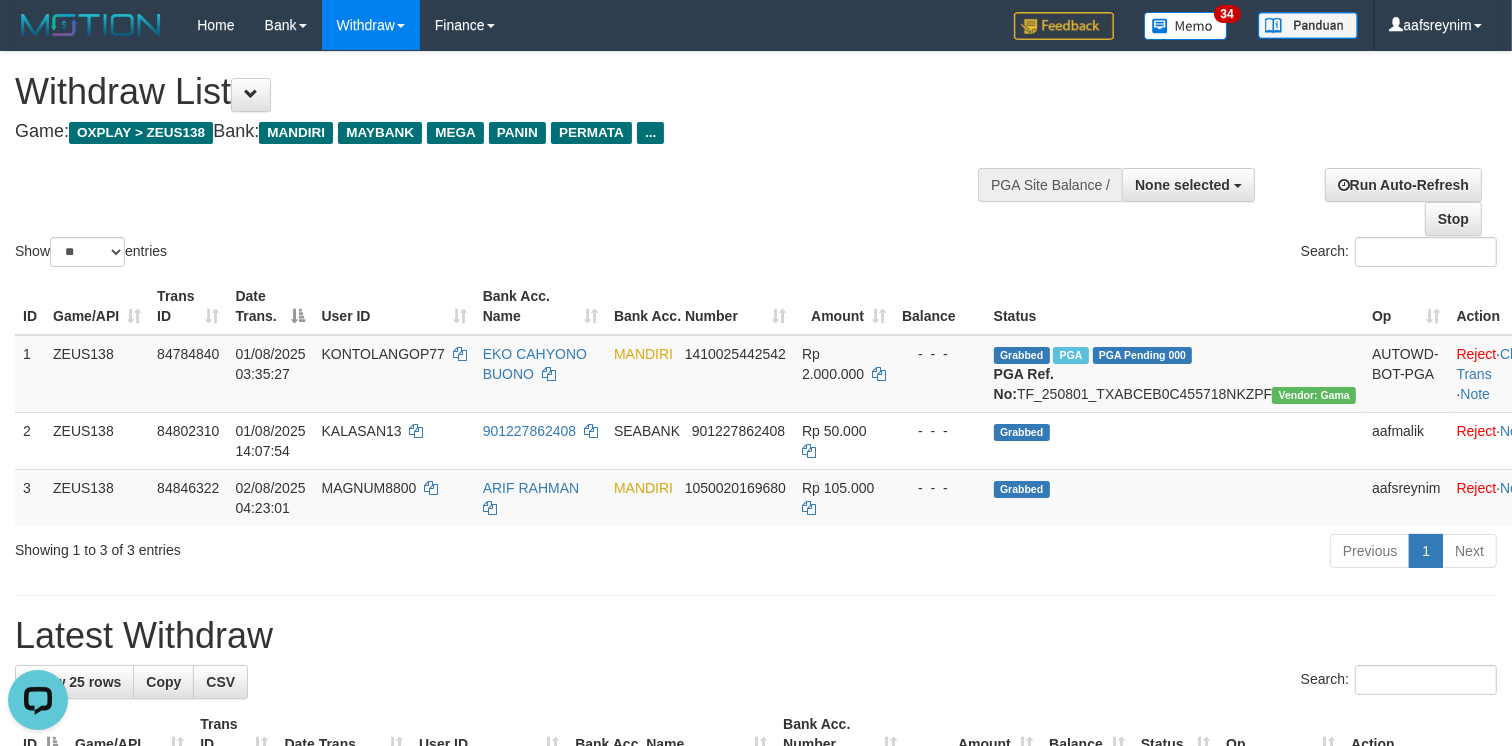 scroll, scrollTop: 0, scrollLeft: 0, axis: both 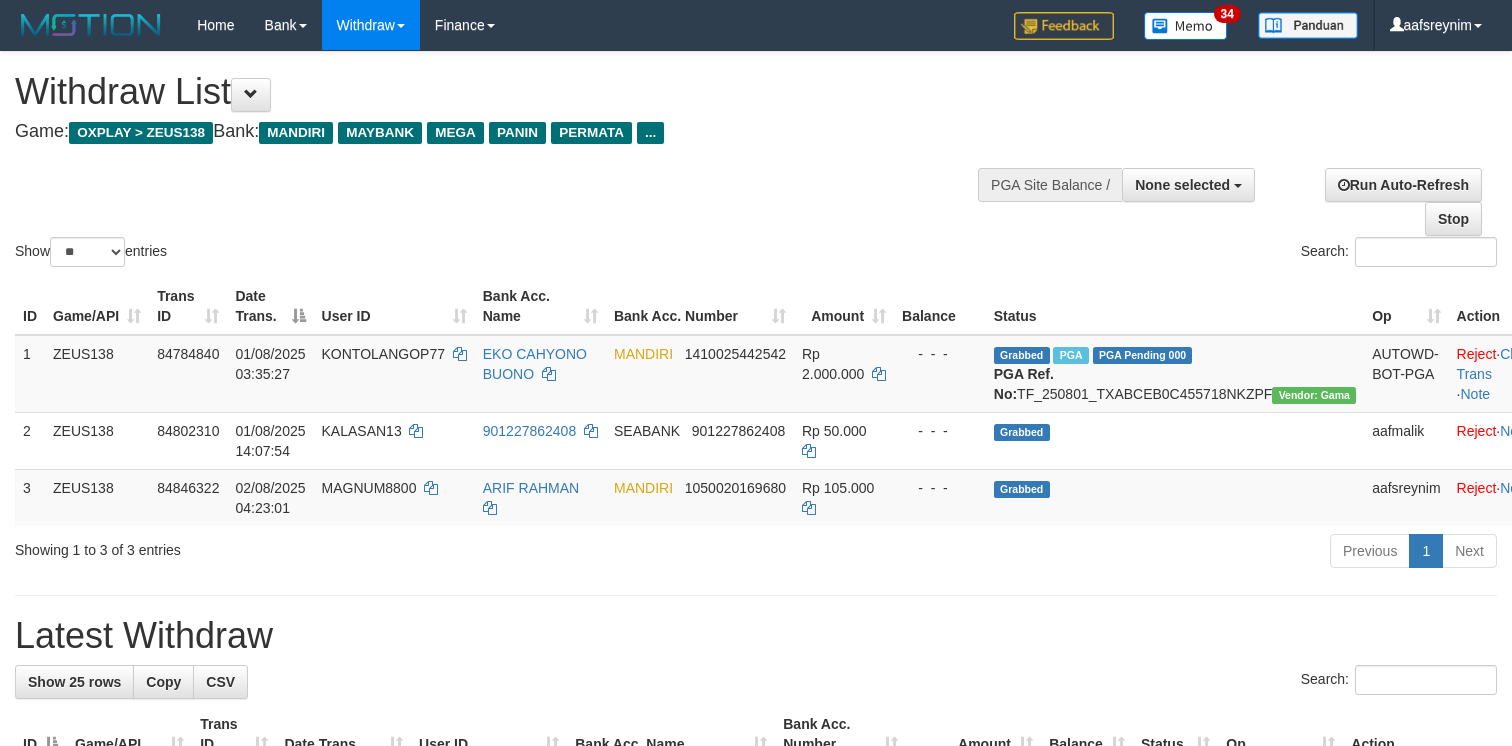 select 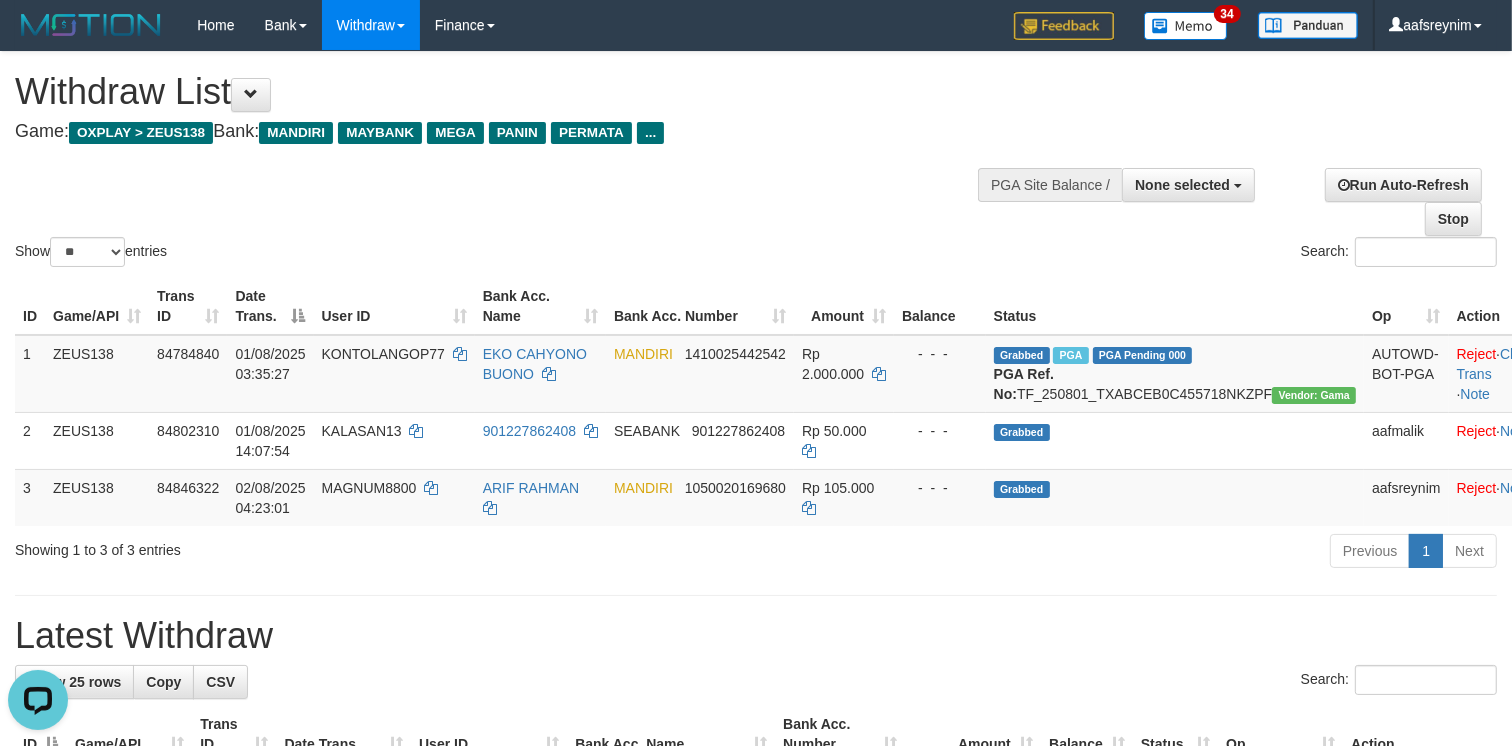 scroll, scrollTop: 0, scrollLeft: 0, axis: both 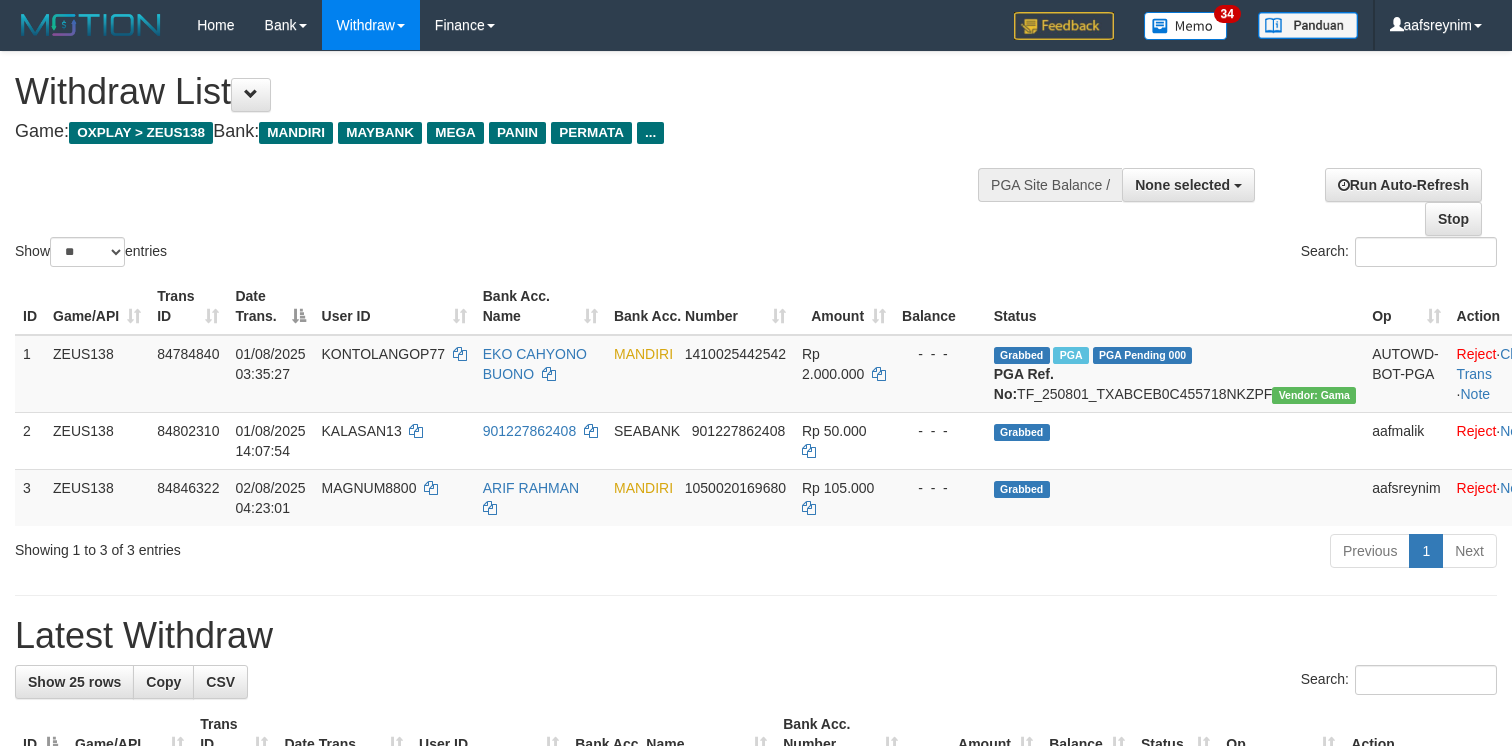 select 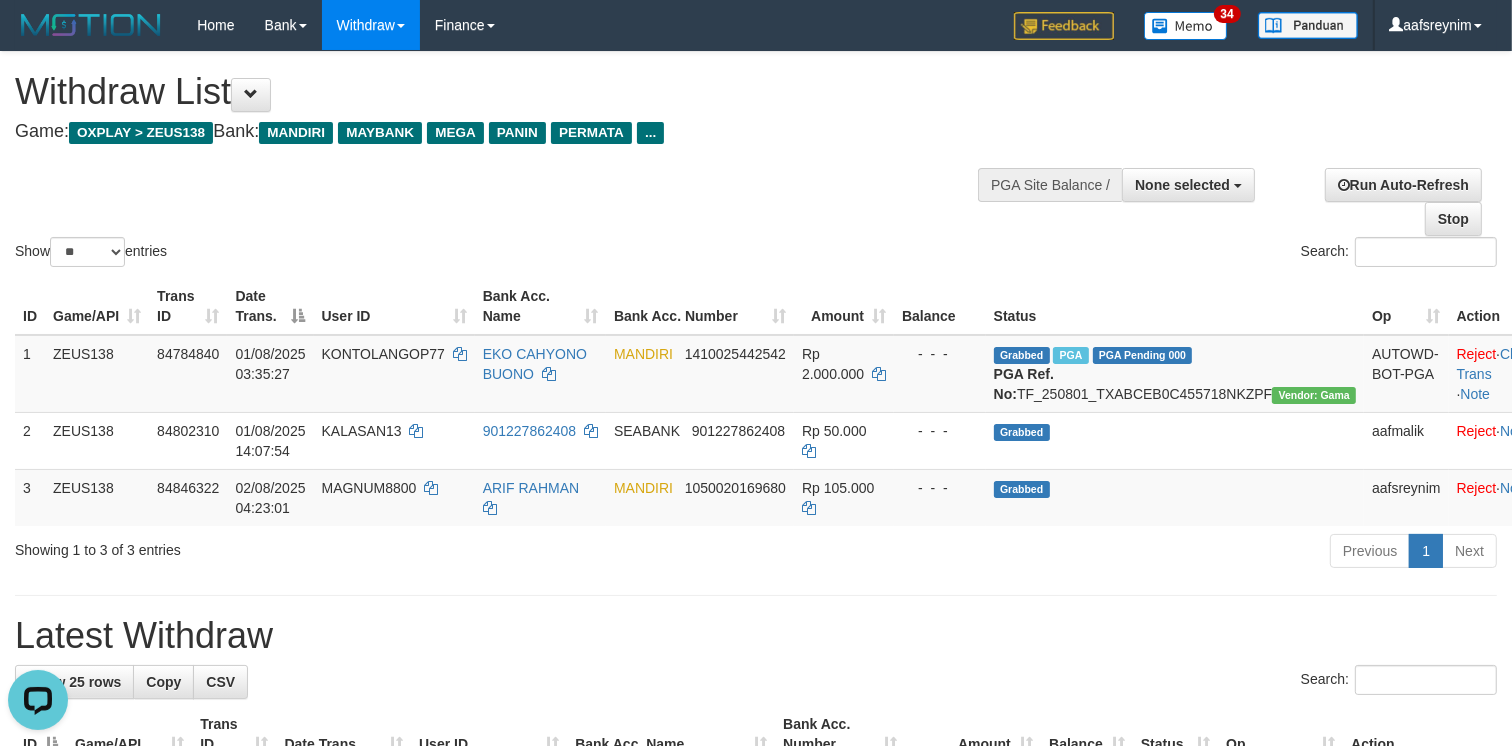 scroll, scrollTop: 0, scrollLeft: 0, axis: both 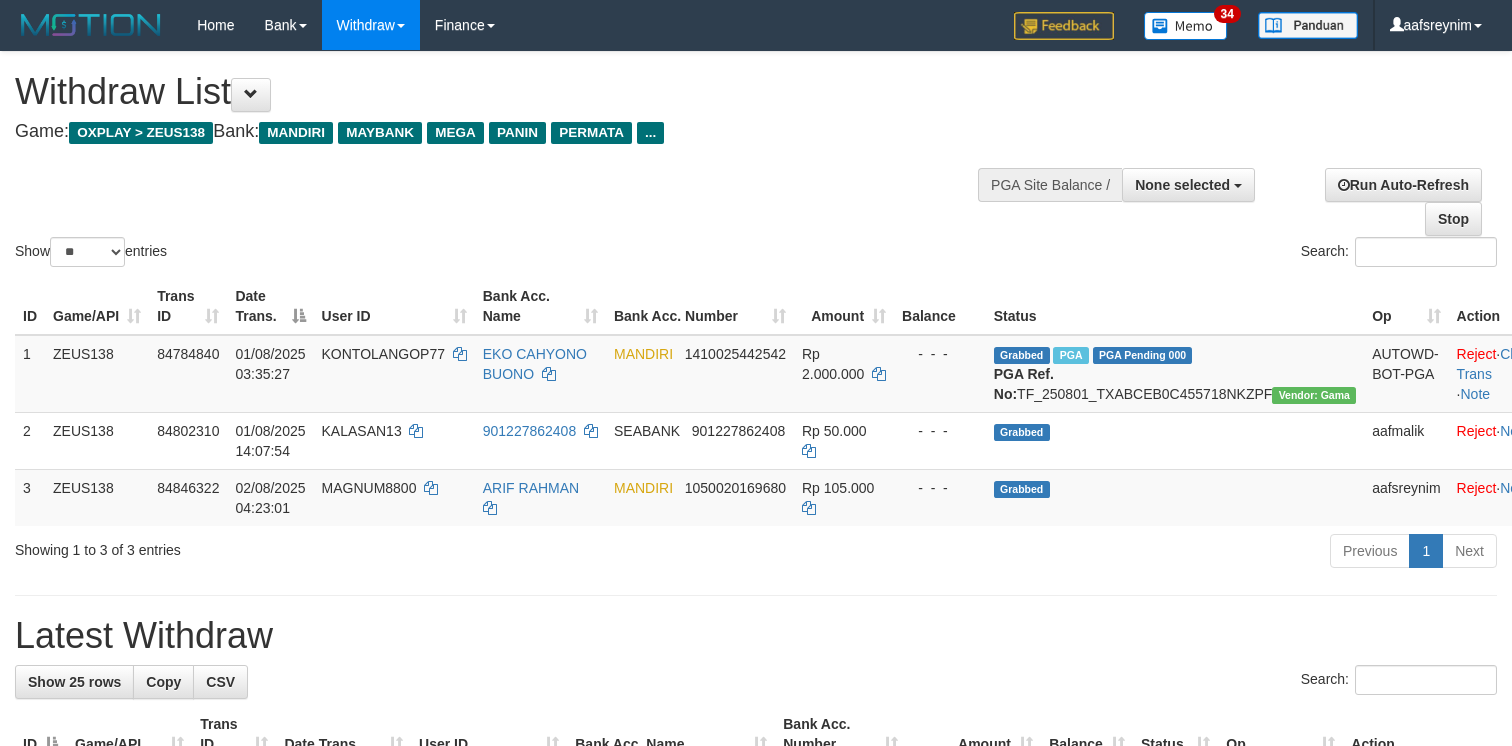 select 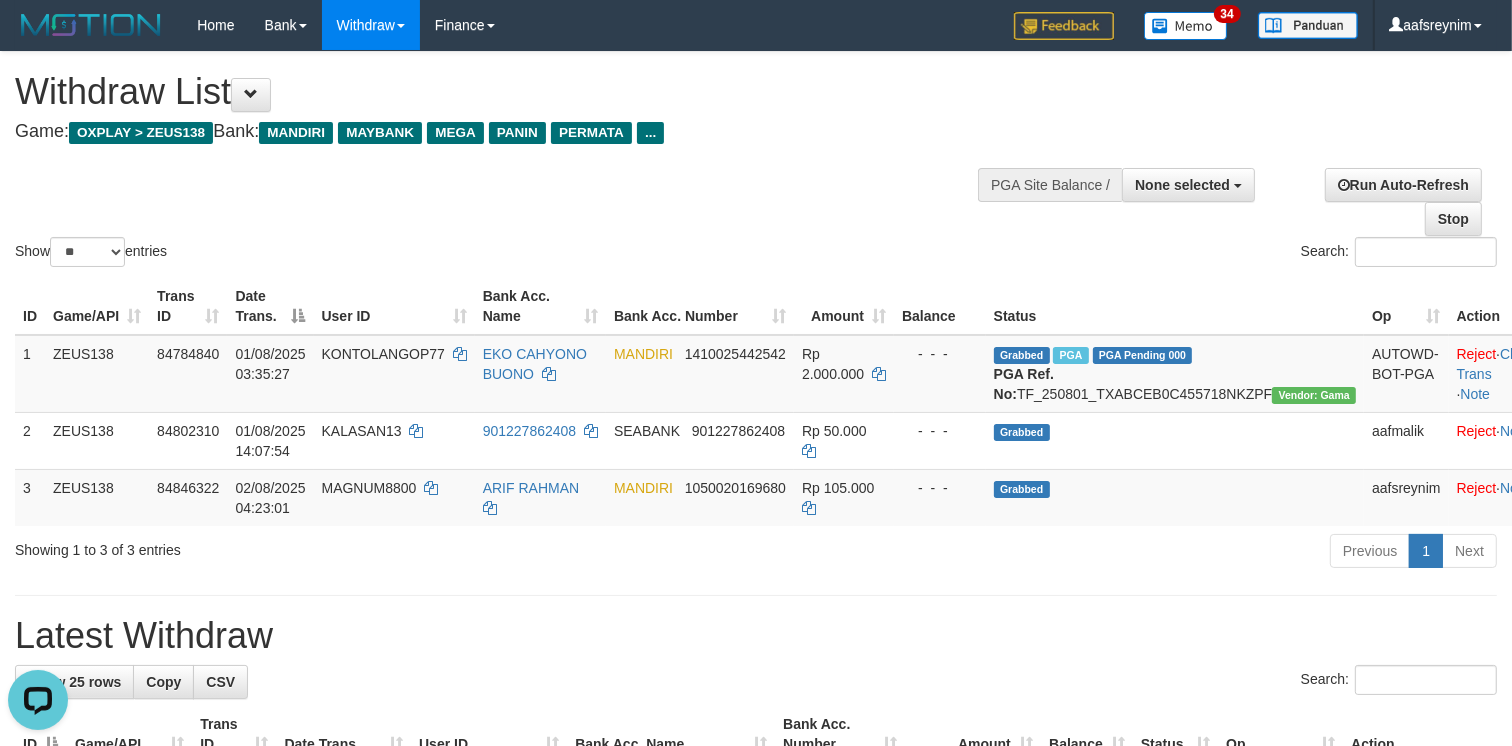scroll, scrollTop: 0, scrollLeft: 0, axis: both 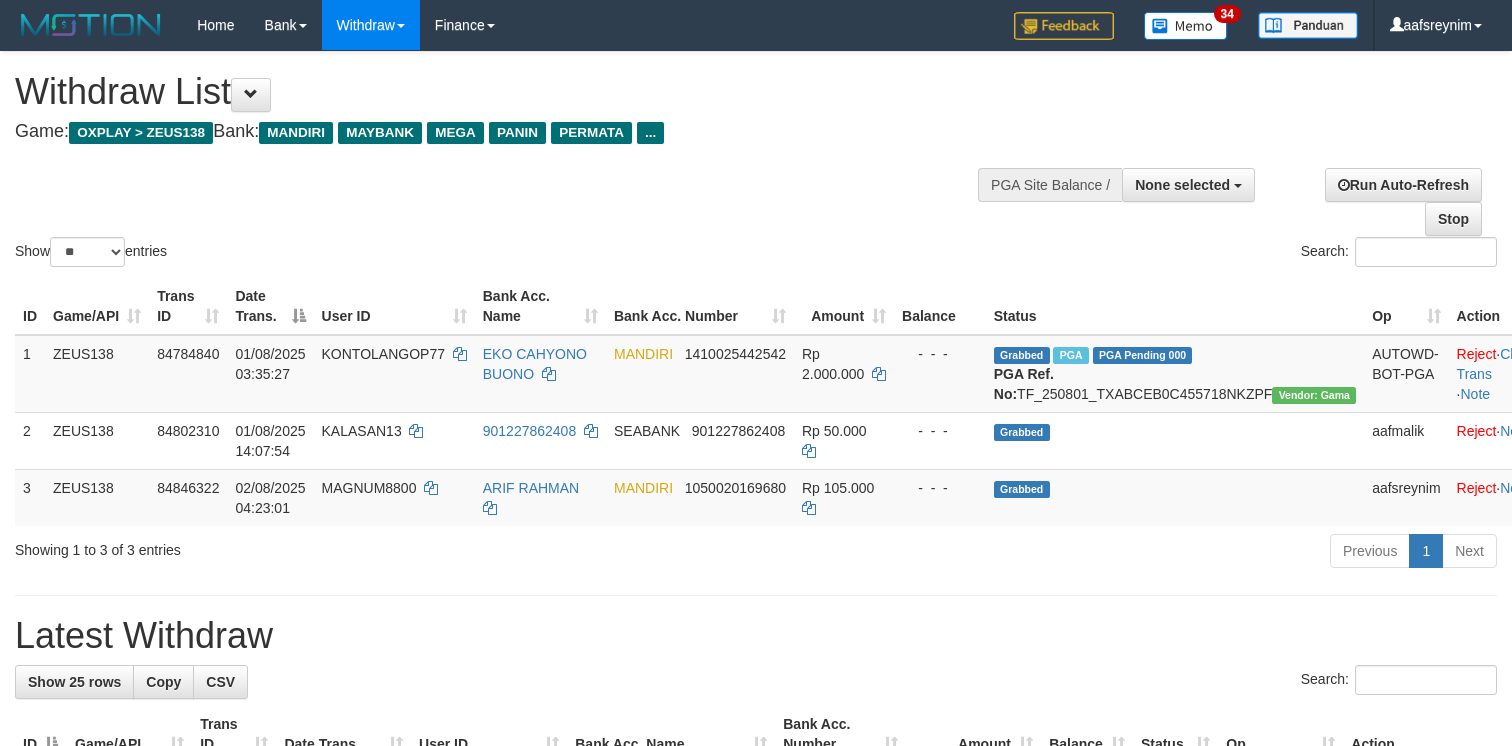 select 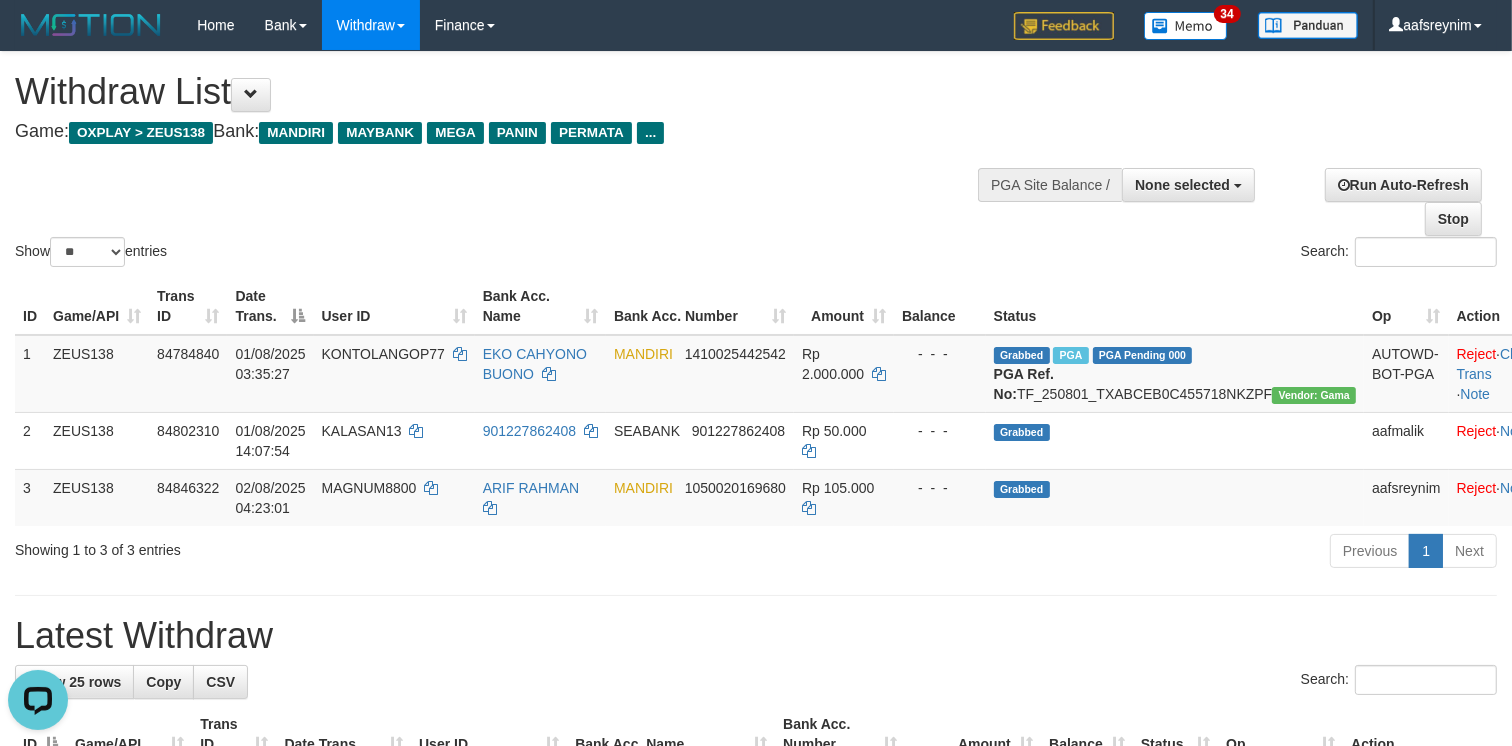 scroll, scrollTop: 0, scrollLeft: 0, axis: both 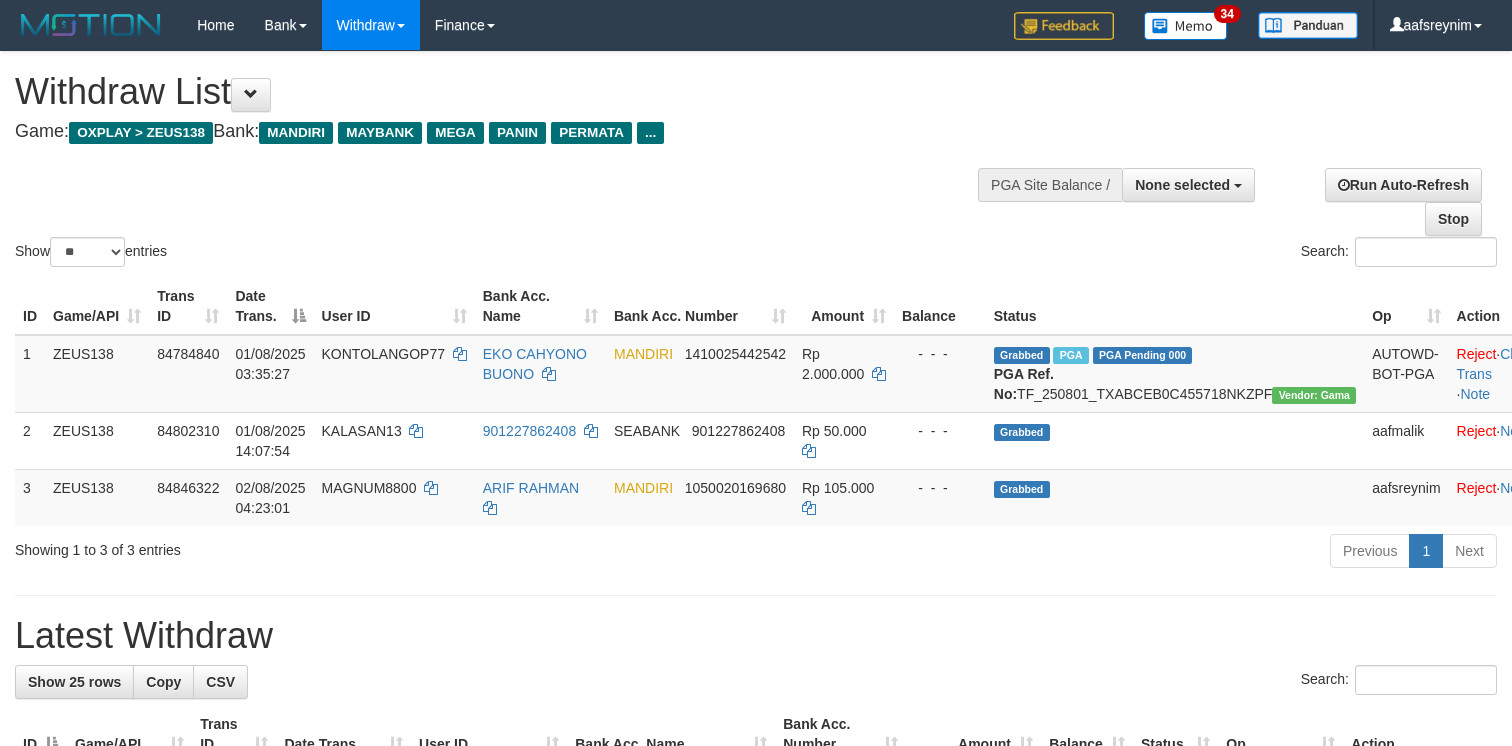select 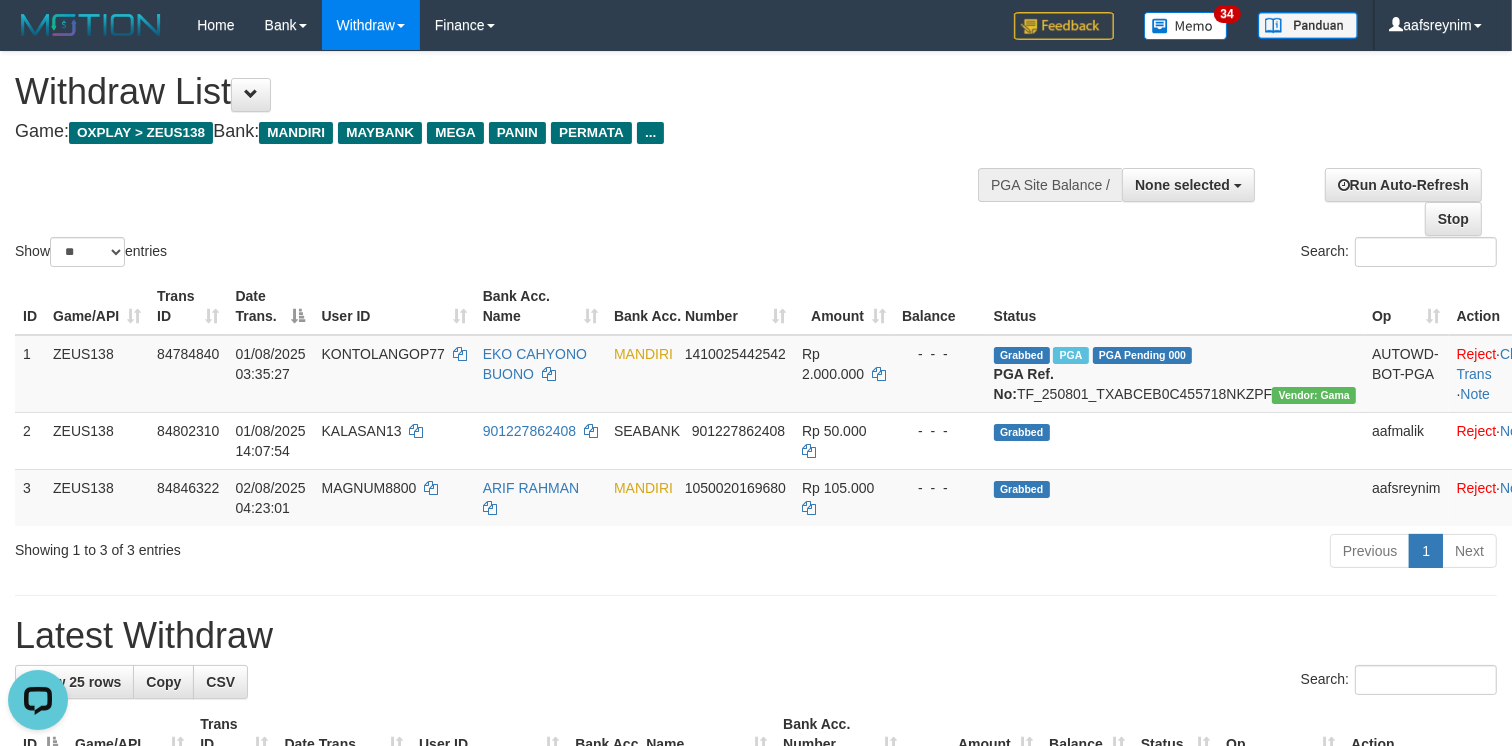 scroll, scrollTop: 0, scrollLeft: 0, axis: both 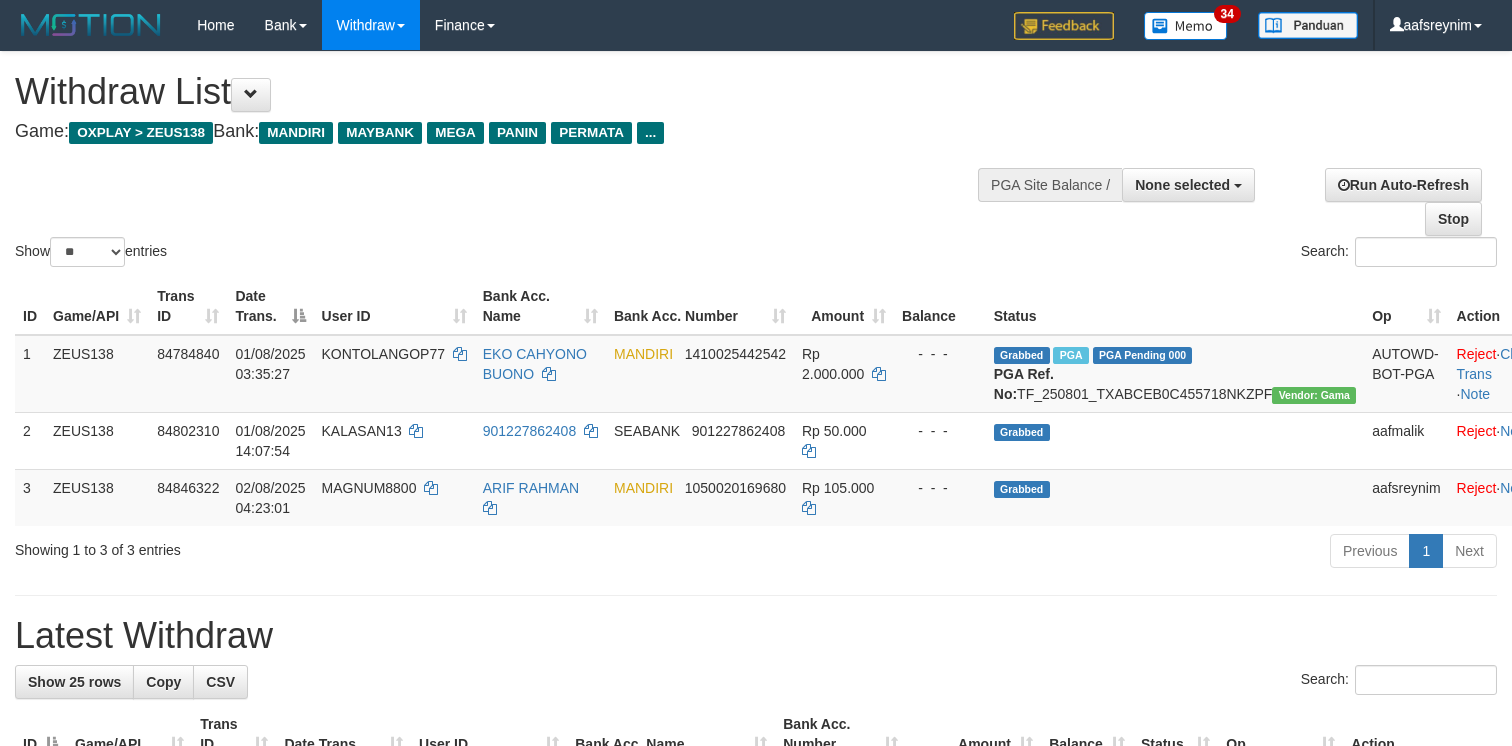 select 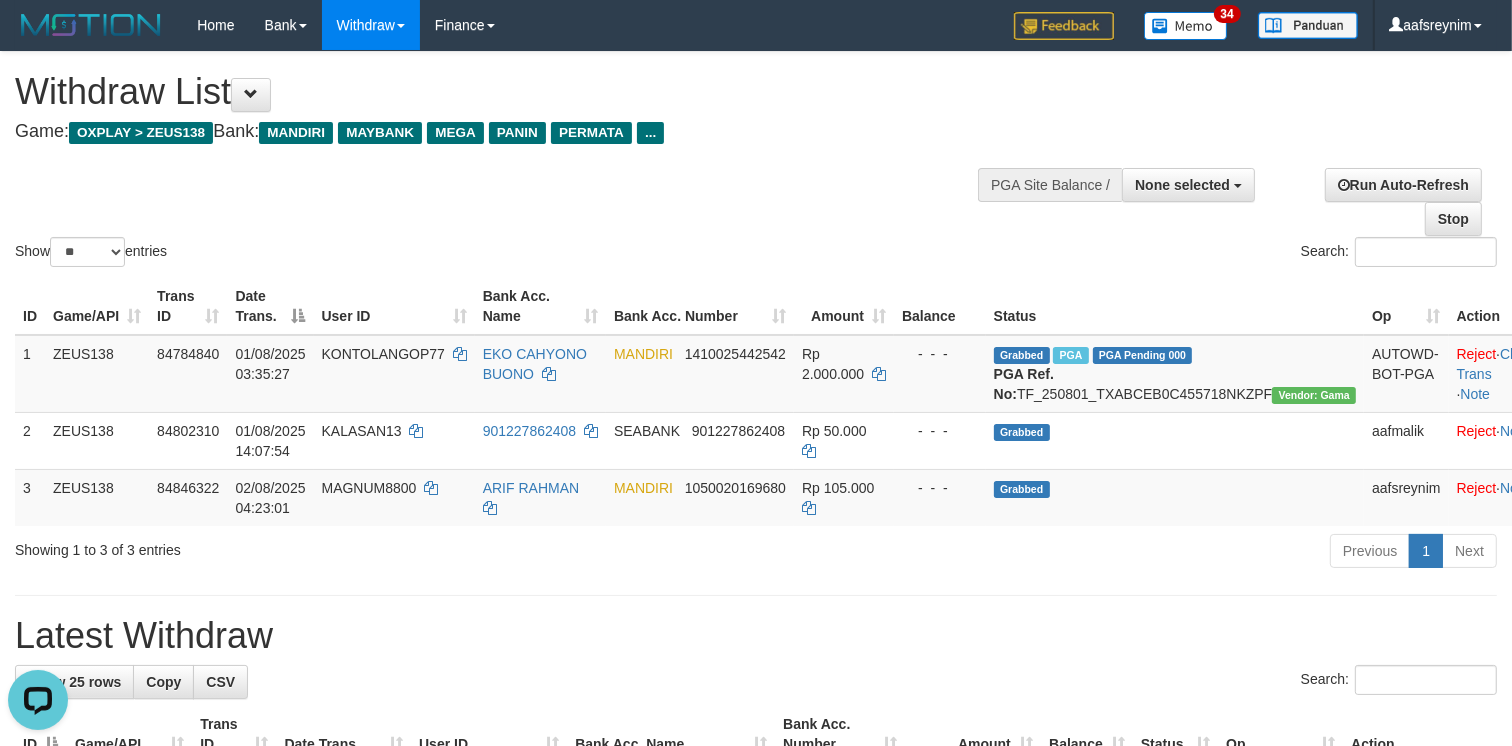 scroll, scrollTop: 0, scrollLeft: 0, axis: both 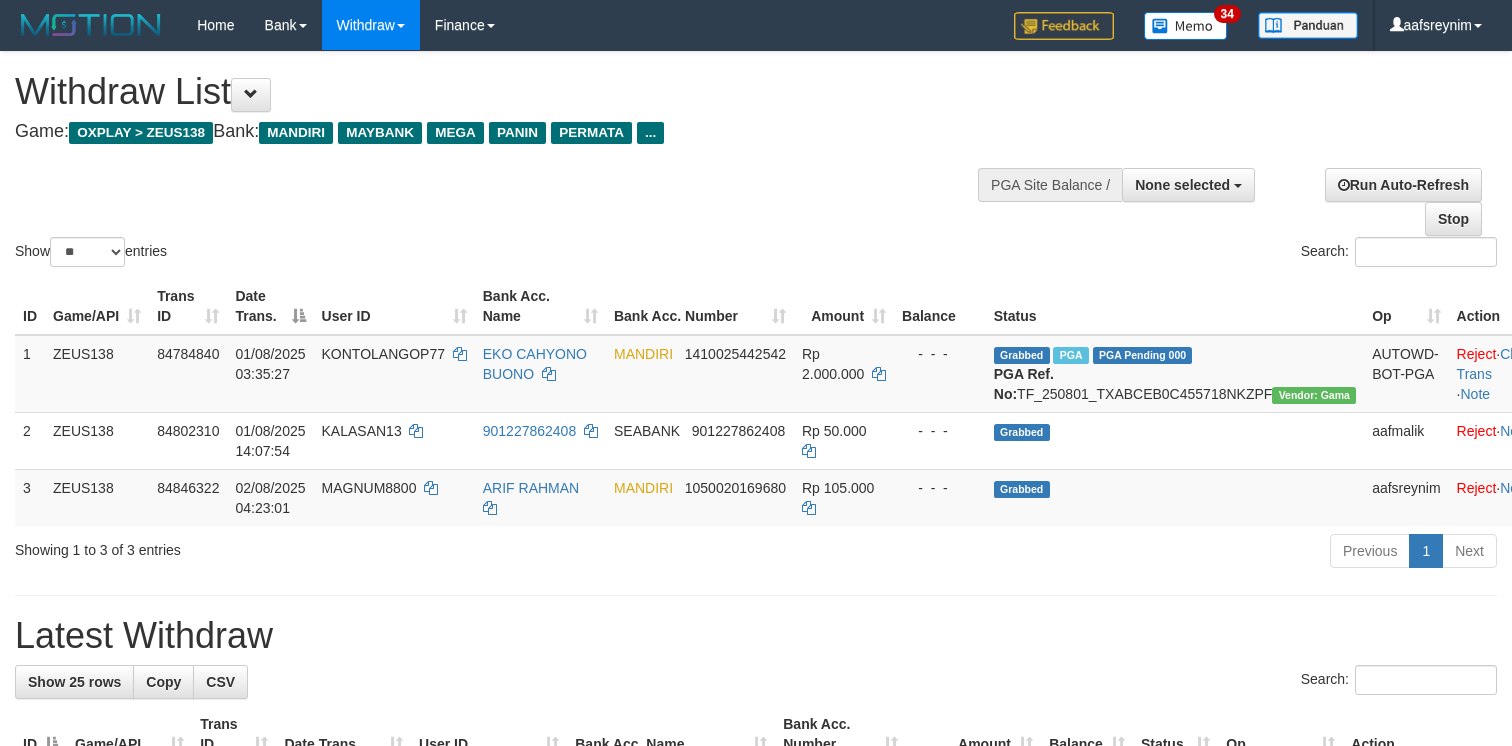 select 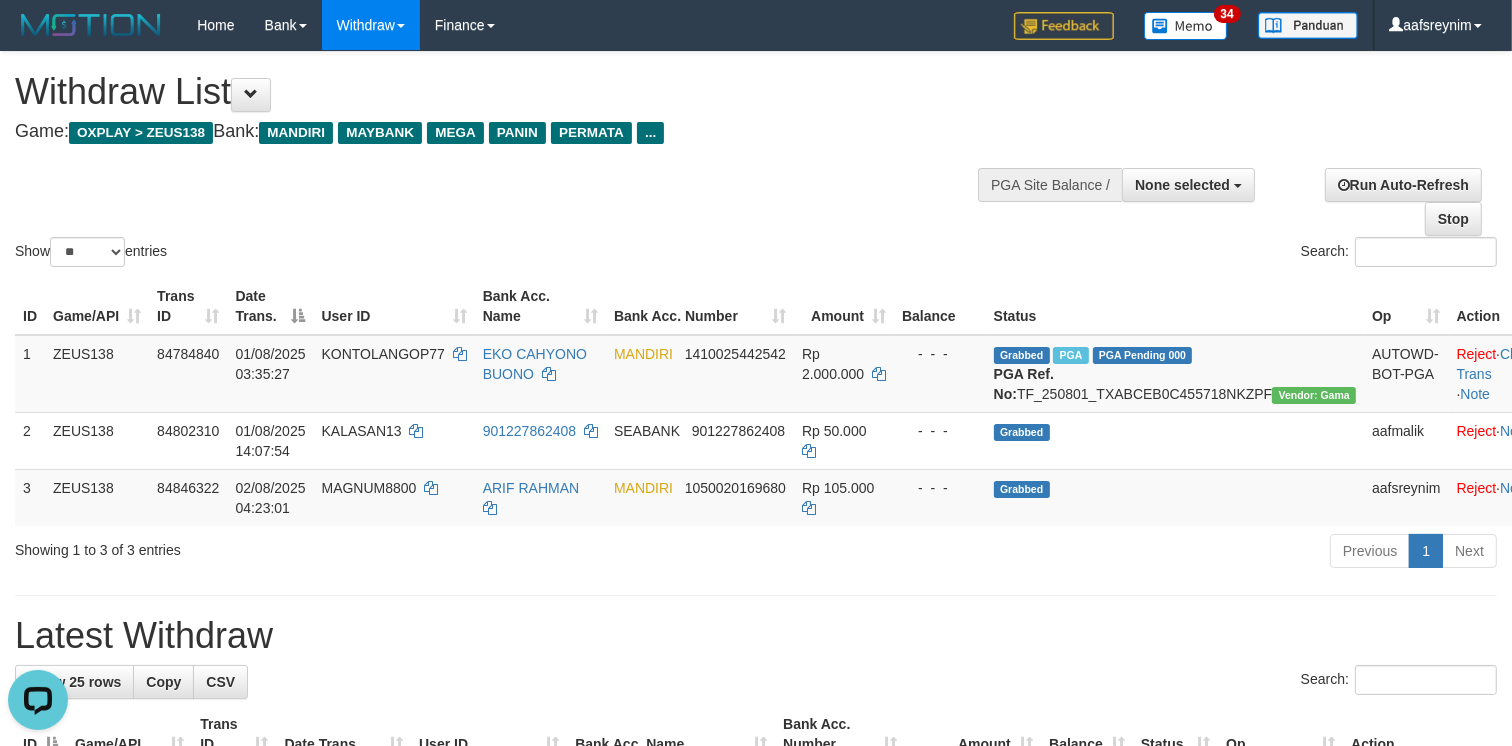 scroll, scrollTop: 0, scrollLeft: 0, axis: both 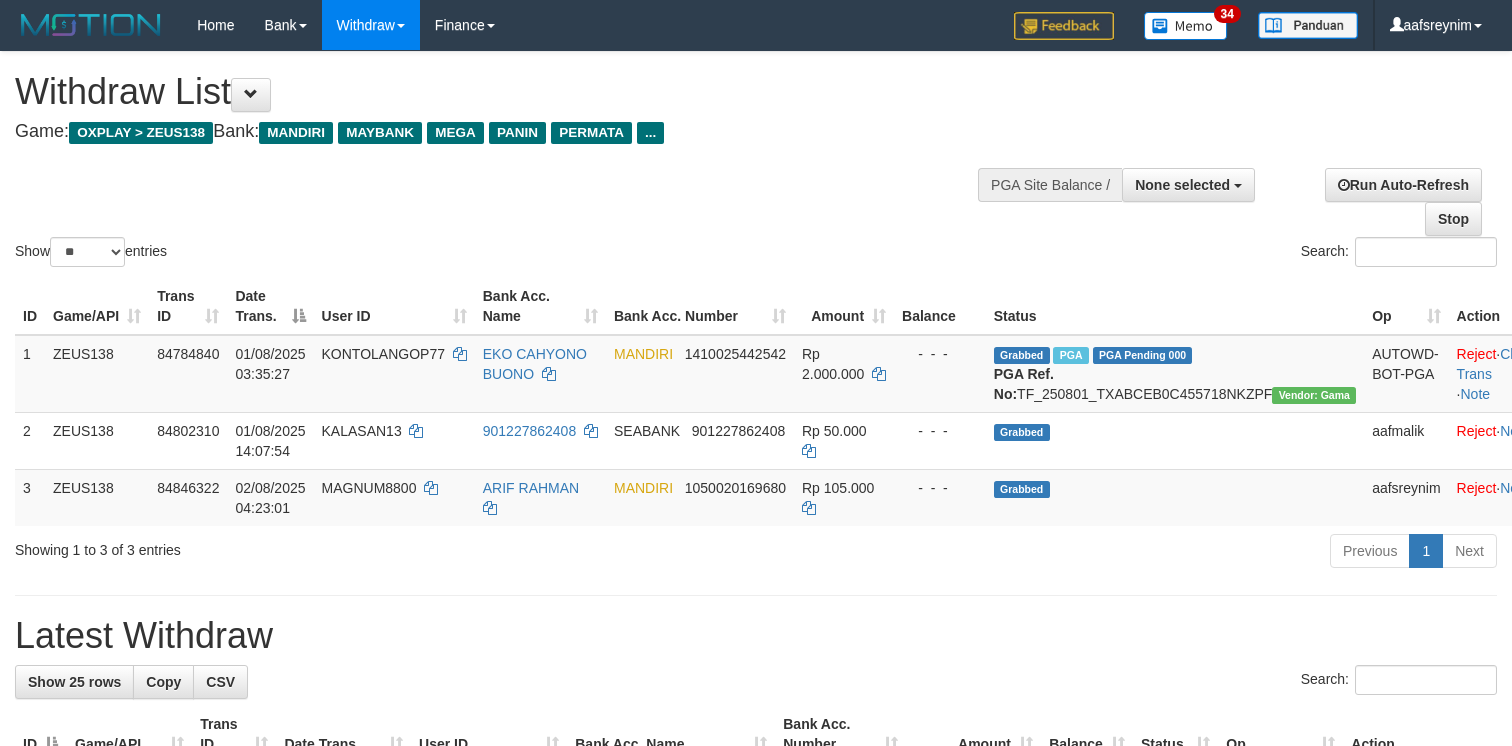 select 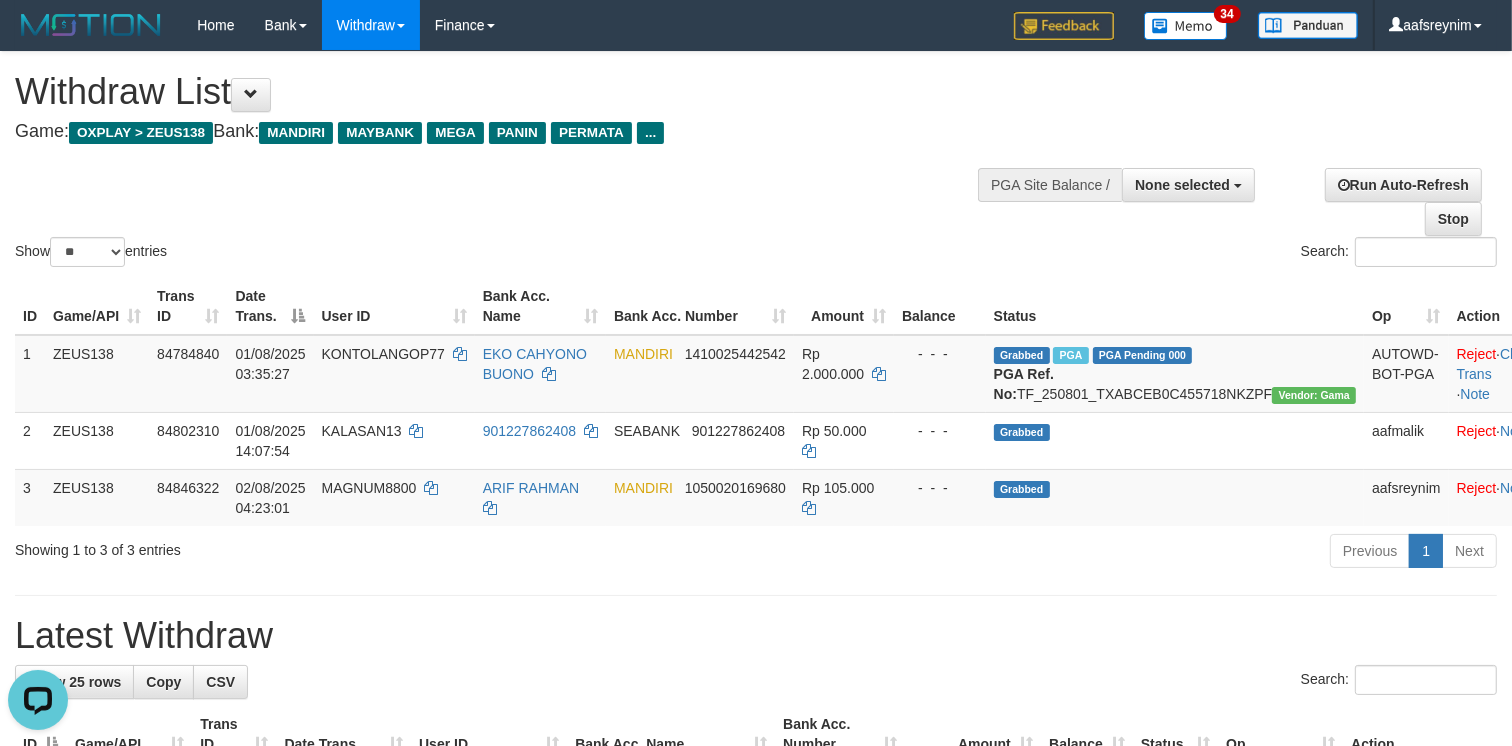 scroll, scrollTop: 0, scrollLeft: 0, axis: both 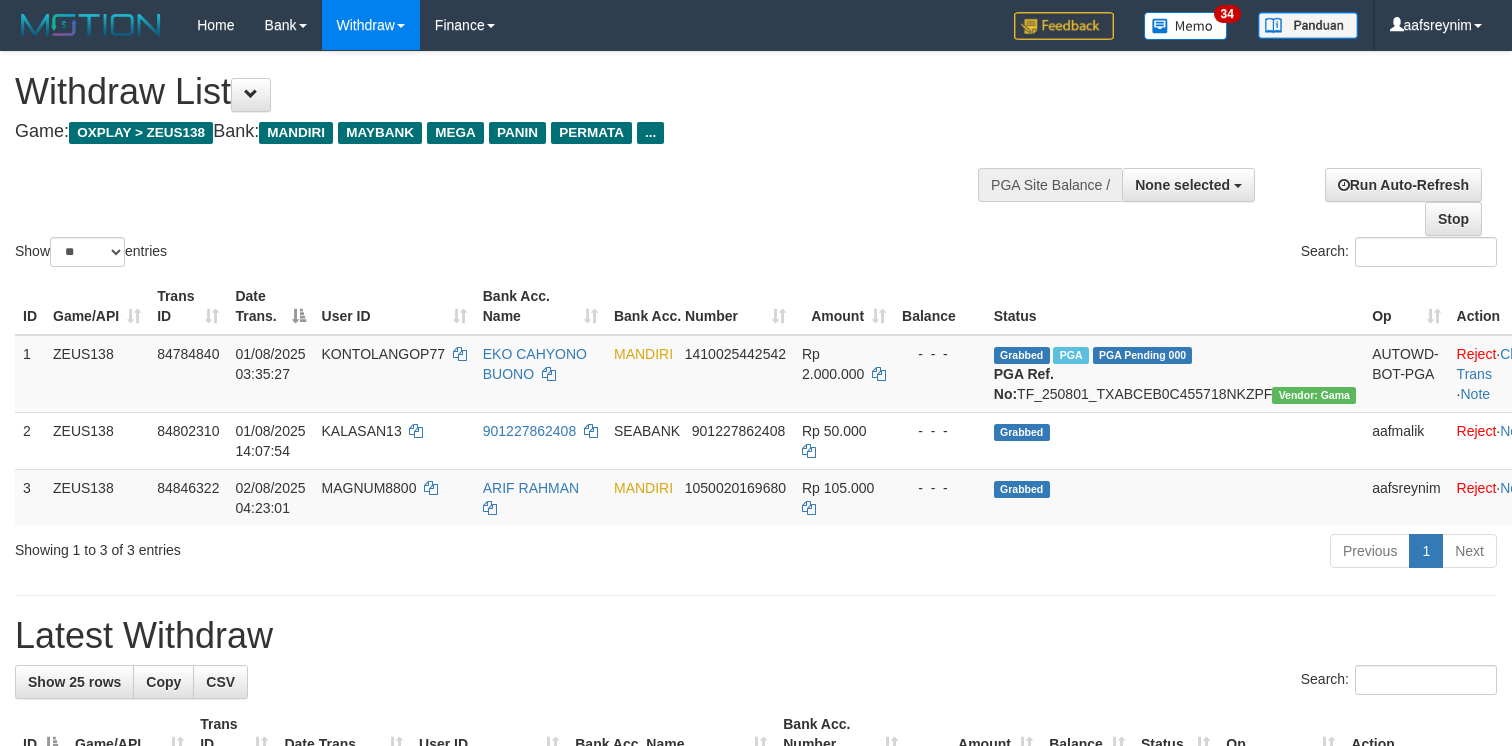 select 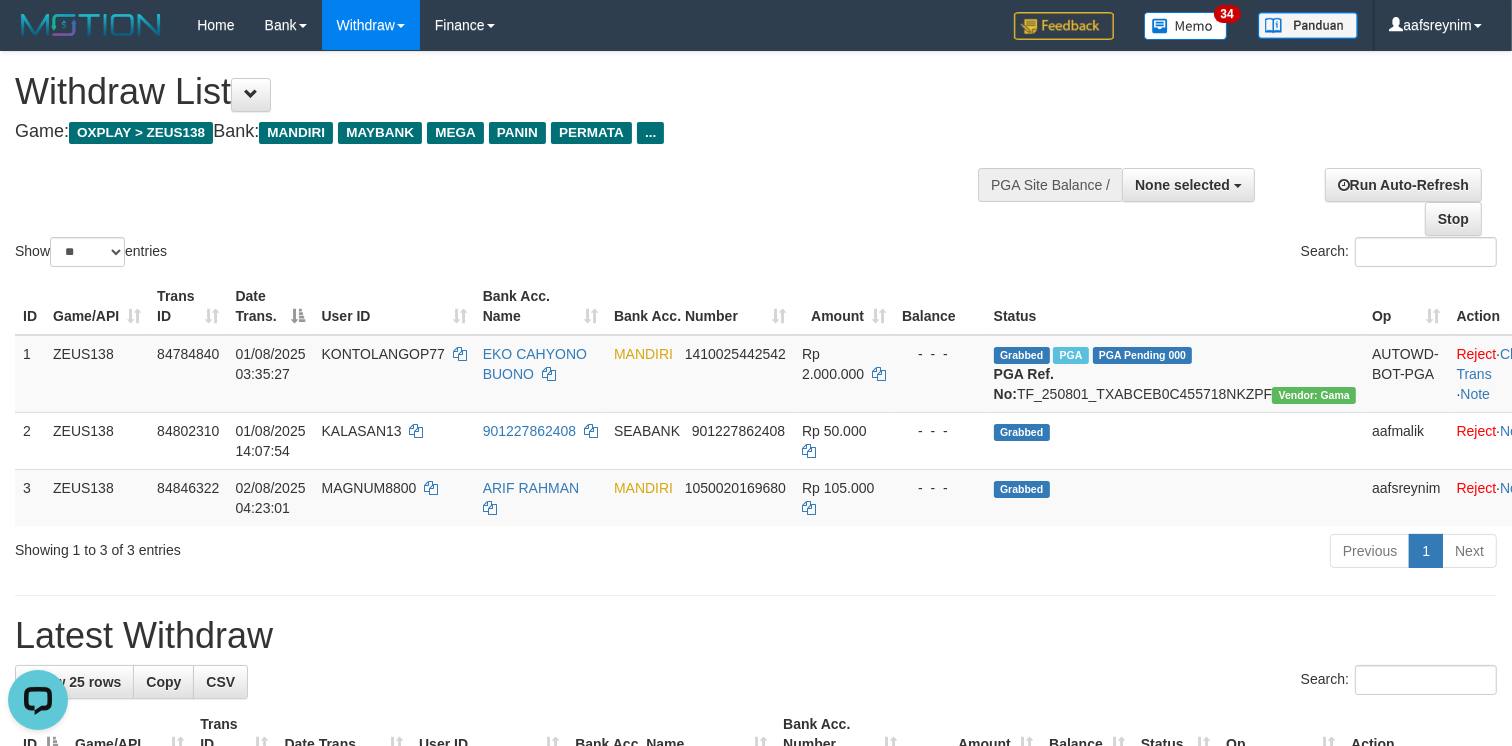 scroll, scrollTop: 0, scrollLeft: 0, axis: both 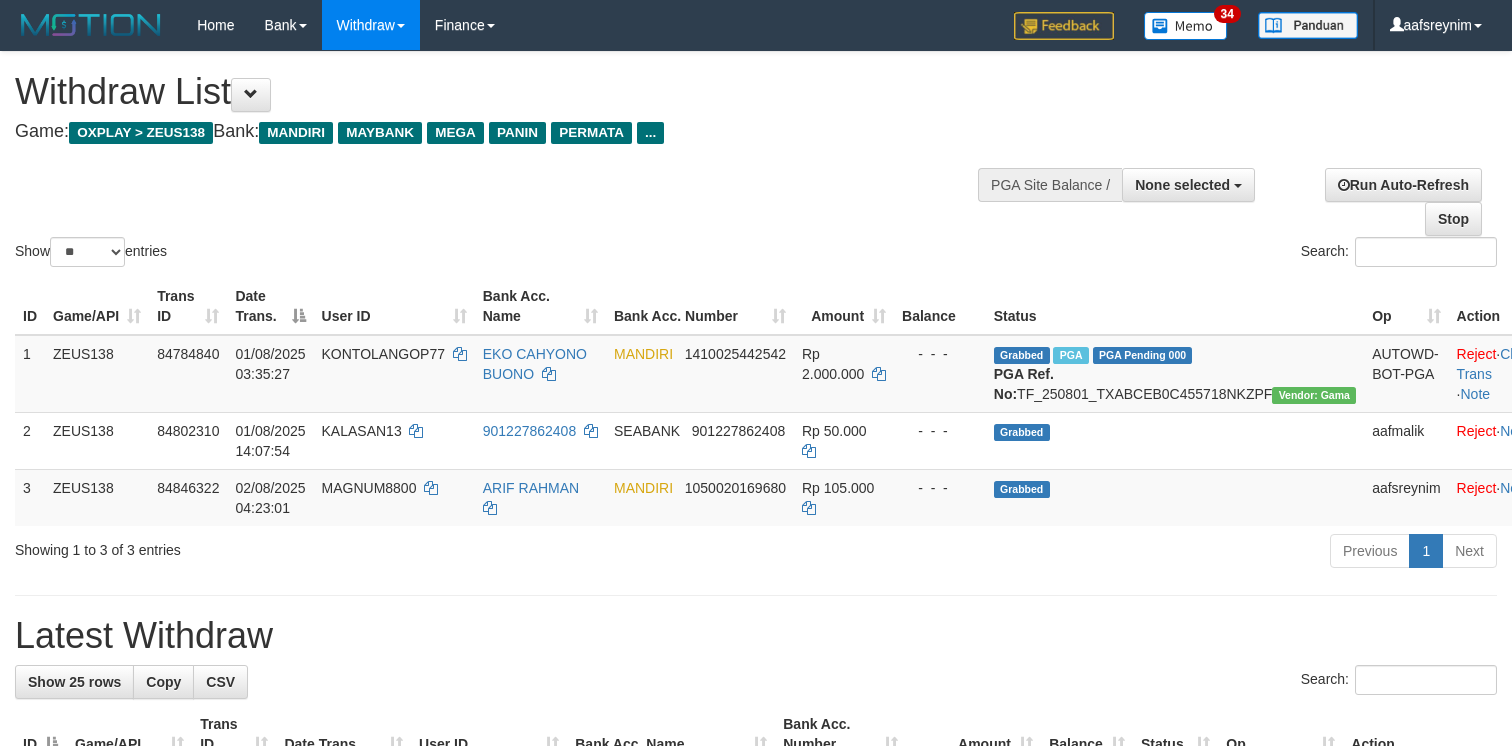 select 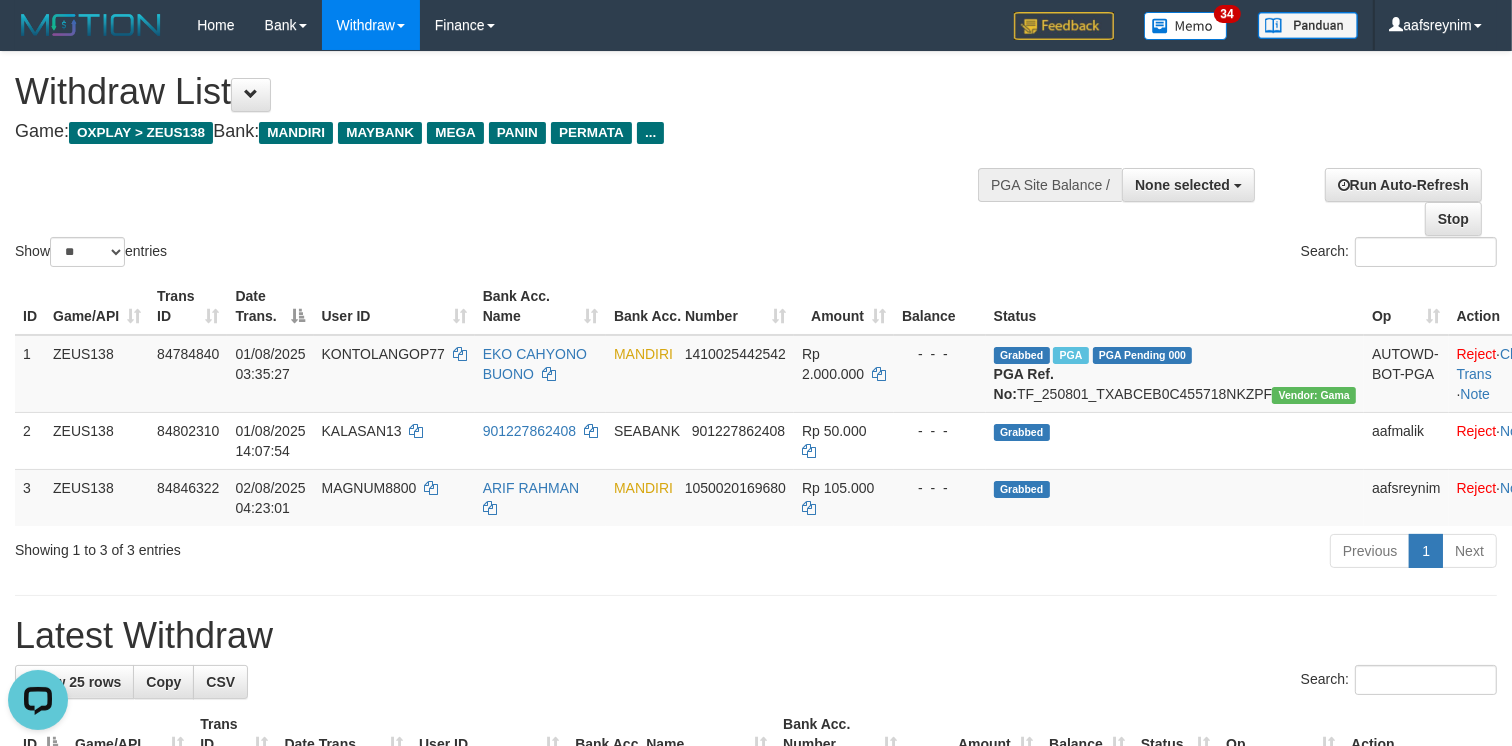 scroll, scrollTop: 0, scrollLeft: 0, axis: both 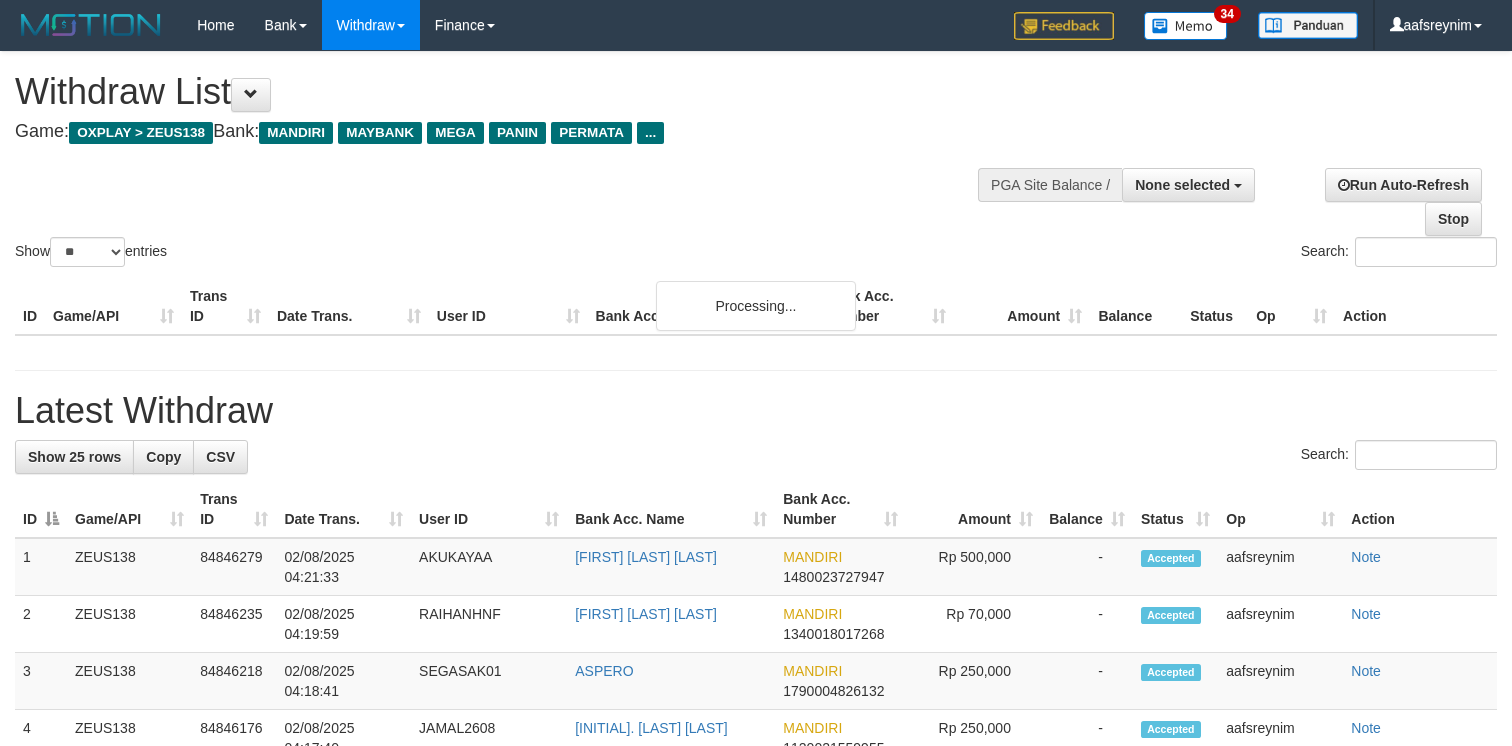 select 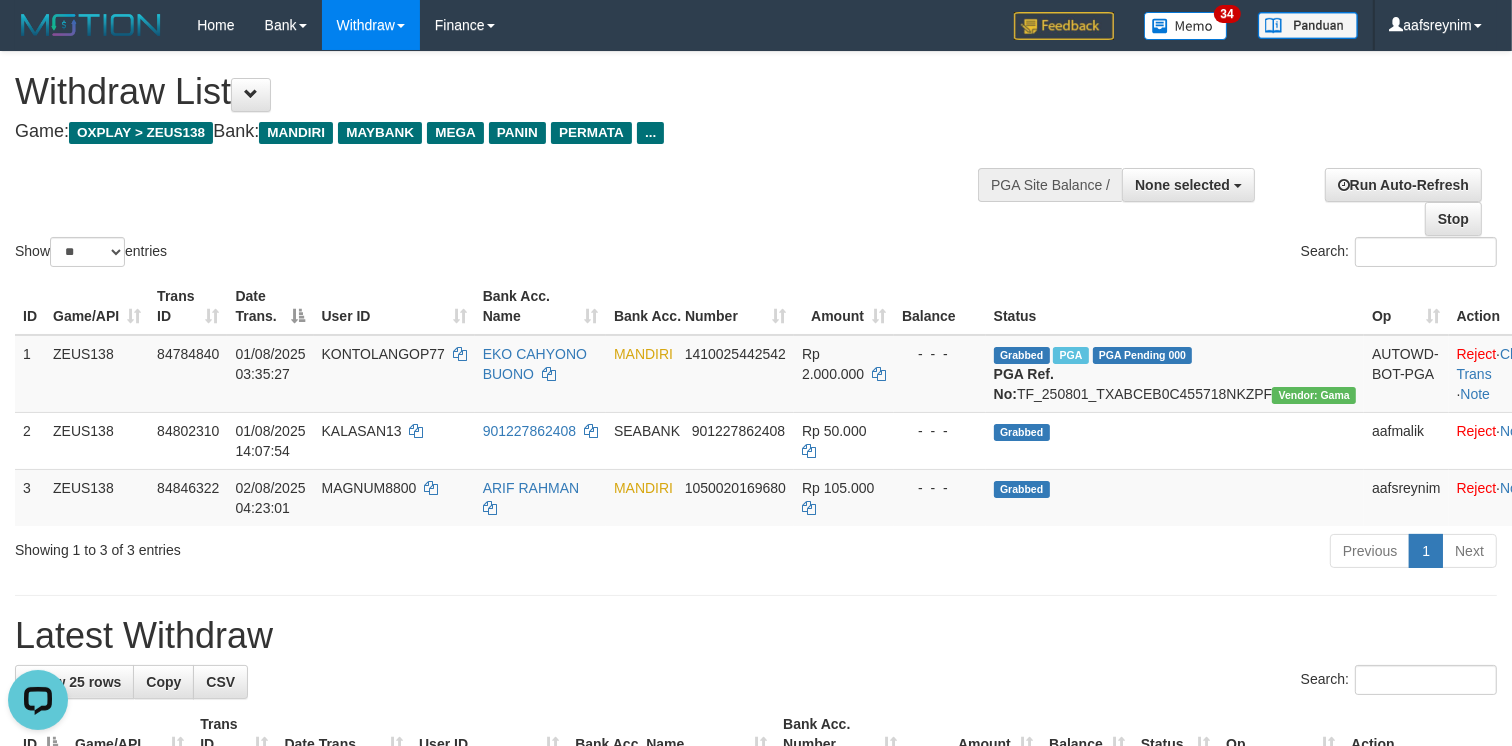 scroll, scrollTop: 0, scrollLeft: 0, axis: both 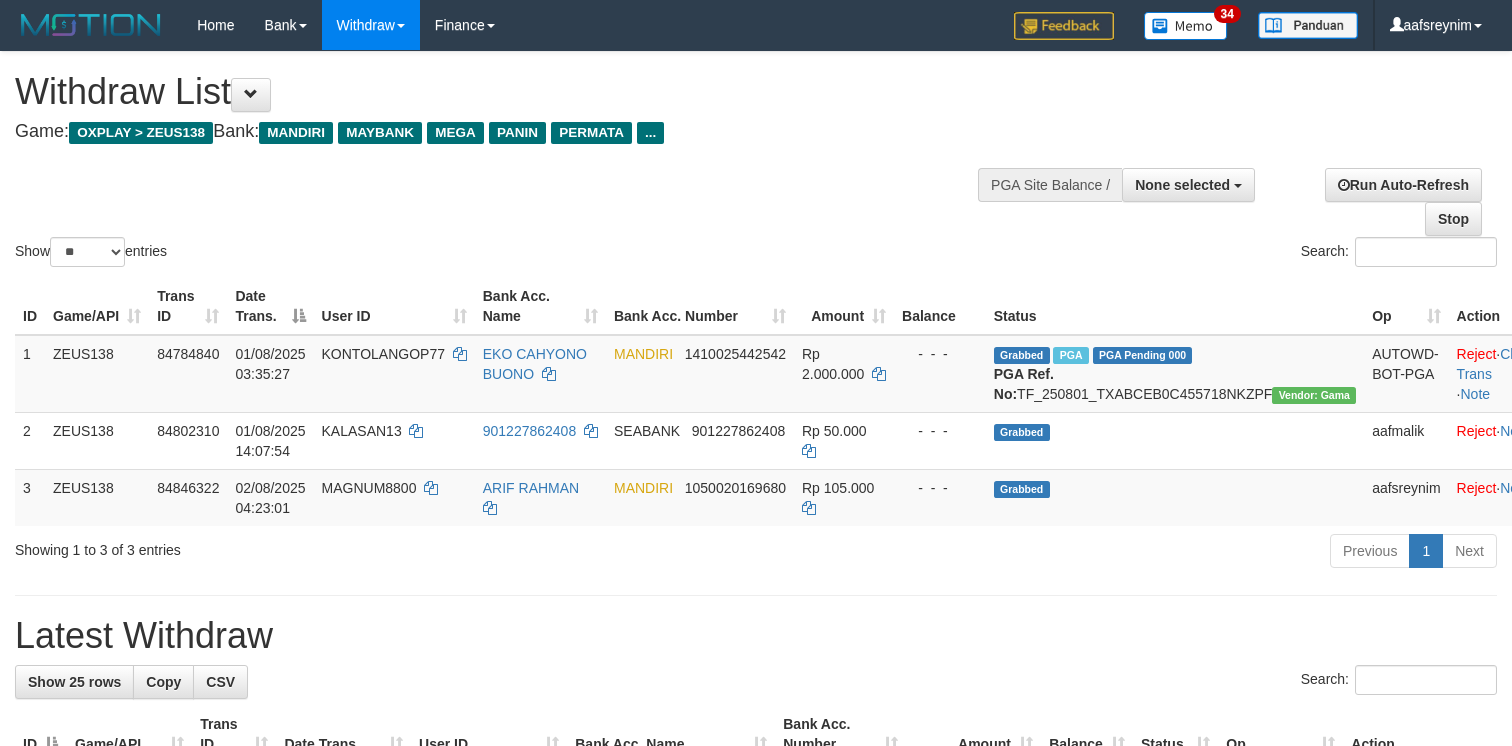 select 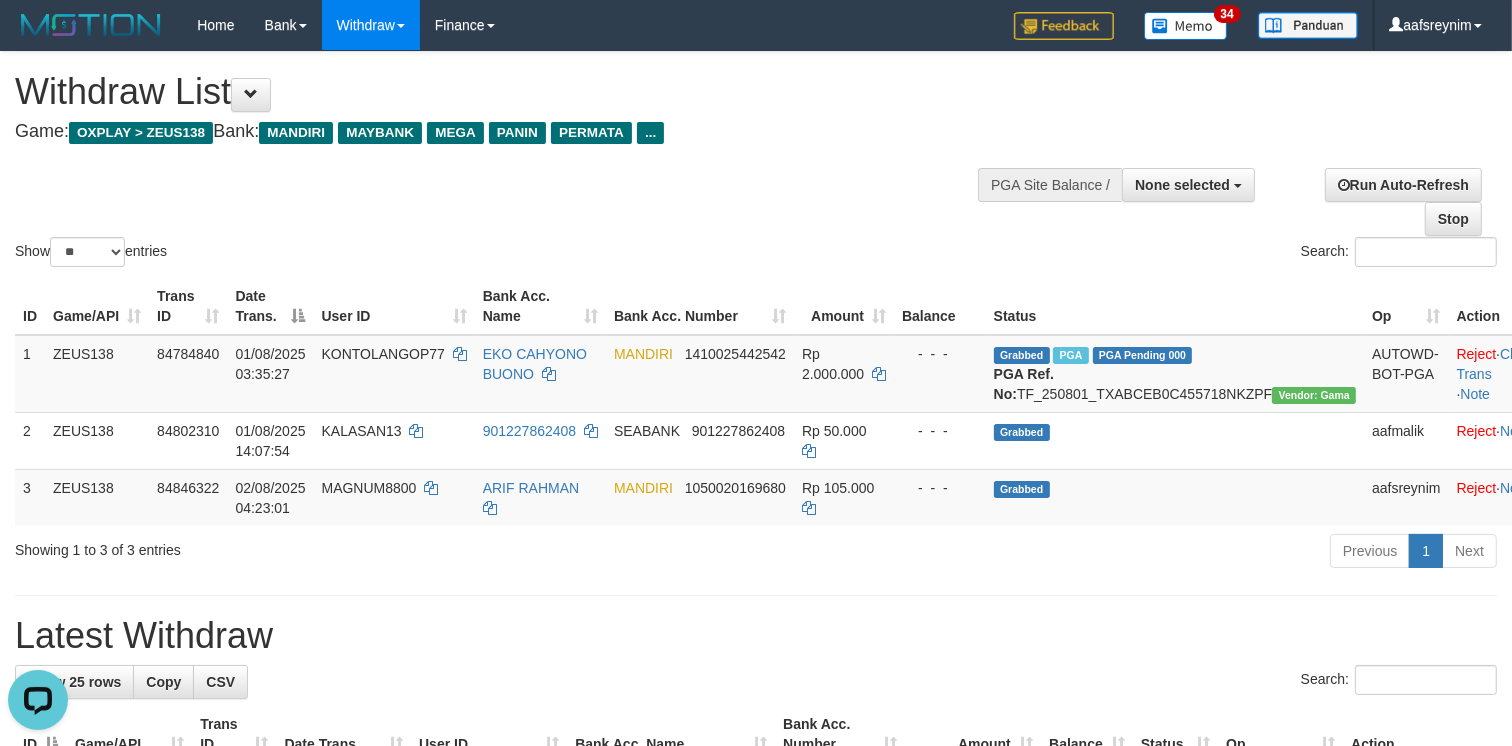 scroll, scrollTop: 0, scrollLeft: 0, axis: both 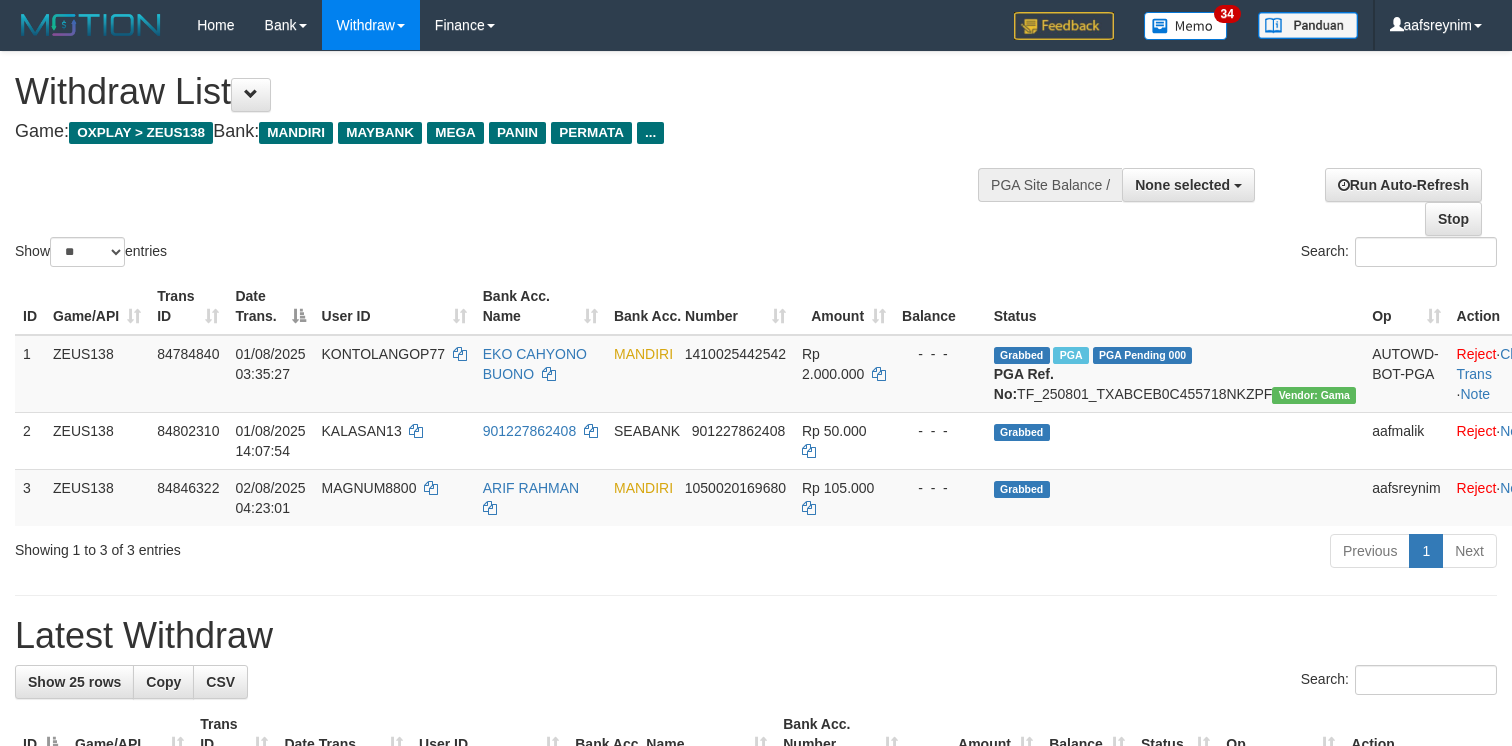 select 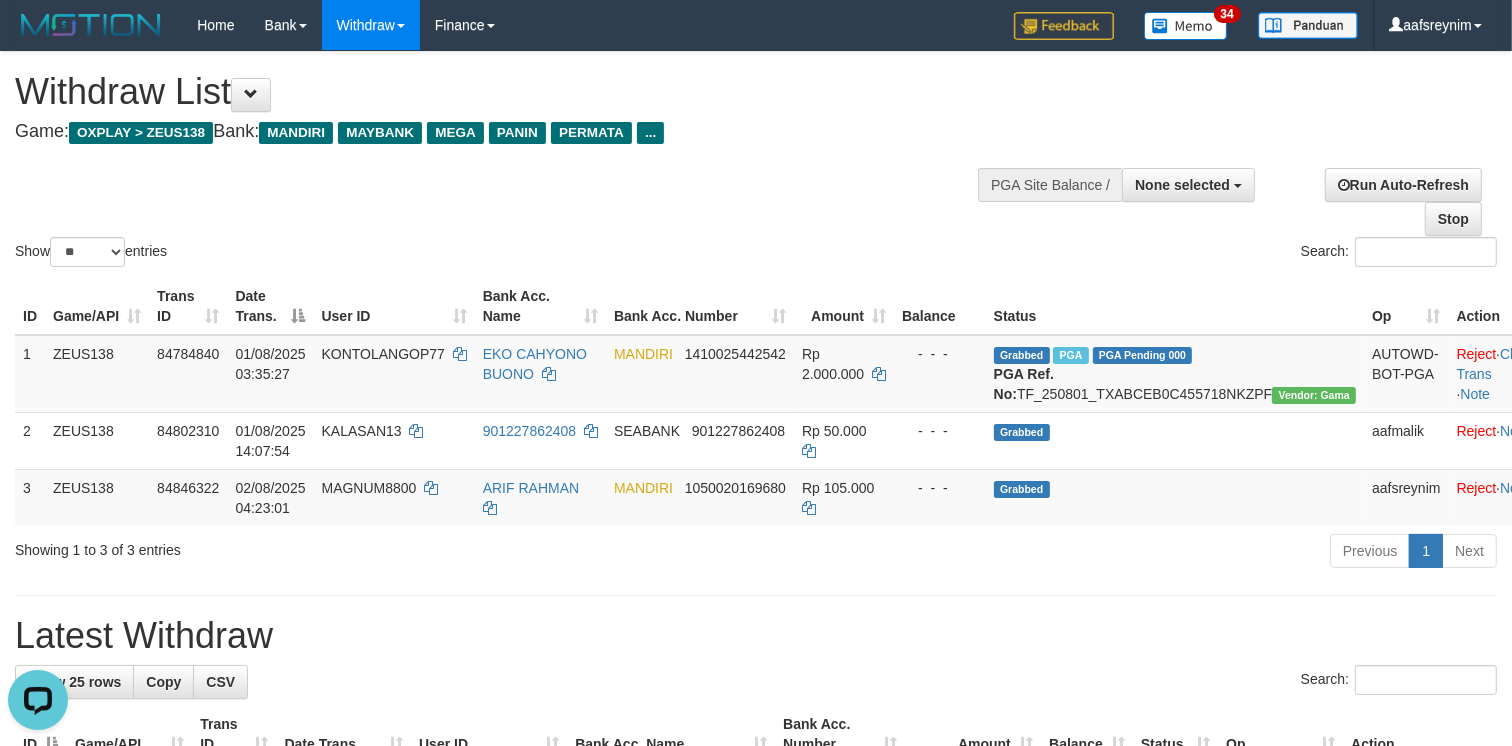 scroll, scrollTop: 0, scrollLeft: 0, axis: both 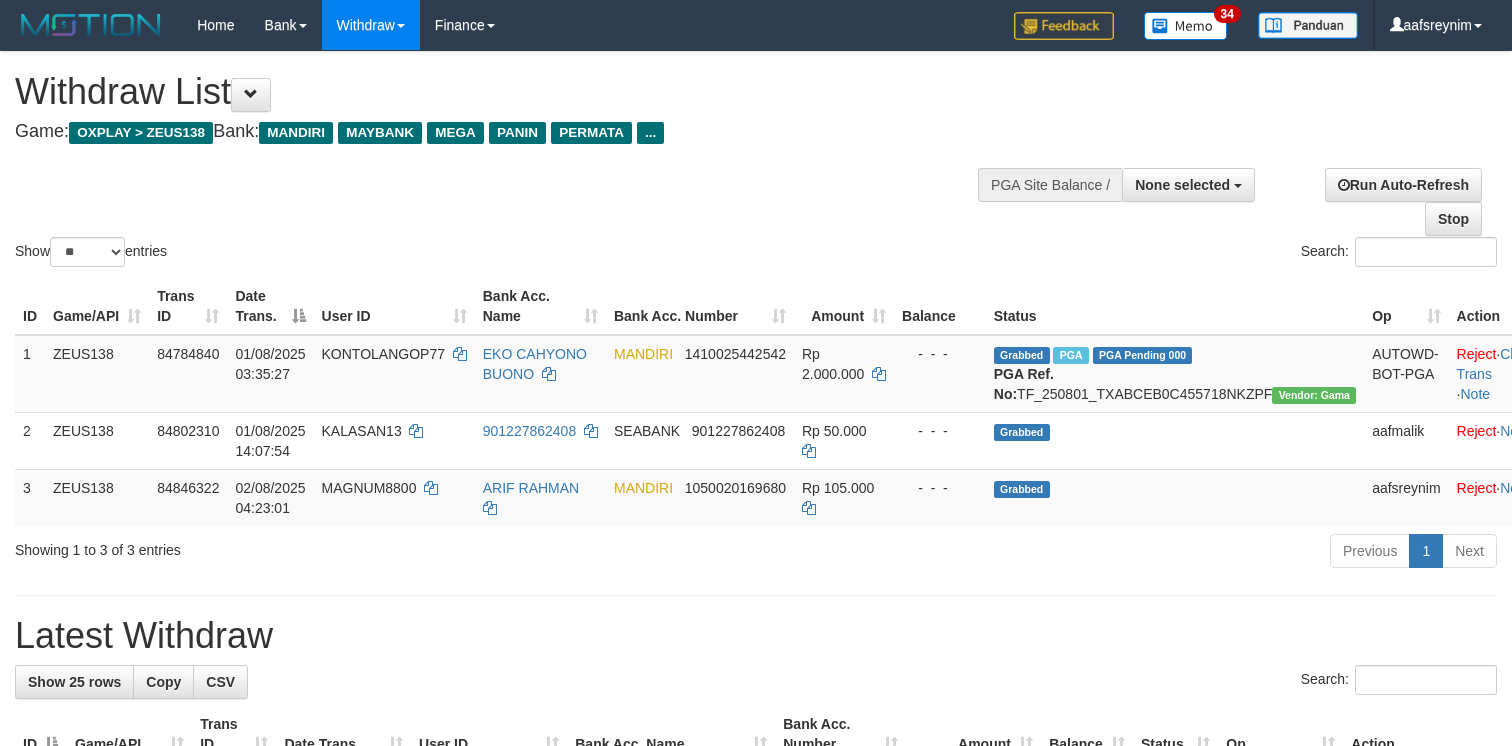 select 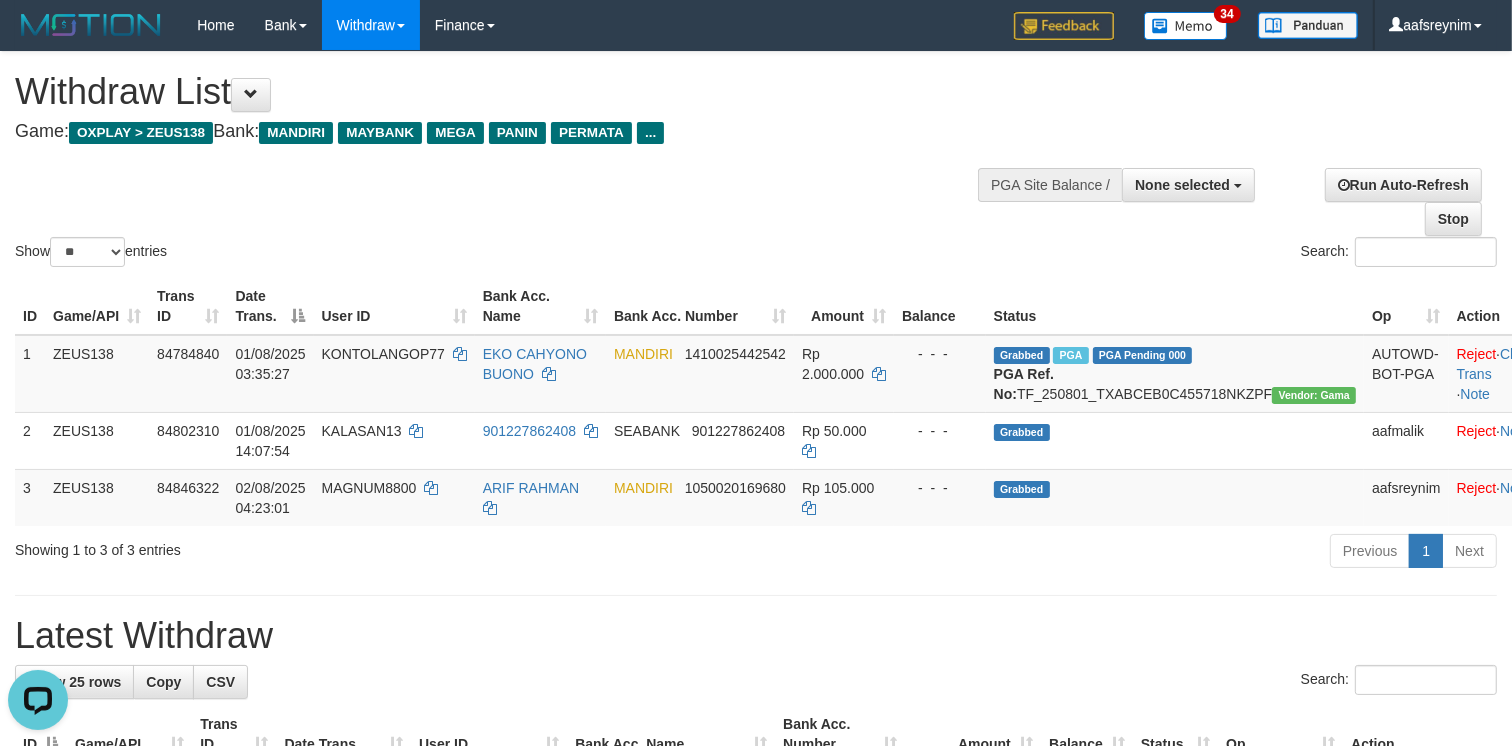 scroll, scrollTop: 0, scrollLeft: 0, axis: both 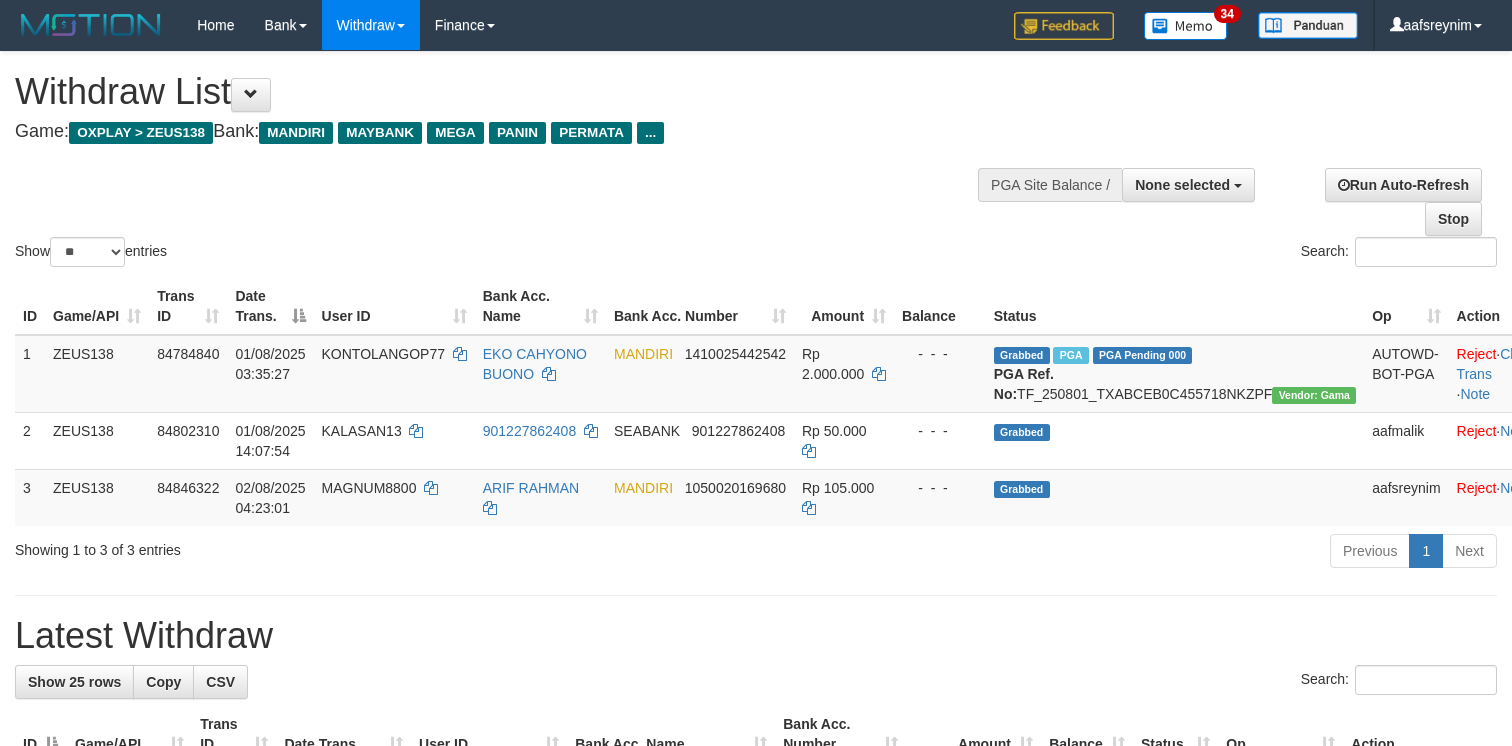 select 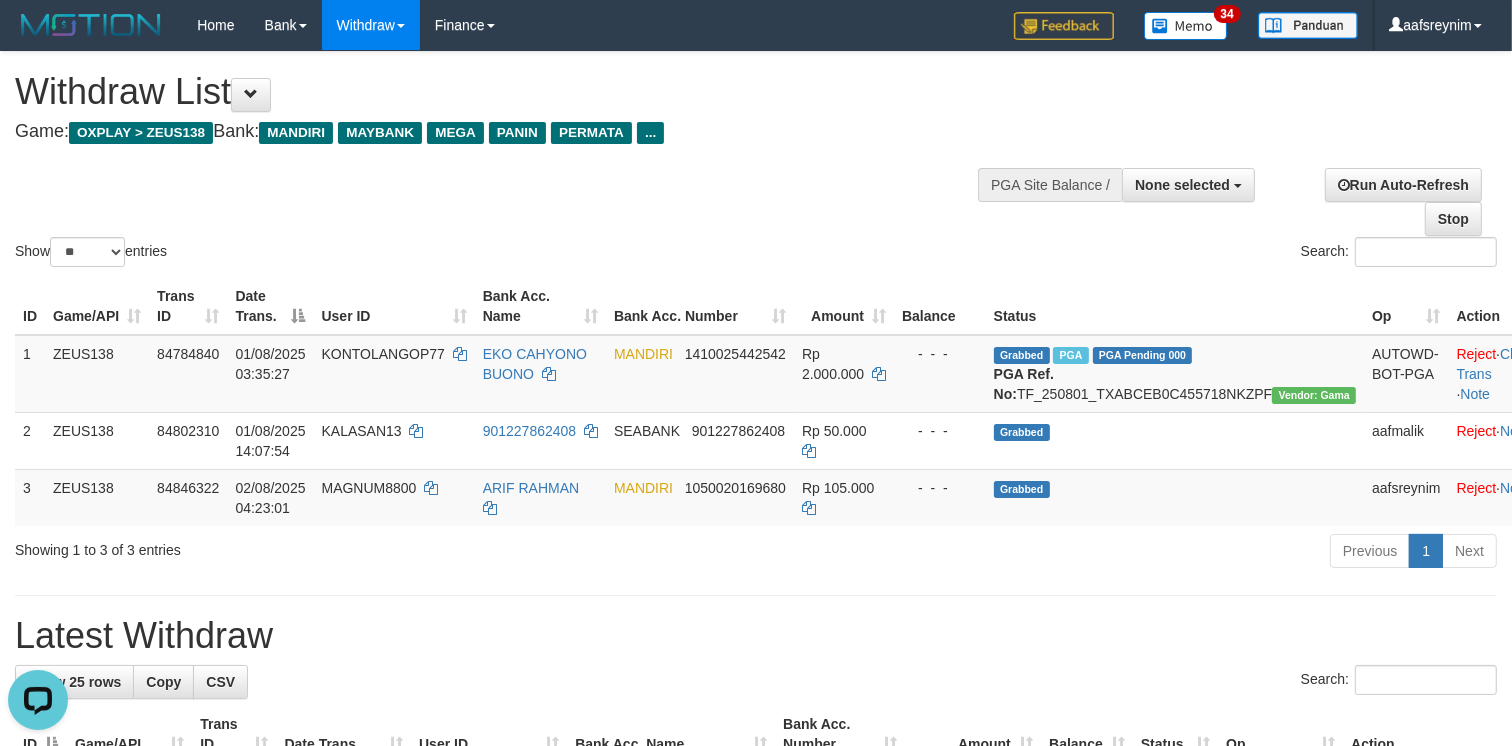 scroll, scrollTop: 0, scrollLeft: 0, axis: both 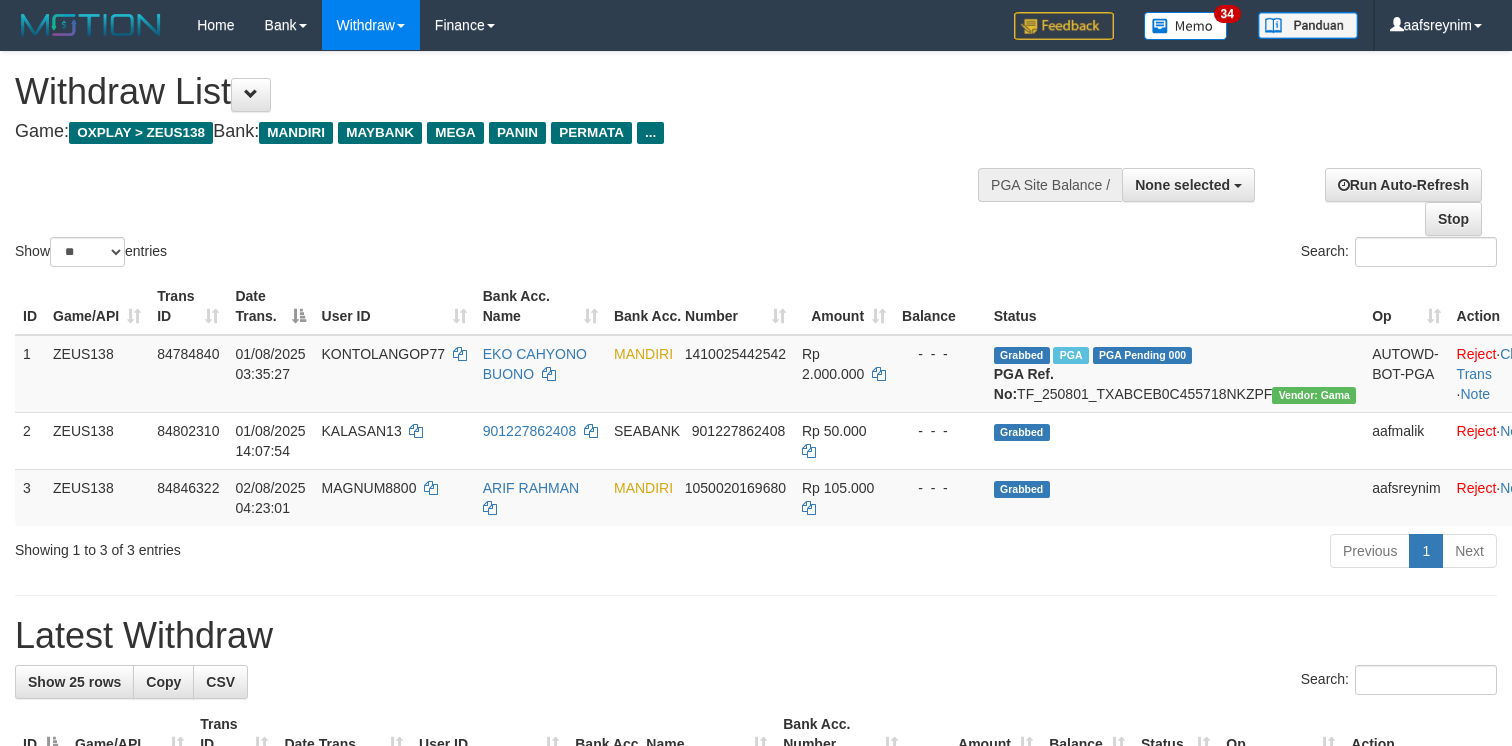 select 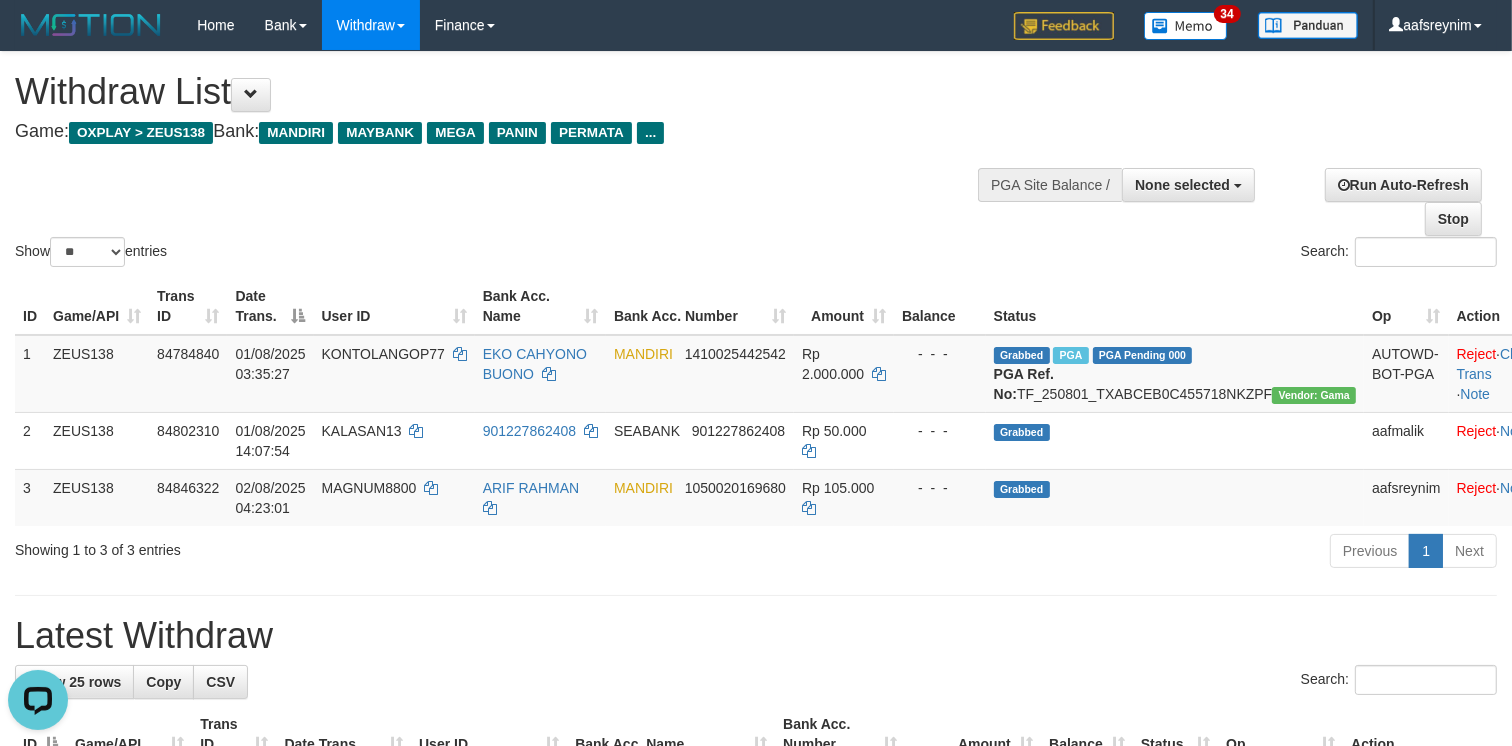 scroll, scrollTop: 0, scrollLeft: 0, axis: both 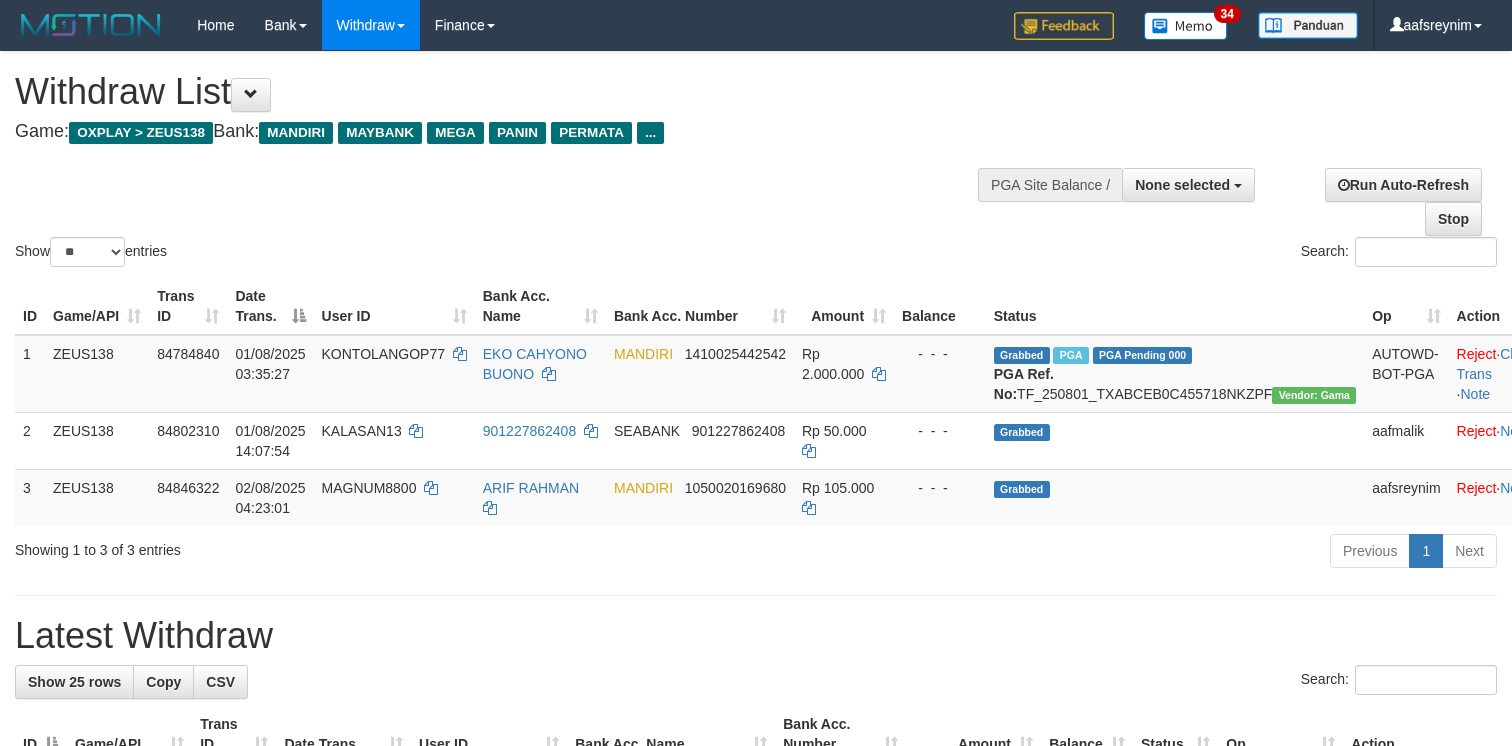 select 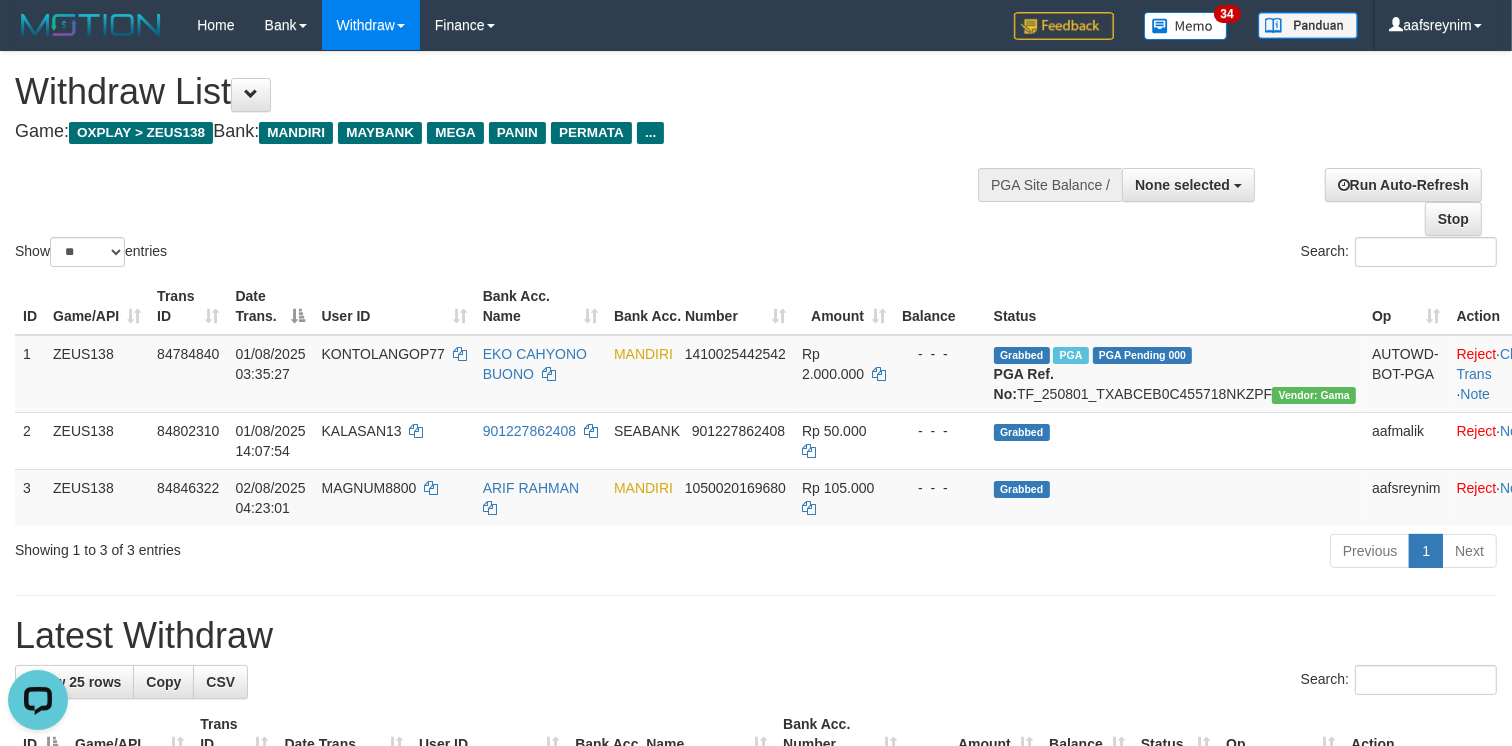 scroll, scrollTop: 0, scrollLeft: 0, axis: both 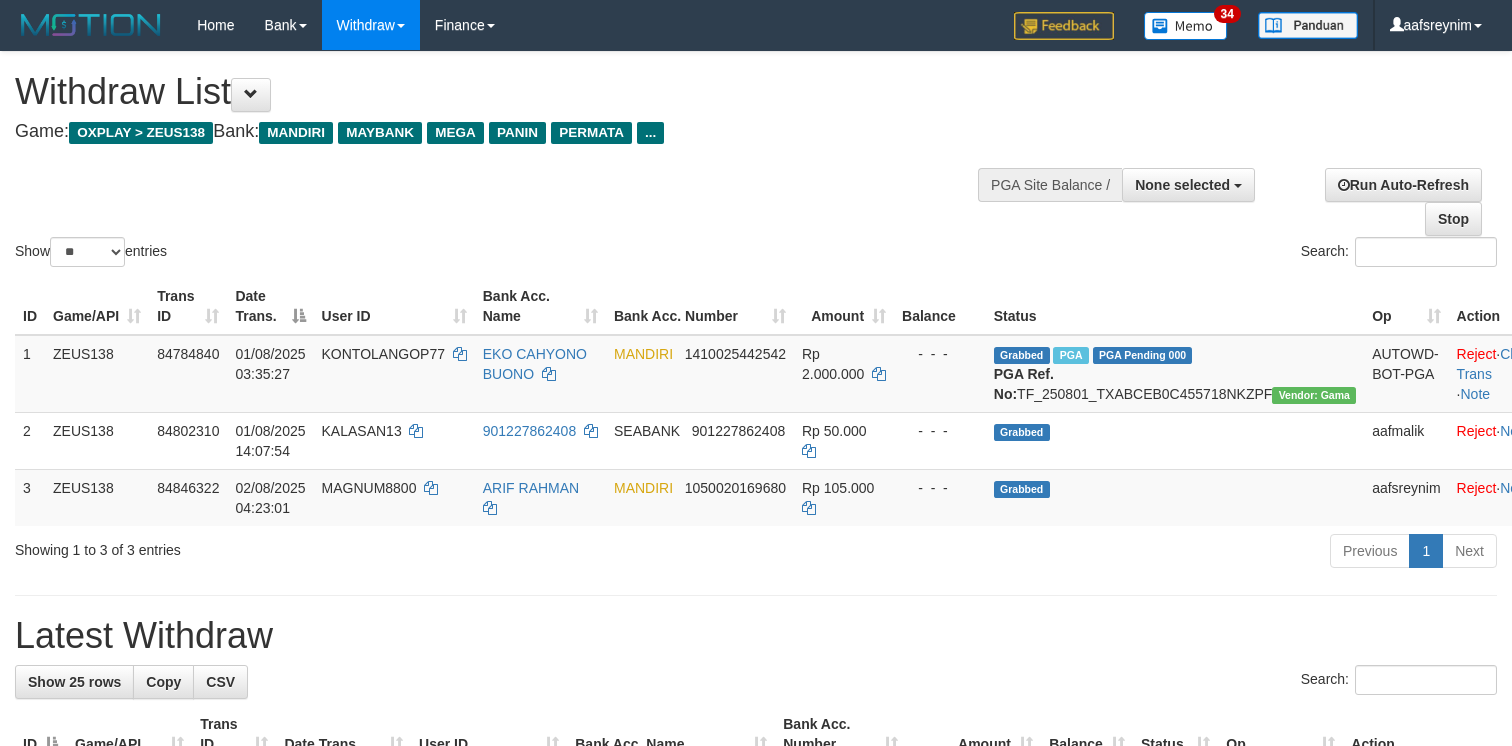 select 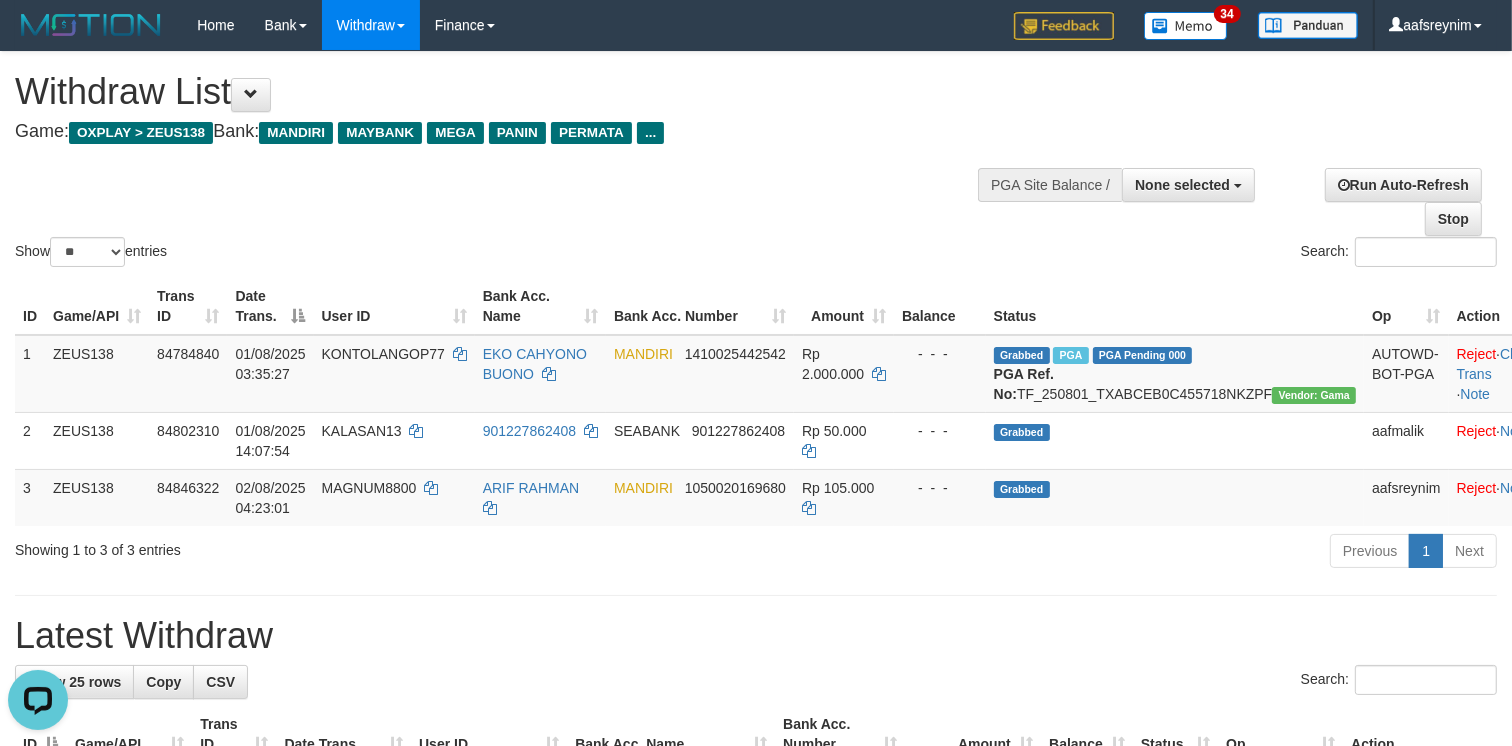 scroll, scrollTop: 0, scrollLeft: 0, axis: both 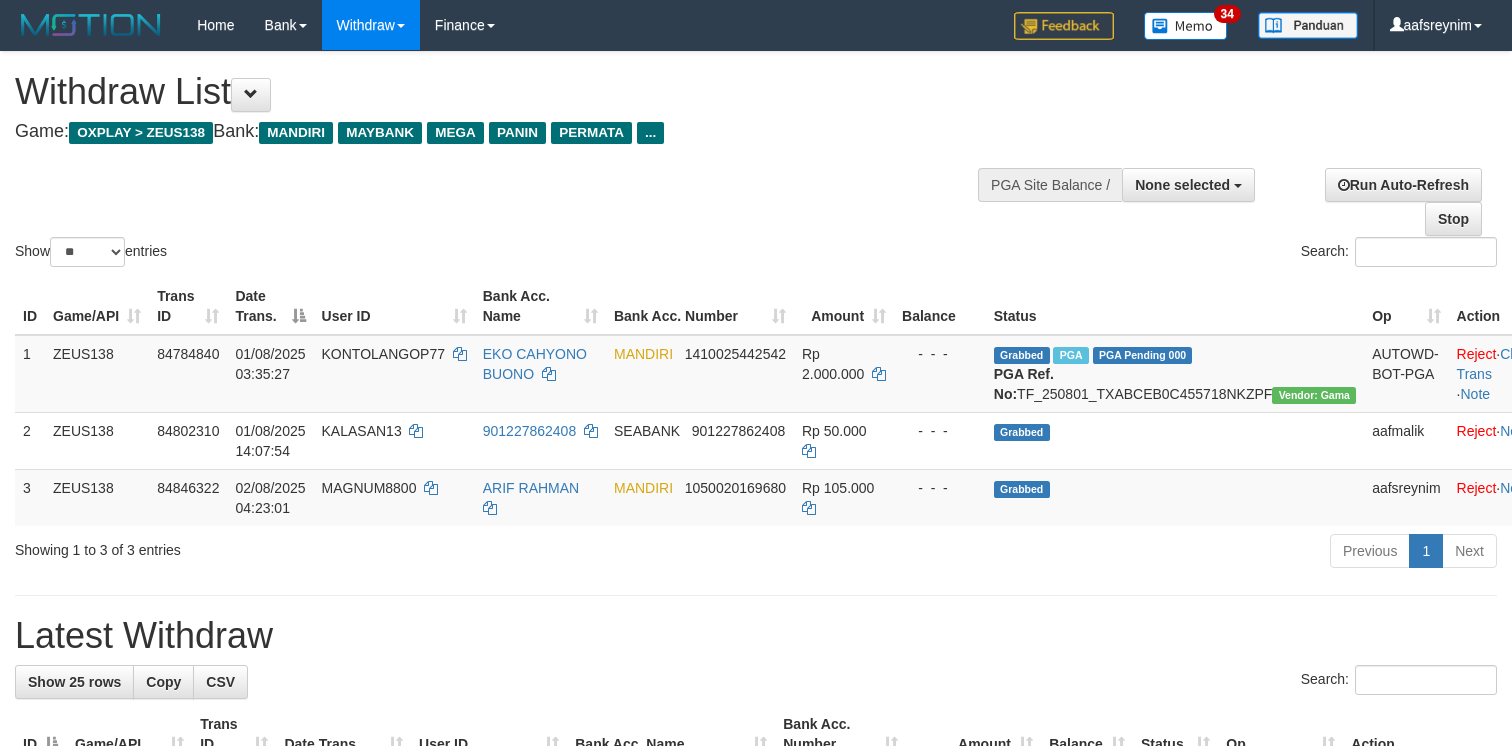 select 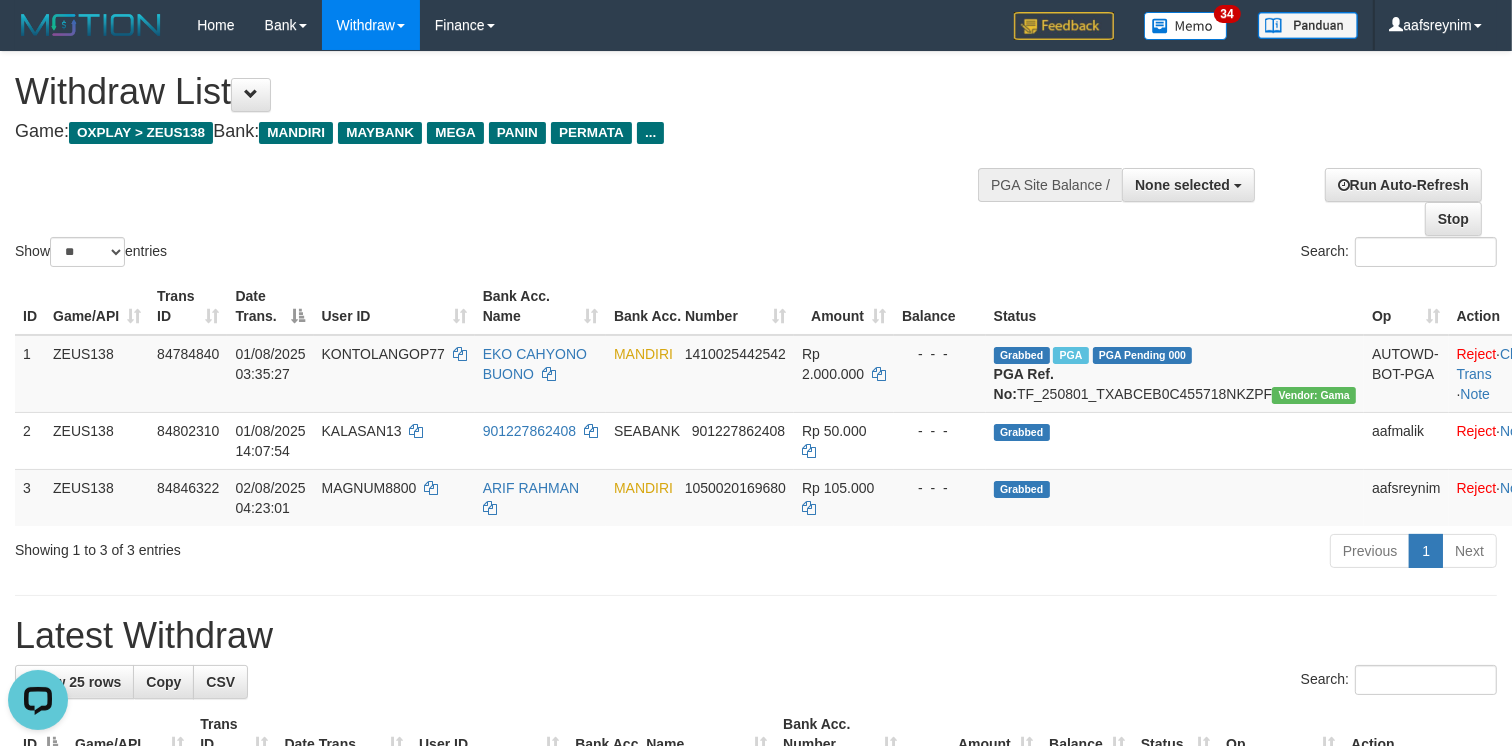 scroll, scrollTop: 0, scrollLeft: 0, axis: both 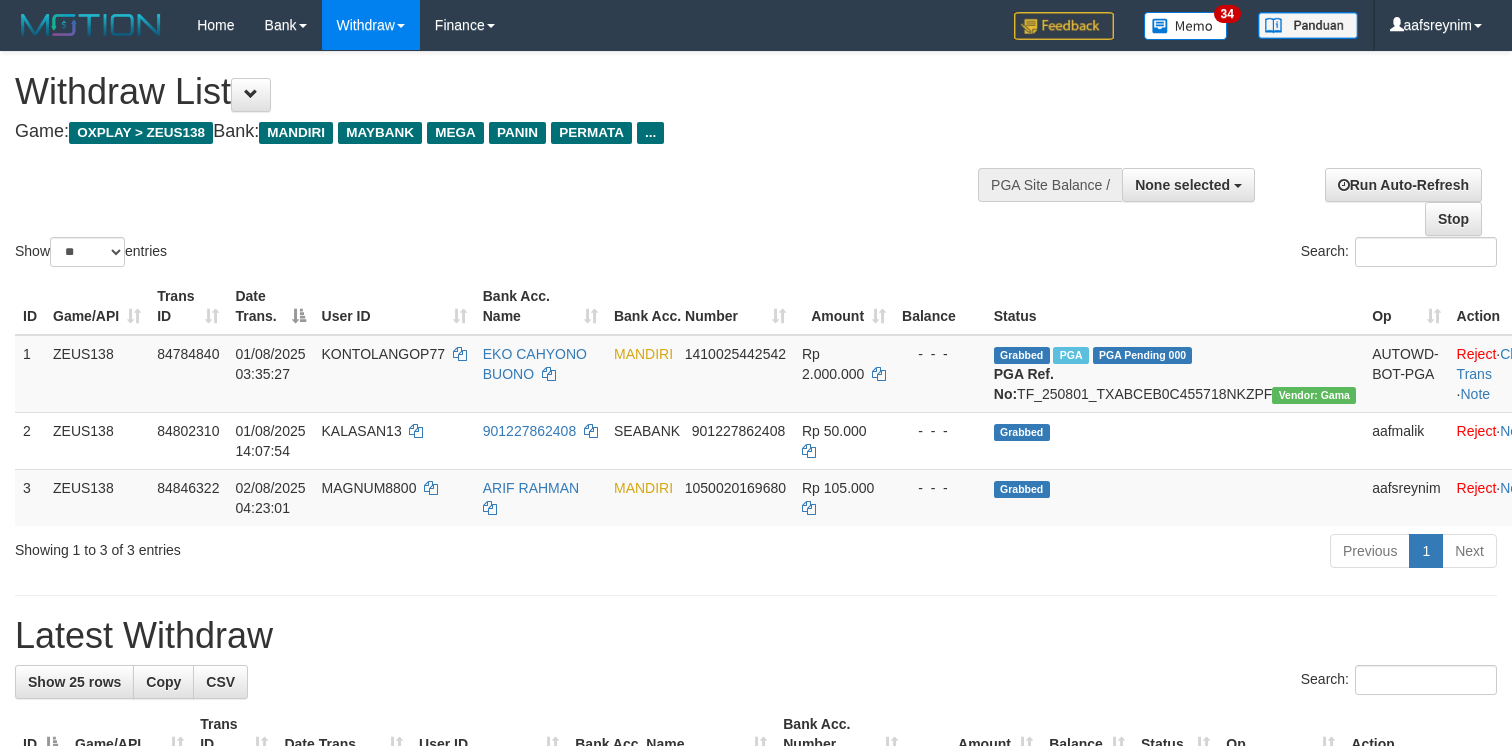 select 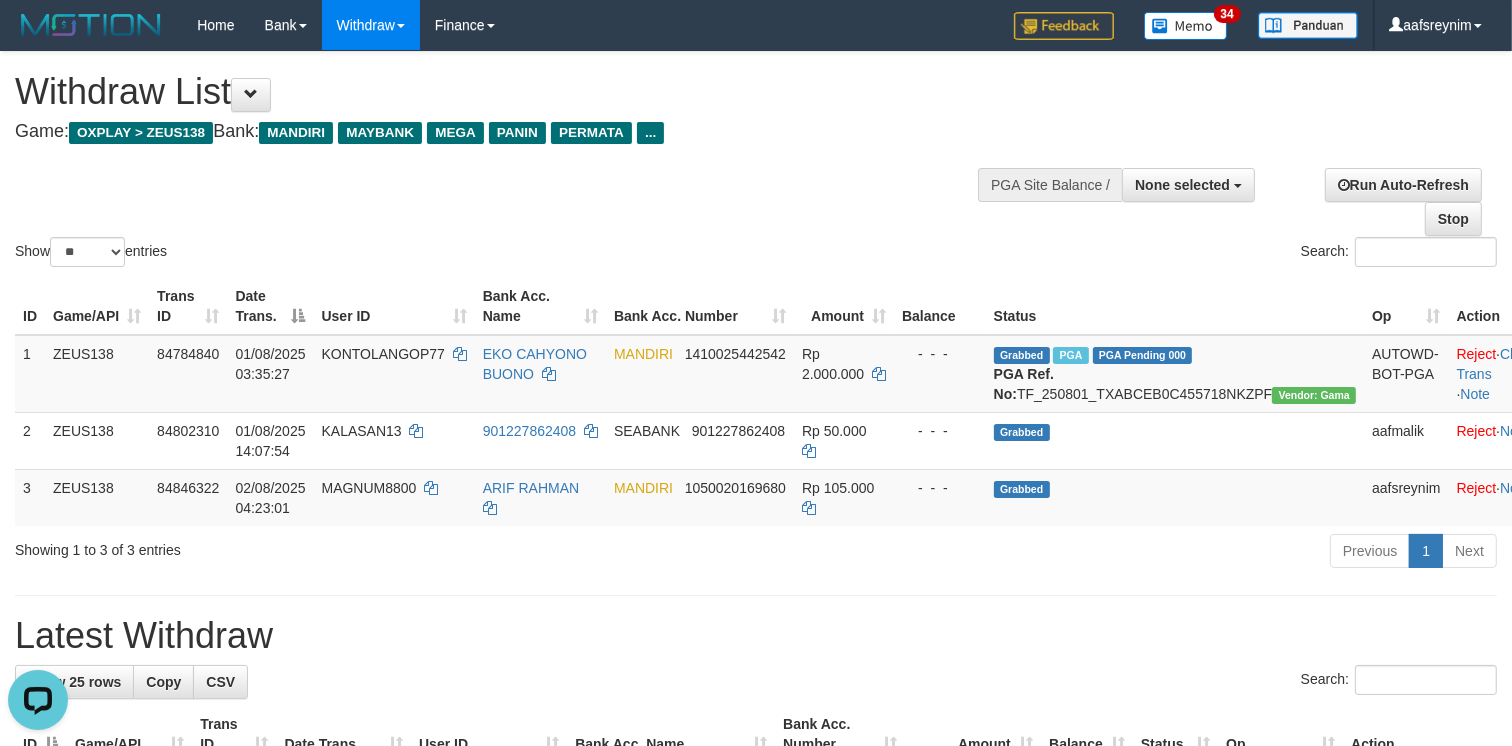 scroll, scrollTop: 0, scrollLeft: 0, axis: both 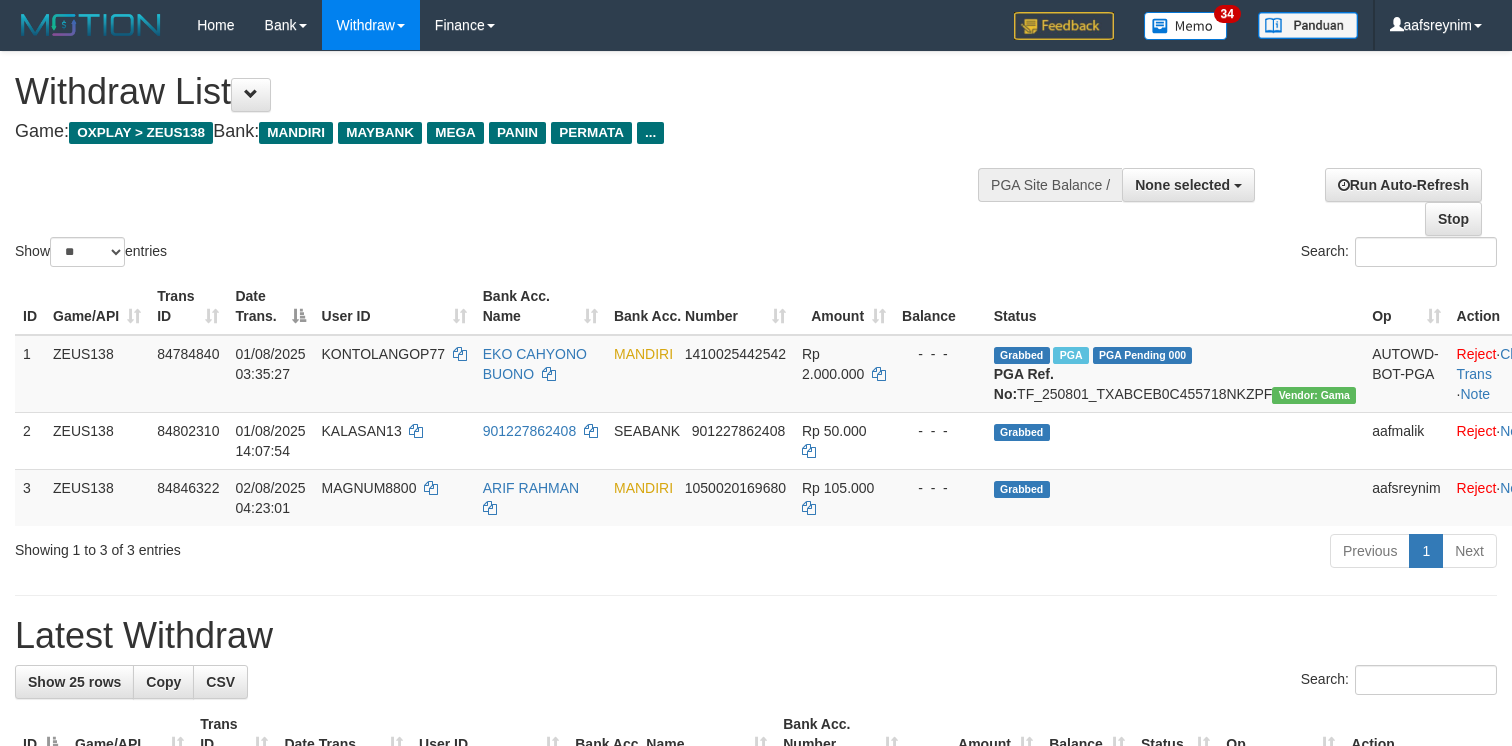 select 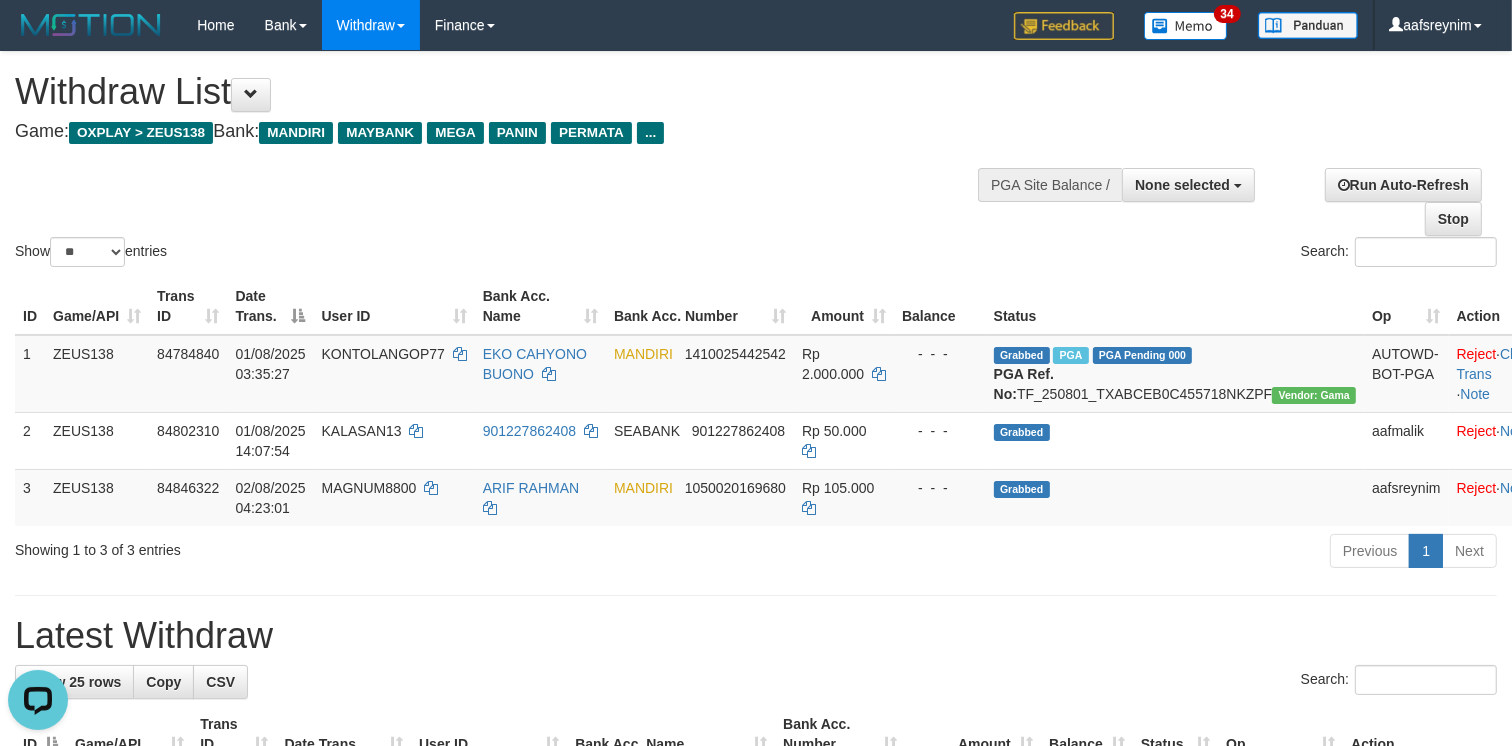 scroll, scrollTop: 0, scrollLeft: 0, axis: both 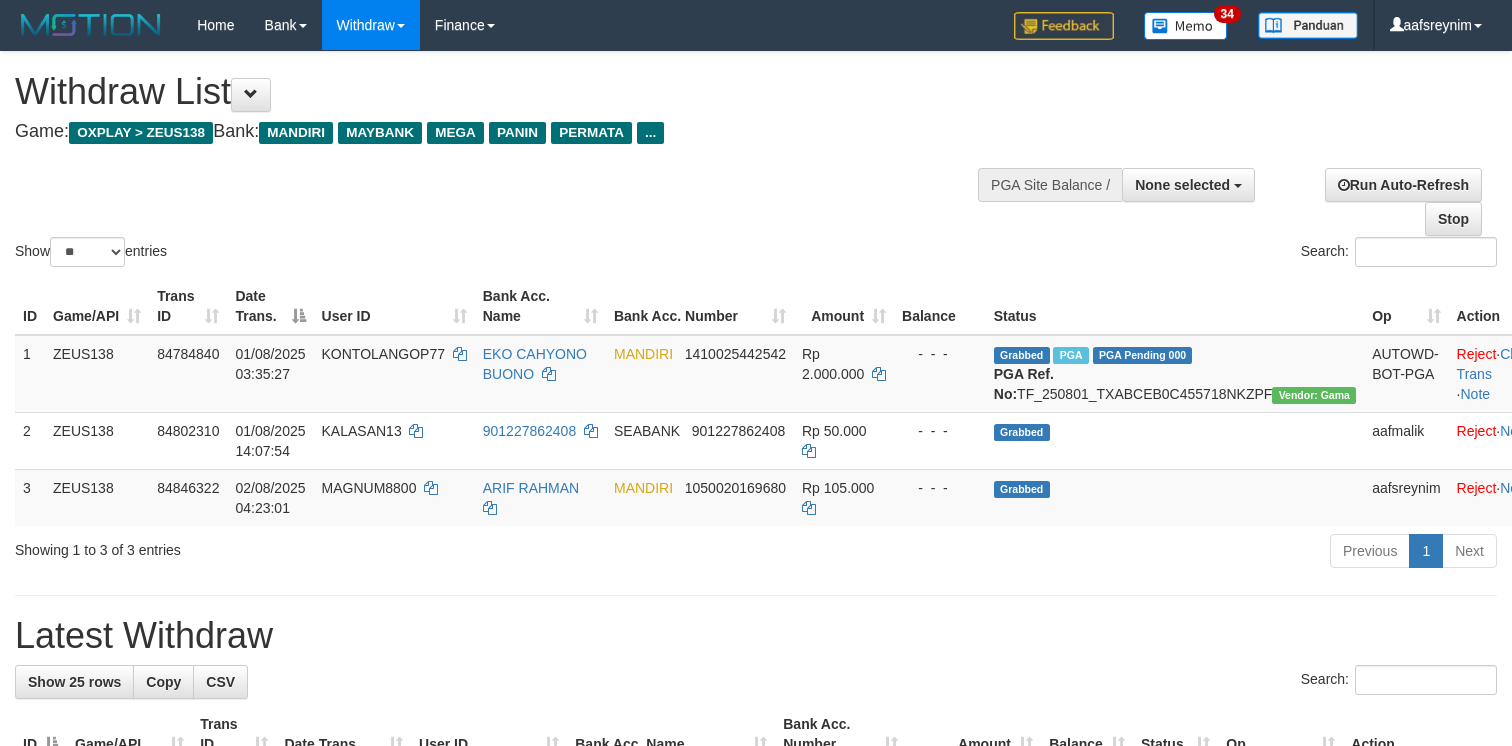 select 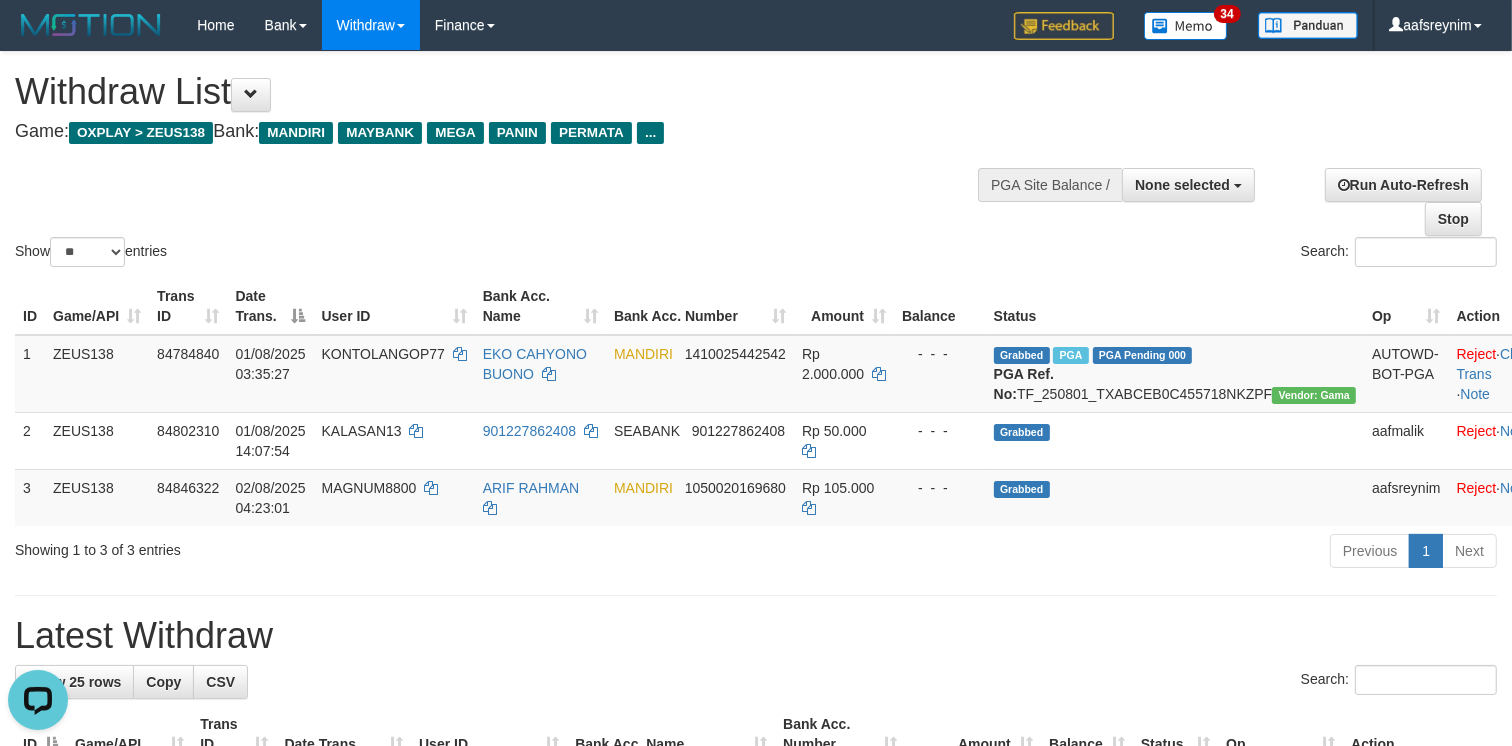 scroll, scrollTop: 0, scrollLeft: 0, axis: both 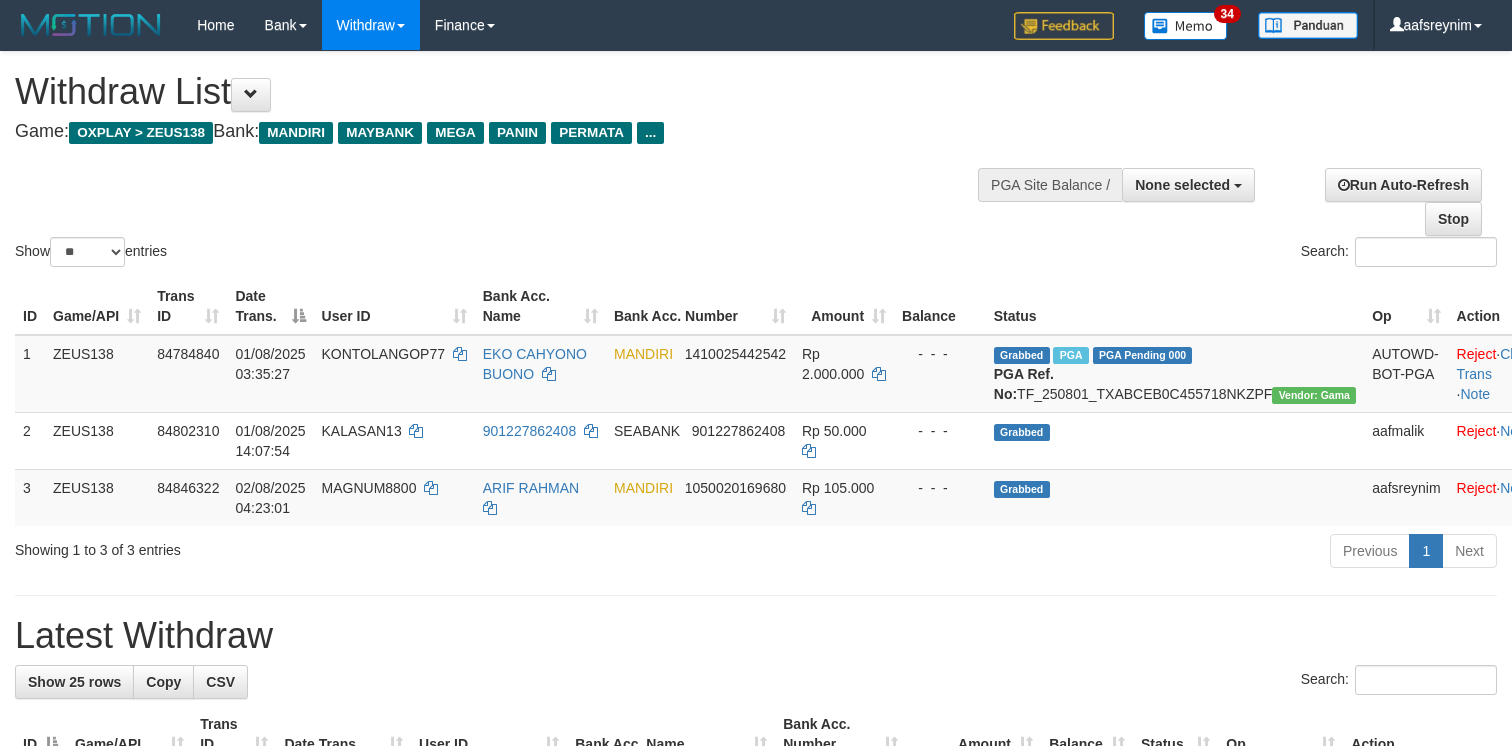 select 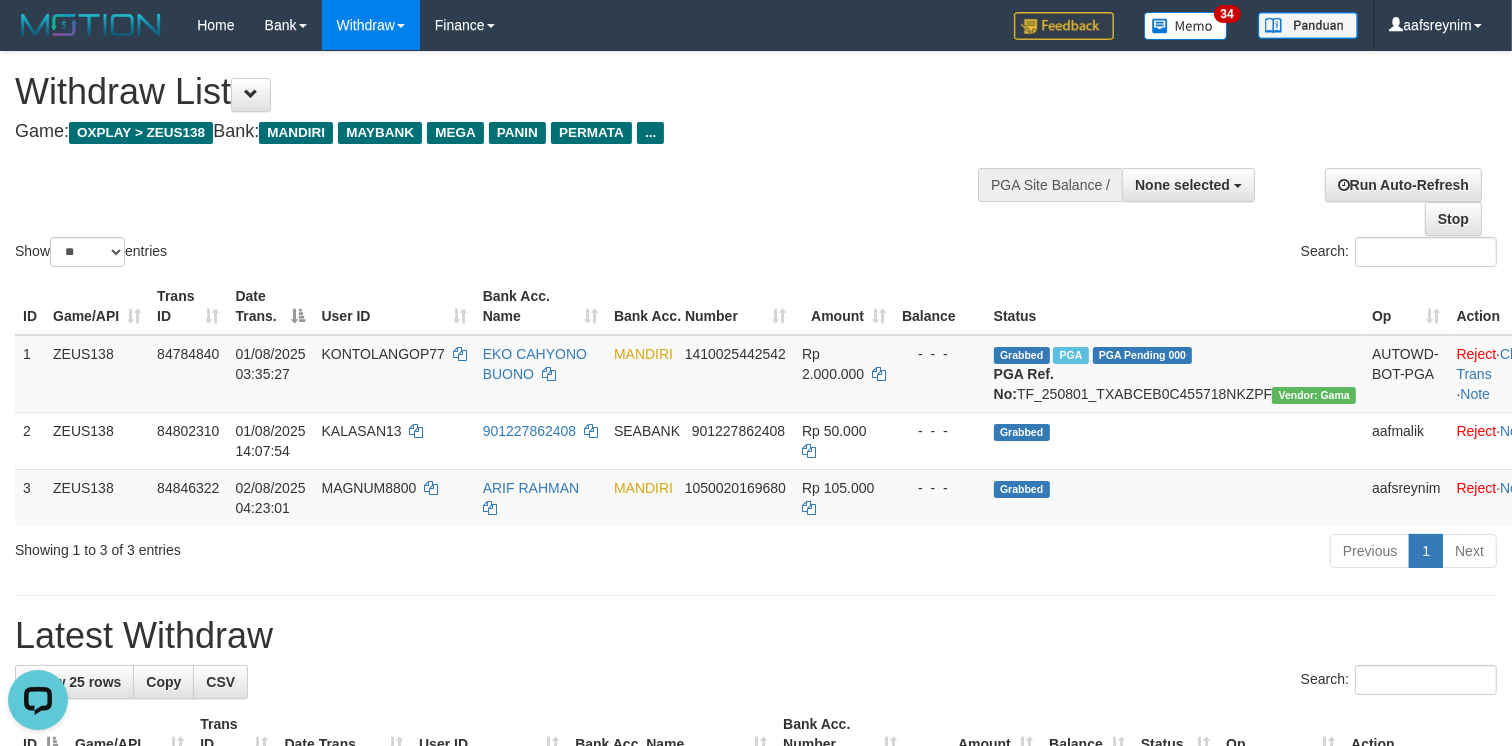 scroll, scrollTop: 0, scrollLeft: 0, axis: both 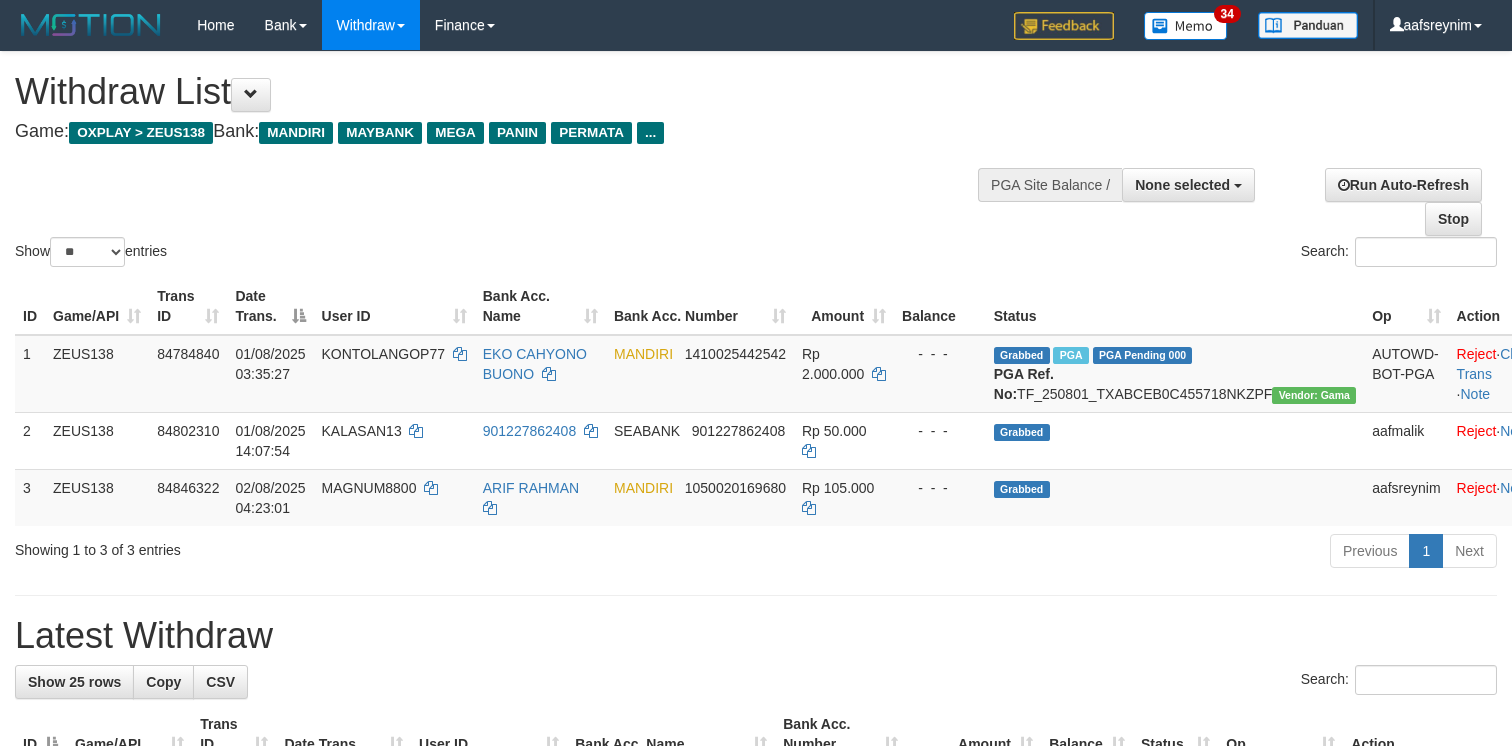 select 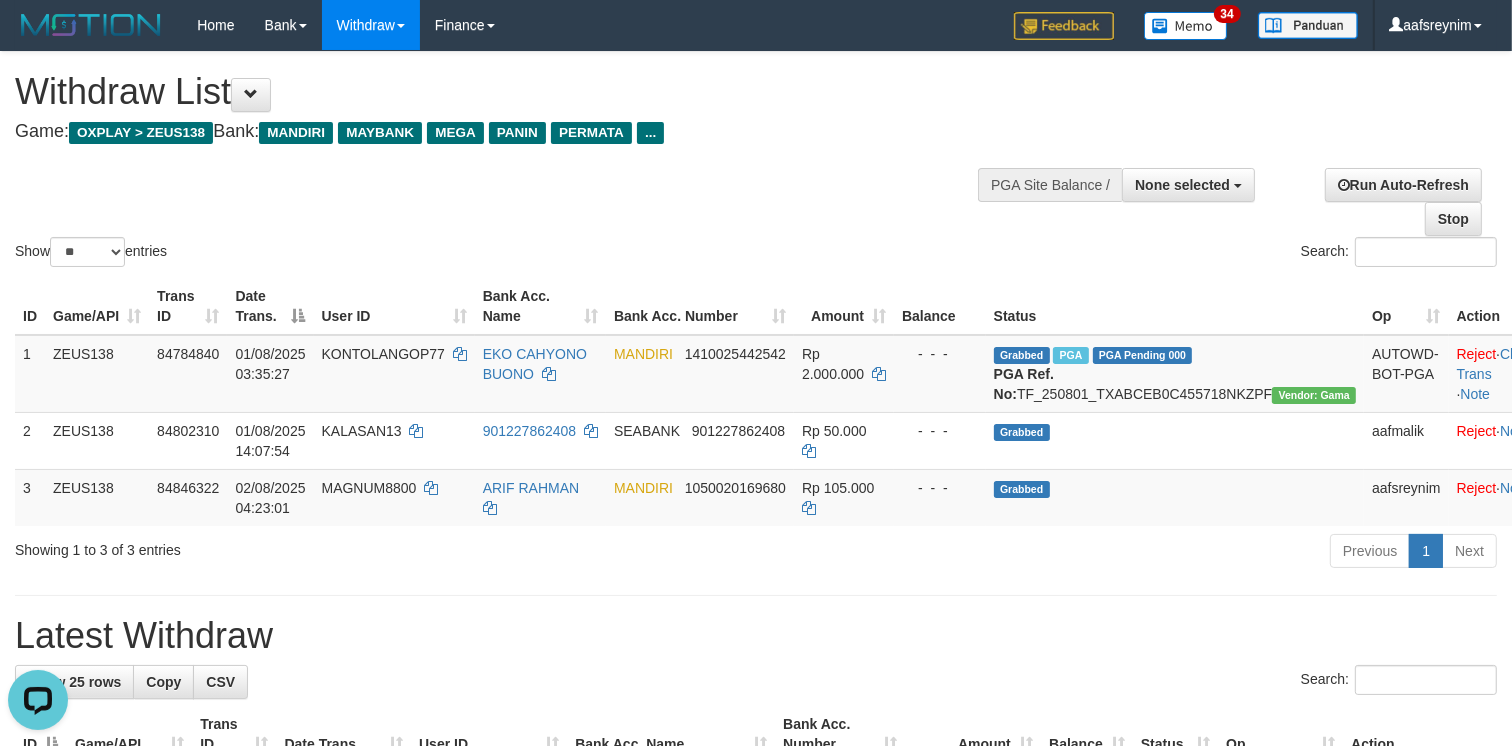 scroll, scrollTop: 0, scrollLeft: 0, axis: both 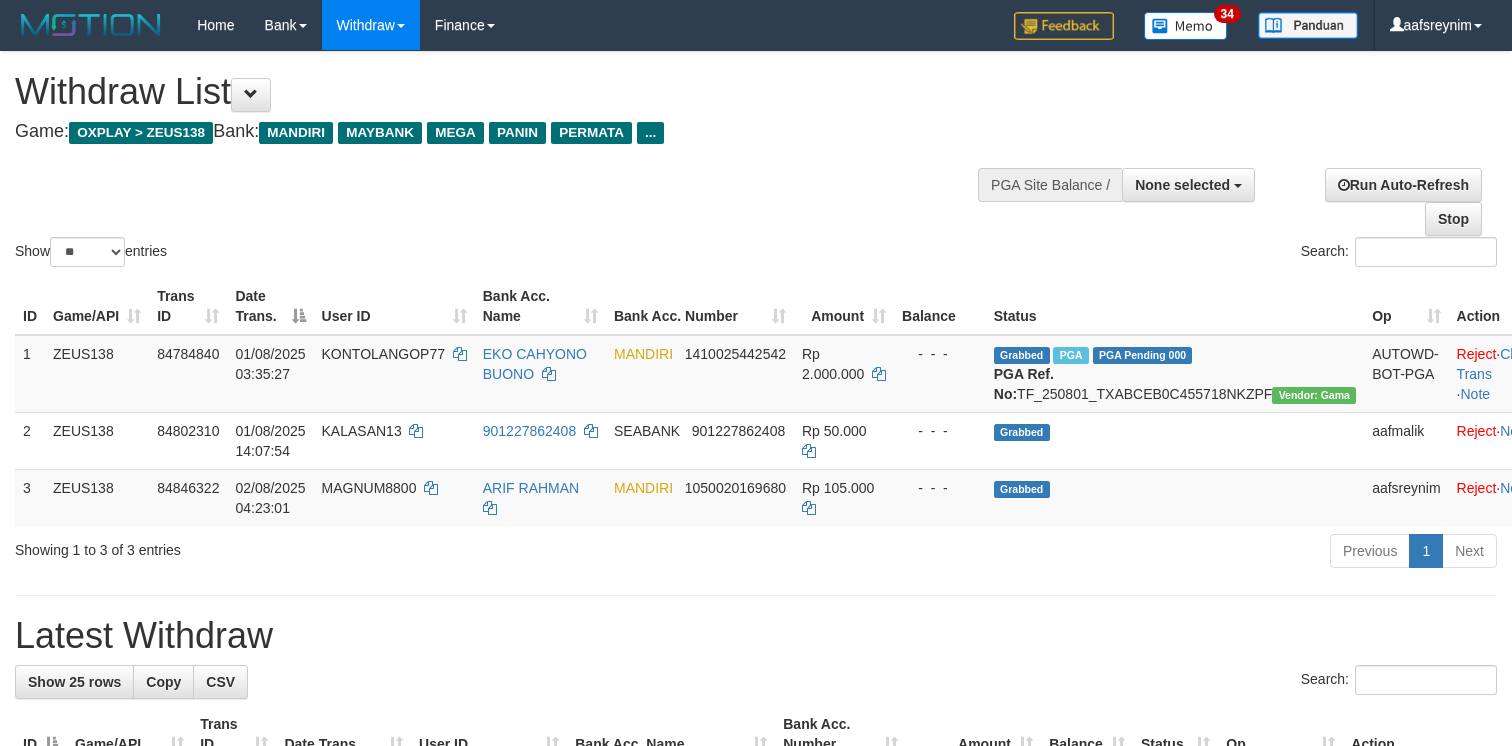 select 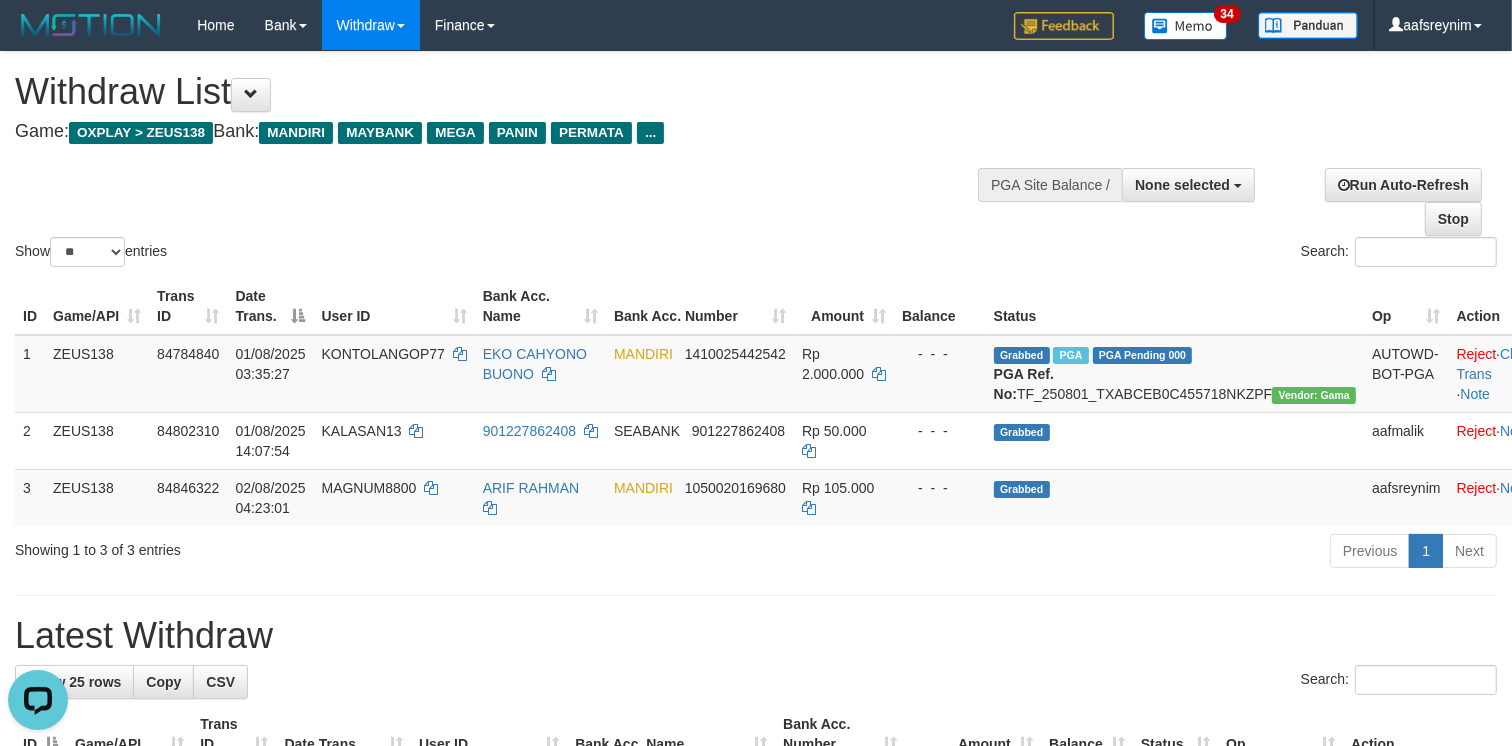 scroll, scrollTop: 0, scrollLeft: 0, axis: both 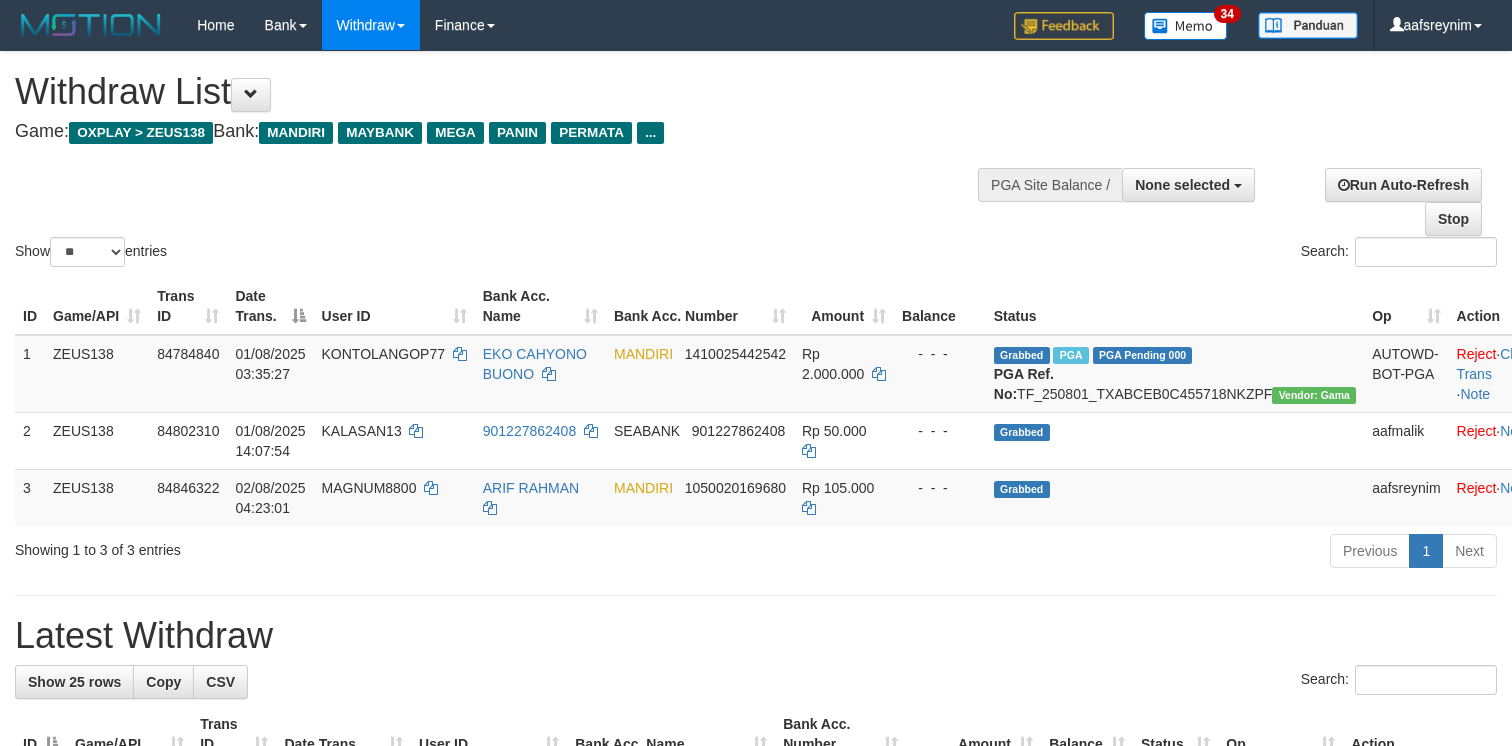 select 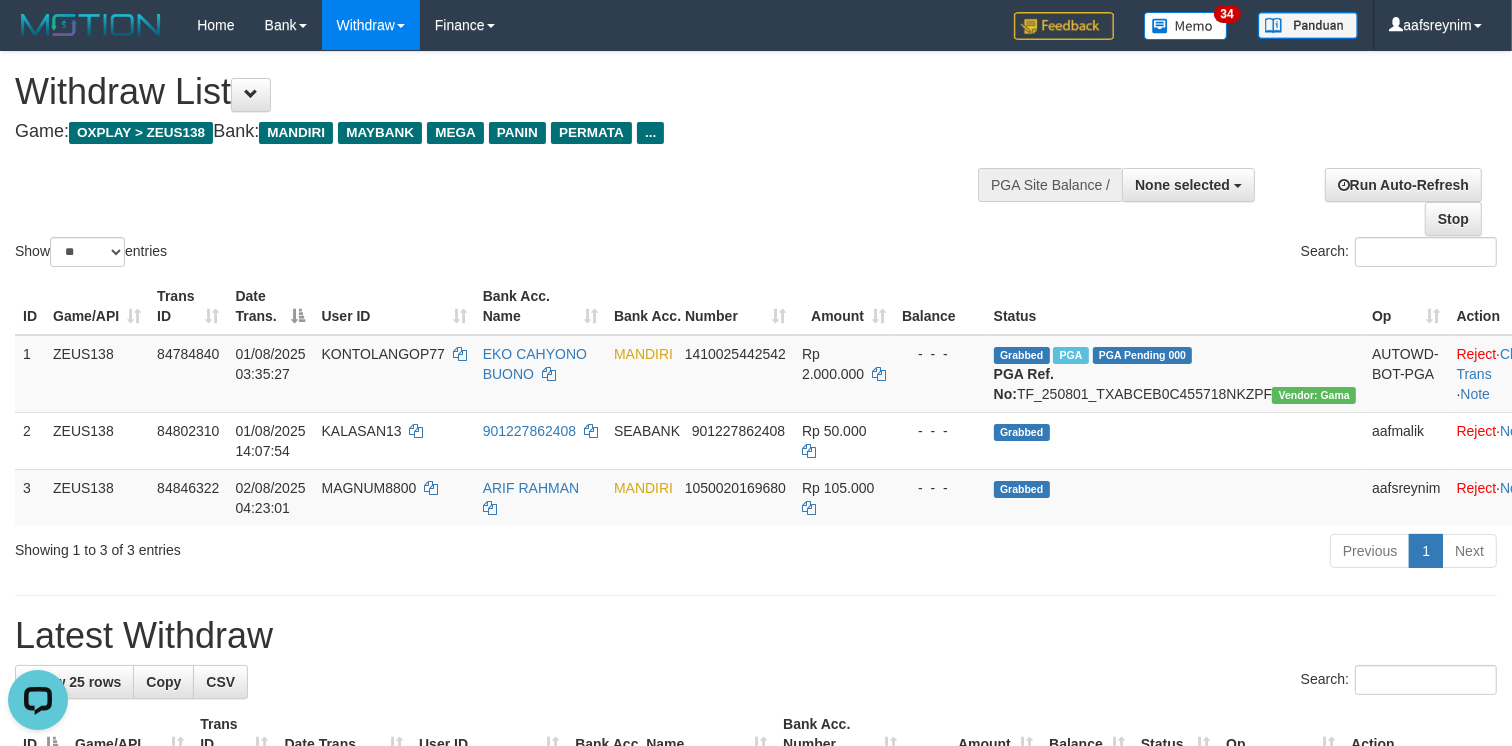 scroll, scrollTop: 0, scrollLeft: 0, axis: both 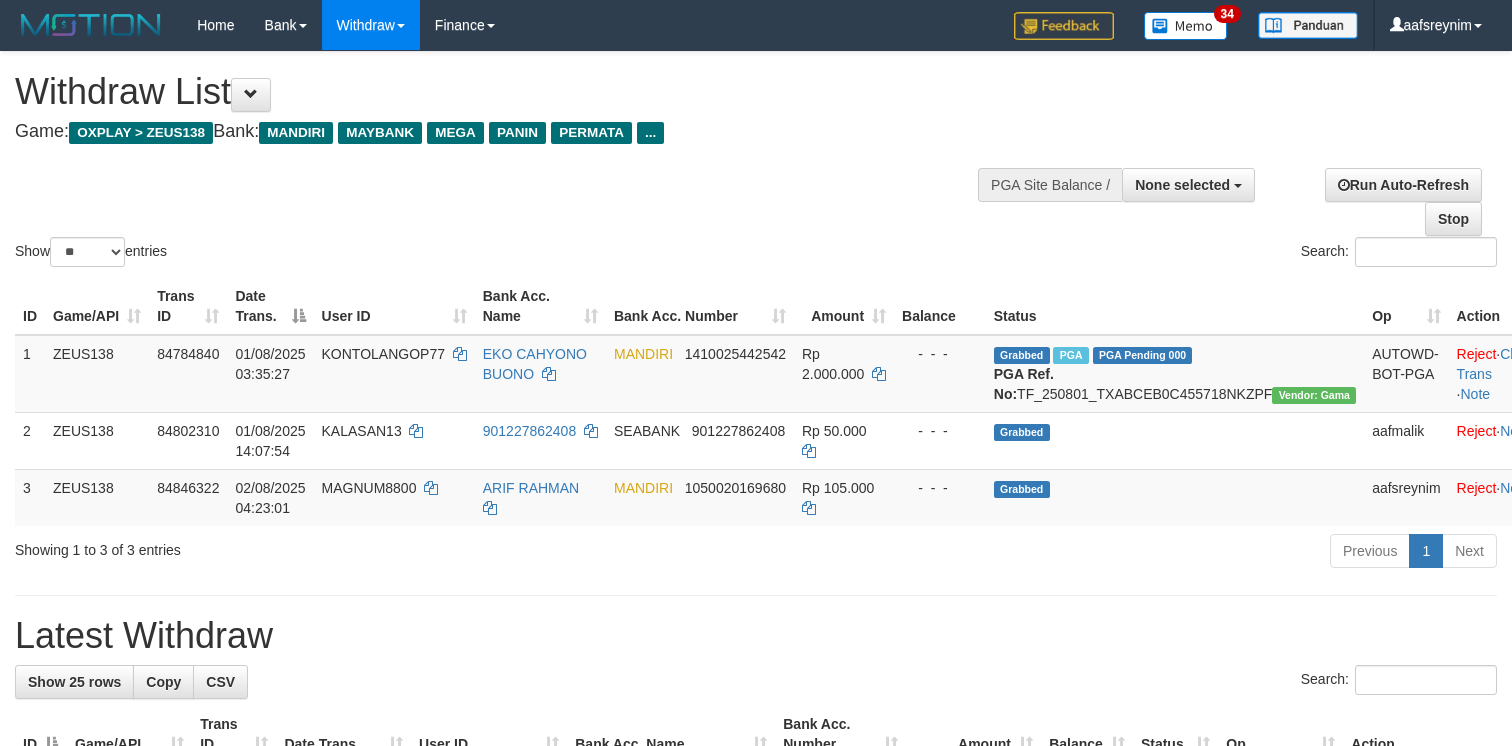 select 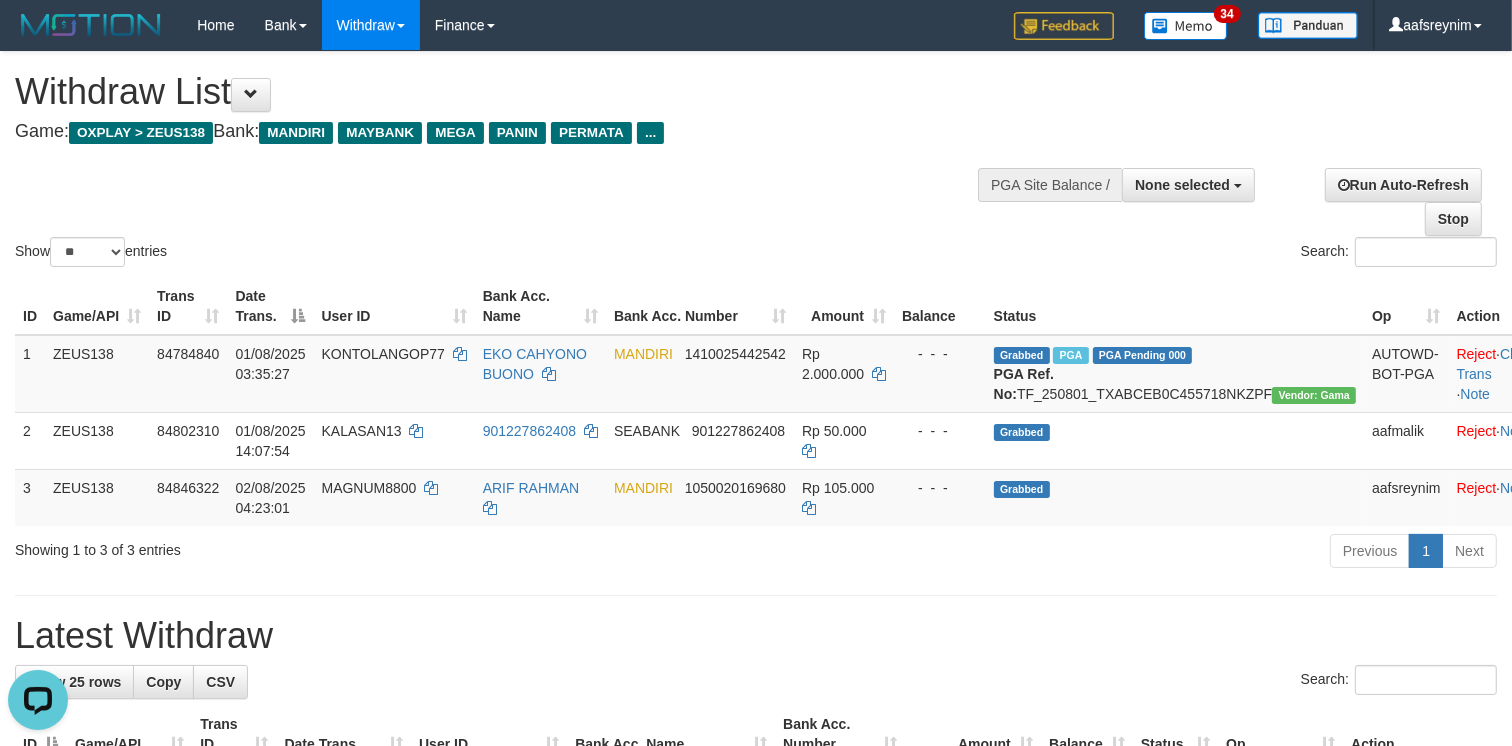 scroll, scrollTop: 0, scrollLeft: 0, axis: both 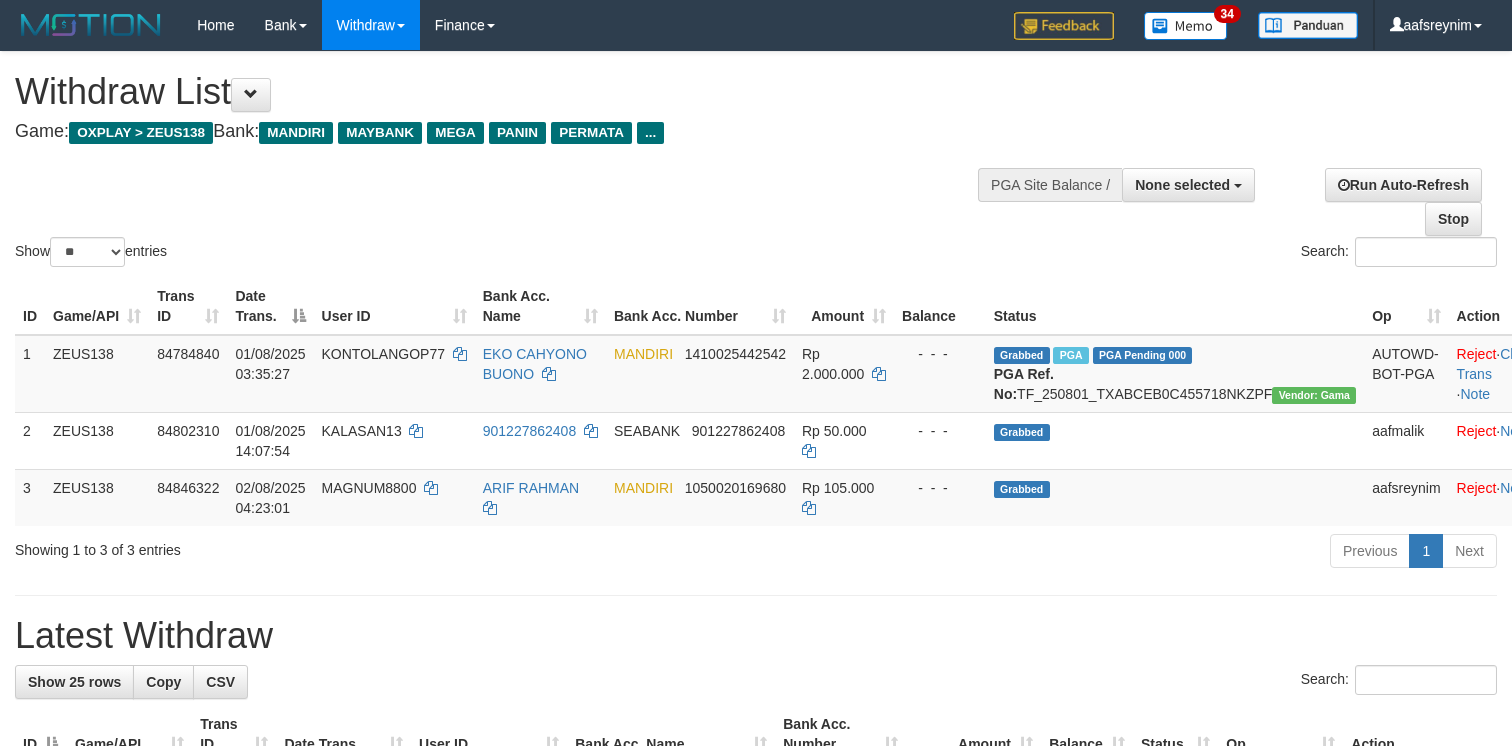 select 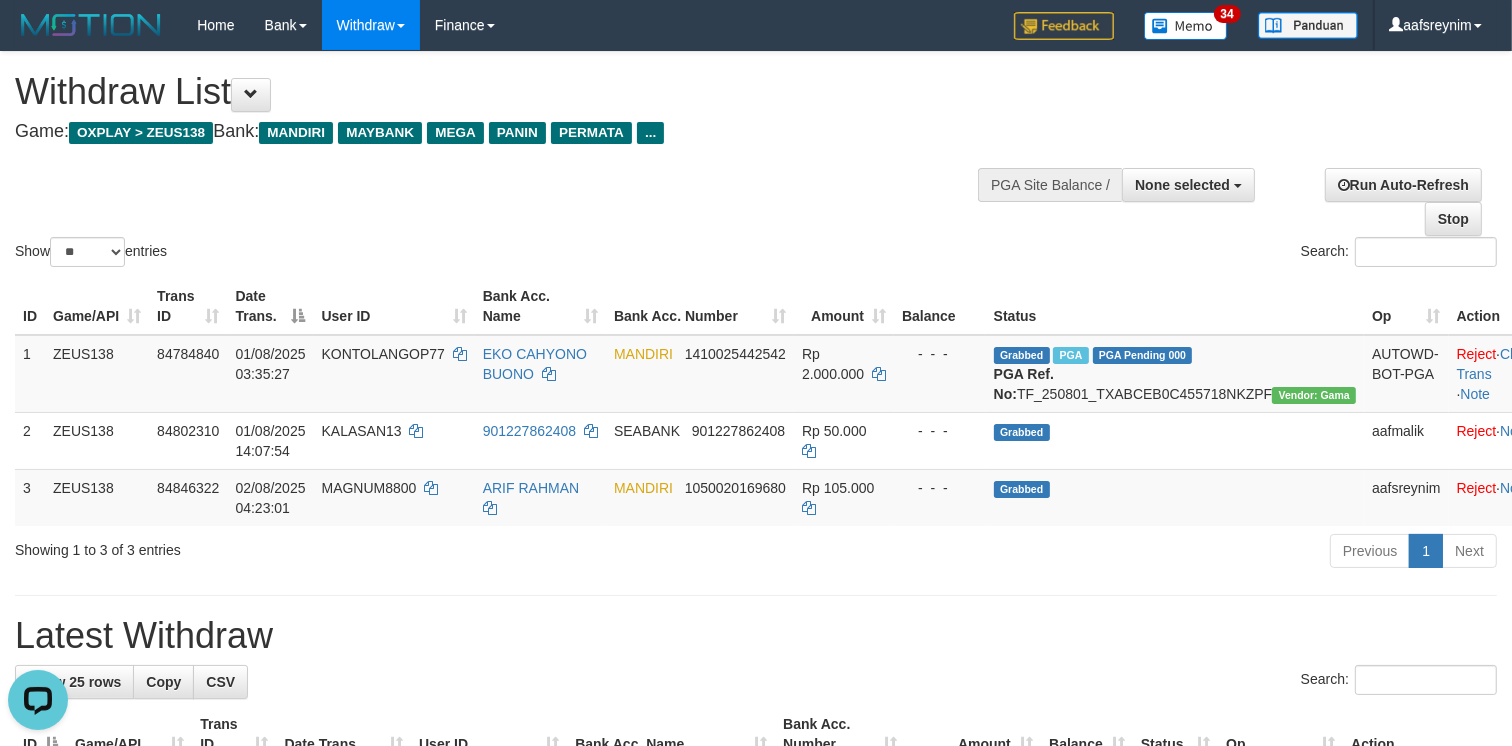 scroll, scrollTop: 0, scrollLeft: 0, axis: both 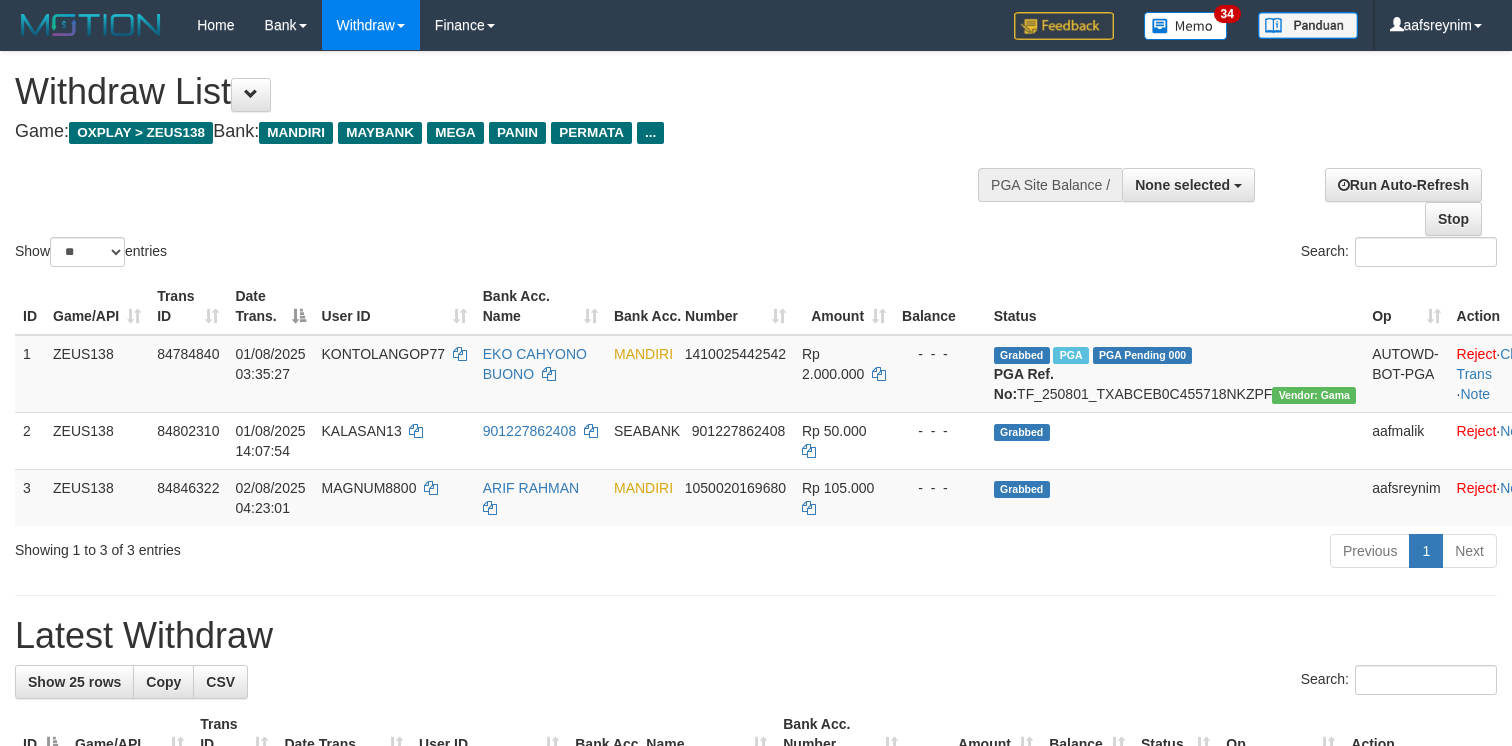 select 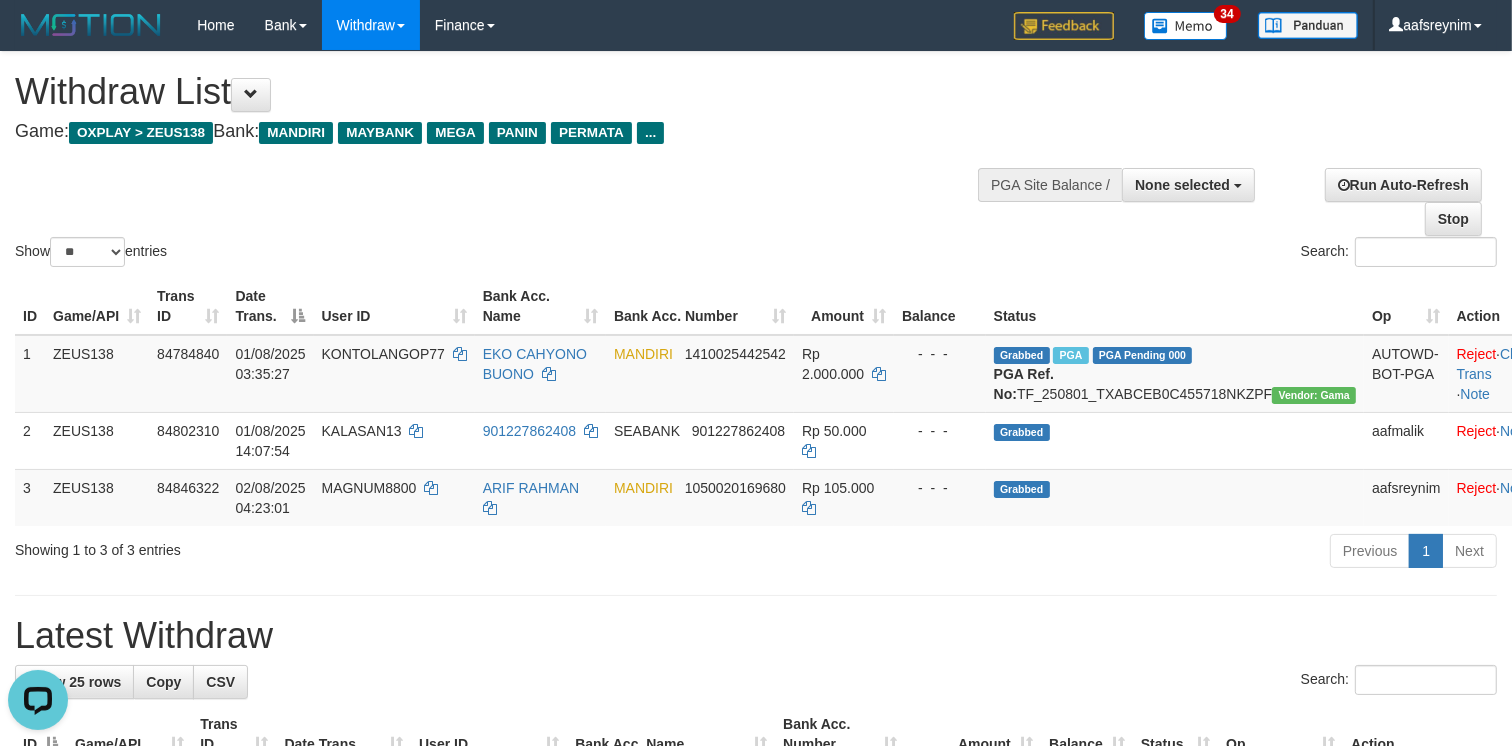 scroll, scrollTop: 0, scrollLeft: 0, axis: both 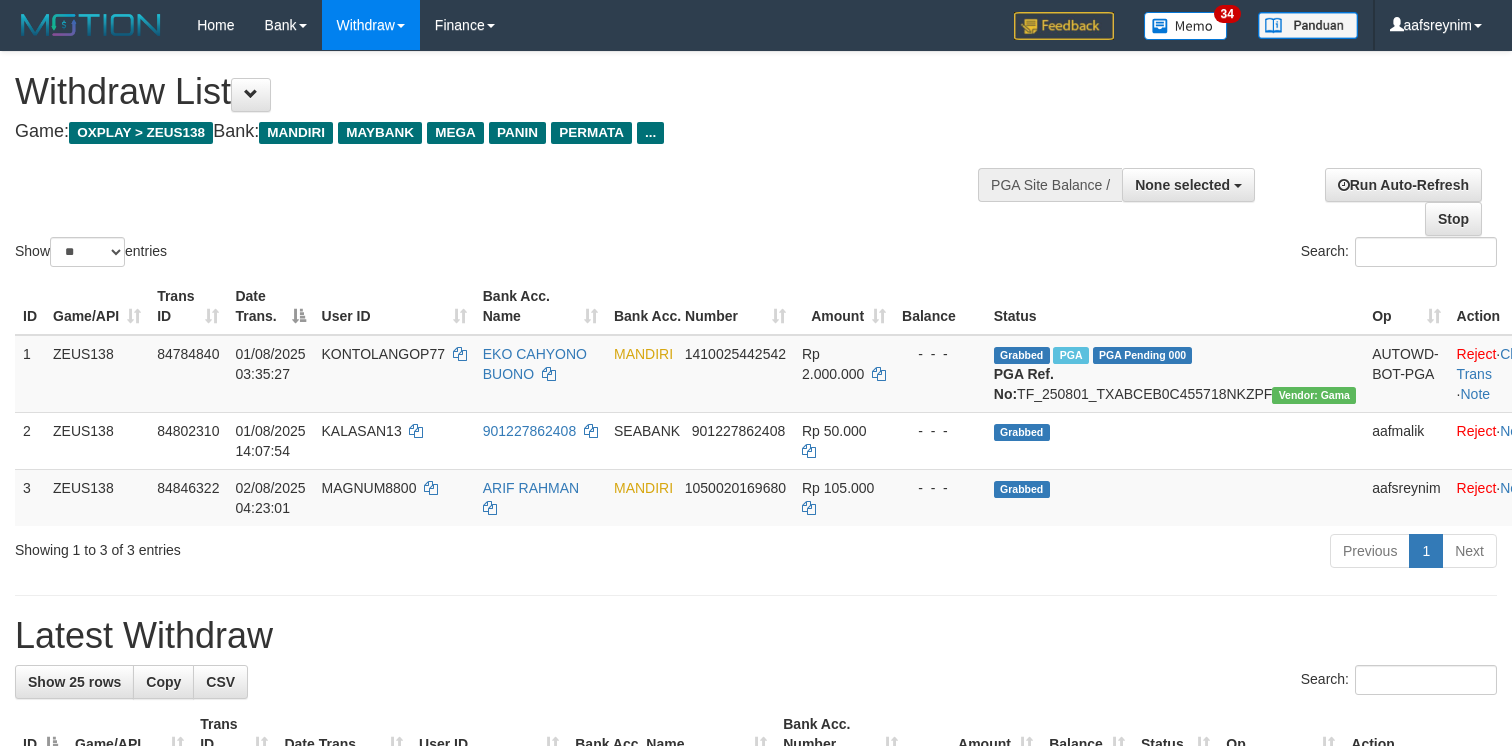 select 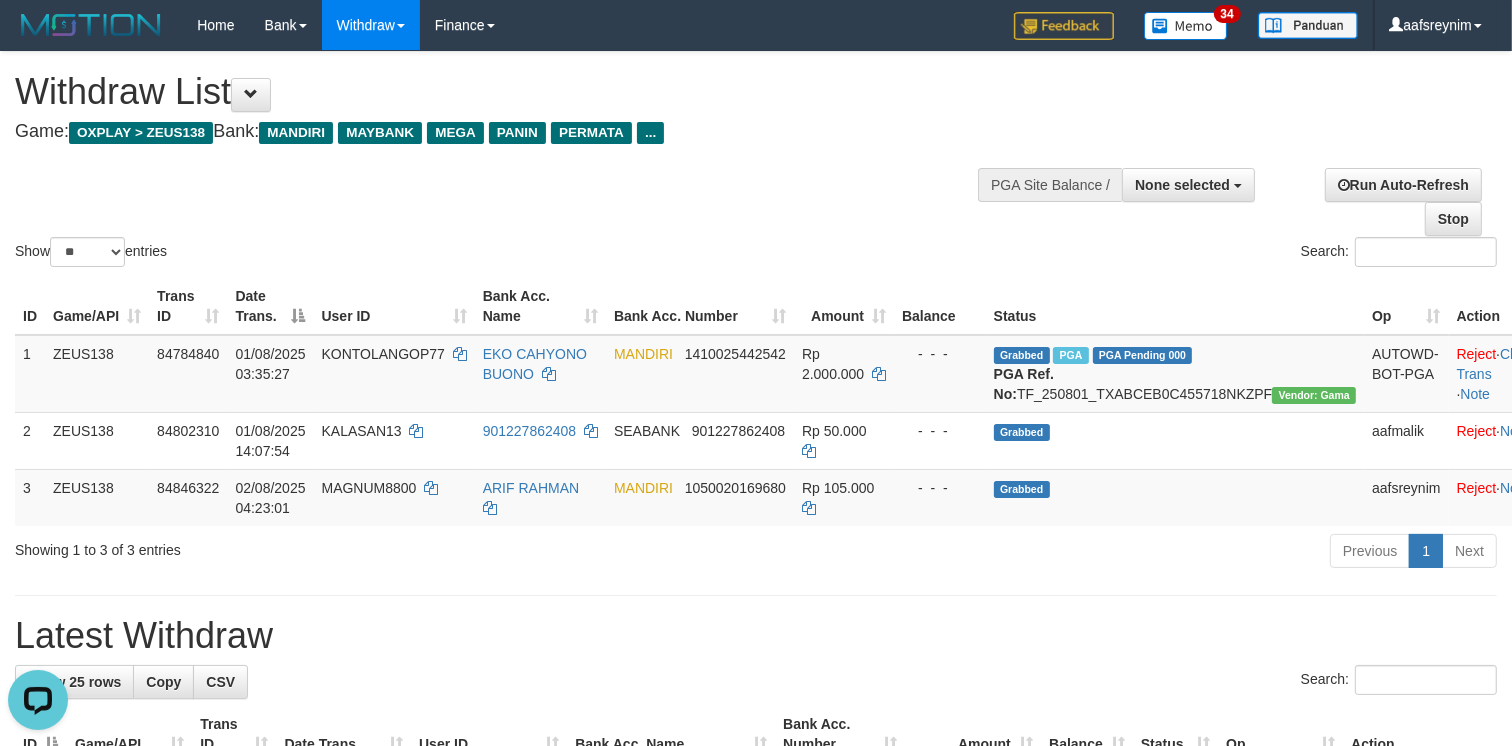 scroll, scrollTop: 0, scrollLeft: 0, axis: both 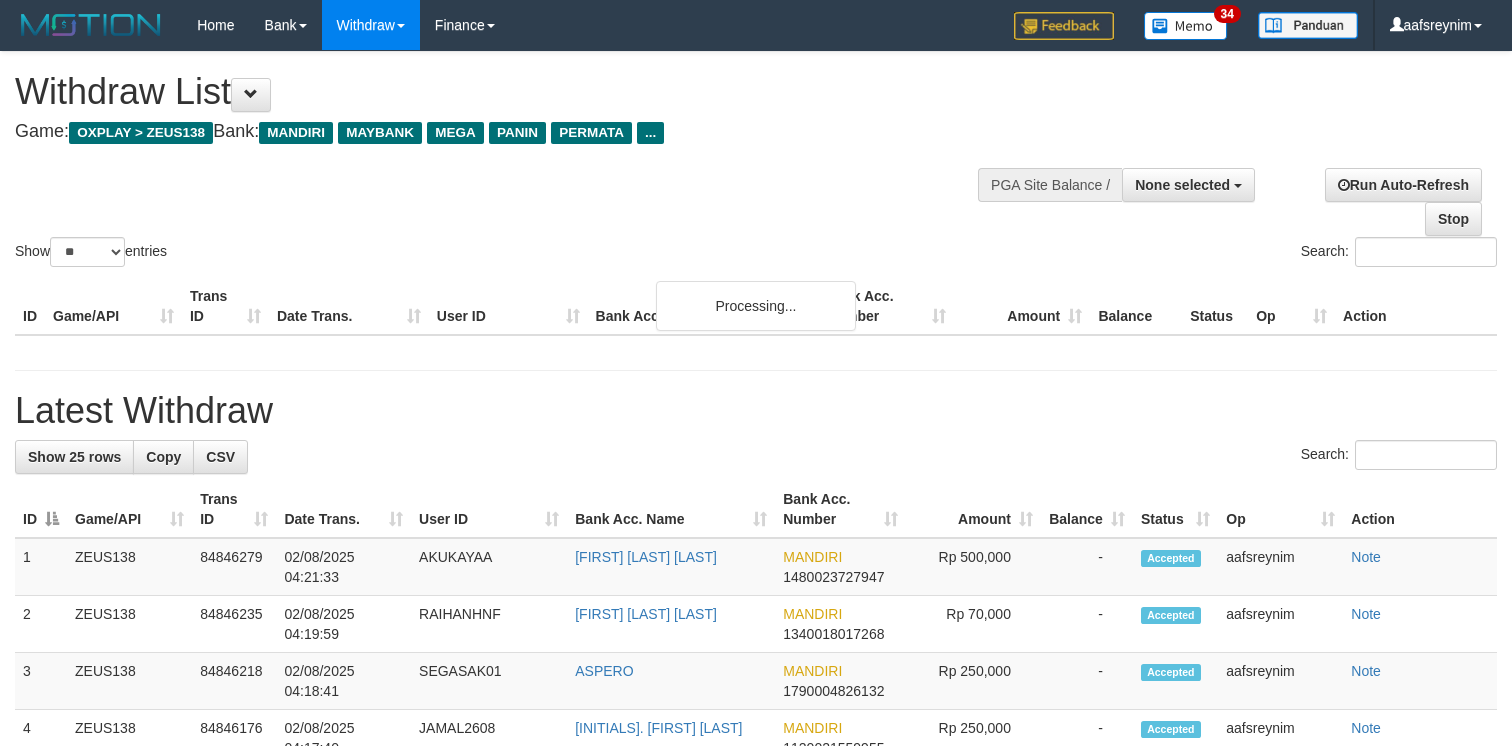 select 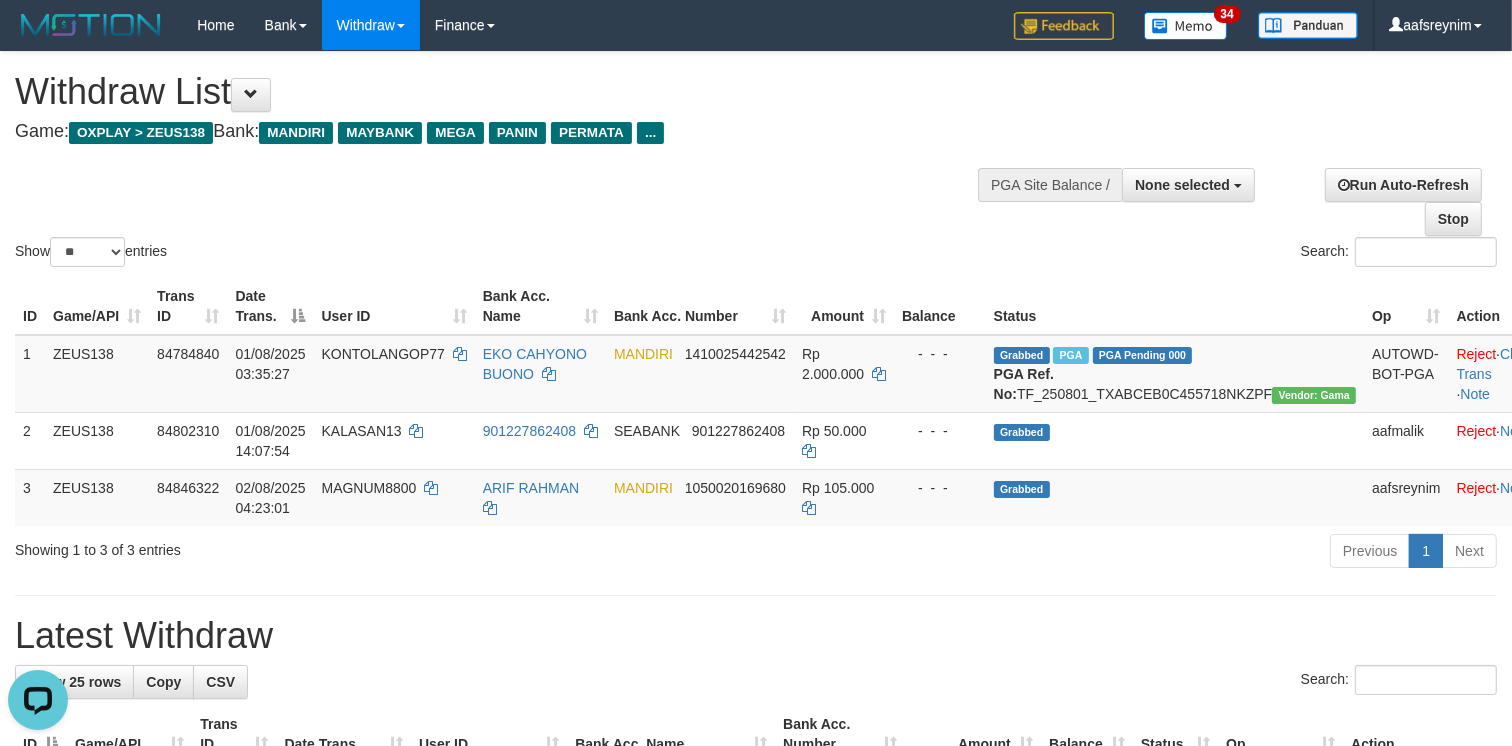 scroll, scrollTop: 0, scrollLeft: 0, axis: both 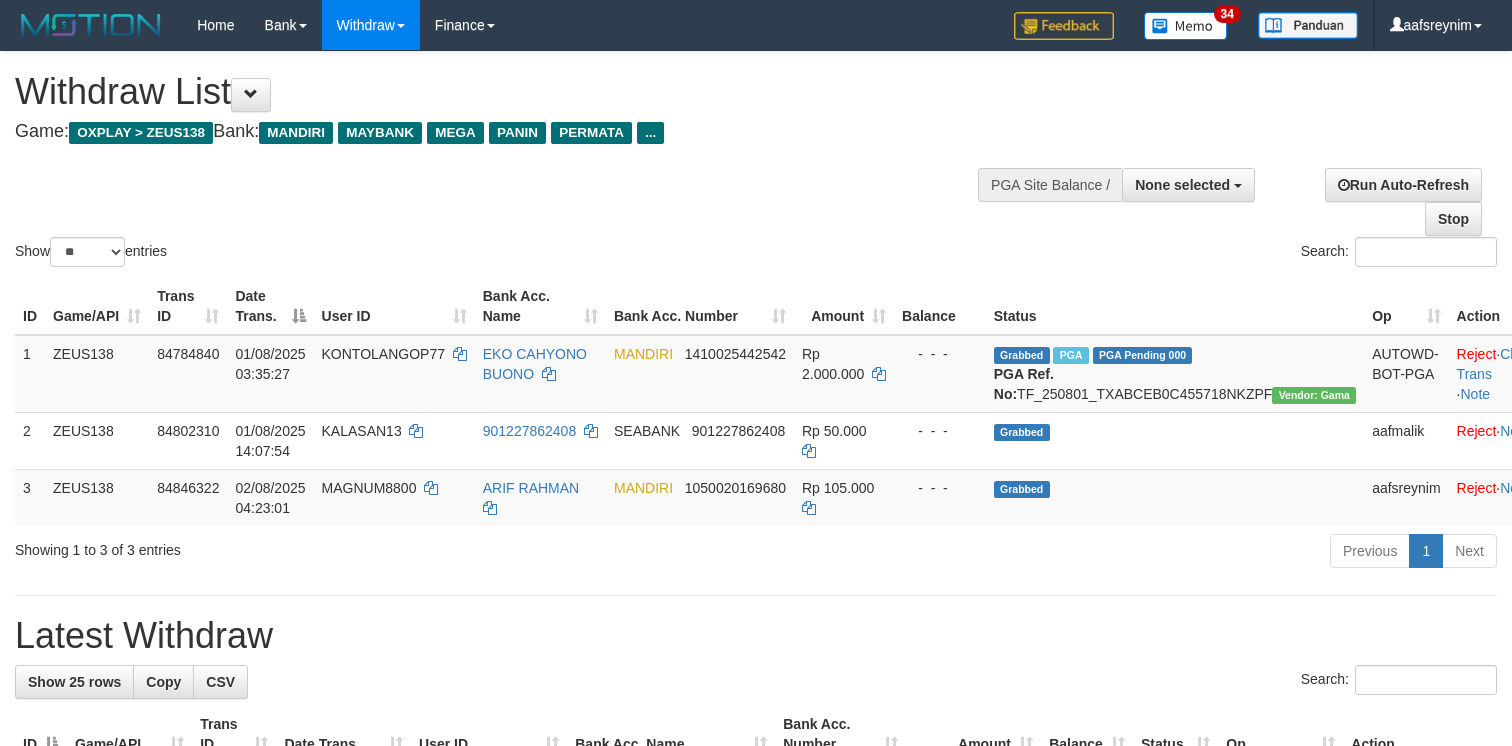 select 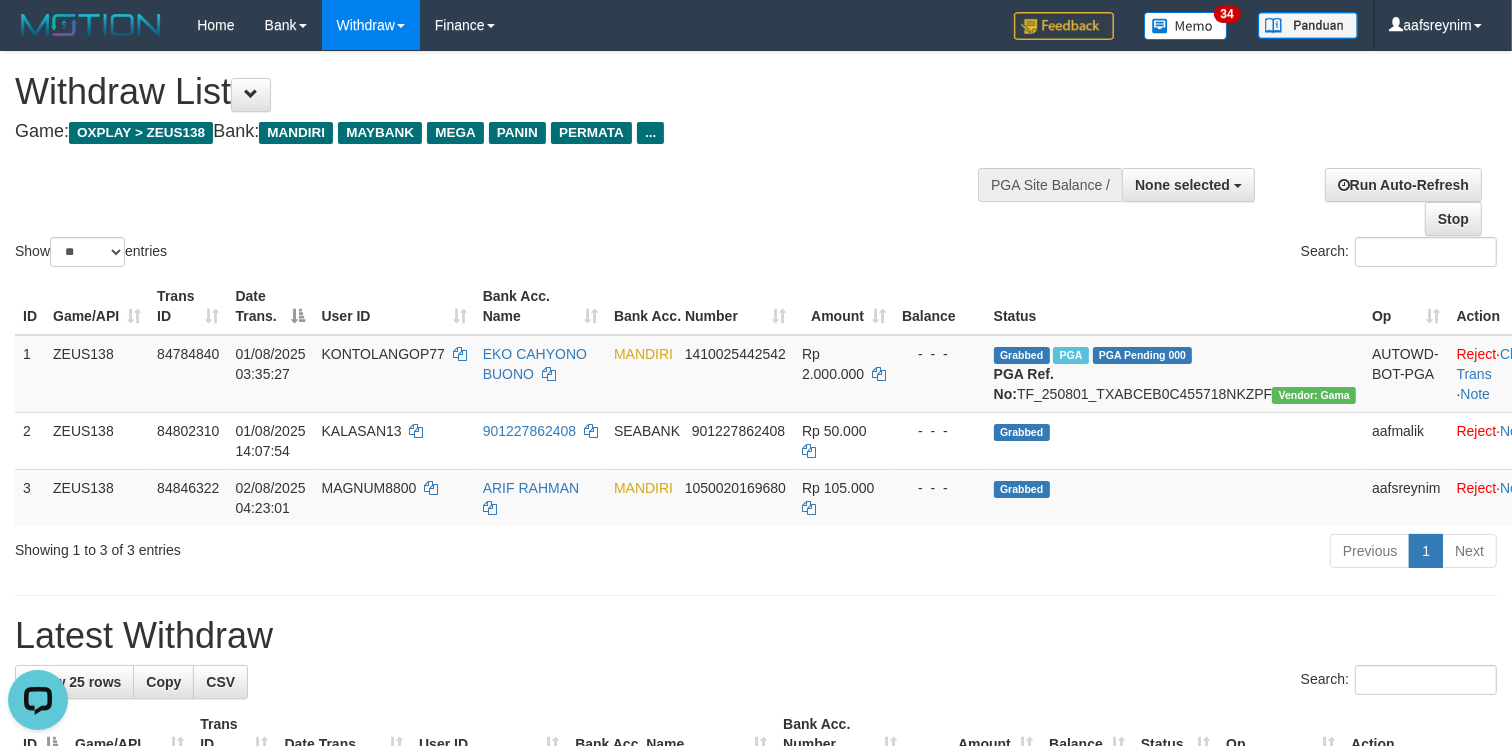 scroll, scrollTop: 0, scrollLeft: 0, axis: both 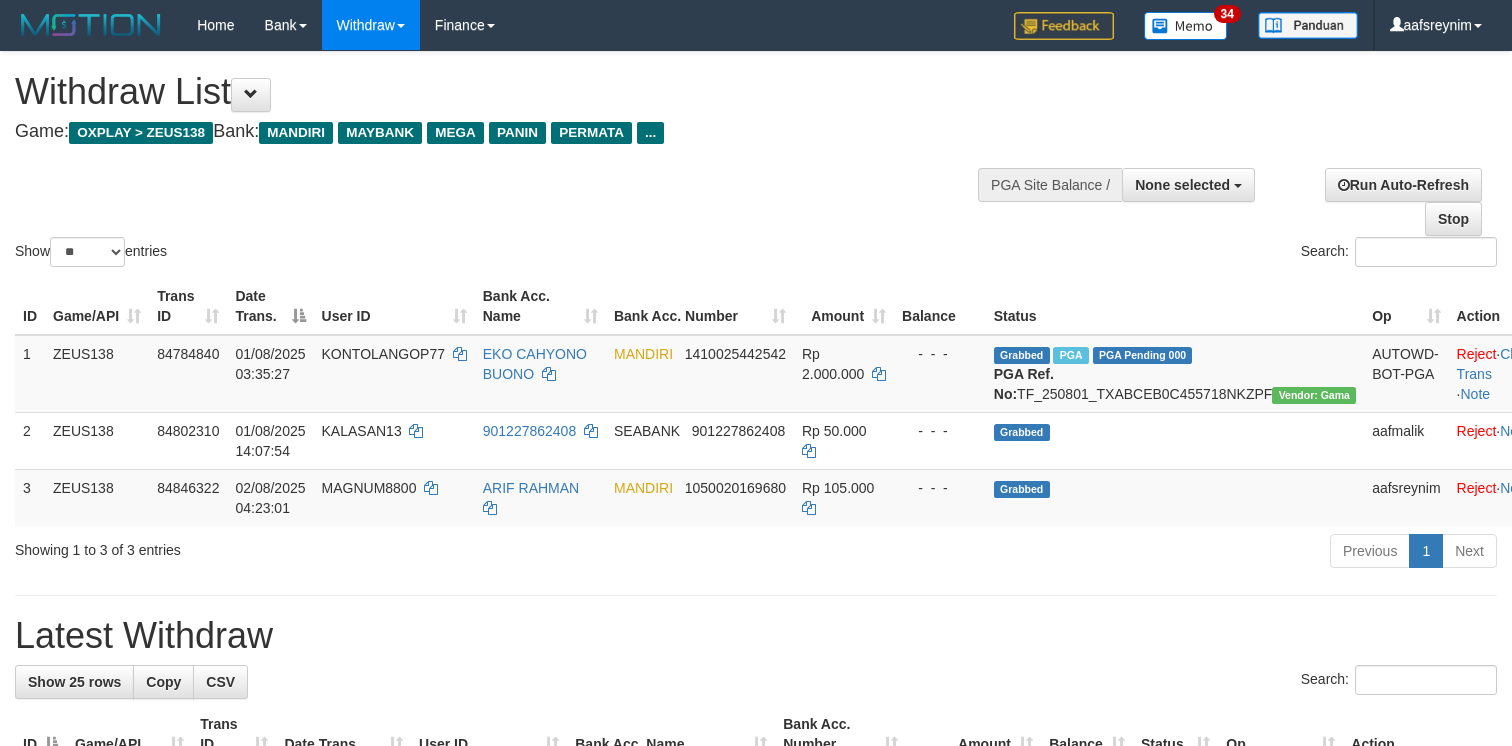 select 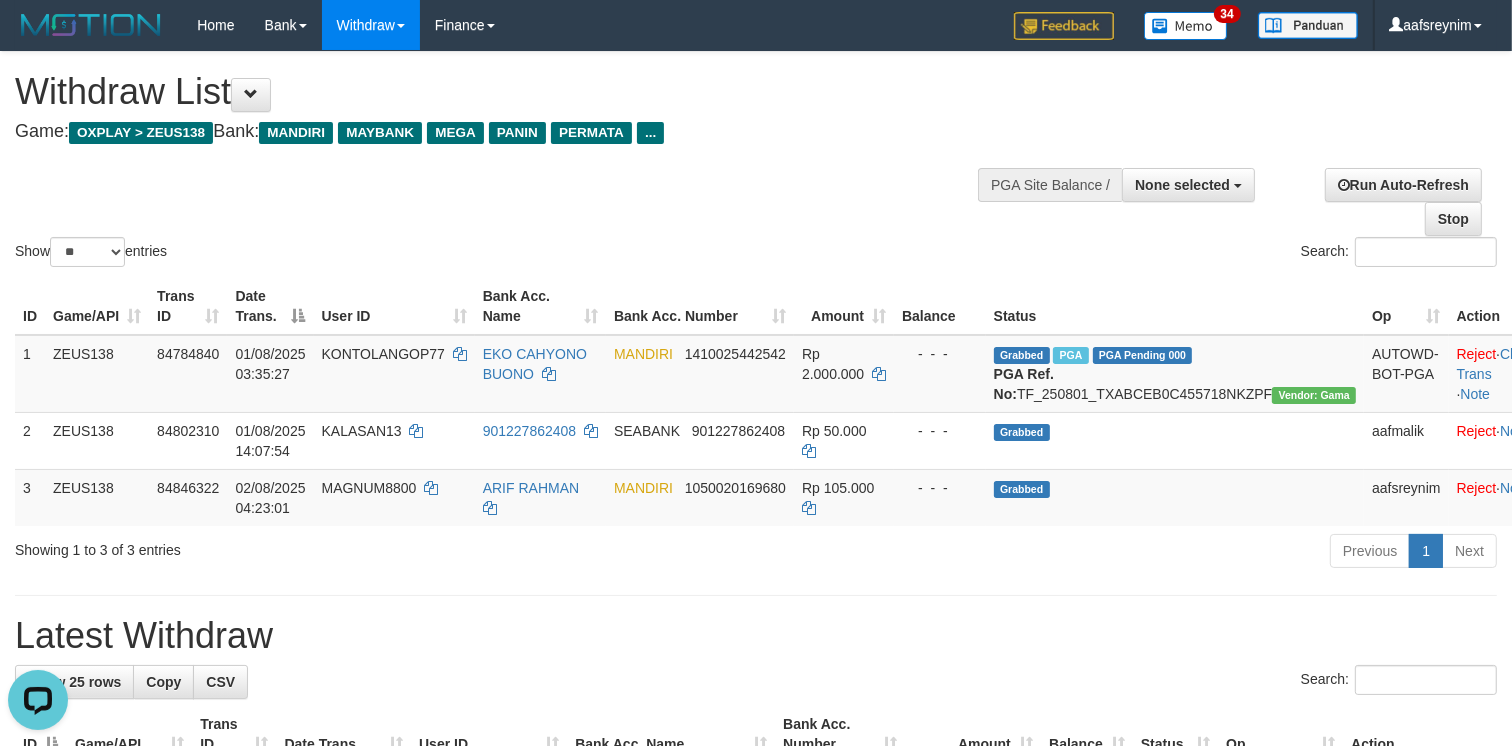 scroll, scrollTop: 0, scrollLeft: 0, axis: both 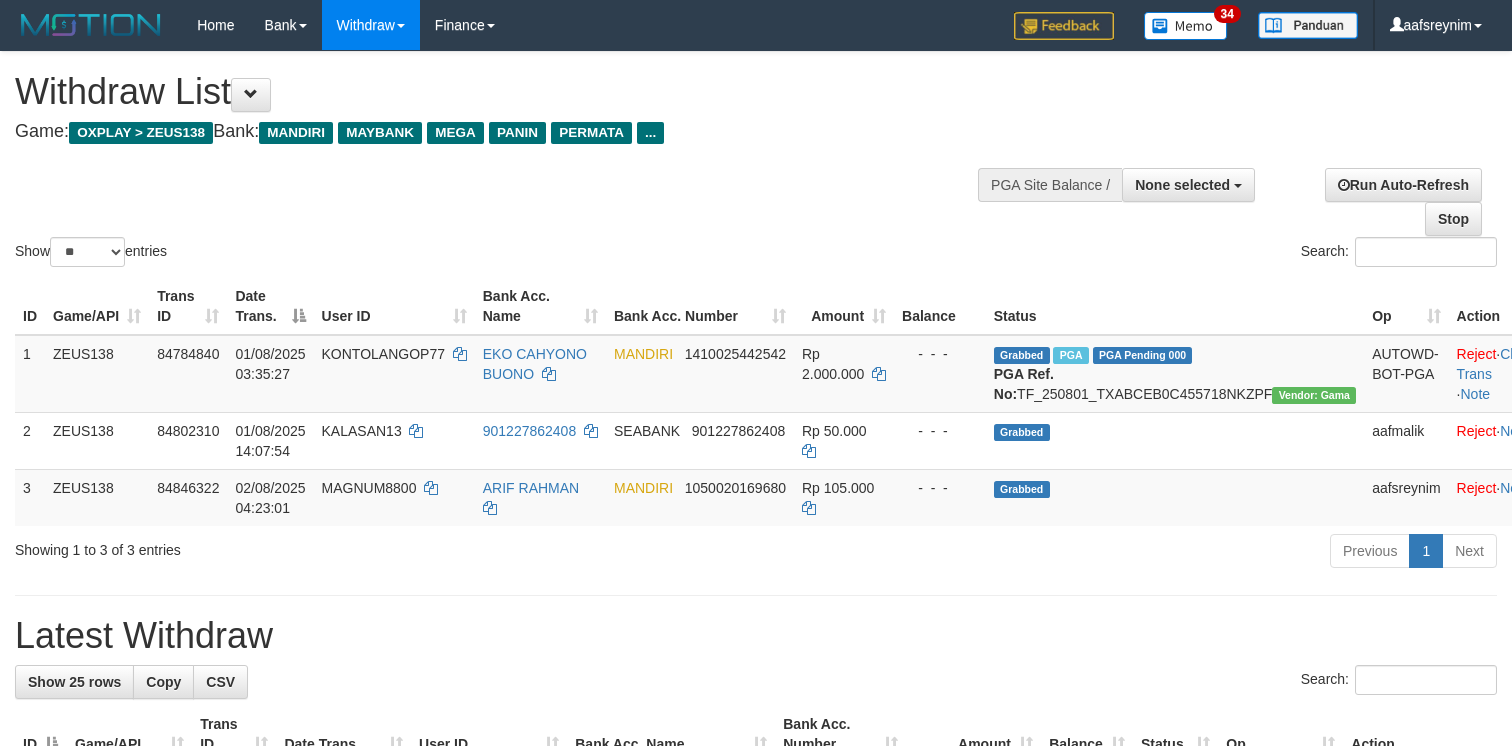 select 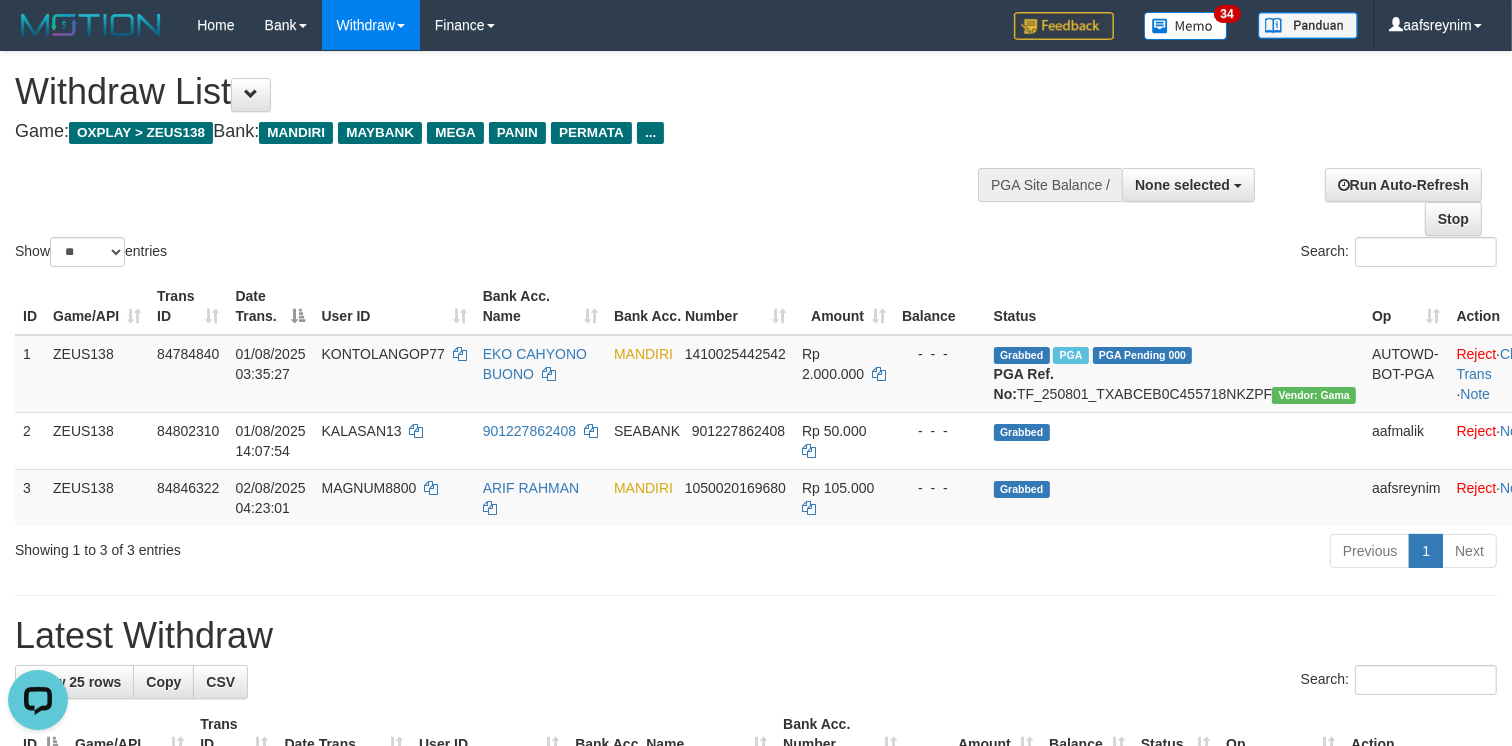 scroll, scrollTop: 0, scrollLeft: 0, axis: both 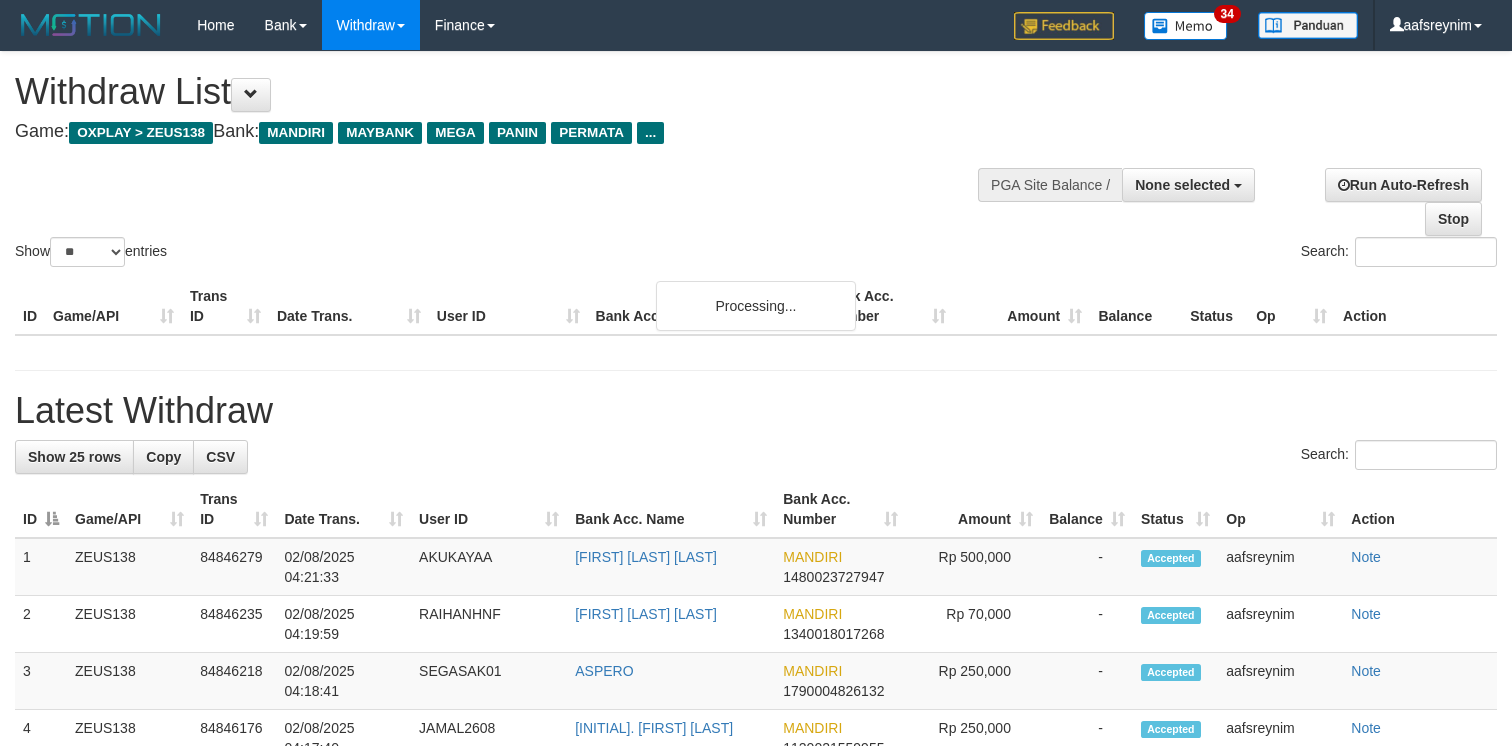 select 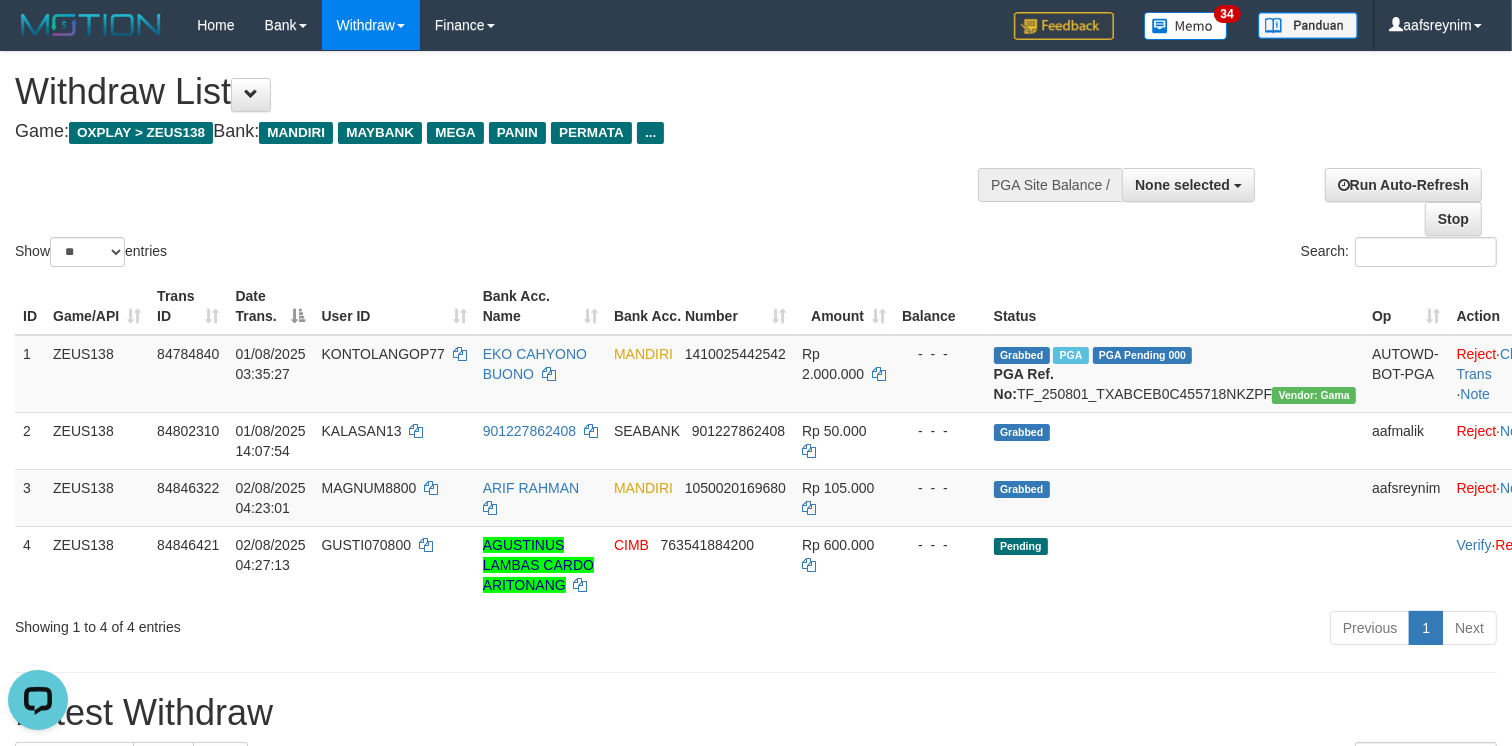 scroll, scrollTop: 0, scrollLeft: 0, axis: both 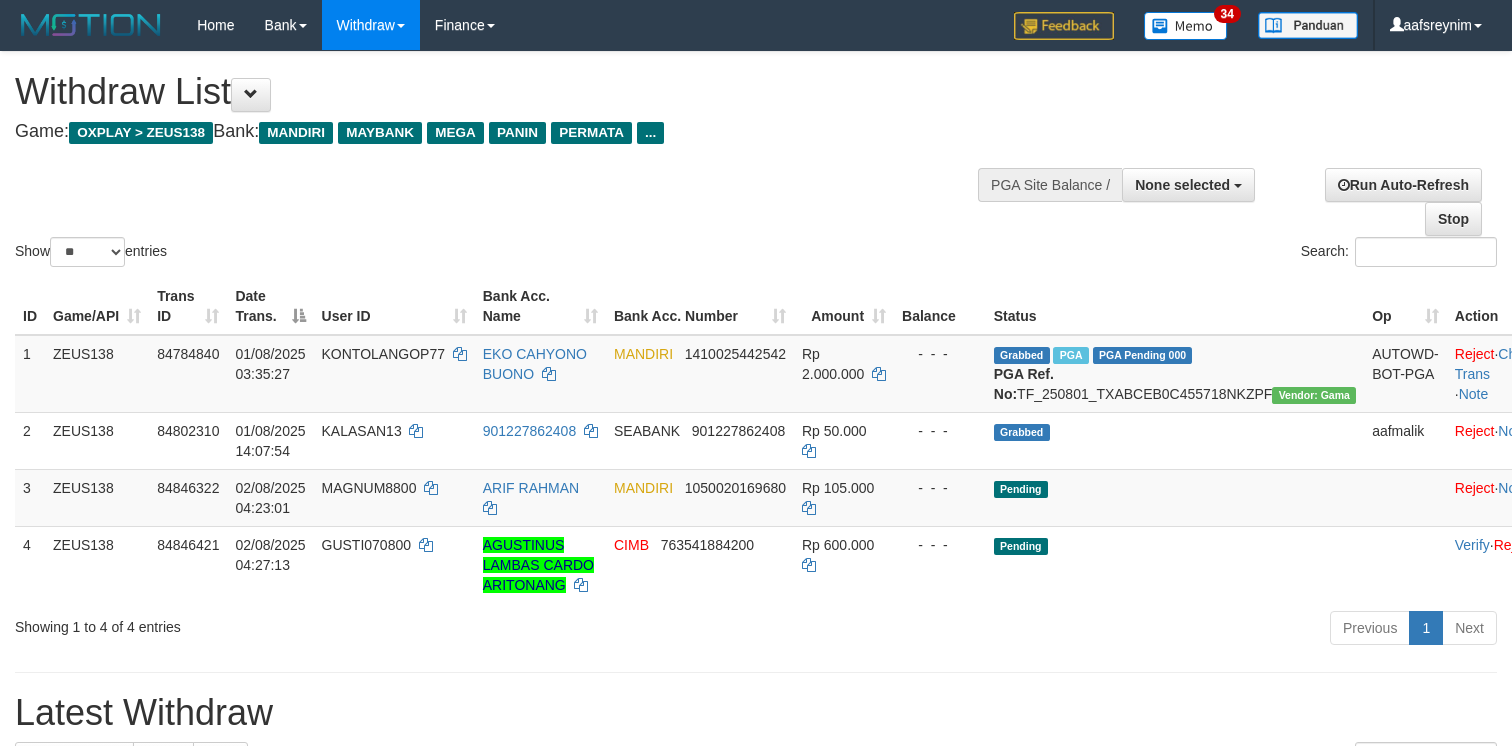 select 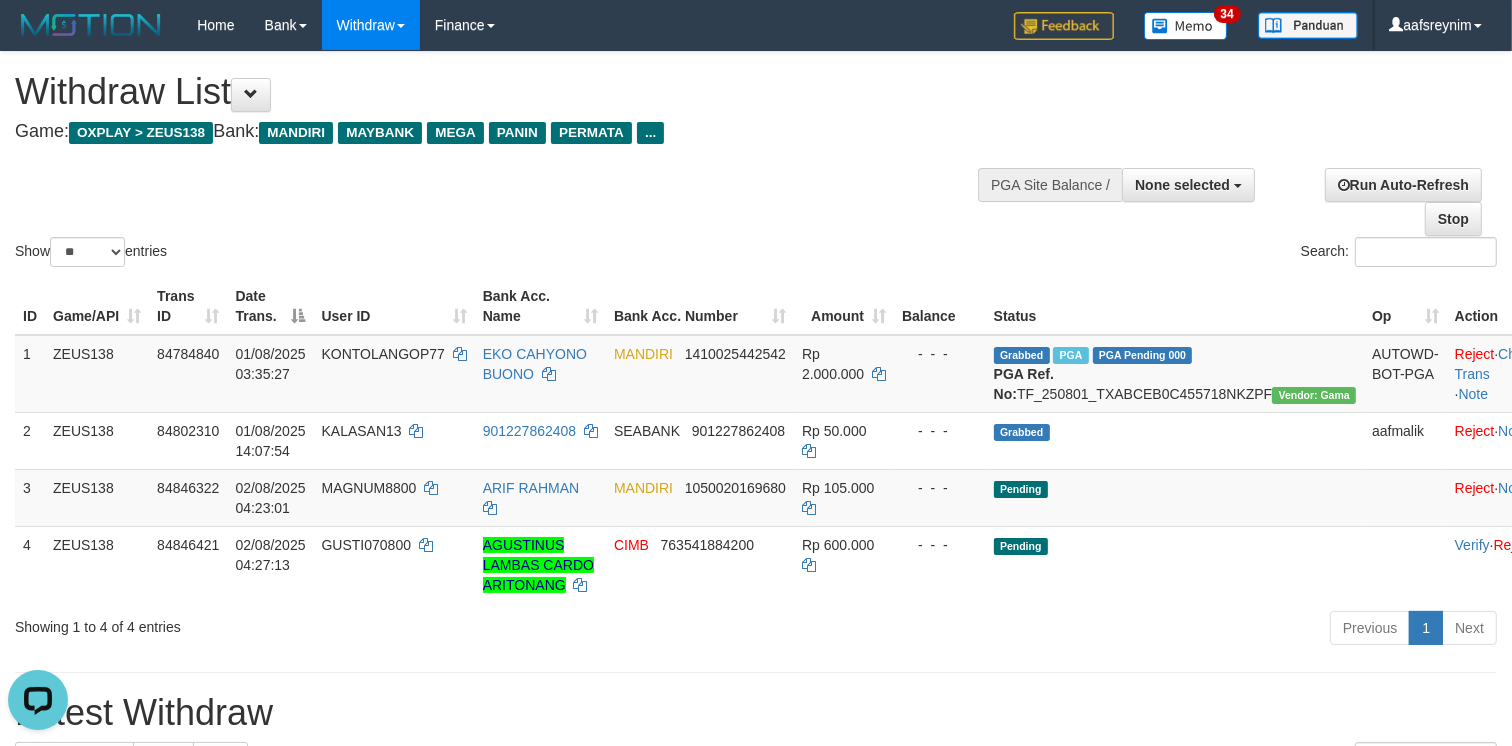 scroll, scrollTop: 0, scrollLeft: 0, axis: both 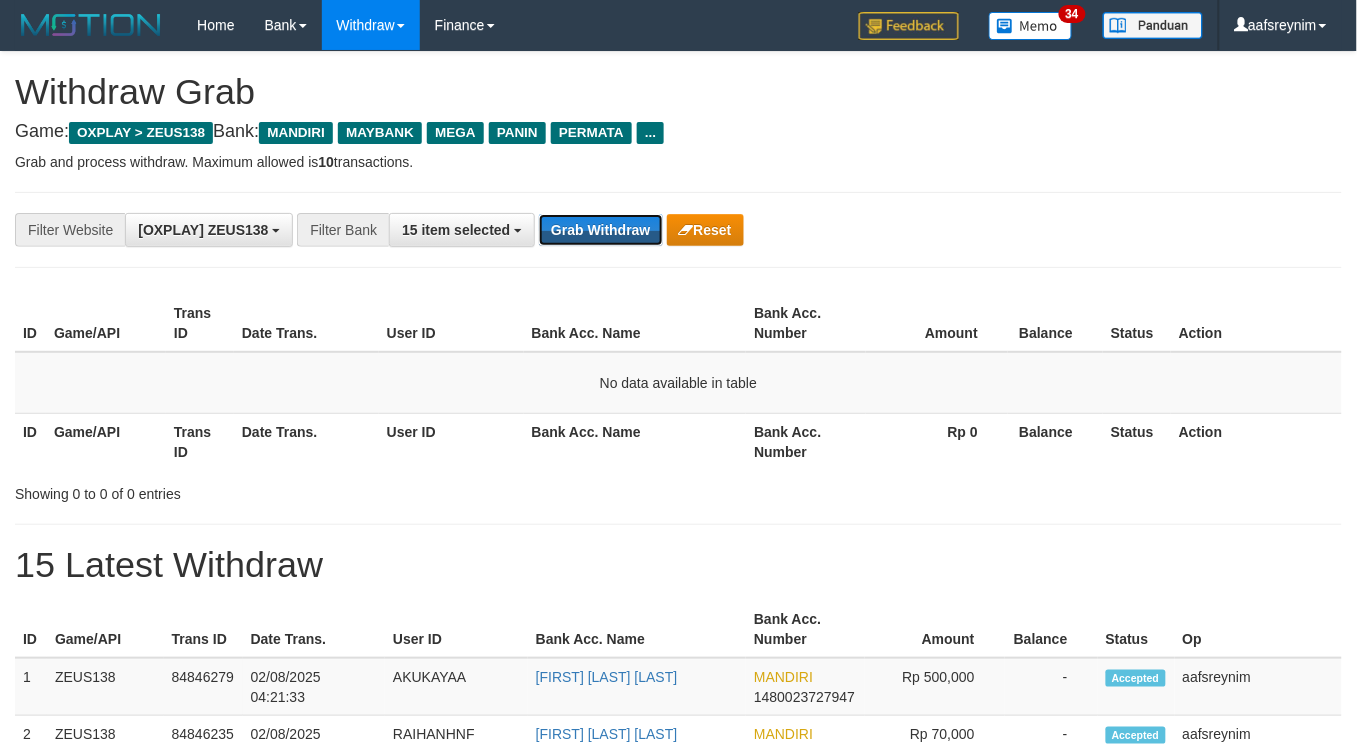 click on "Grab Withdraw" at bounding box center [600, 230] 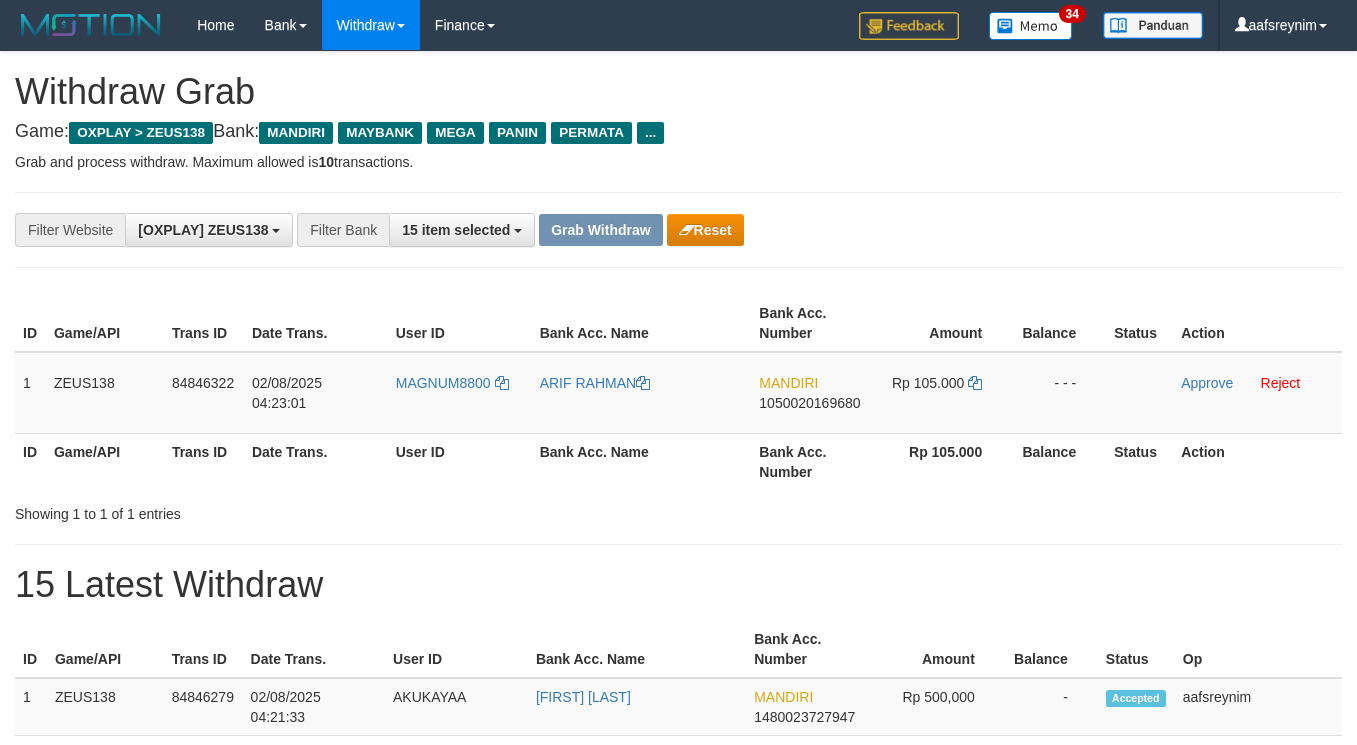 scroll, scrollTop: 0, scrollLeft: 0, axis: both 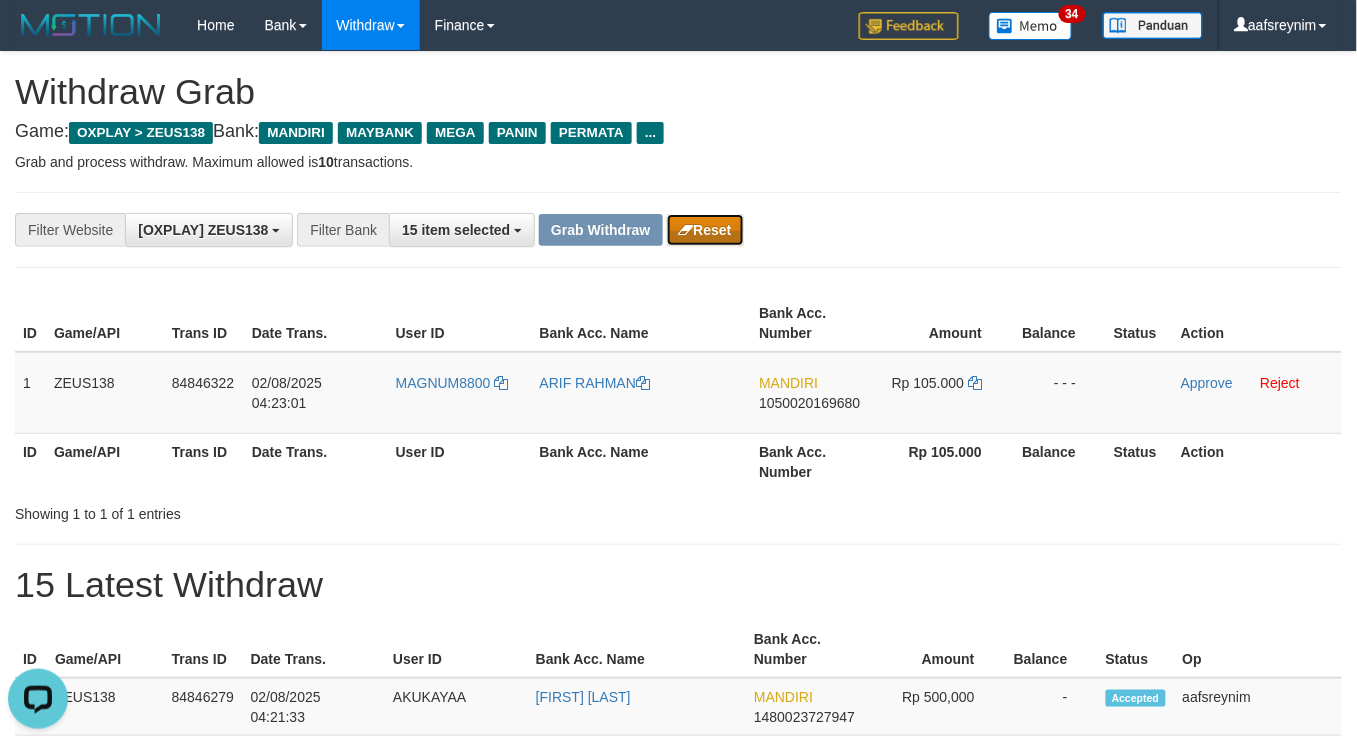 click on "Reset" at bounding box center [705, 230] 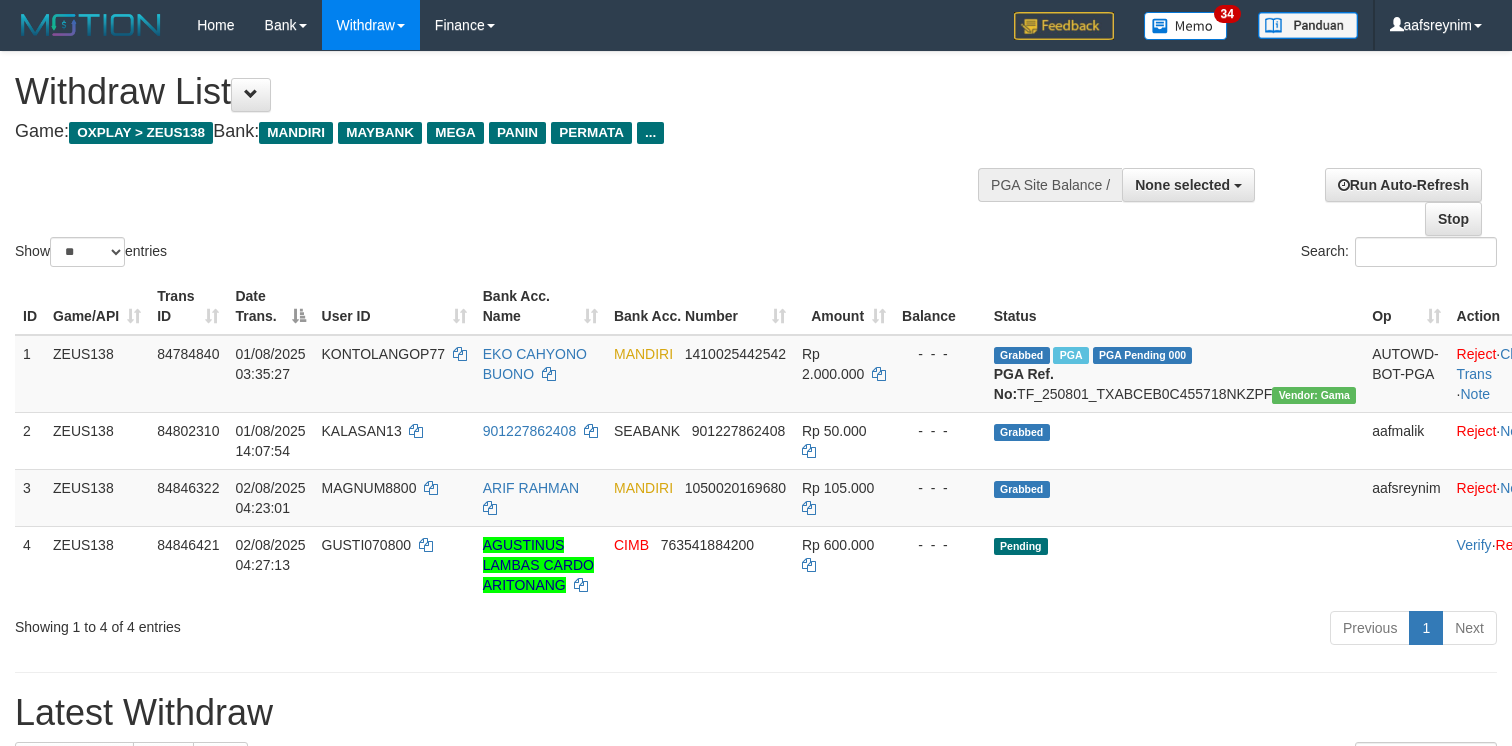 select 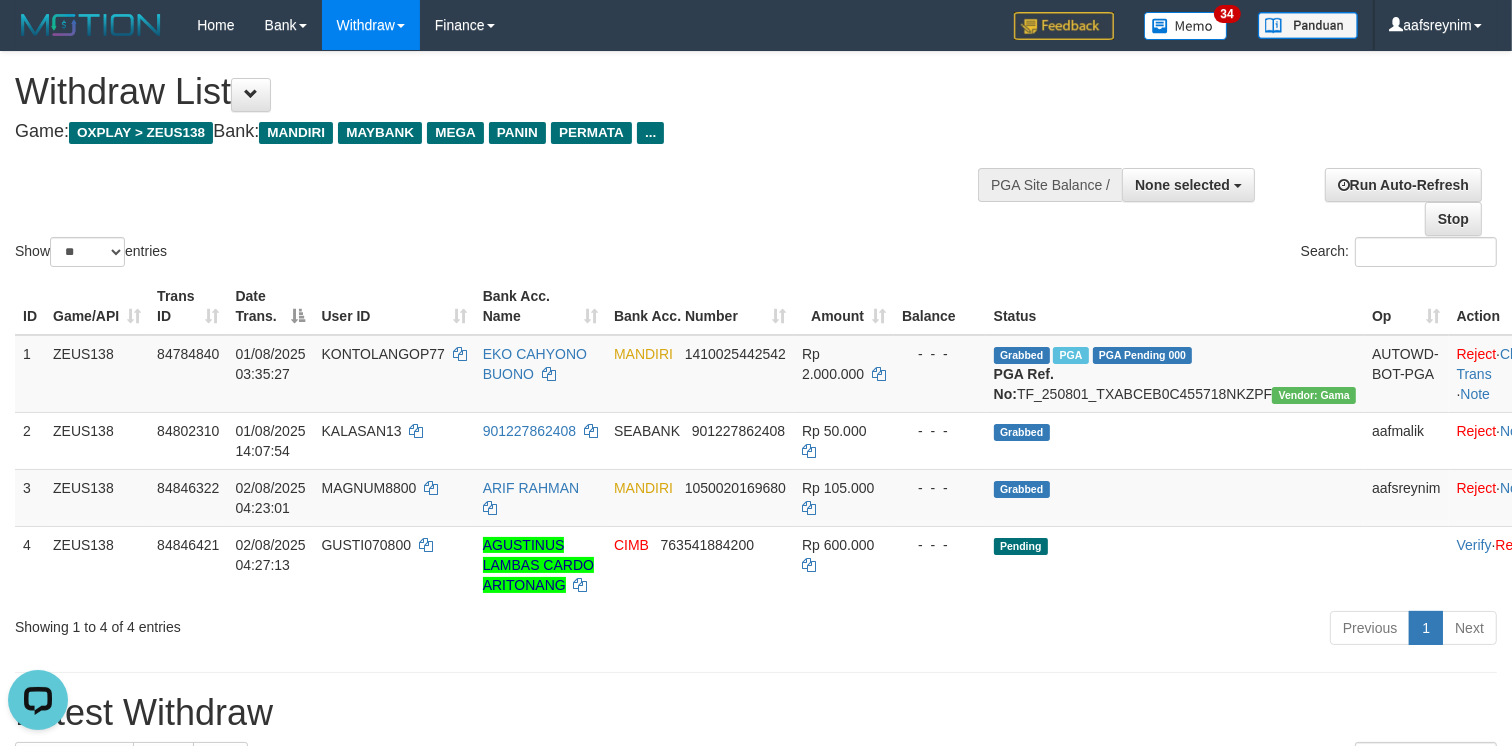 scroll, scrollTop: 0, scrollLeft: 0, axis: both 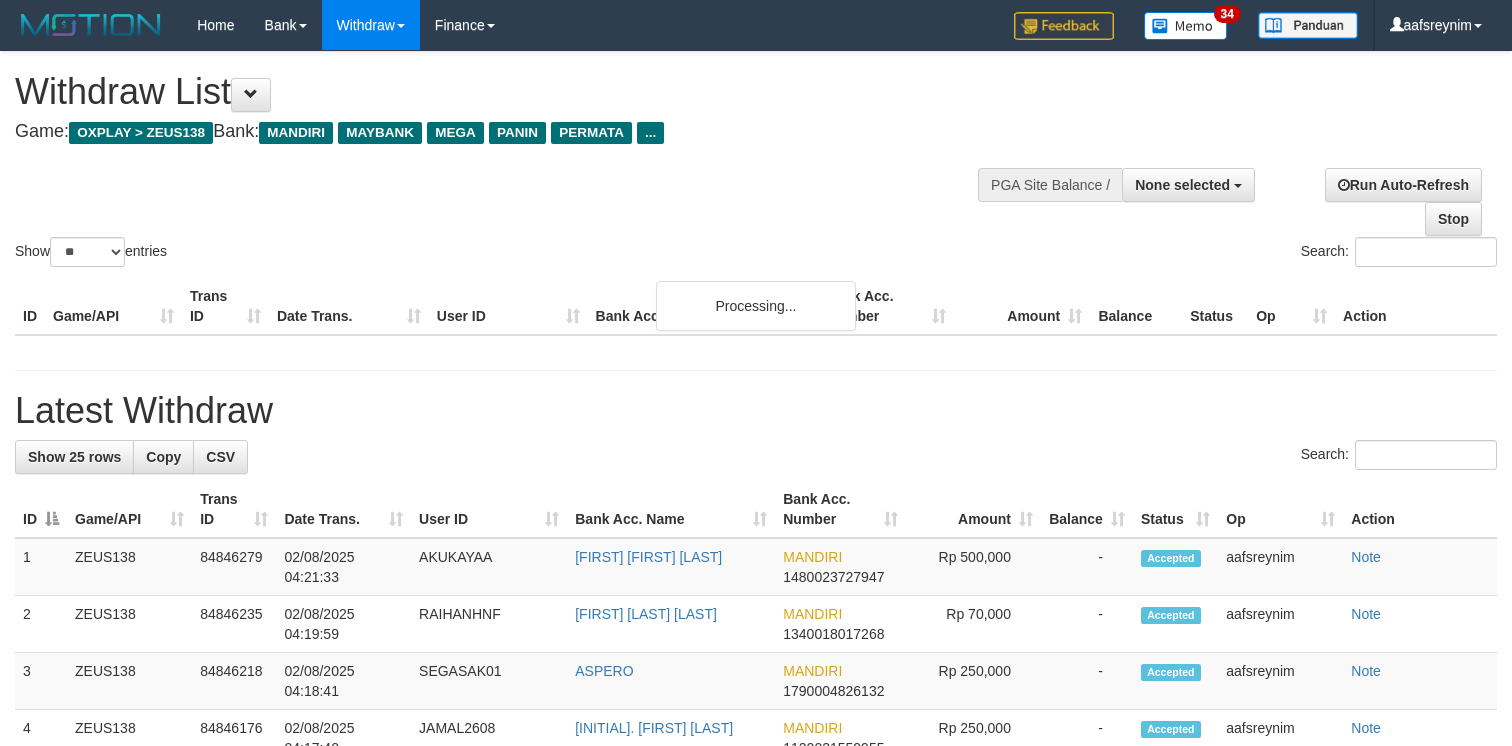 select 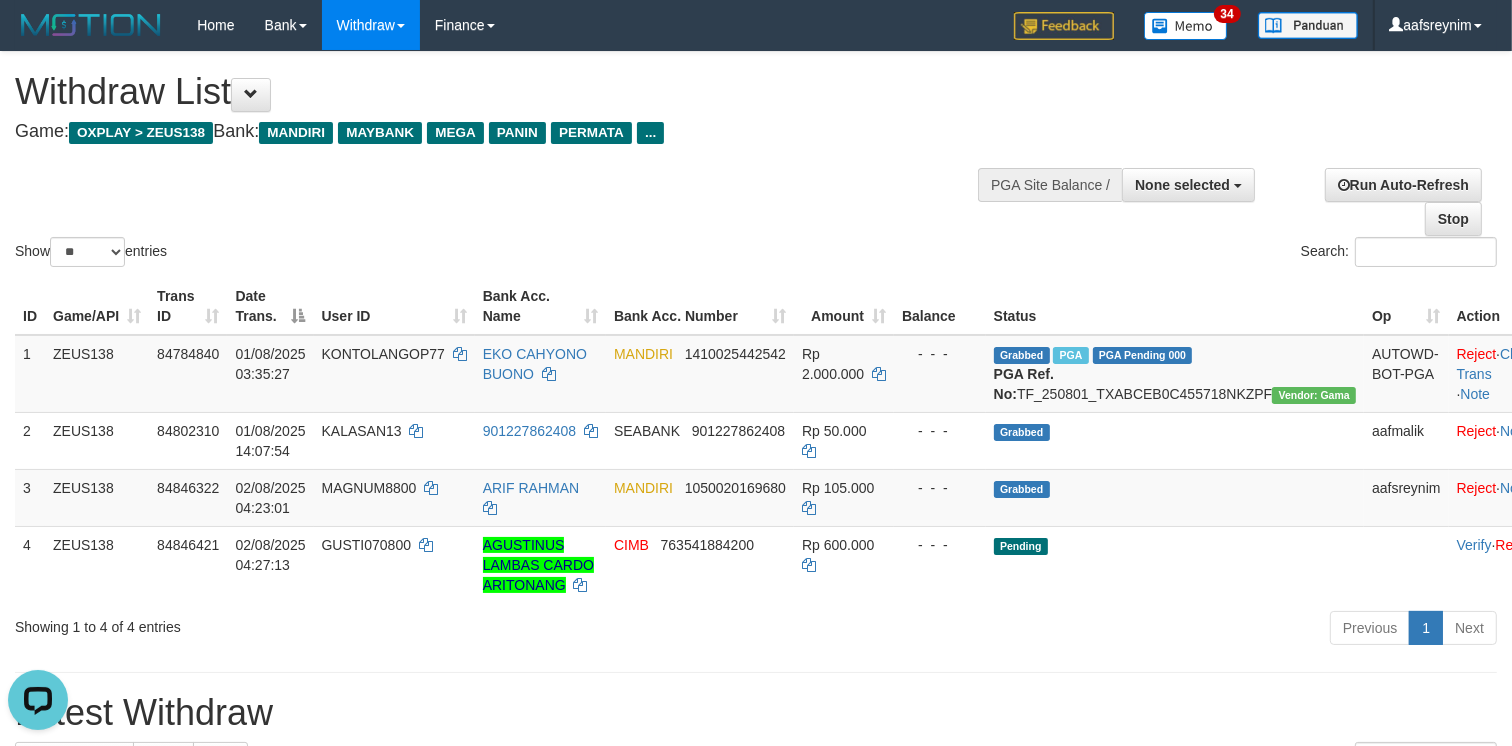scroll, scrollTop: 0, scrollLeft: 0, axis: both 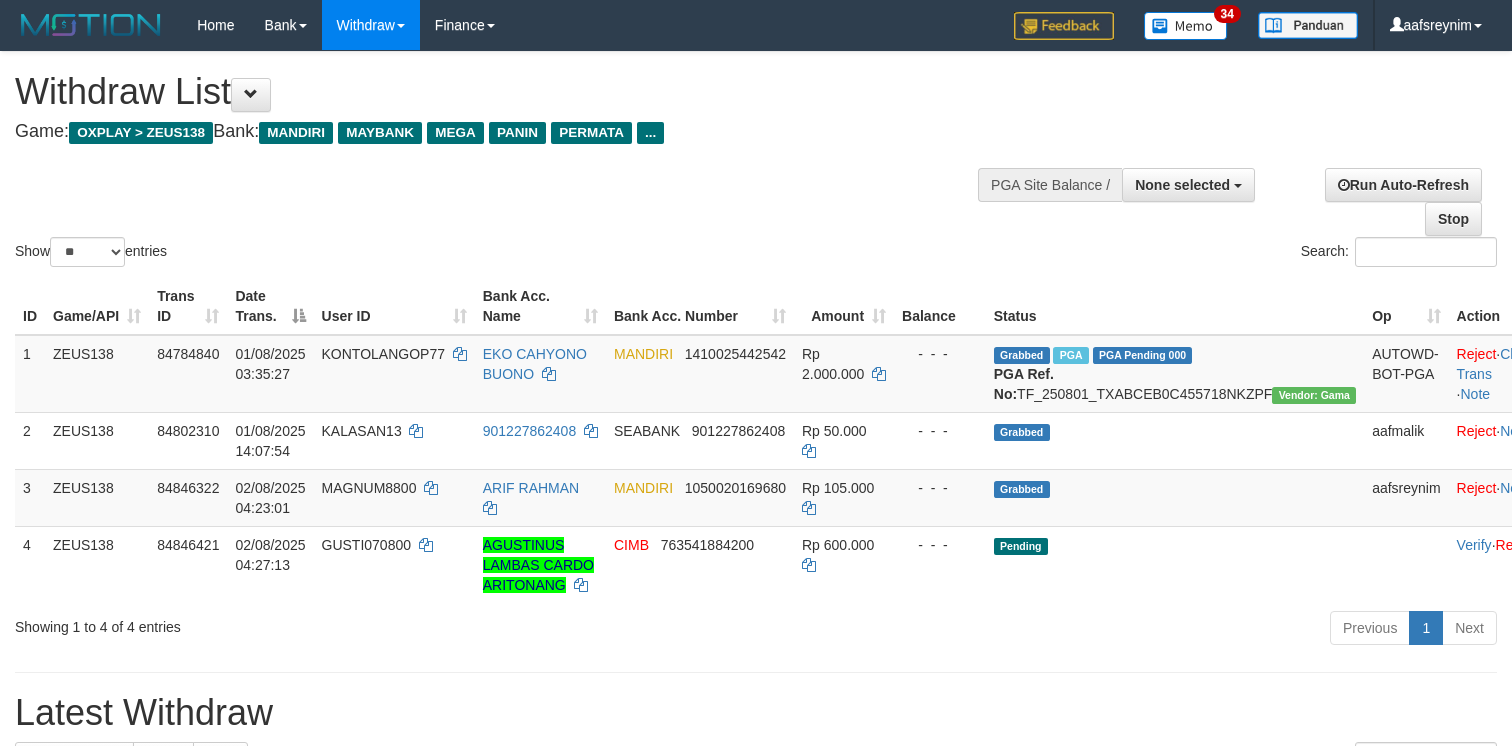 select 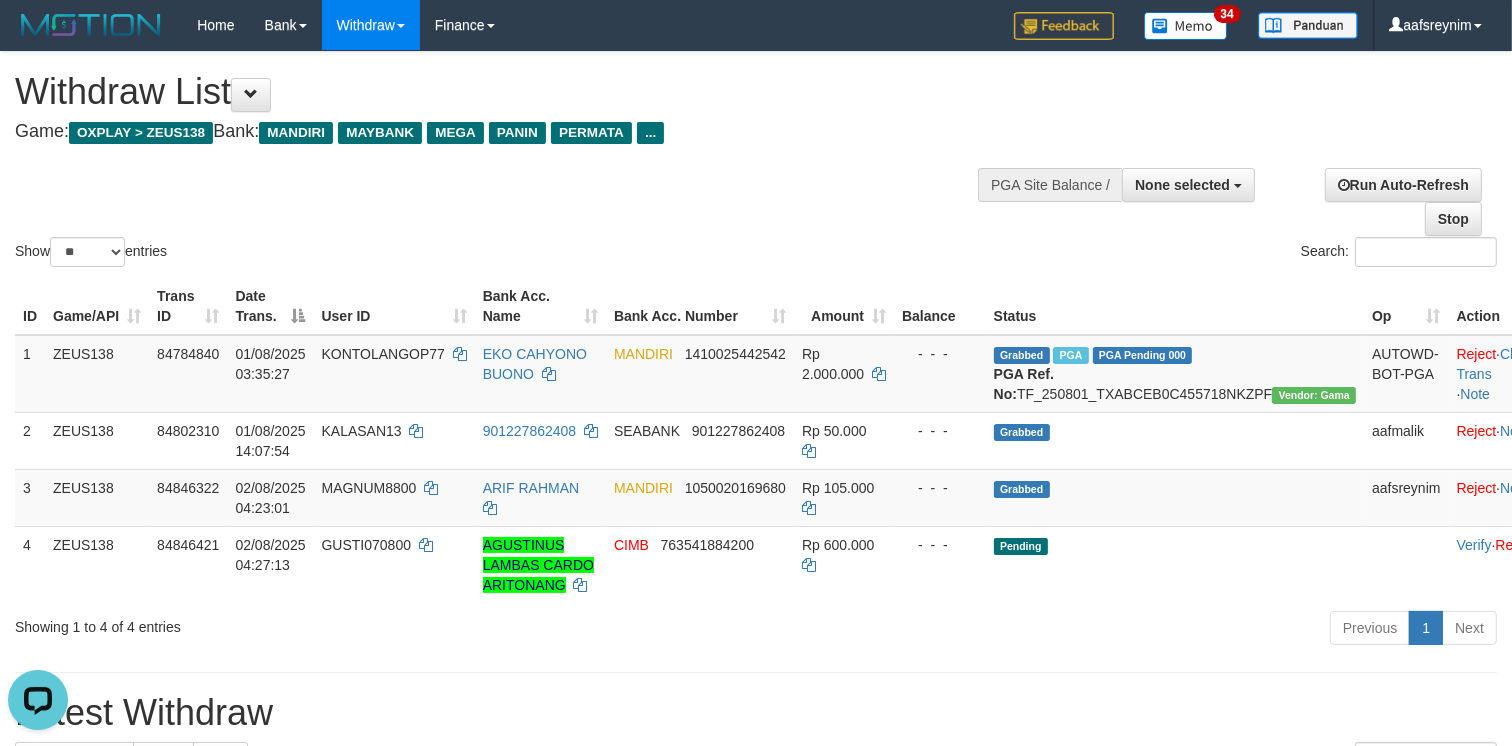 scroll, scrollTop: 0, scrollLeft: 0, axis: both 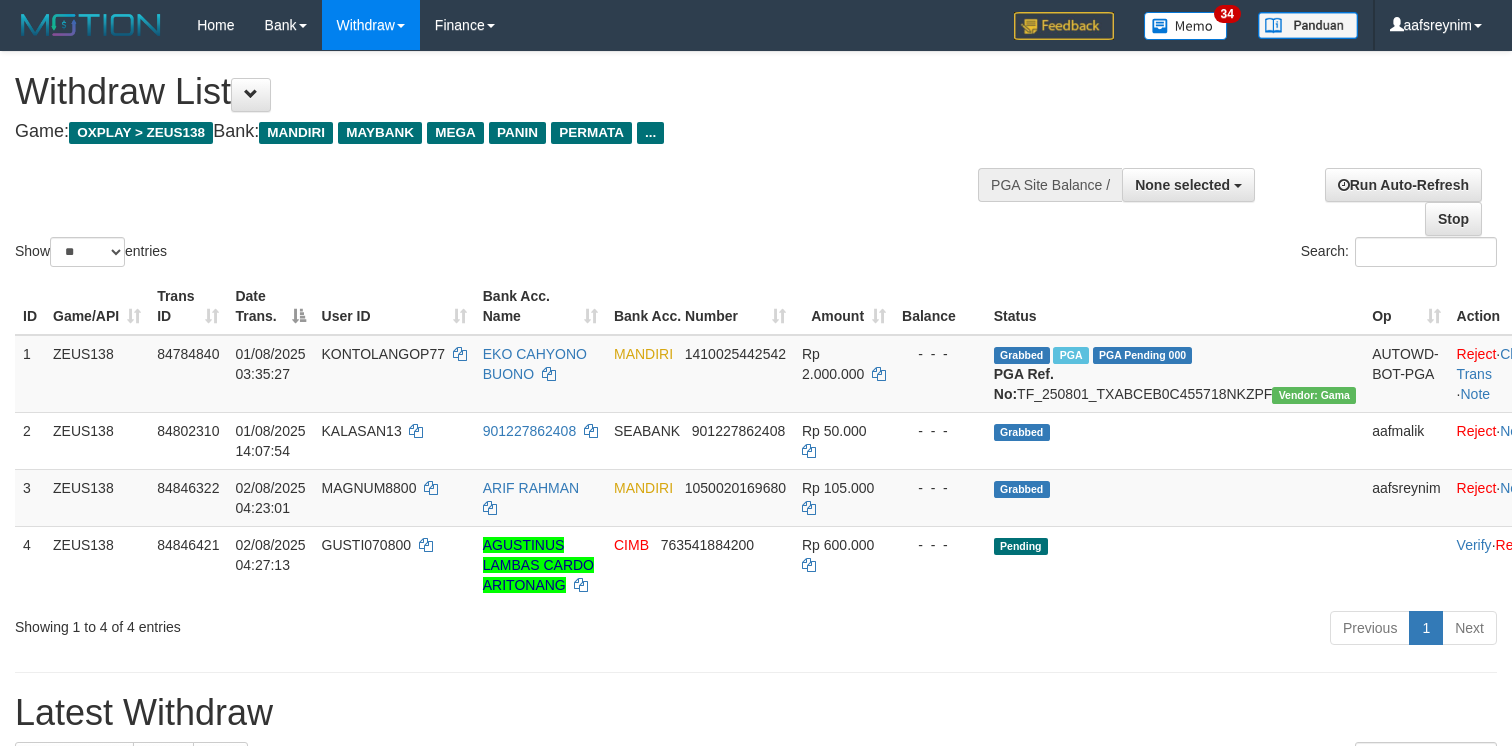 select 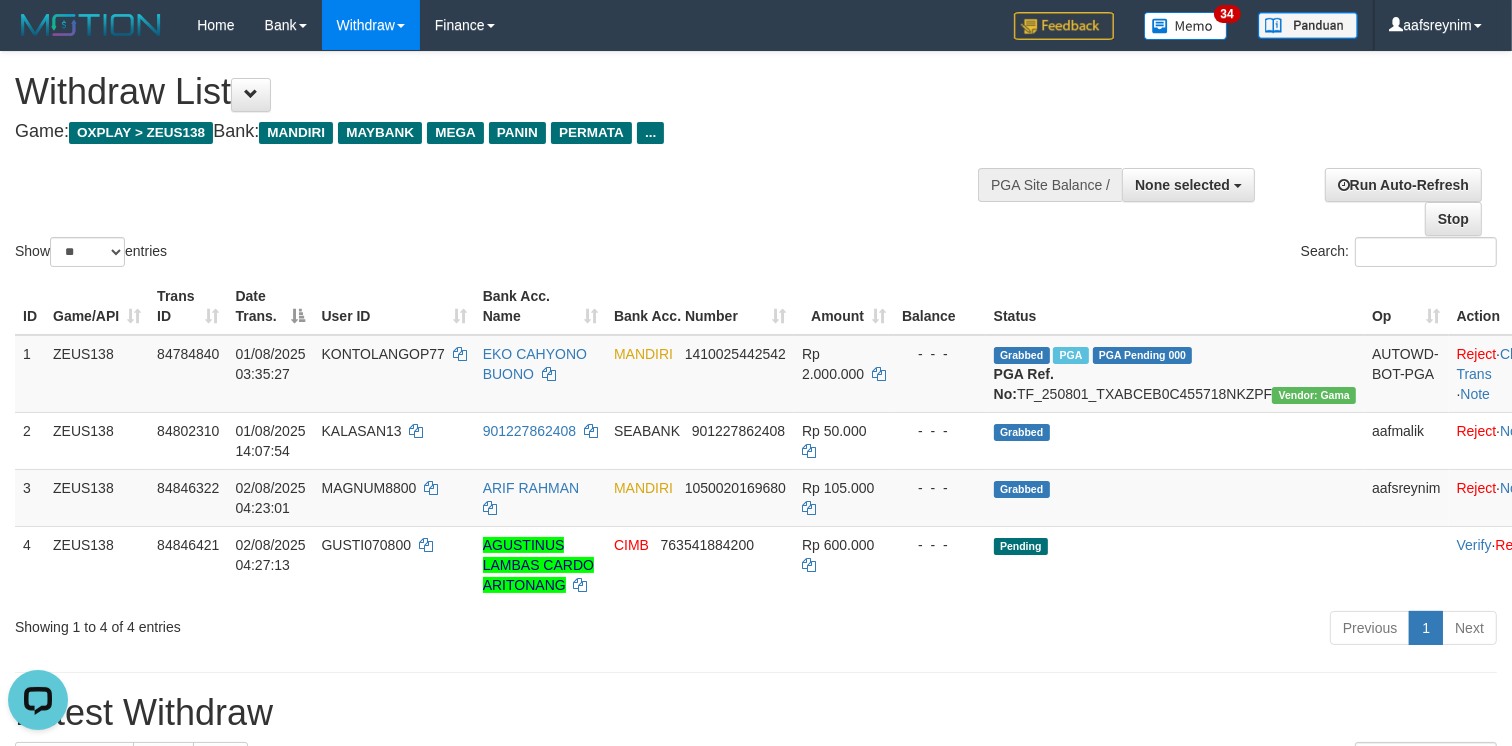 scroll, scrollTop: 0, scrollLeft: 0, axis: both 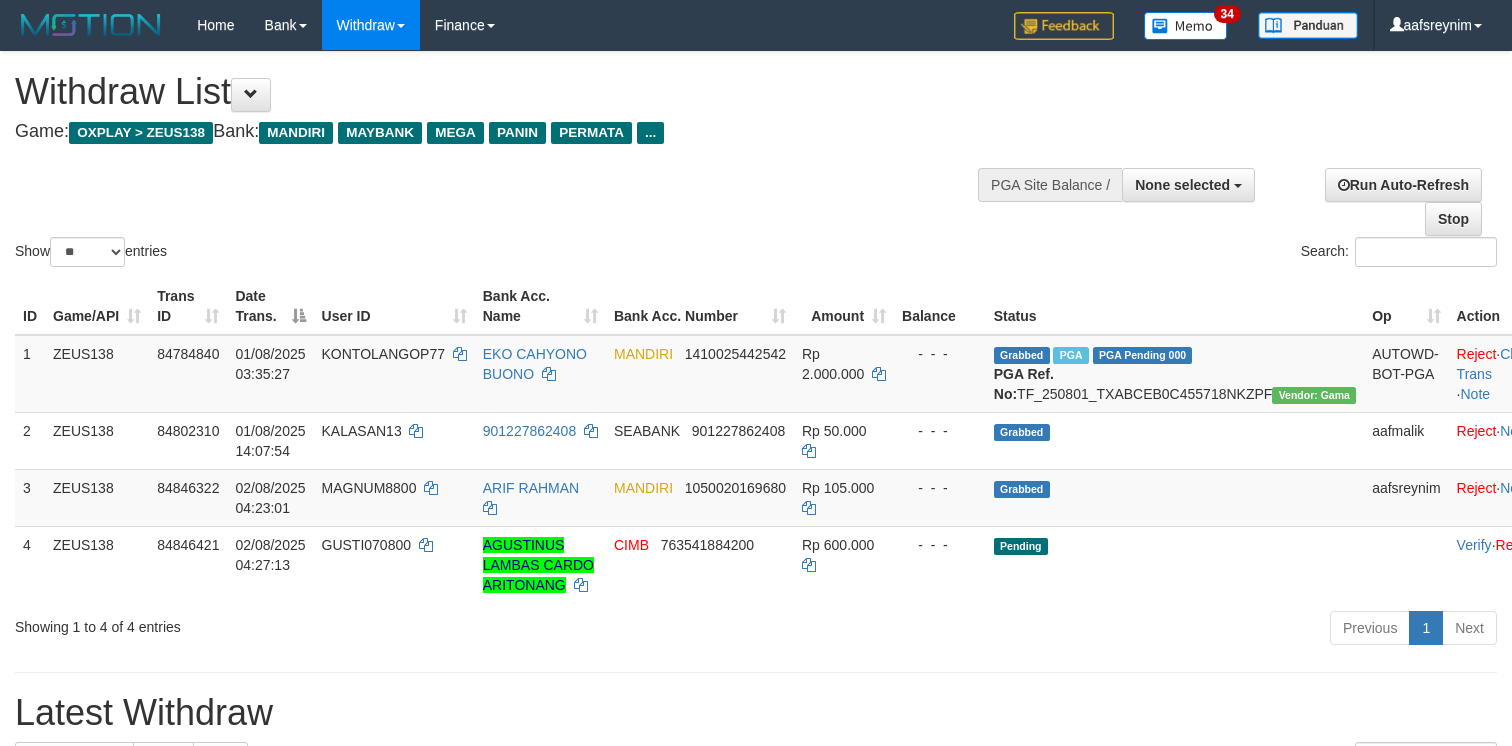 select 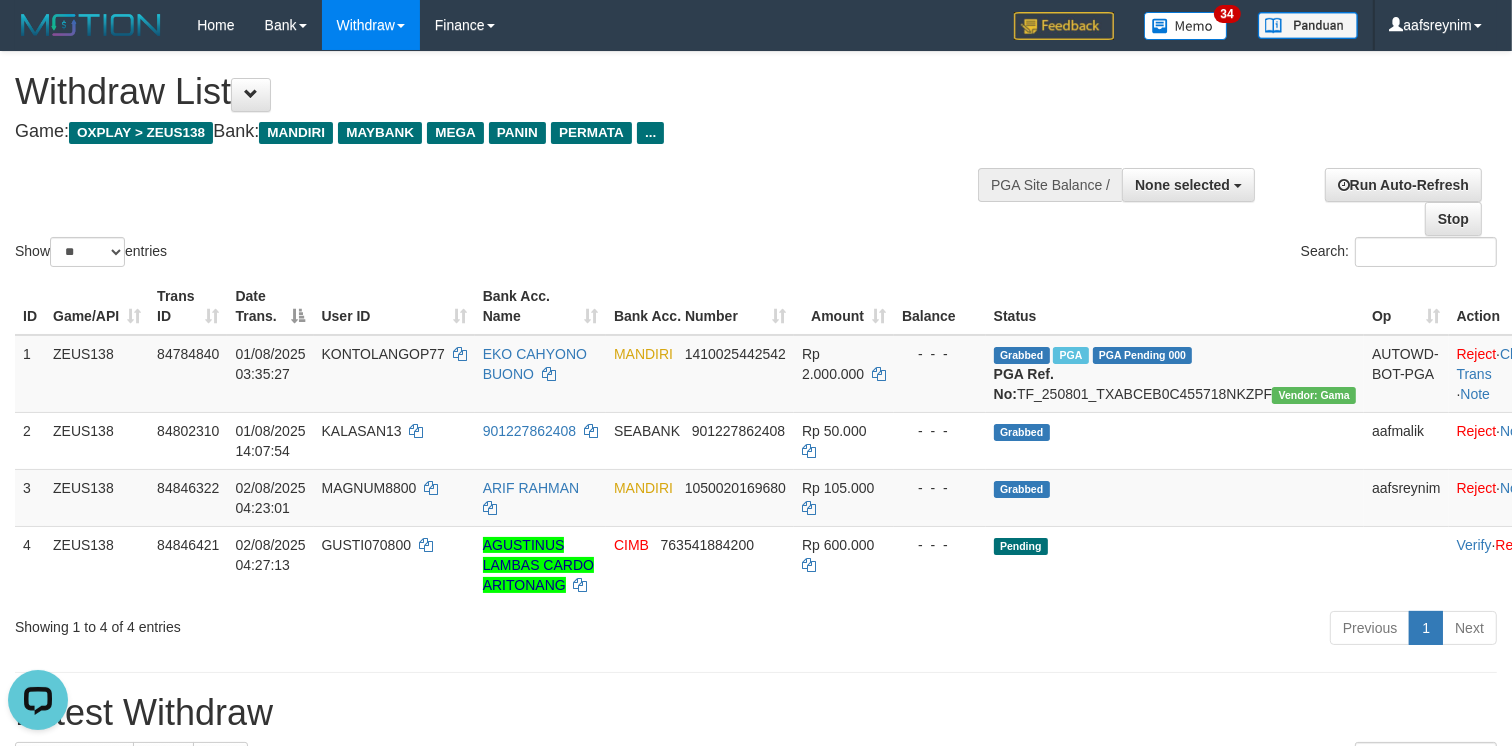 scroll, scrollTop: 0, scrollLeft: 0, axis: both 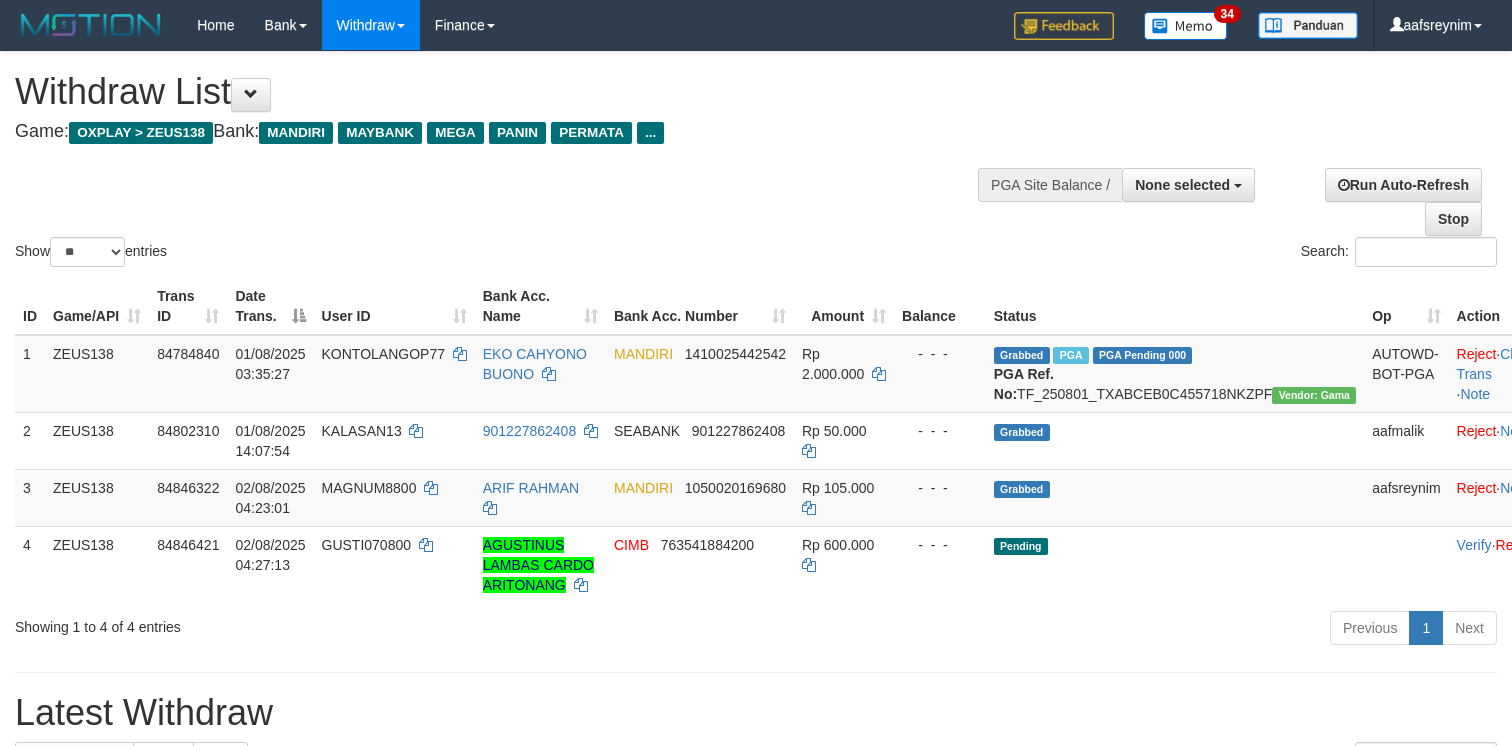 select 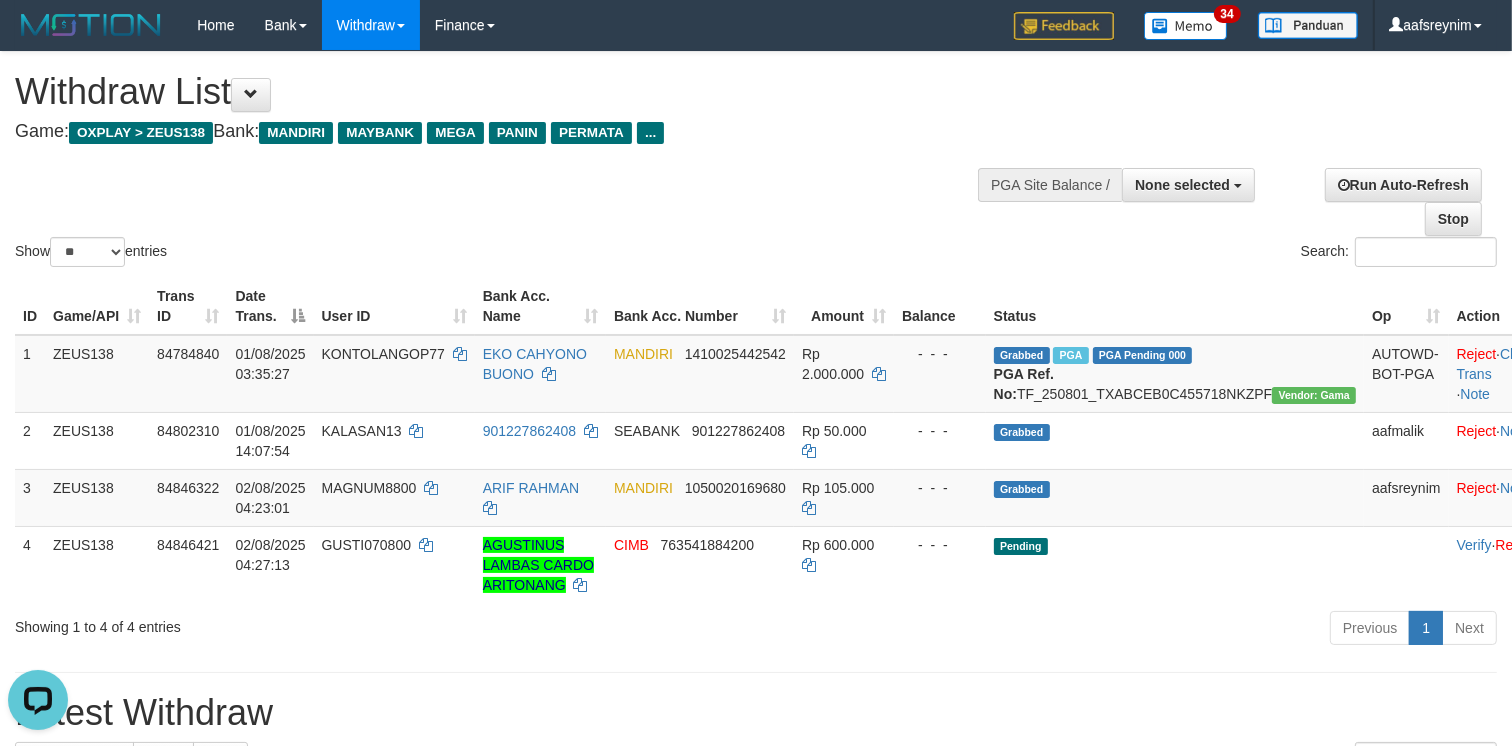 scroll, scrollTop: 0, scrollLeft: 0, axis: both 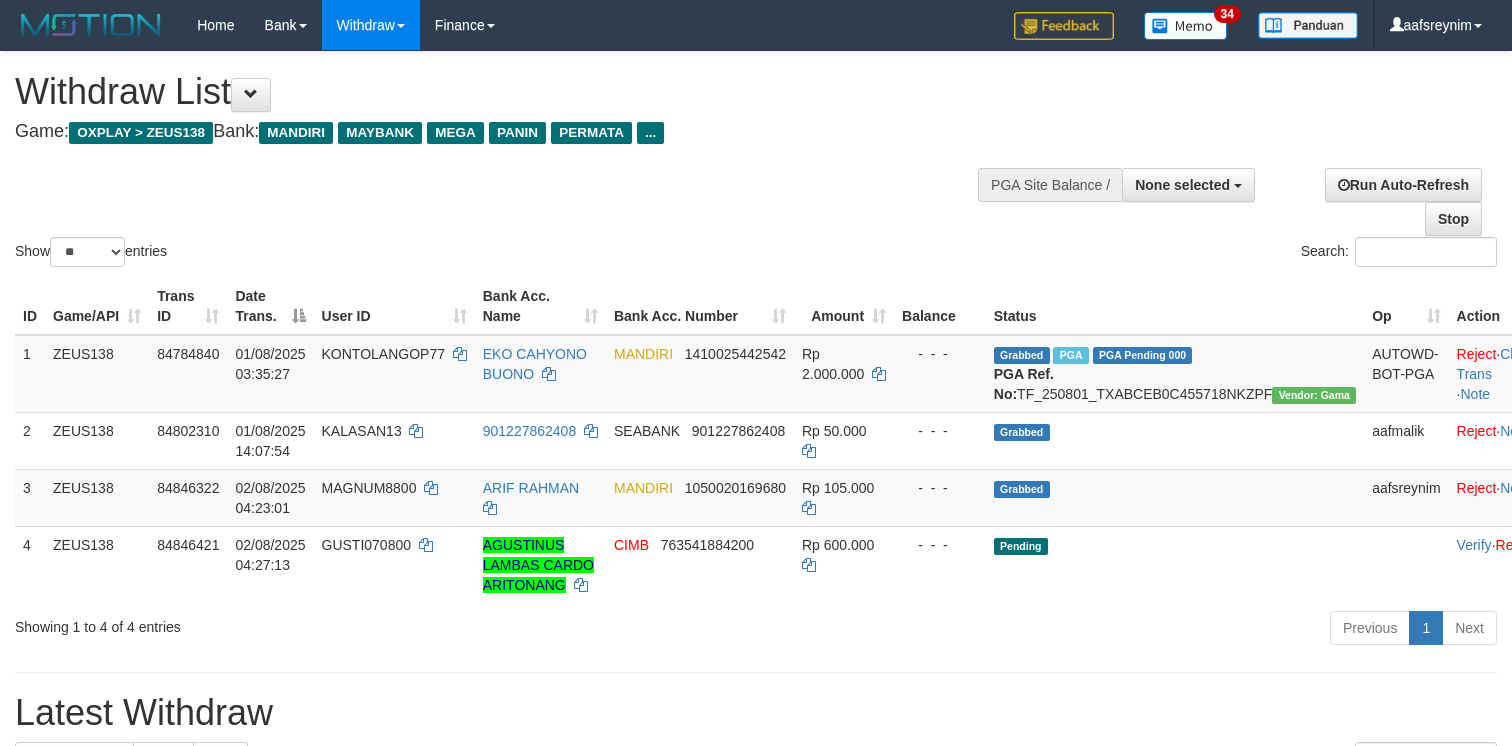 select 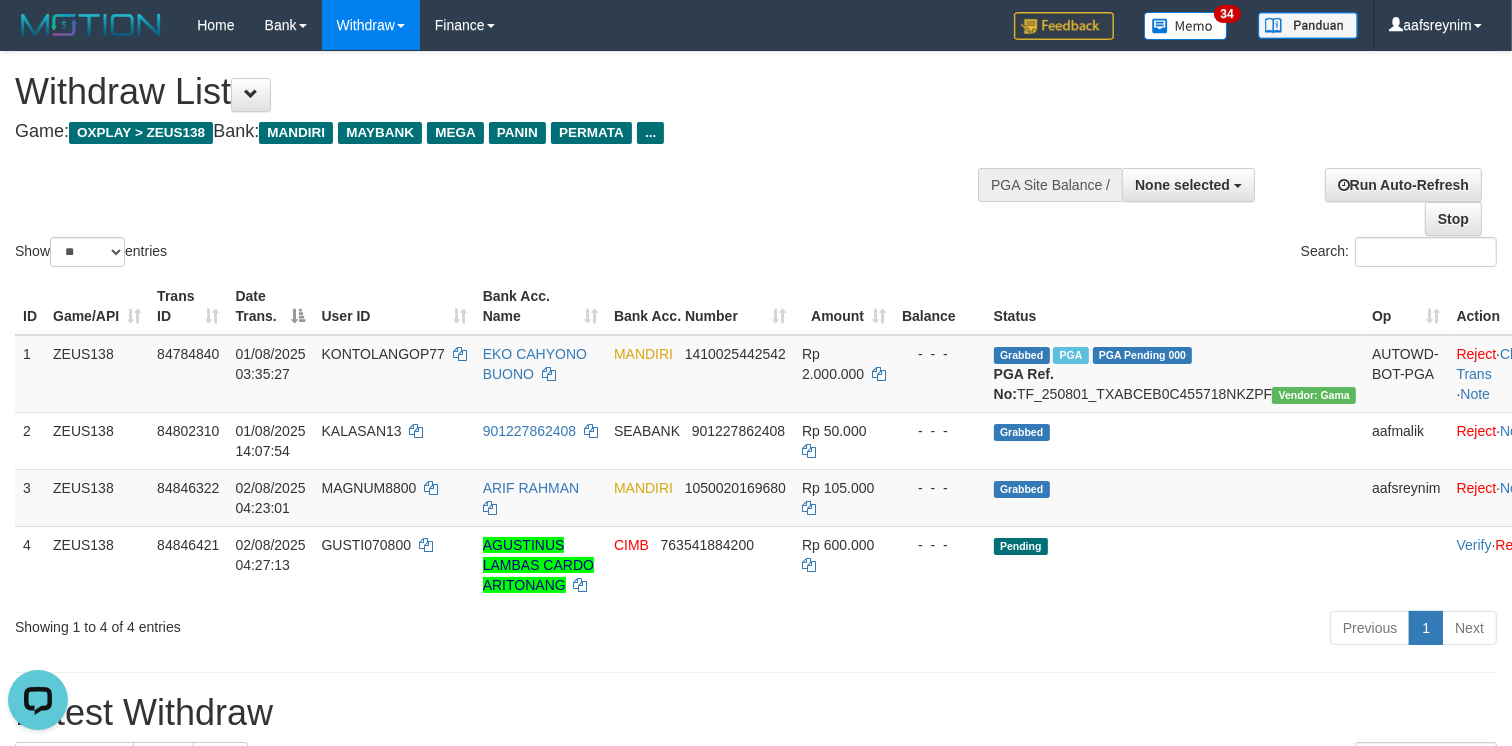 scroll, scrollTop: 0, scrollLeft: 0, axis: both 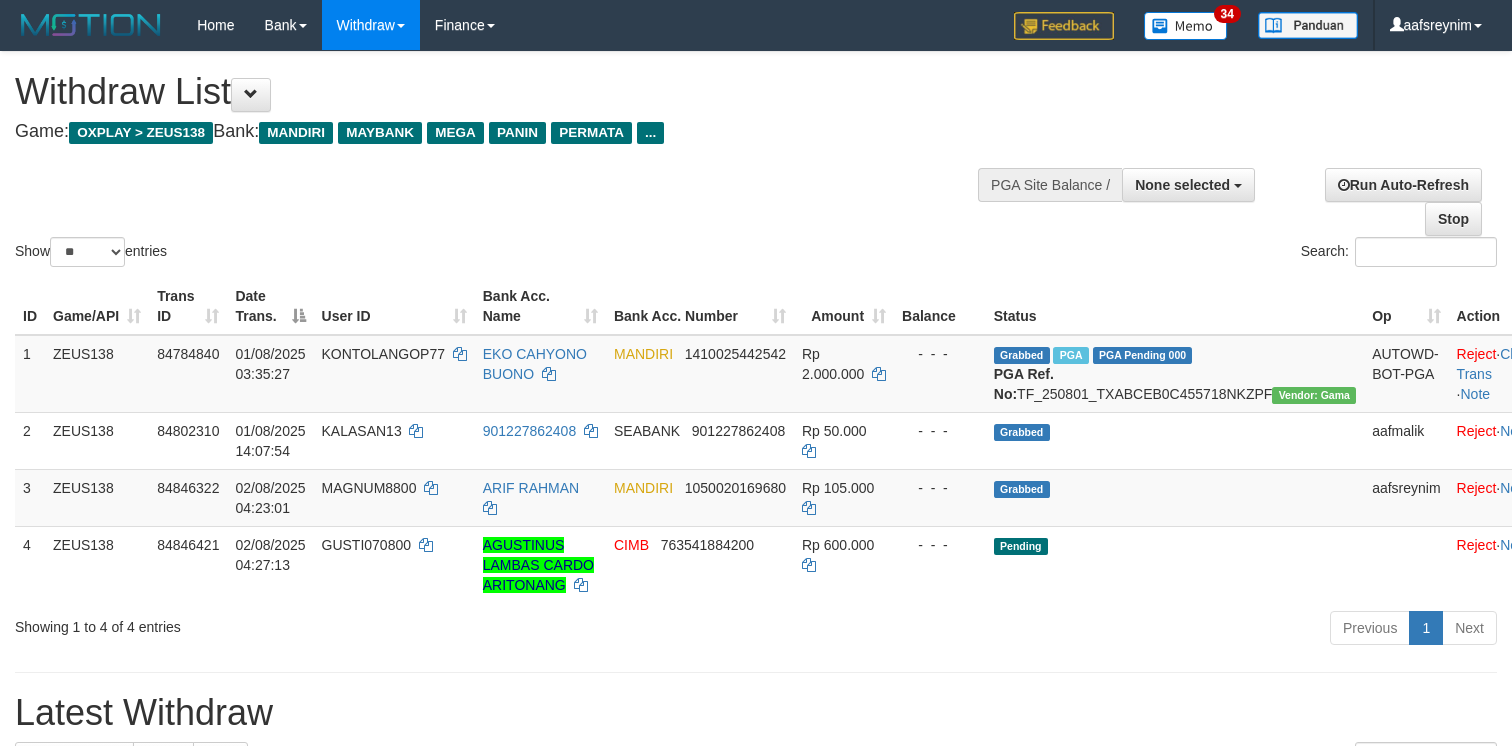 select 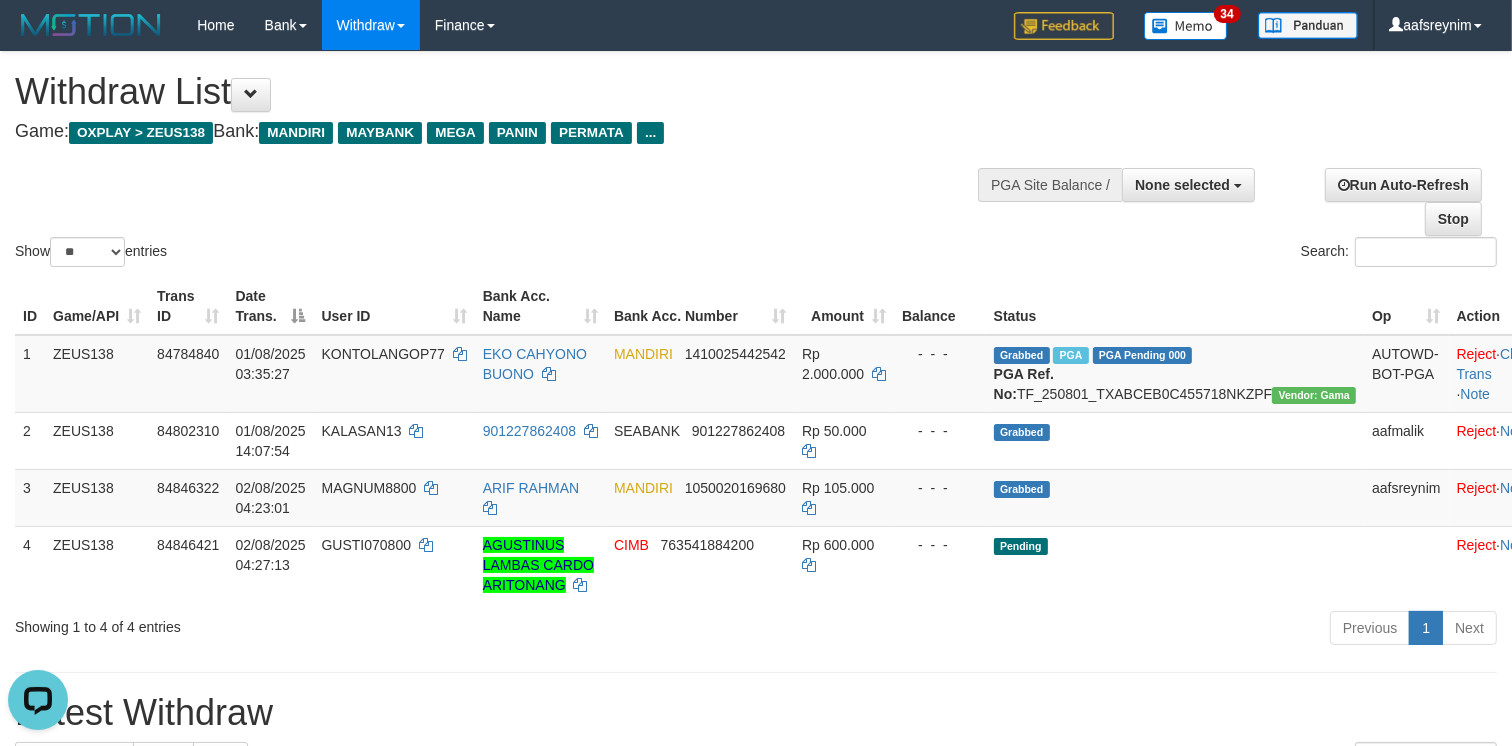scroll, scrollTop: 0, scrollLeft: 0, axis: both 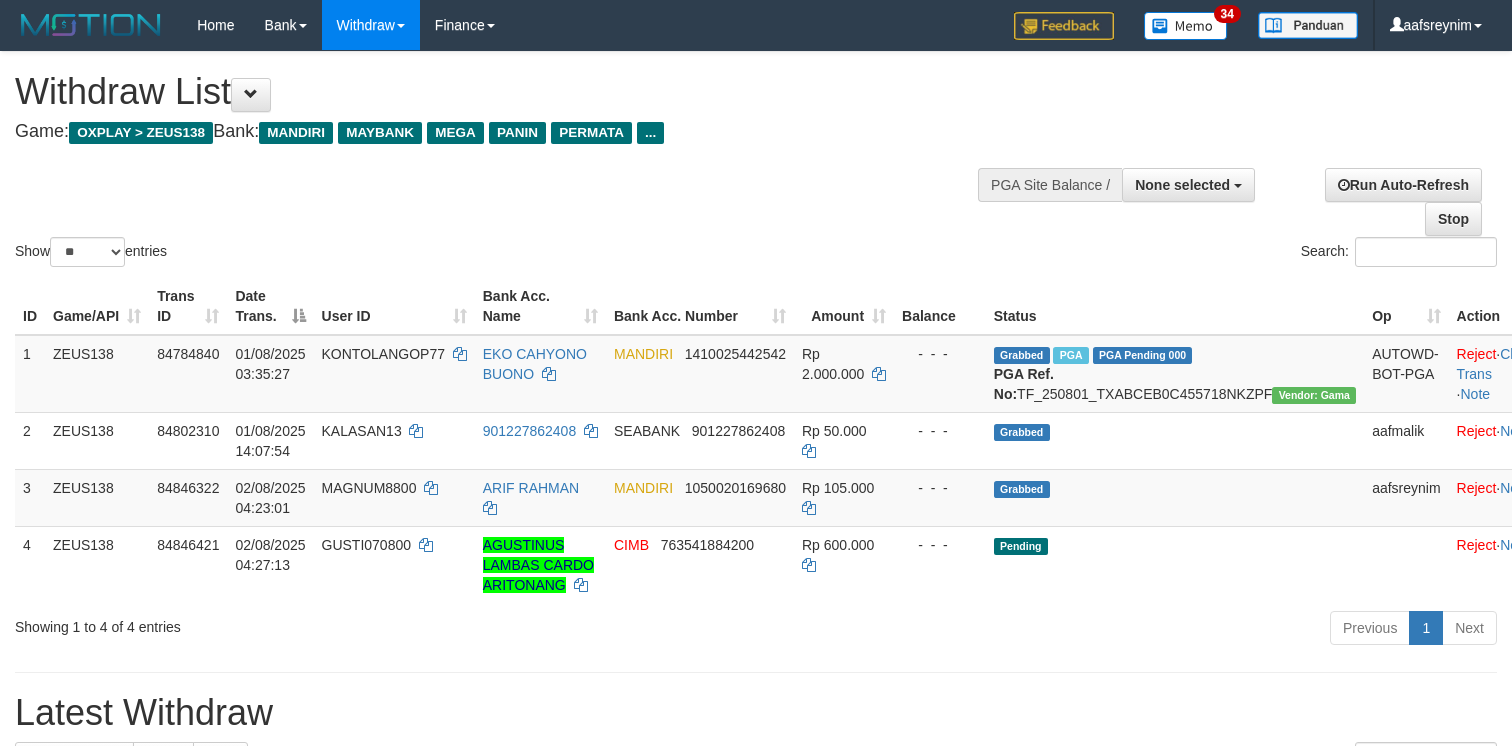 select 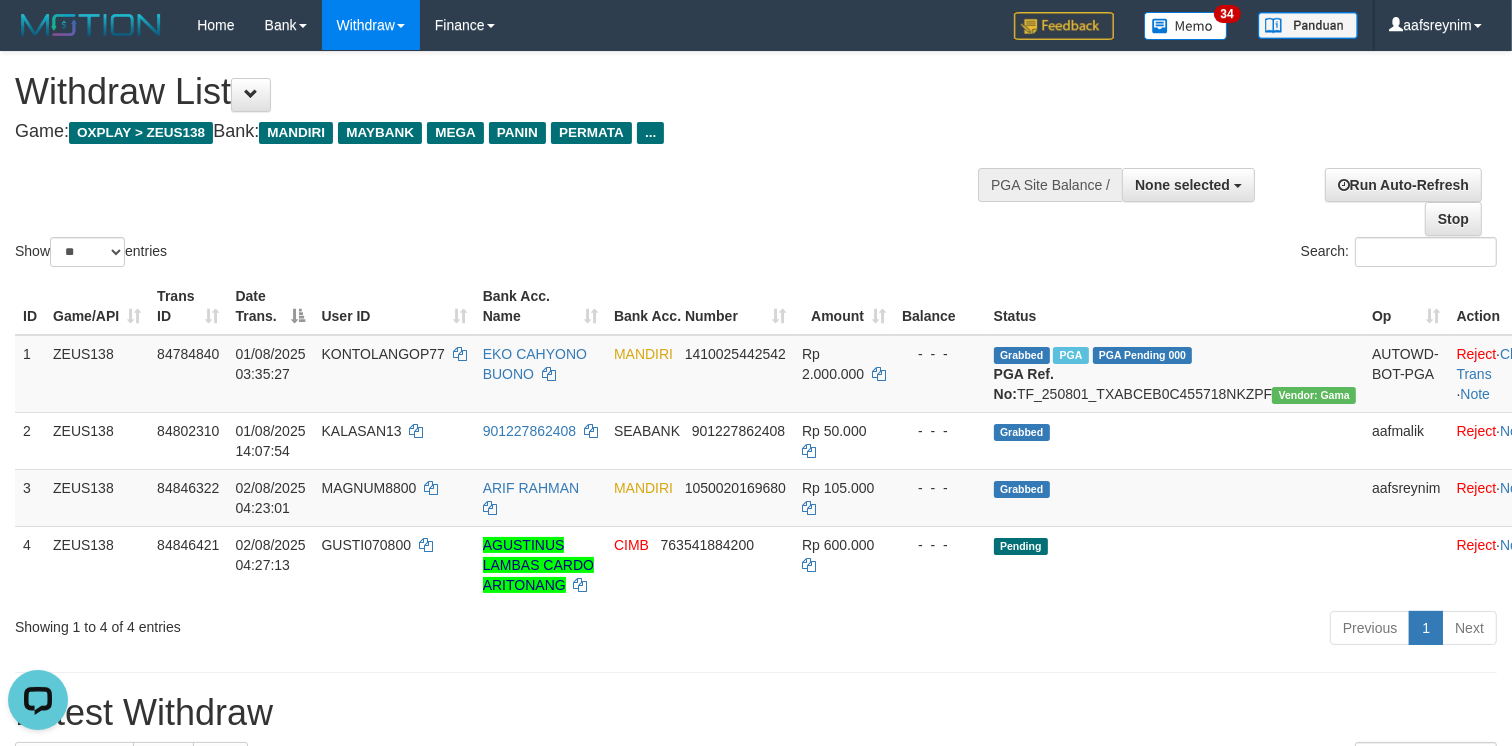 scroll, scrollTop: 0, scrollLeft: 0, axis: both 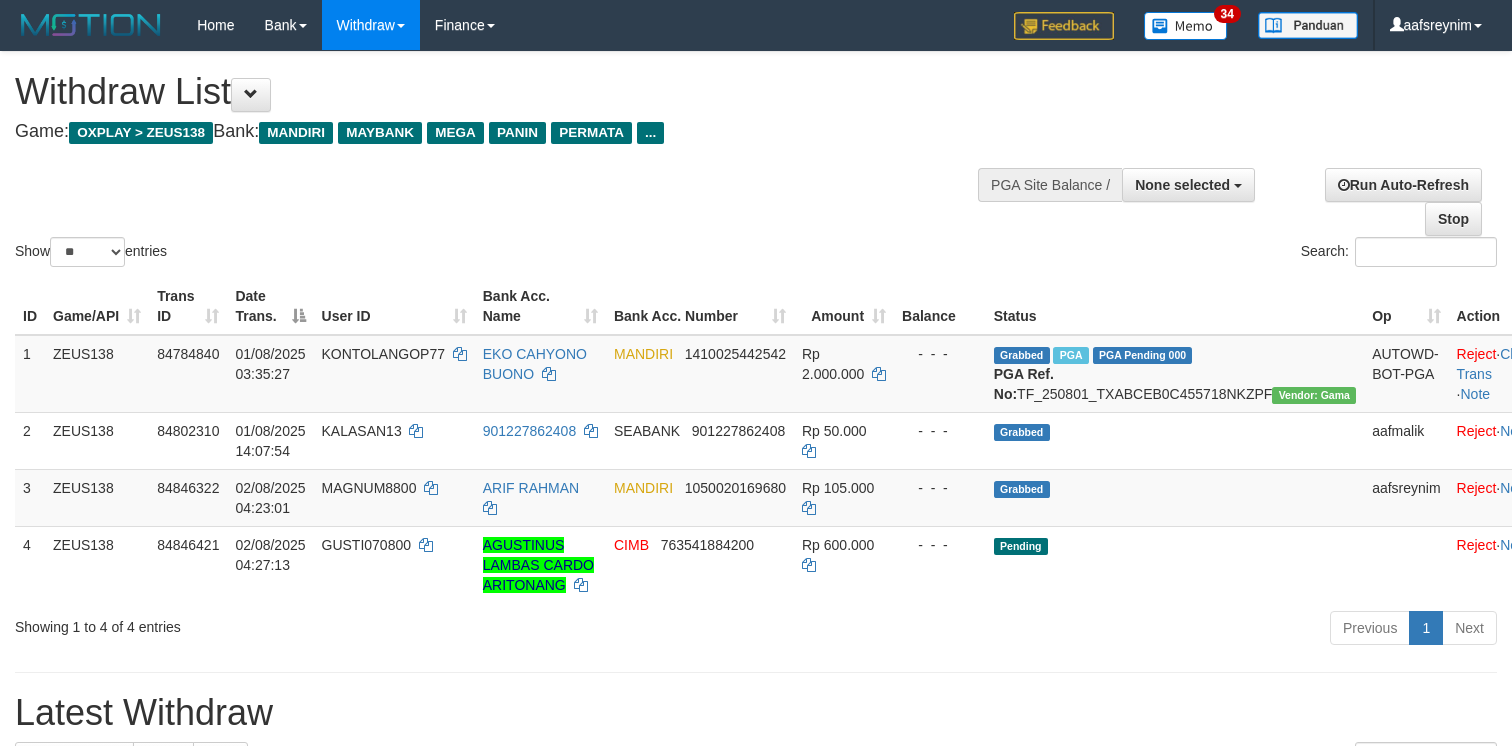 select 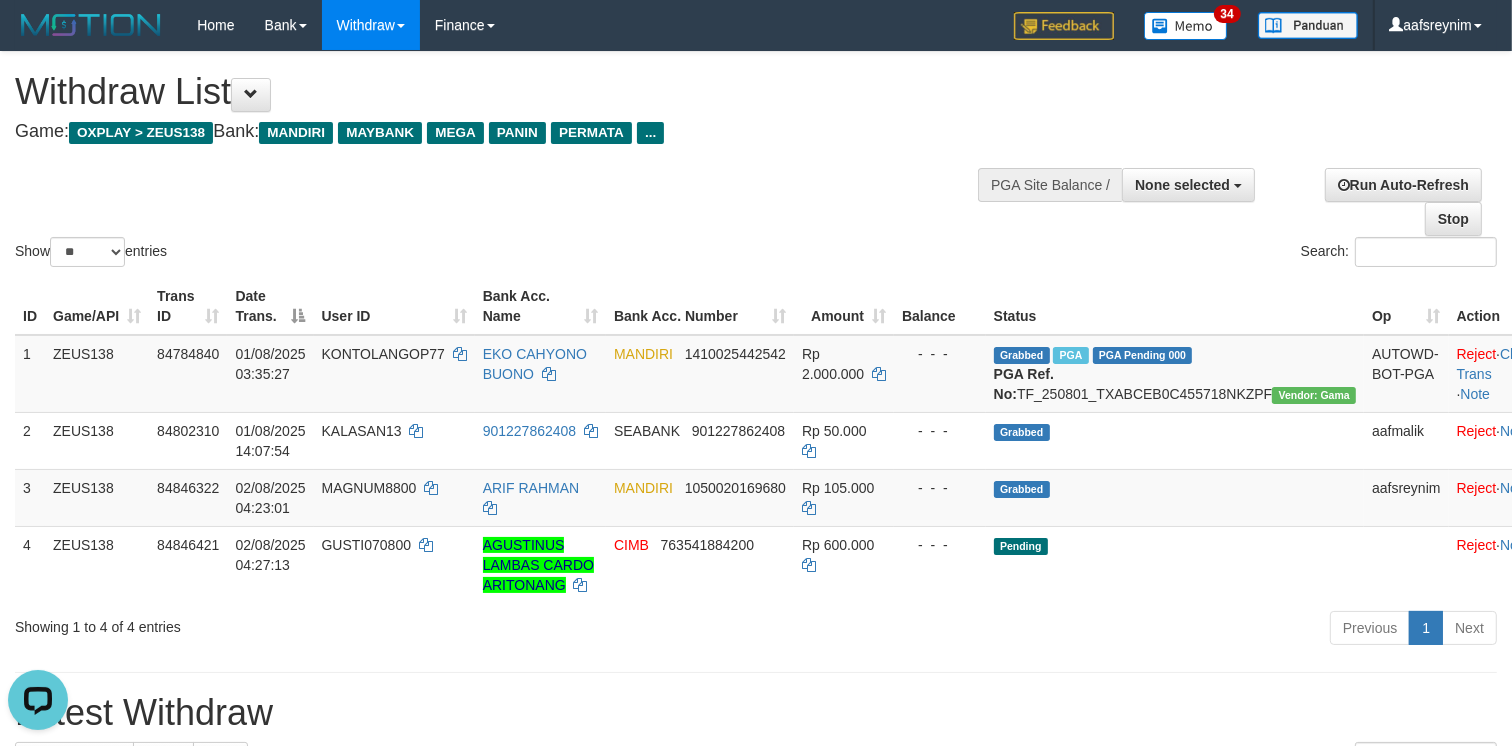 scroll, scrollTop: 0, scrollLeft: 0, axis: both 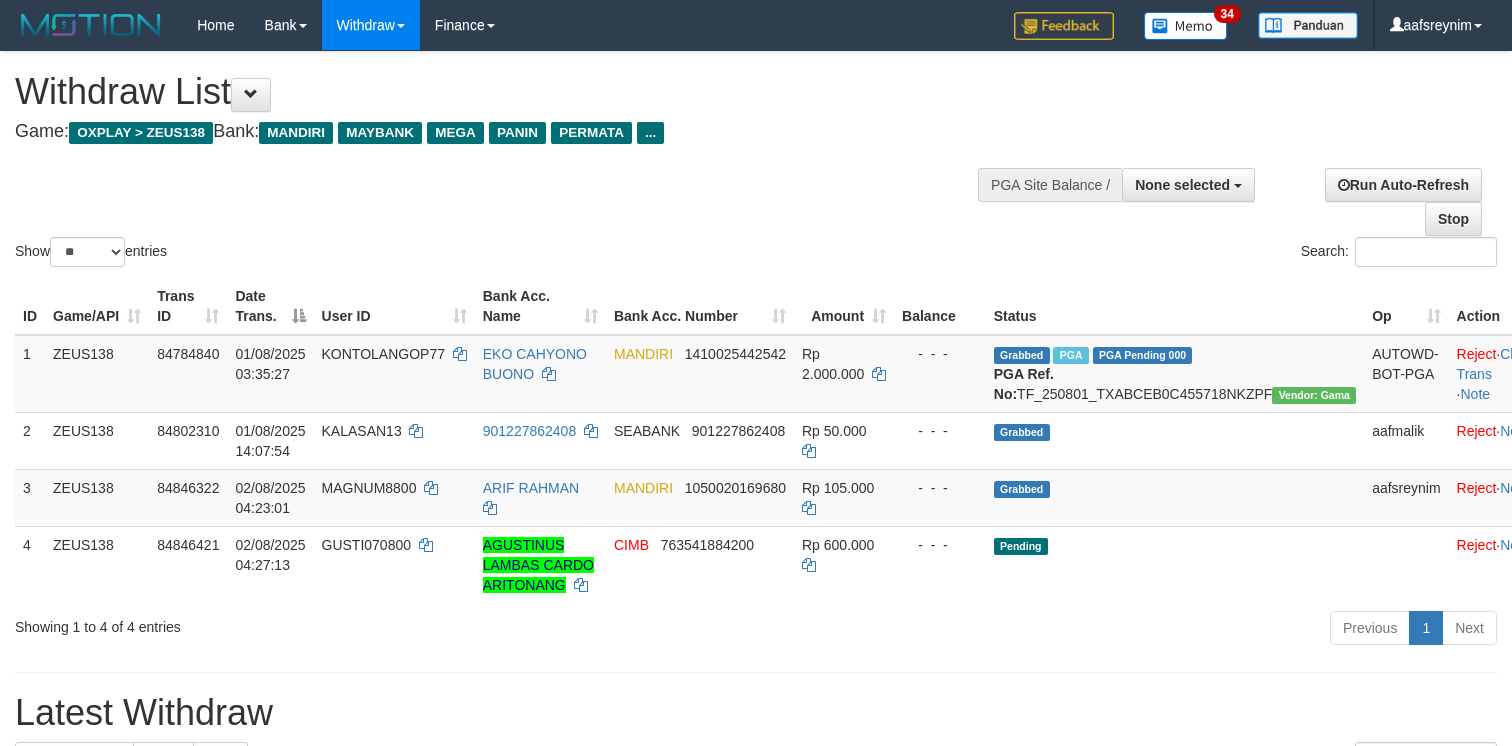 select 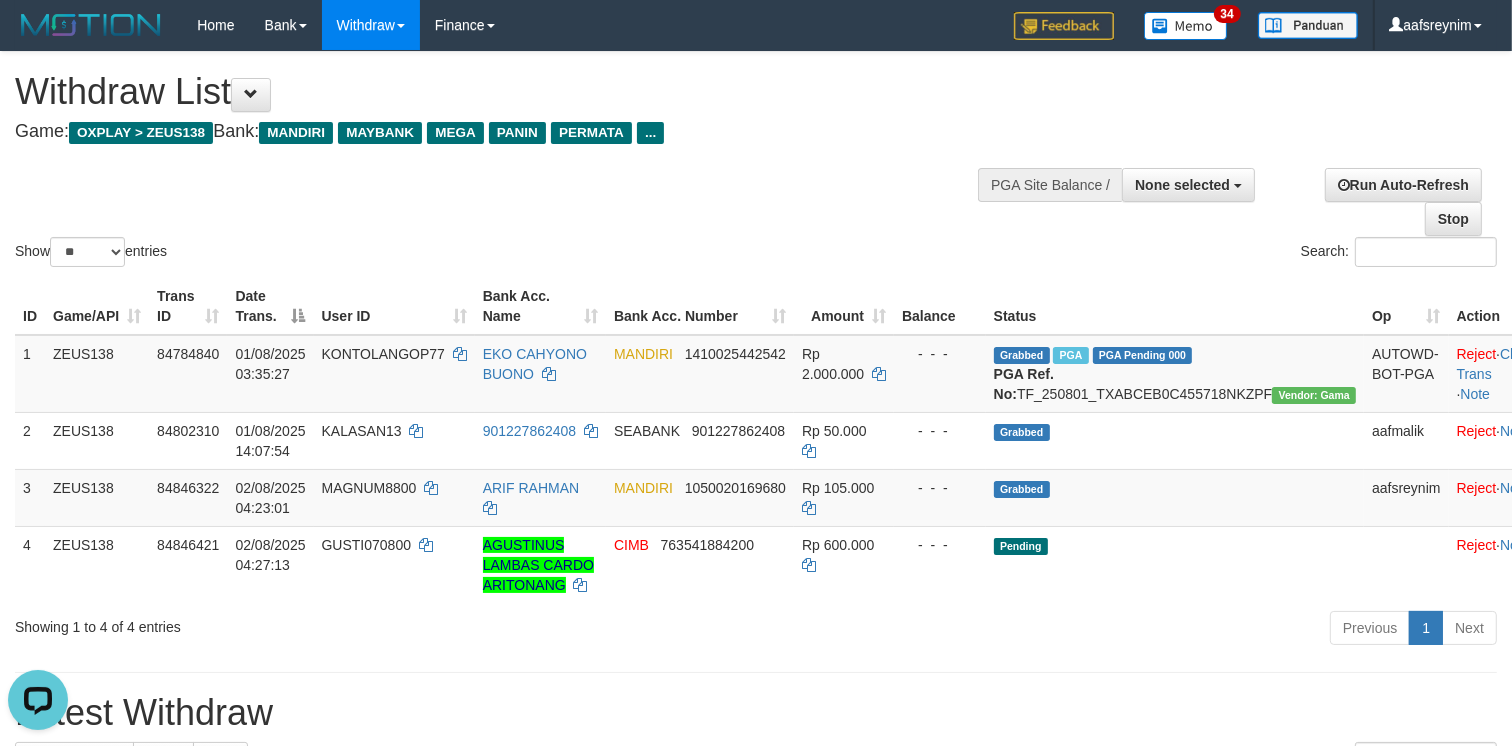 scroll, scrollTop: 0, scrollLeft: 0, axis: both 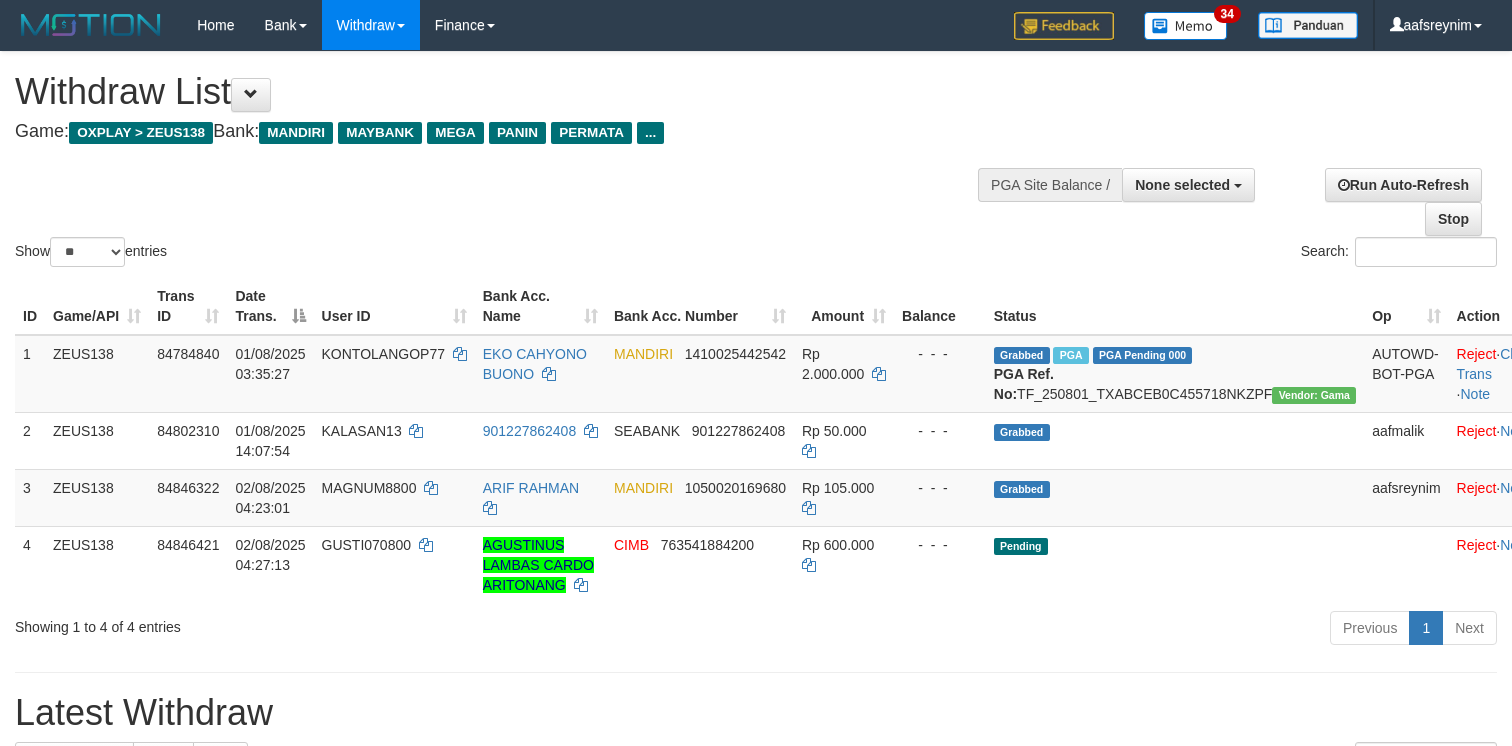select 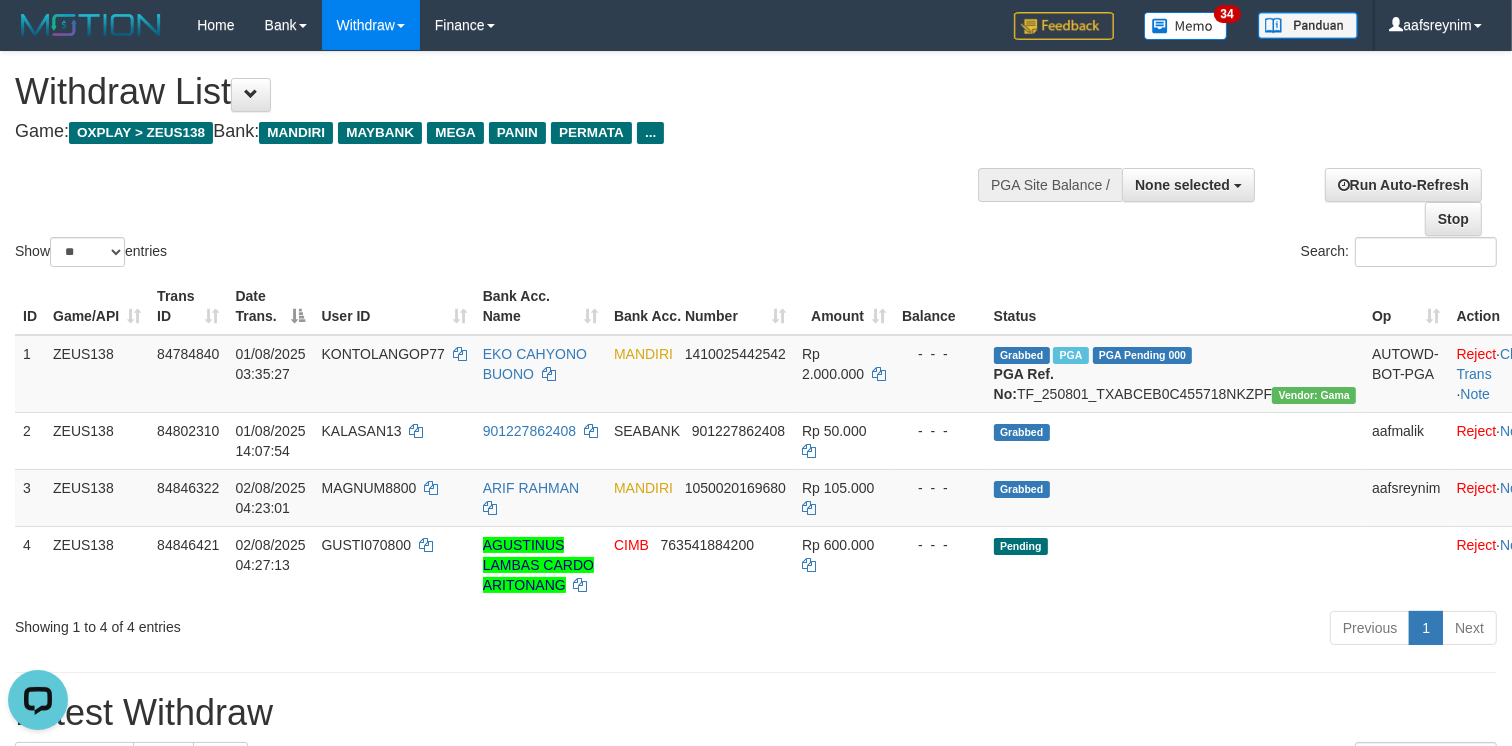scroll, scrollTop: 0, scrollLeft: 0, axis: both 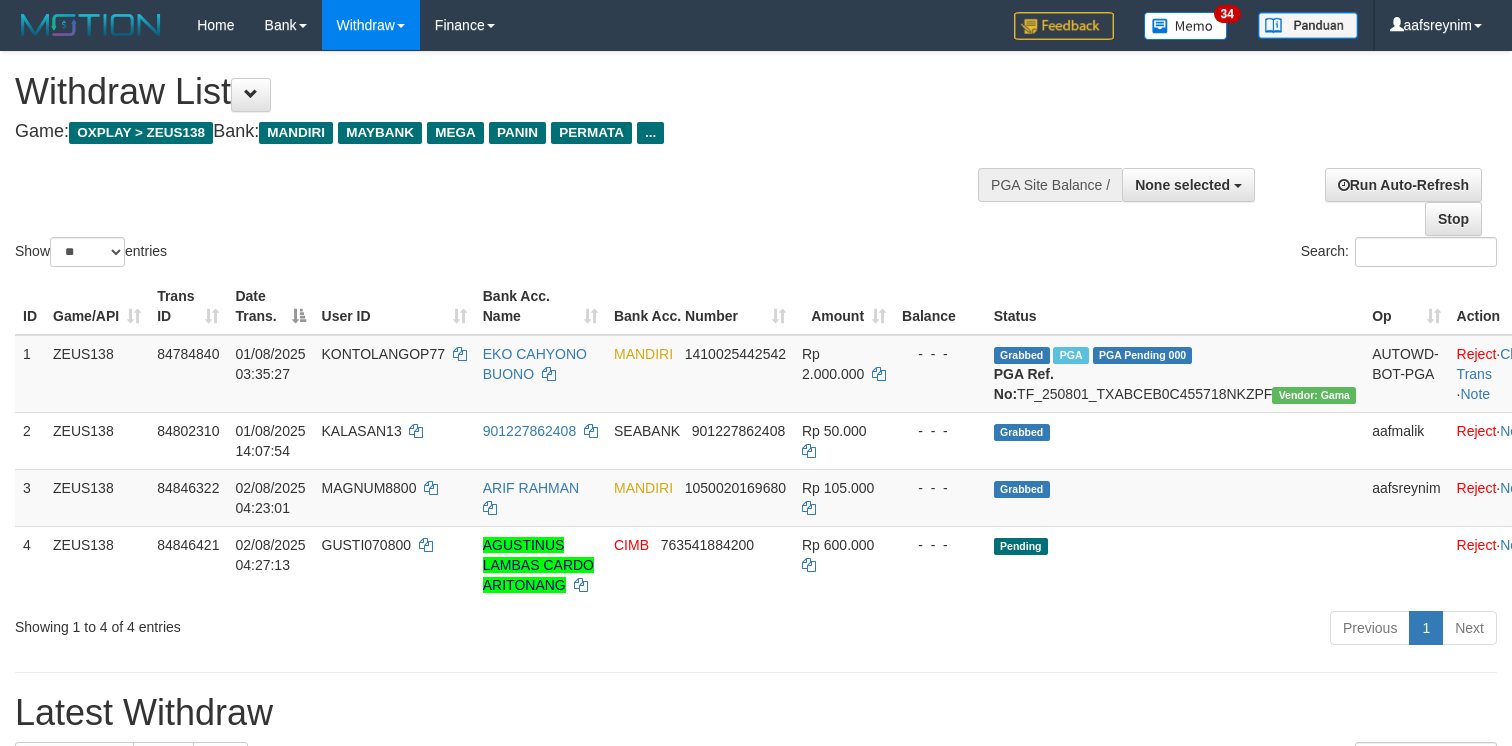 select 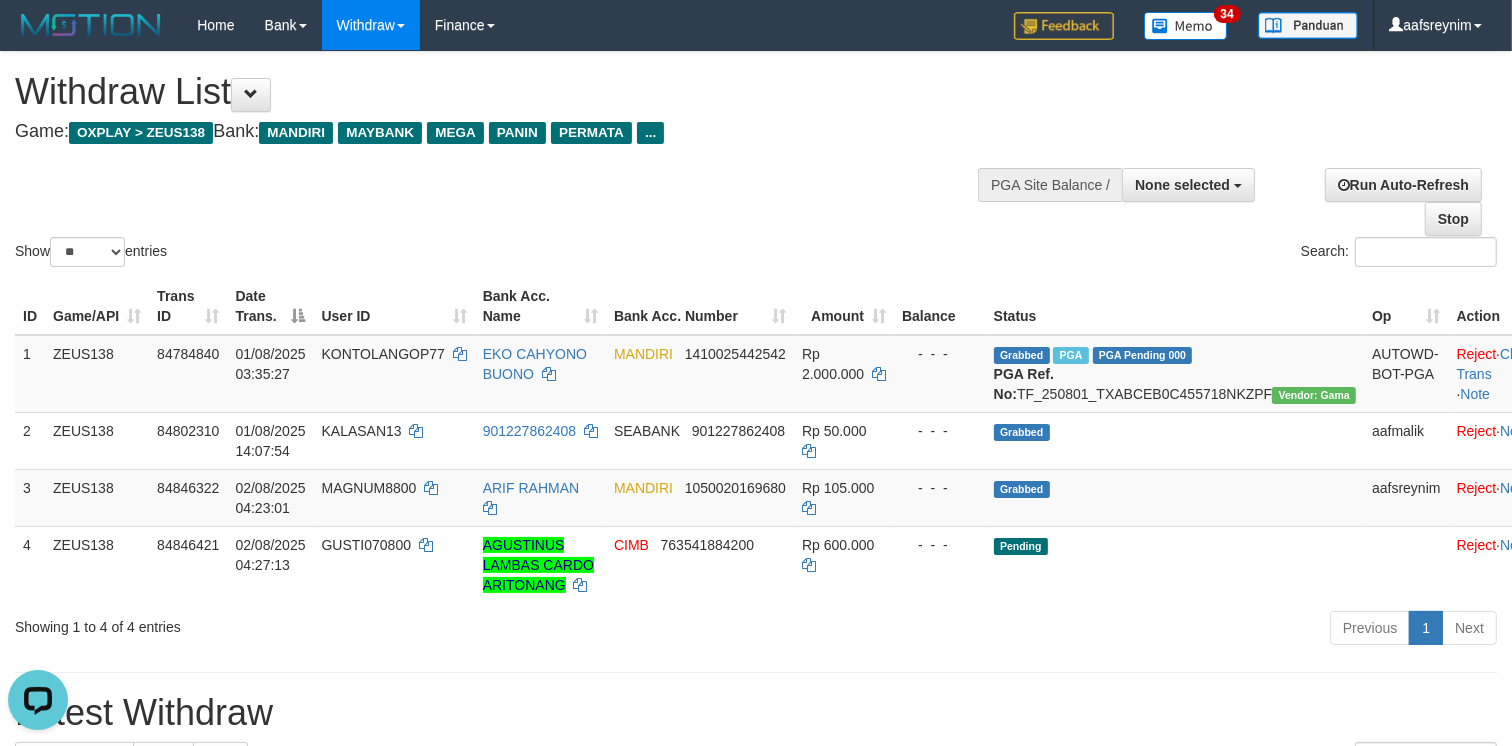 scroll, scrollTop: 0, scrollLeft: 0, axis: both 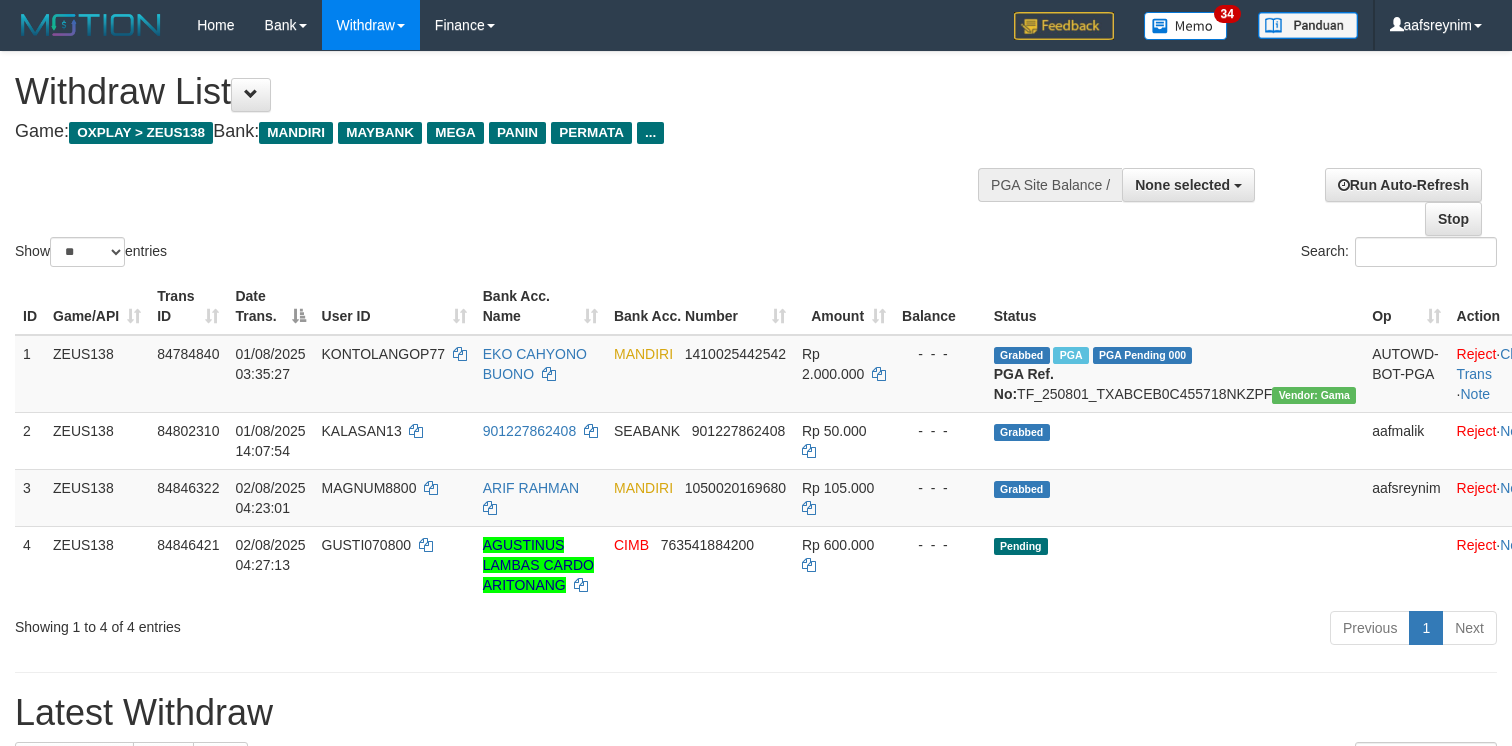 select 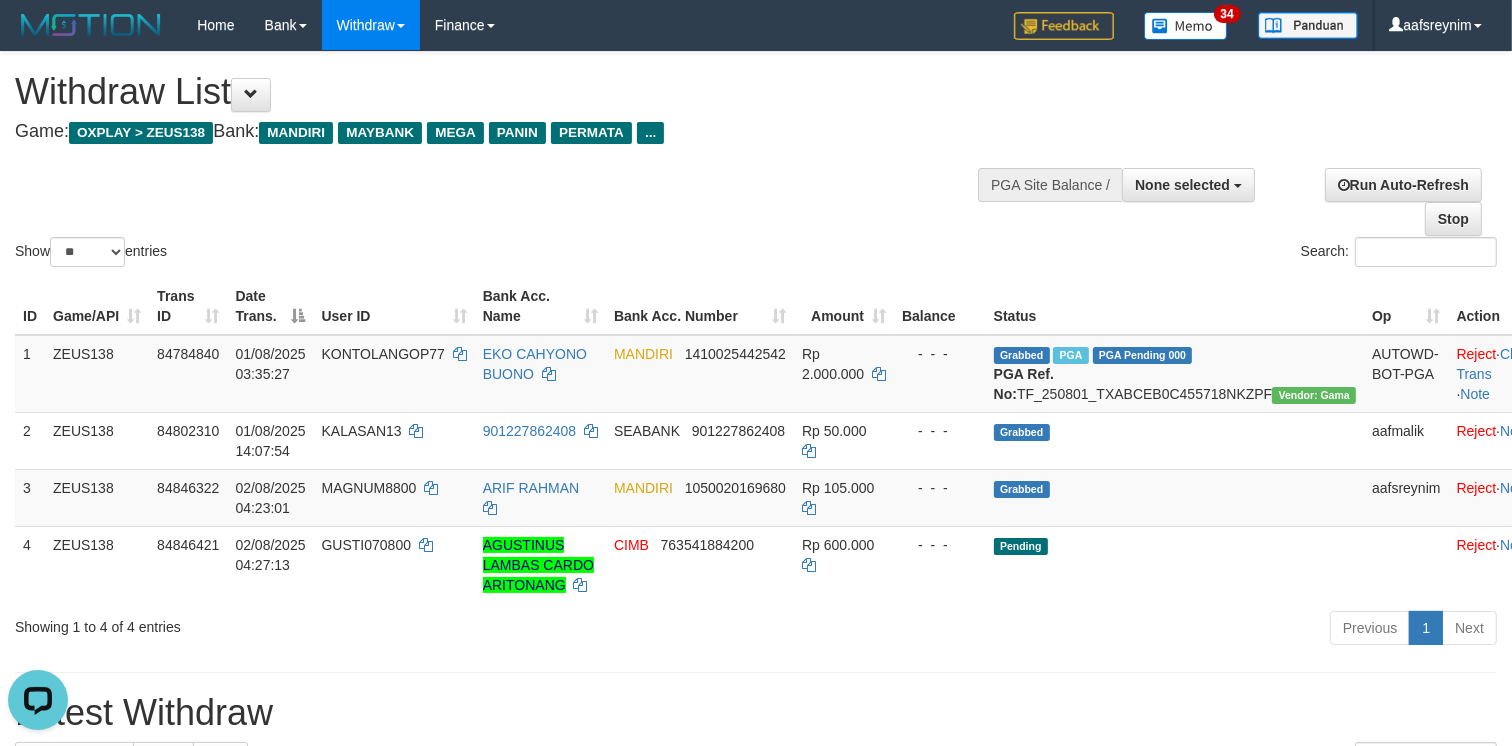 scroll, scrollTop: 0, scrollLeft: 0, axis: both 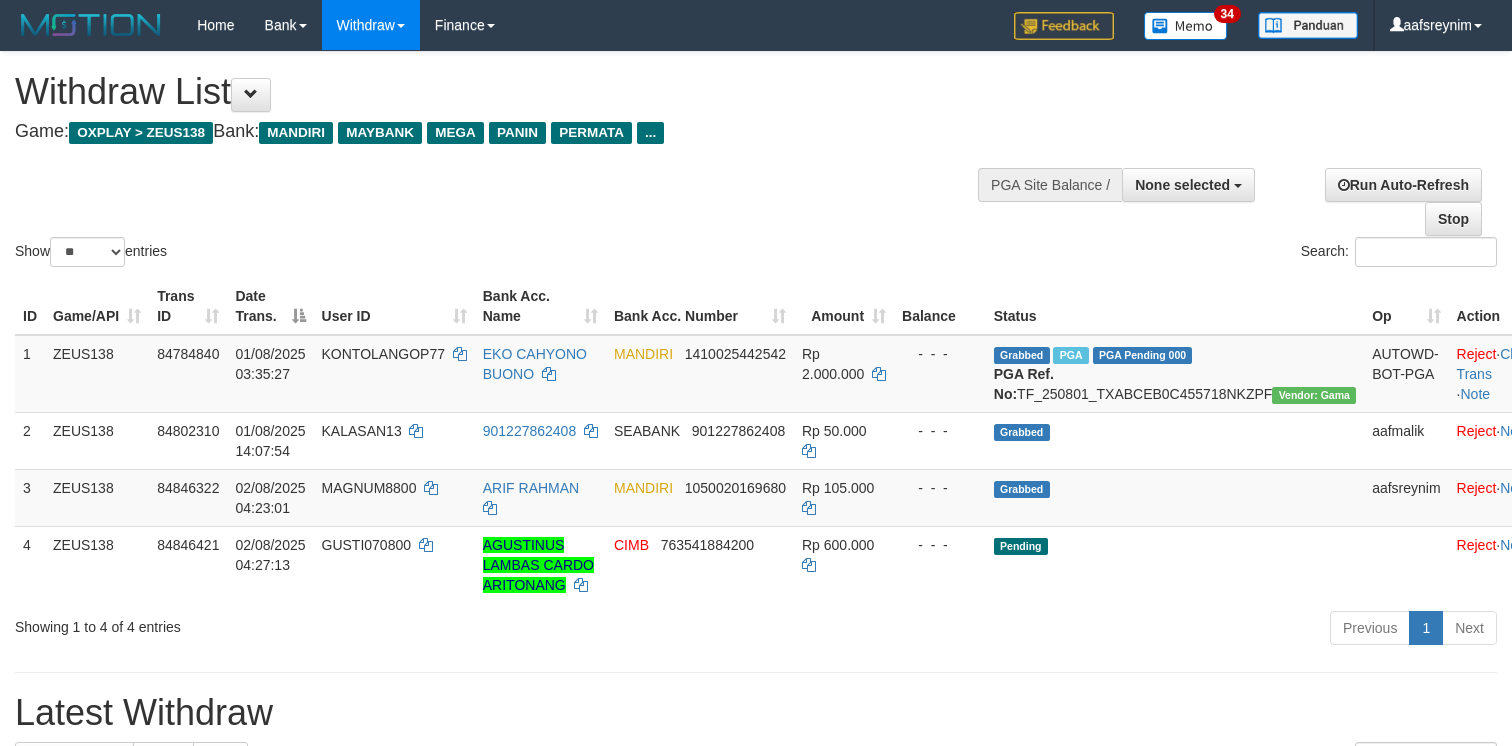 select 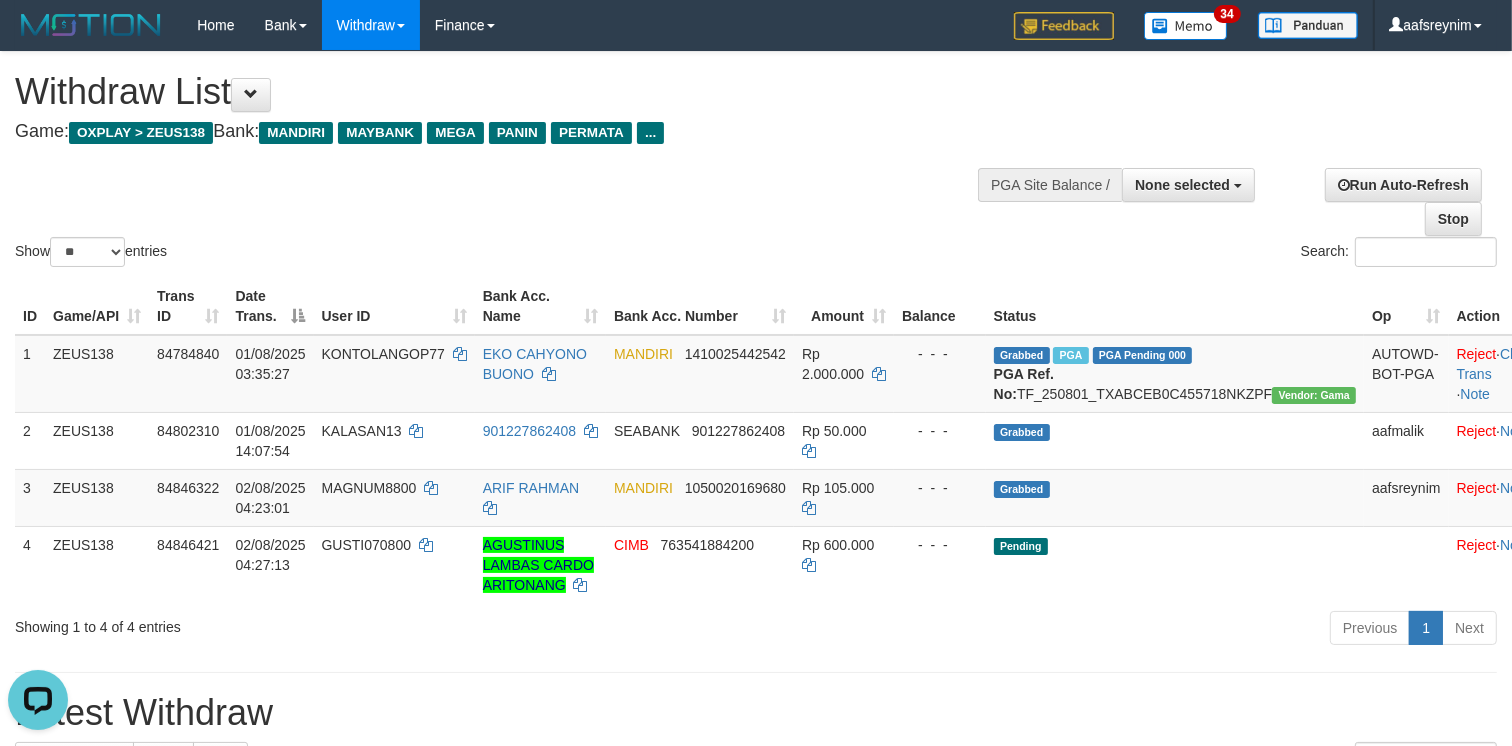 scroll, scrollTop: 0, scrollLeft: 0, axis: both 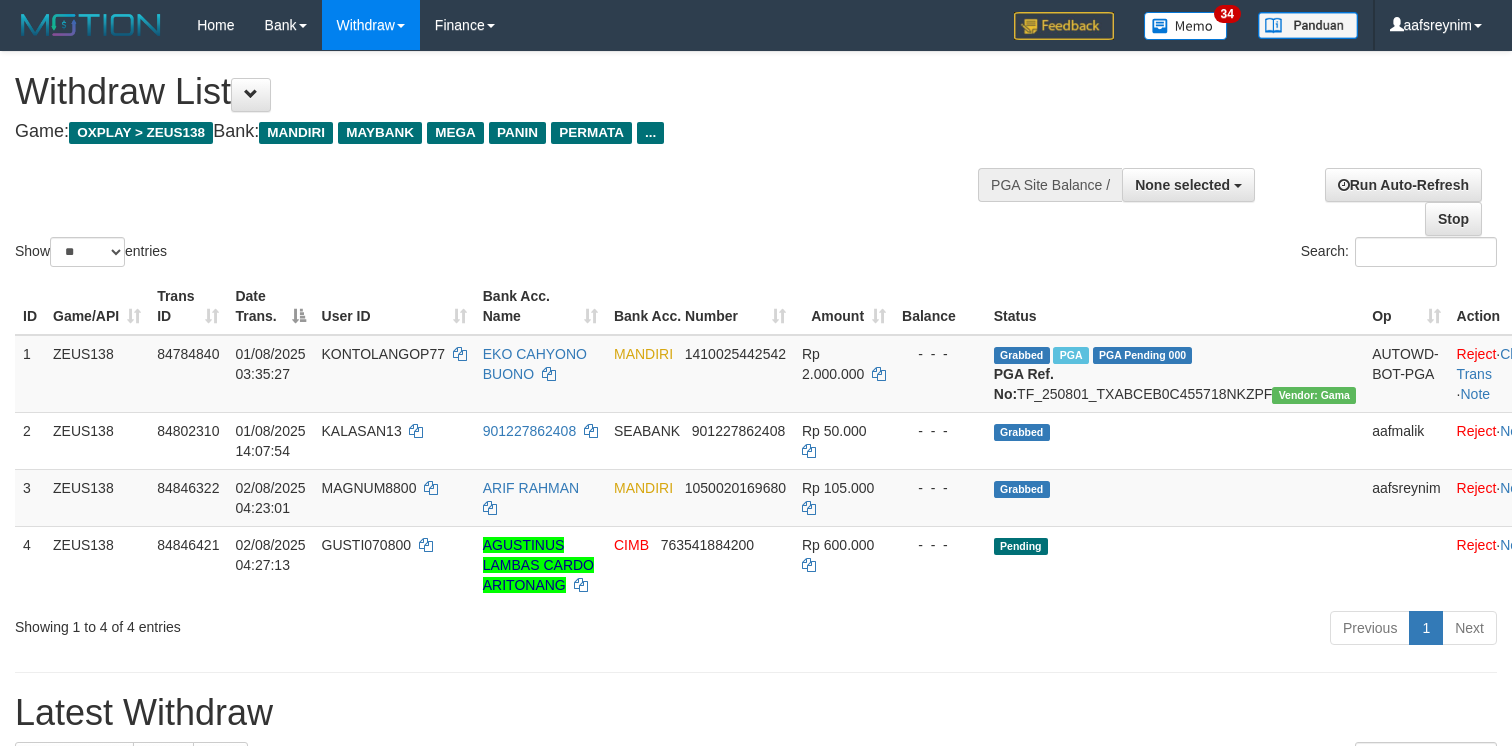 select 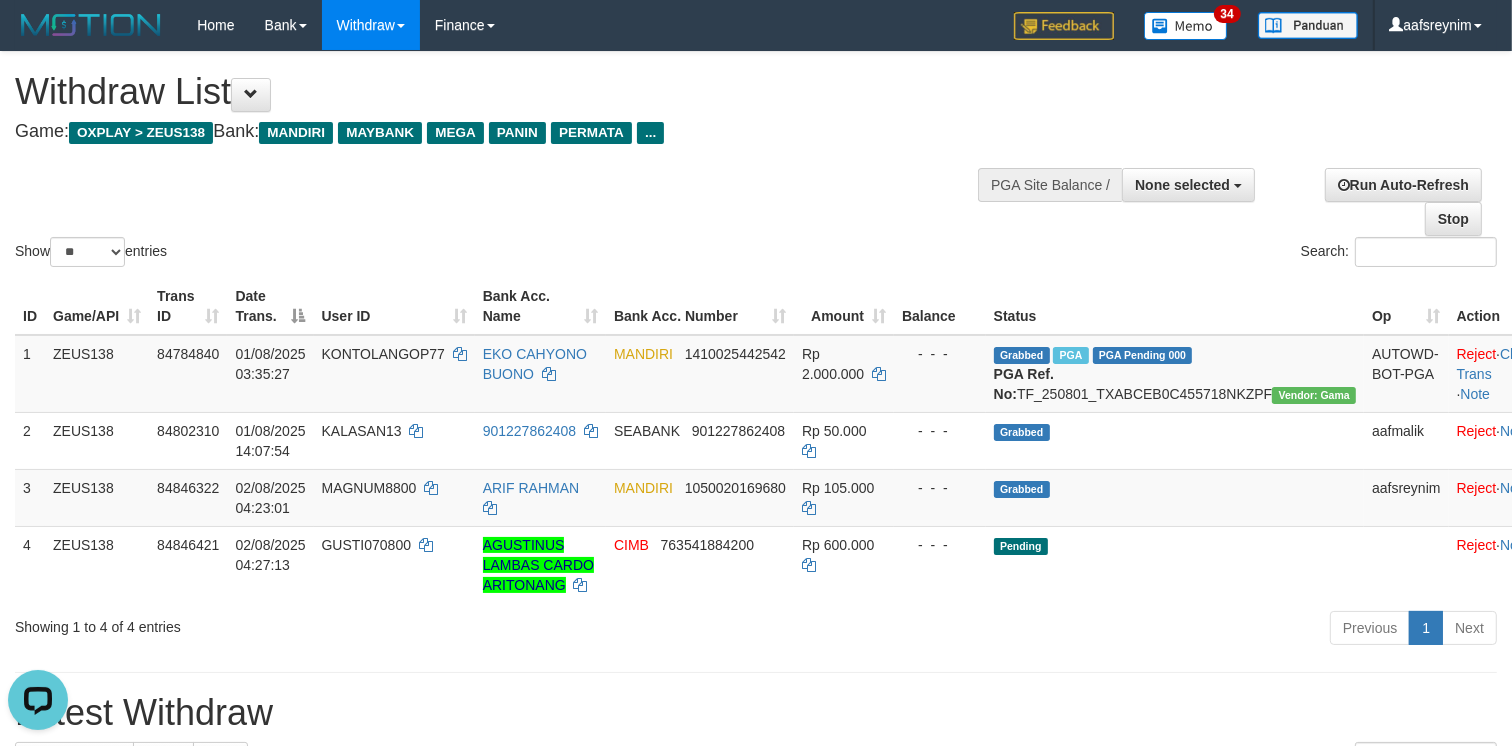 scroll, scrollTop: 0, scrollLeft: 0, axis: both 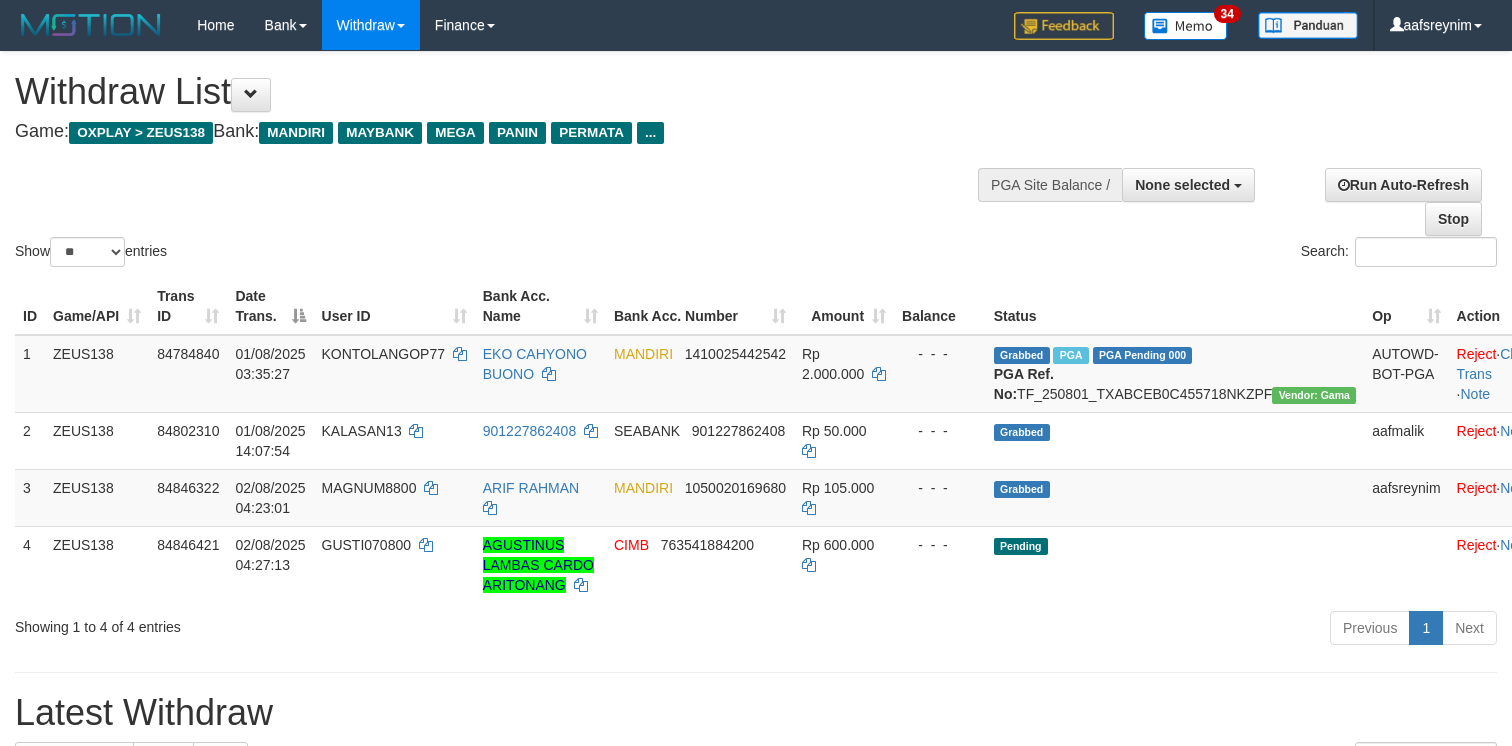 select 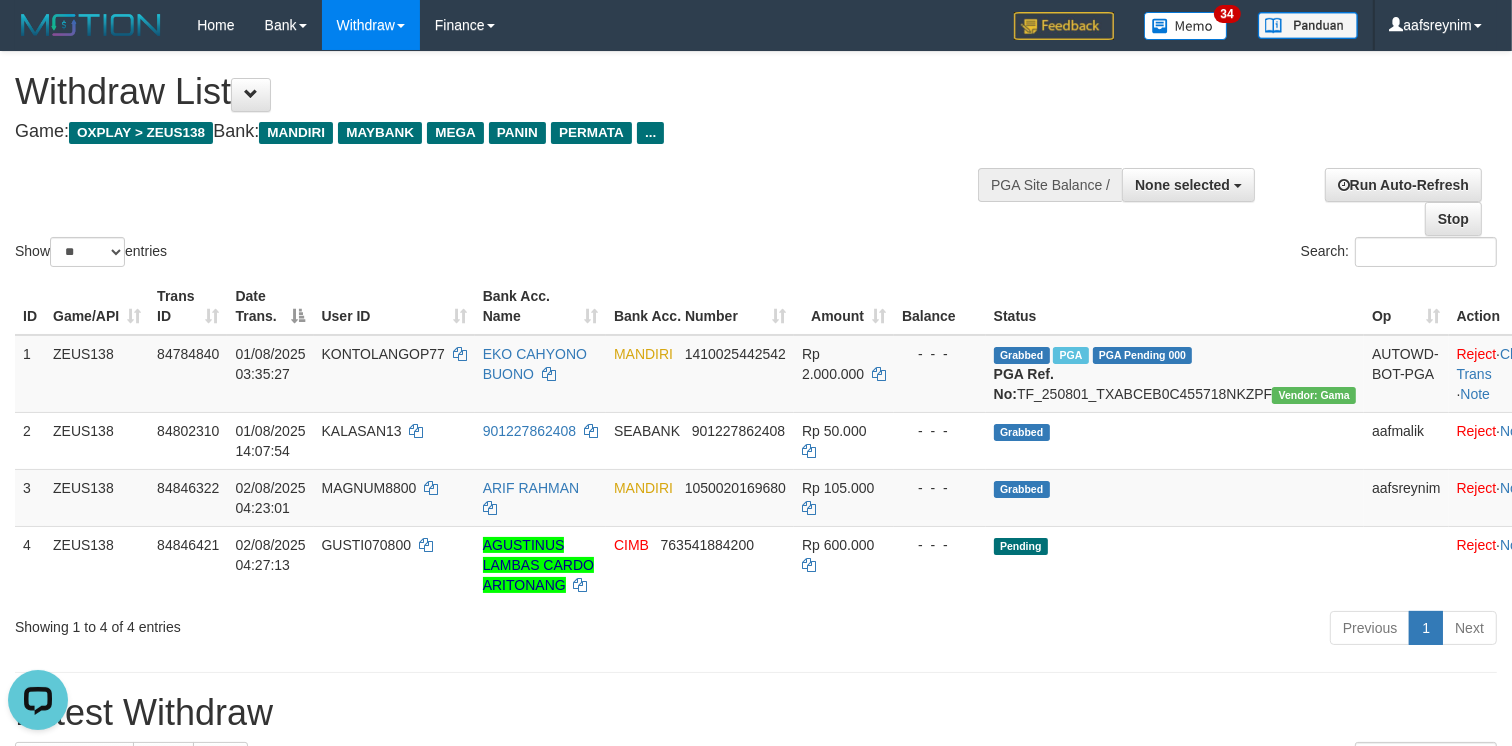 scroll, scrollTop: 0, scrollLeft: 0, axis: both 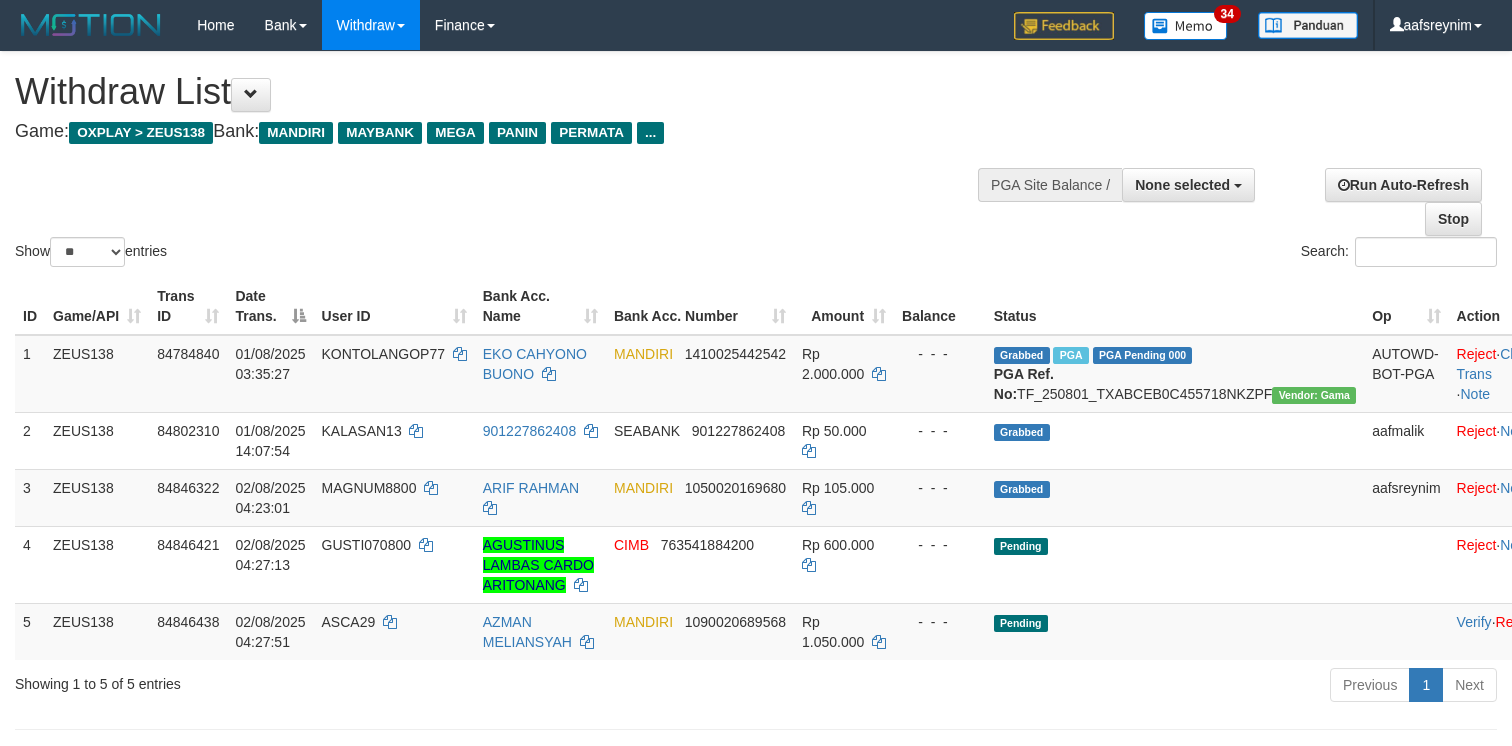 select 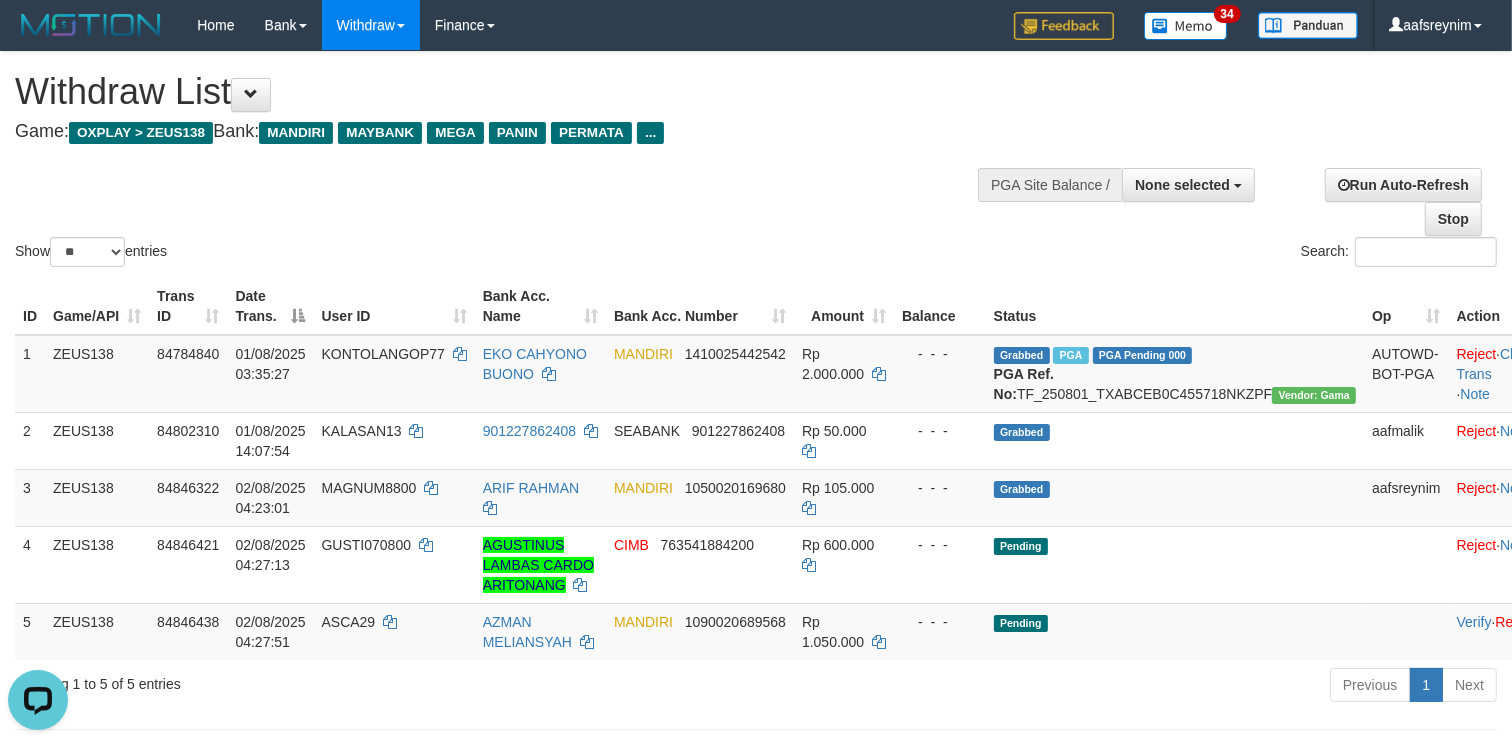scroll, scrollTop: 0, scrollLeft: 0, axis: both 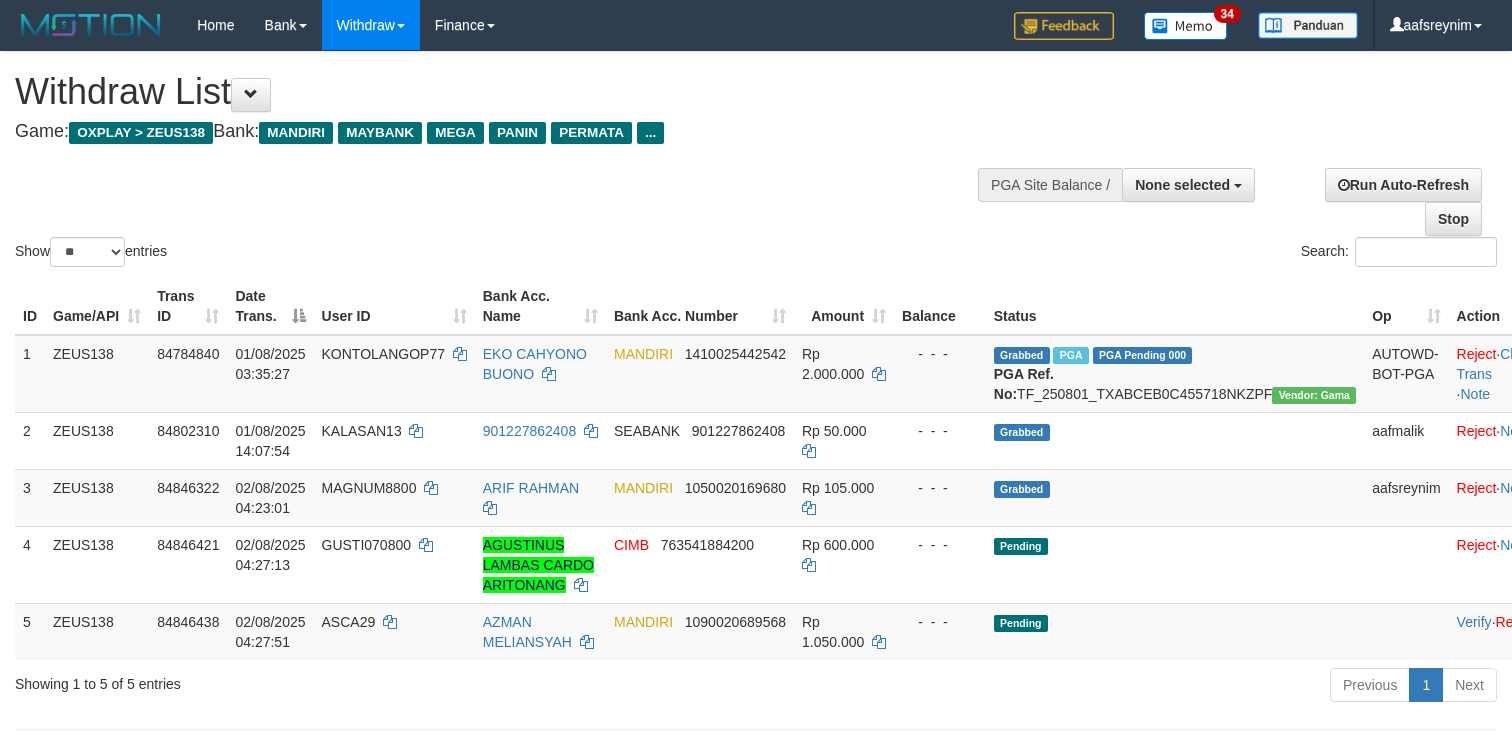select 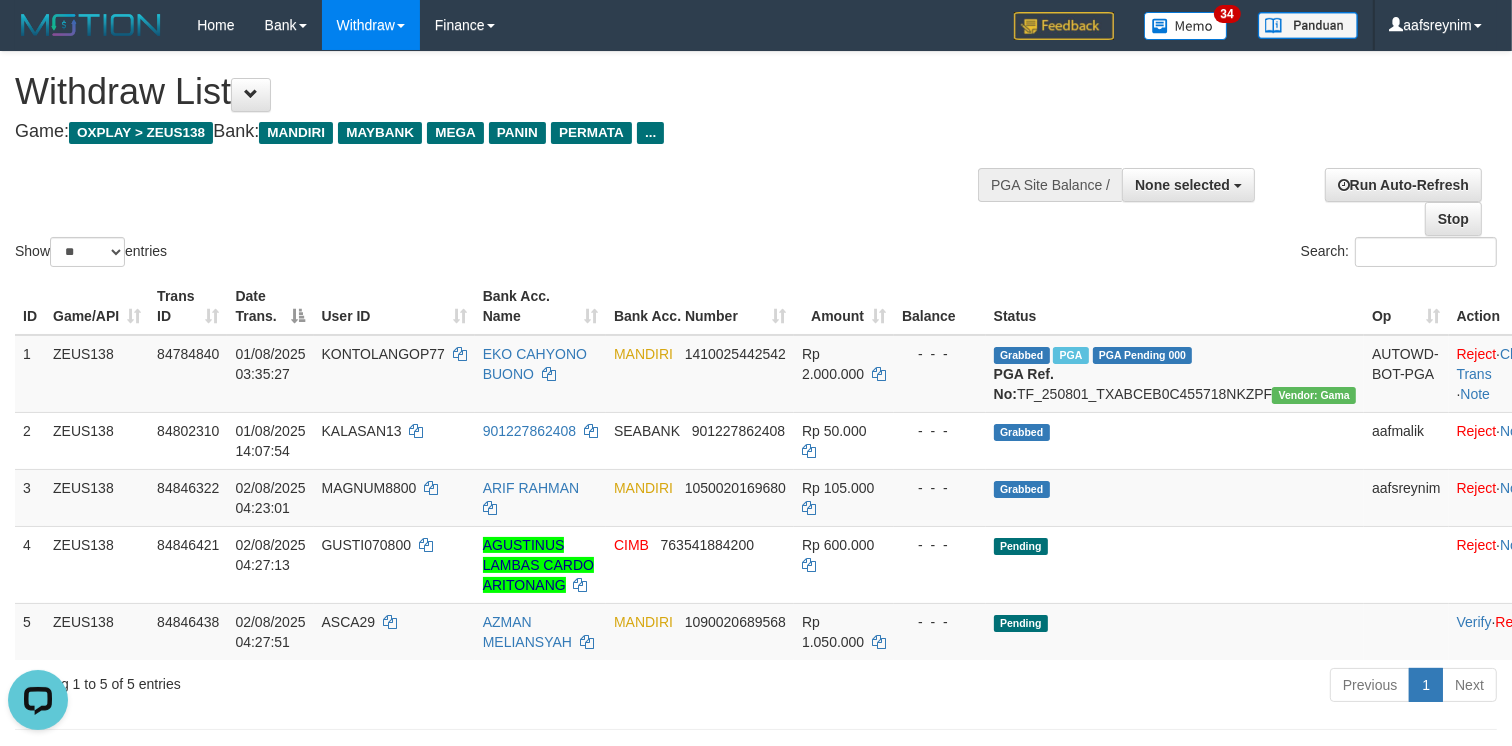scroll, scrollTop: 0, scrollLeft: 0, axis: both 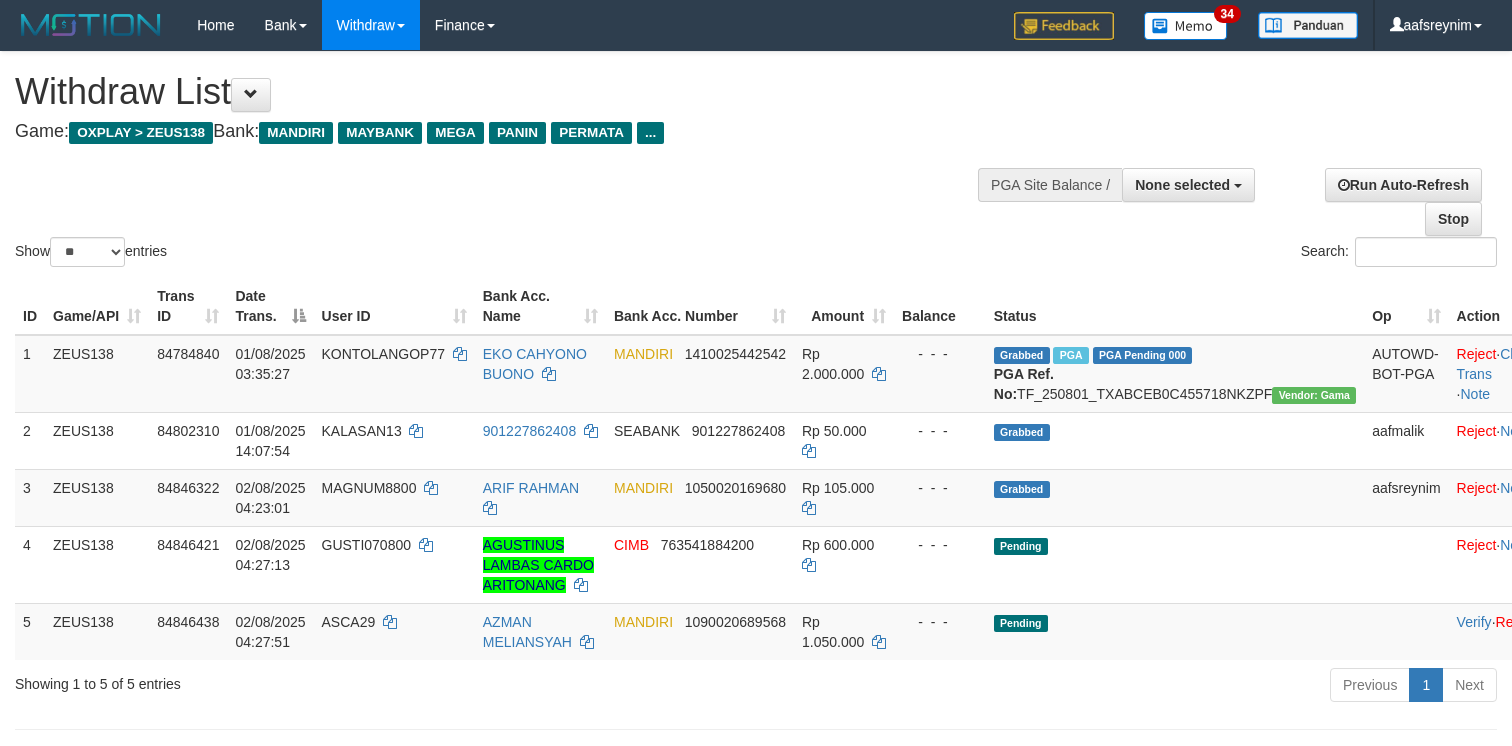 select 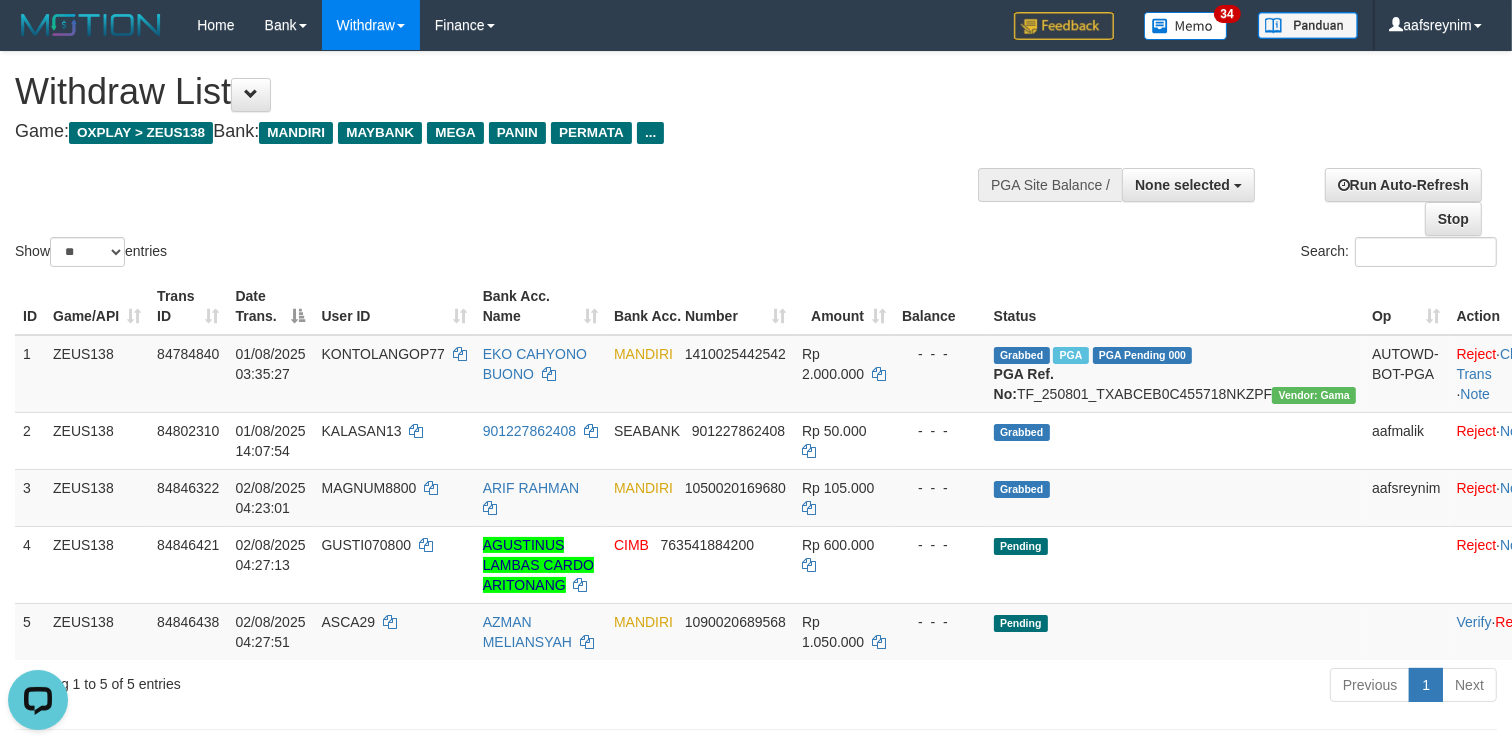 scroll, scrollTop: 0, scrollLeft: 0, axis: both 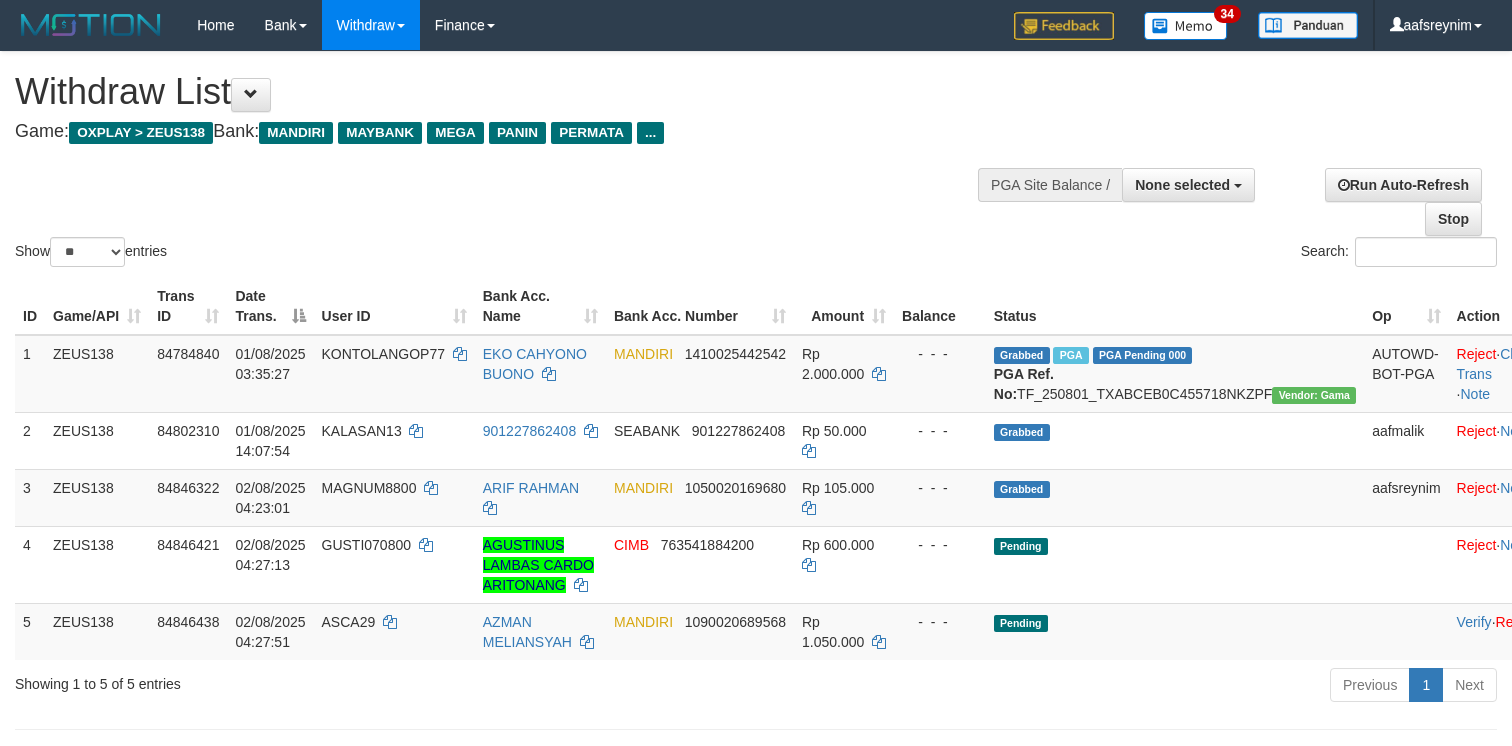 select 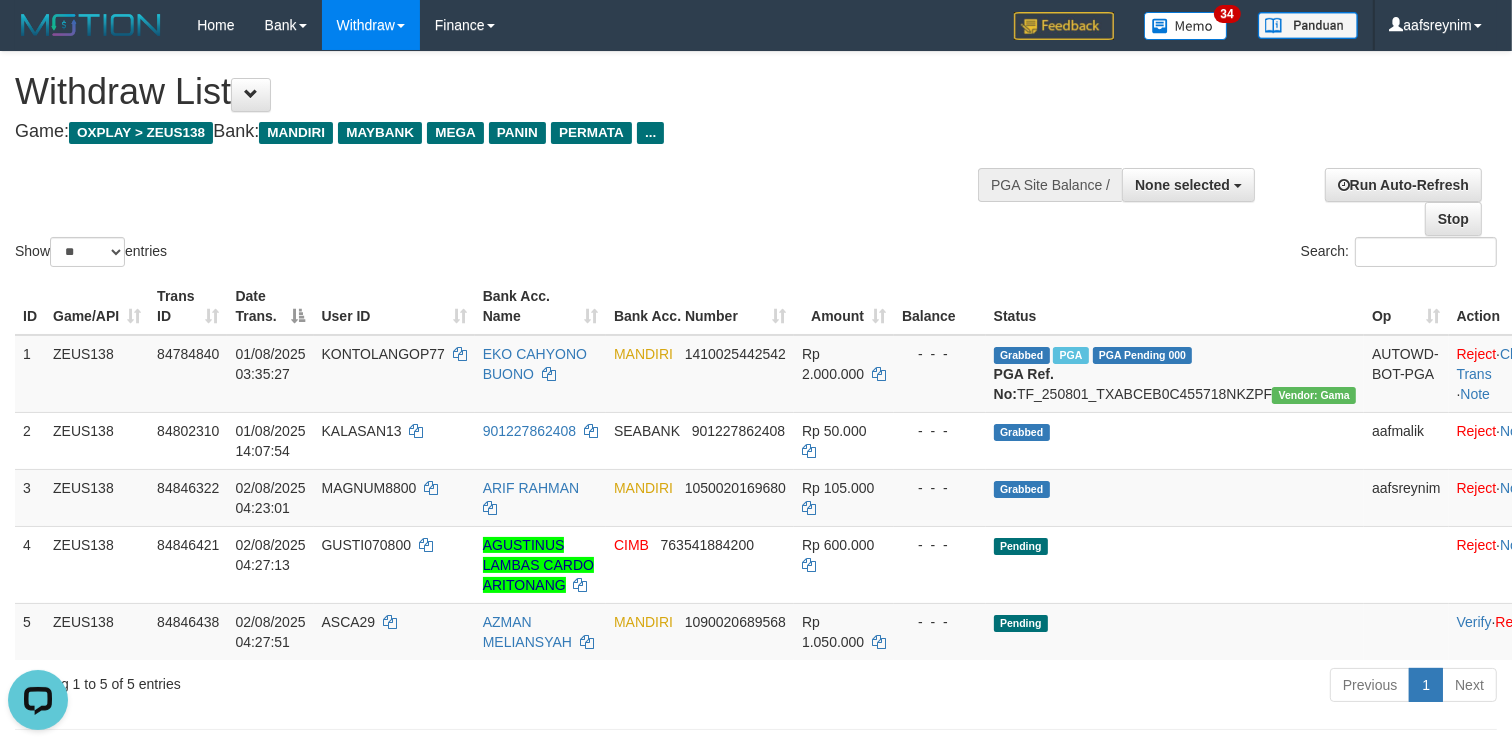 scroll, scrollTop: 0, scrollLeft: 0, axis: both 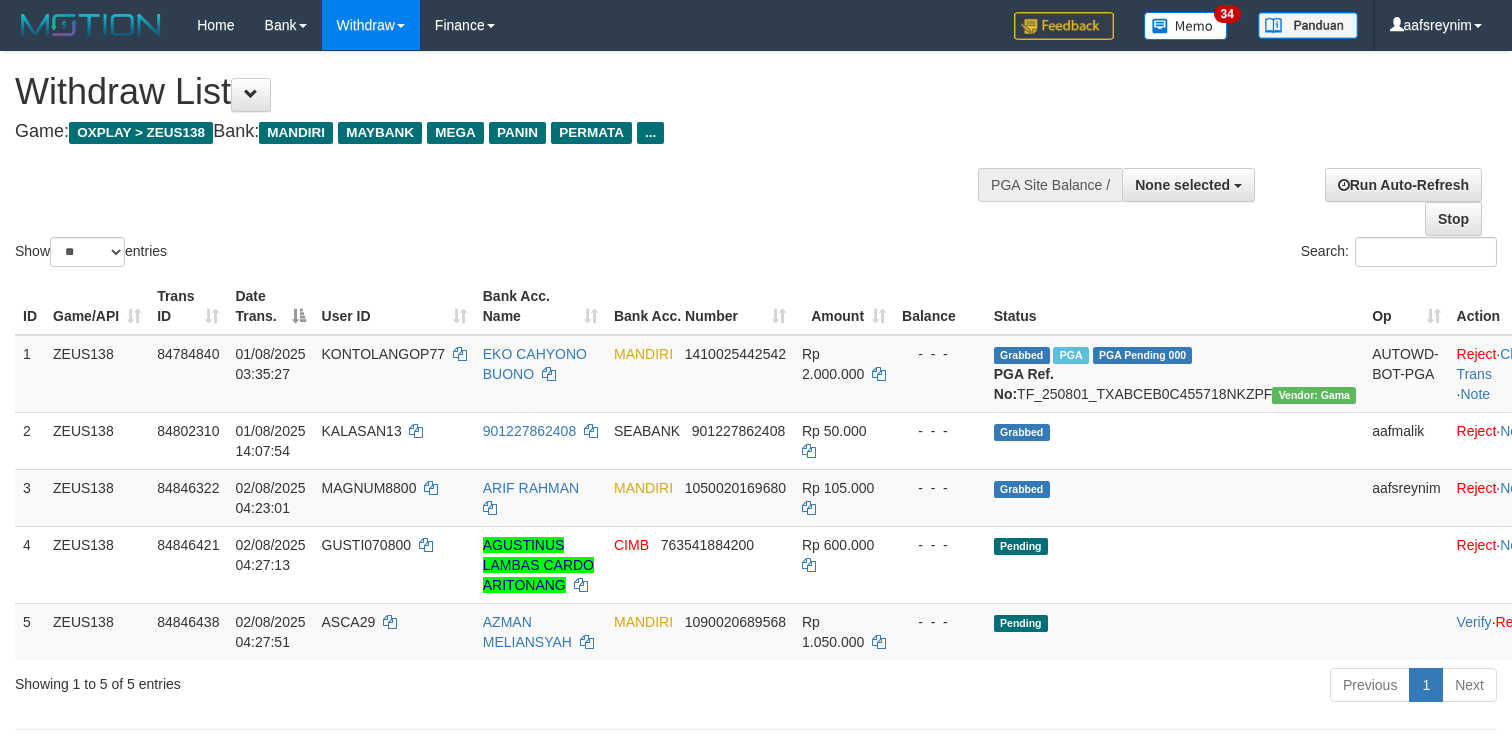 select 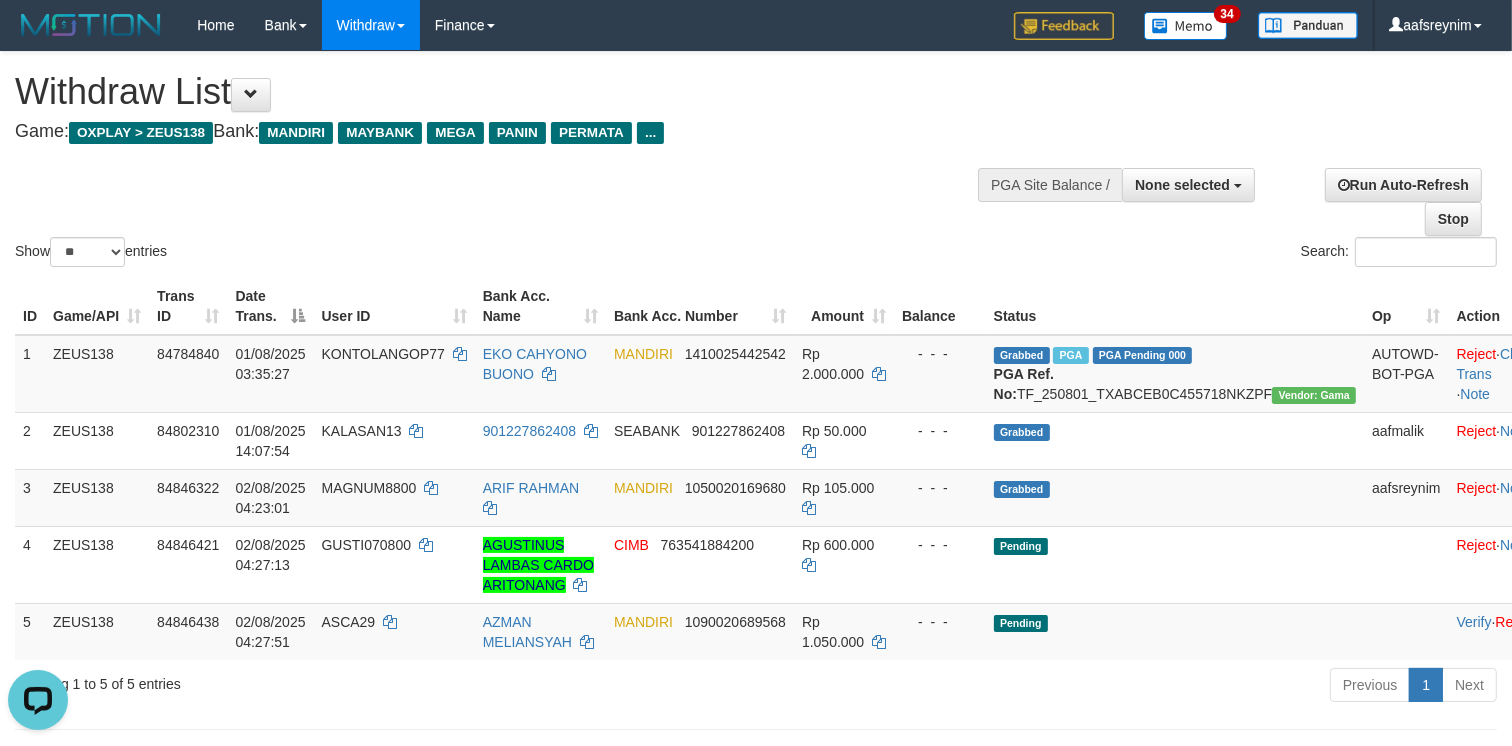 scroll, scrollTop: 0, scrollLeft: 0, axis: both 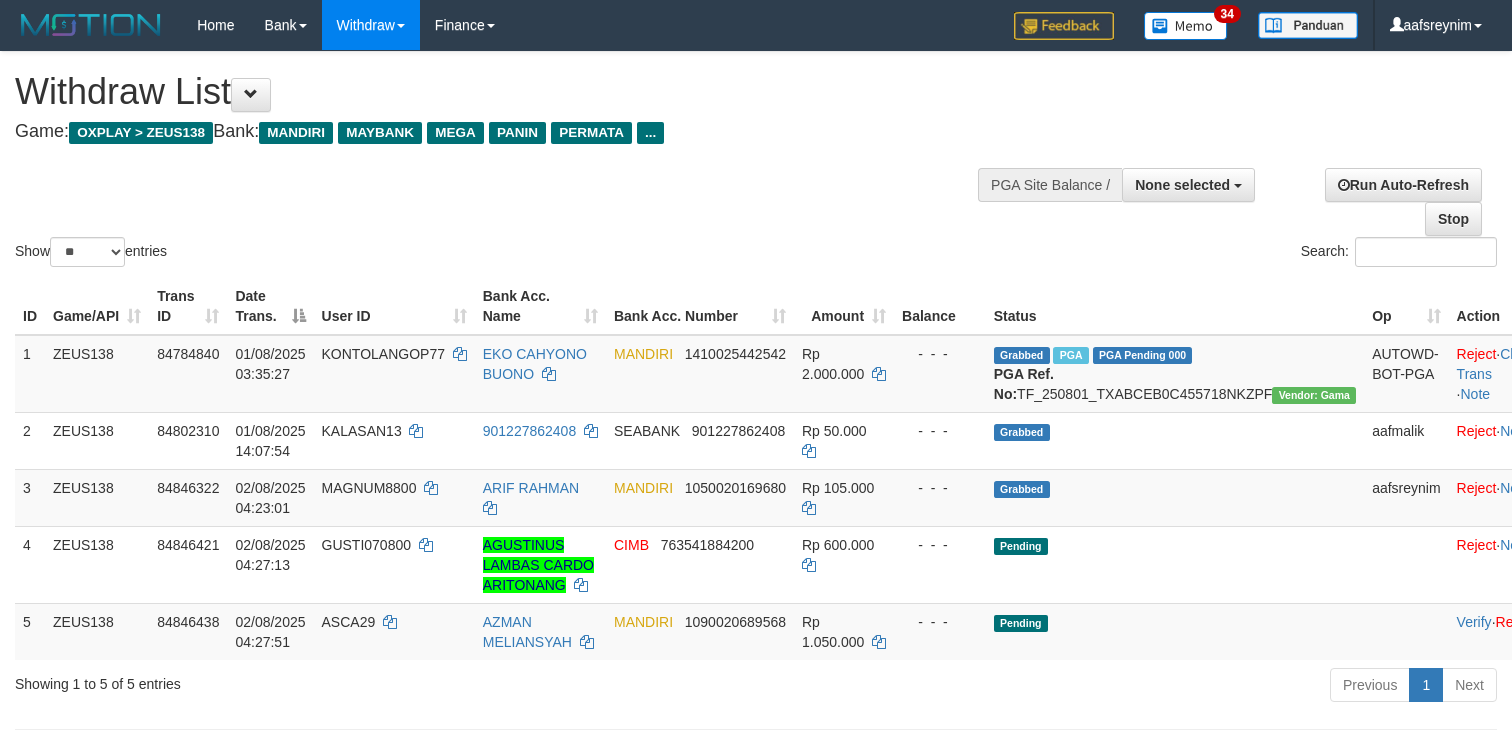 select 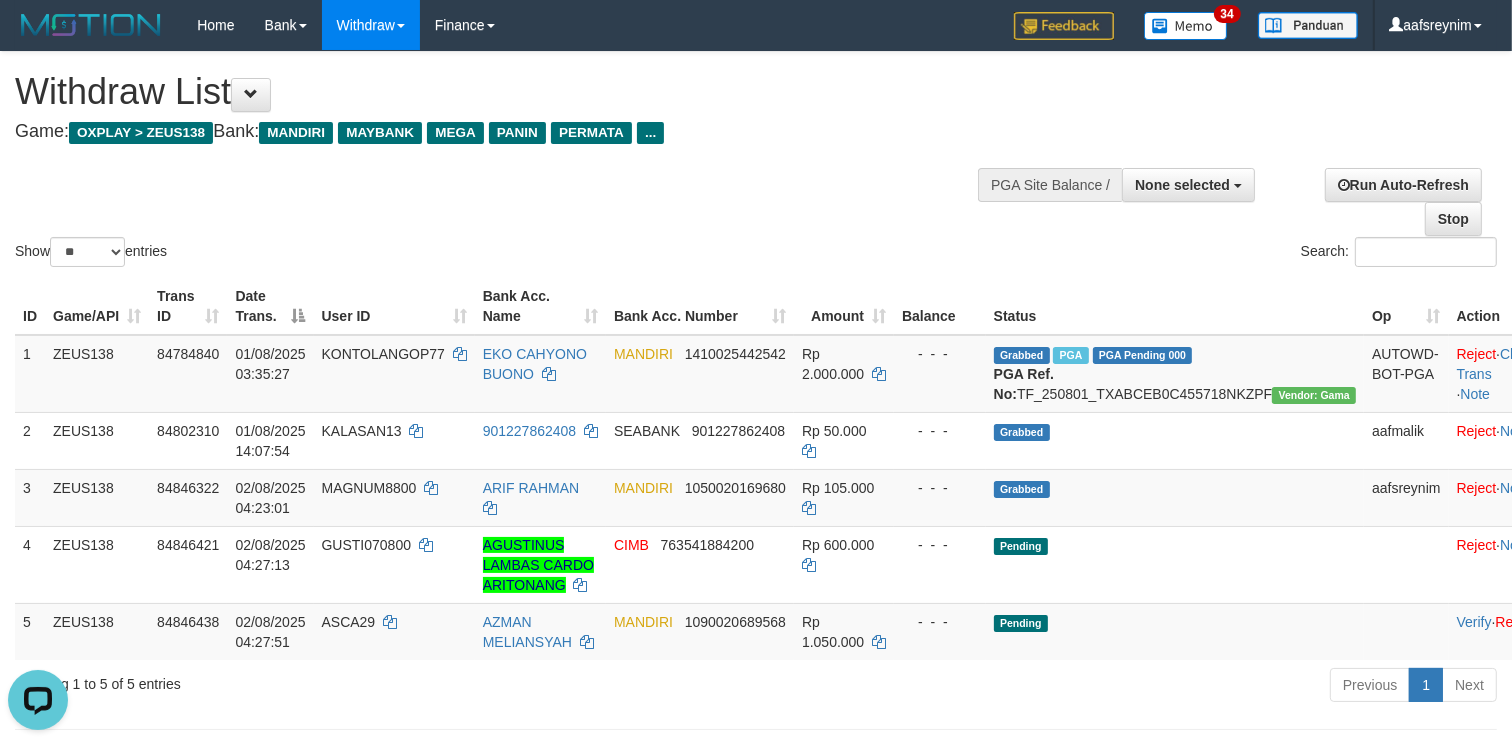 scroll, scrollTop: 0, scrollLeft: 0, axis: both 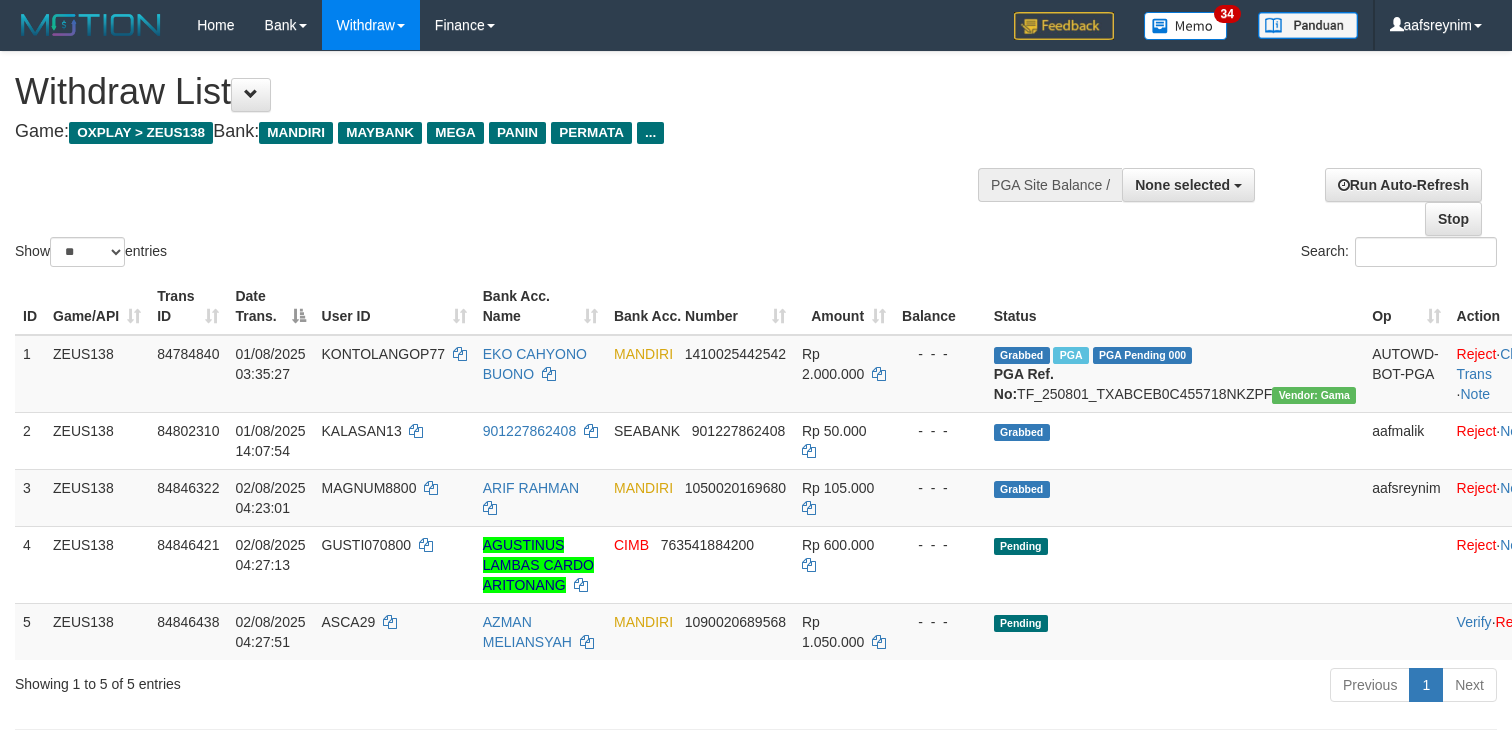 select 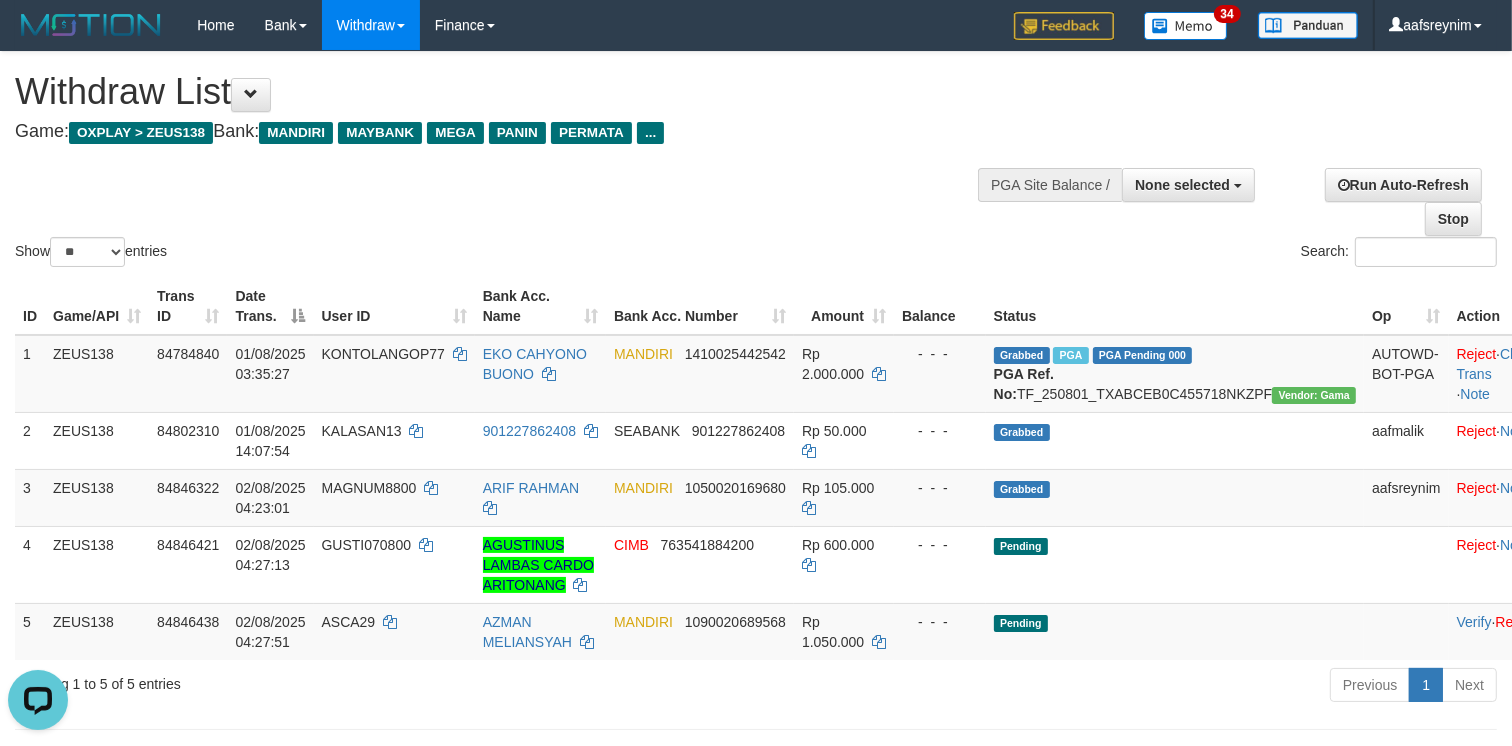 scroll, scrollTop: 0, scrollLeft: 0, axis: both 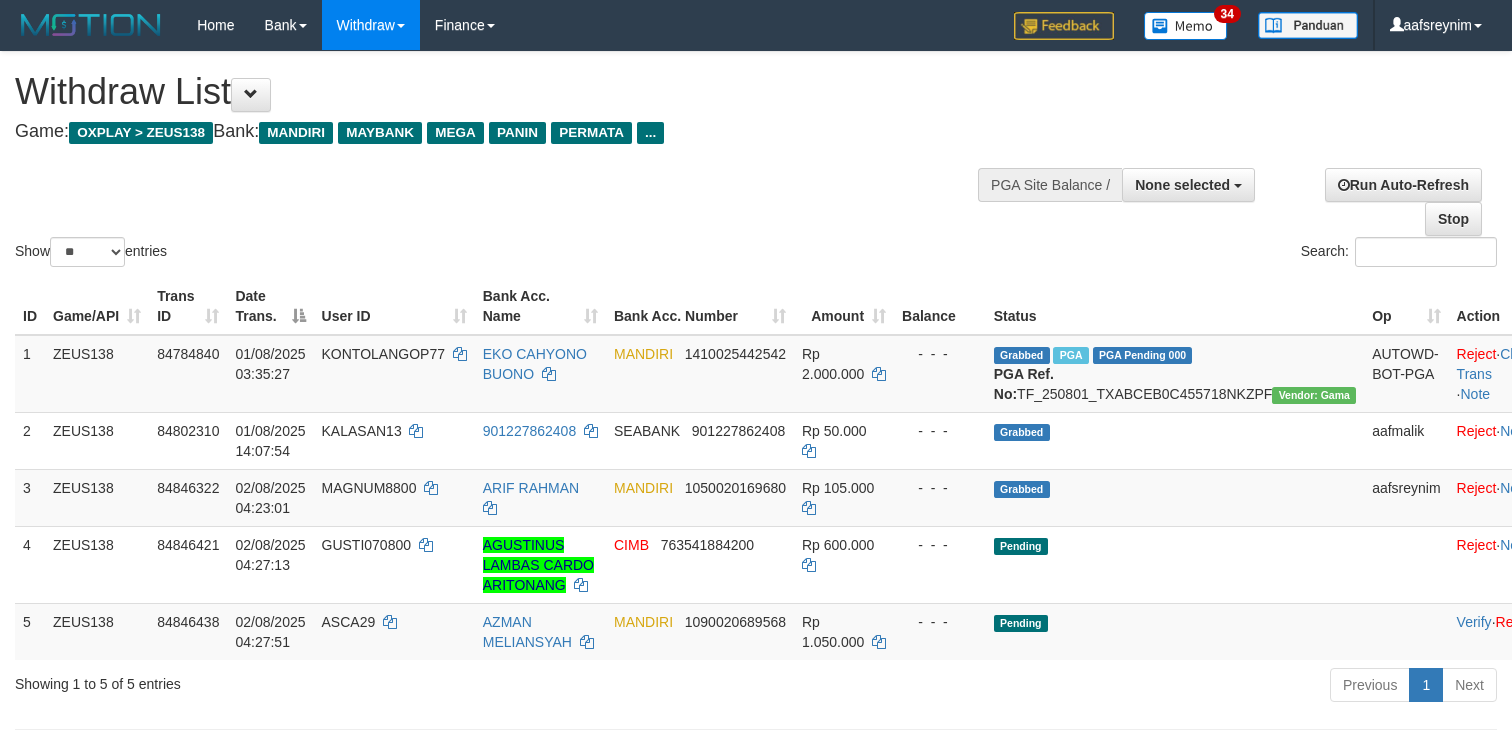select 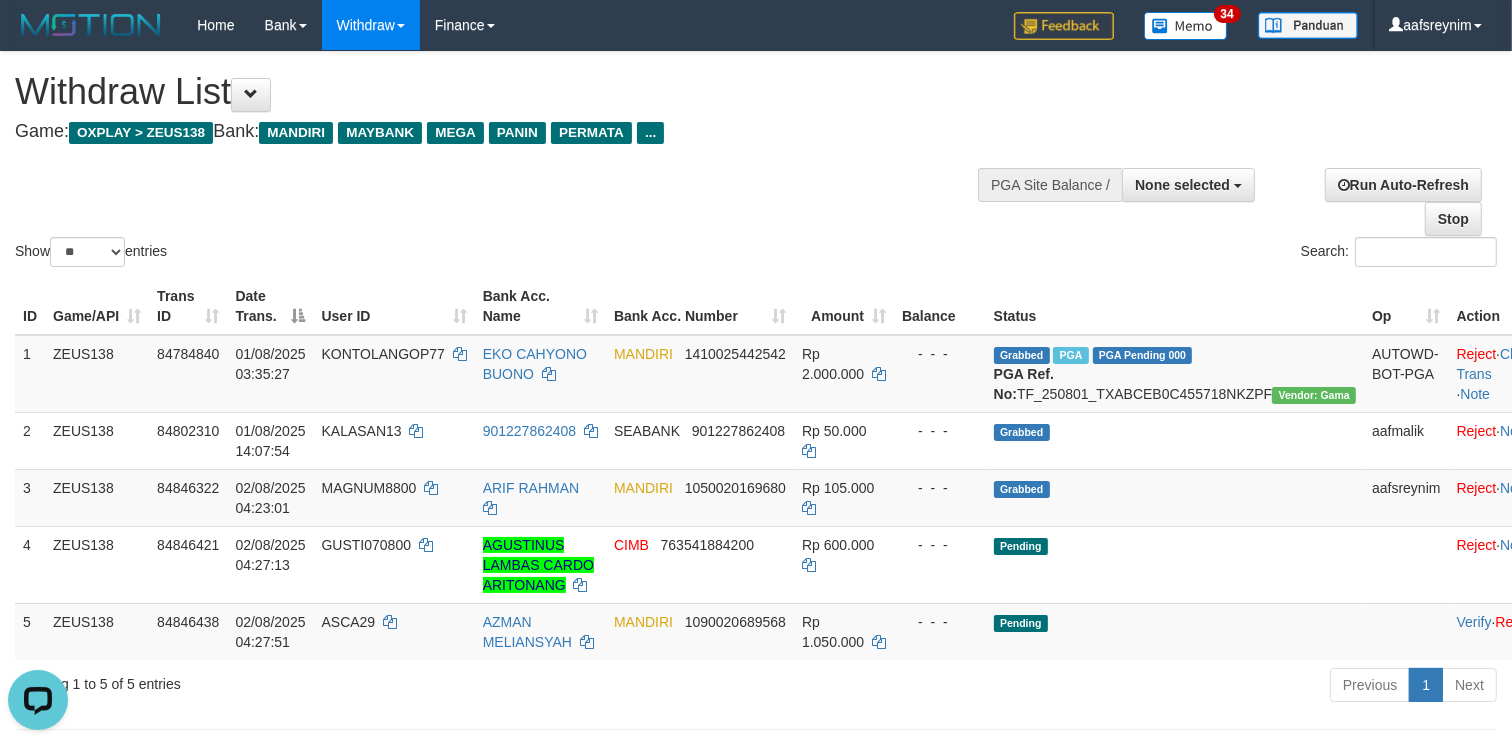 scroll, scrollTop: 0, scrollLeft: 0, axis: both 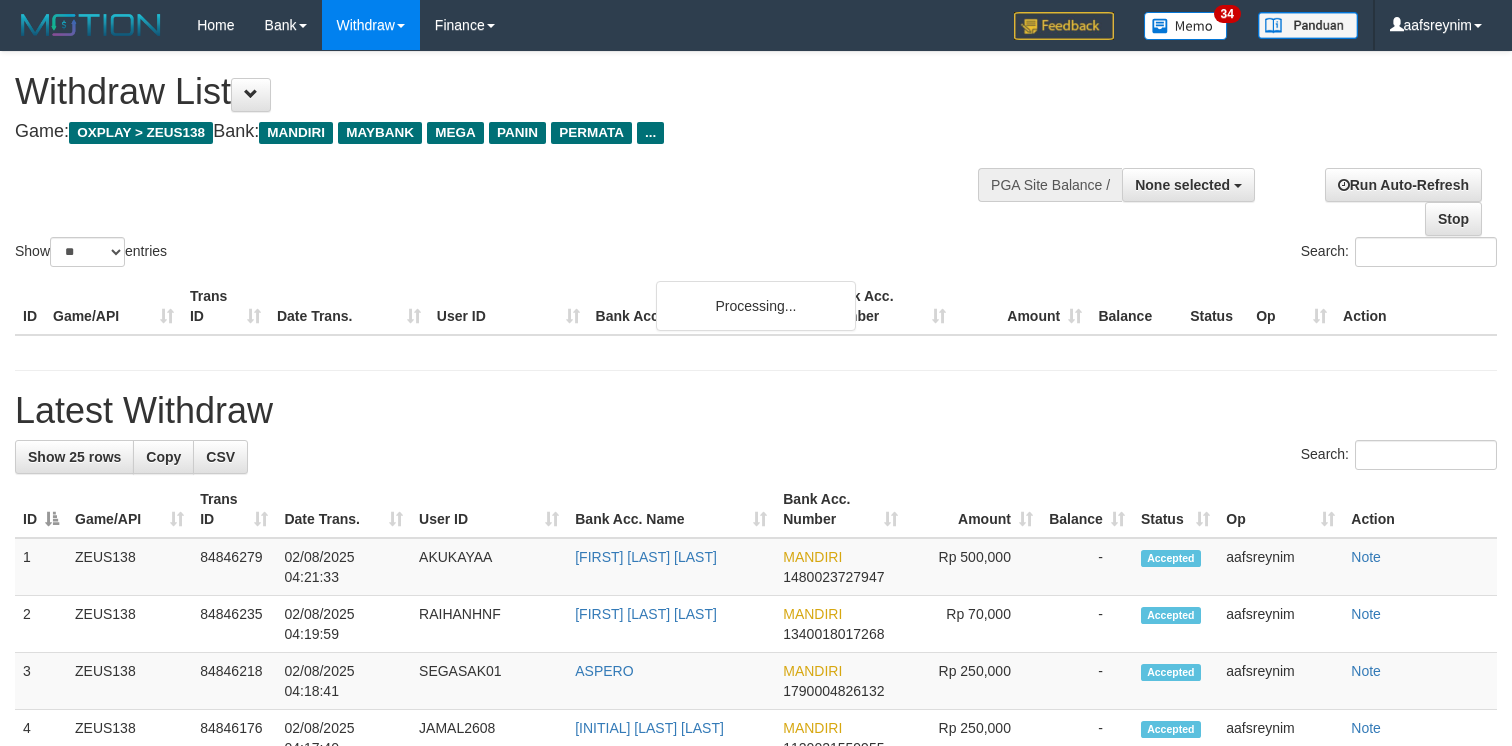 select 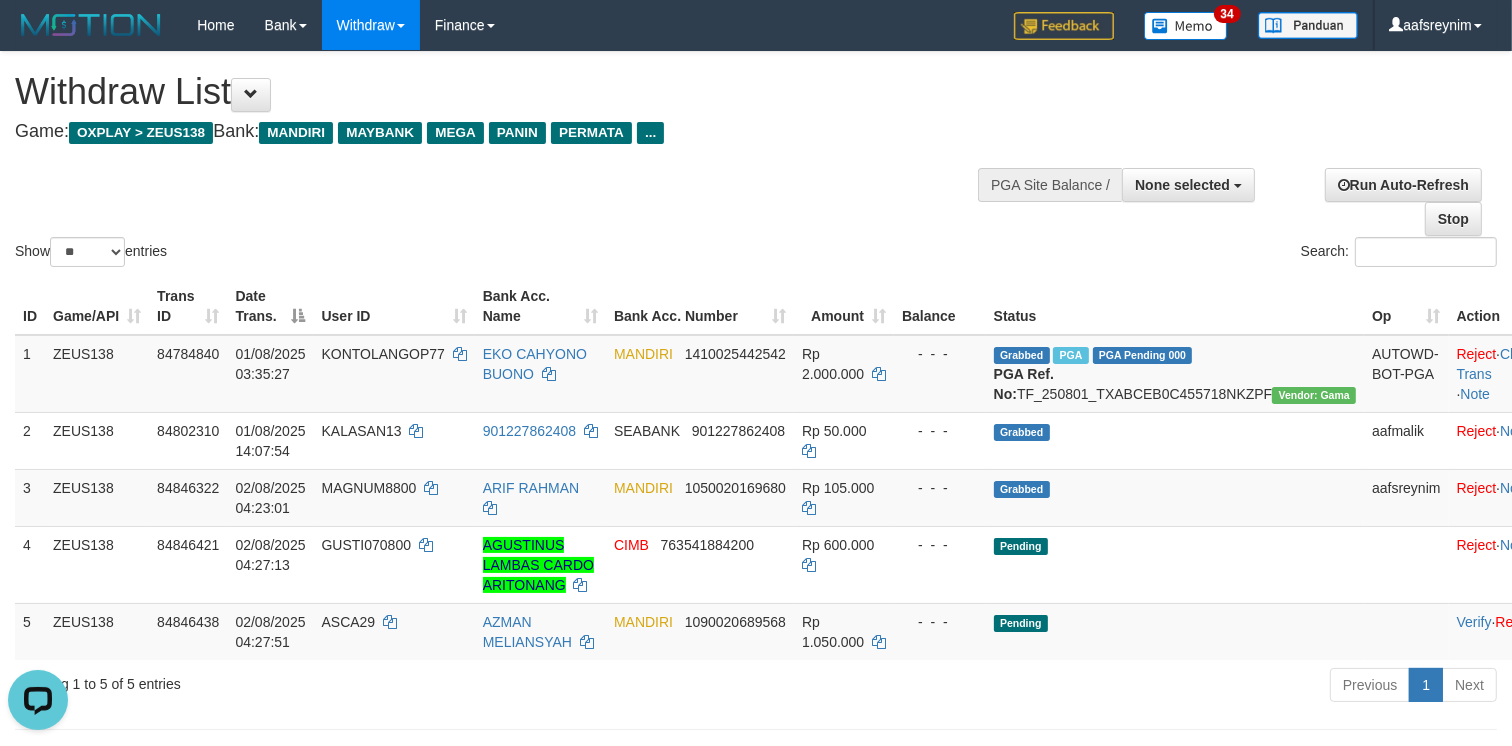 scroll, scrollTop: 0, scrollLeft: 0, axis: both 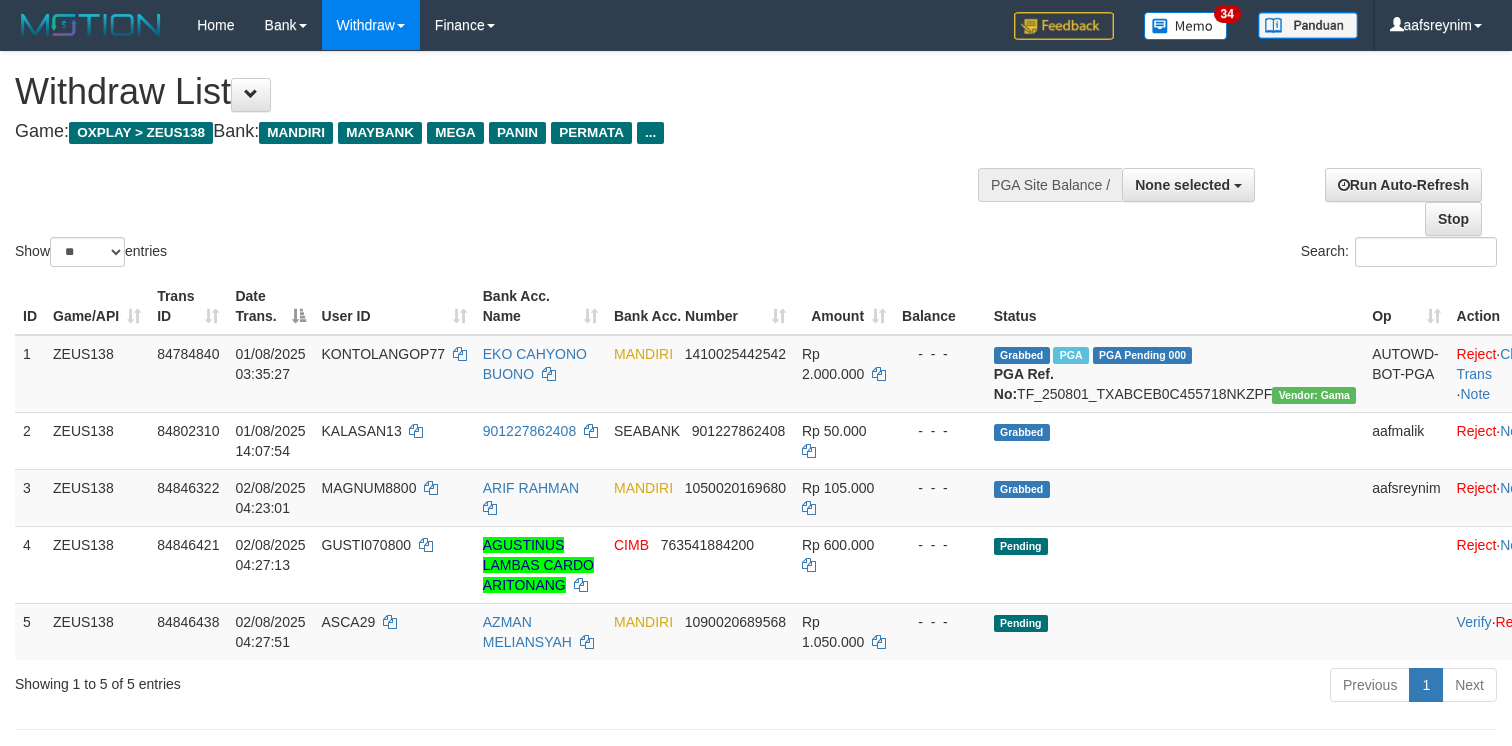 select 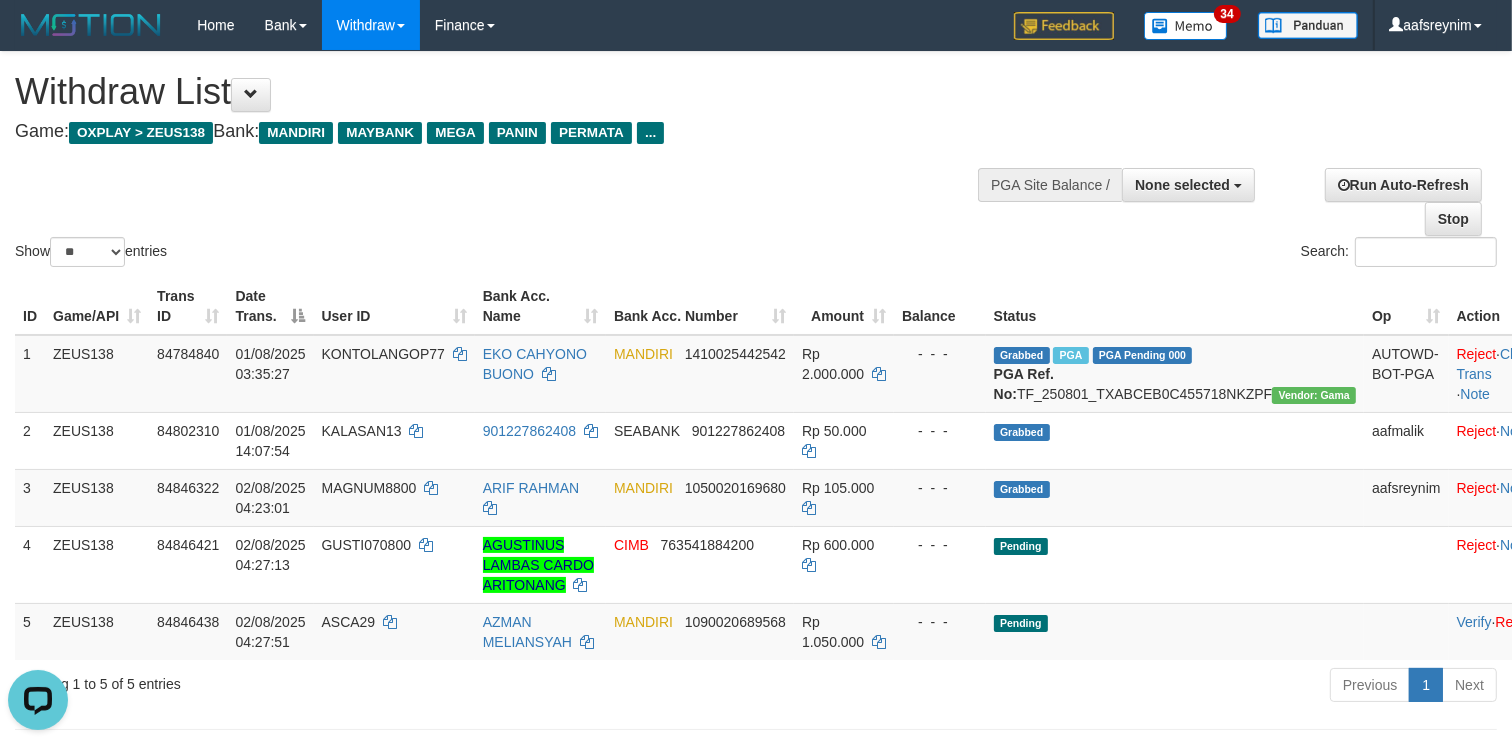 scroll, scrollTop: 0, scrollLeft: 0, axis: both 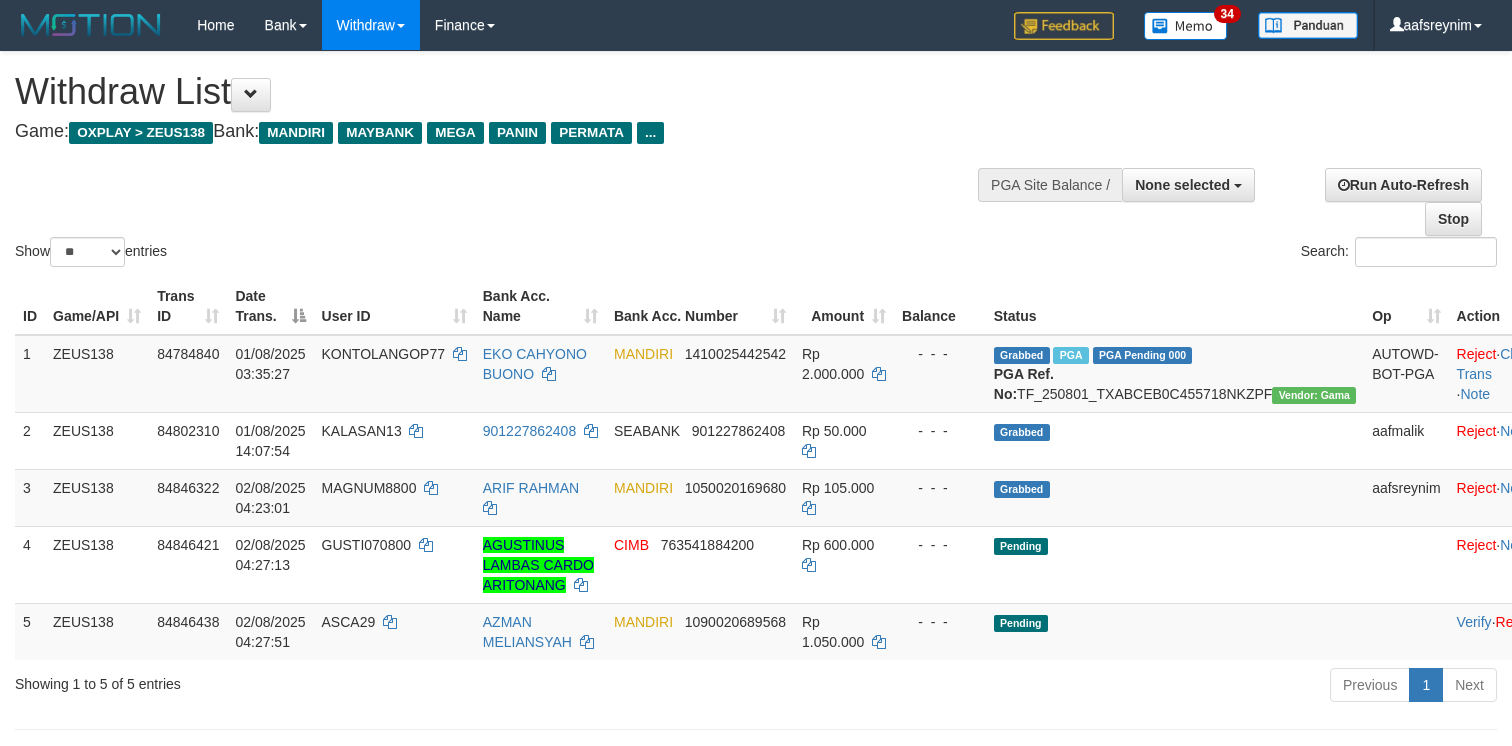select 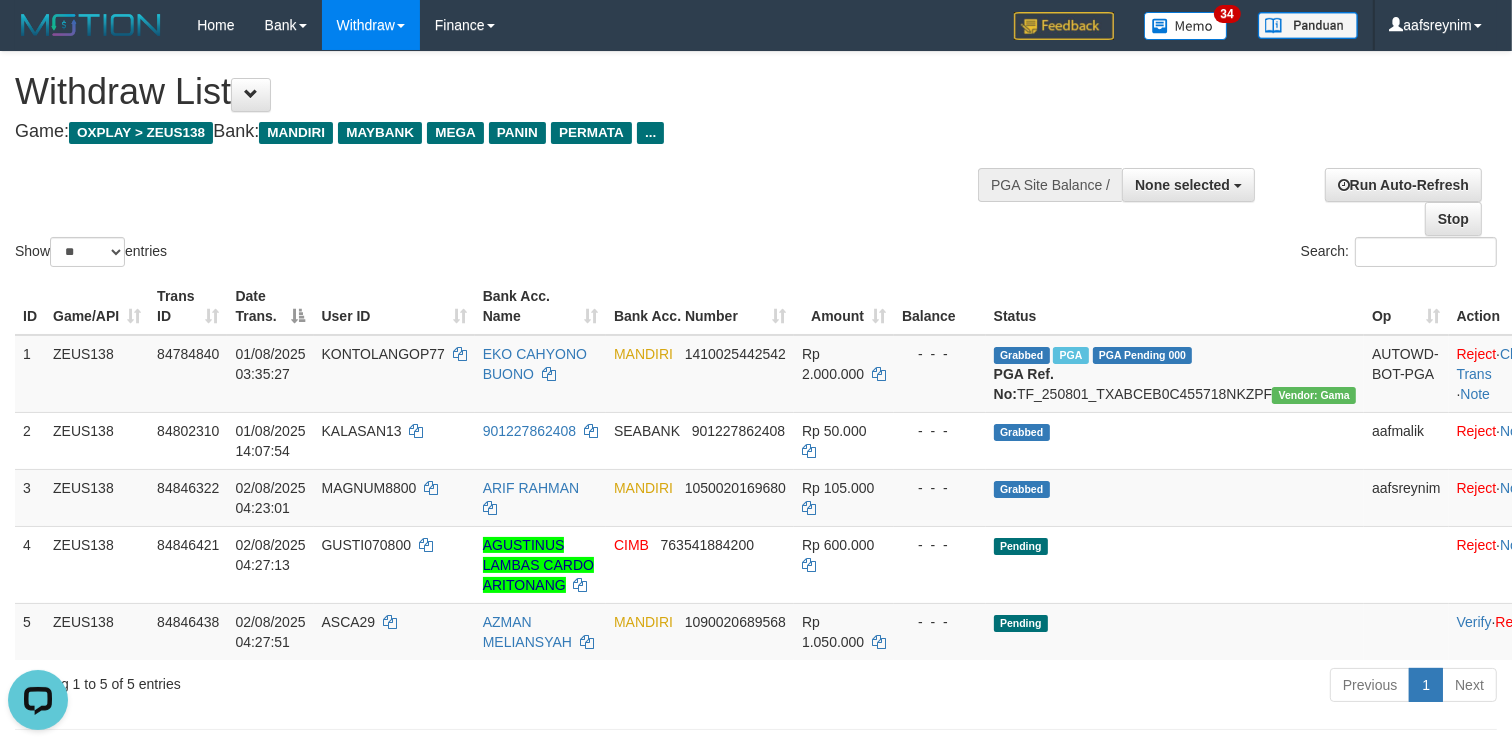scroll, scrollTop: 0, scrollLeft: 0, axis: both 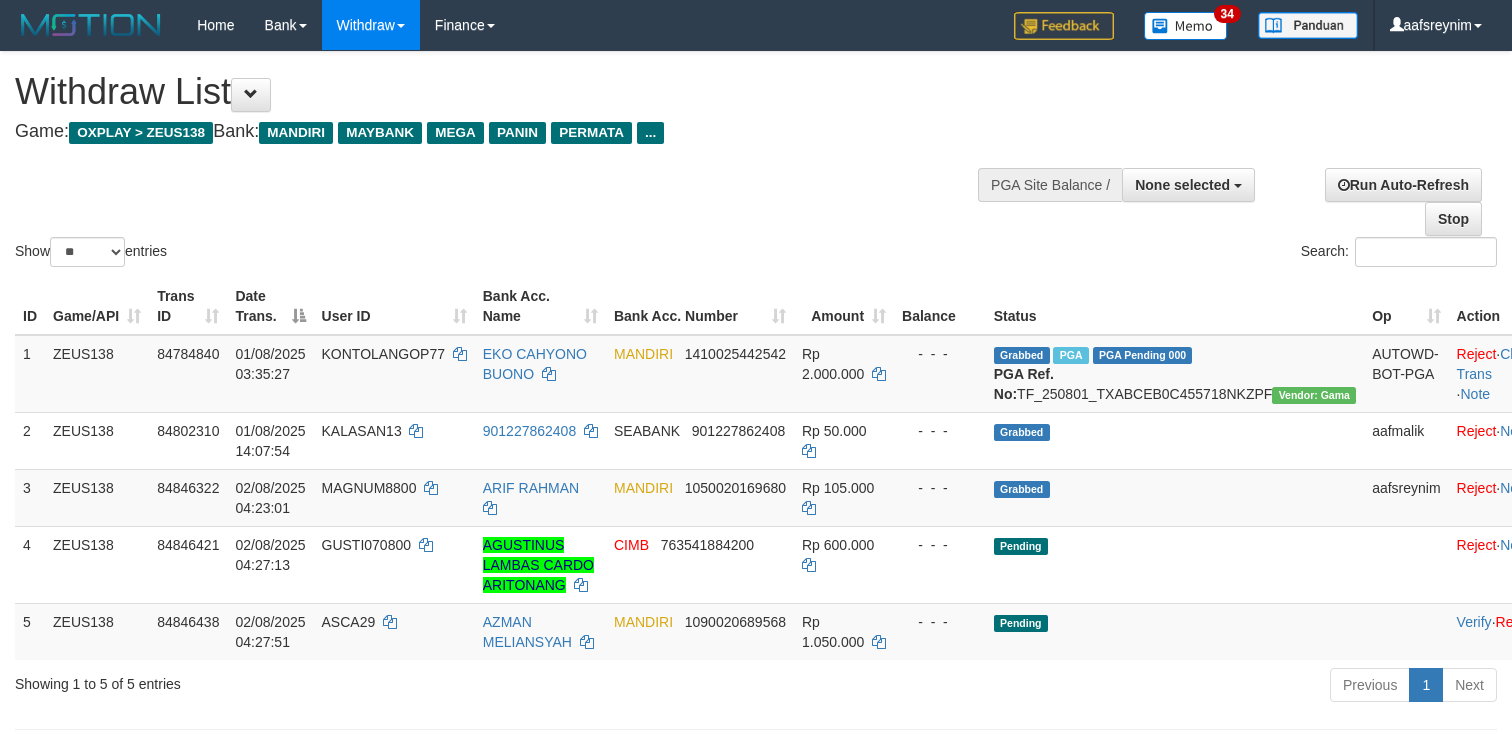 select 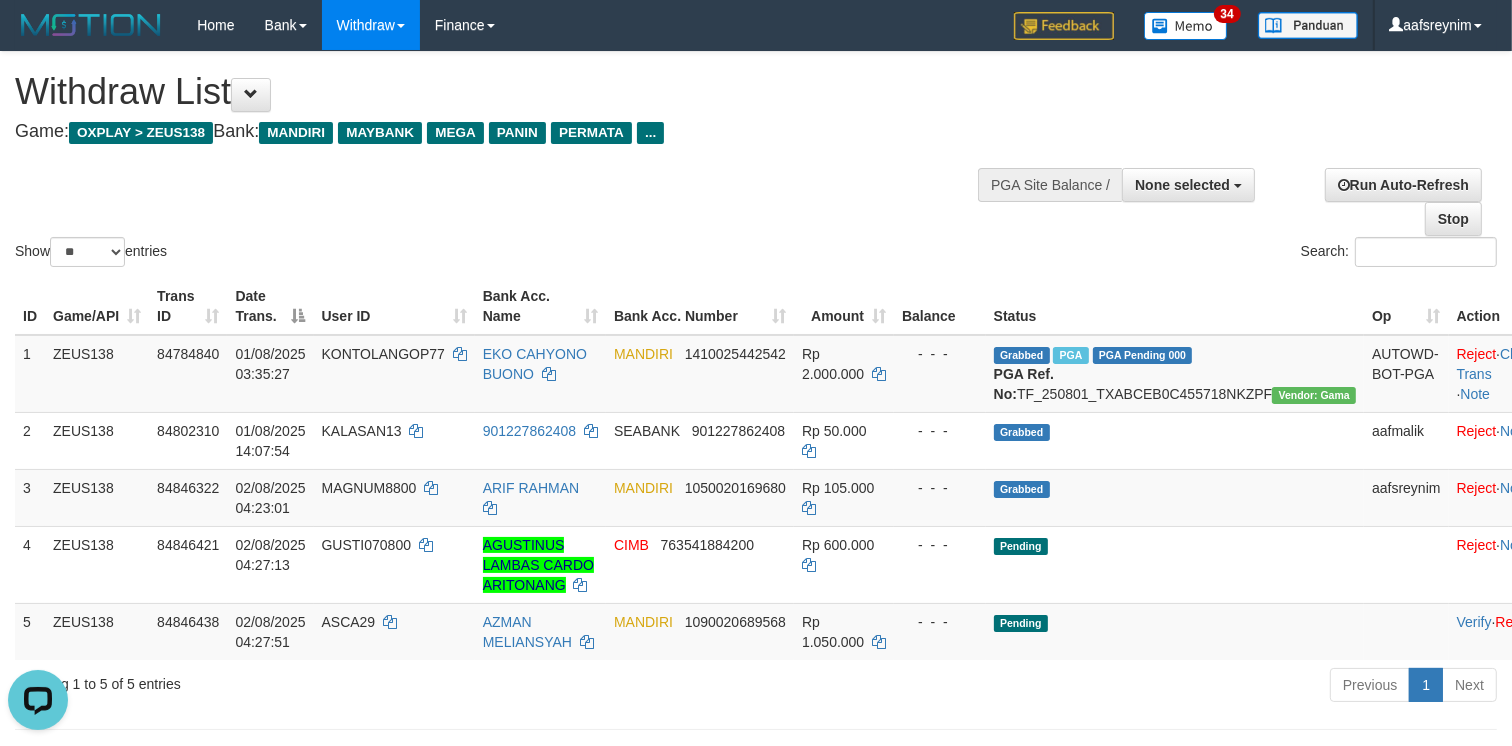 scroll, scrollTop: 0, scrollLeft: 0, axis: both 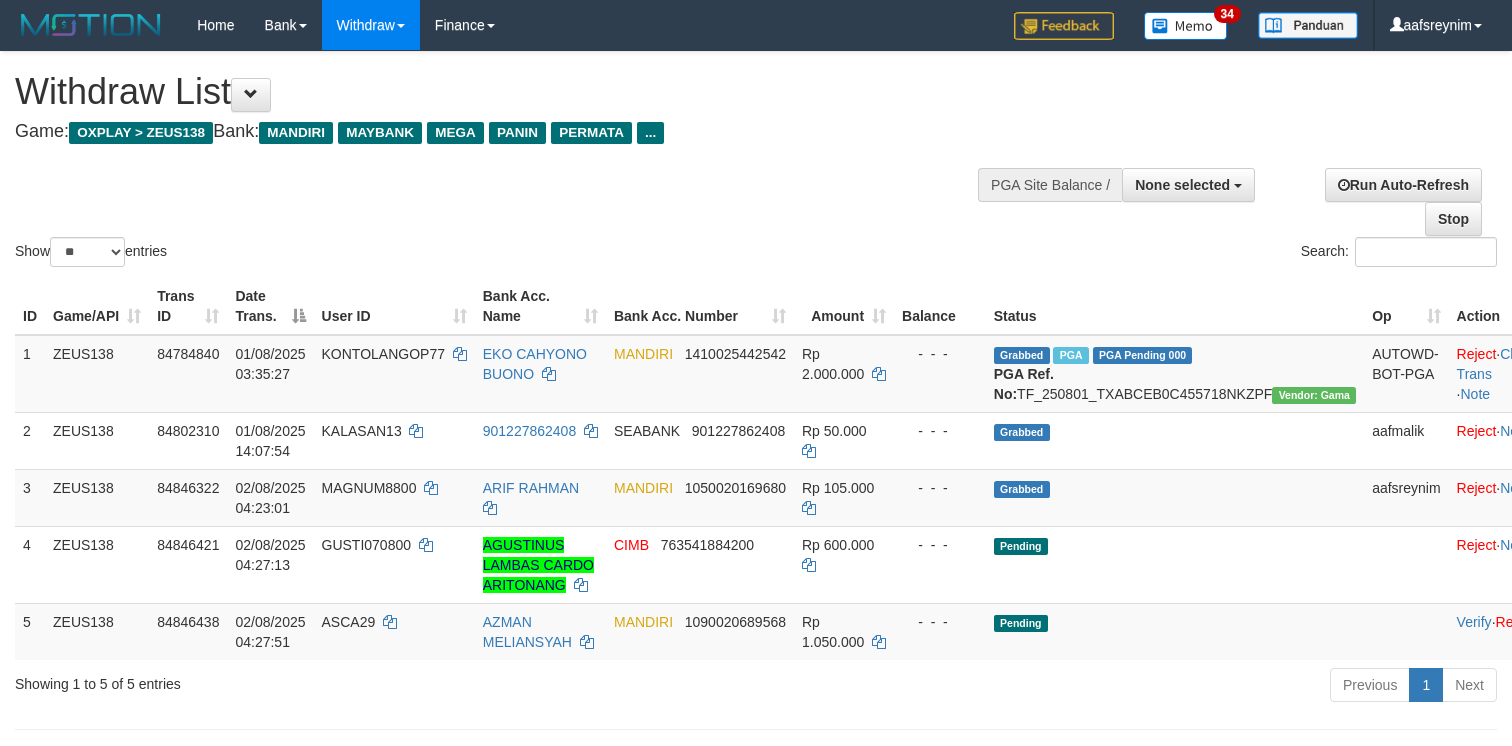 select 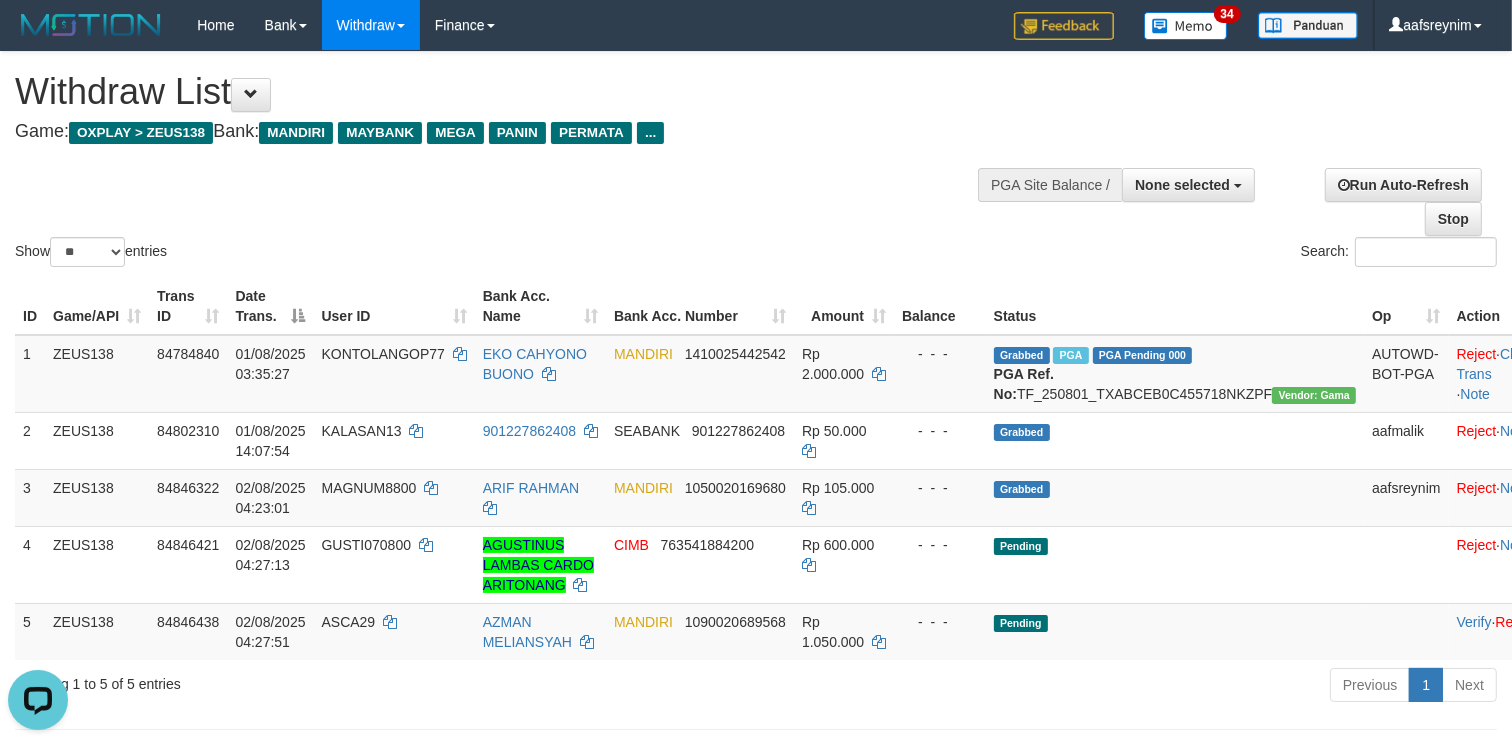 scroll, scrollTop: 0, scrollLeft: 0, axis: both 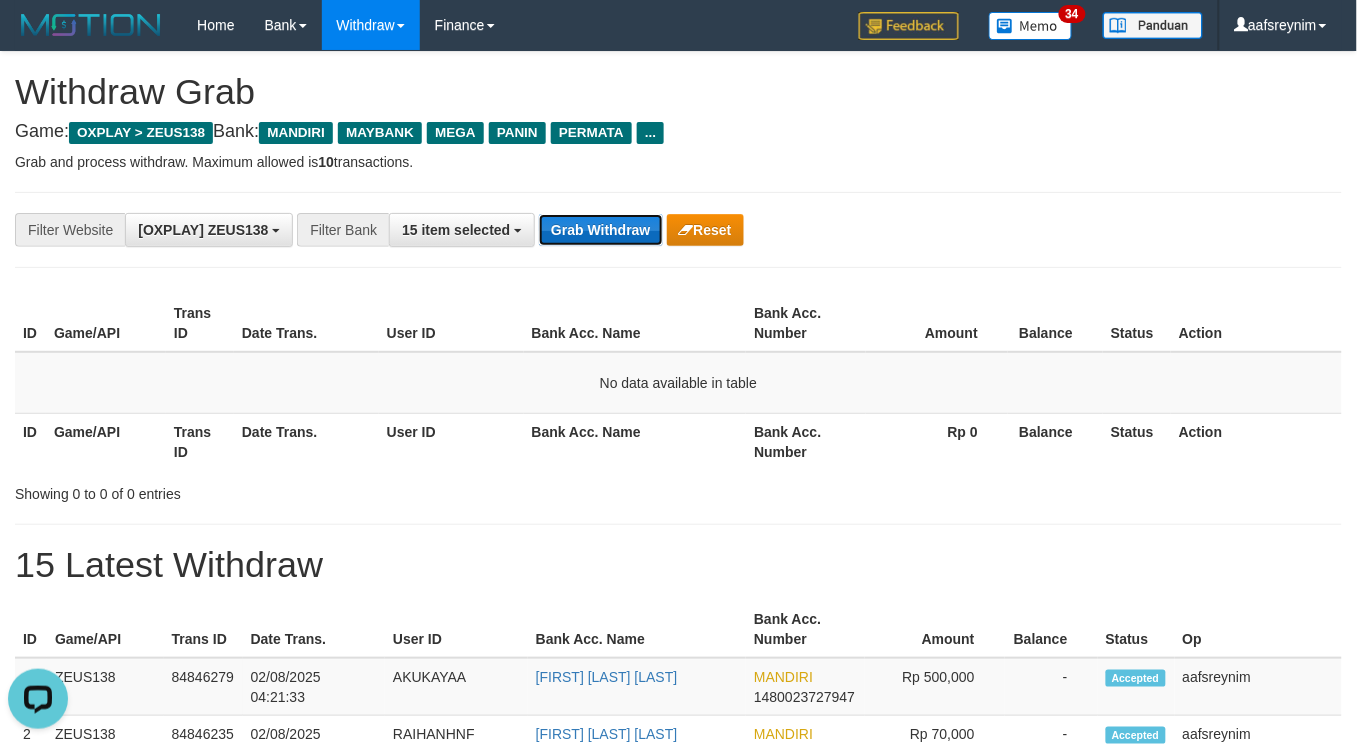click on "Grab Withdraw" at bounding box center (600, 230) 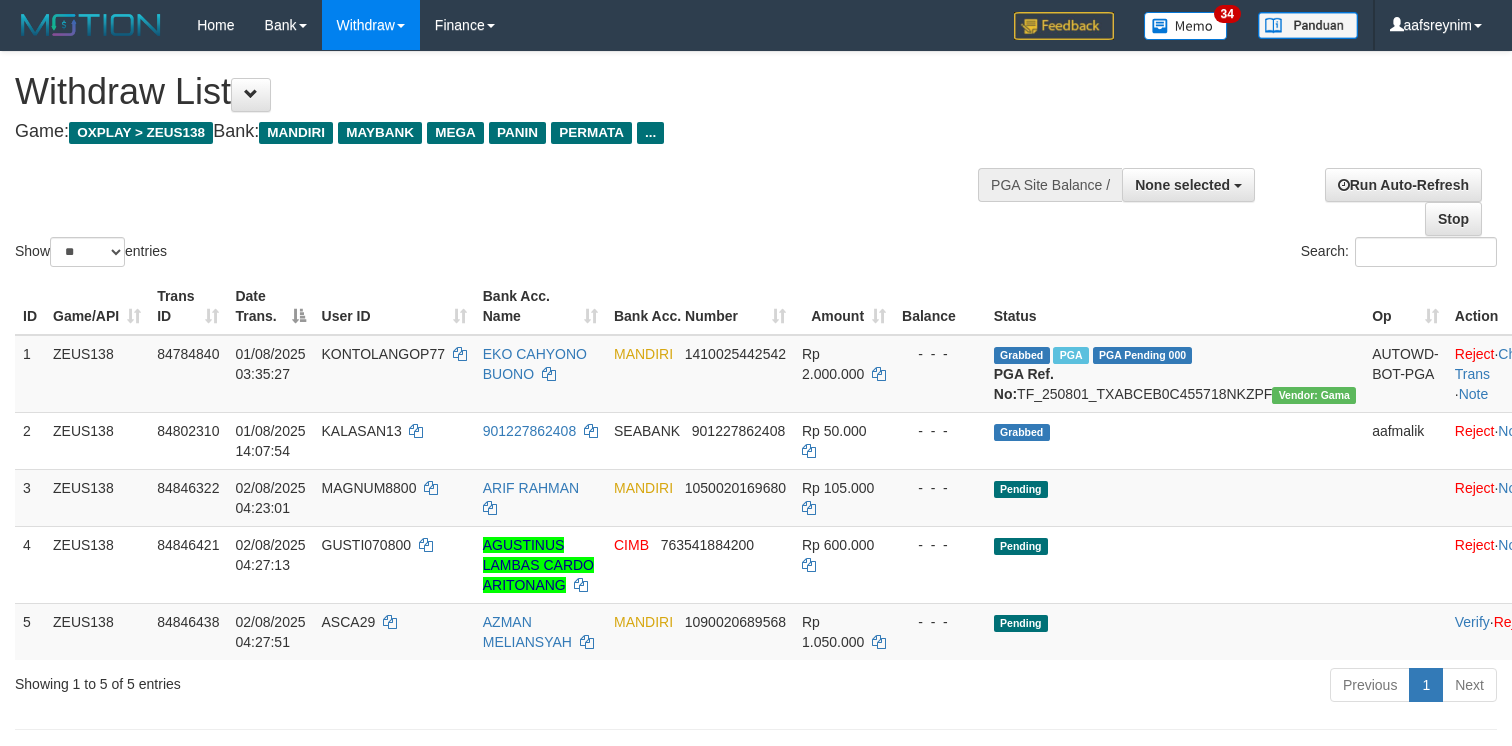 select 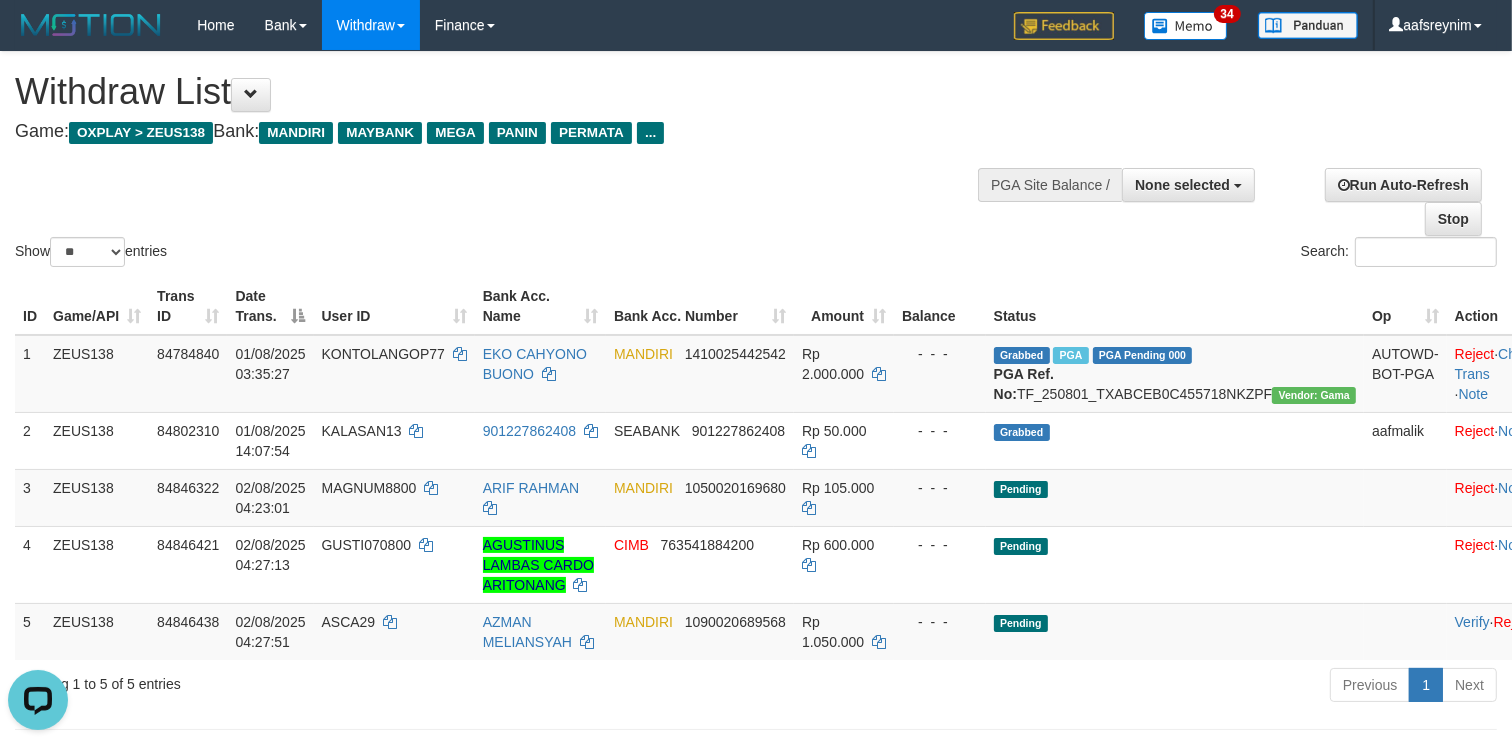 scroll, scrollTop: 0, scrollLeft: 0, axis: both 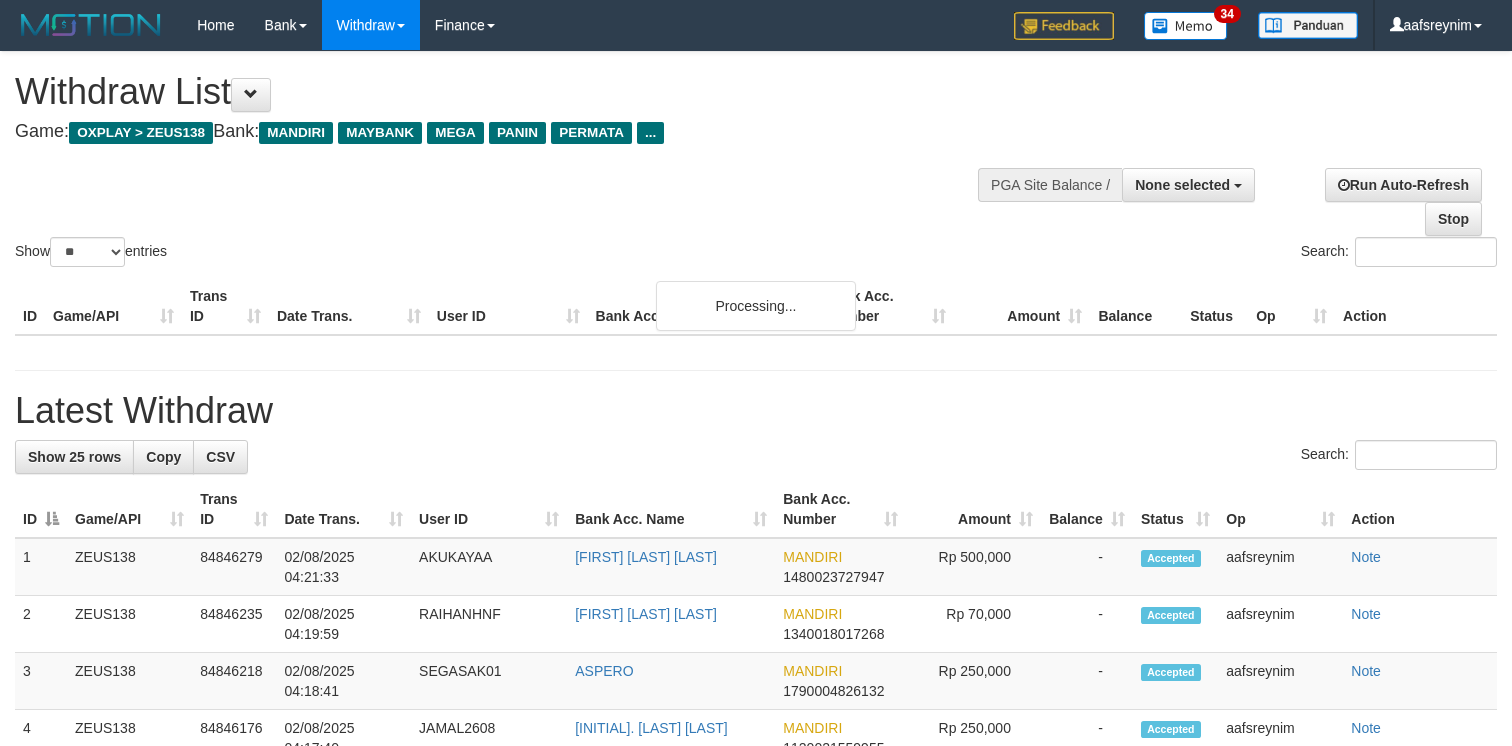 select 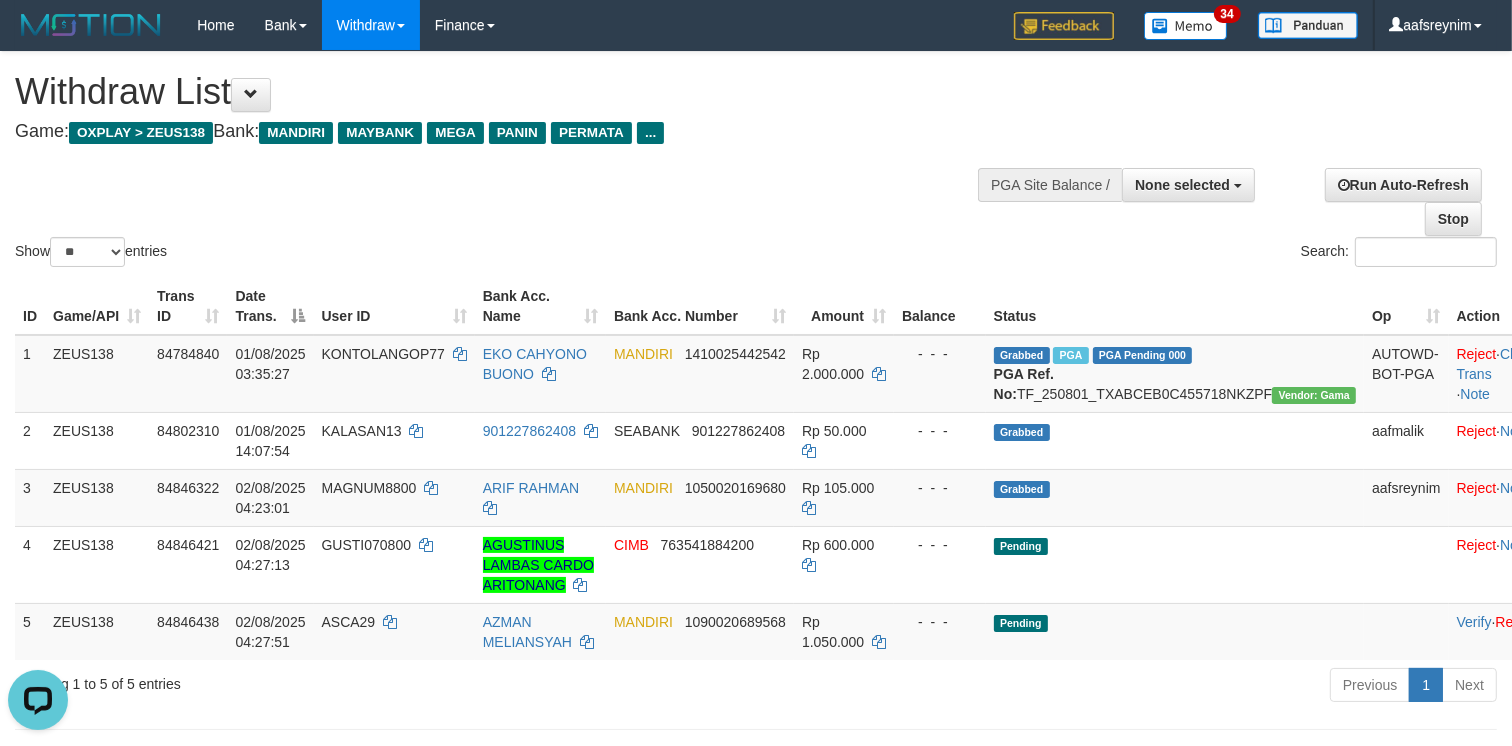 scroll, scrollTop: 0, scrollLeft: 0, axis: both 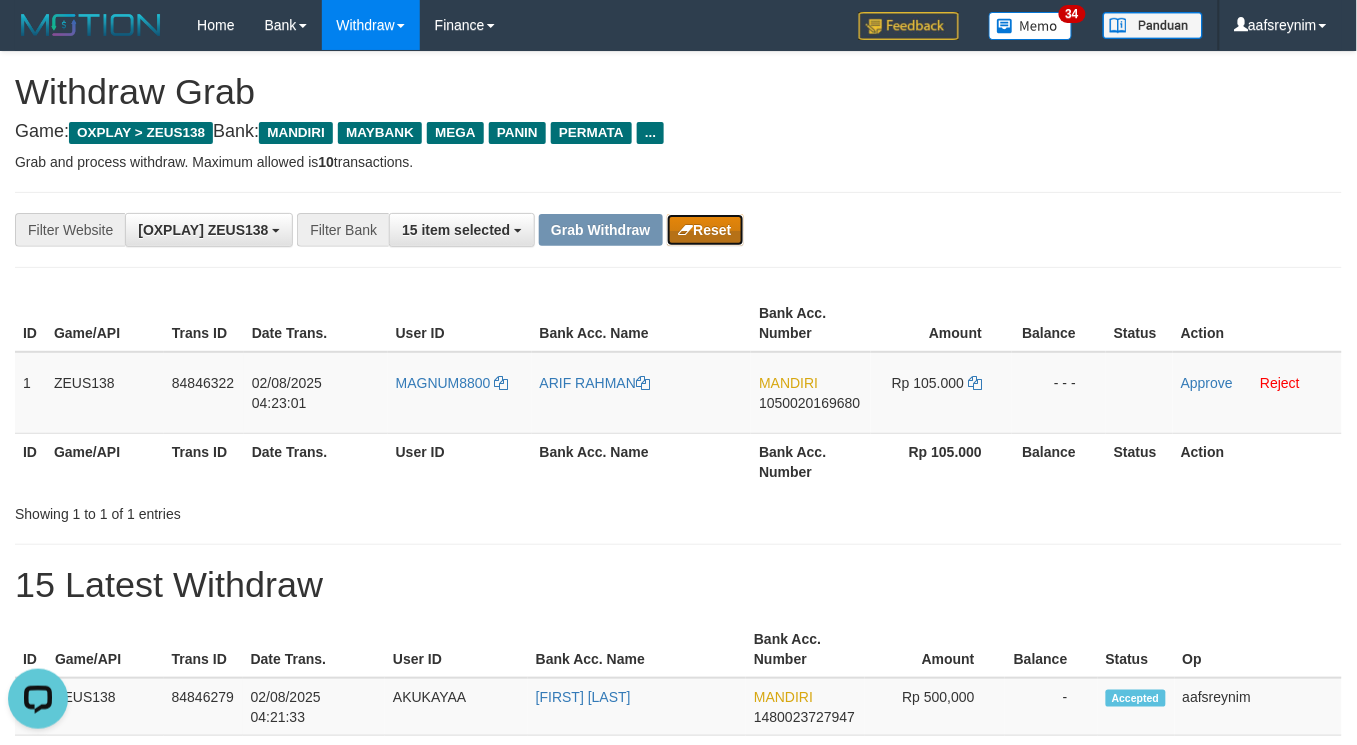 click on "Reset" at bounding box center [705, 230] 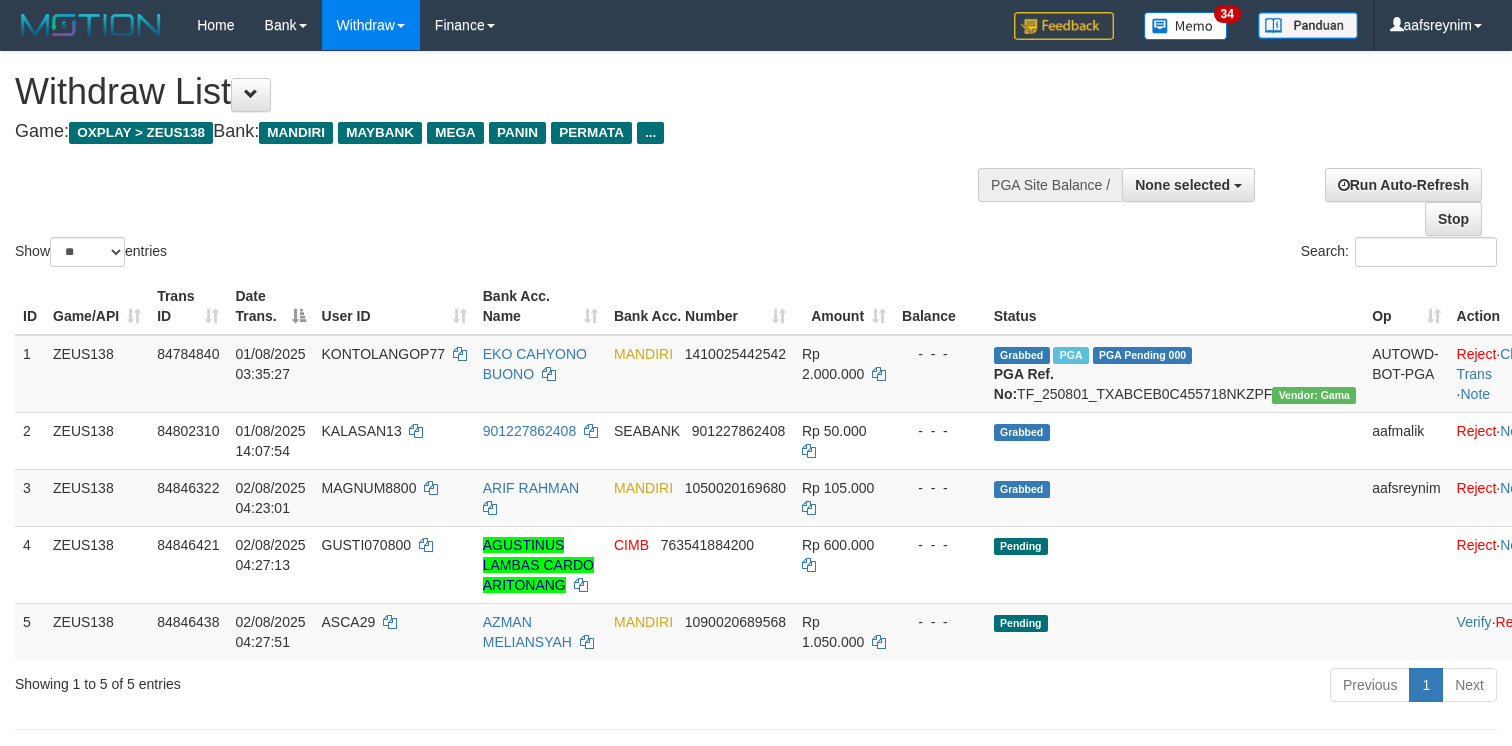 select 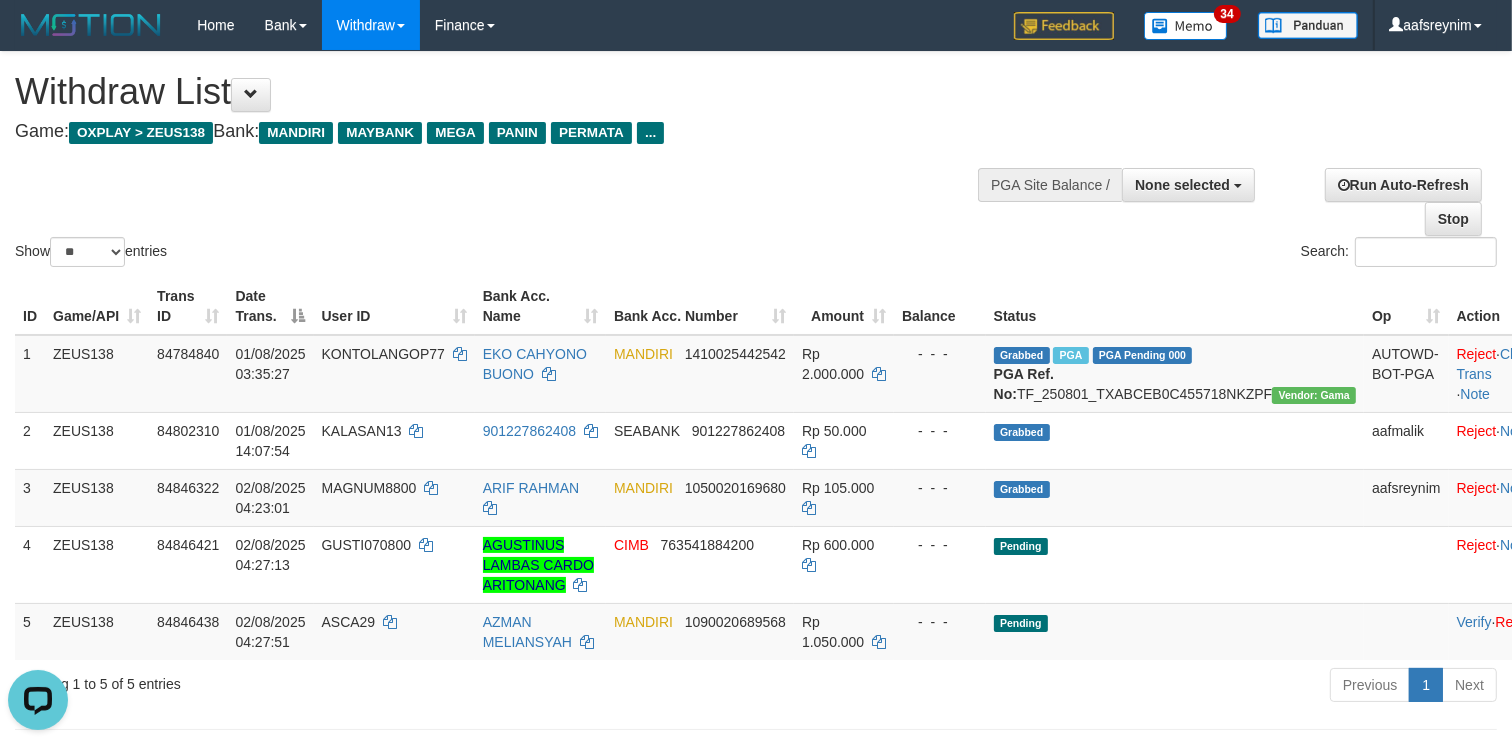 scroll, scrollTop: 0, scrollLeft: 0, axis: both 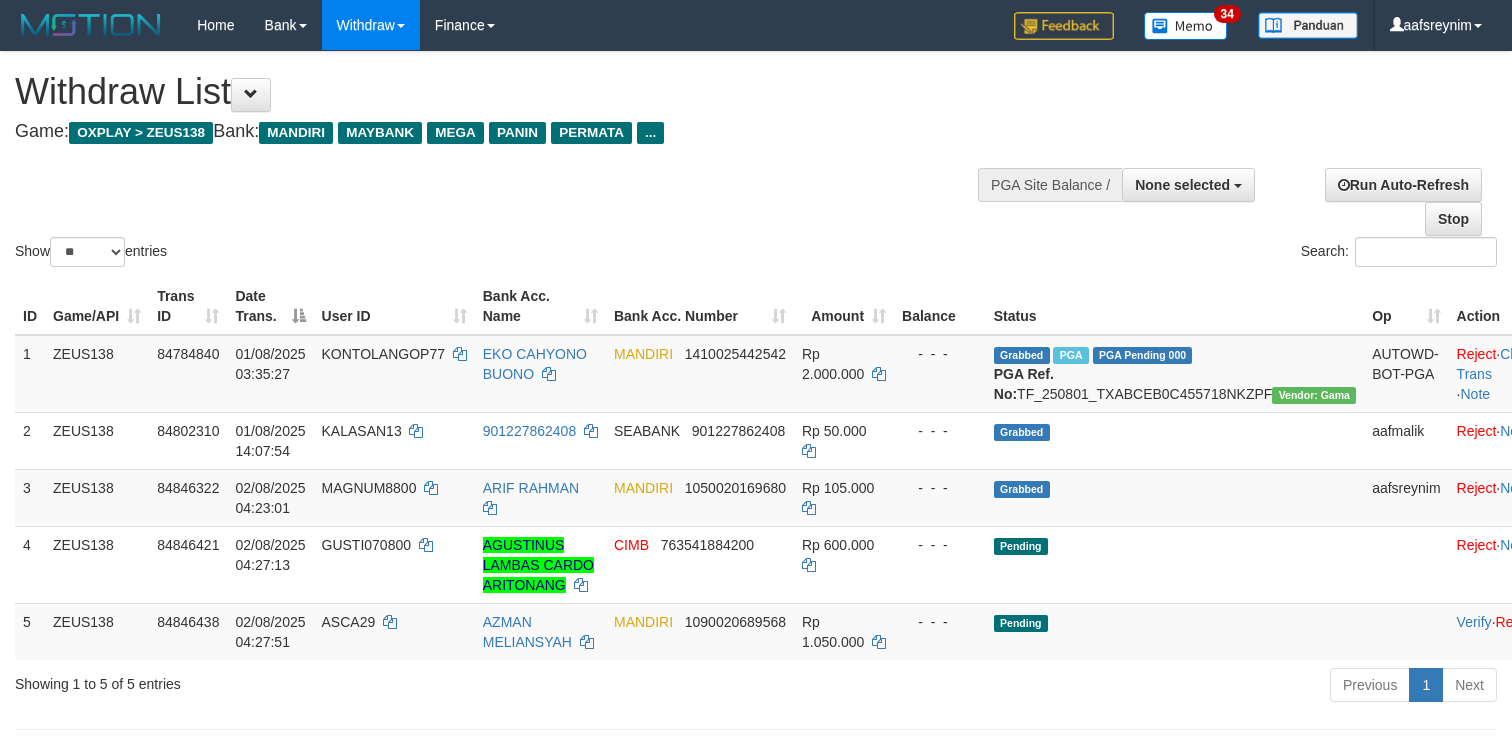 select 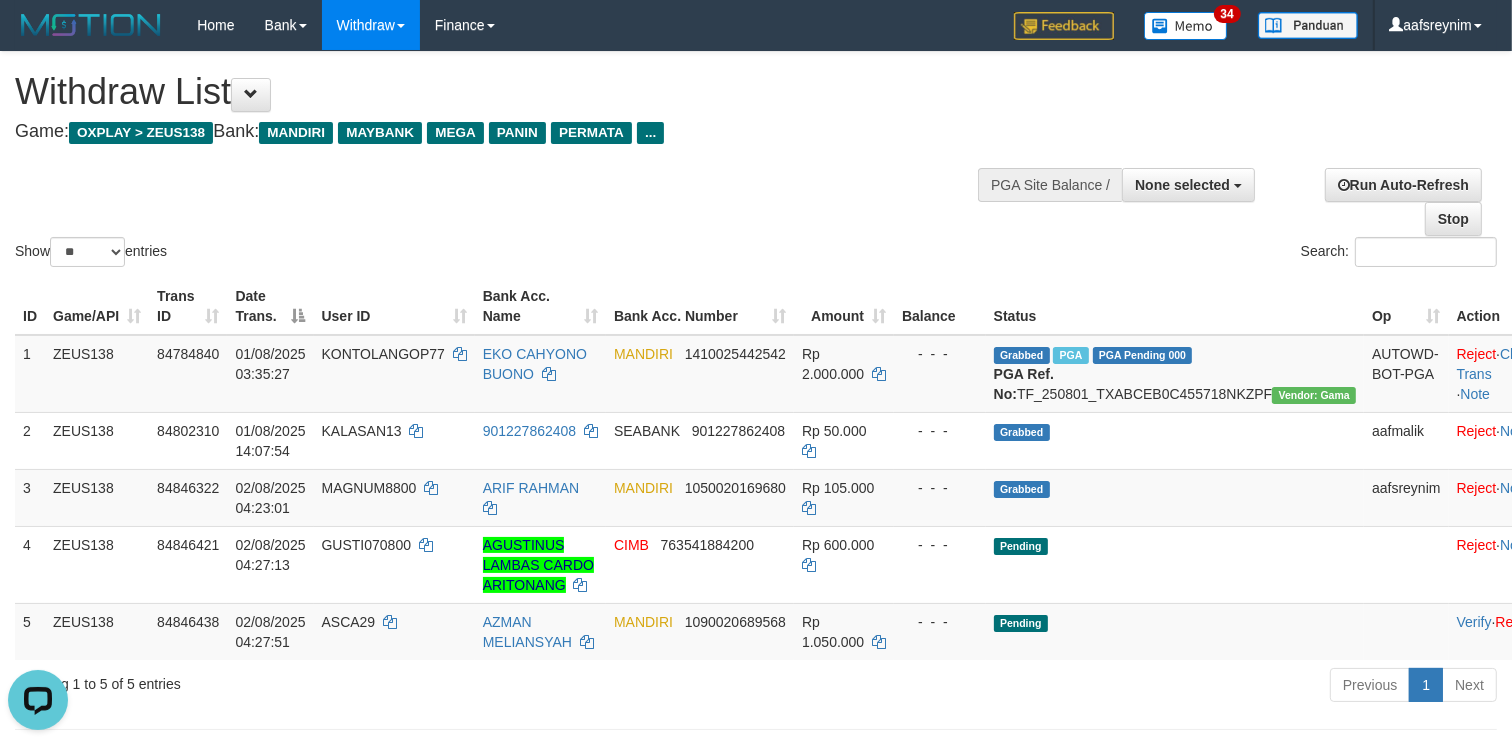 scroll, scrollTop: 0, scrollLeft: 0, axis: both 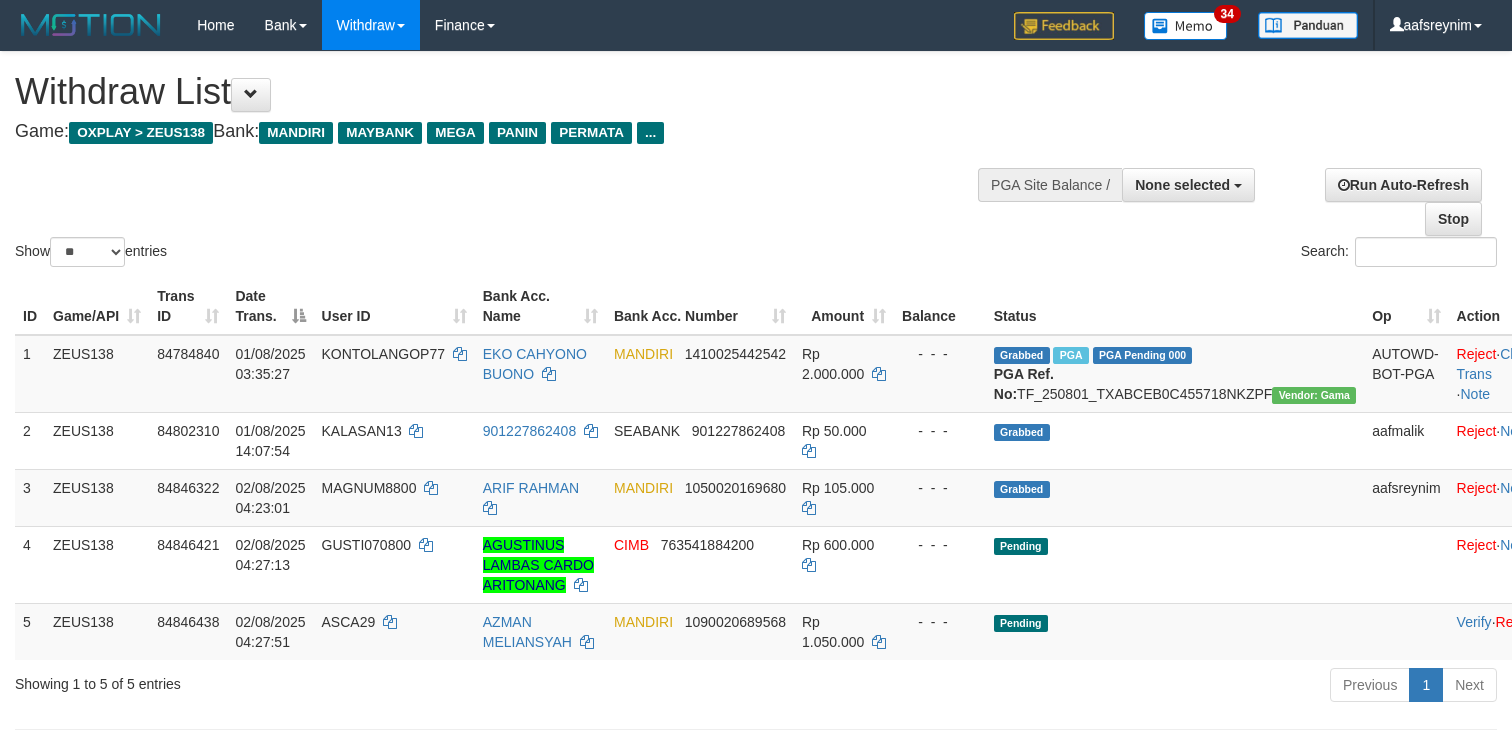 select 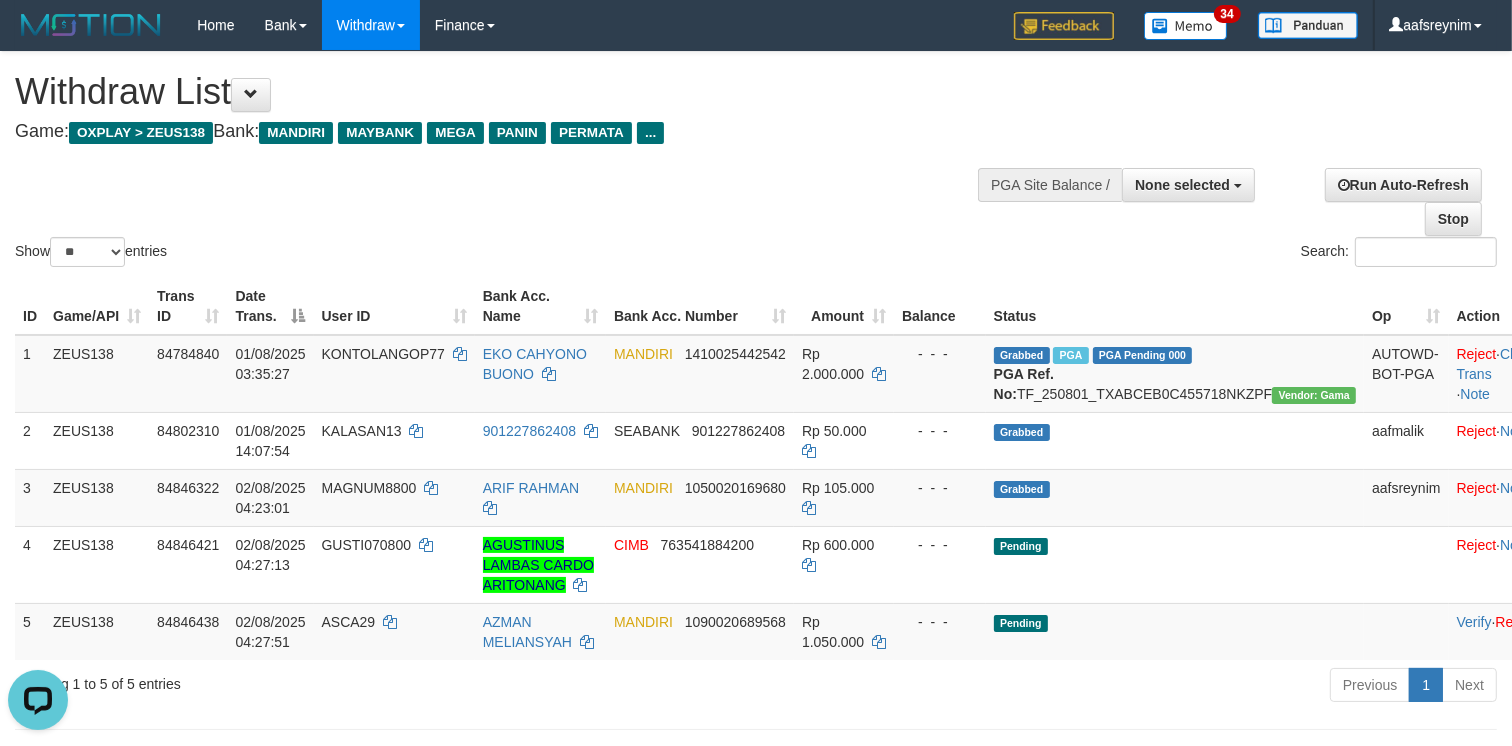 scroll, scrollTop: 0, scrollLeft: 0, axis: both 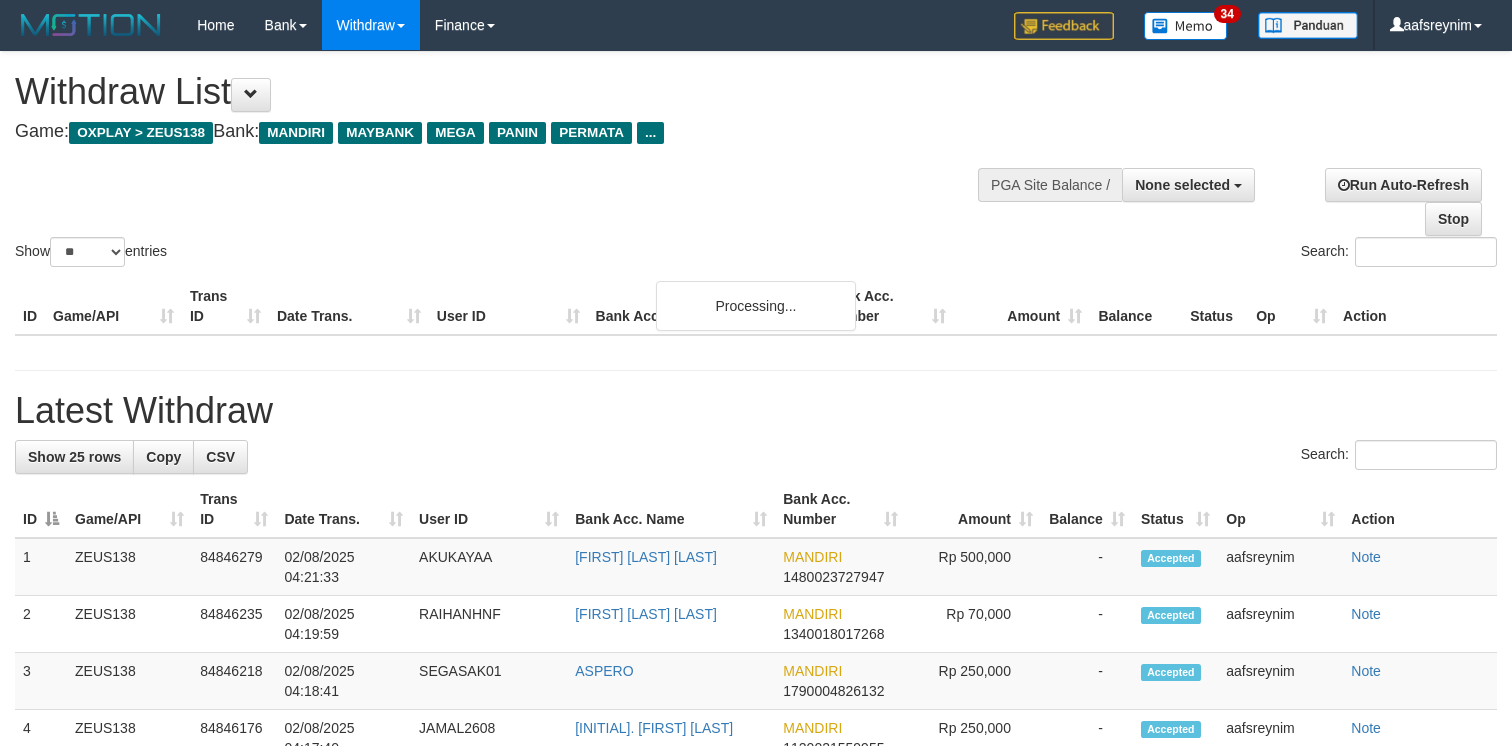 select 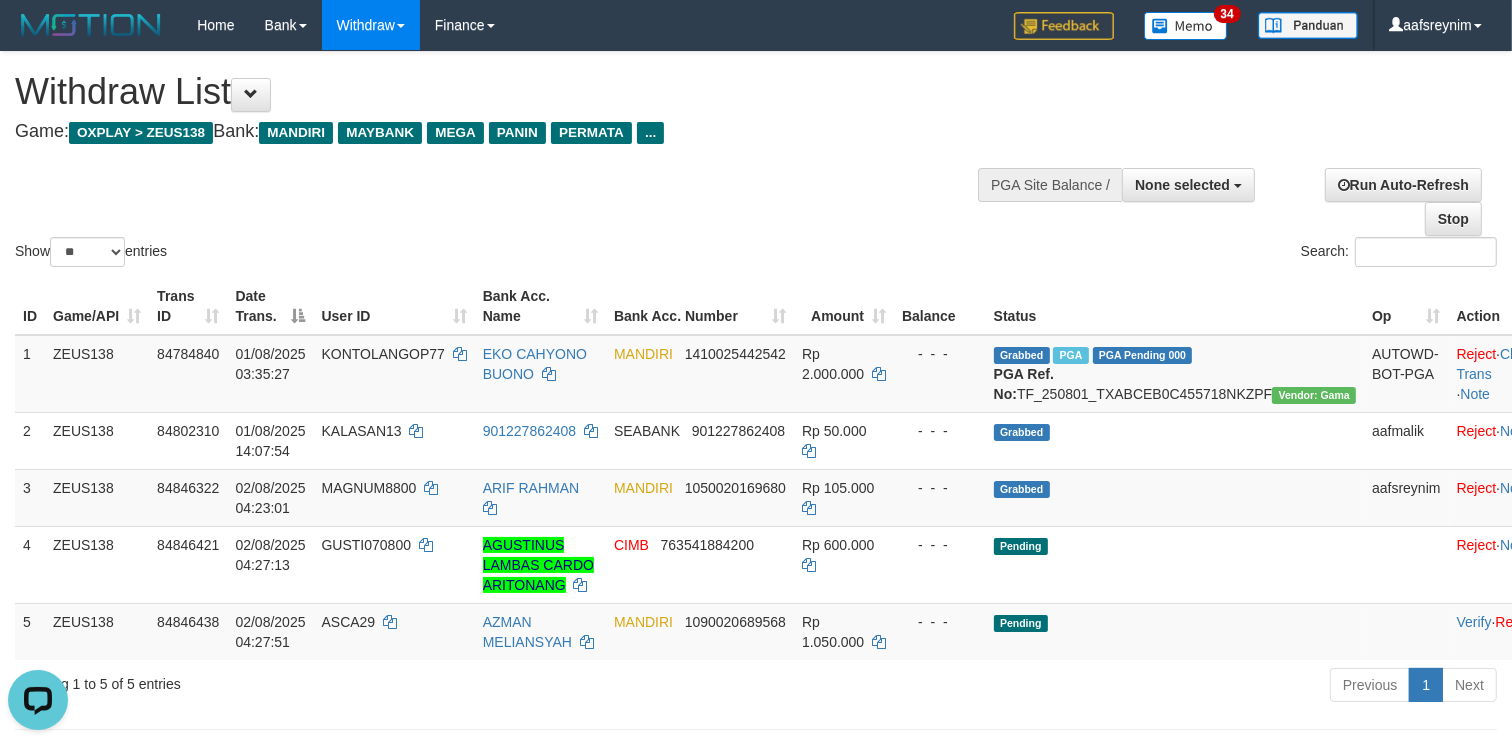 scroll, scrollTop: 0, scrollLeft: 0, axis: both 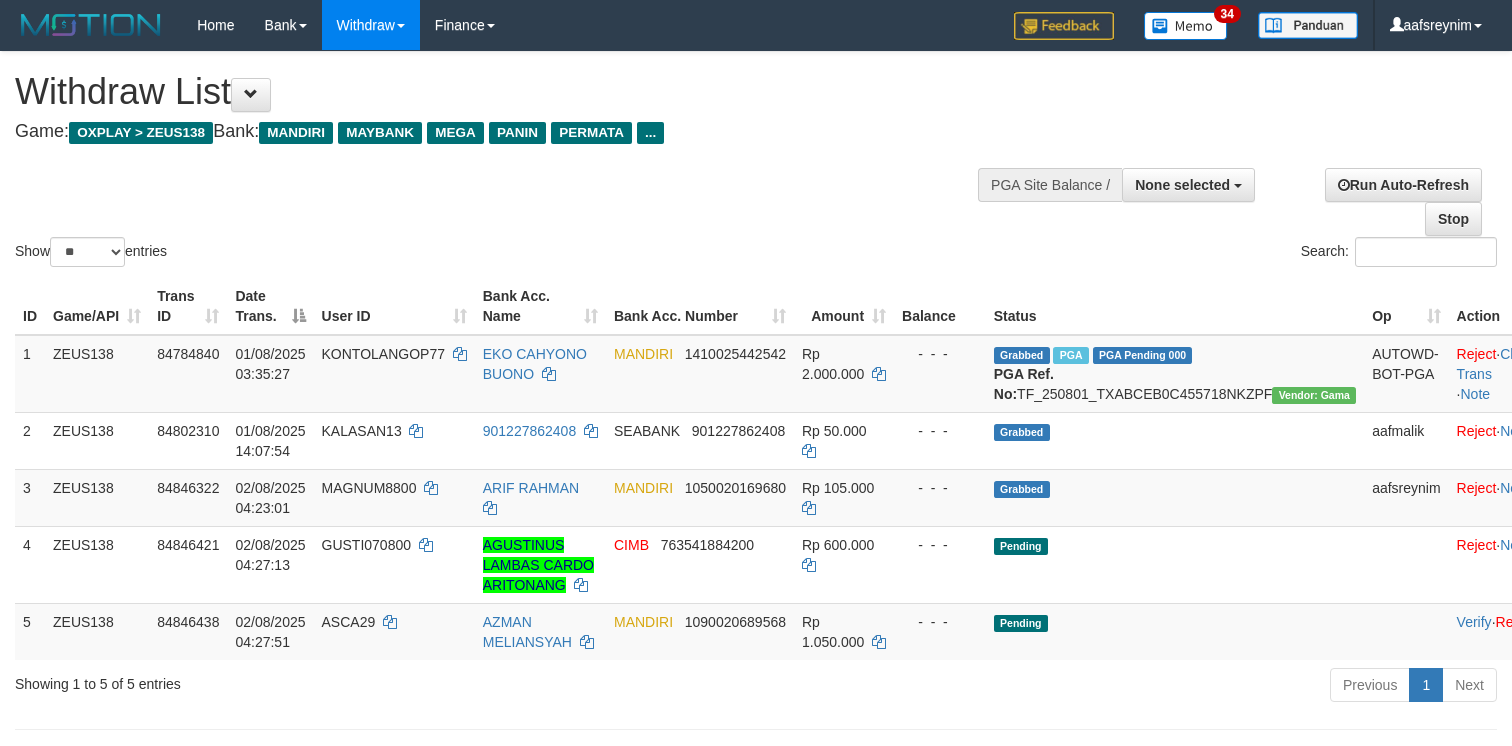 select 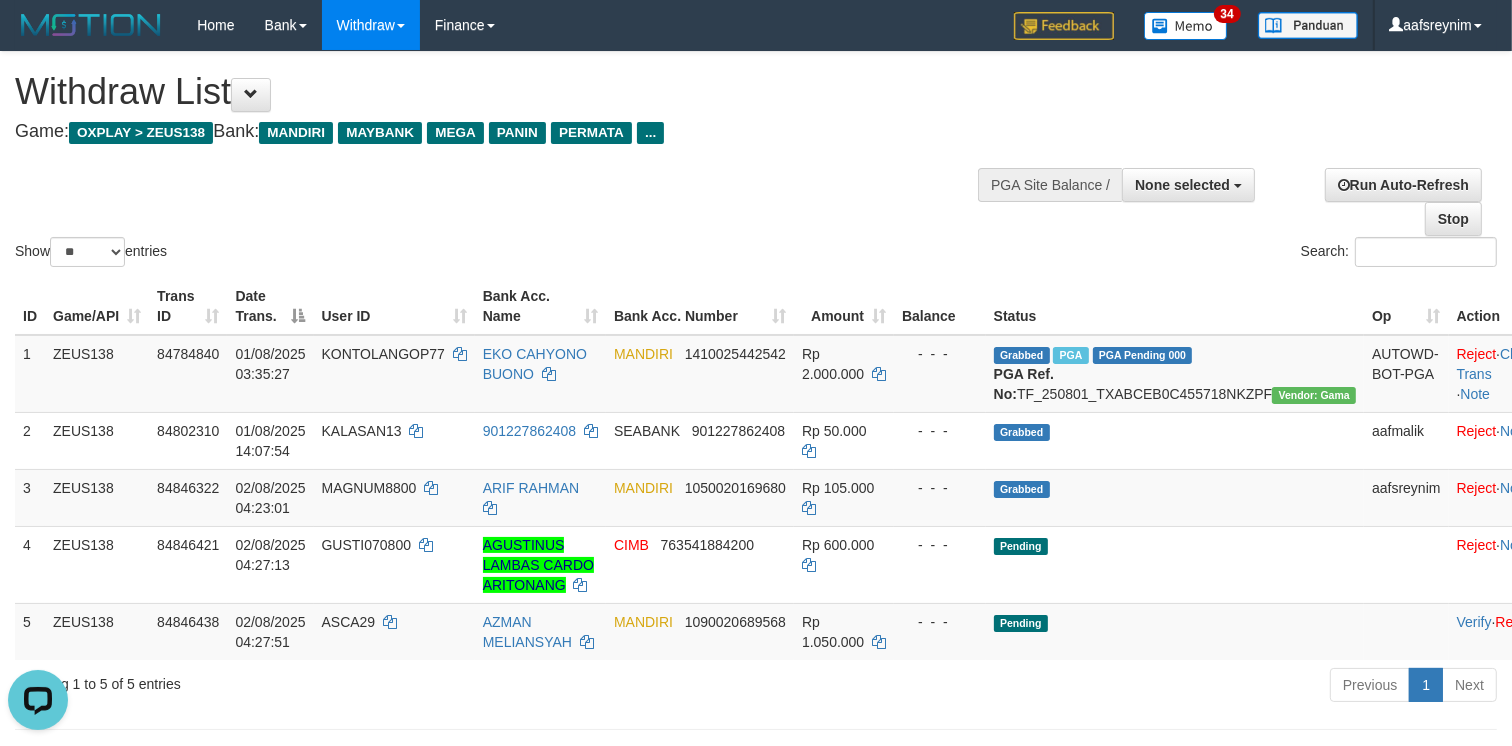 scroll, scrollTop: 0, scrollLeft: 0, axis: both 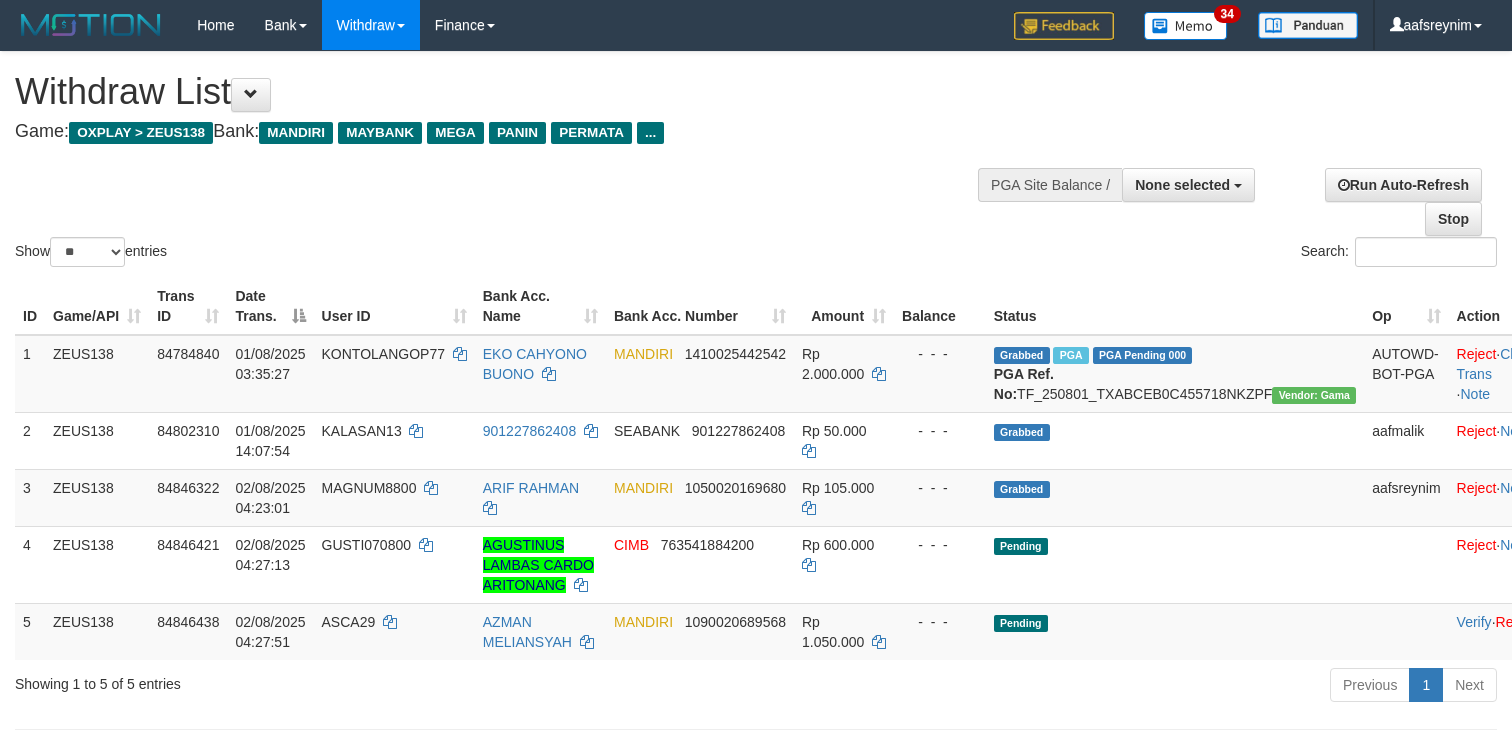 select 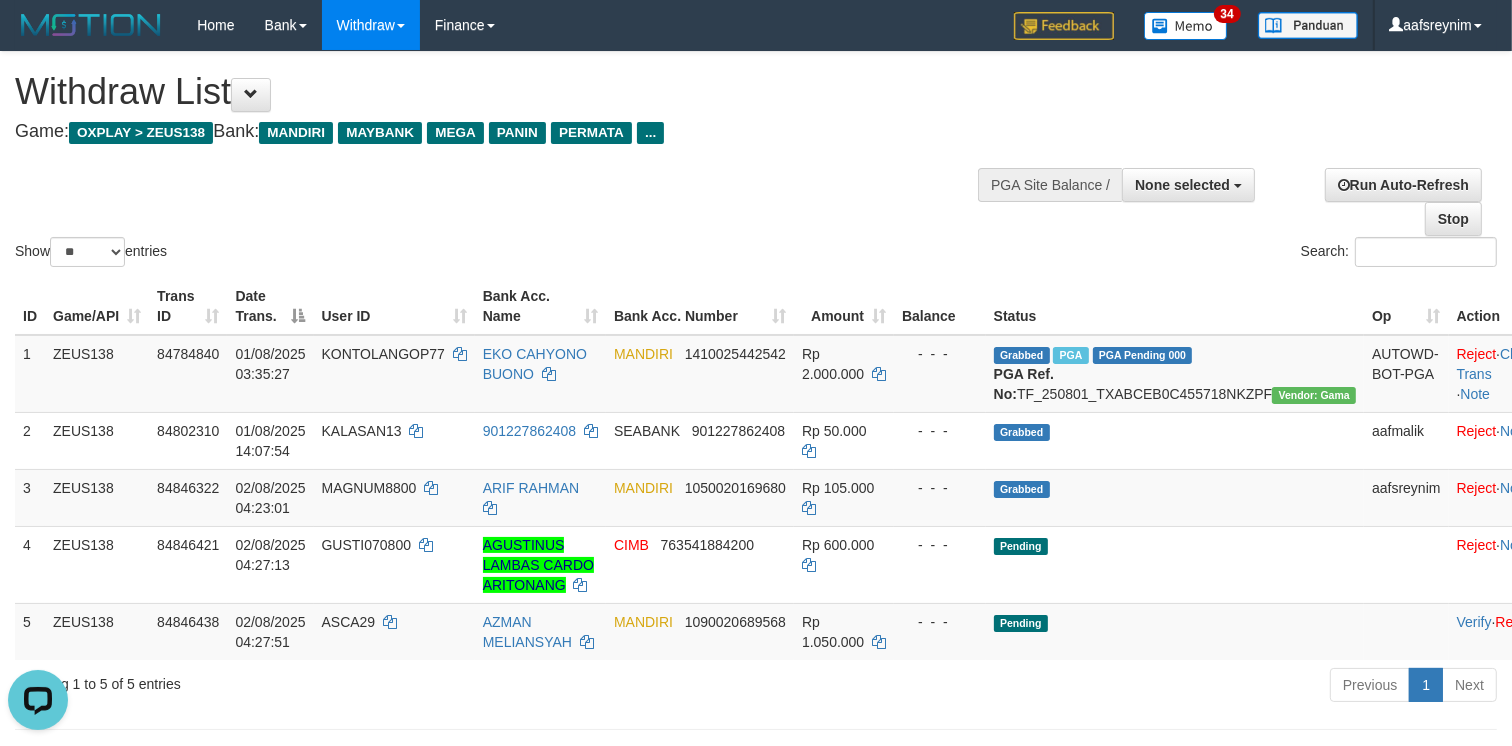scroll, scrollTop: 0, scrollLeft: 0, axis: both 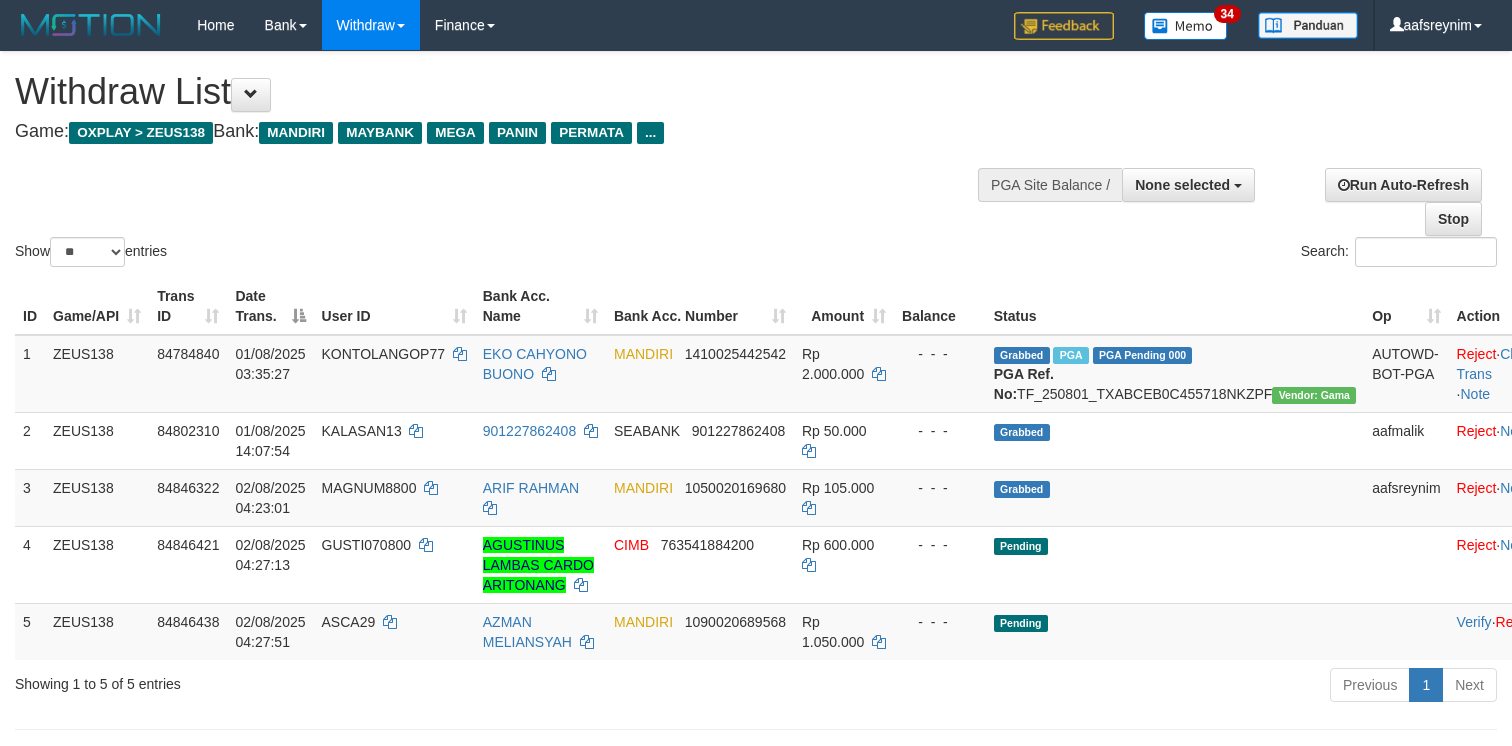 select 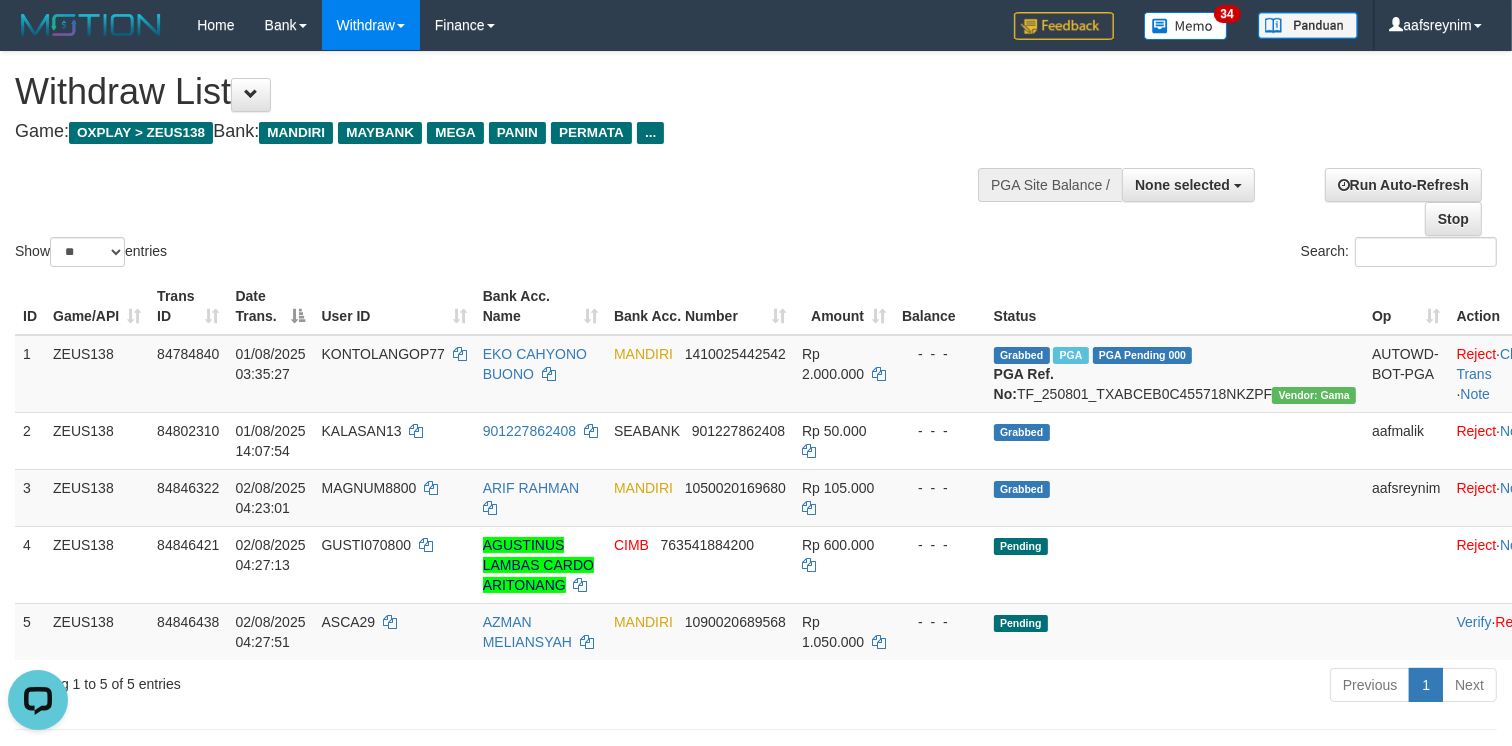 scroll, scrollTop: 0, scrollLeft: 0, axis: both 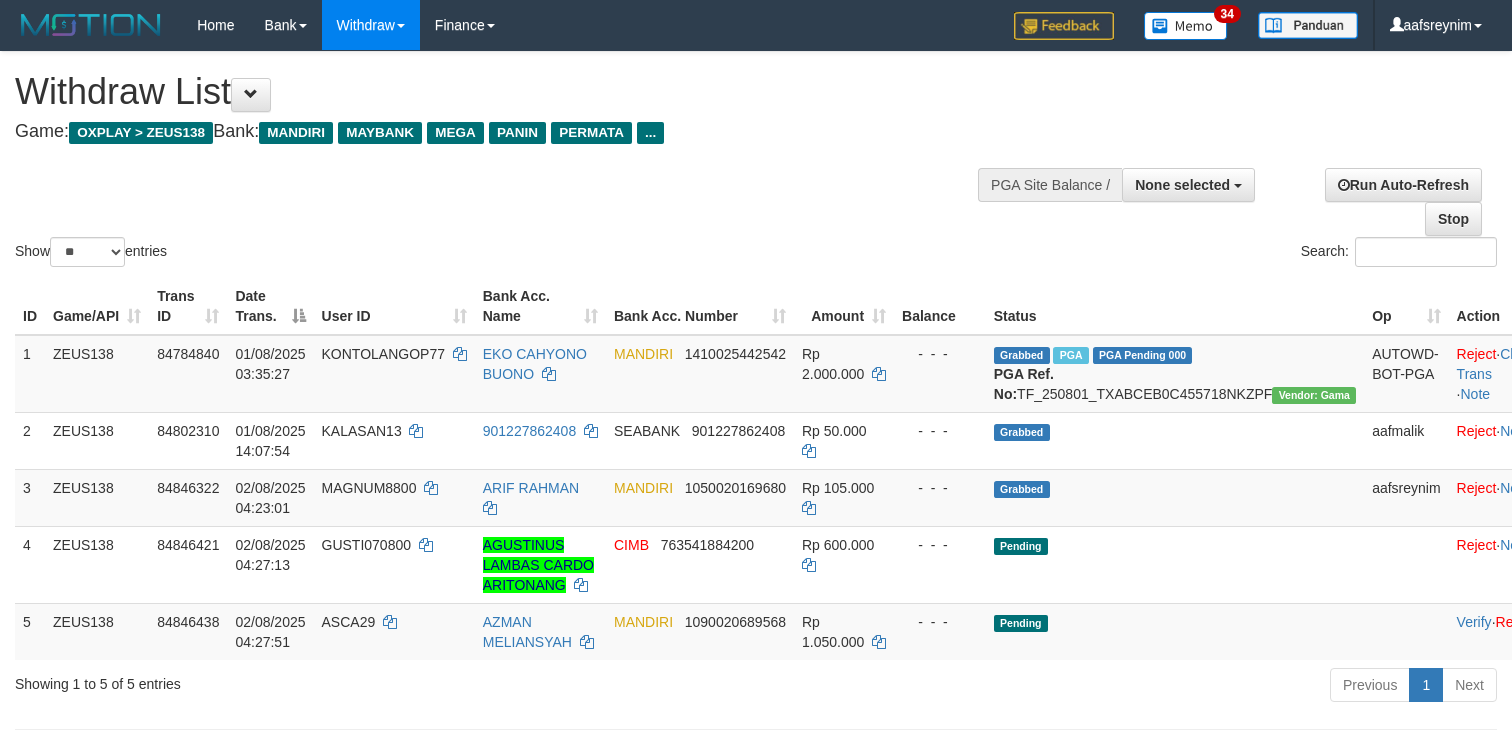 select 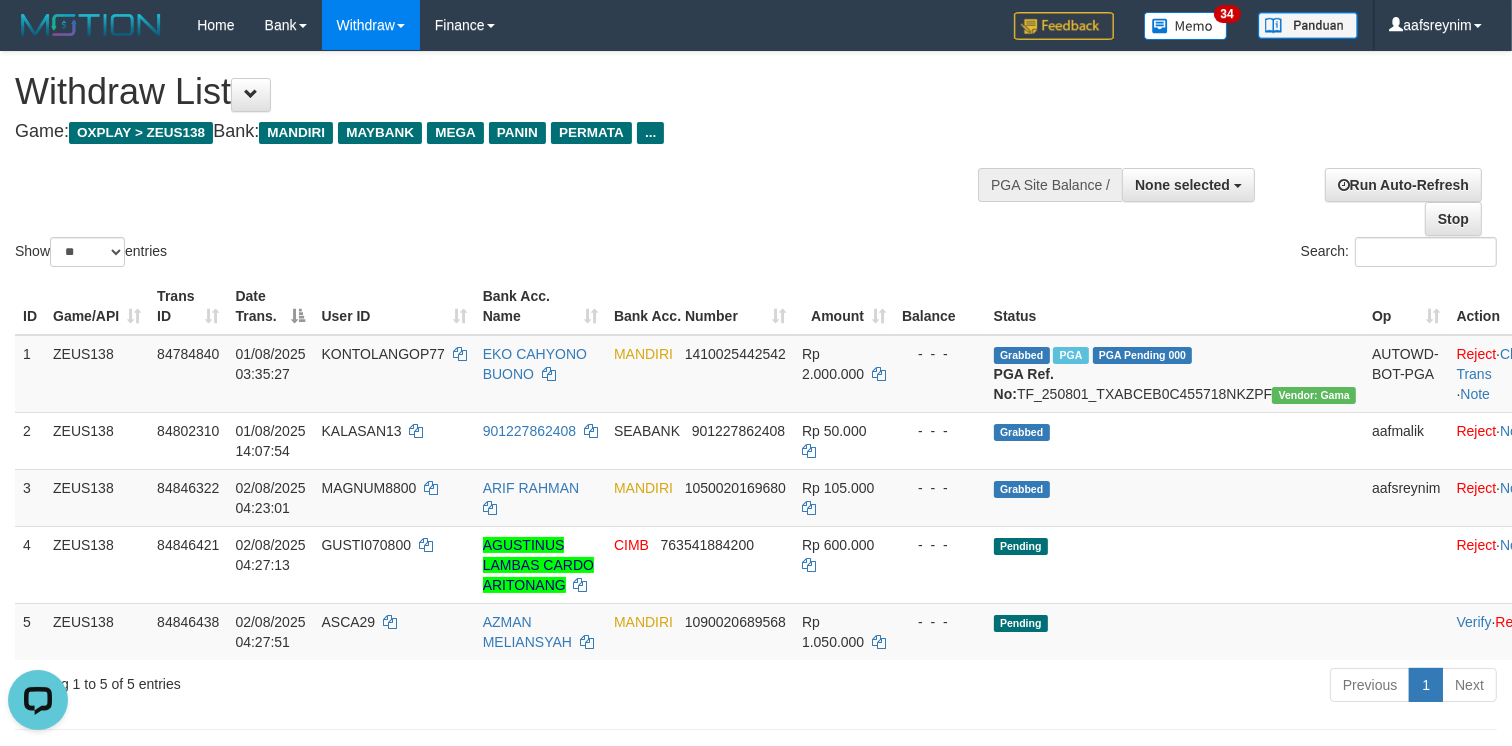 scroll, scrollTop: 0, scrollLeft: 0, axis: both 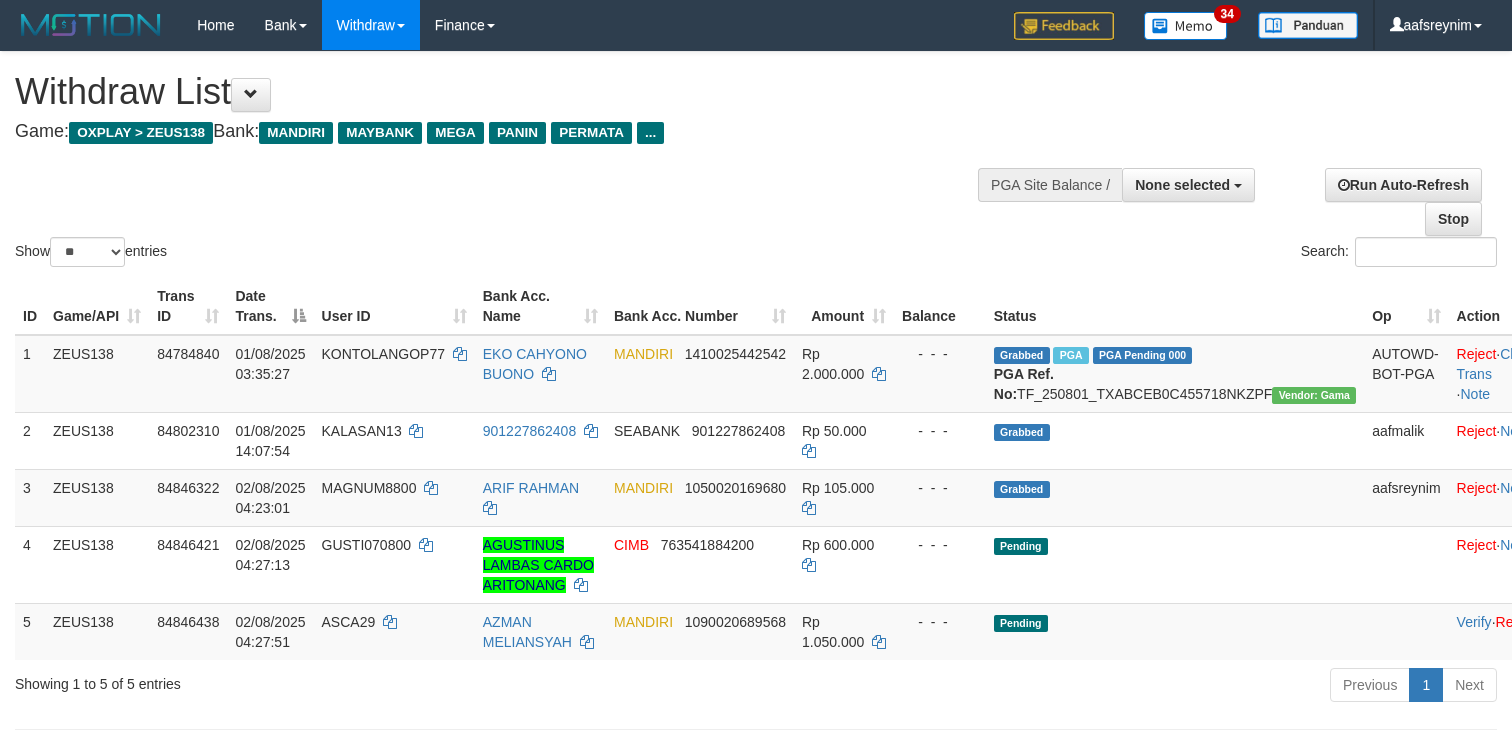select 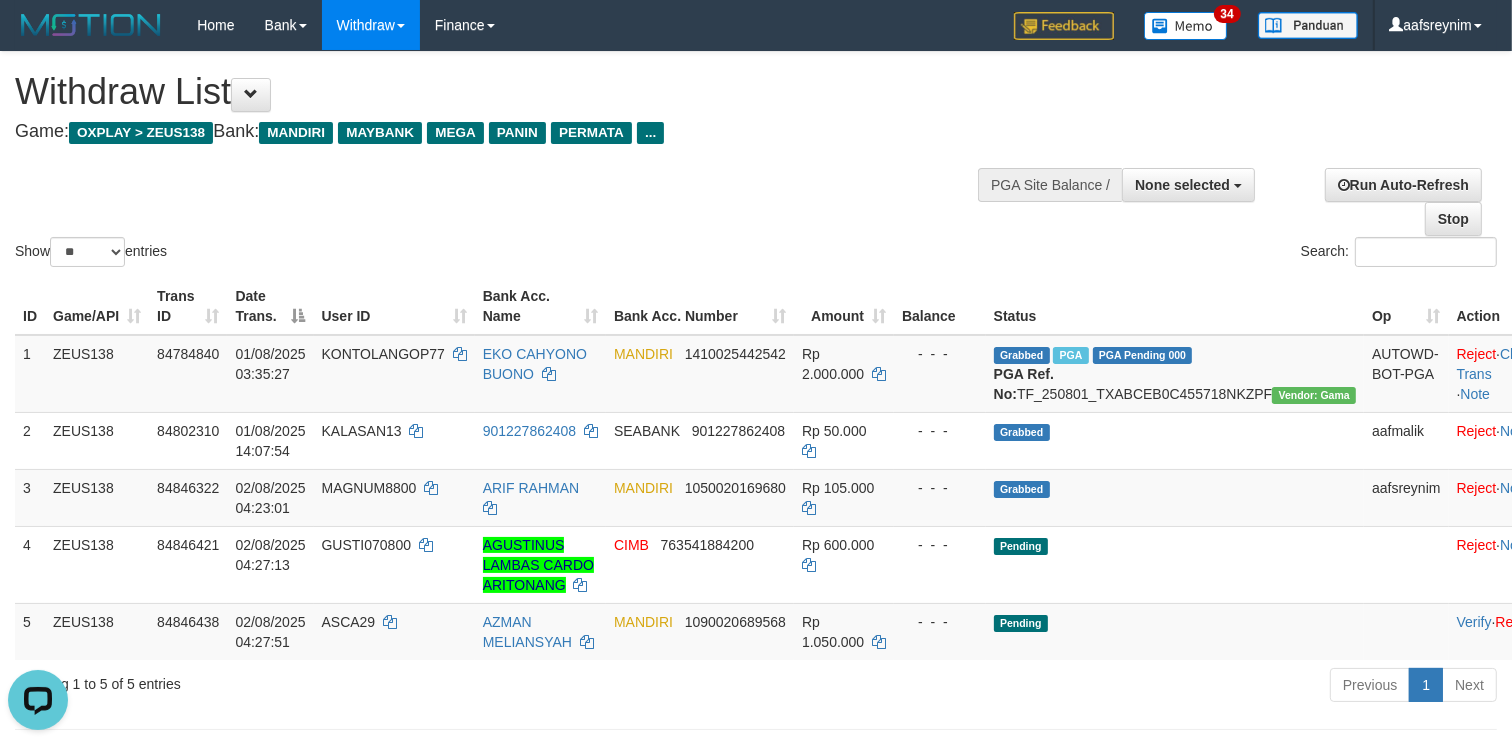 scroll, scrollTop: 0, scrollLeft: 0, axis: both 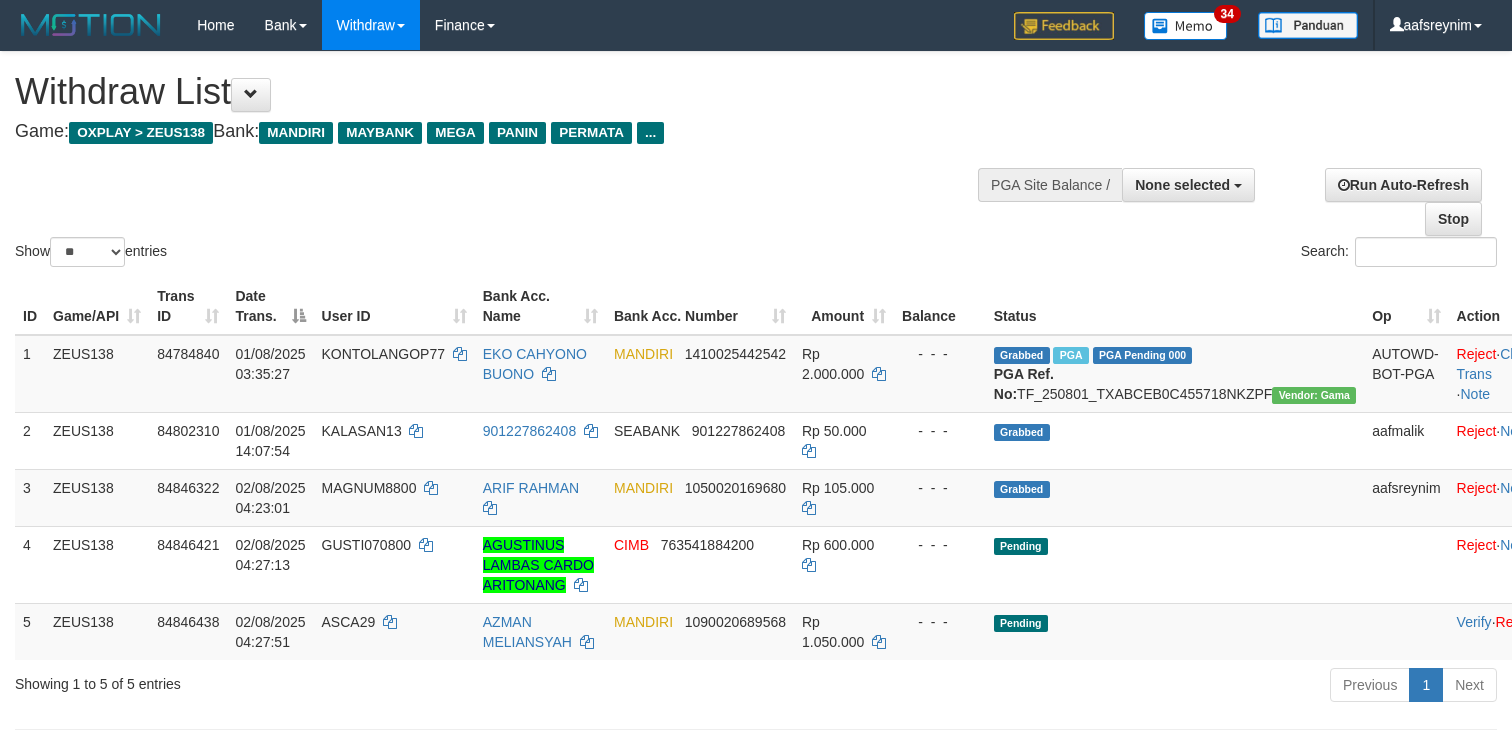 select 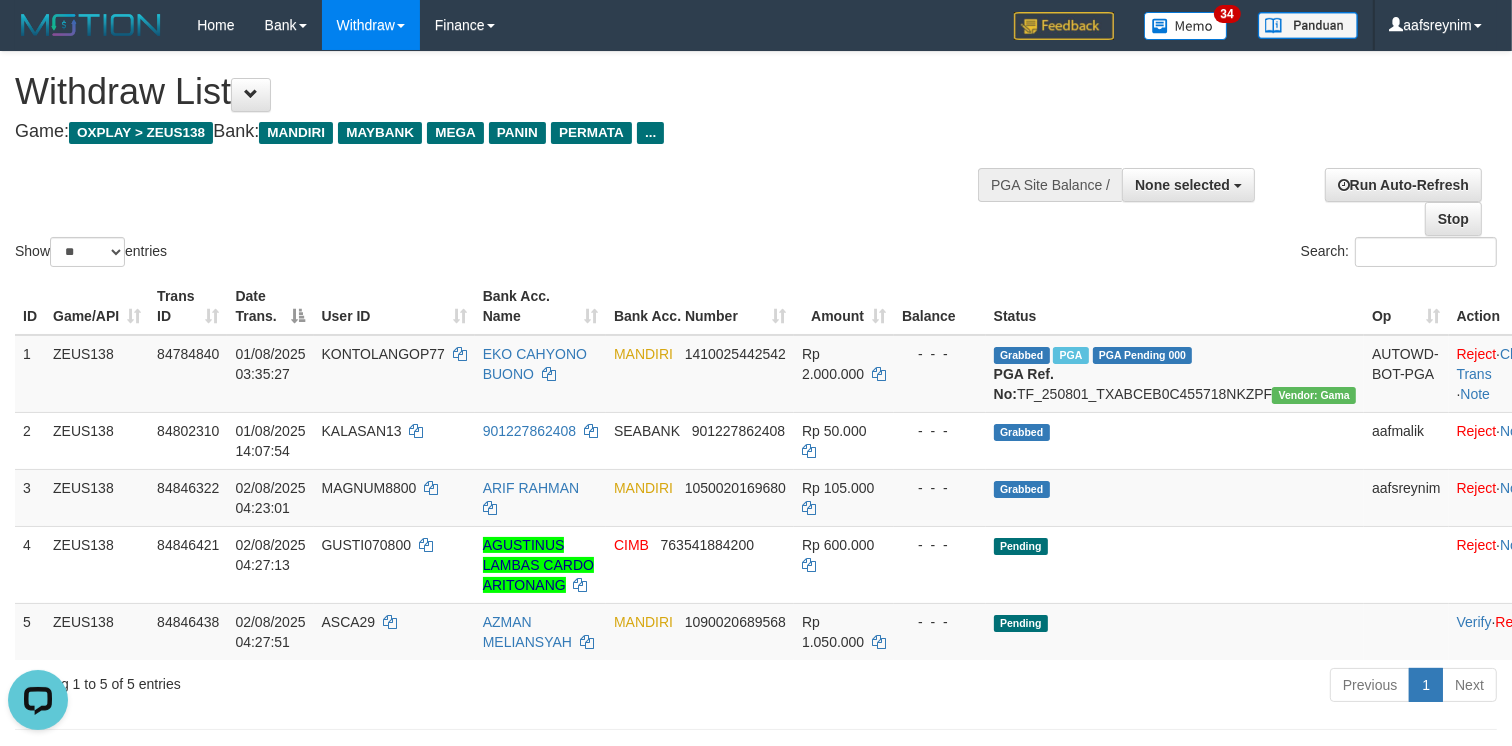 scroll, scrollTop: 0, scrollLeft: 0, axis: both 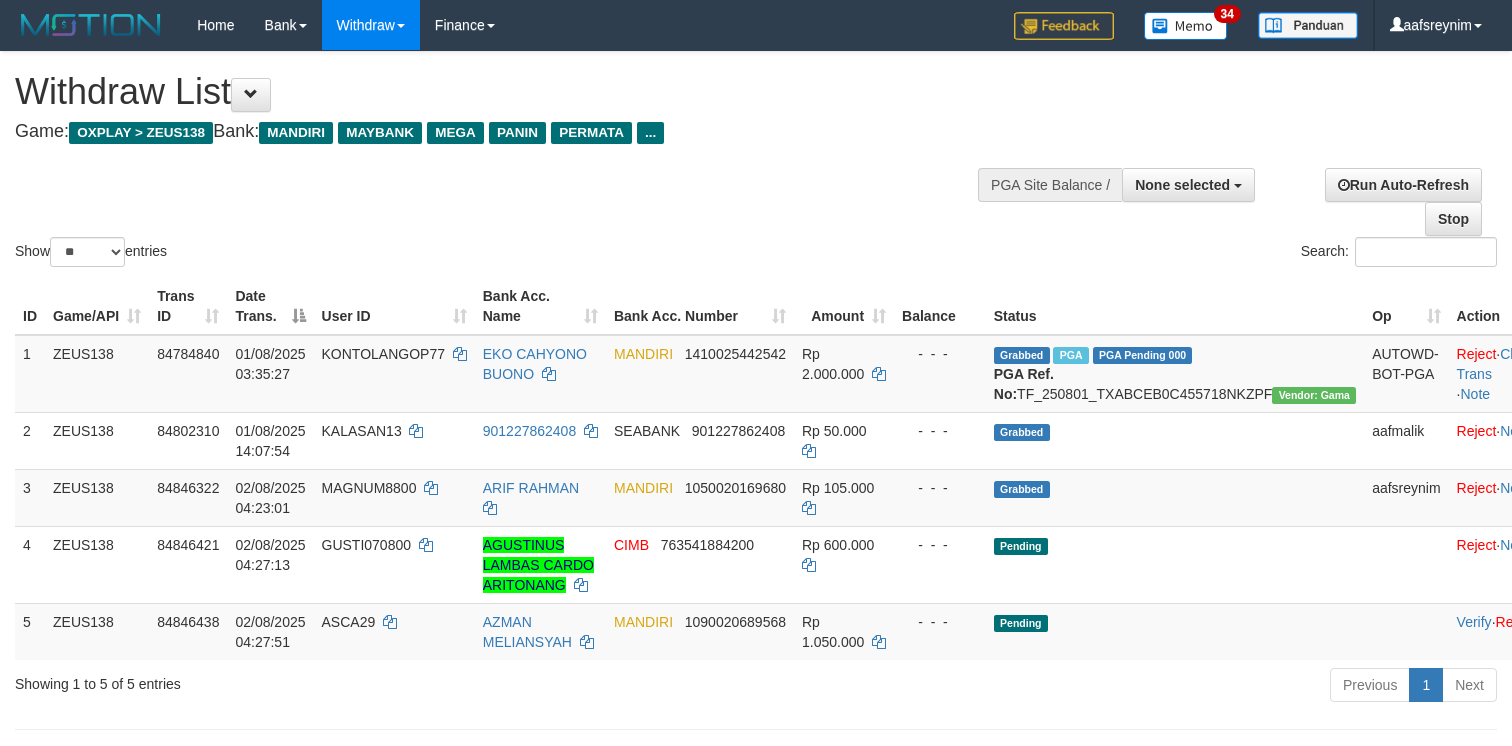 select 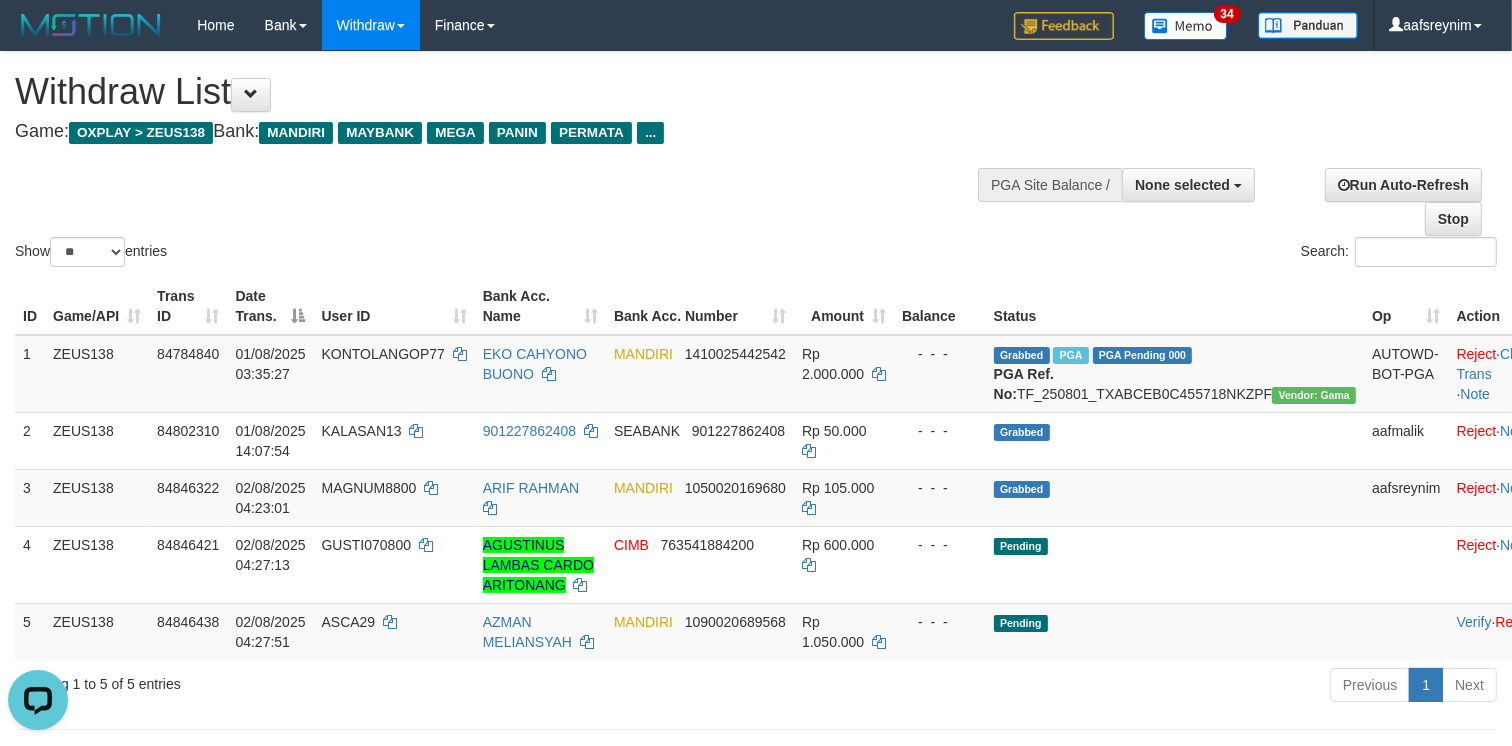scroll, scrollTop: 0, scrollLeft: 0, axis: both 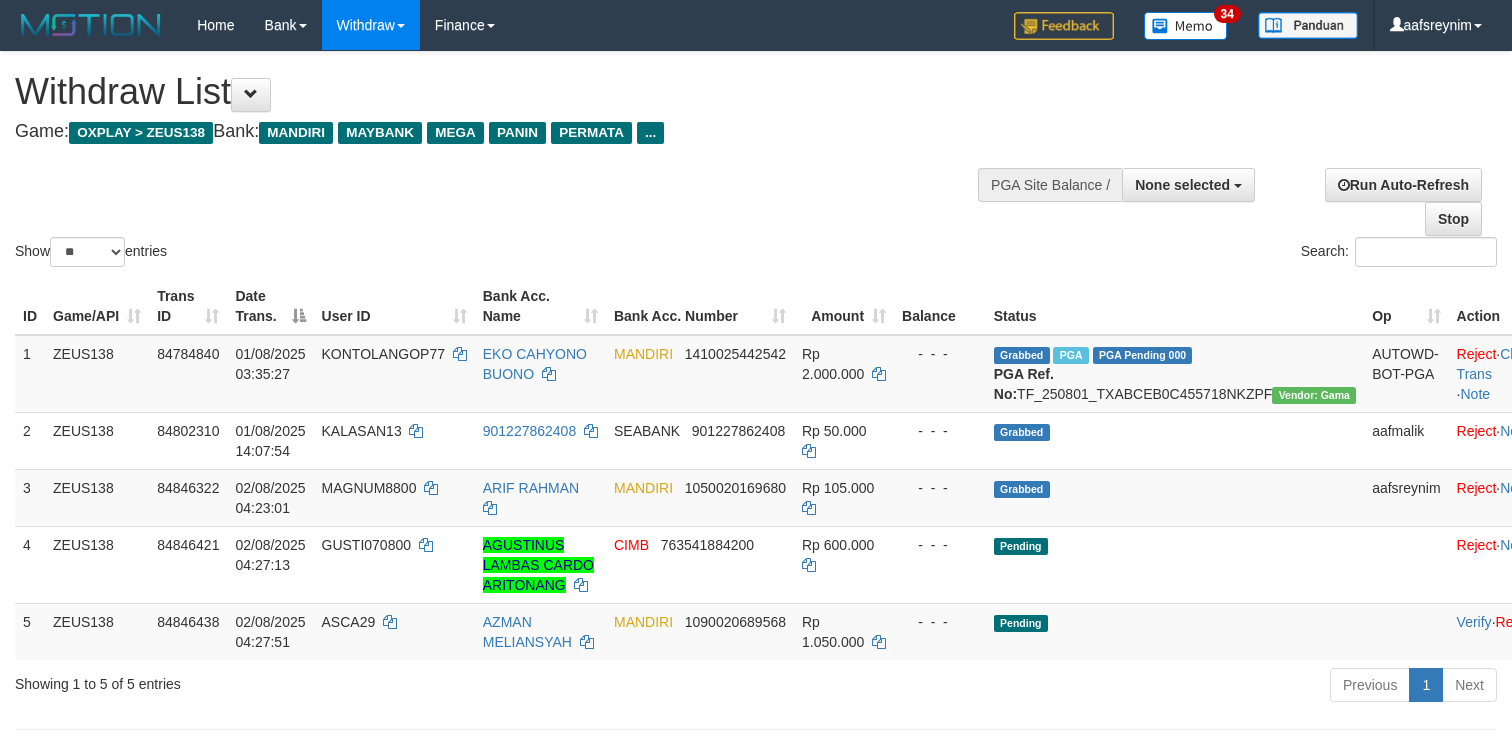 select 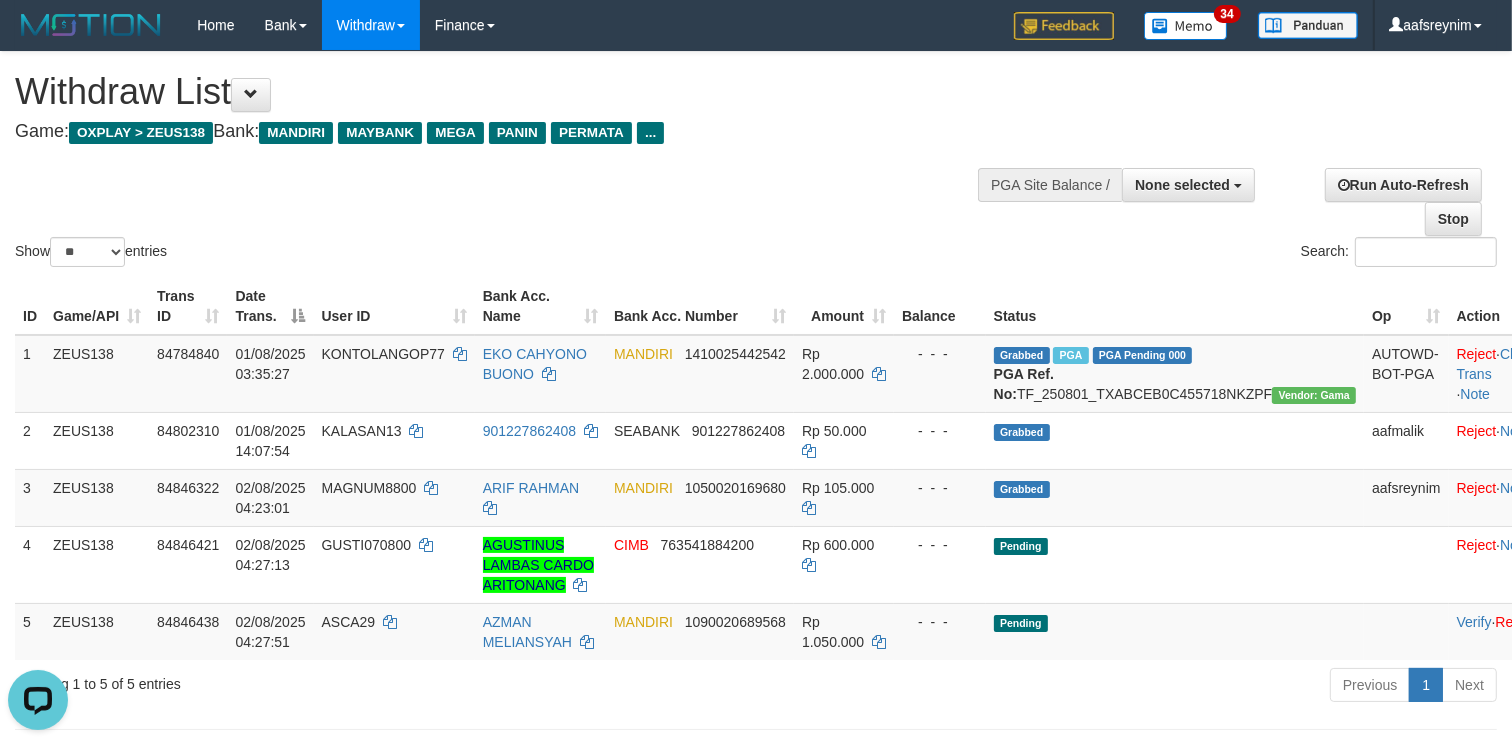 scroll, scrollTop: 0, scrollLeft: 0, axis: both 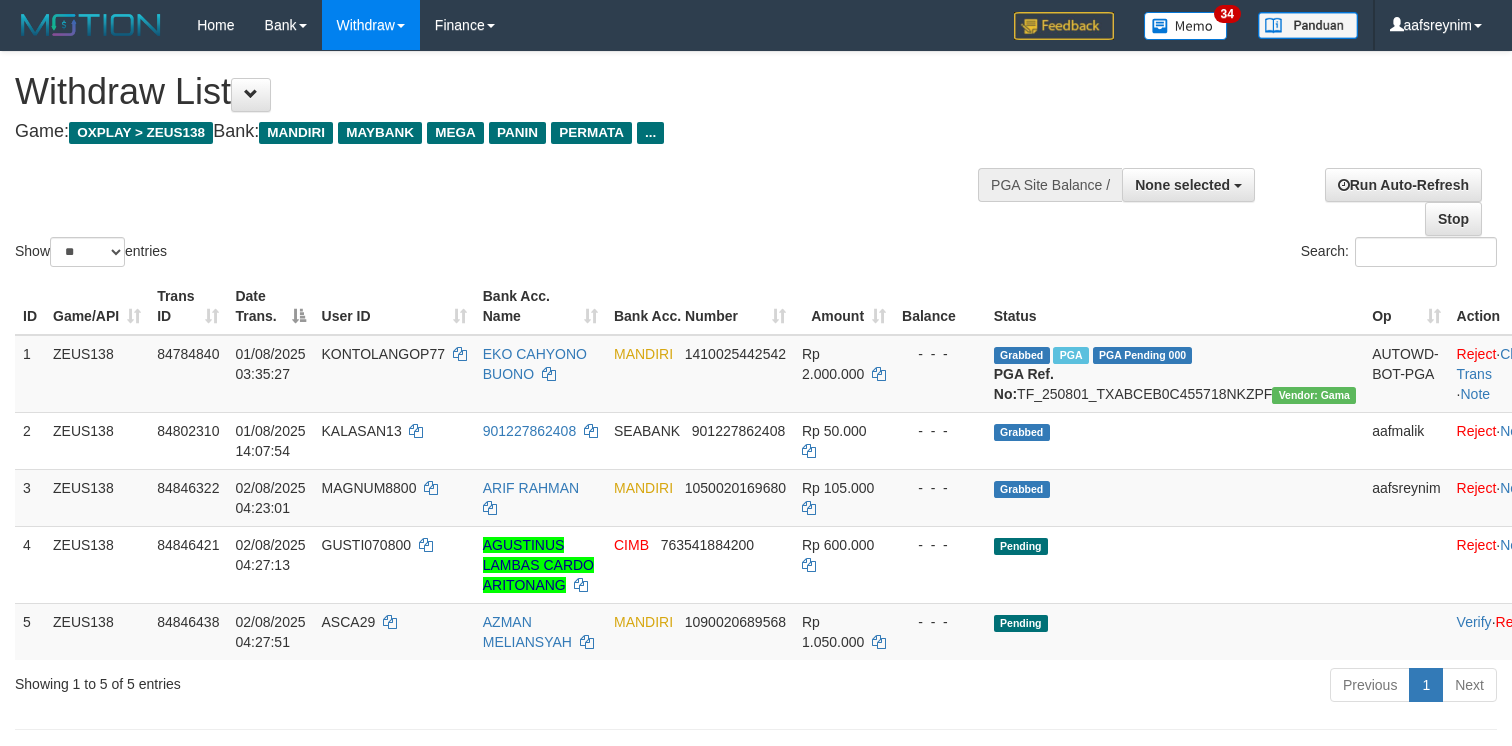 select 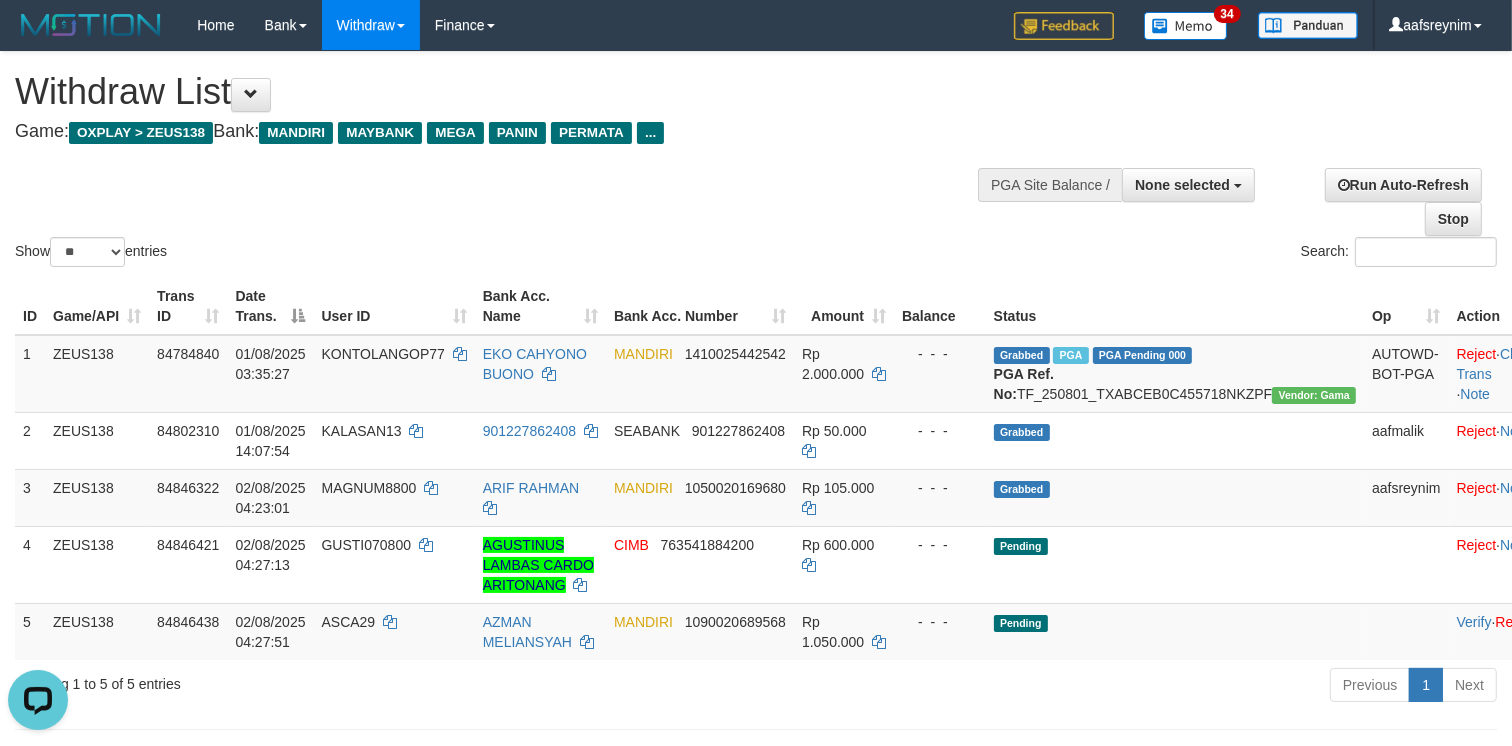 scroll, scrollTop: 0, scrollLeft: 0, axis: both 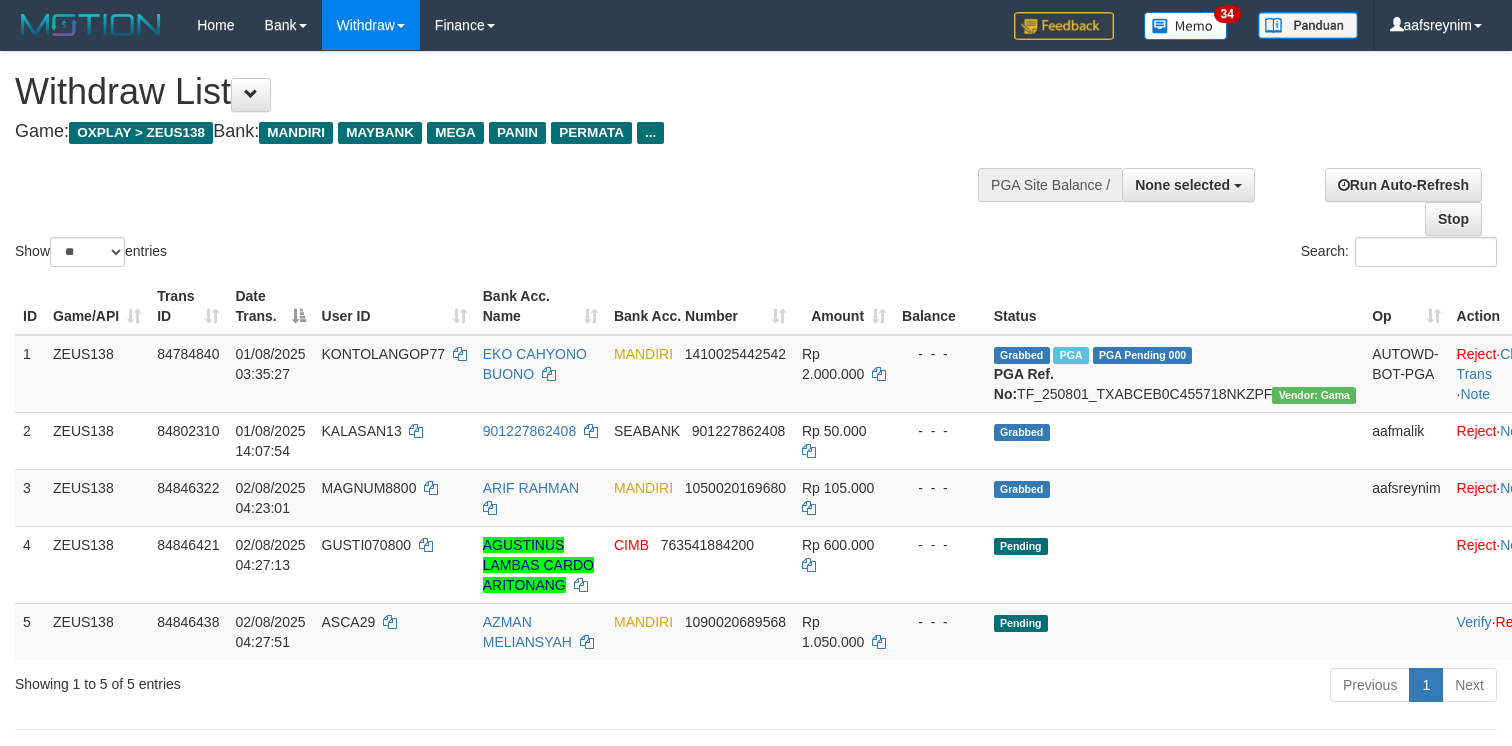 select 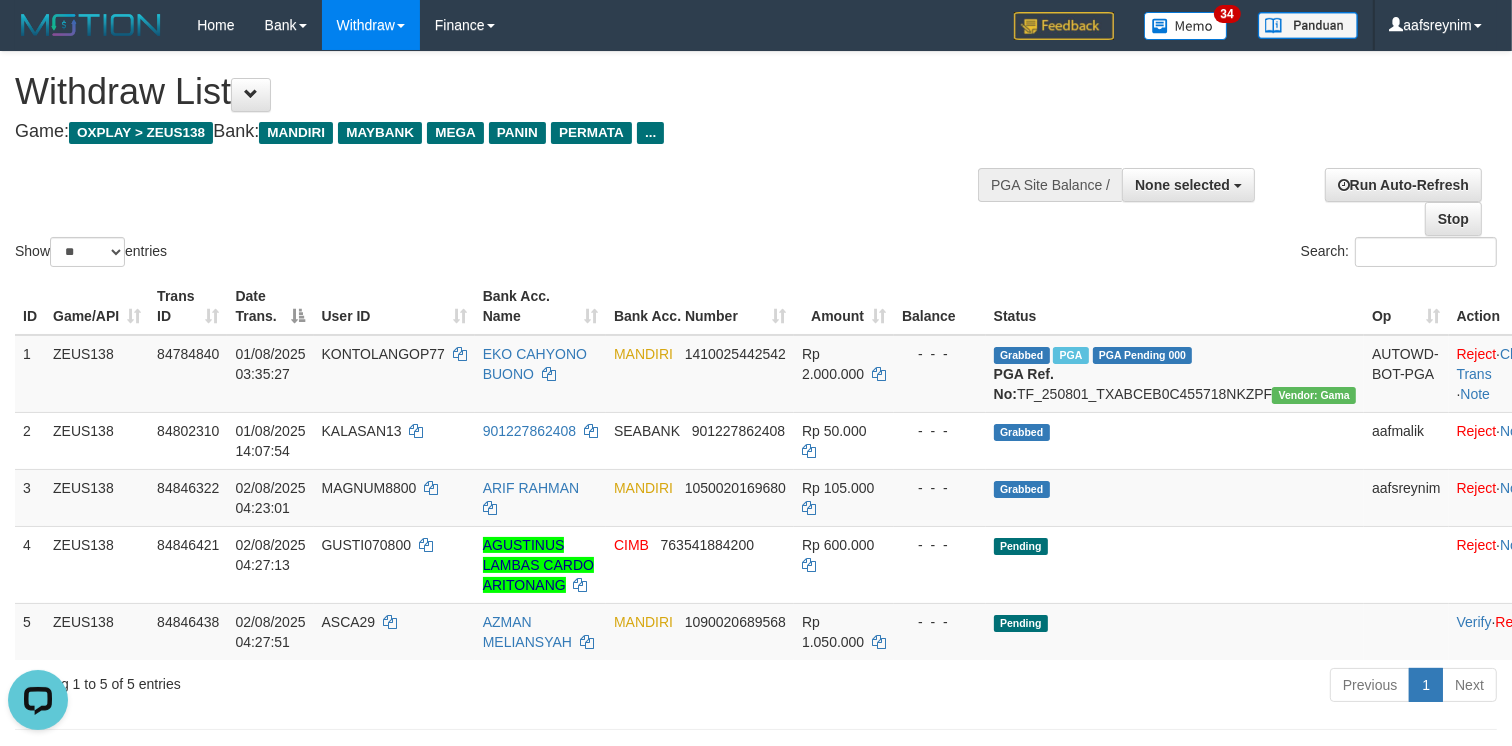 scroll, scrollTop: 0, scrollLeft: 0, axis: both 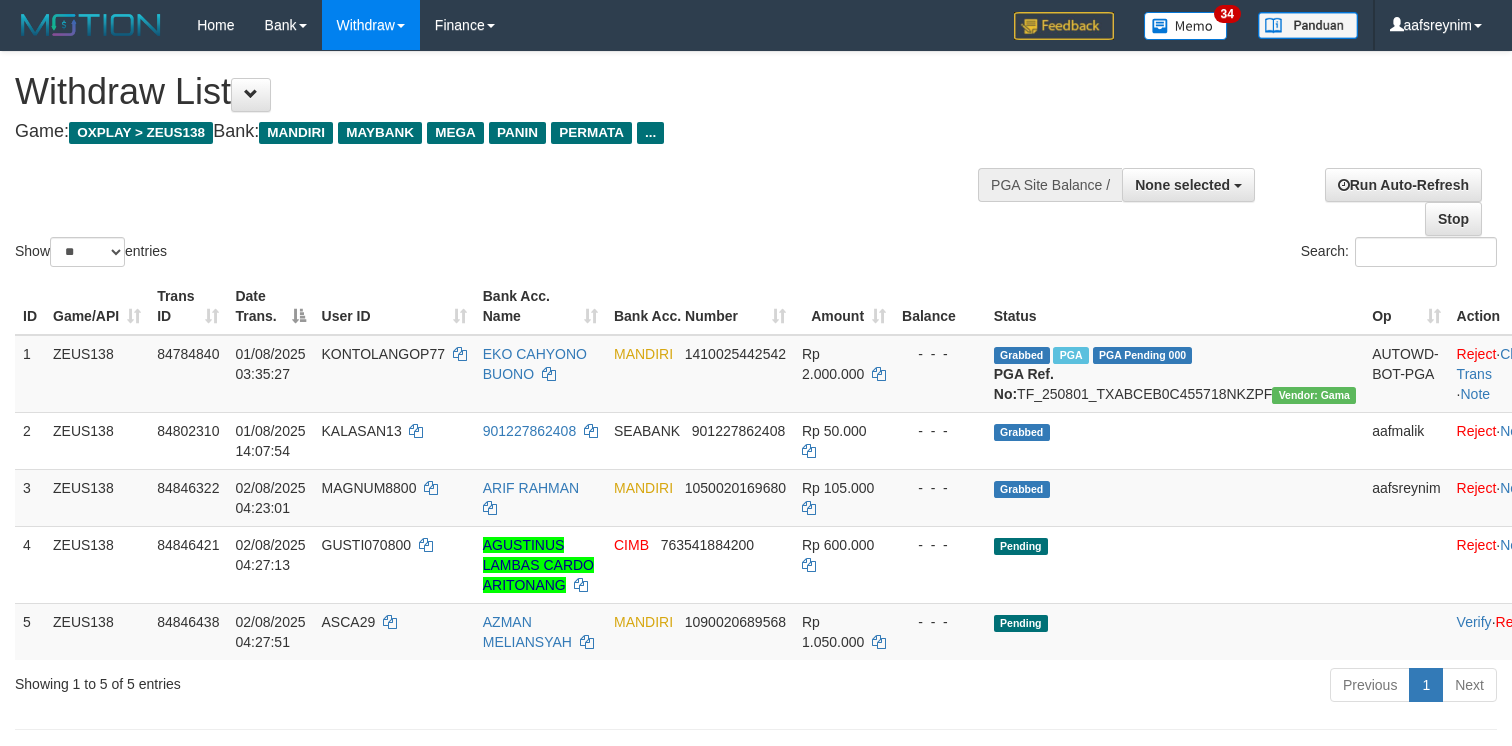 select 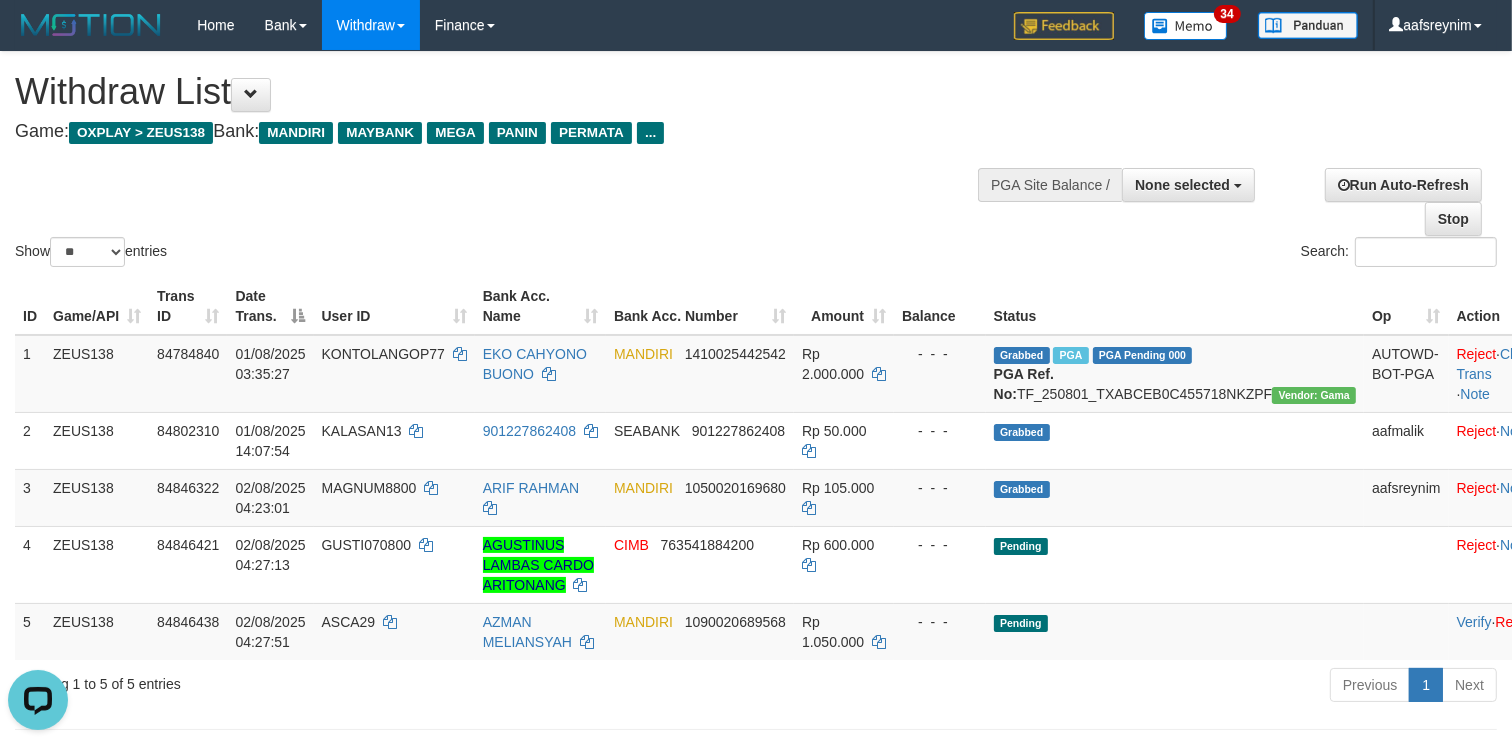 scroll, scrollTop: 0, scrollLeft: 0, axis: both 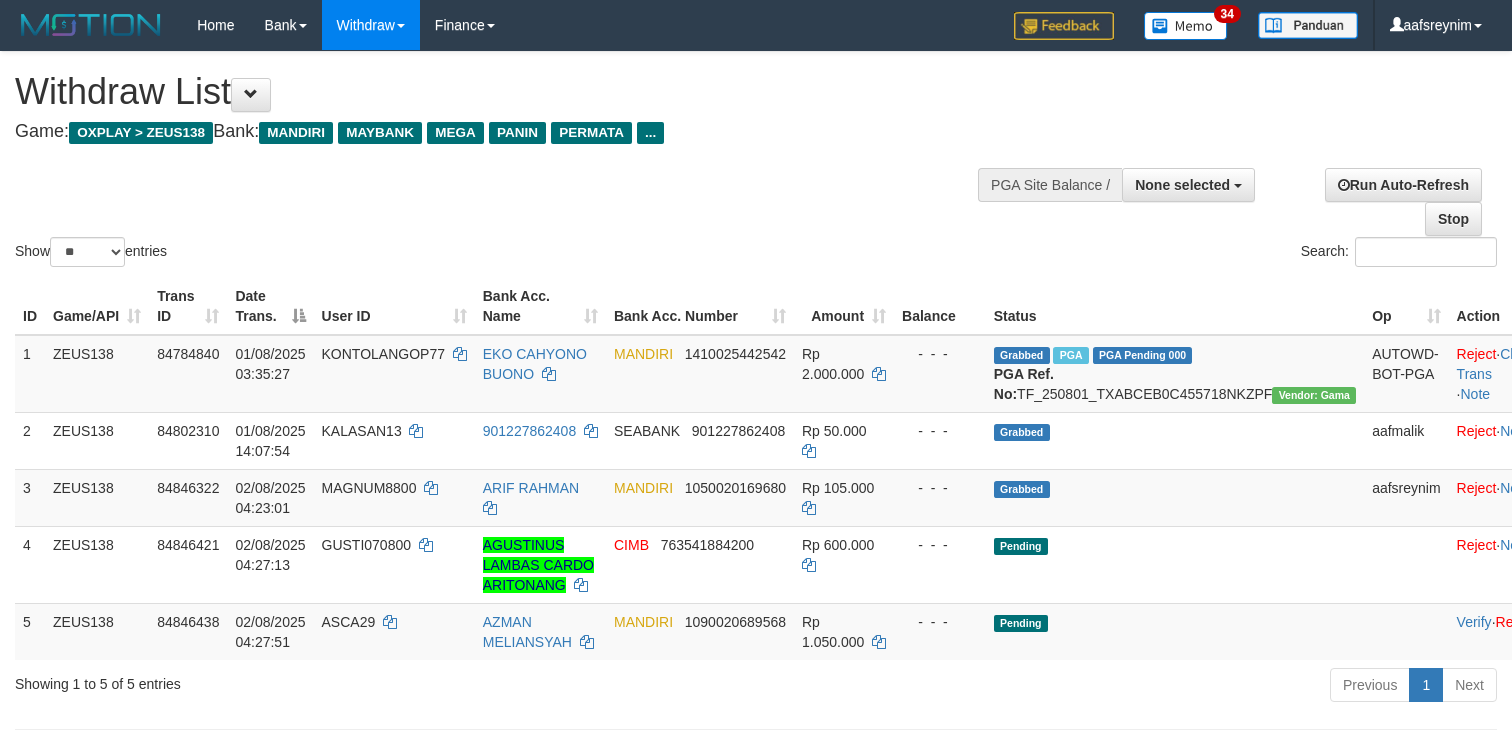 select 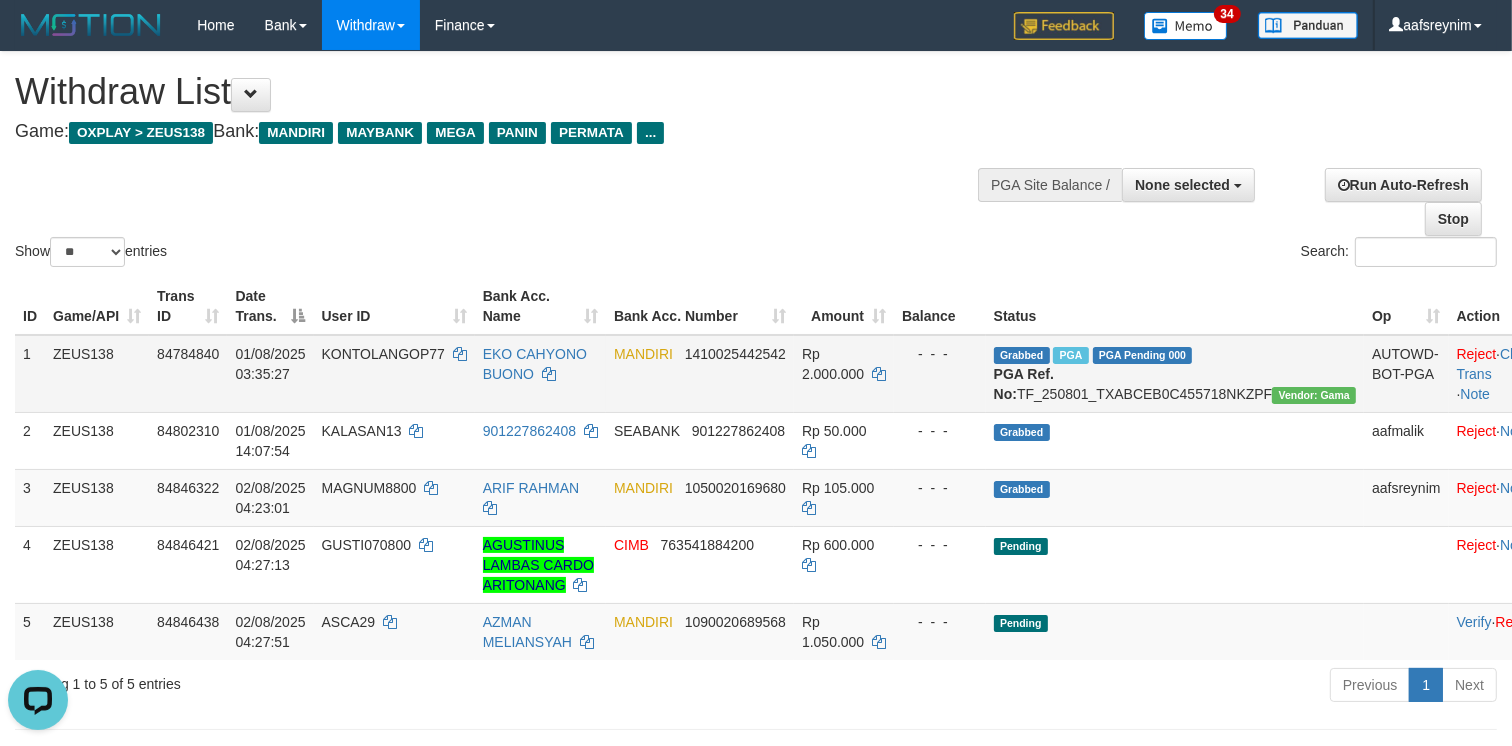 scroll, scrollTop: 0, scrollLeft: 0, axis: both 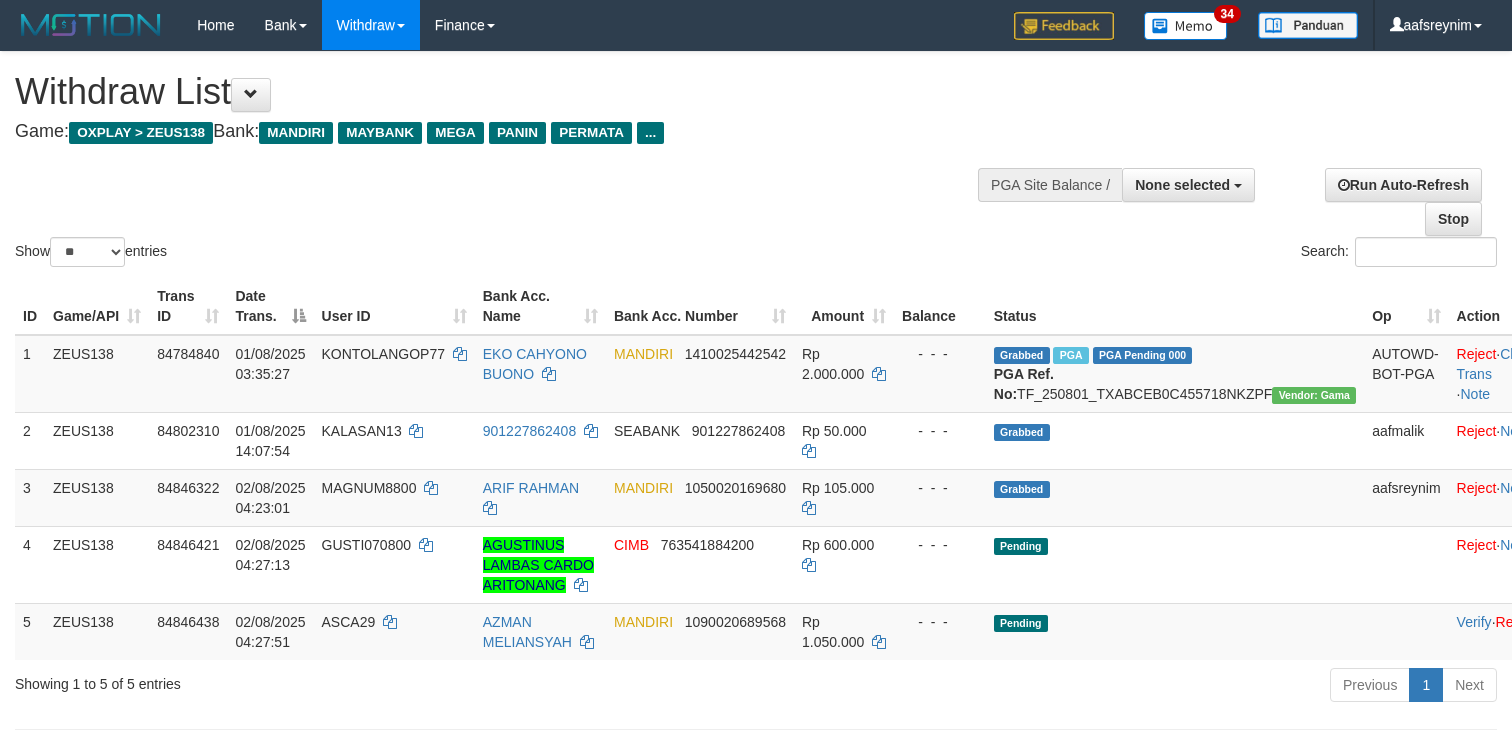 select 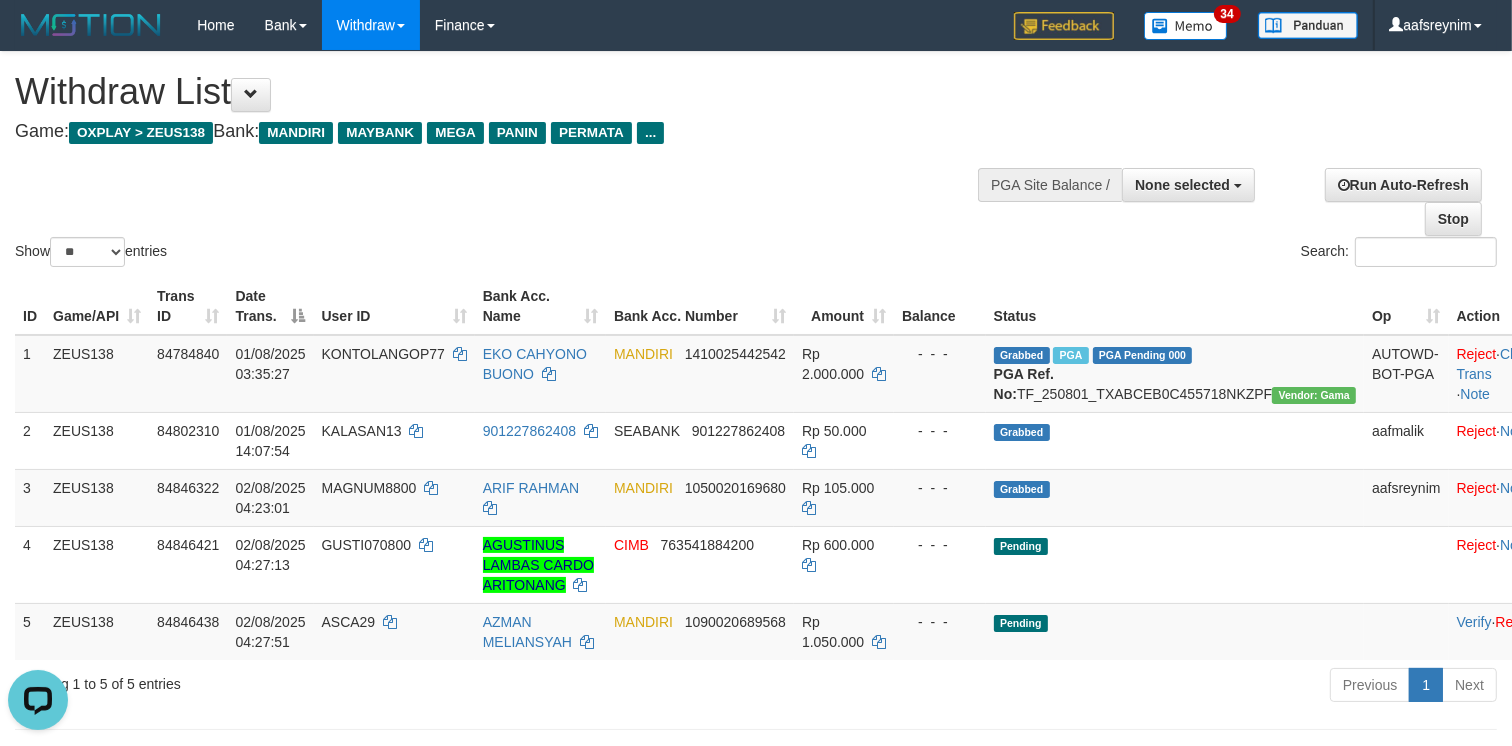 scroll, scrollTop: 0, scrollLeft: 0, axis: both 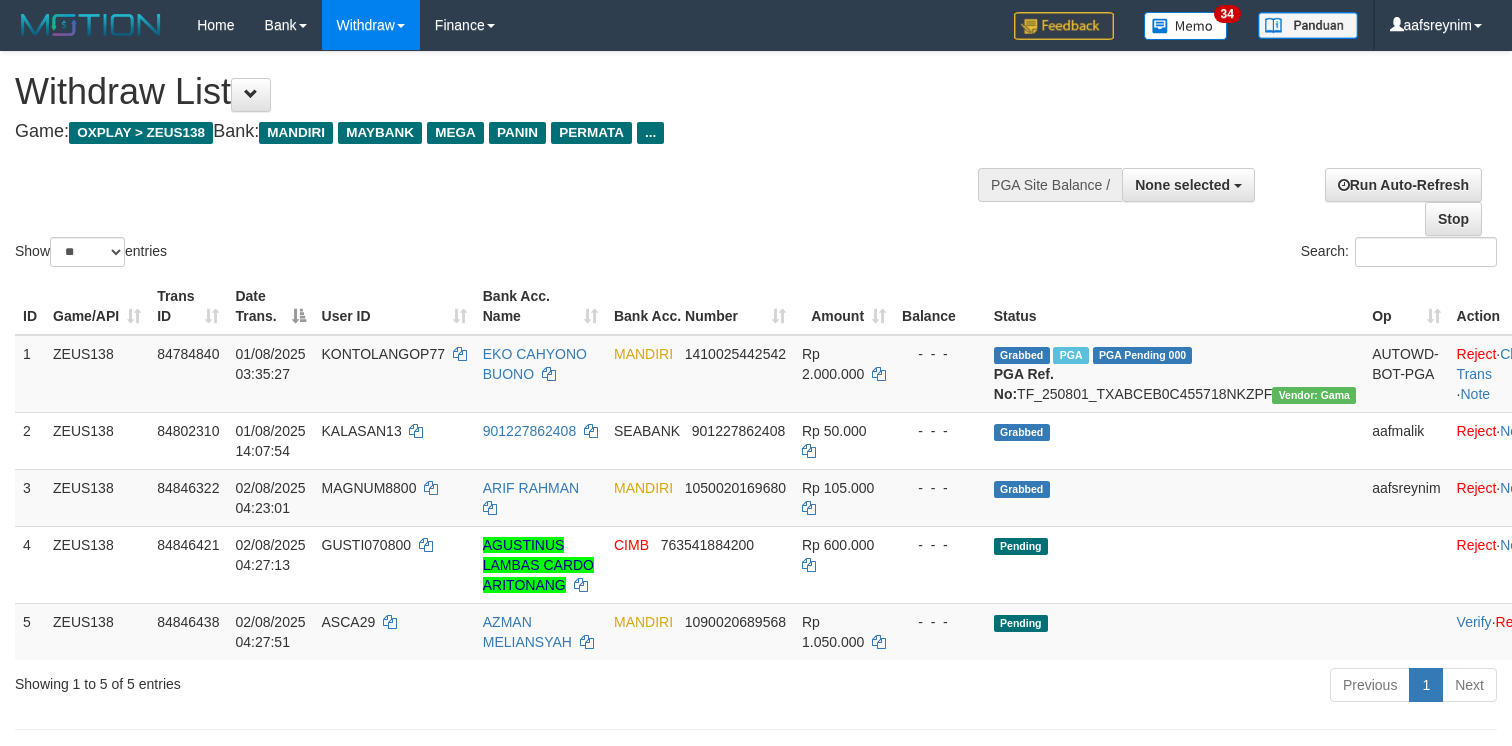 select 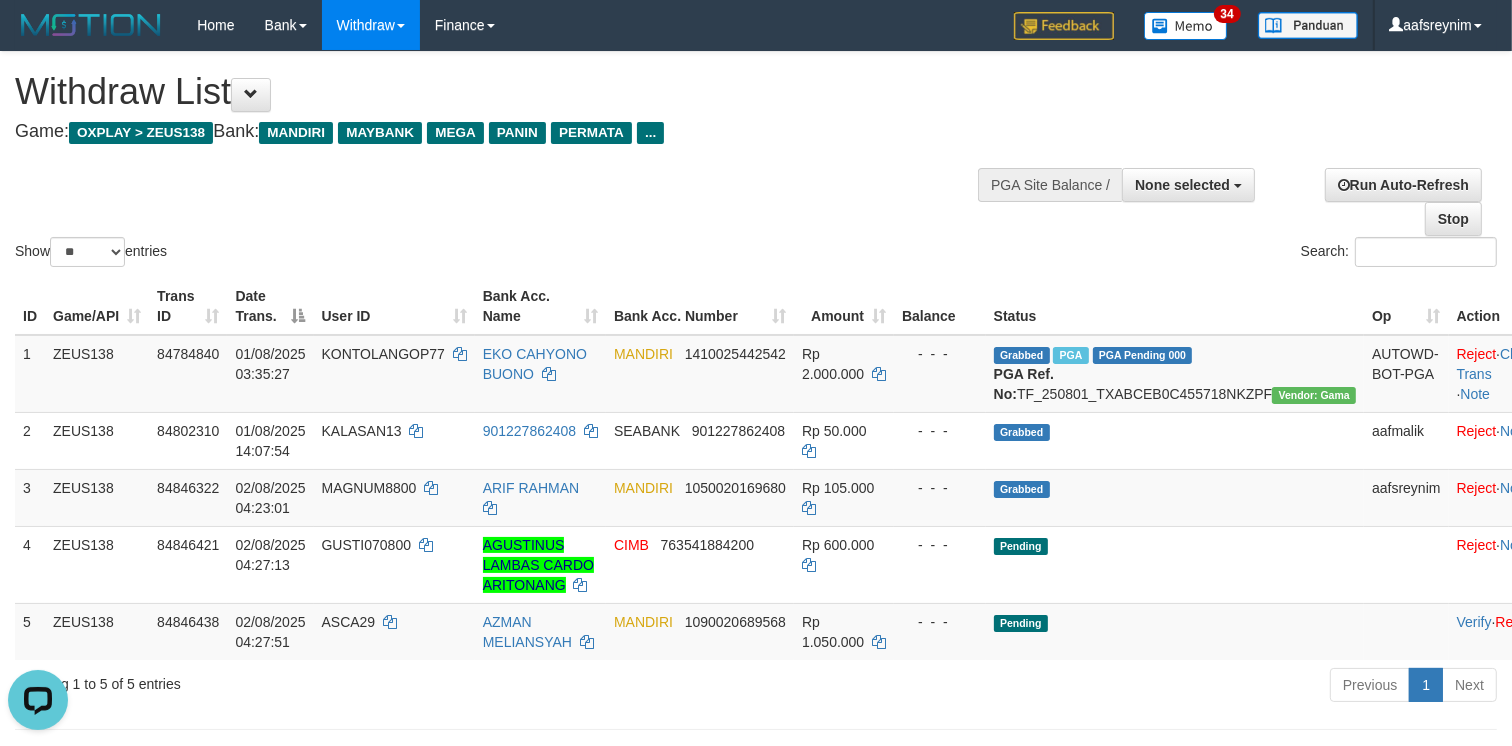 scroll, scrollTop: 0, scrollLeft: 0, axis: both 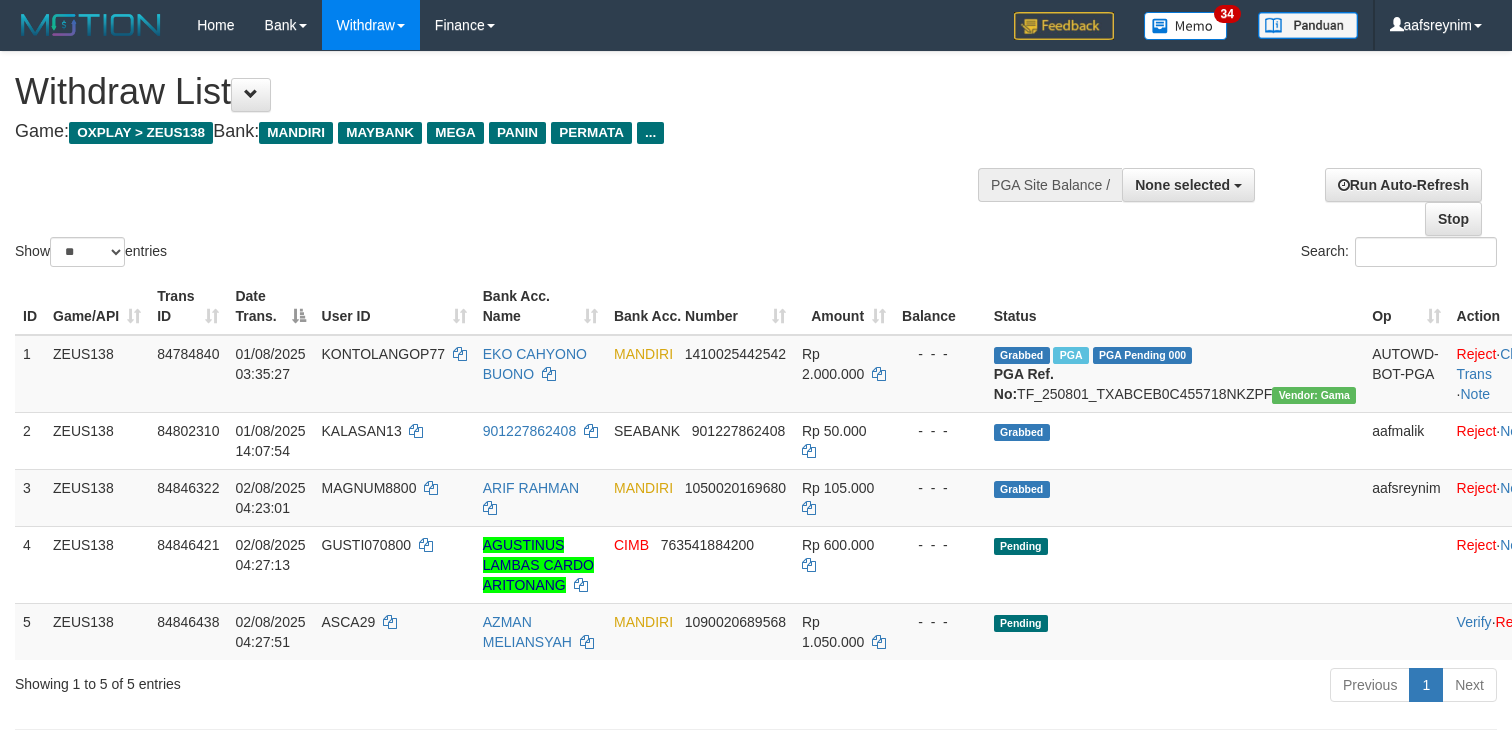 select 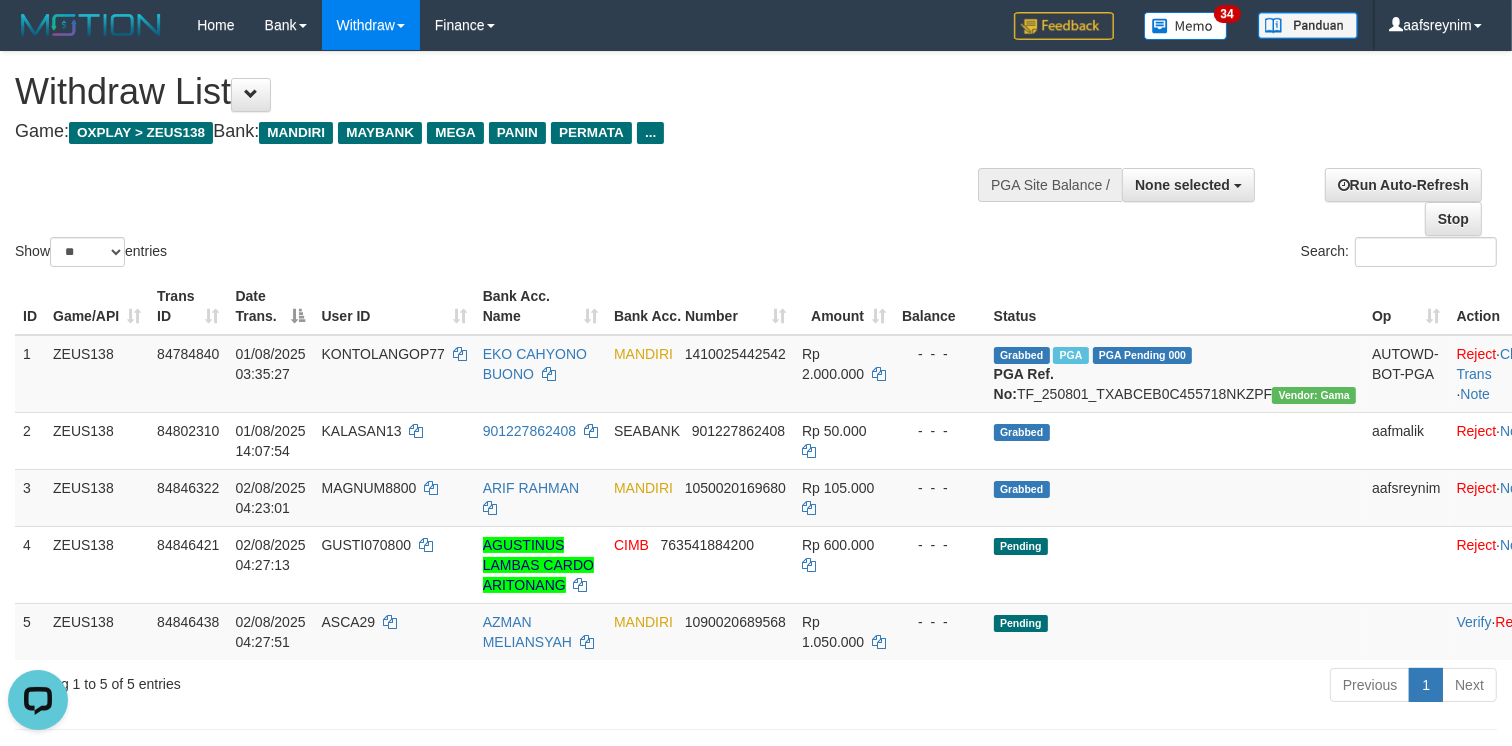 scroll, scrollTop: 0, scrollLeft: 0, axis: both 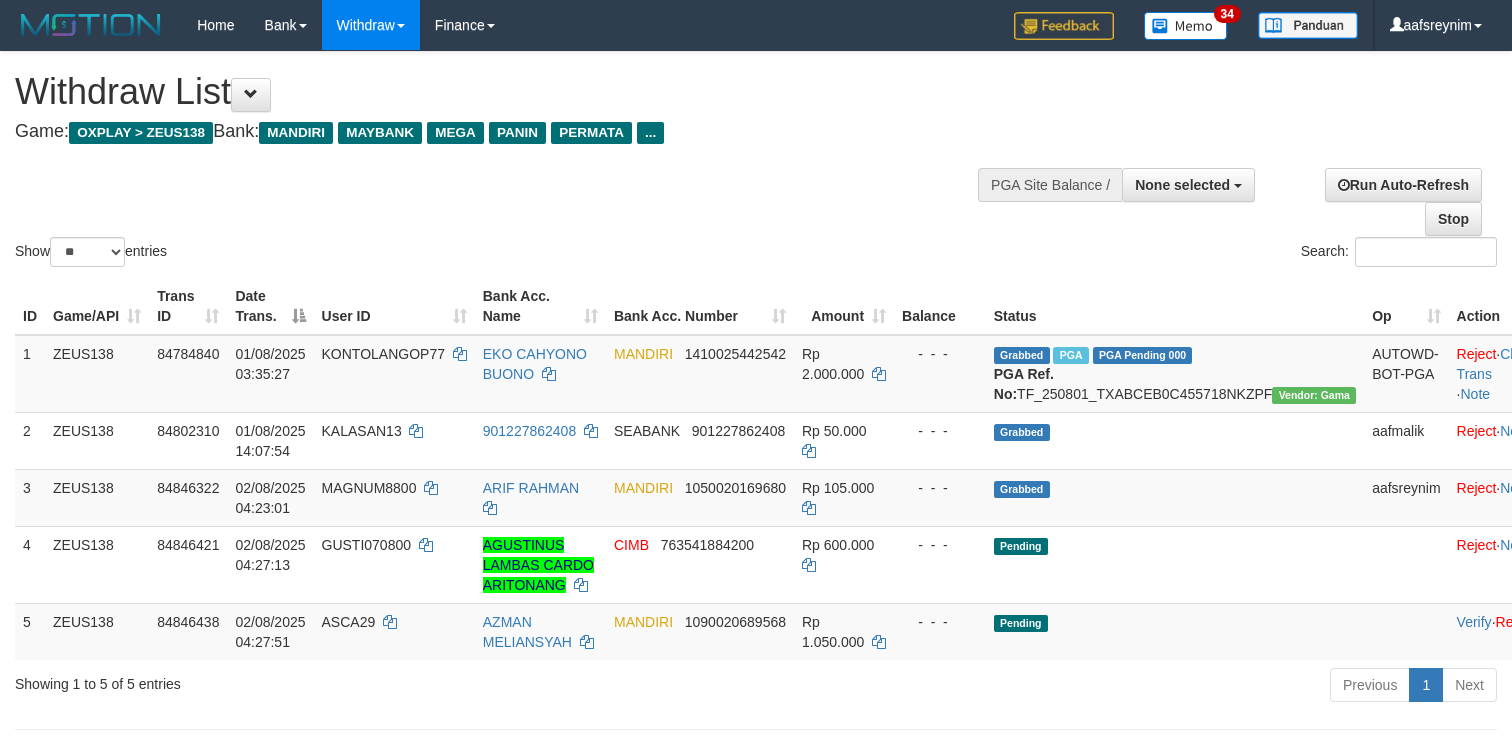 select 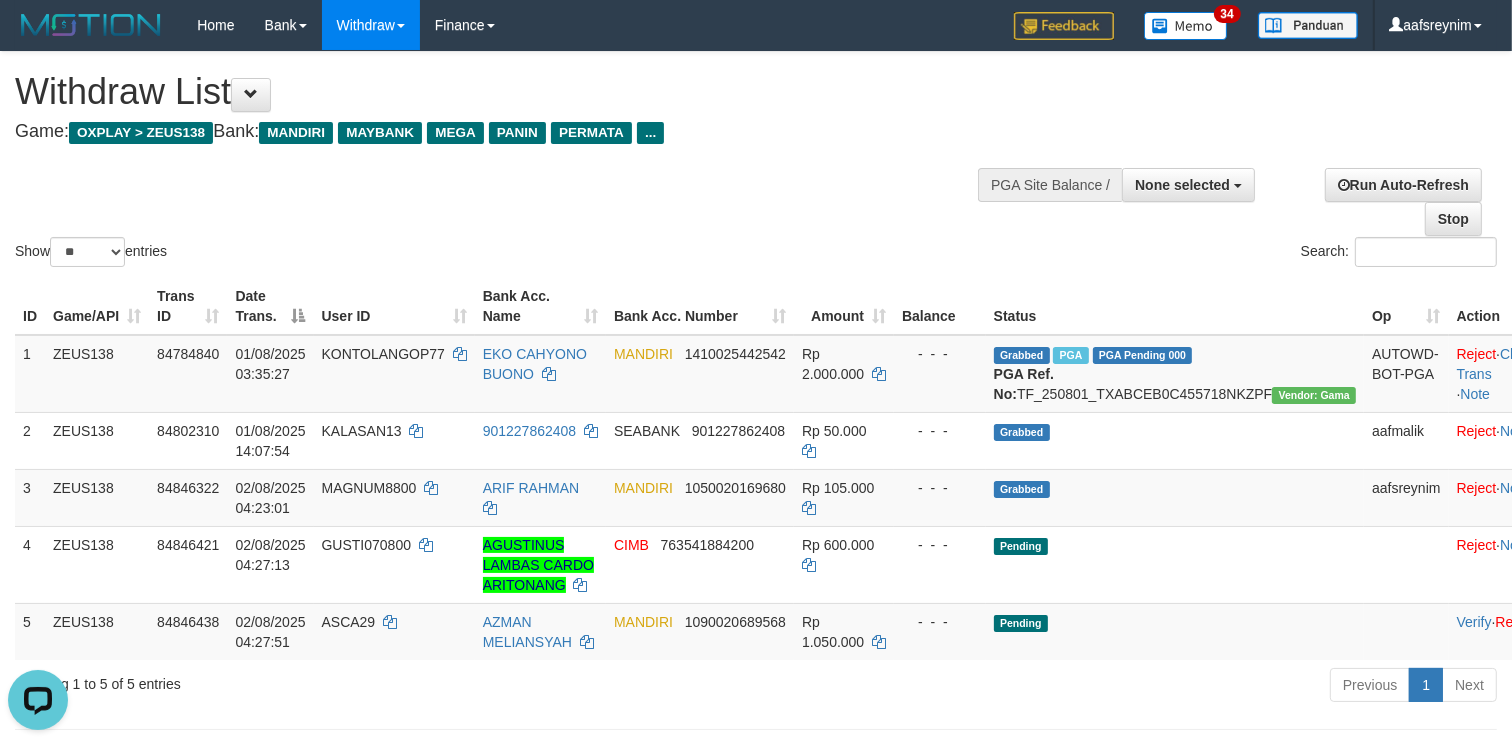 scroll, scrollTop: 0, scrollLeft: 0, axis: both 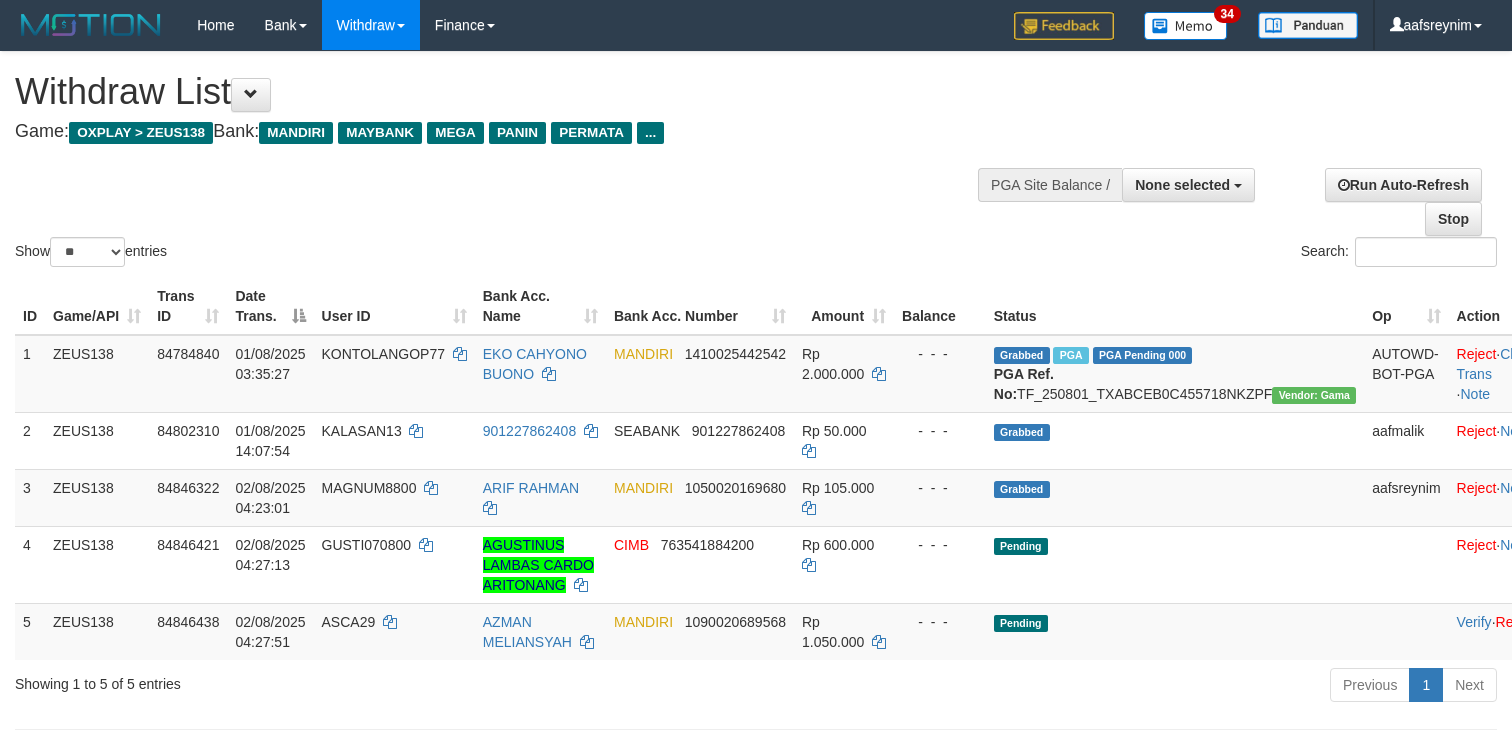 select 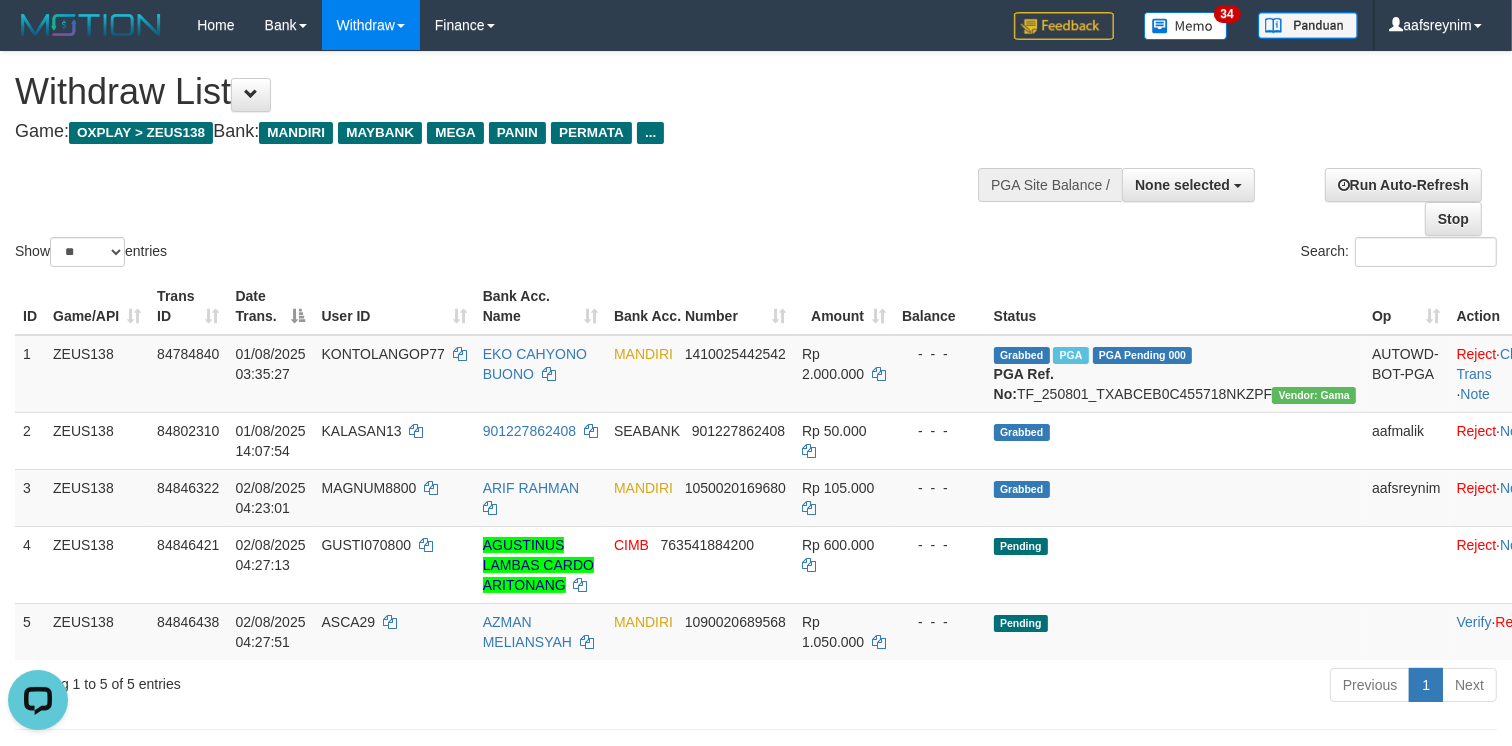 scroll, scrollTop: 0, scrollLeft: 0, axis: both 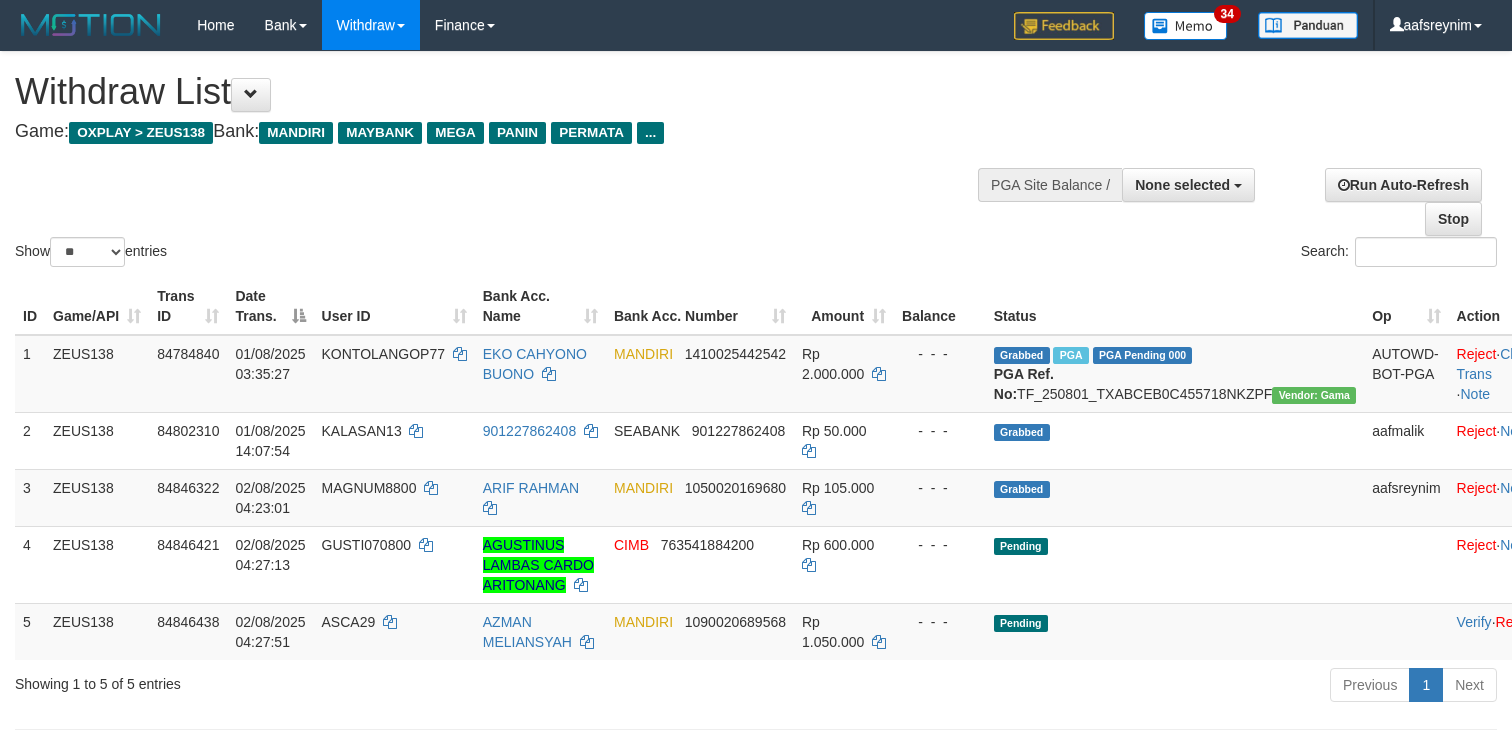 select 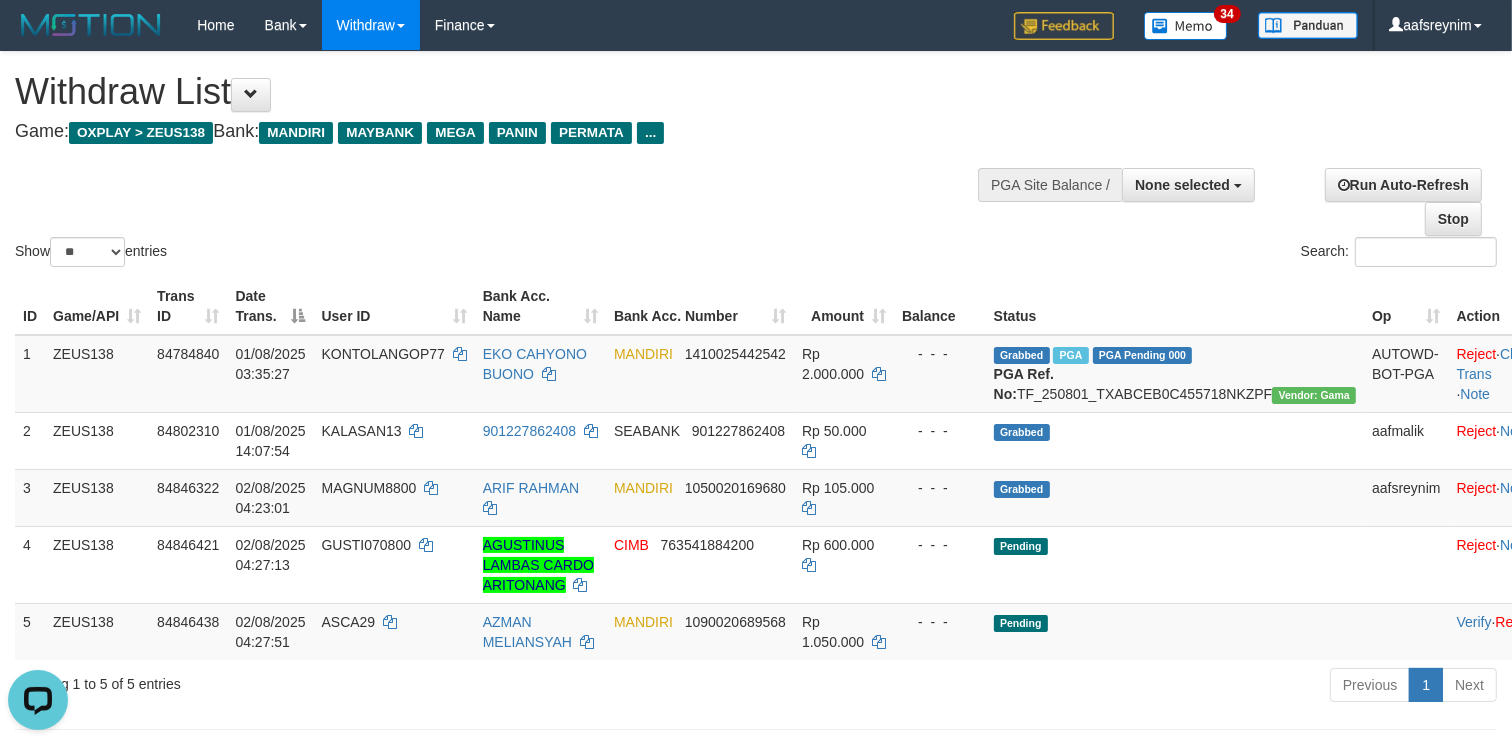 scroll, scrollTop: 0, scrollLeft: 0, axis: both 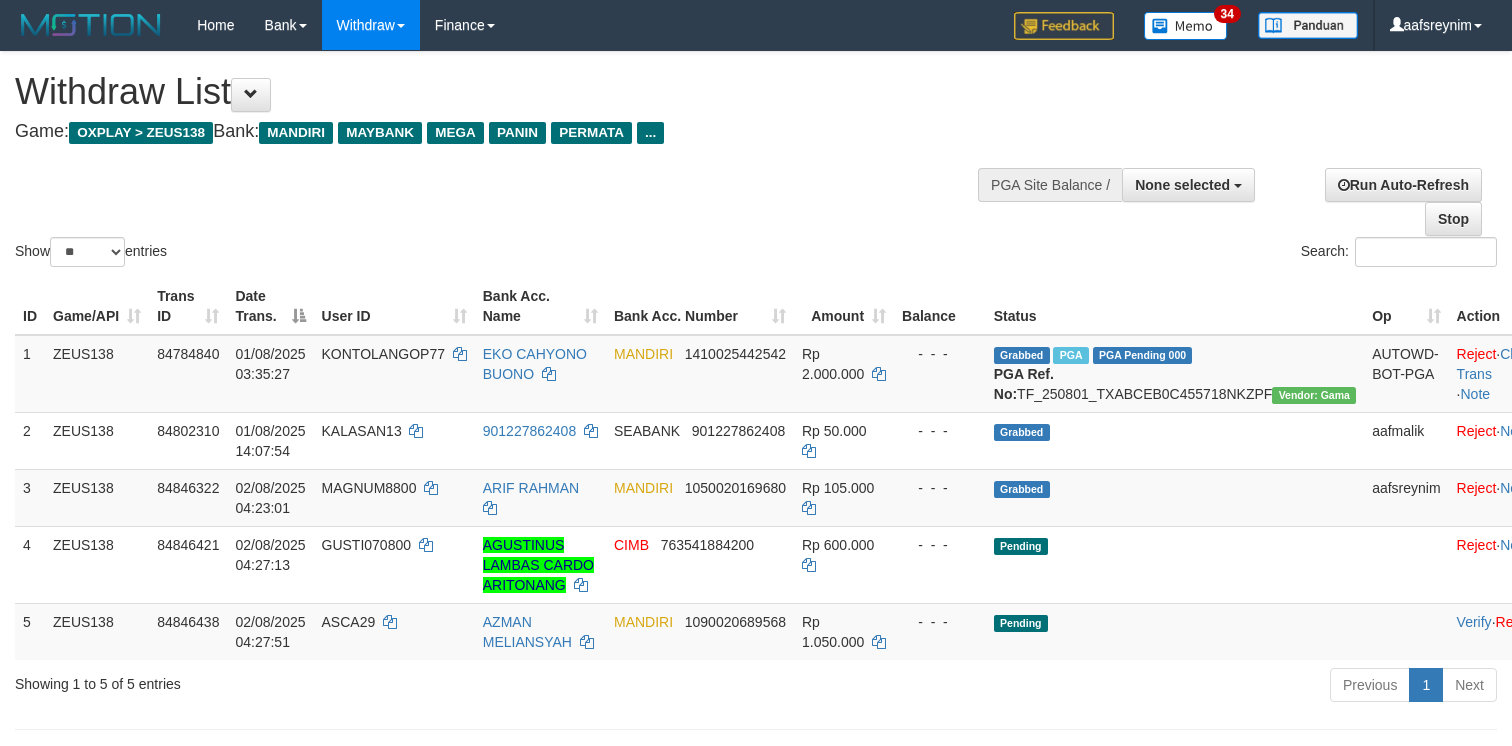 select 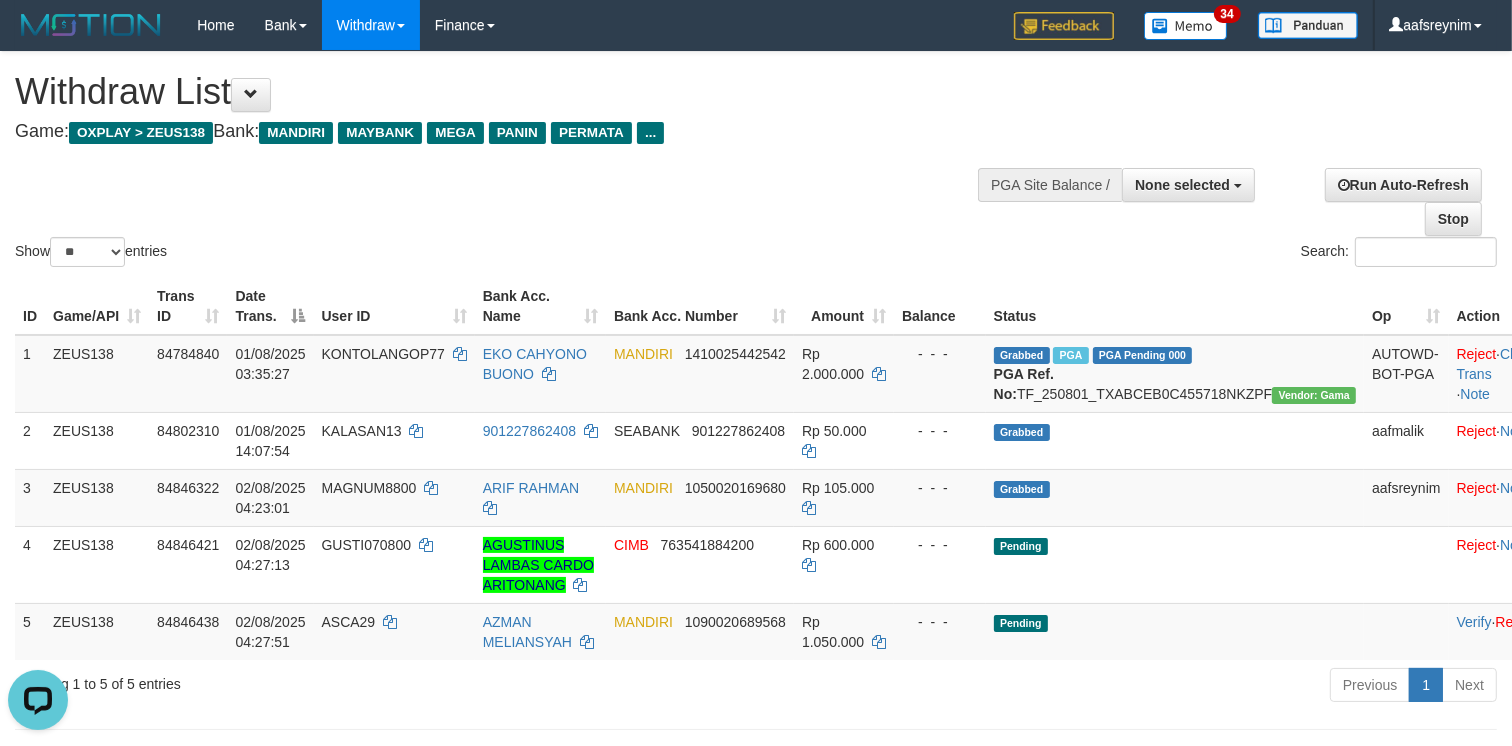 scroll, scrollTop: 0, scrollLeft: 0, axis: both 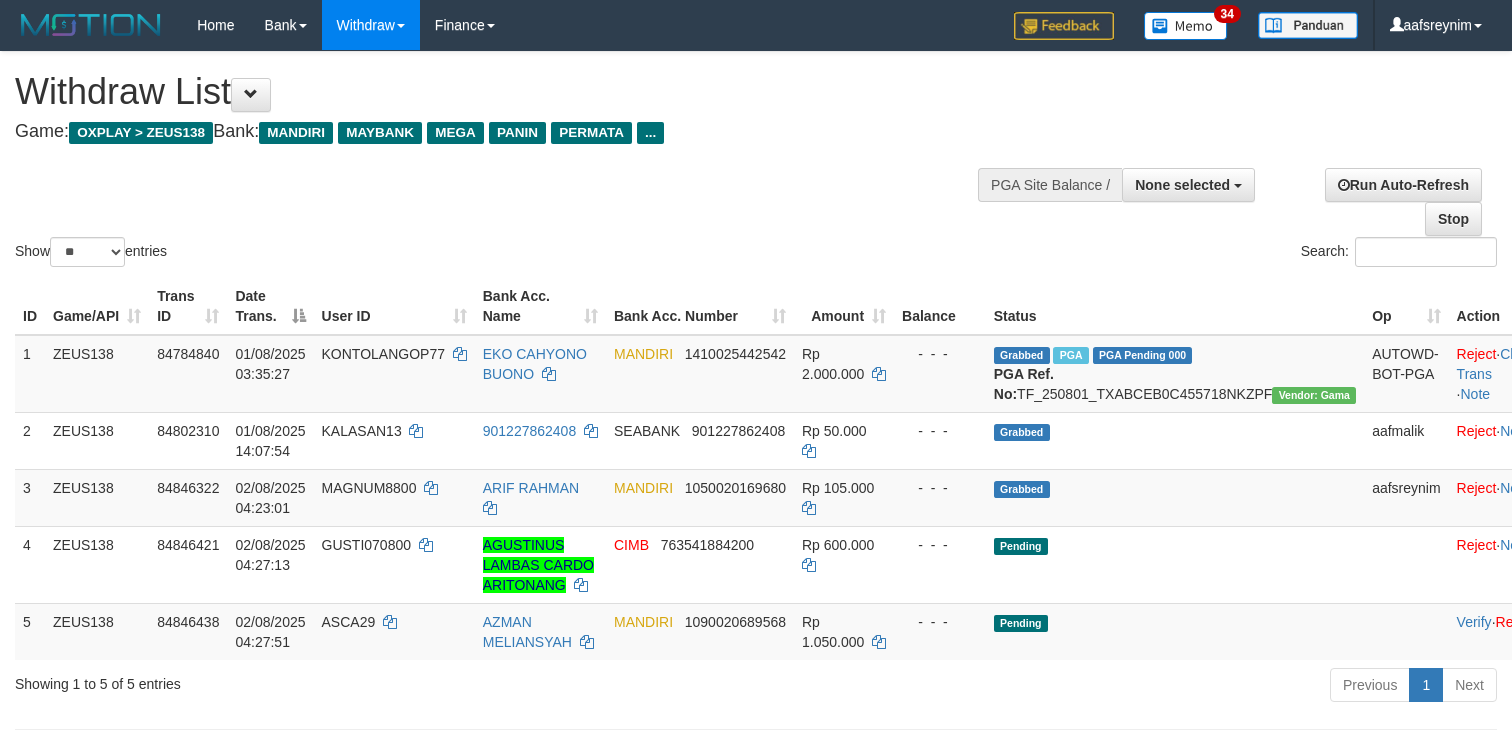 select 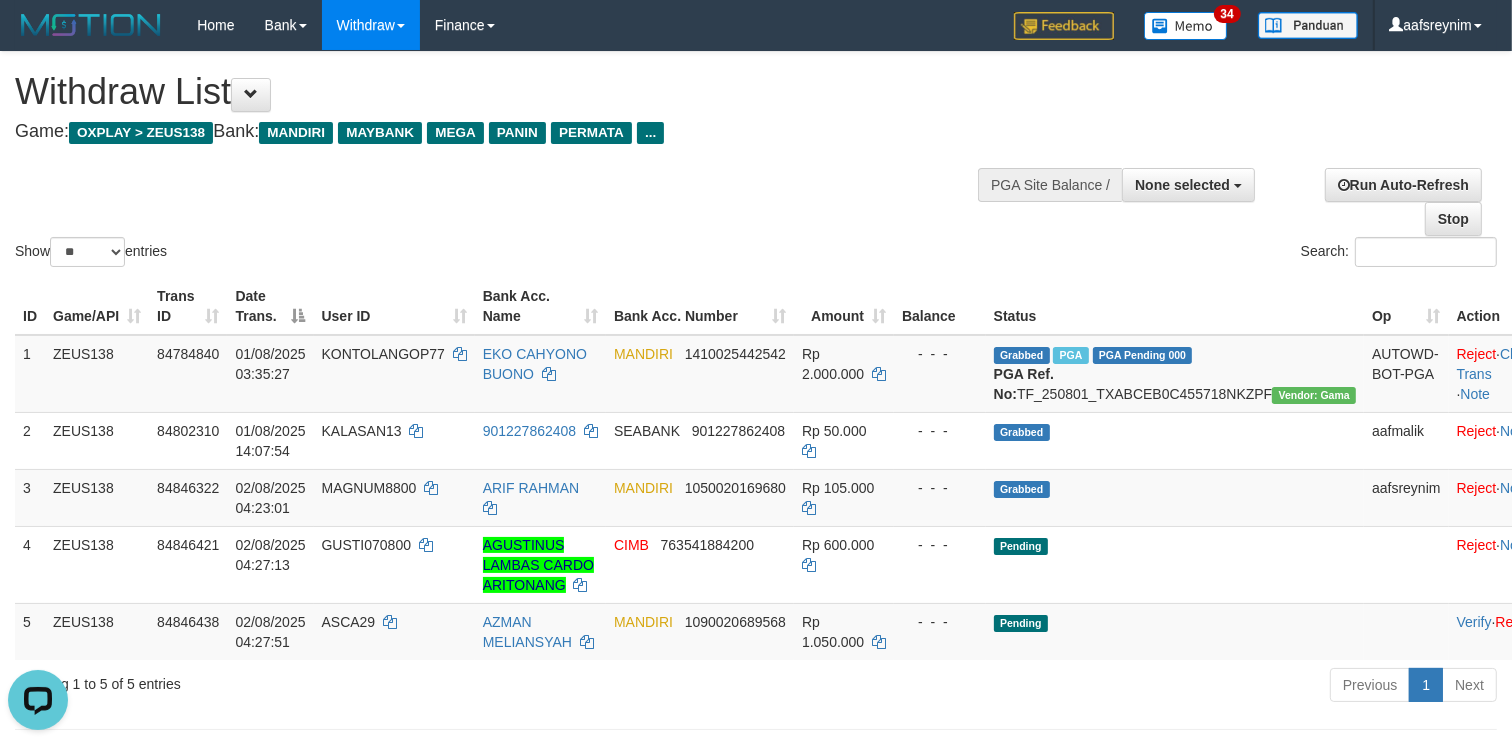 scroll, scrollTop: 0, scrollLeft: 0, axis: both 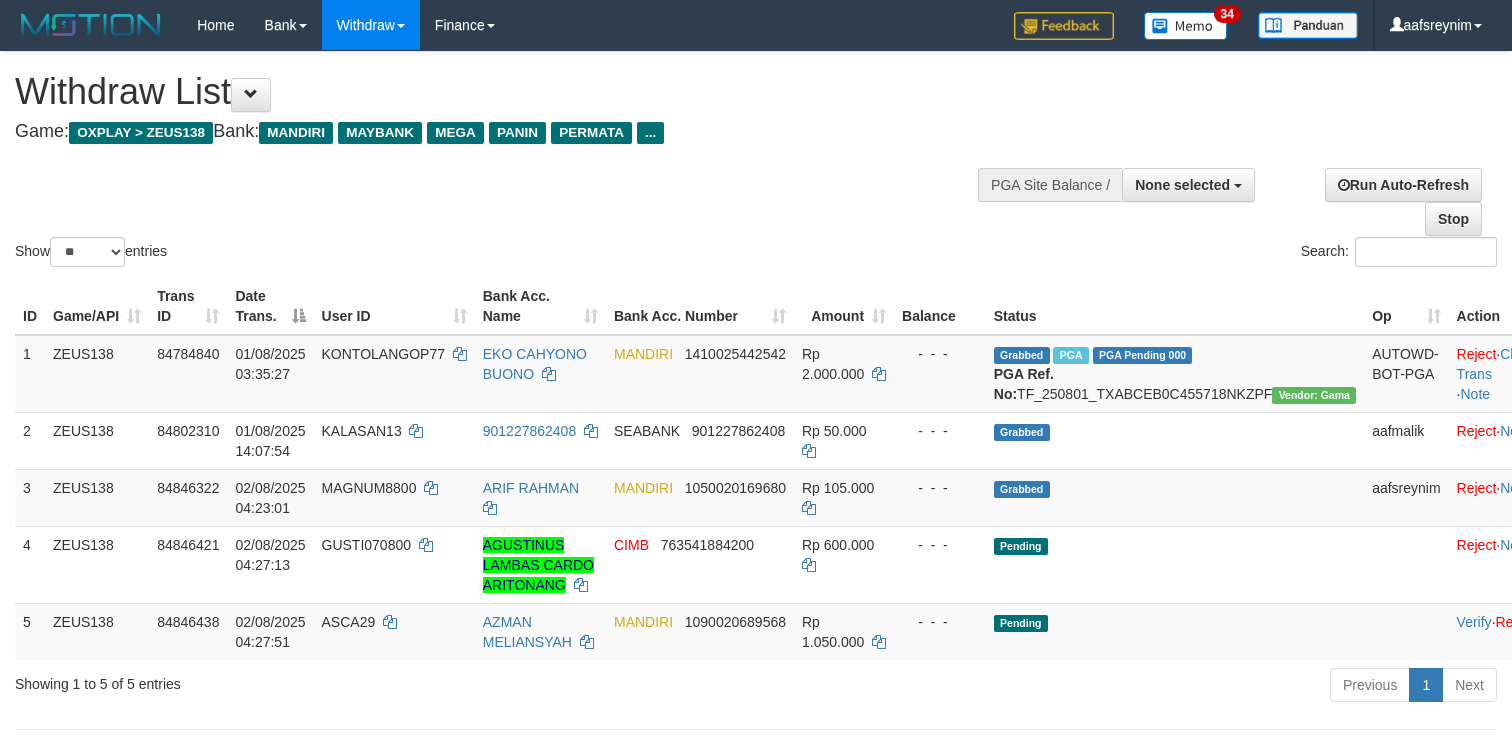 select 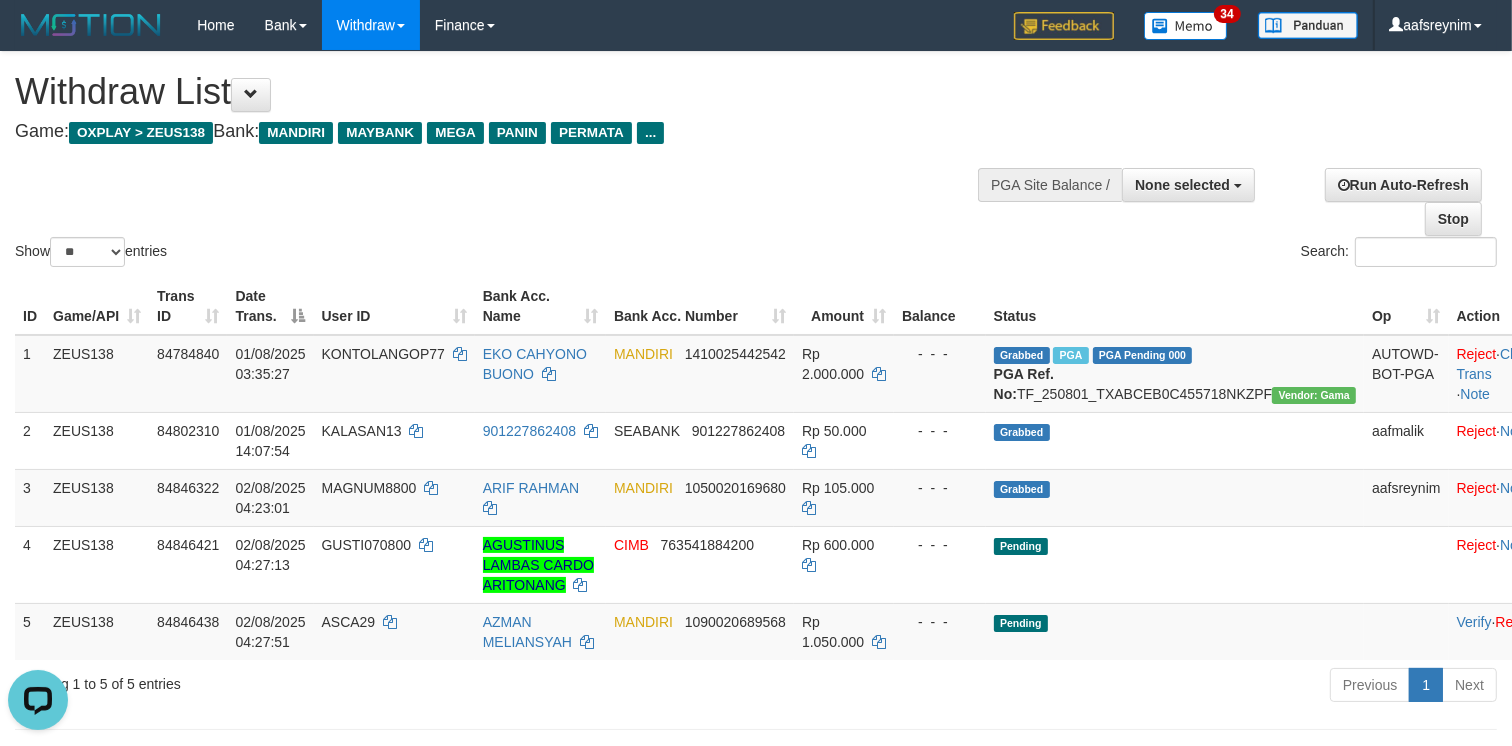 scroll, scrollTop: 0, scrollLeft: 0, axis: both 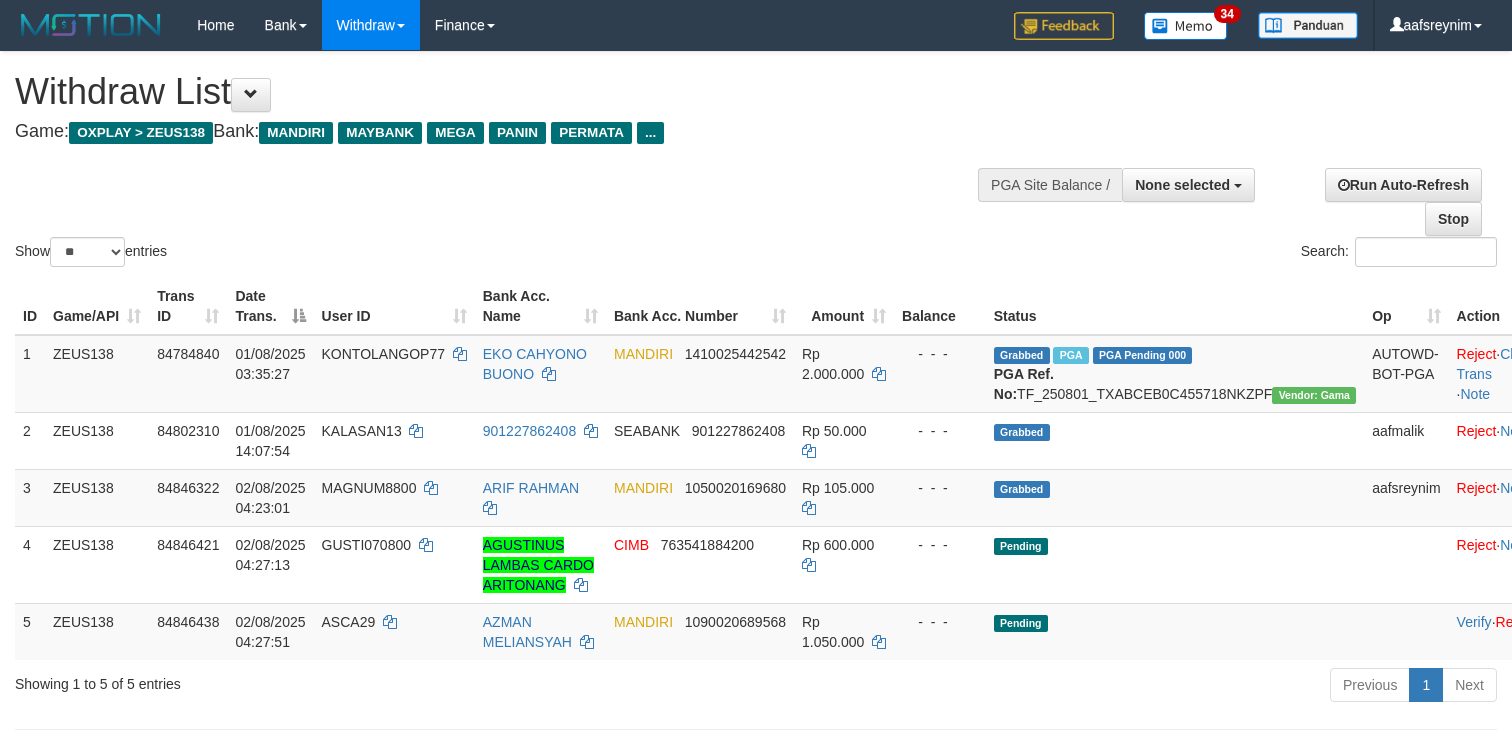 select 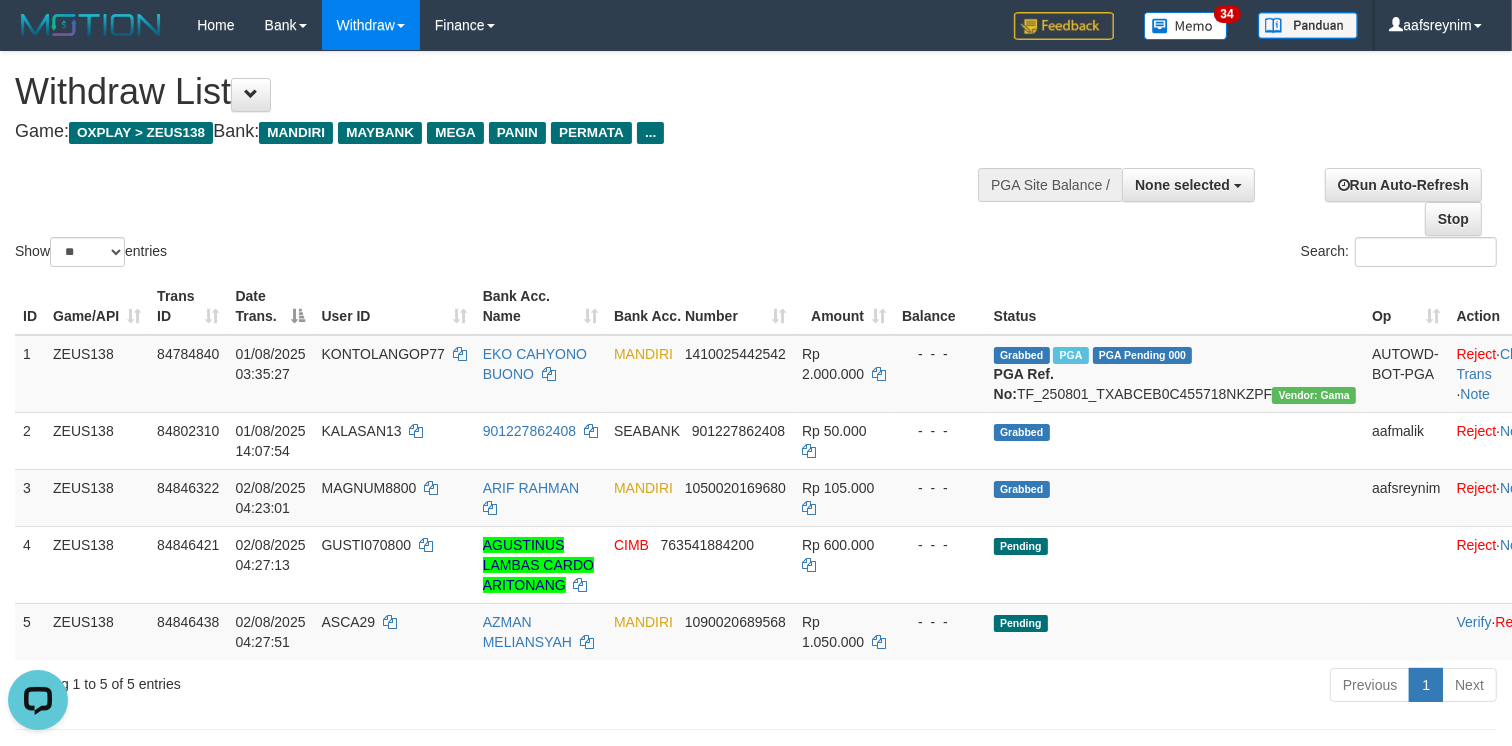 scroll, scrollTop: 0, scrollLeft: 0, axis: both 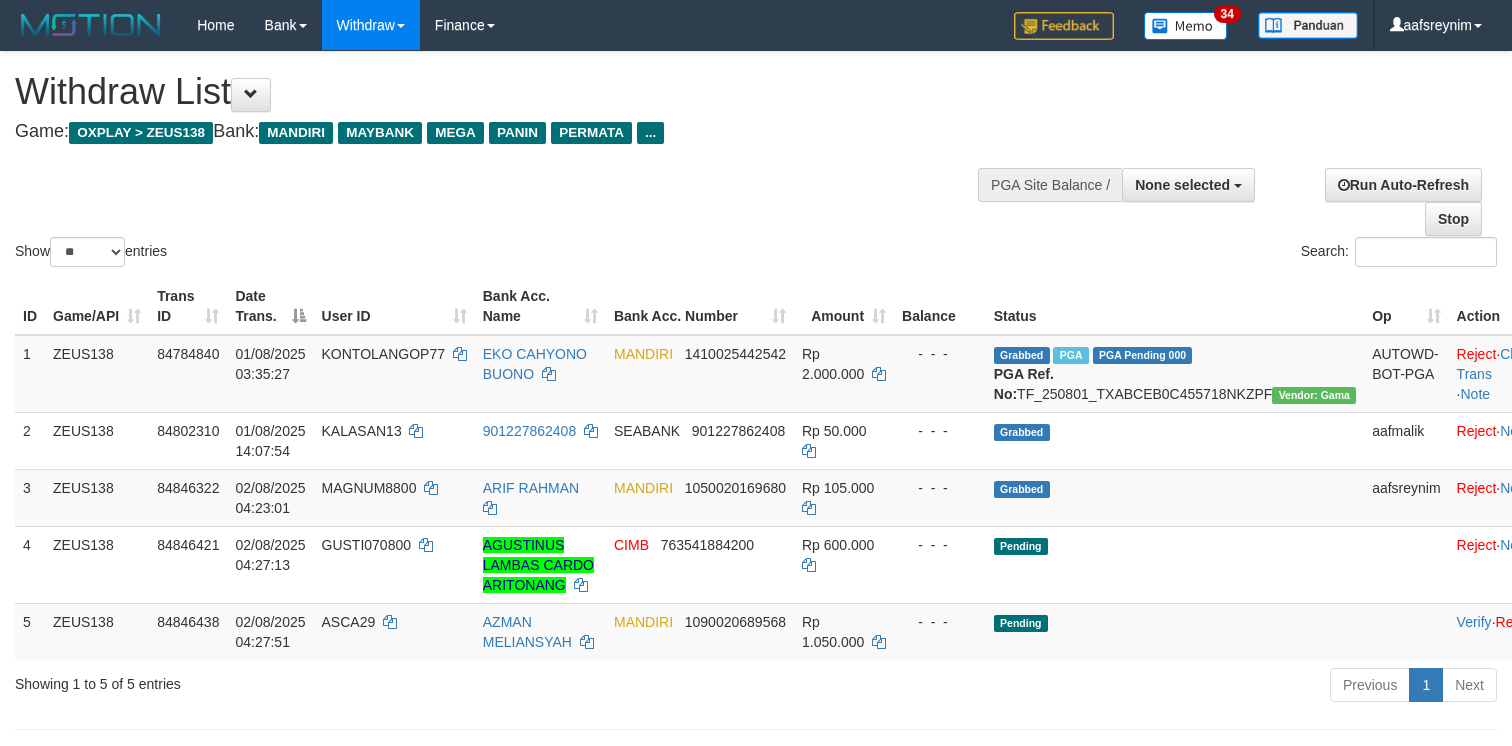 select 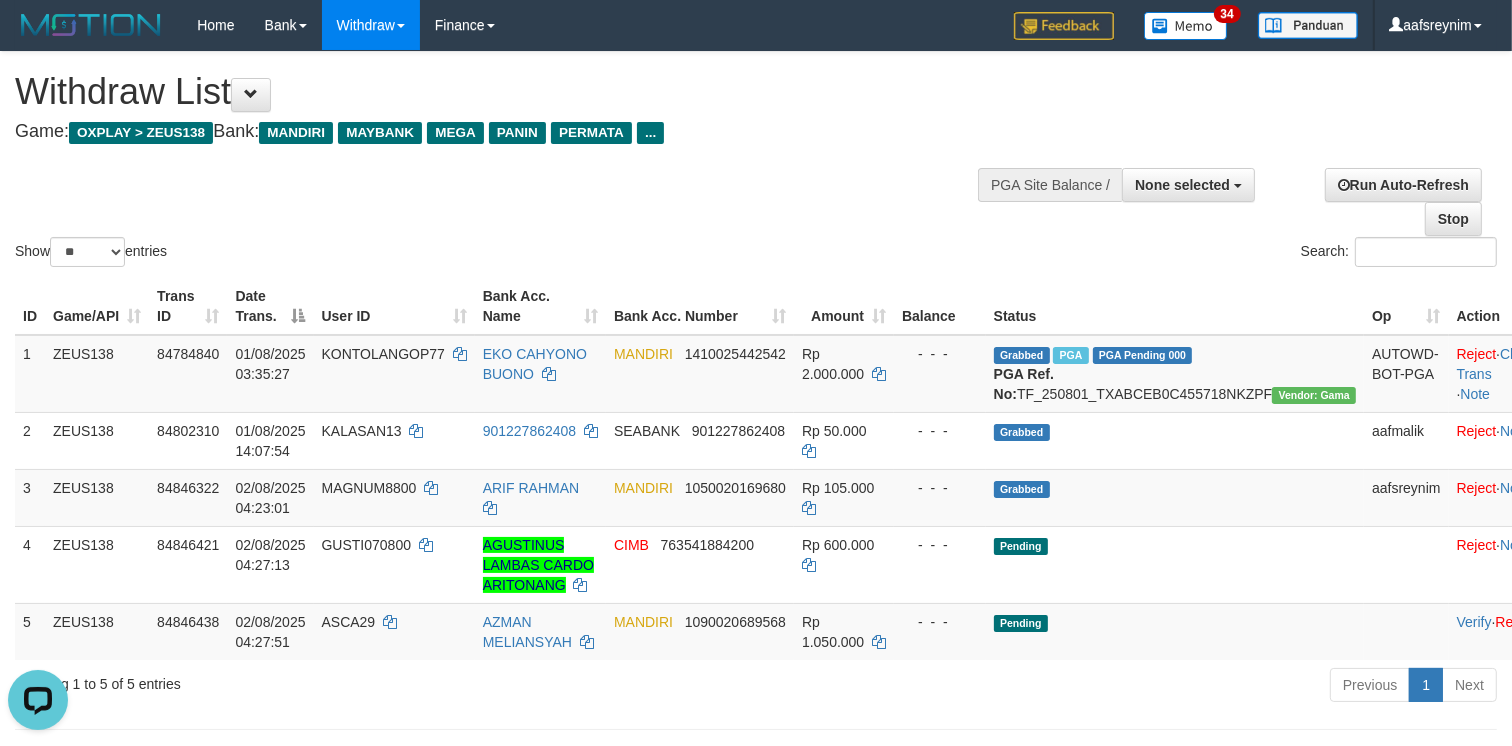 scroll, scrollTop: 0, scrollLeft: 0, axis: both 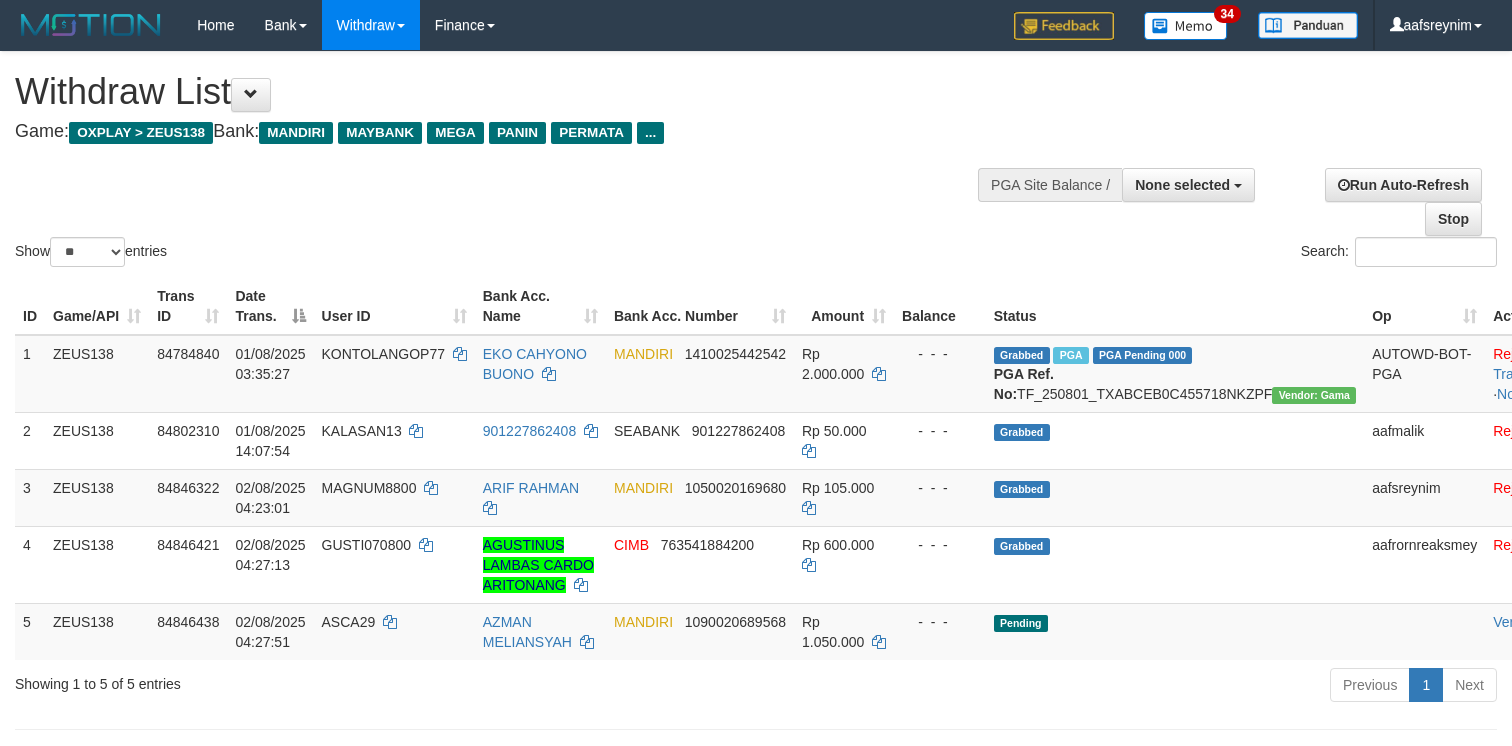 select 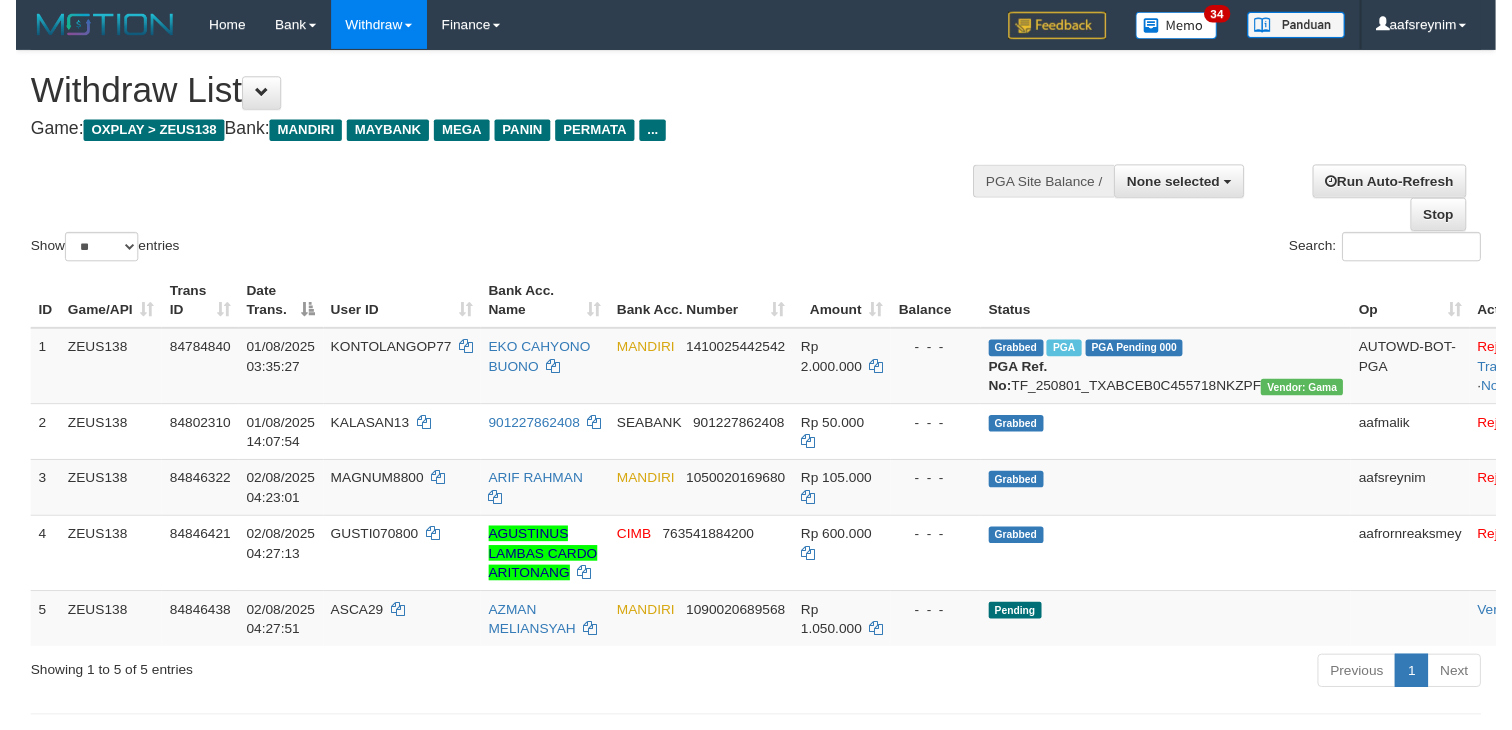 scroll, scrollTop: 0, scrollLeft: 0, axis: both 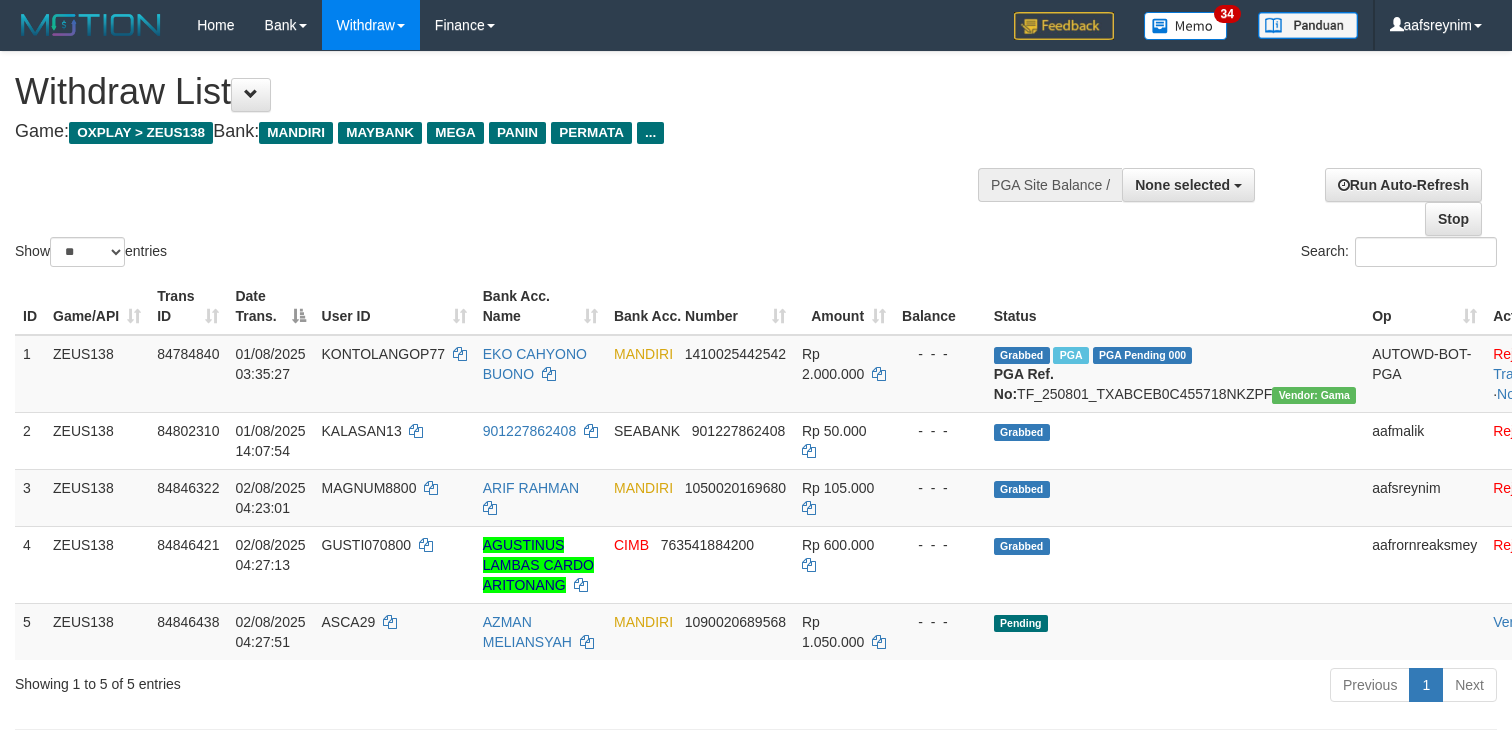 select 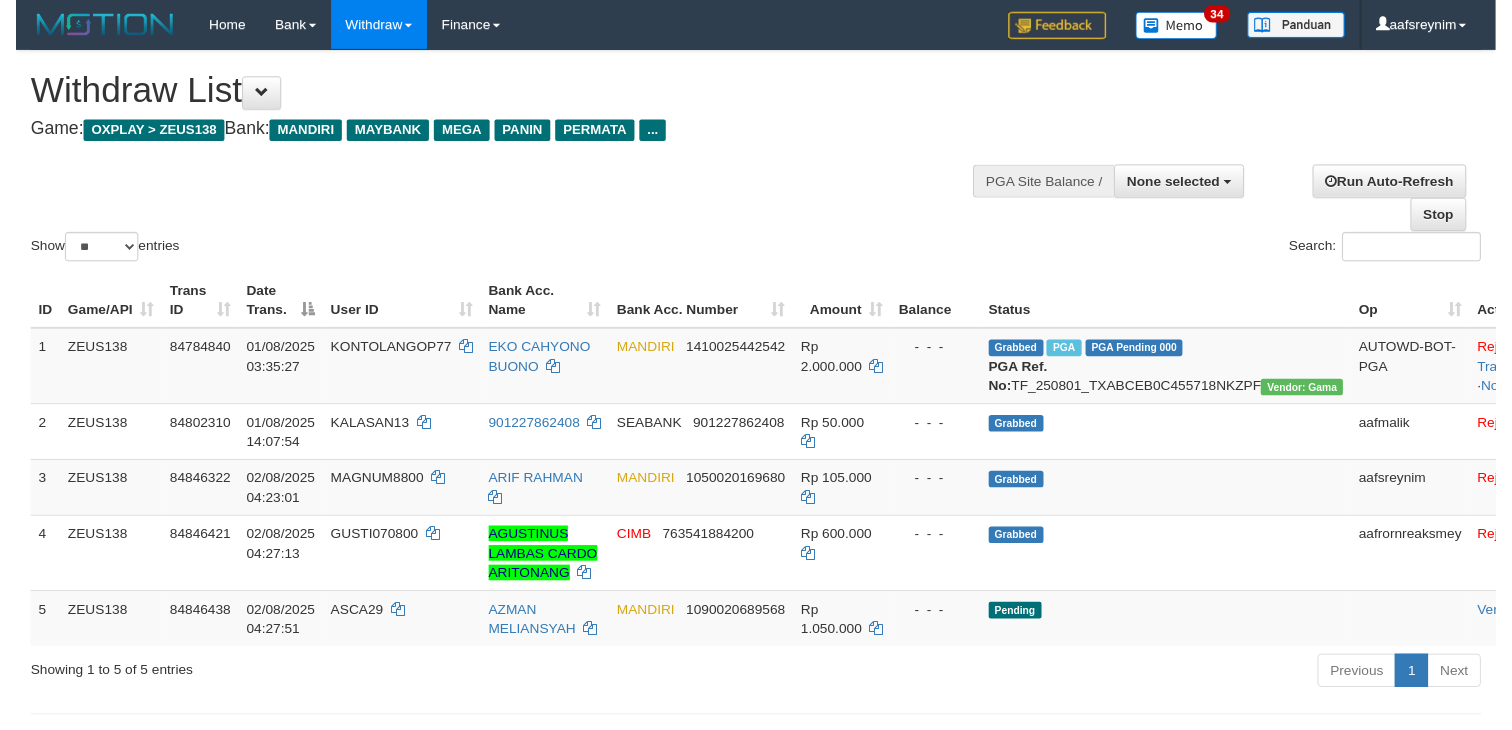 scroll, scrollTop: 0, scrollLeft: 0, axis: both 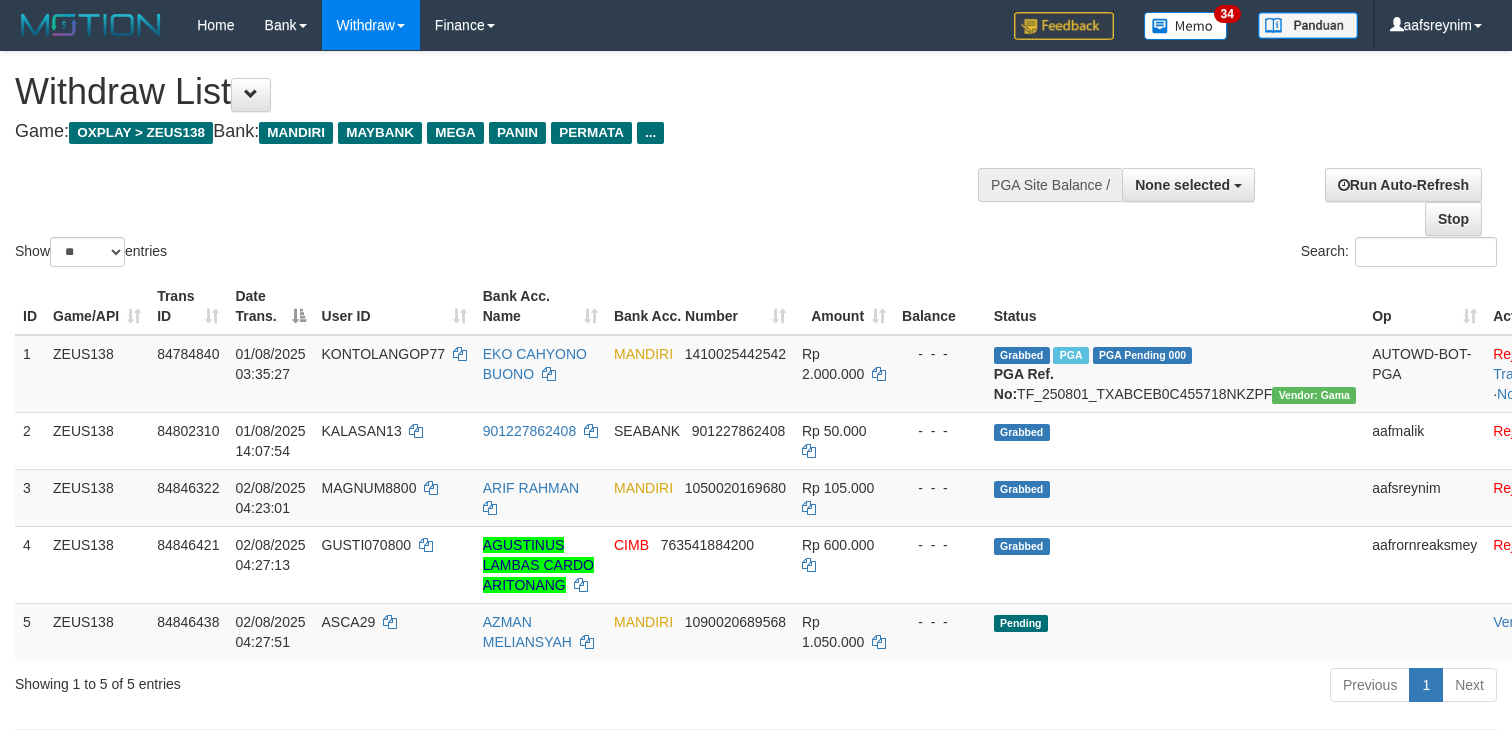 select 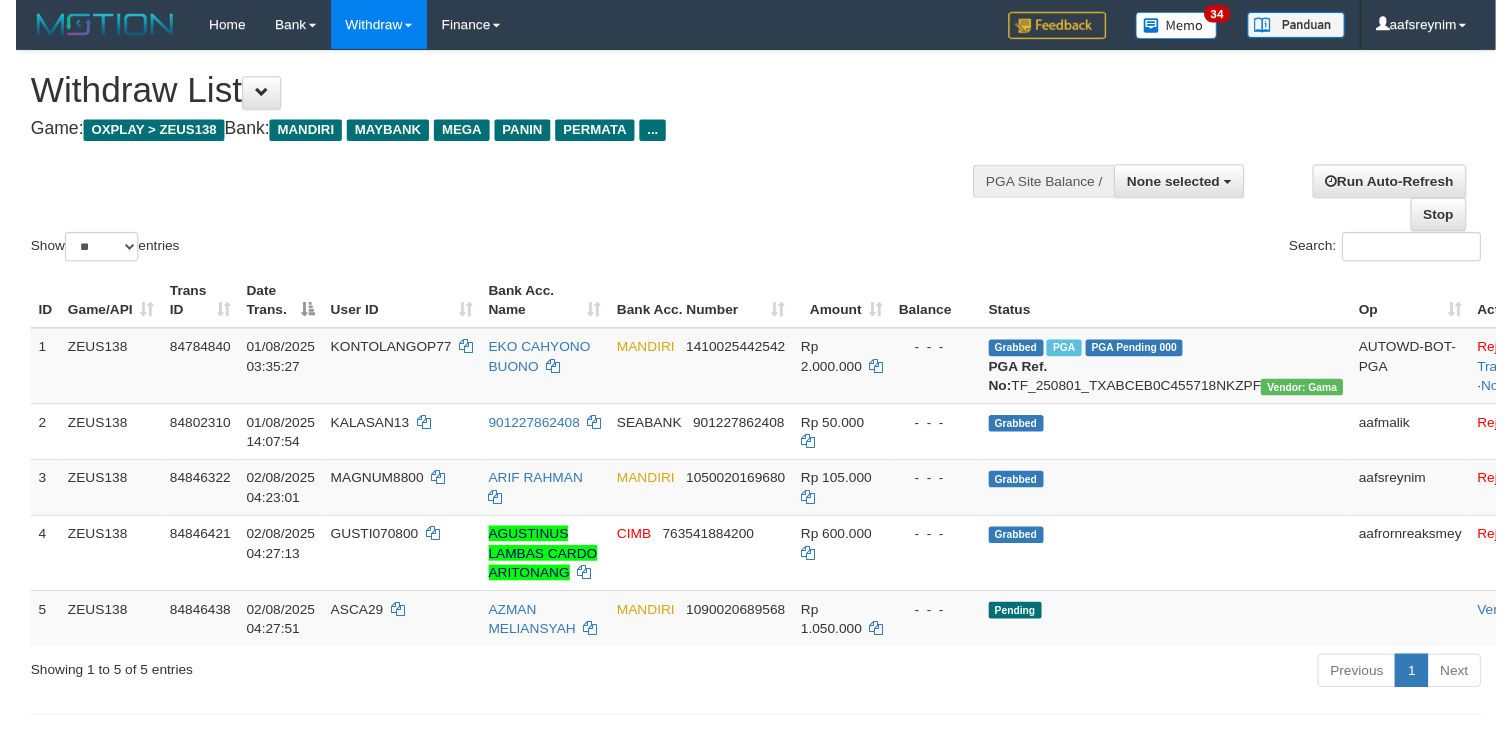 scroll, scrollTop: 0, scrollLeft: 0, axis: both 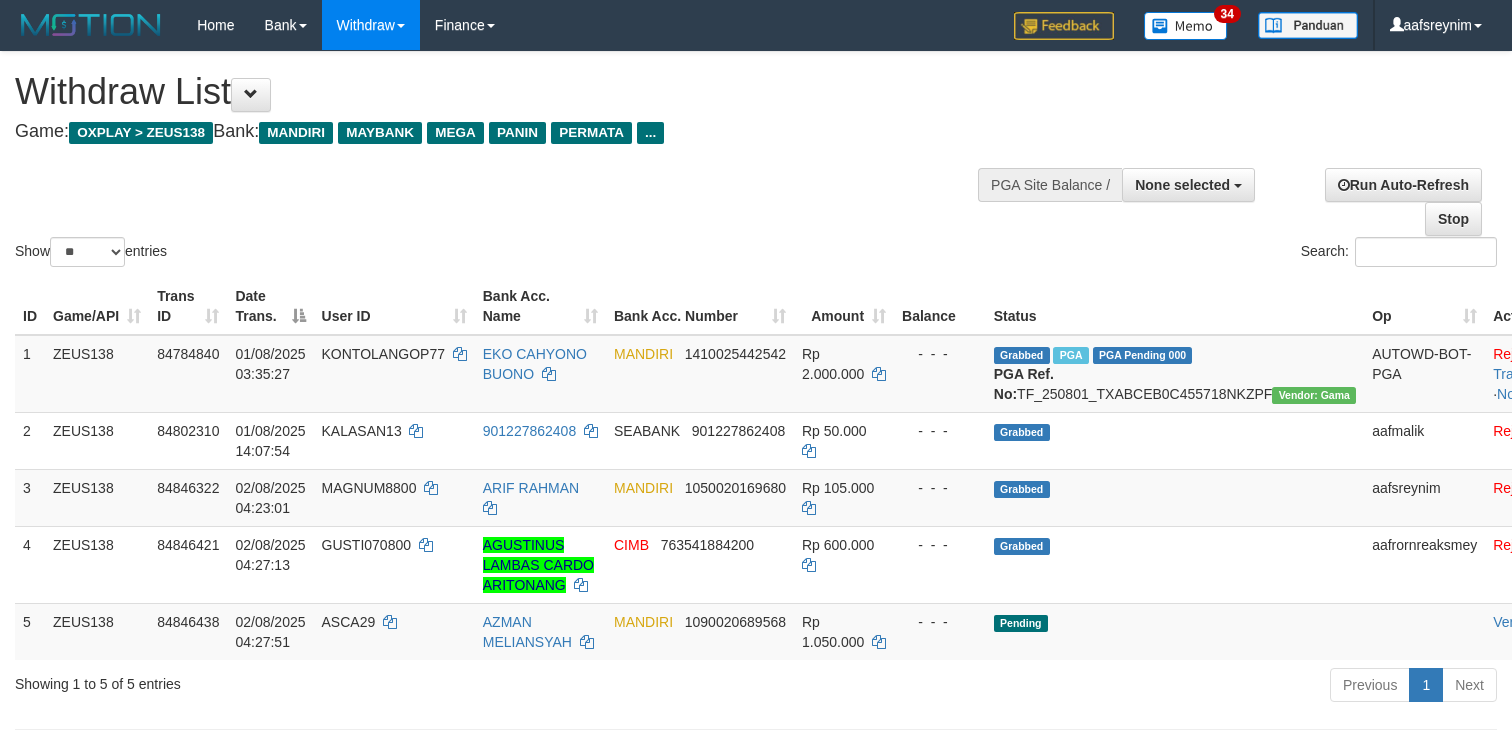 select 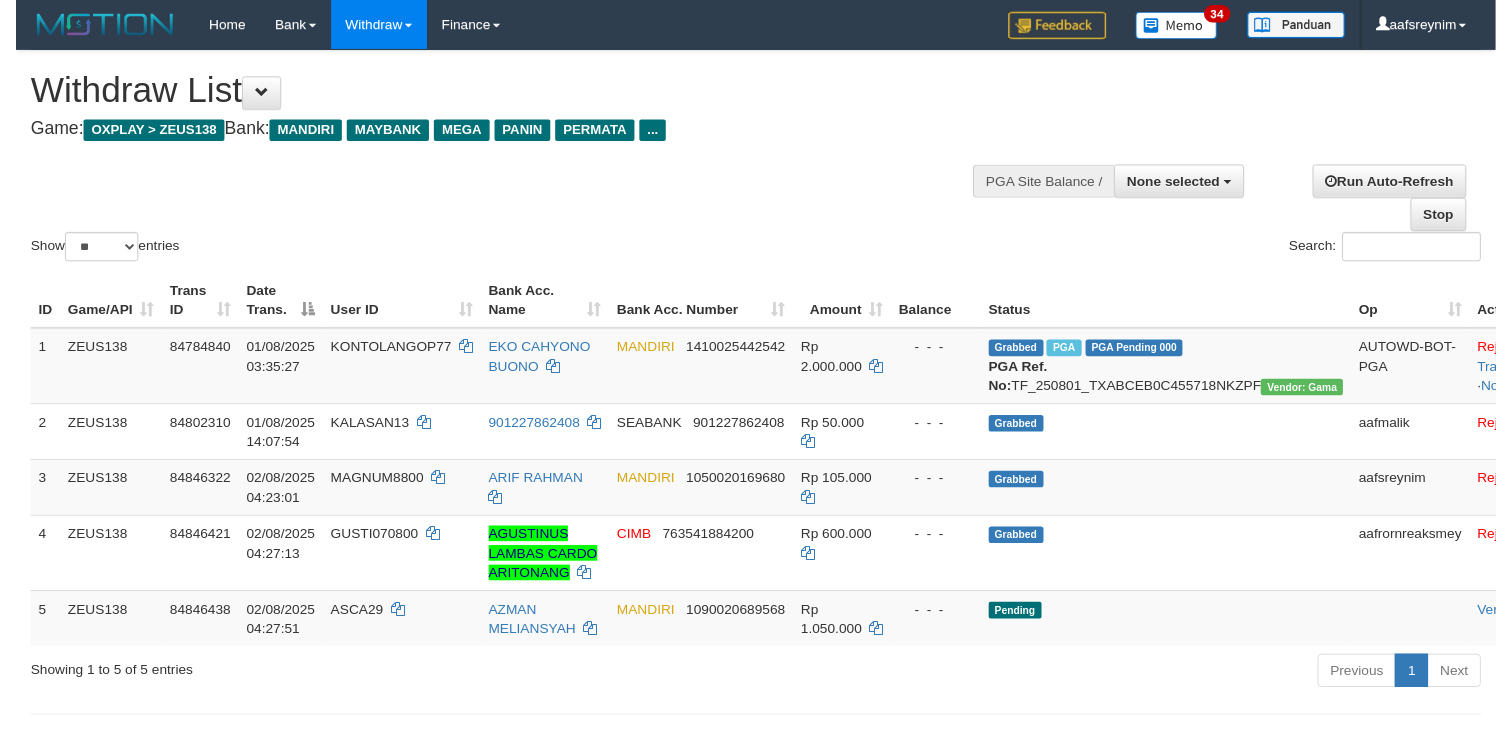 scroll, scrollTop: 0, scrollLeft: 0, axis: both 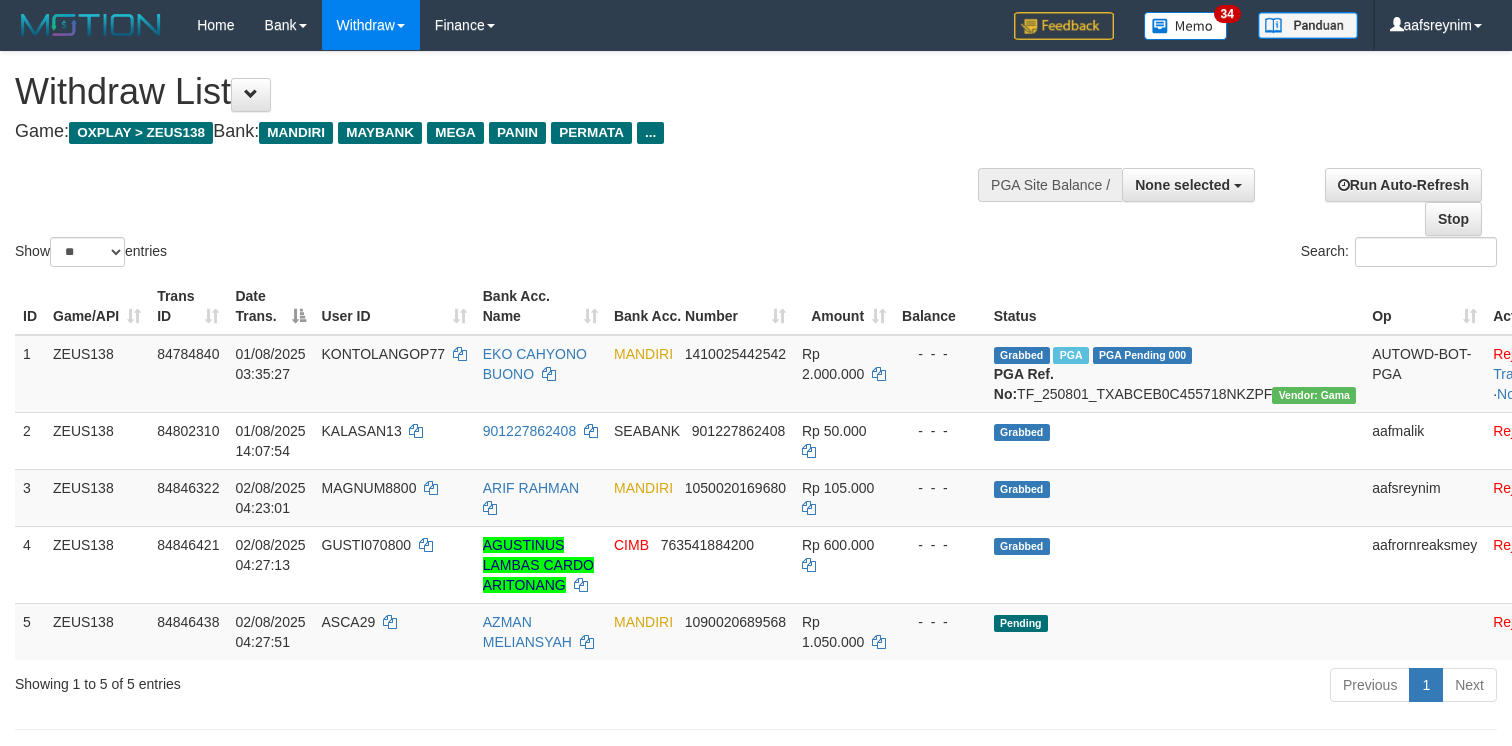 select 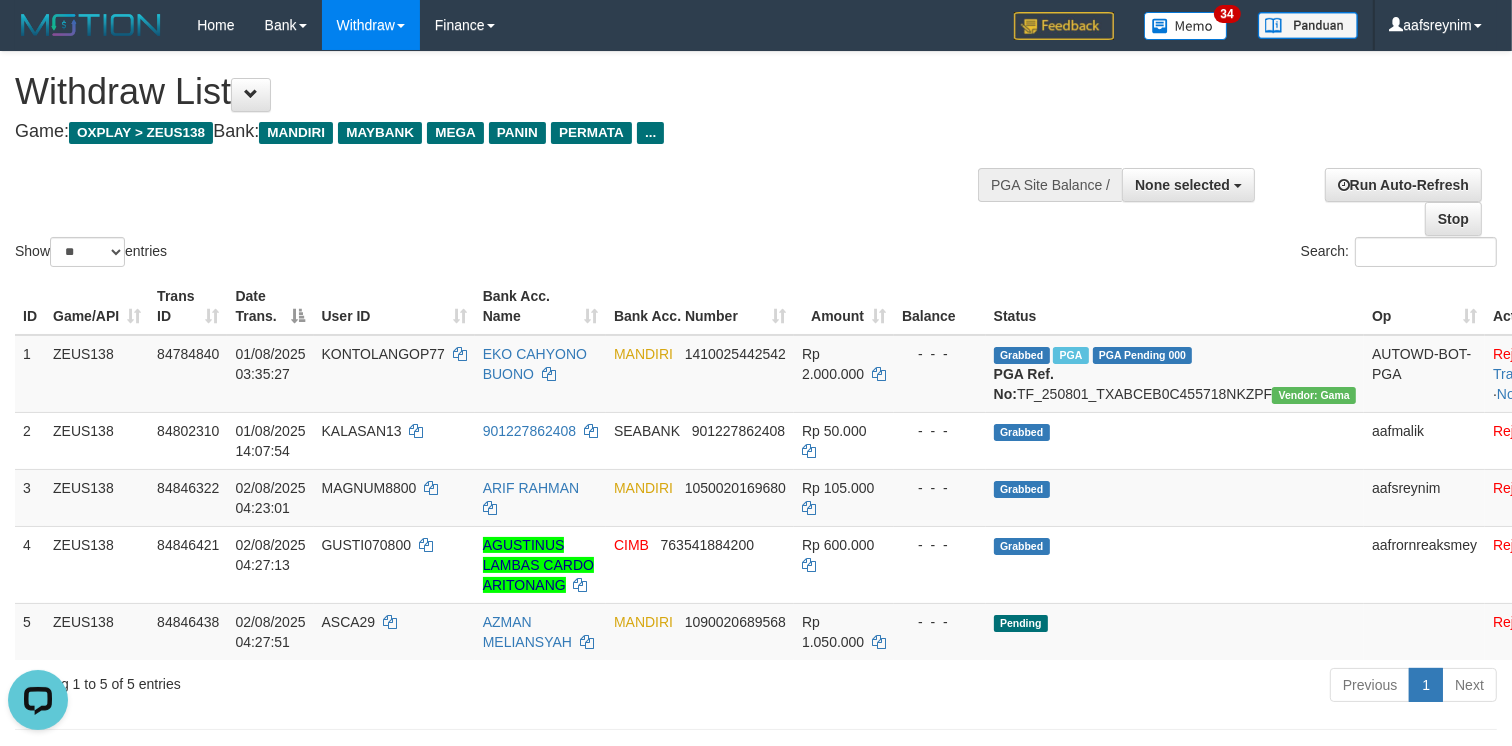 scroll, scrollTop: 0, scrollLeft: 0, axis: both 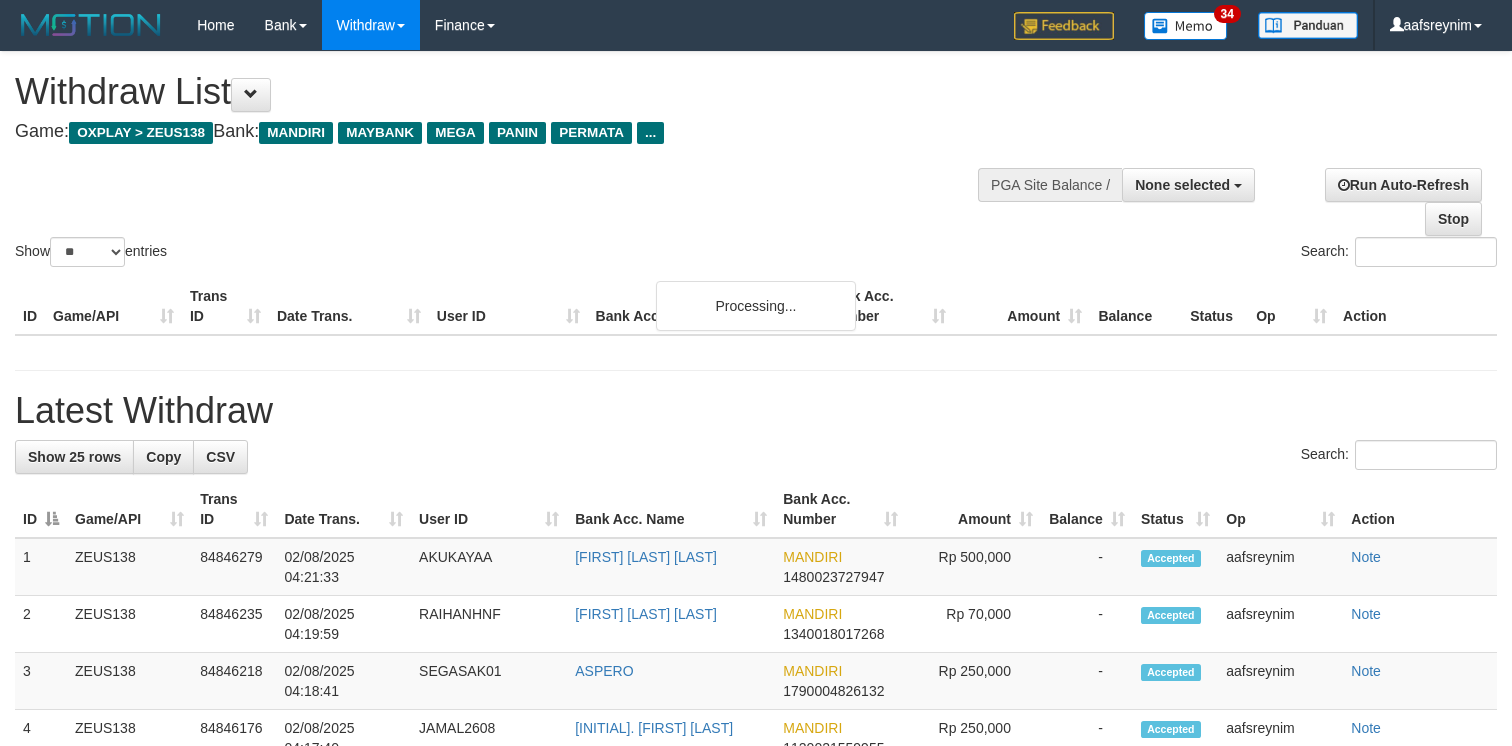select 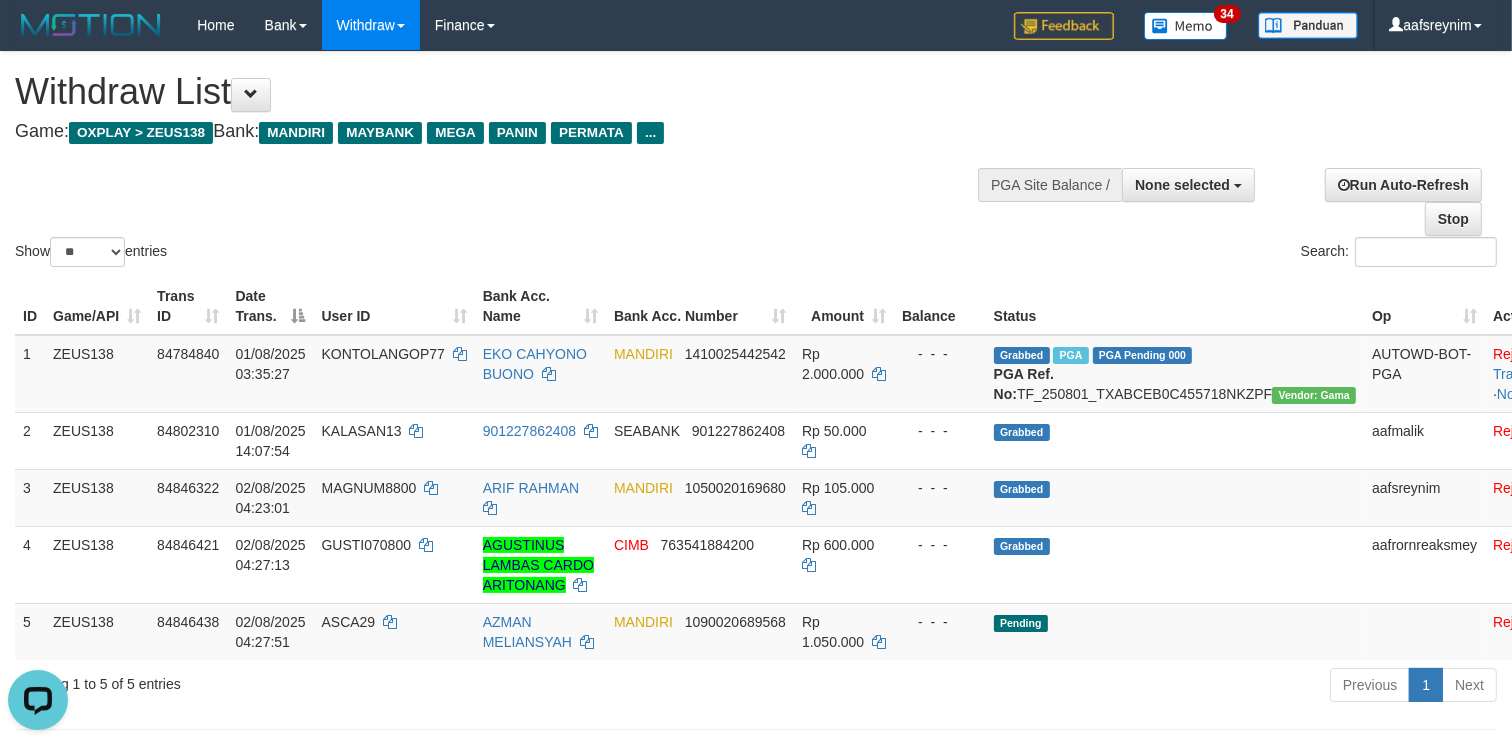 scroll, scrollTop: 0, scrollLeft: 0, axis: both 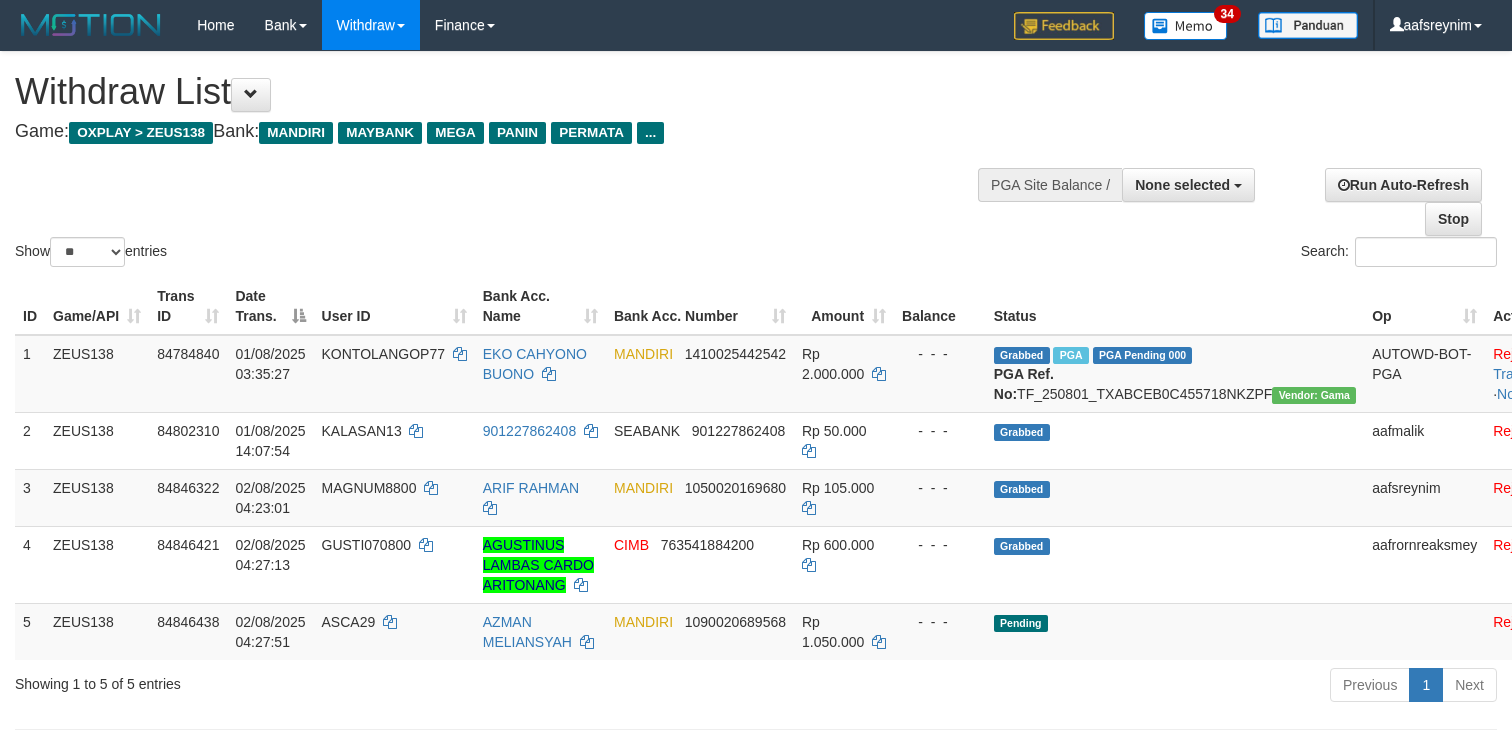 select 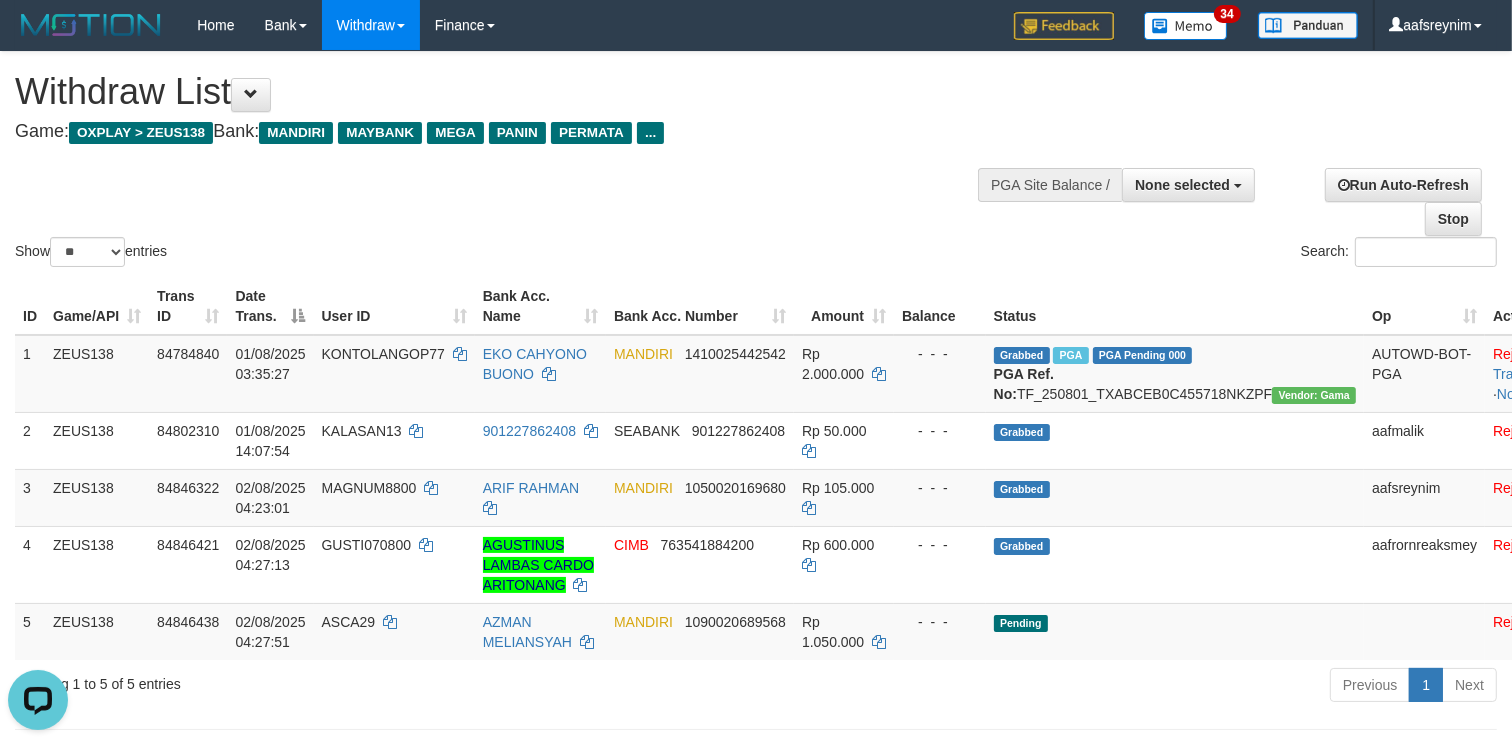 scroll, scrollTop: 0, scrollLeft: 0, axis: both 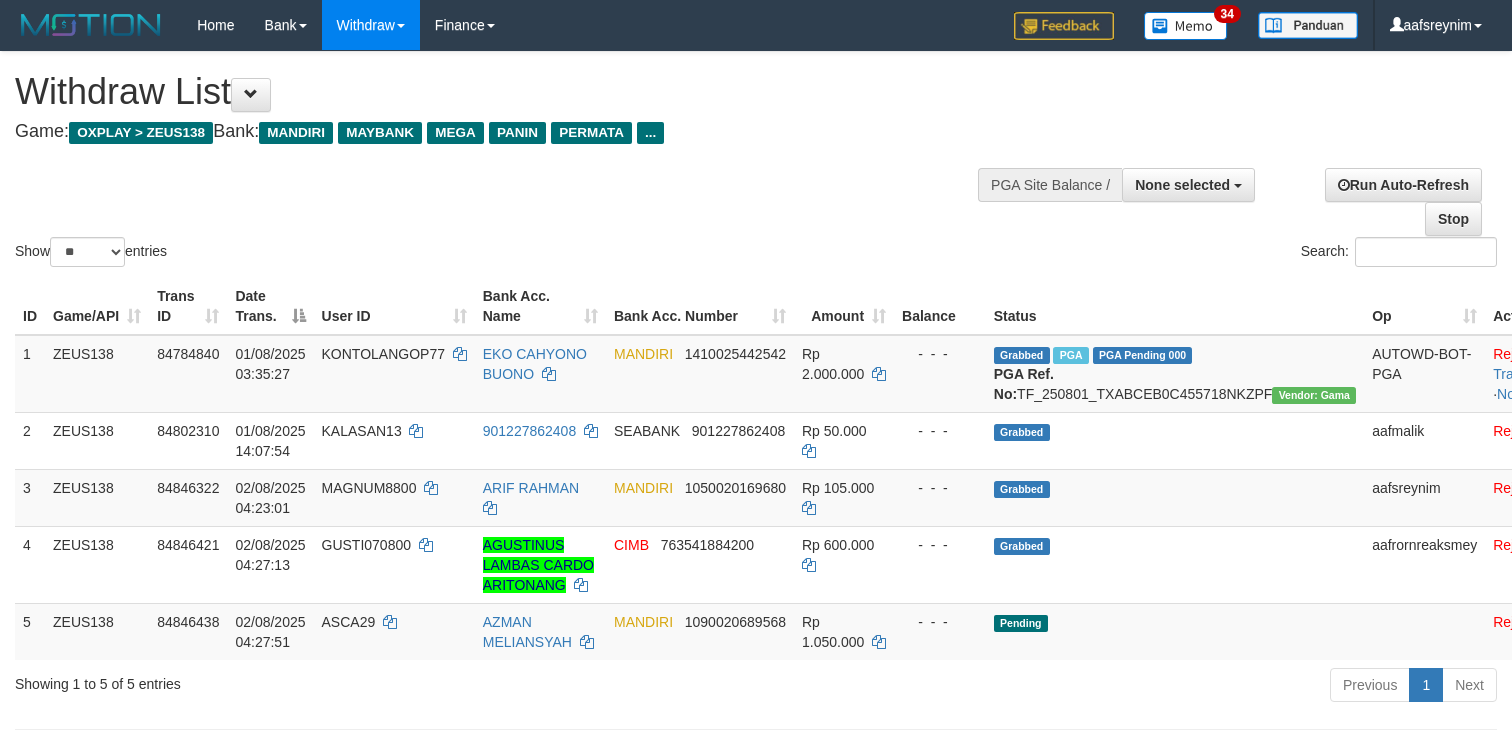 select 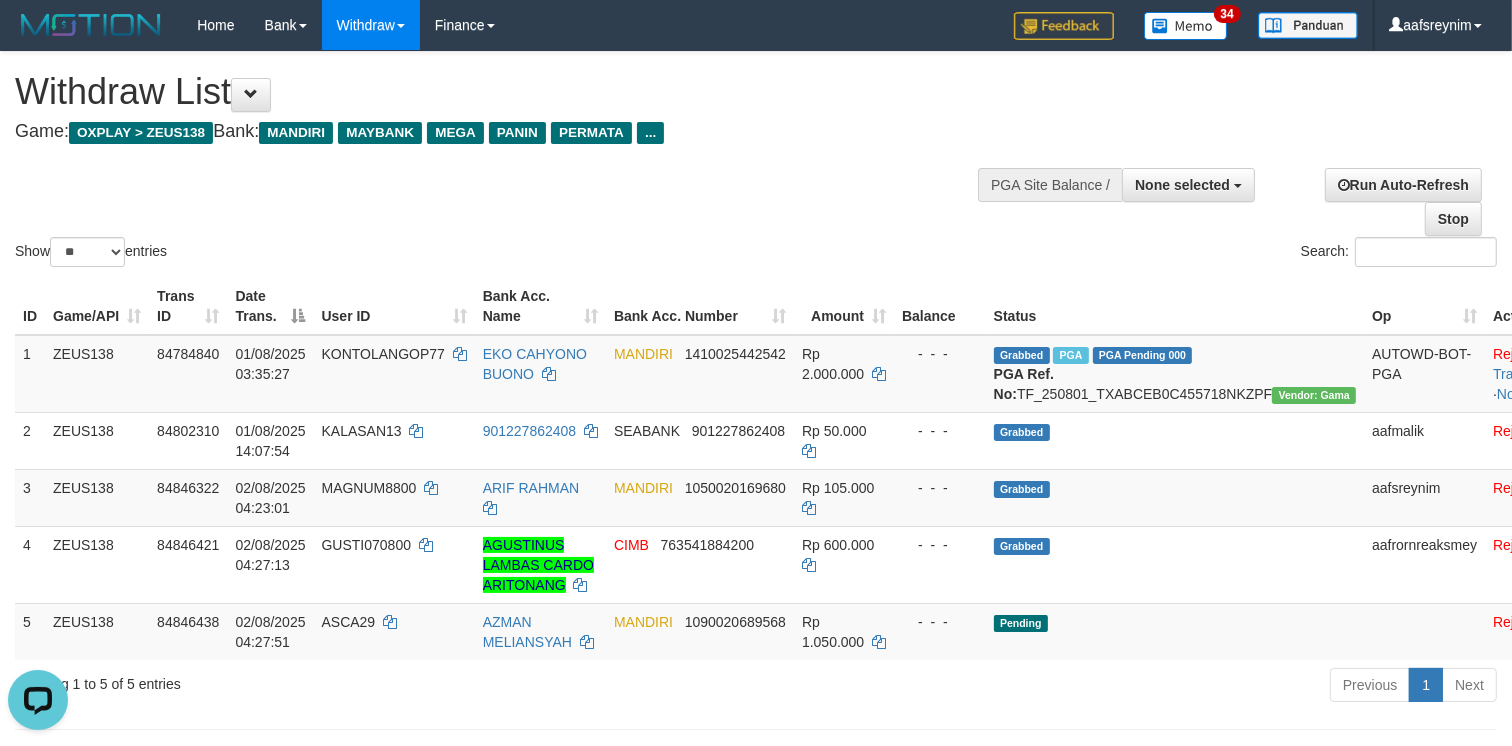 scroll, scrollTop: 0, scrollLeft: 0, axis: both 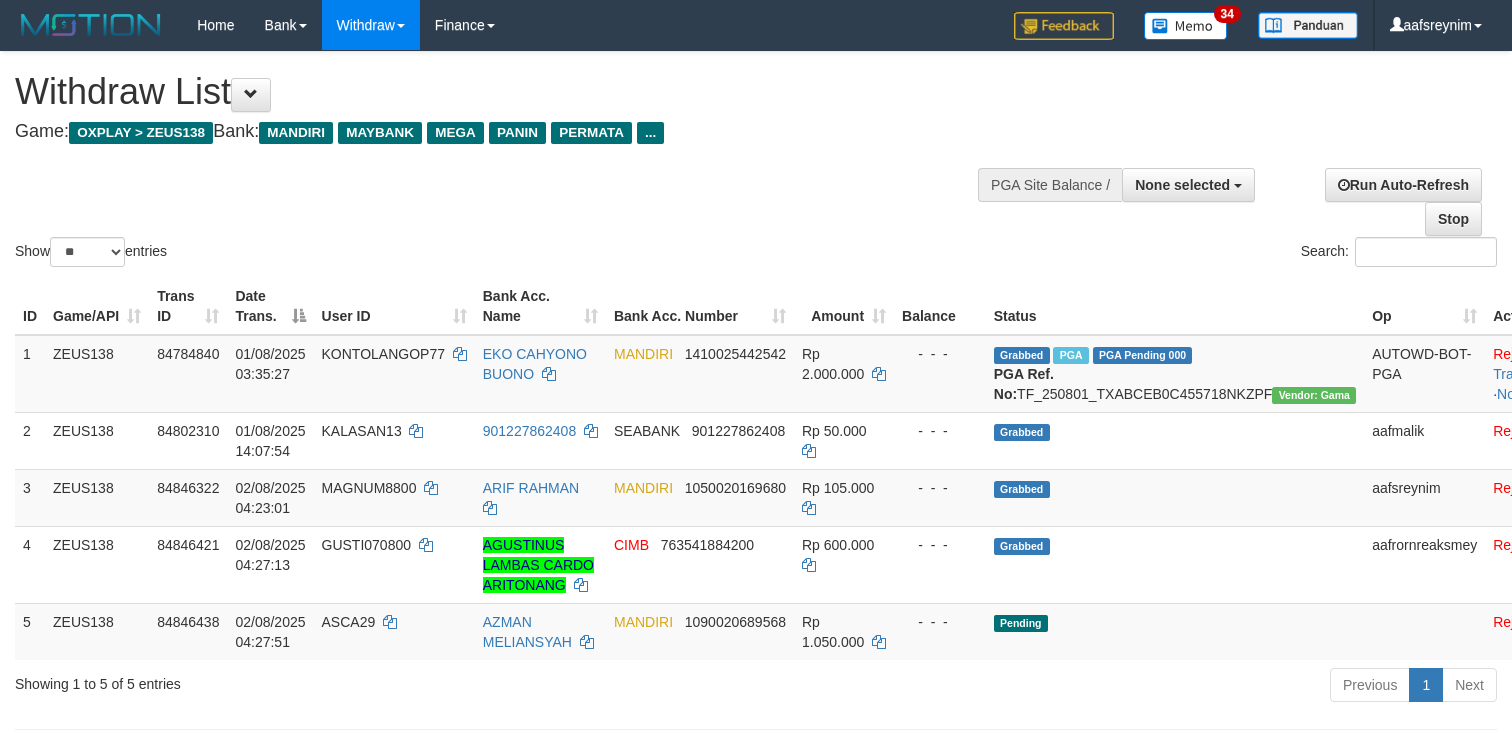 select 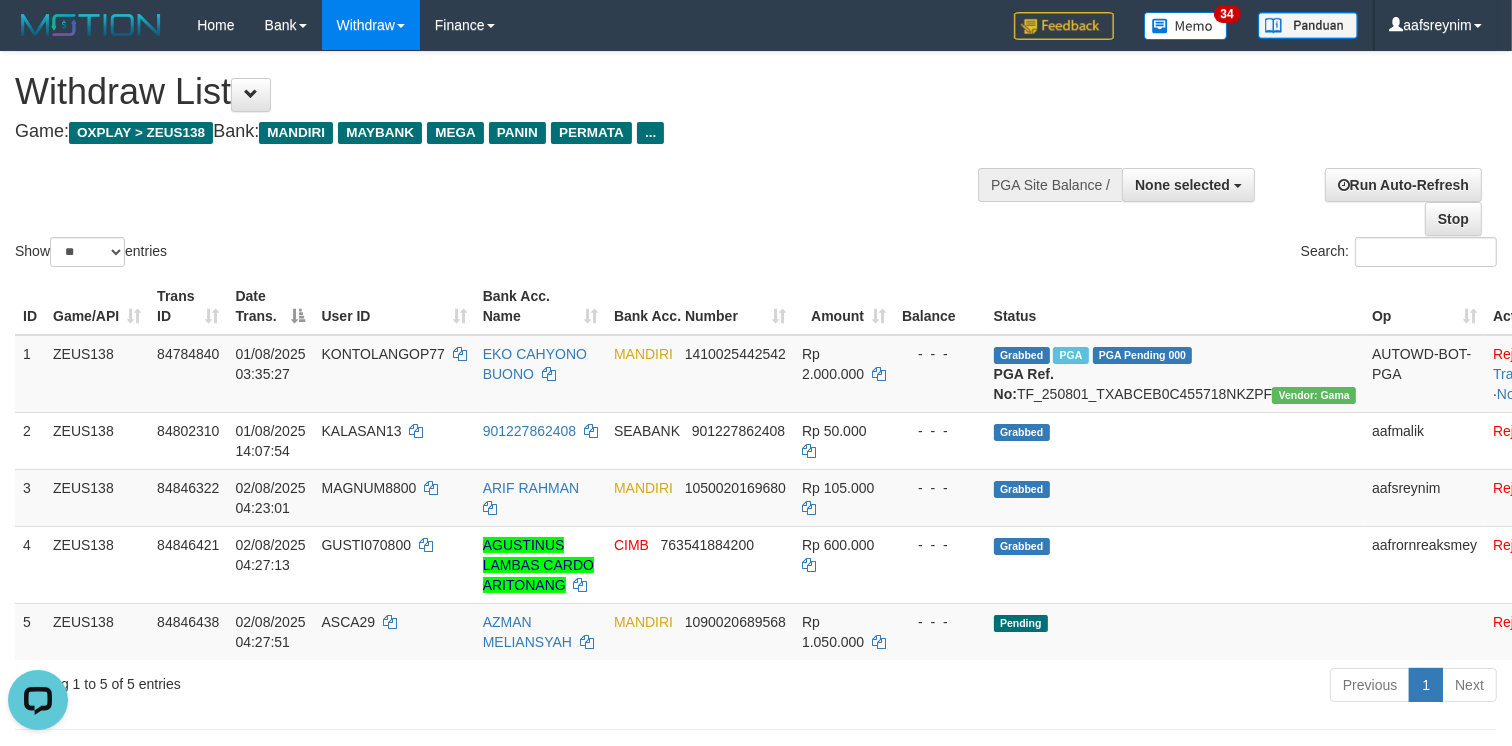scroll, scrollTop: 0, scrollLeft: 0, axis: both 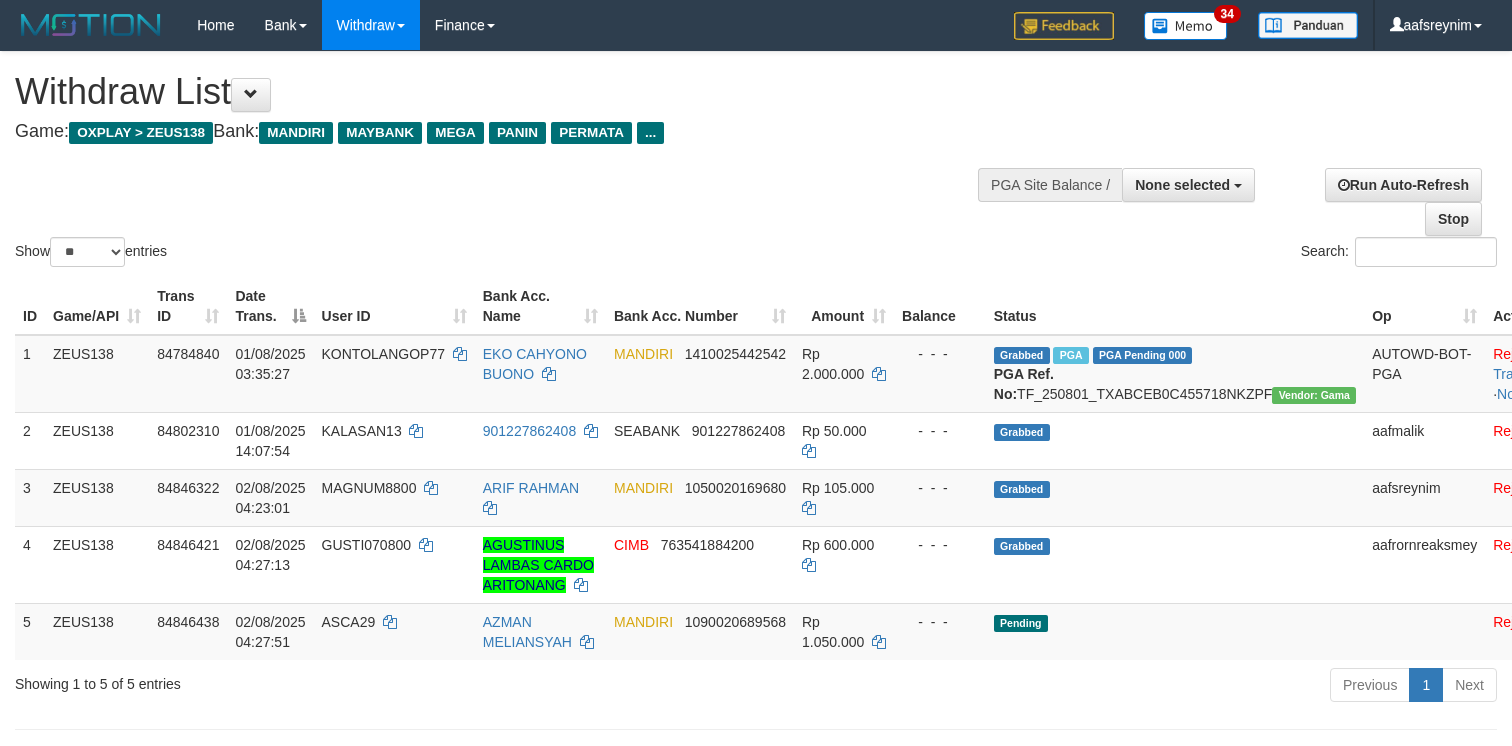 select 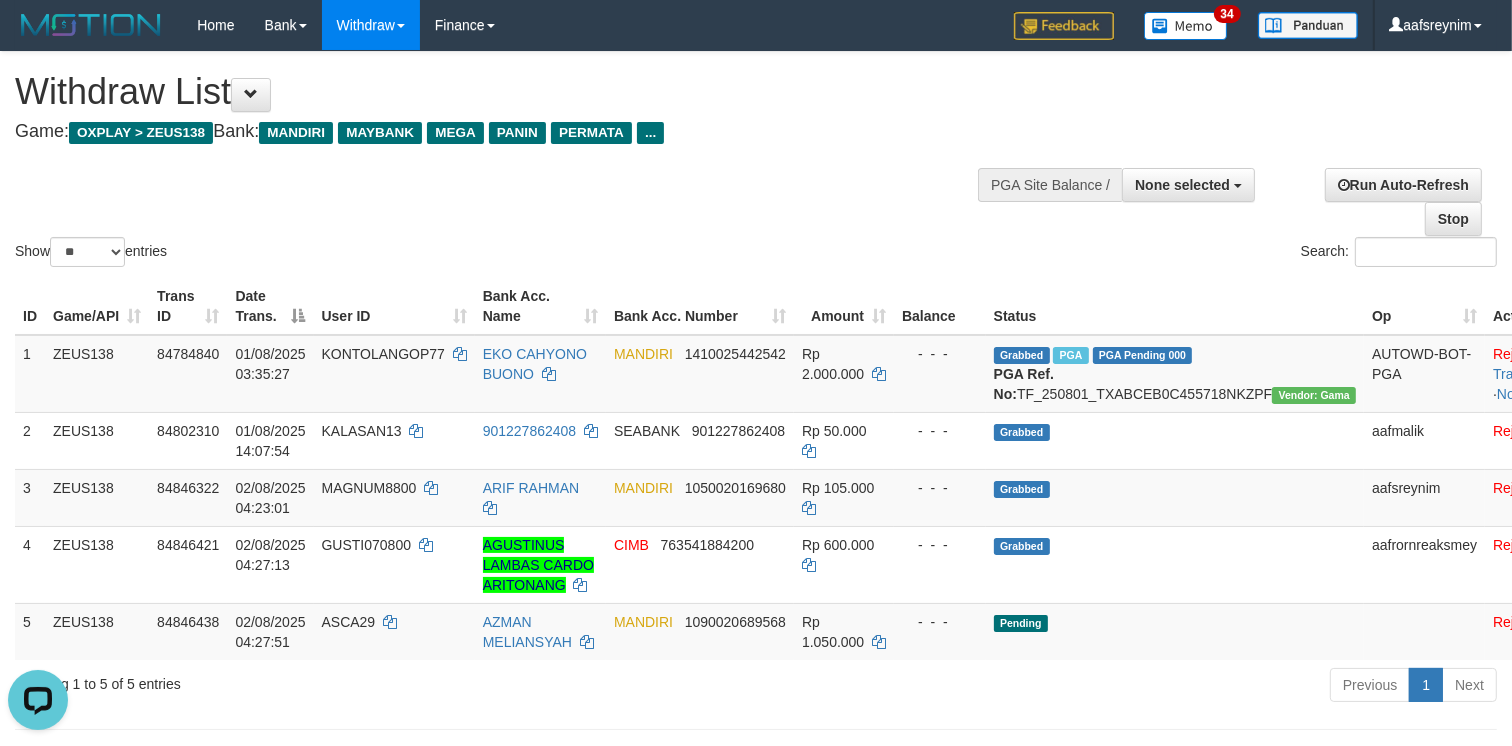 scroll, scrollTop: 0, scrollLeft: 0, axis: both 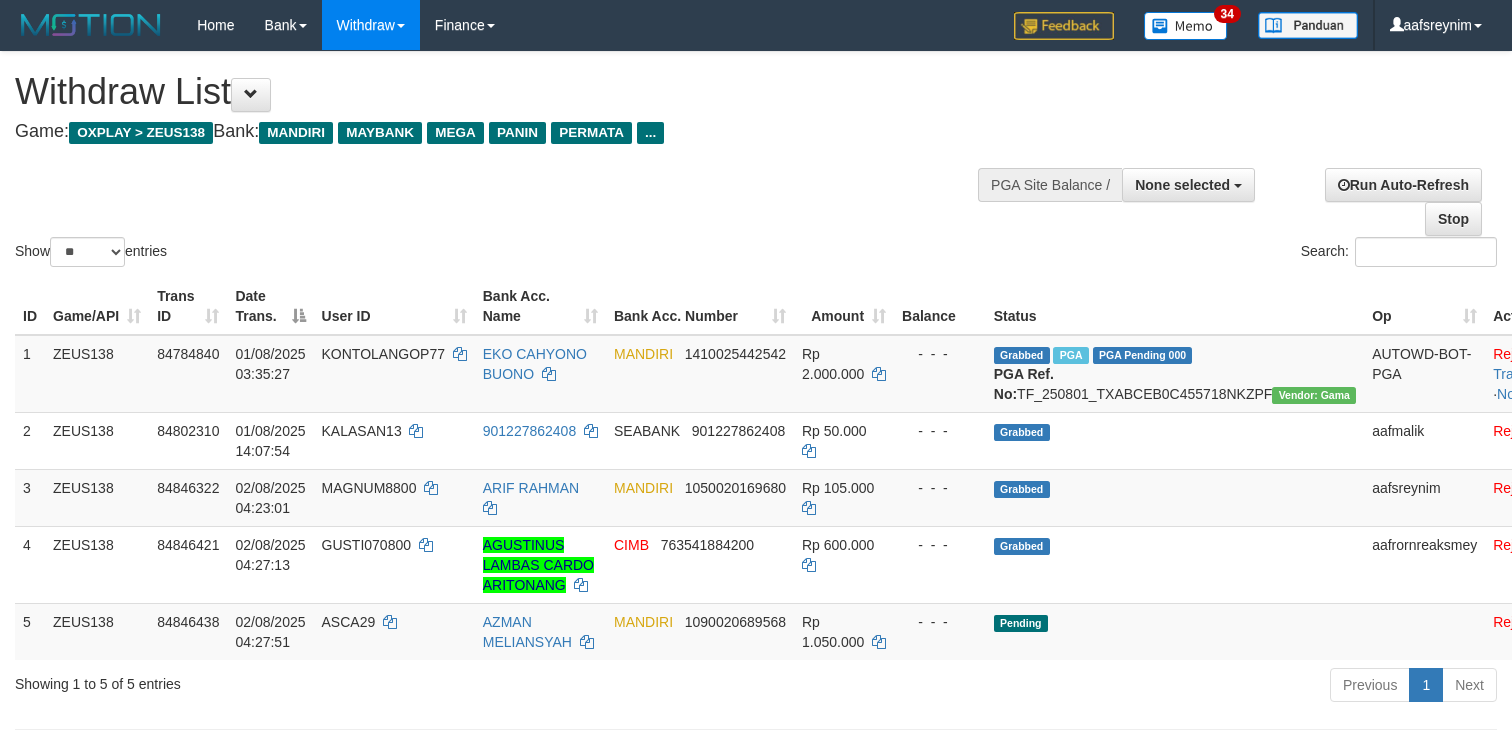 select 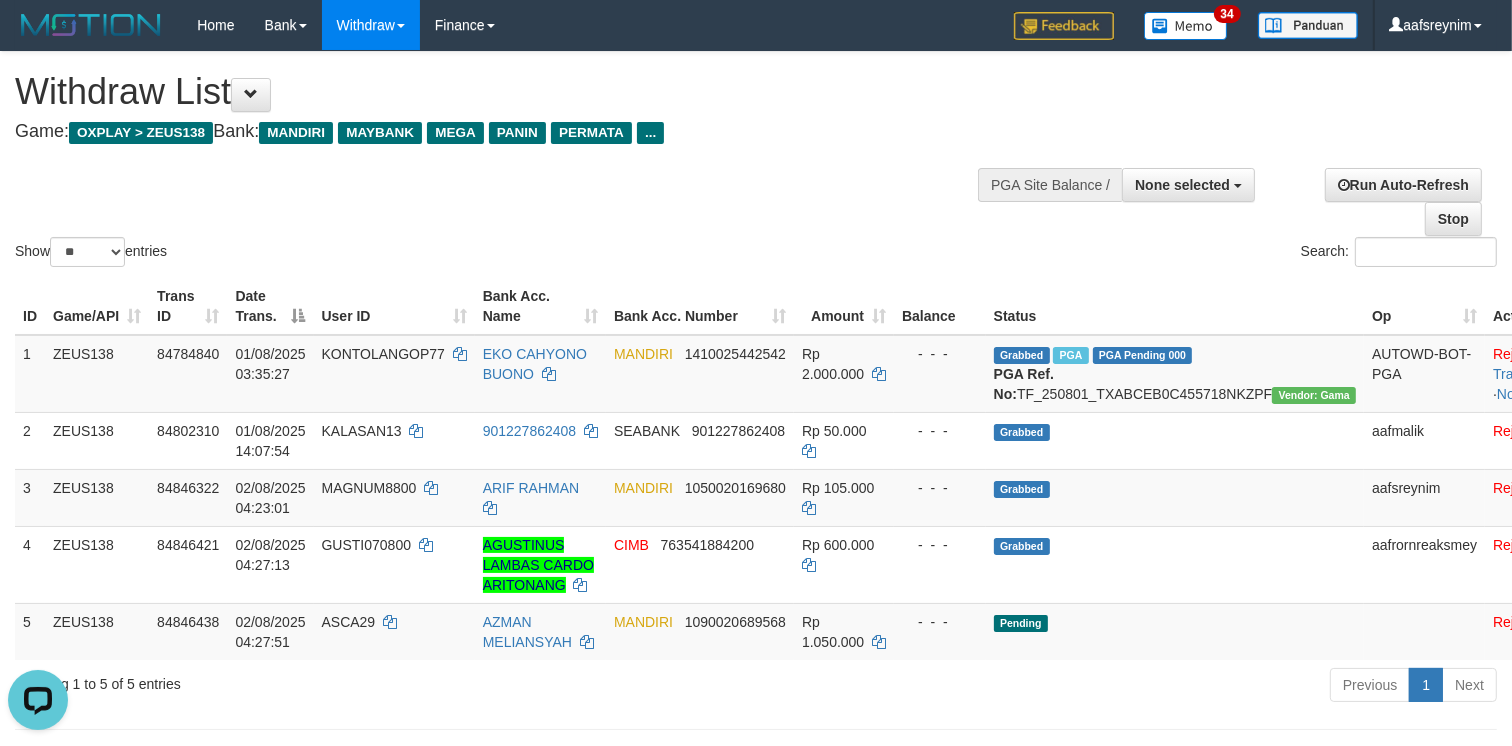 scroll, scrollTop: 0, scrollLeft: 0, axis: both 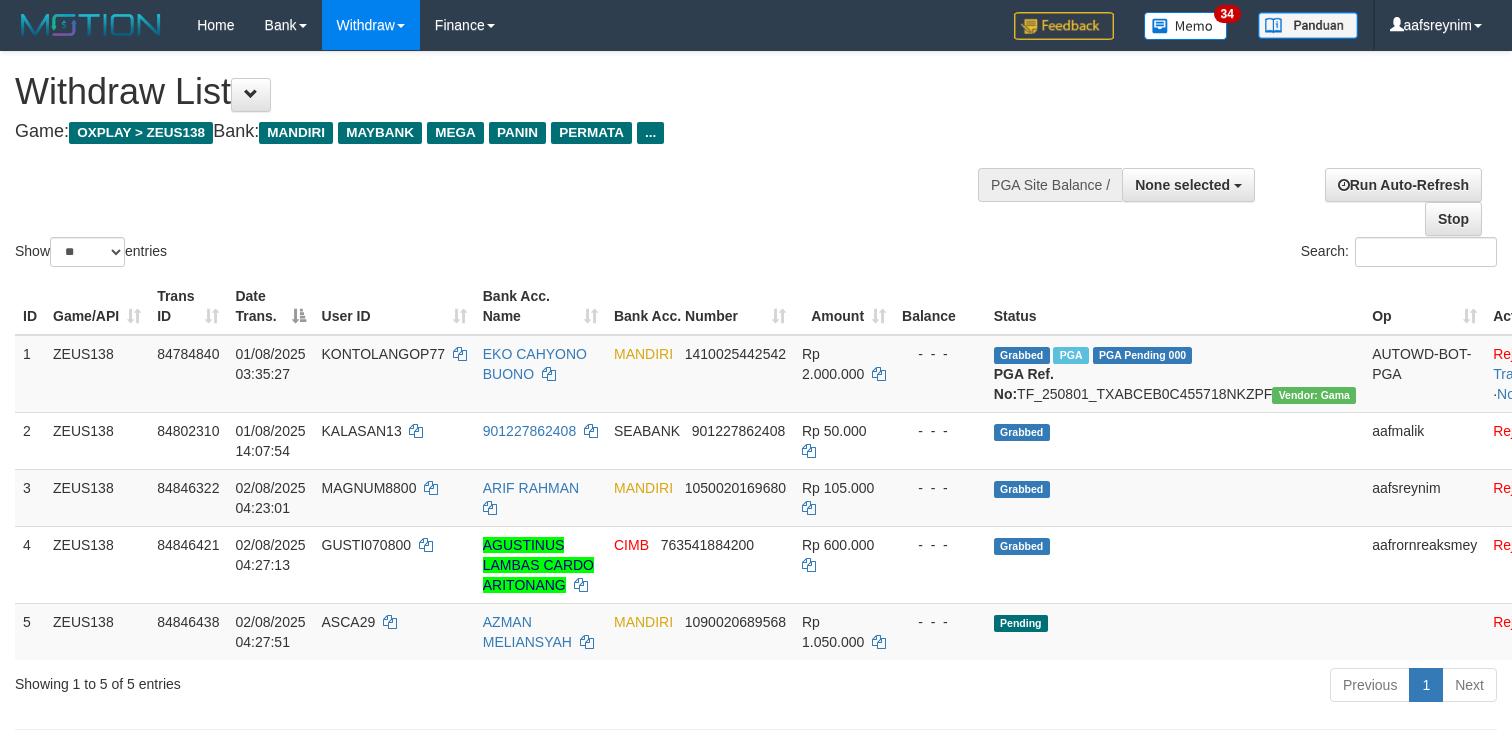 select 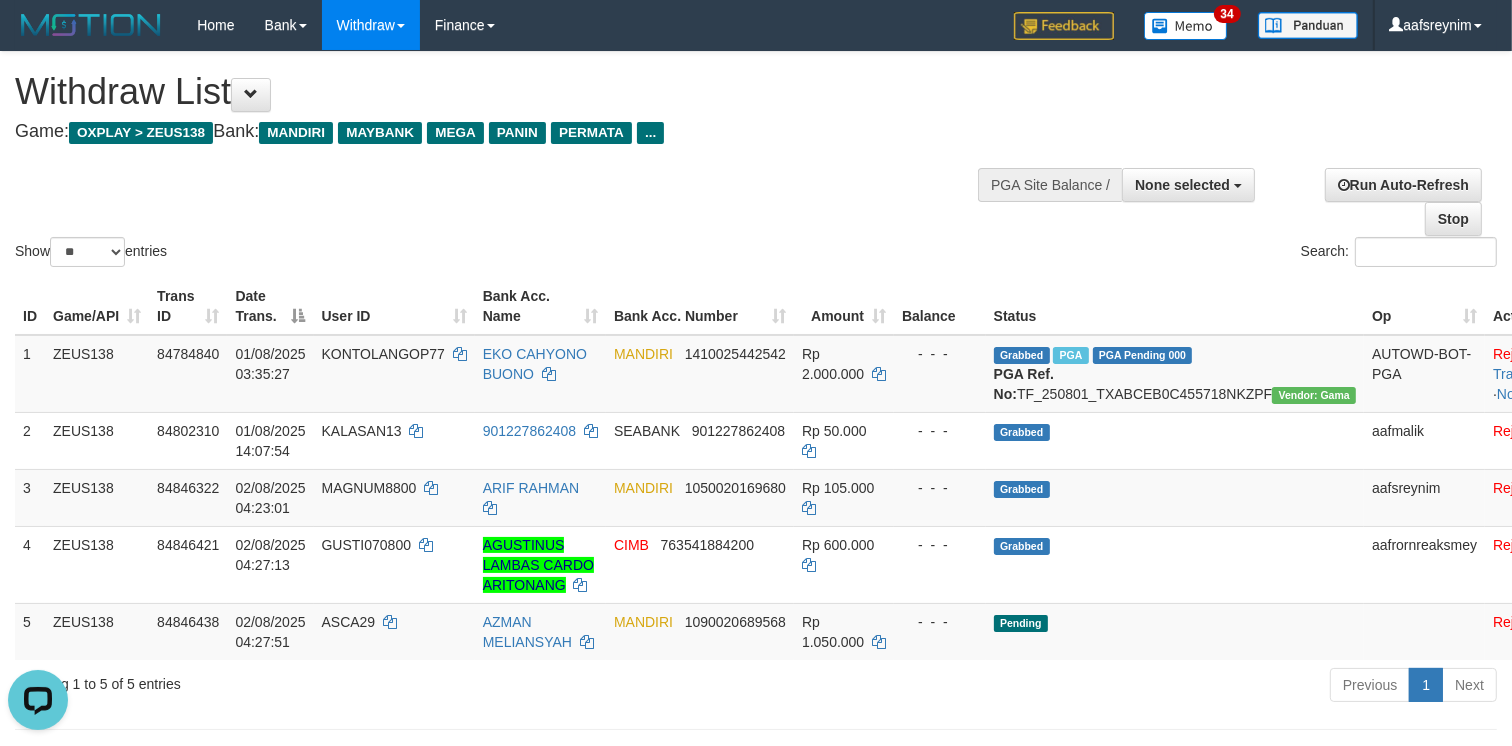scroll, scrollTop: 0, scrollLeft: 0, axis: both 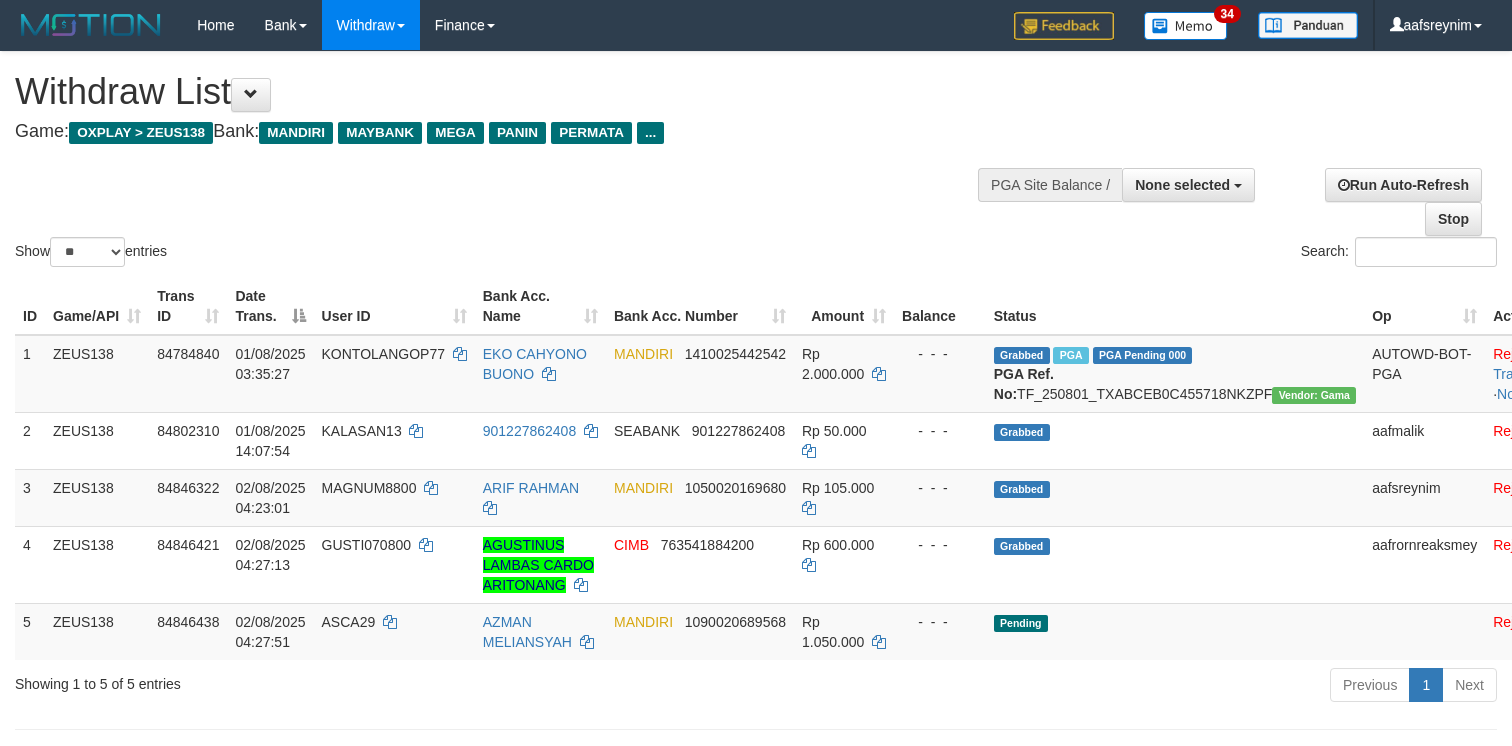 select 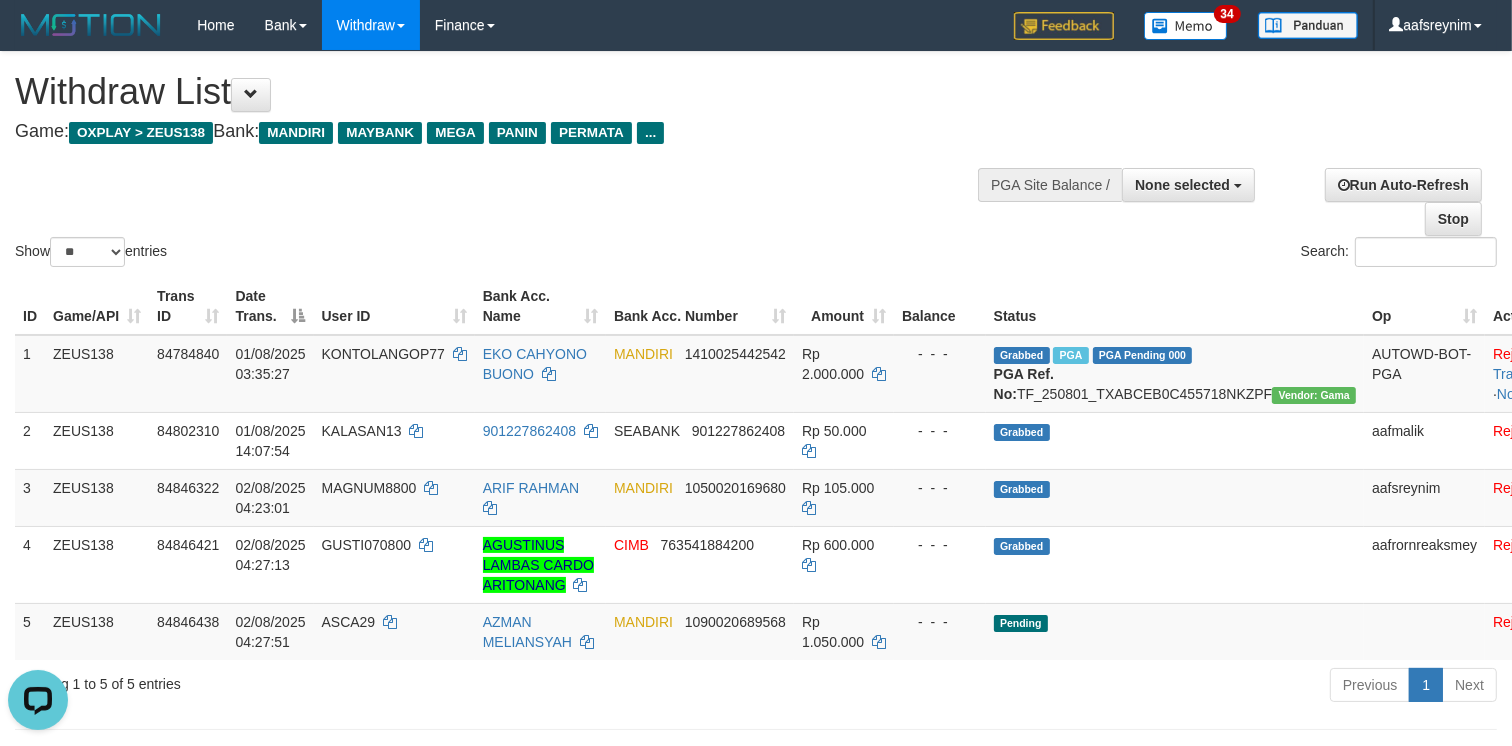 scroll, scrollTop: 0, scrollLeft: 0, axis: both 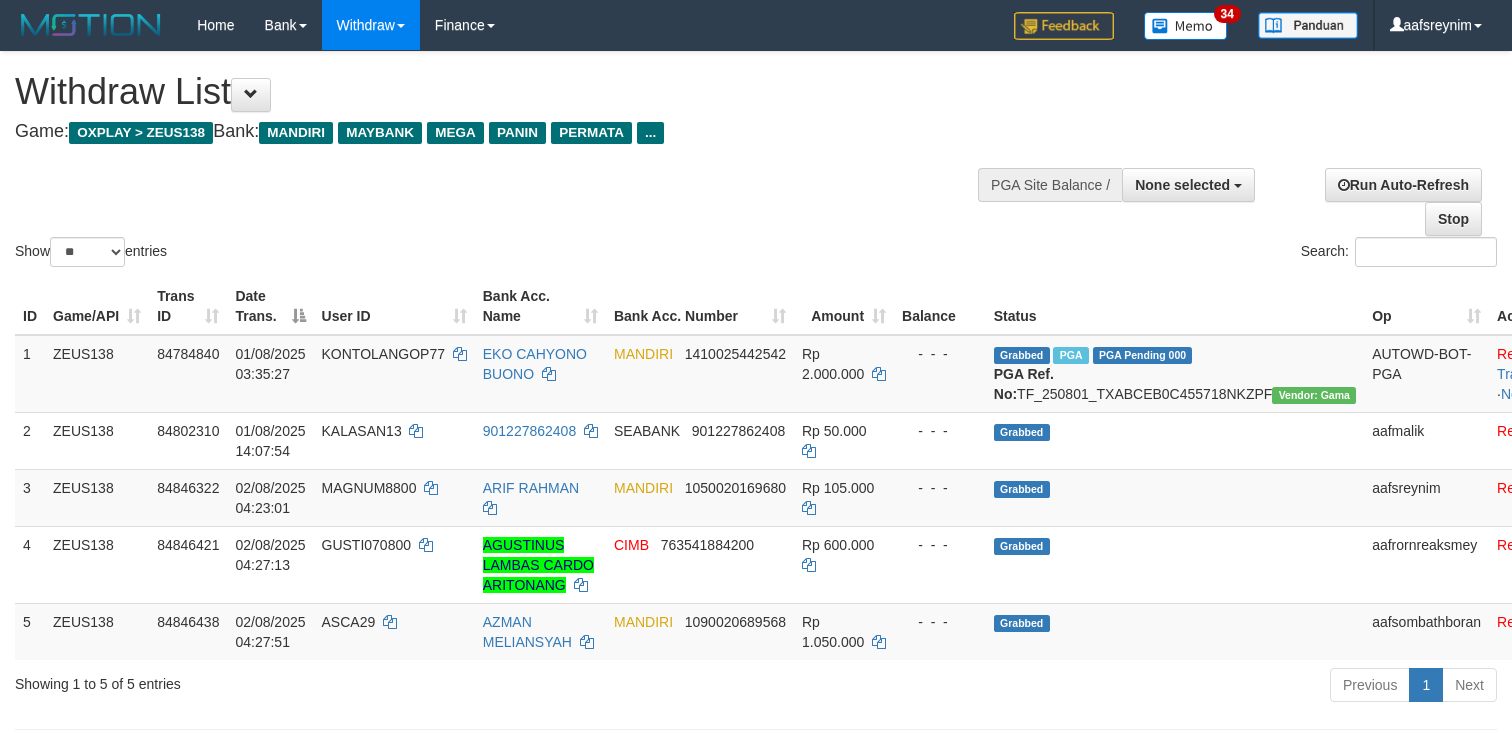 select 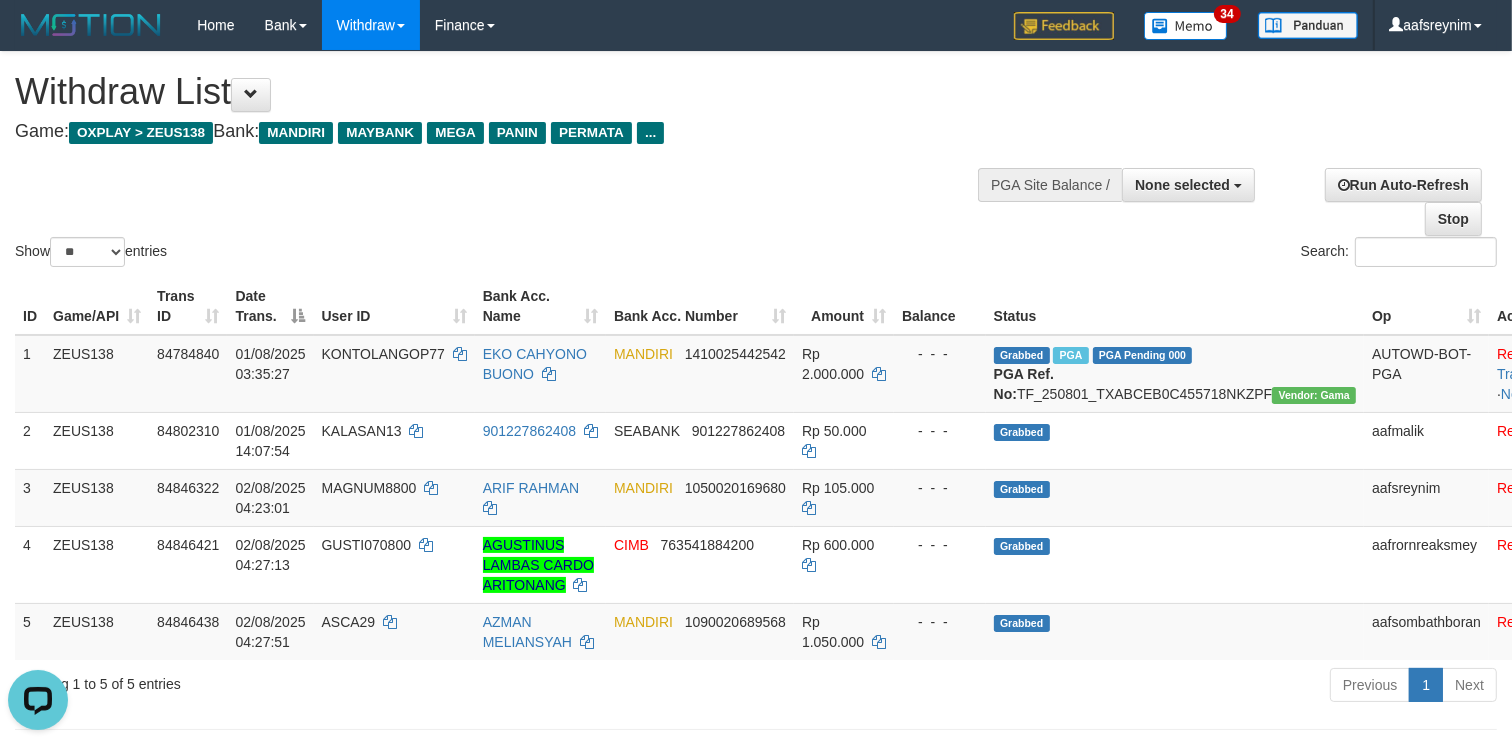 scroll, scrollTop: 0, scrollLeft: 0, axis: both 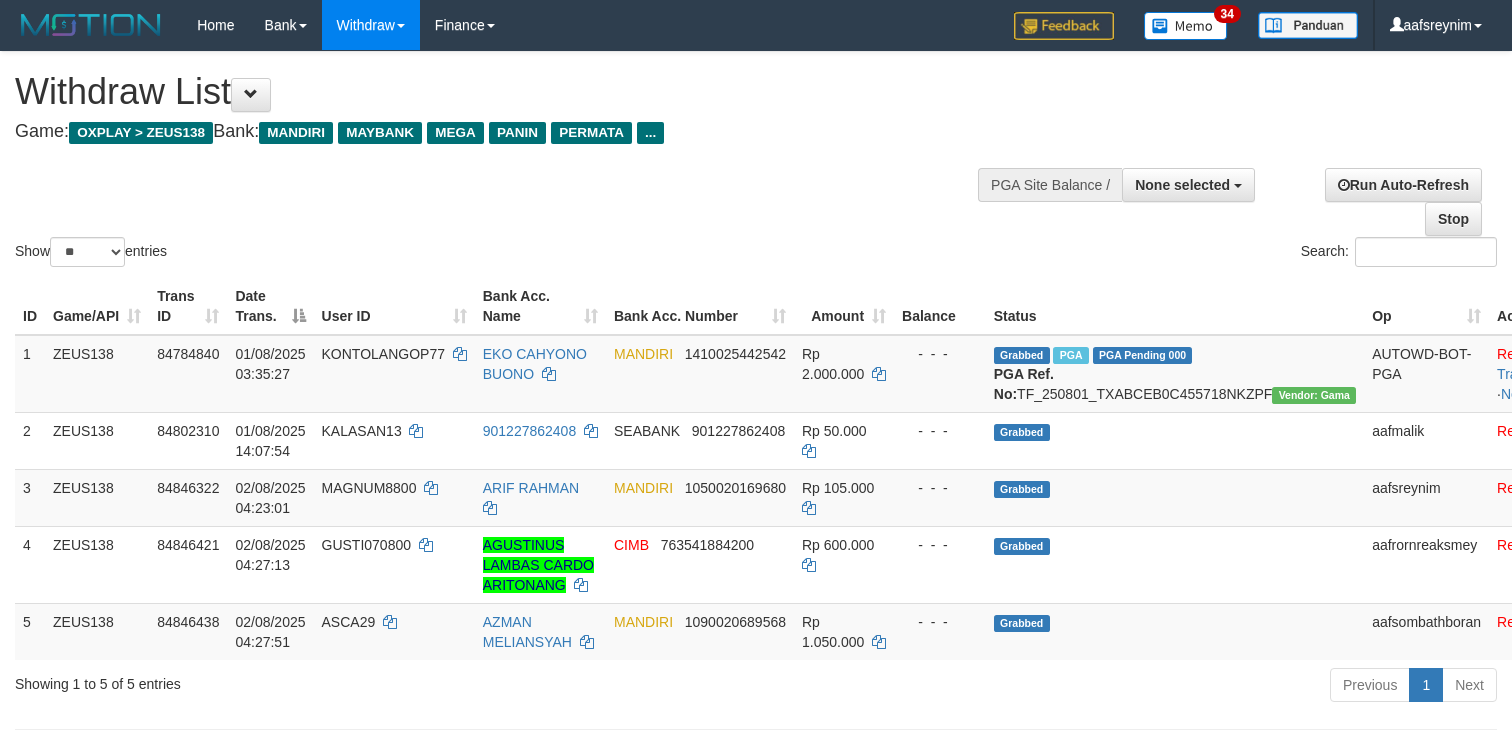 select 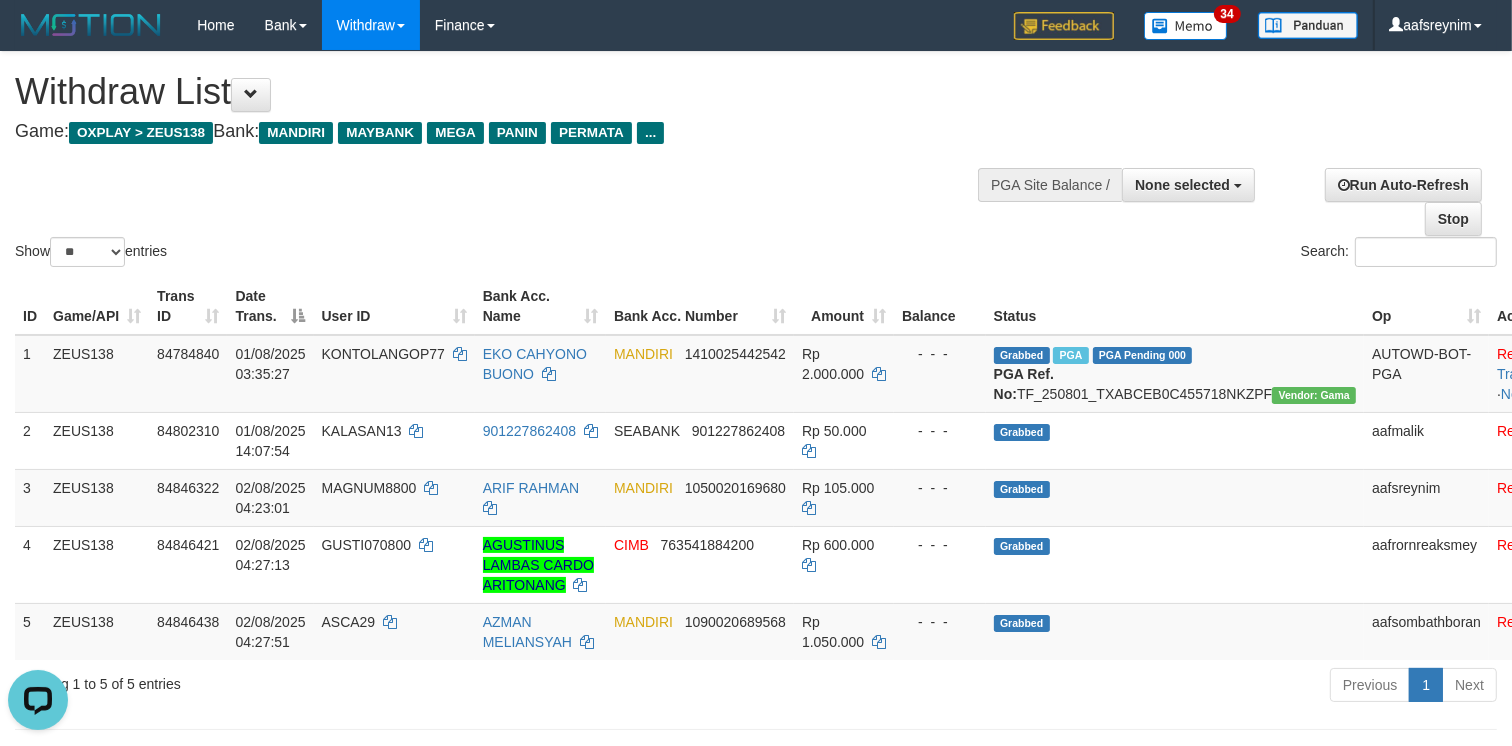 scroll, scrollTop: 0, scrollLeft: 0, axis: both 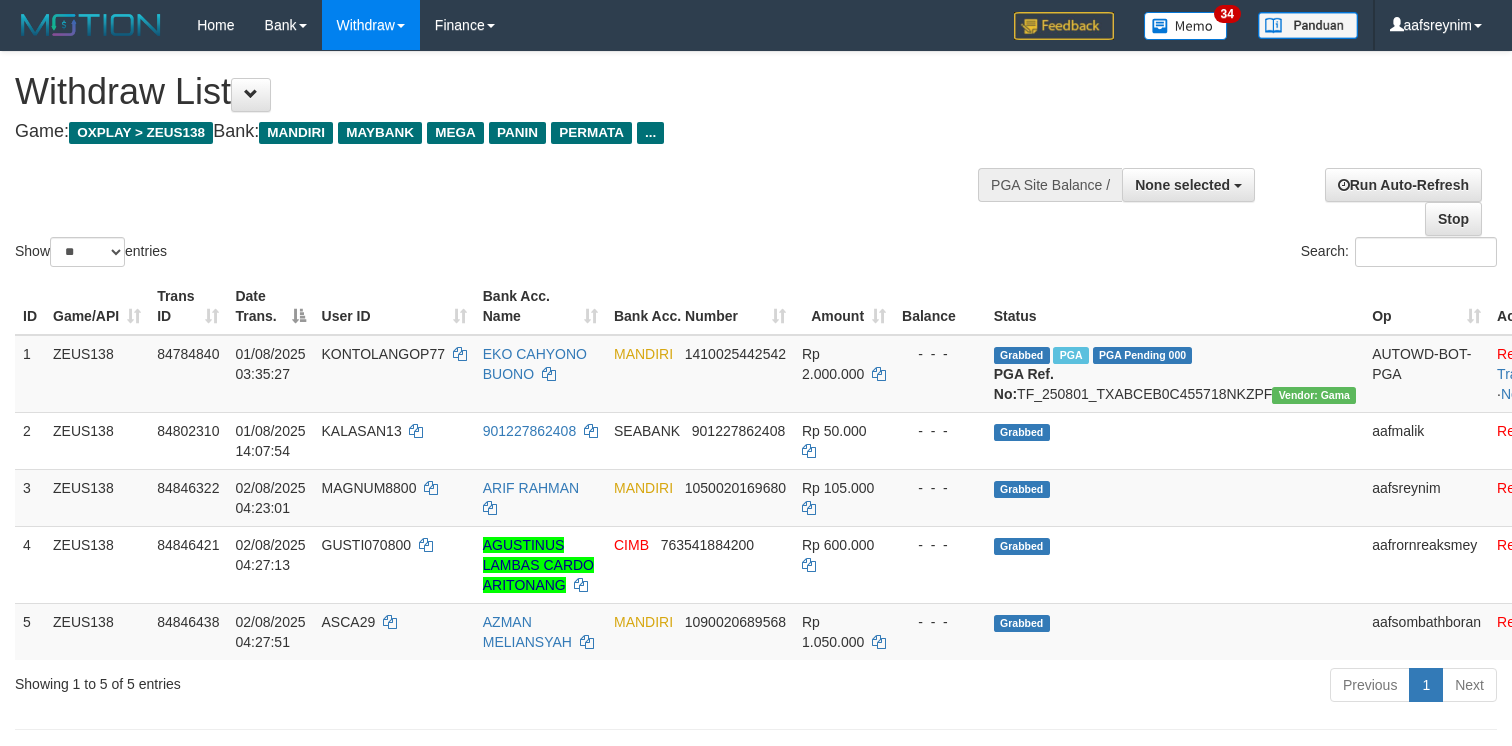 select 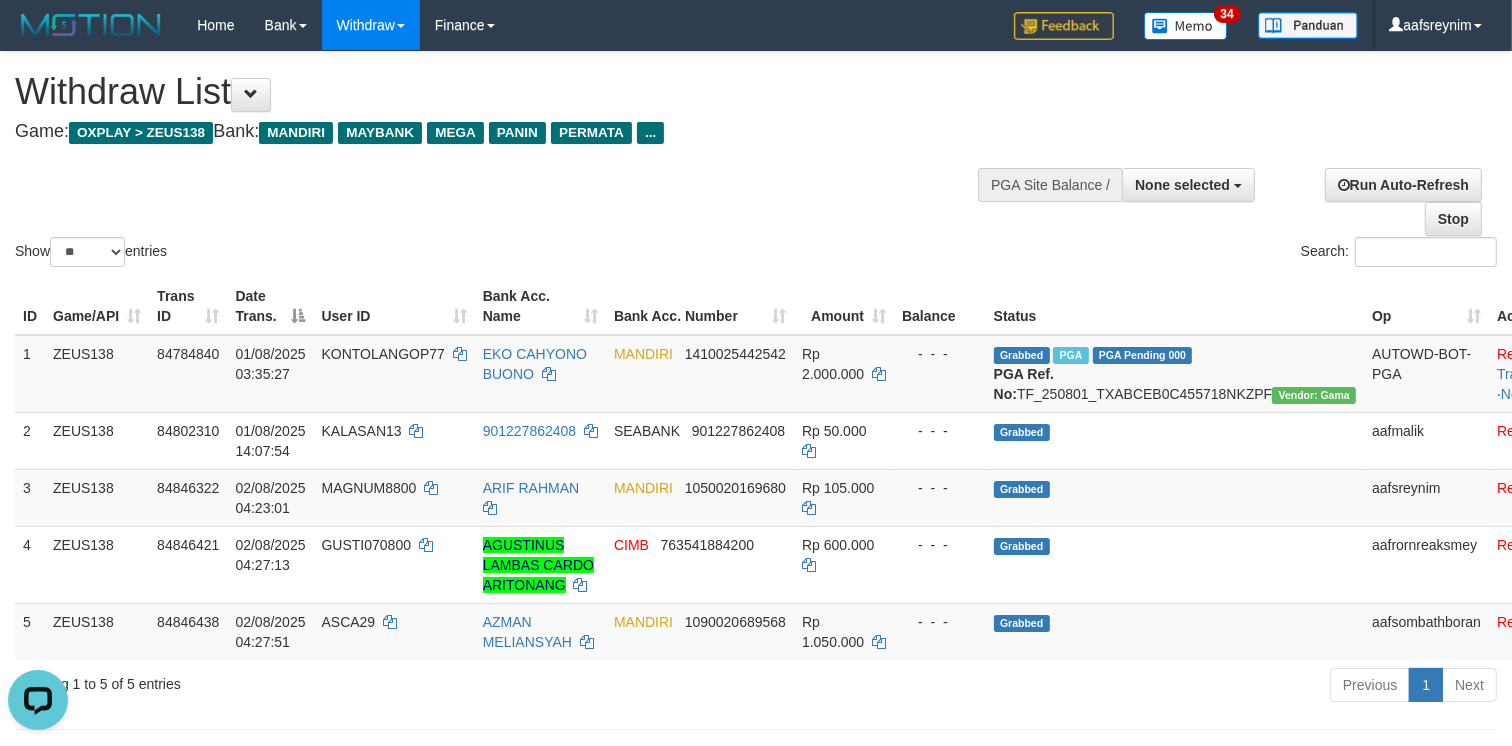 scroll, scrollTop: 0, scrollLeft: 0, axis: both 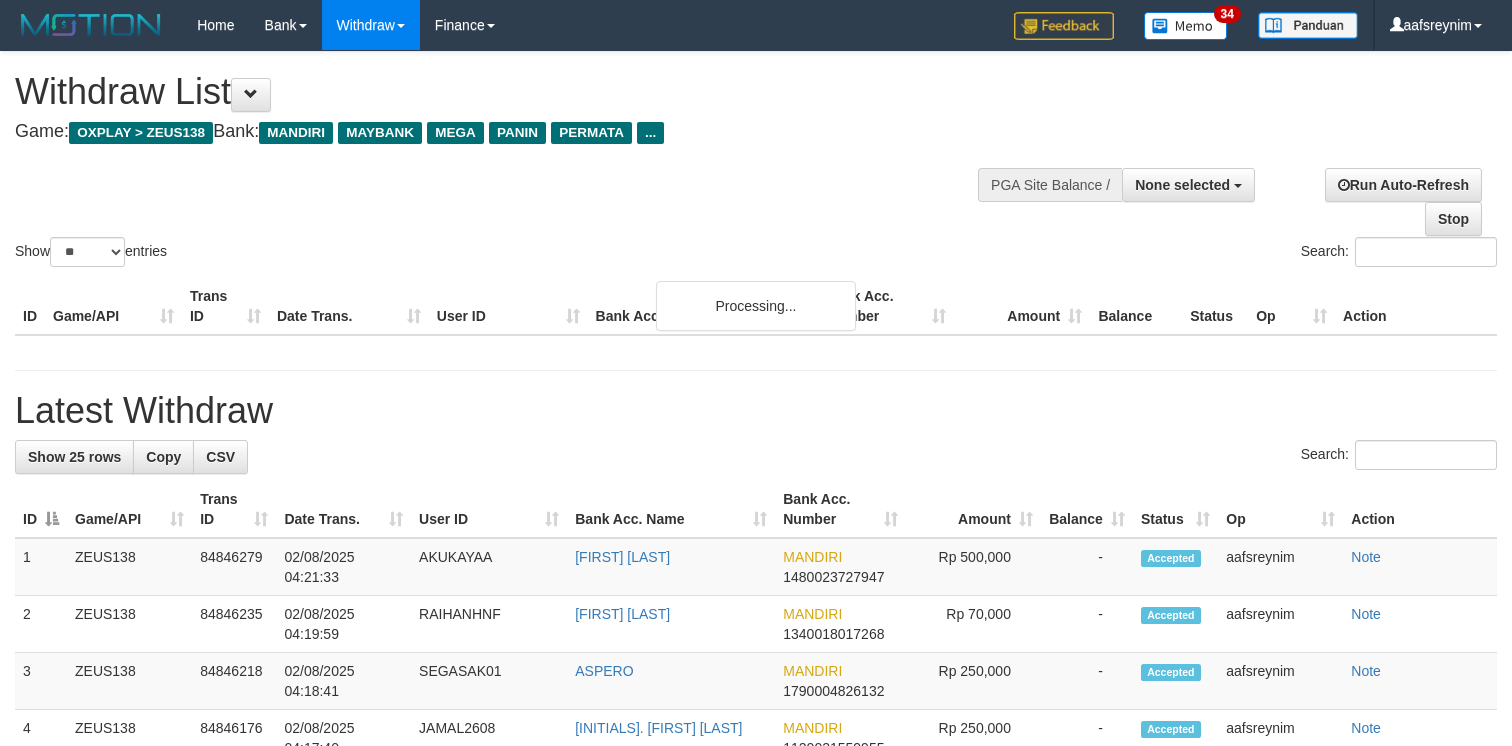 select 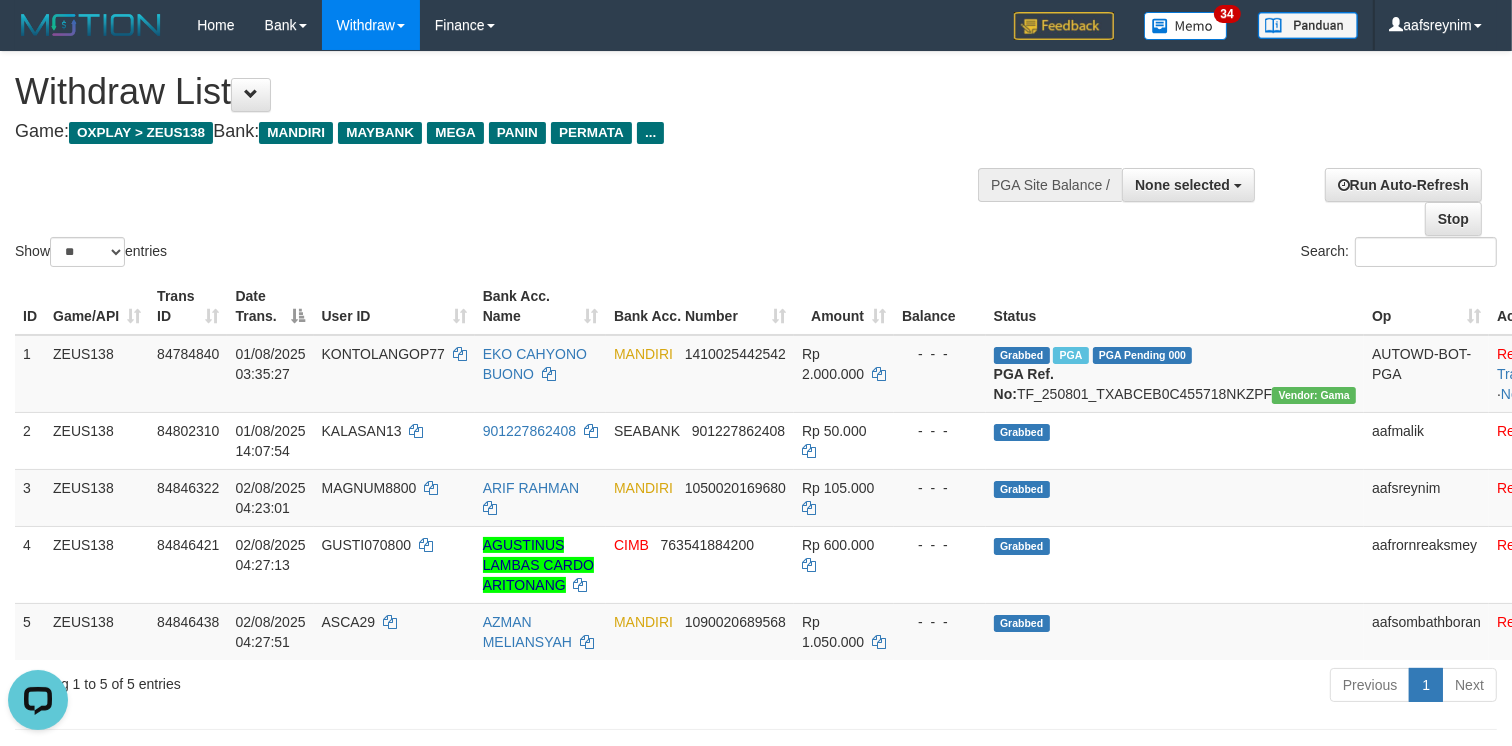 scroll, scrollTop: 0, scrollLeft: 0, axis: both 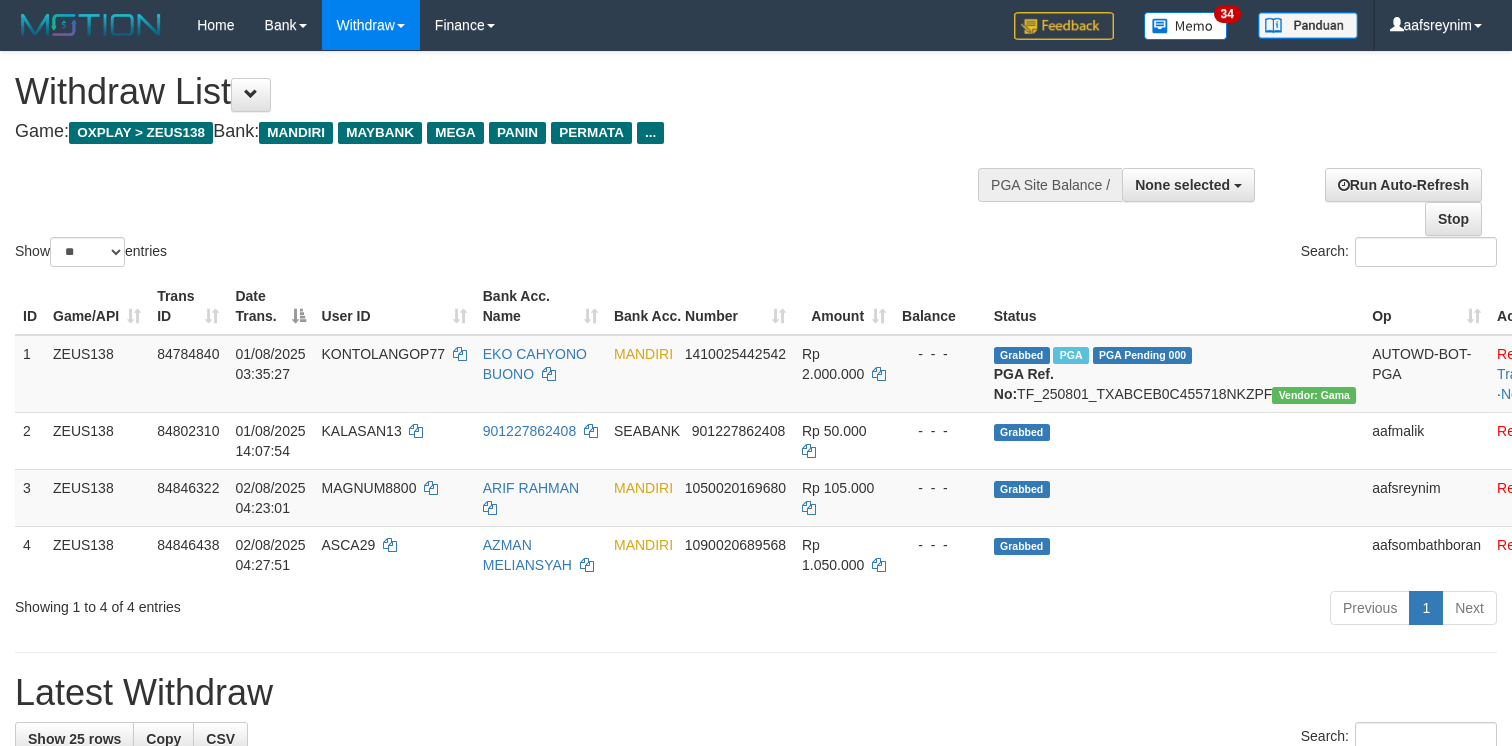 select 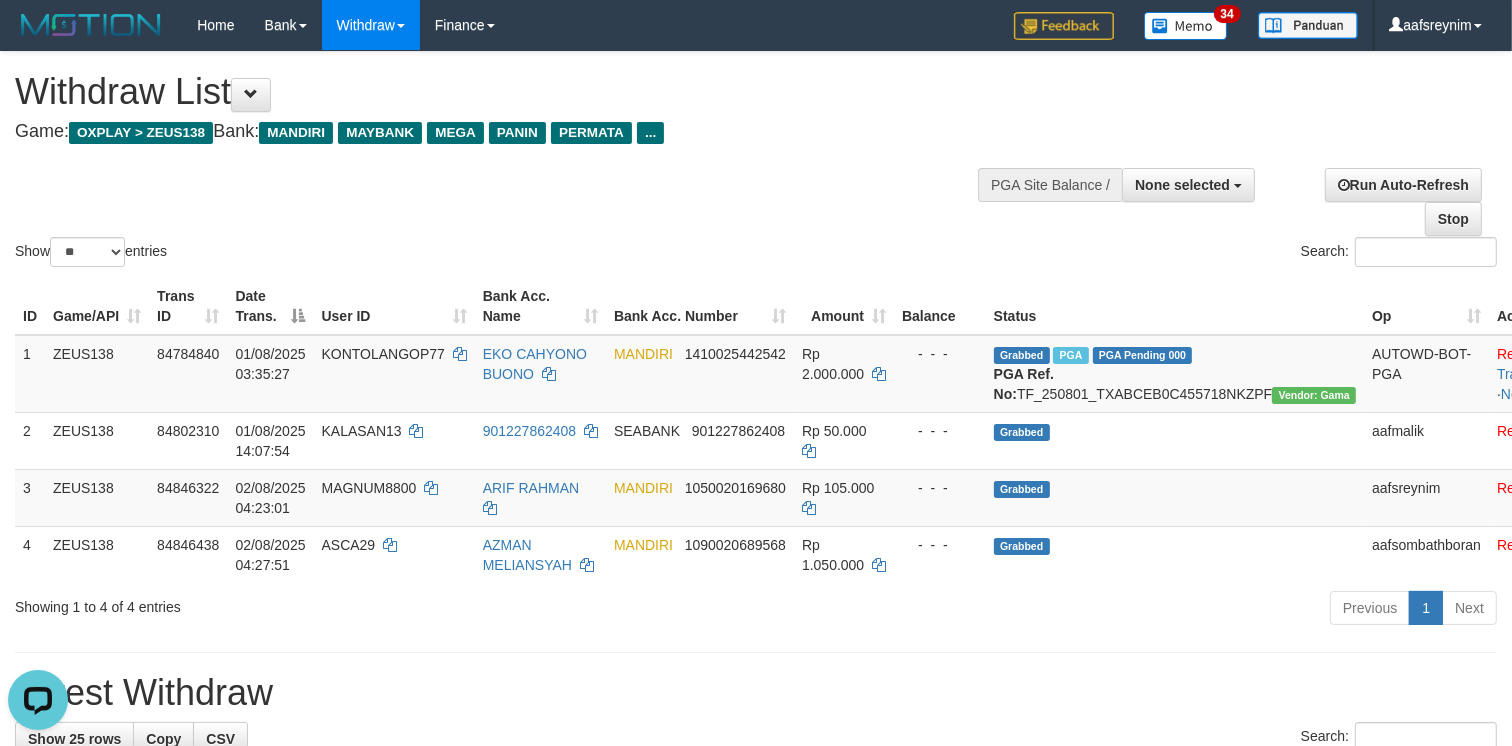 scroll, scrollTop: 0, scrollLeft: 0, axis: both 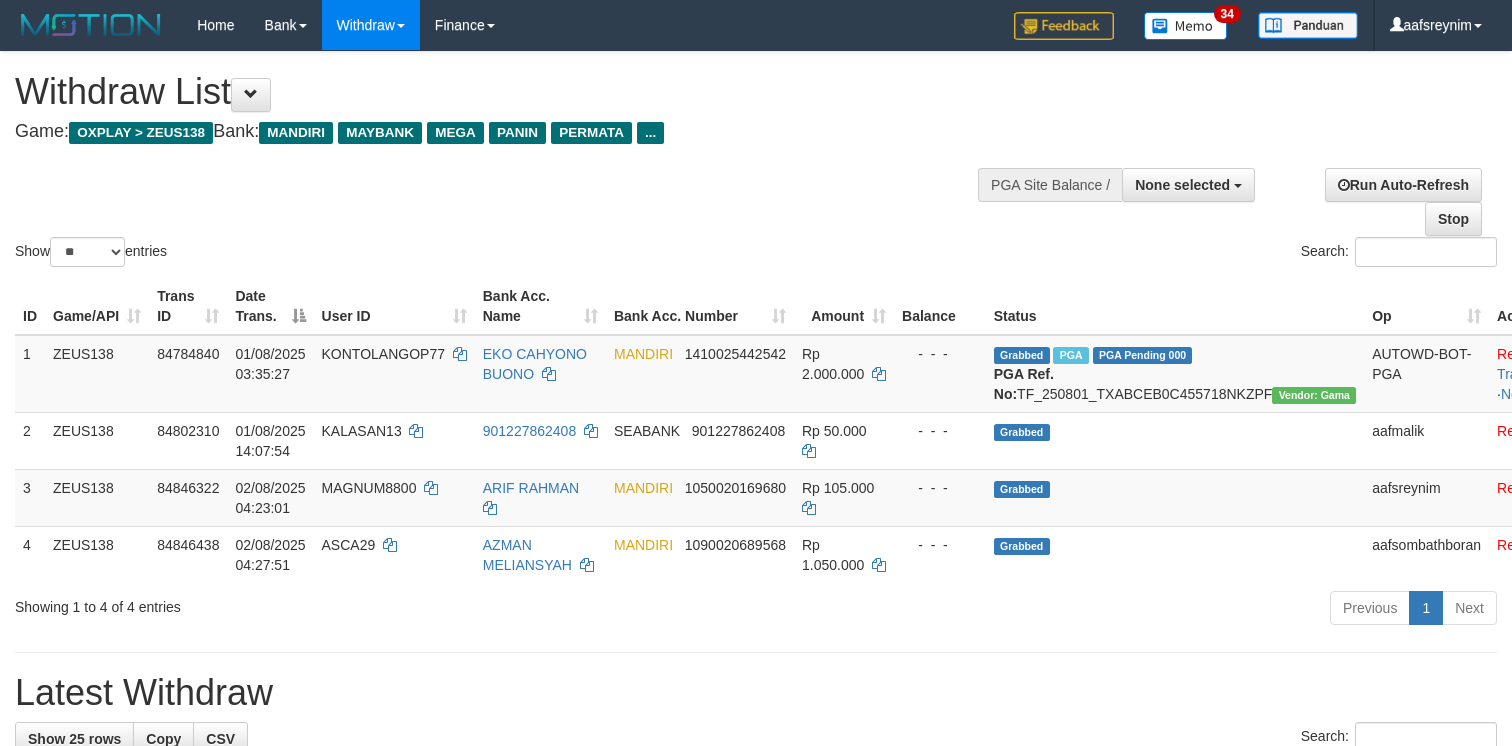 select 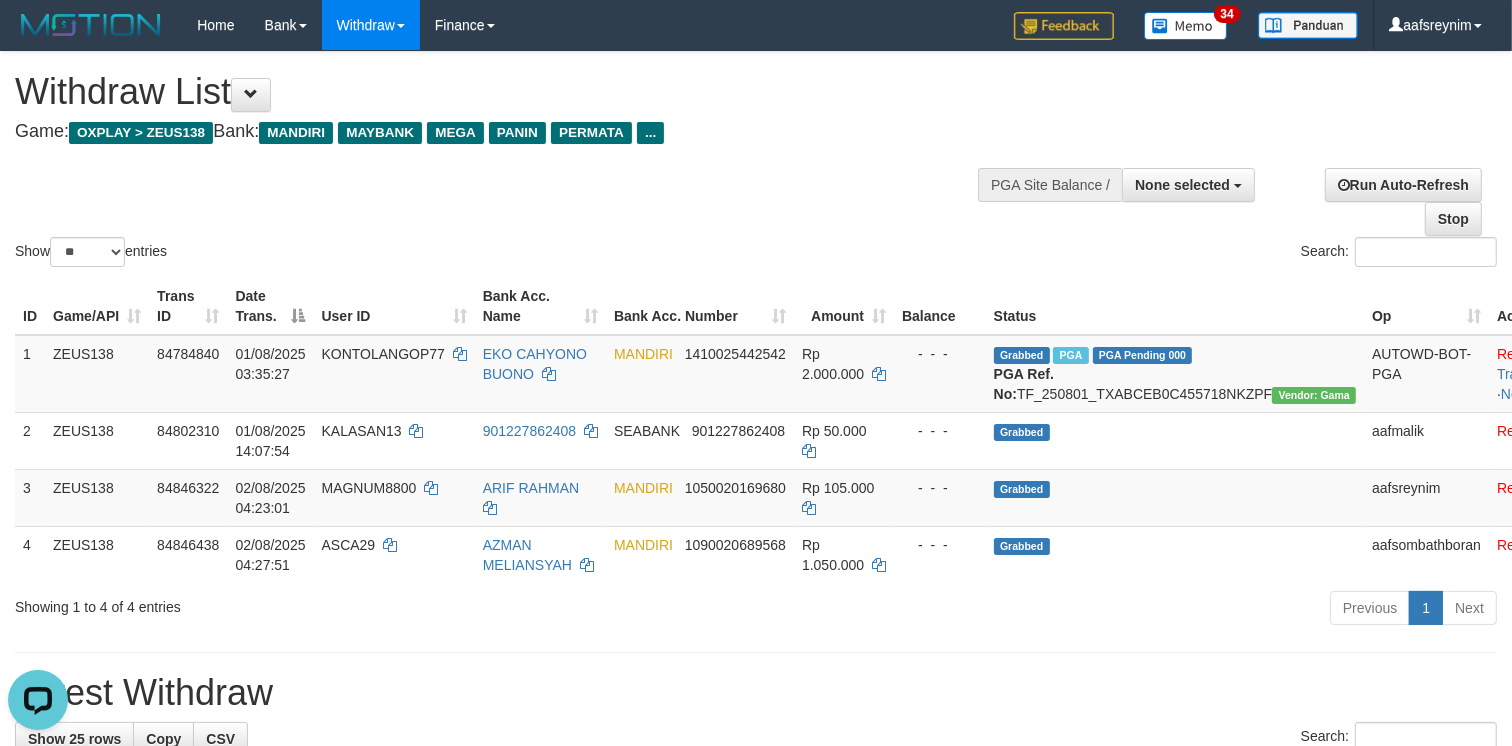 scroll, scrollTop: 0, scrollLeft: 0, axis: both 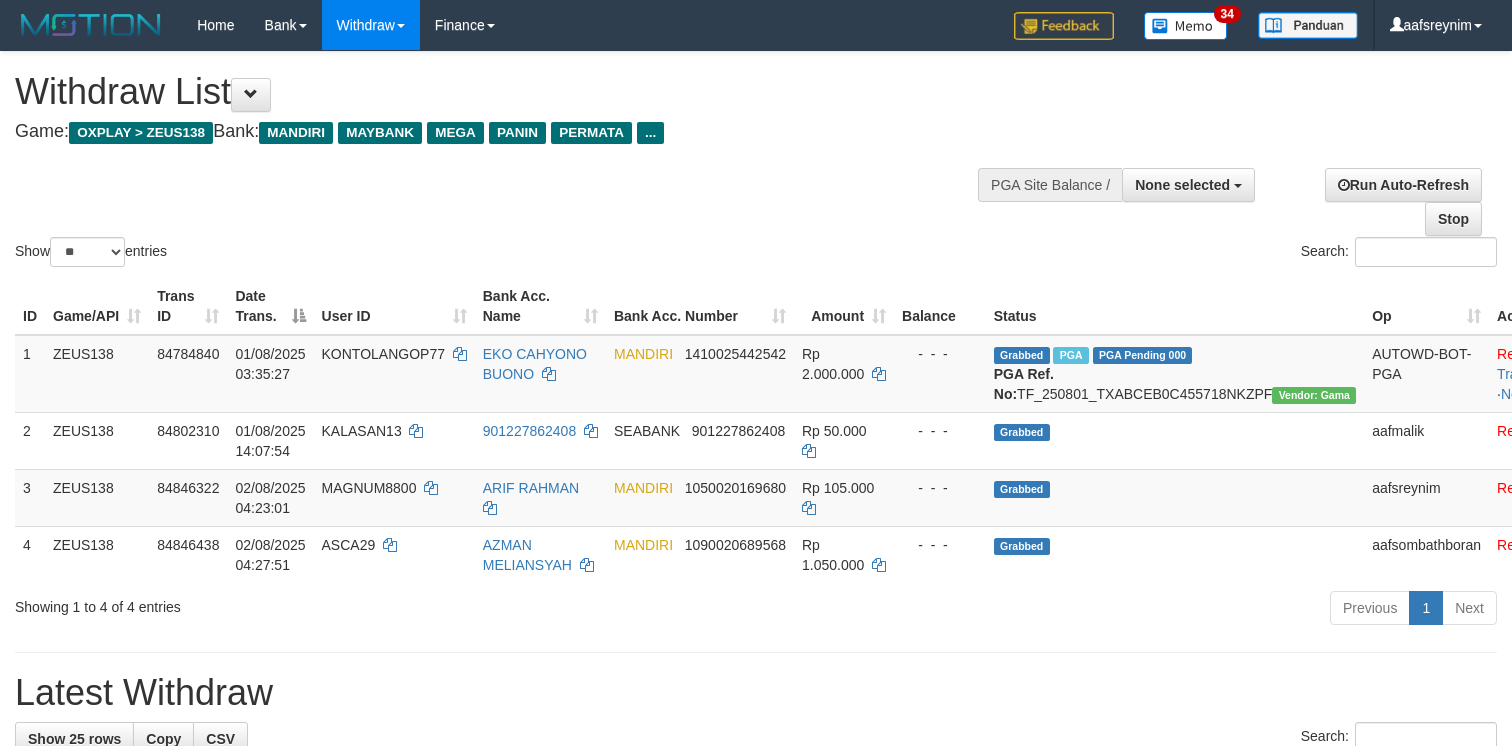 select 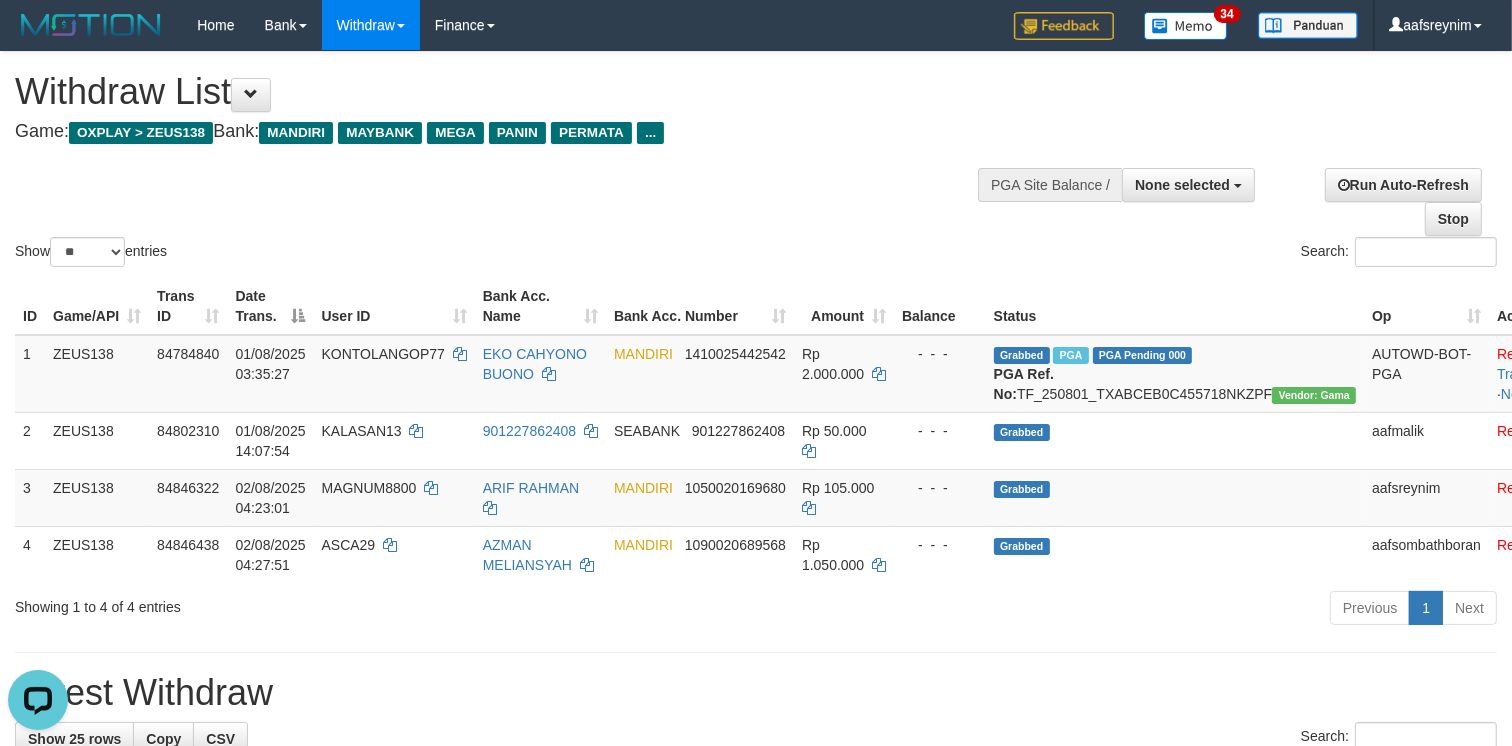 scroll, scrollTop: 0, scrollLeft: 0, axis: both 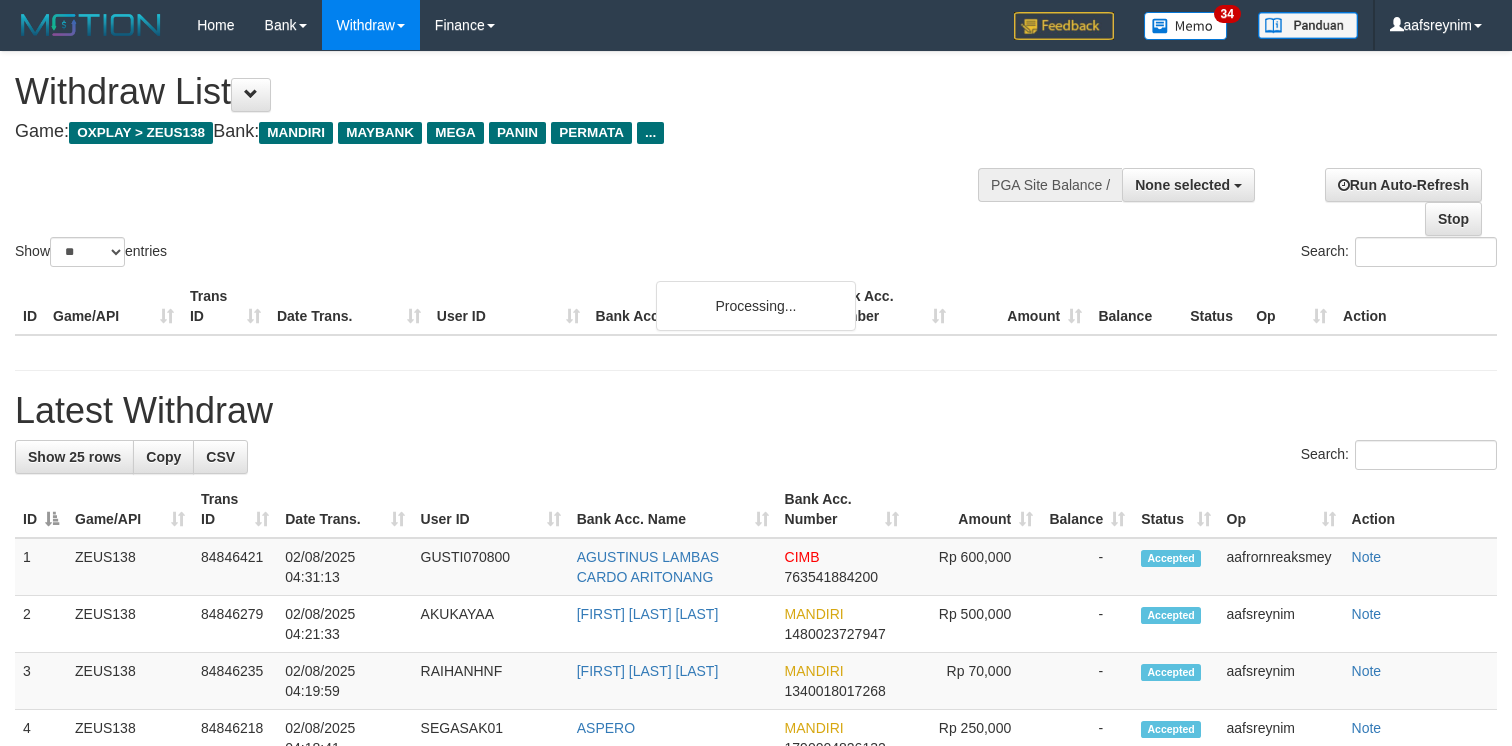 select 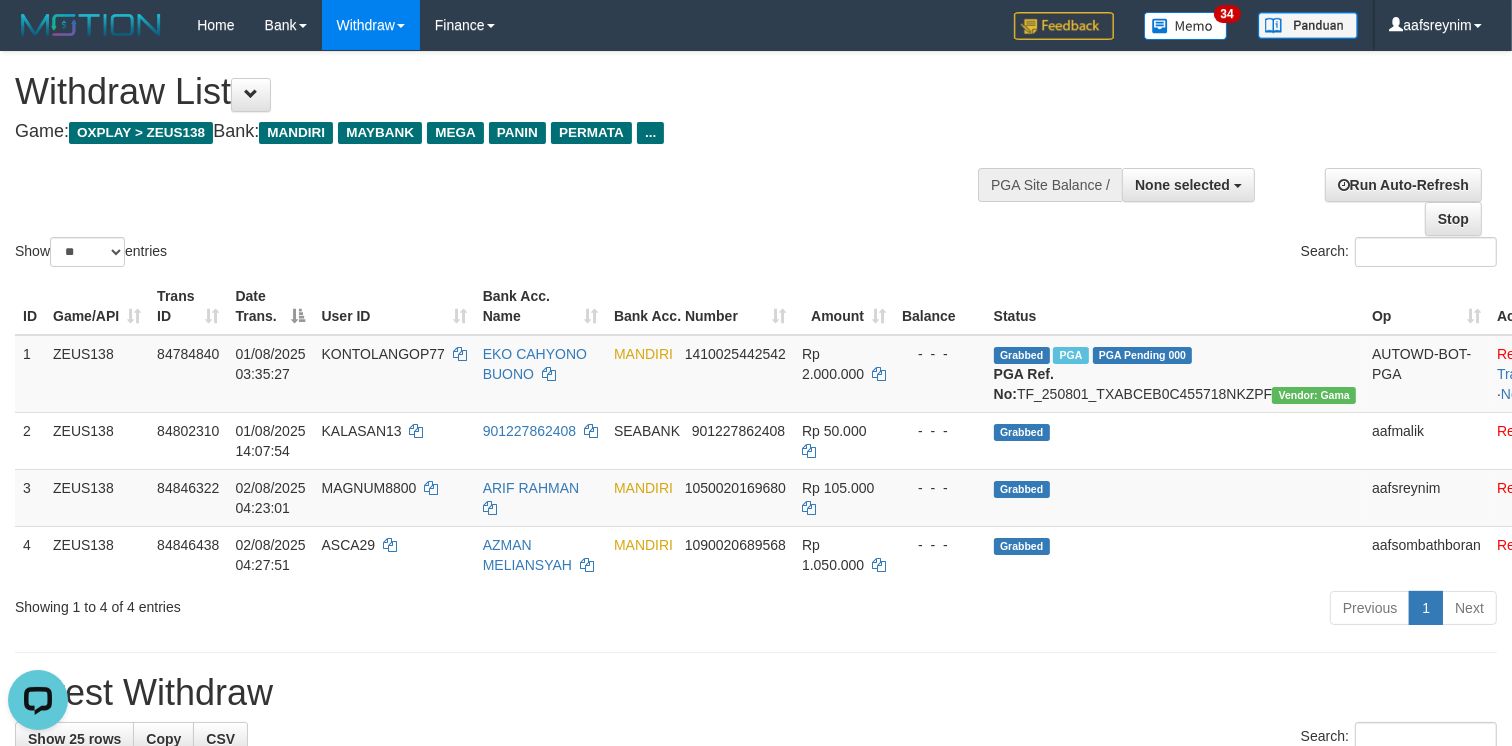 scroll, scrollTop: 0, scrollLeft: 0, axis: both 